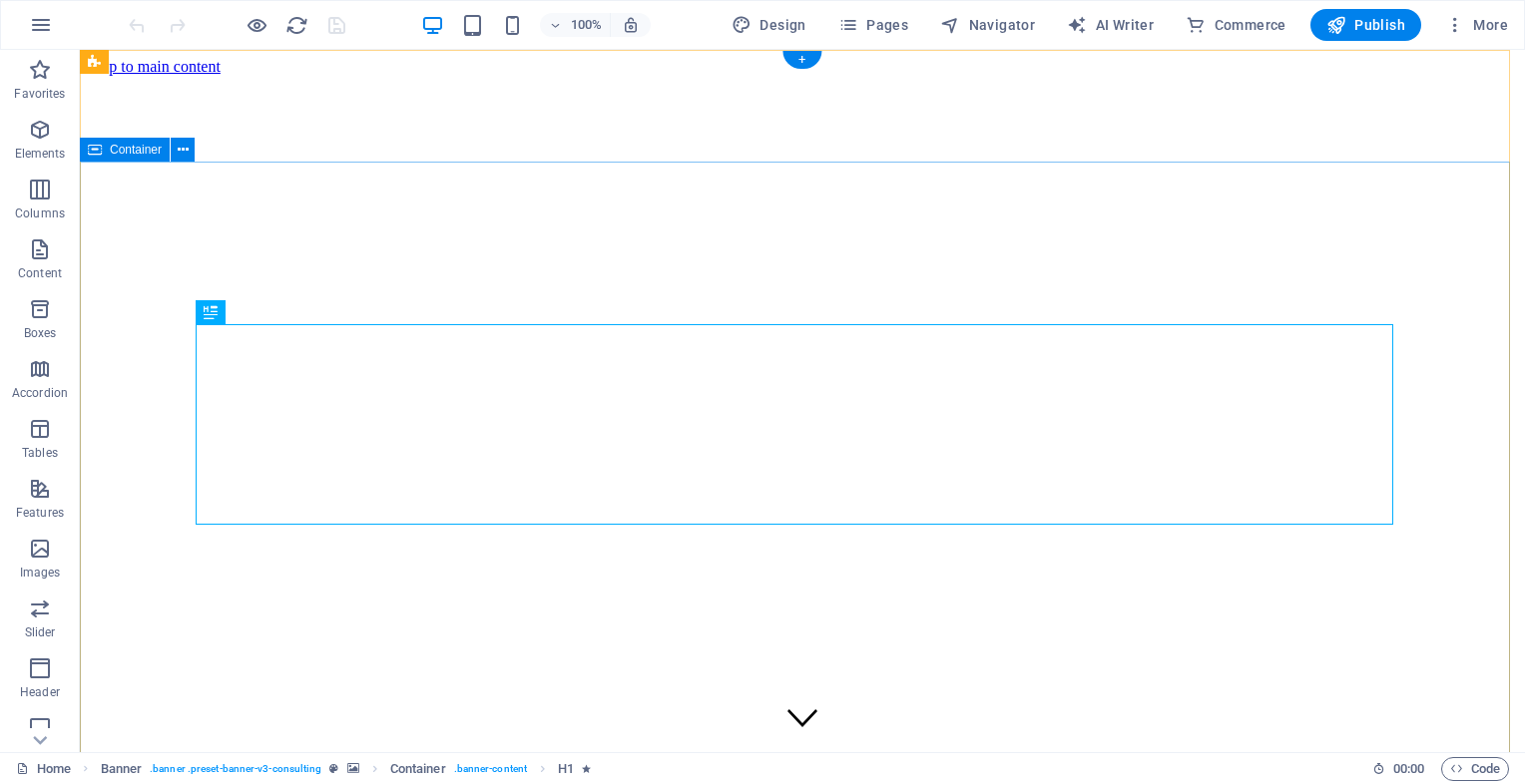 scroll, scrollTop: 0, scrollLeft: 0, axis: both 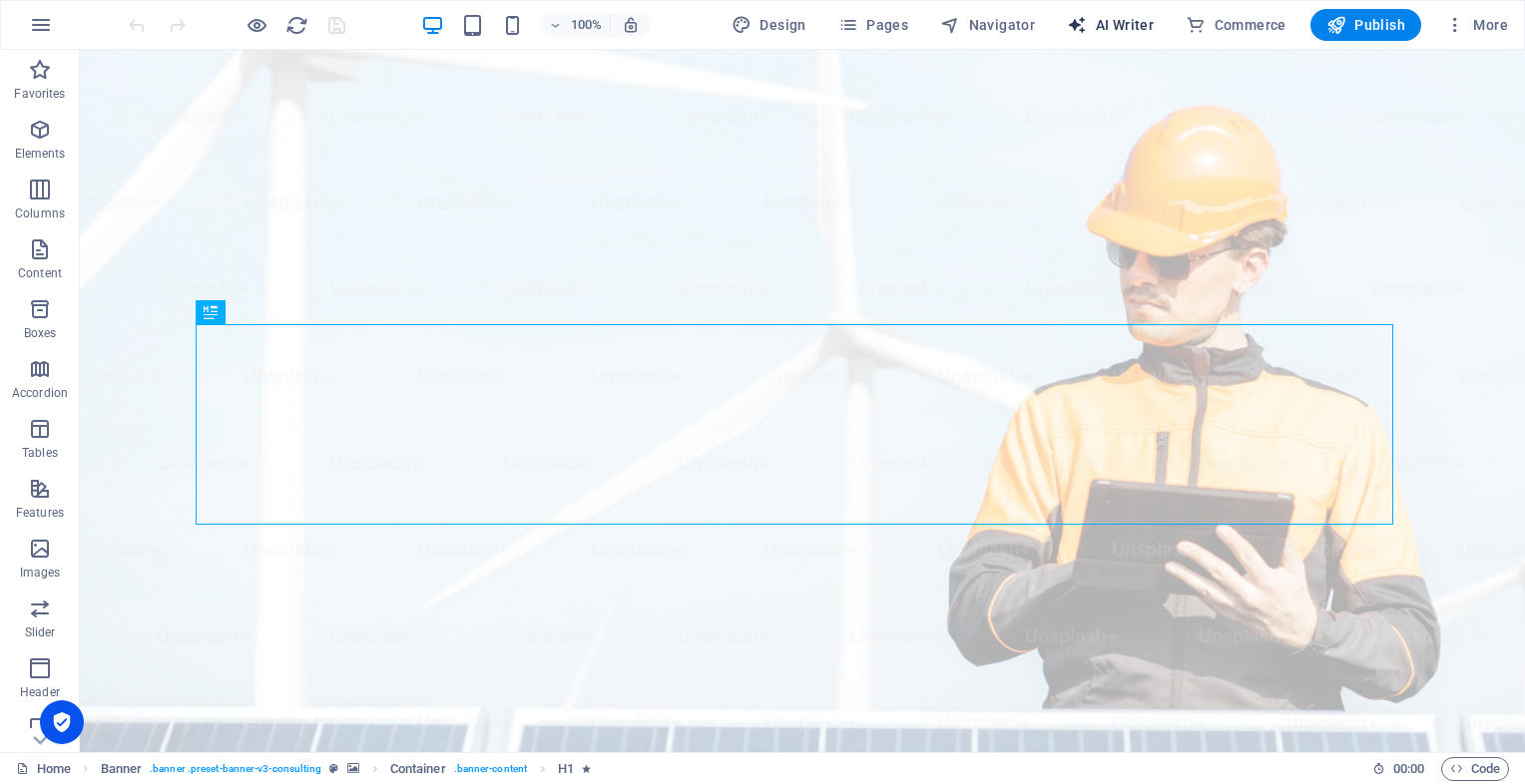 click on "AI Writer" at bounding box center (1110, 25) 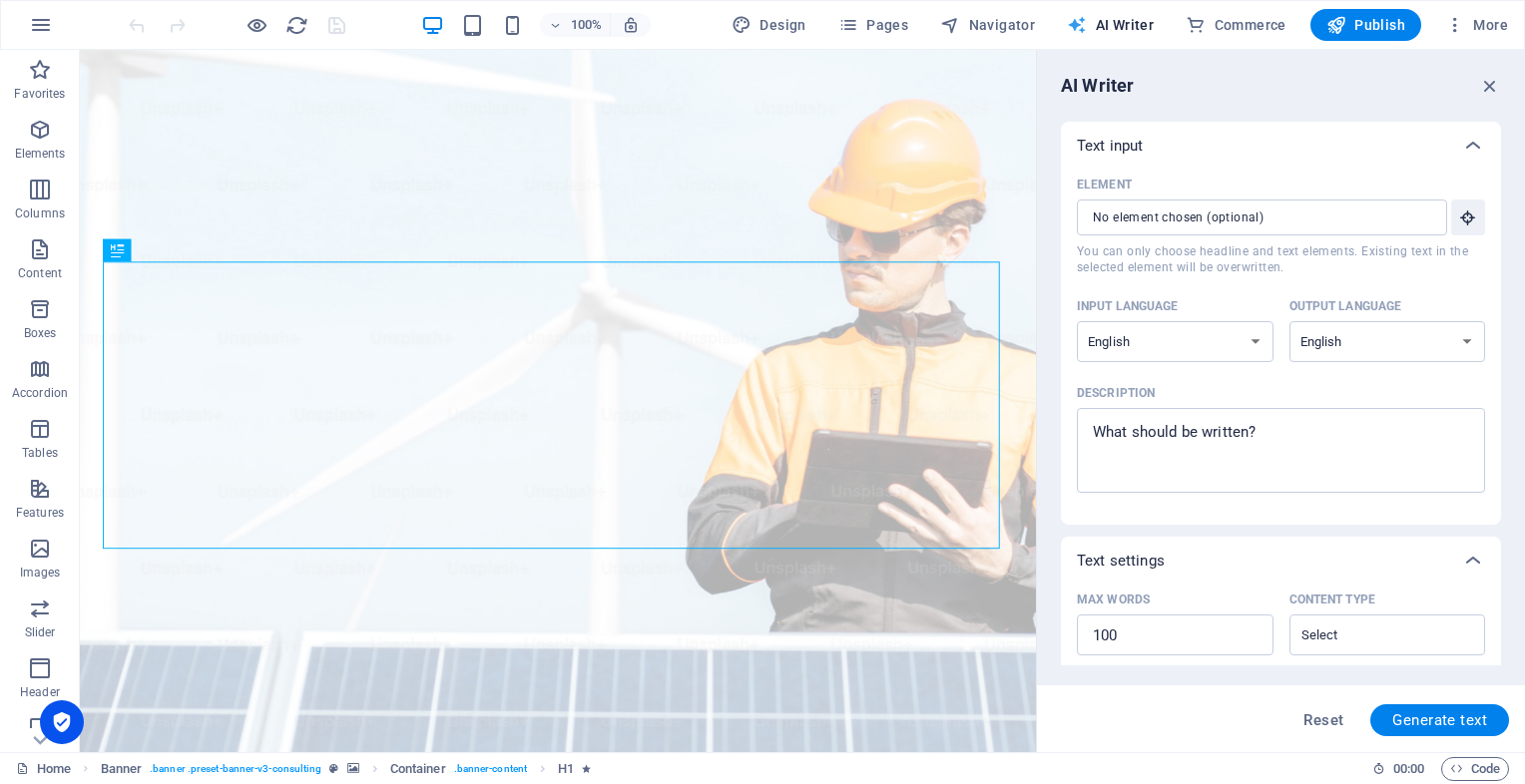 scroll, scrollTop: 0, scrollLeft: 0, axis: both 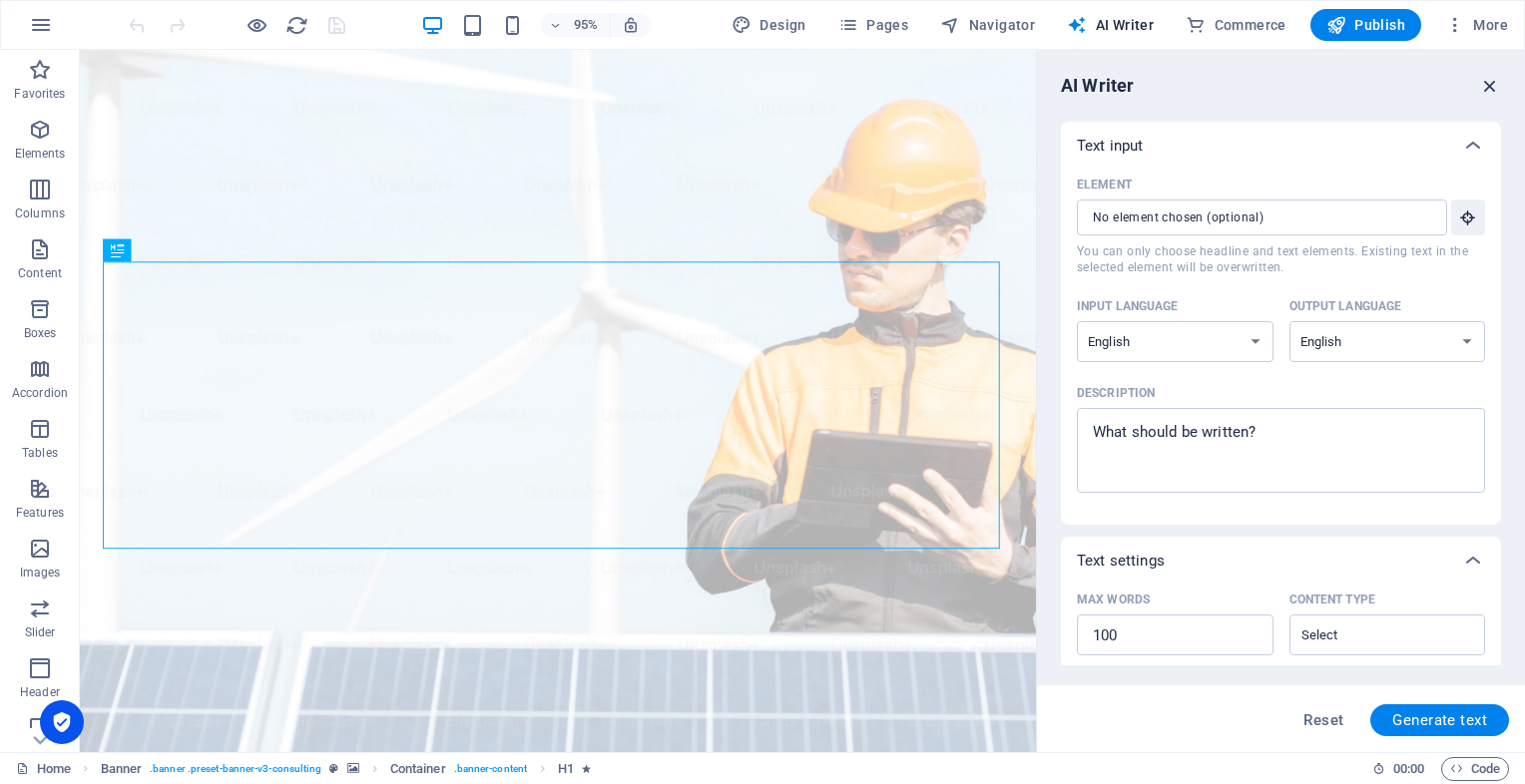 click at bounding box center (1490, 86) 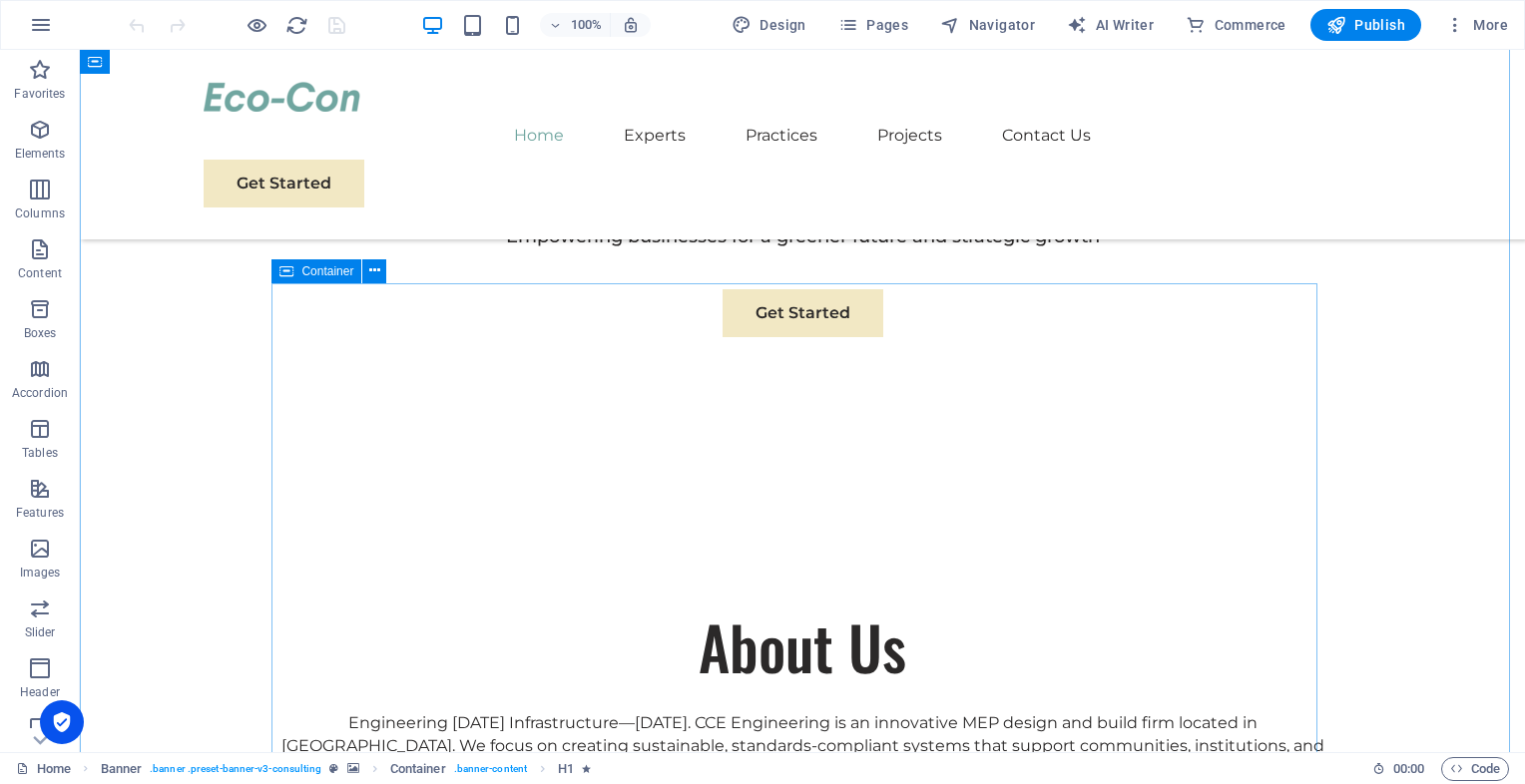scroll, scrollTop: 1080, scrollLeft: 0, axis: vertical 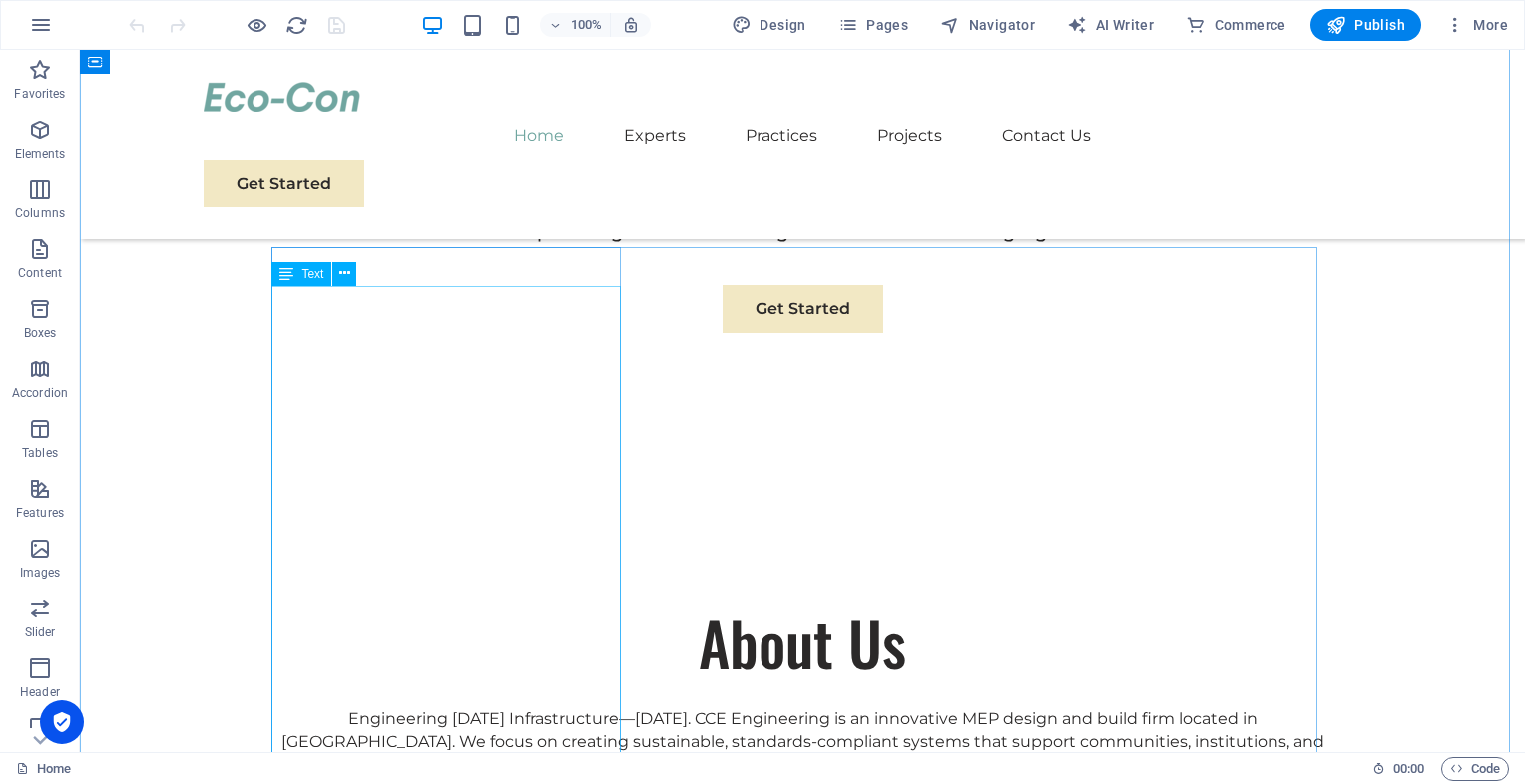 click on "We offer advanced ventilation and air quality control systems for enclosed car parks, ensuring both safety and compliance with regulations. Key Services: - Design of jet fan and ducted ventilation systems - Strategic placement of CO and NO₂ sensors and control logic - Emergency smoke extraction system implementation - CFD analysis for optimizing airflow - Seamless integration with fire alarm systems and Building Management Systems (BMS) Applications: Basement car parks, underground garages, mixed-use developments" at bounding box center (802, 972) 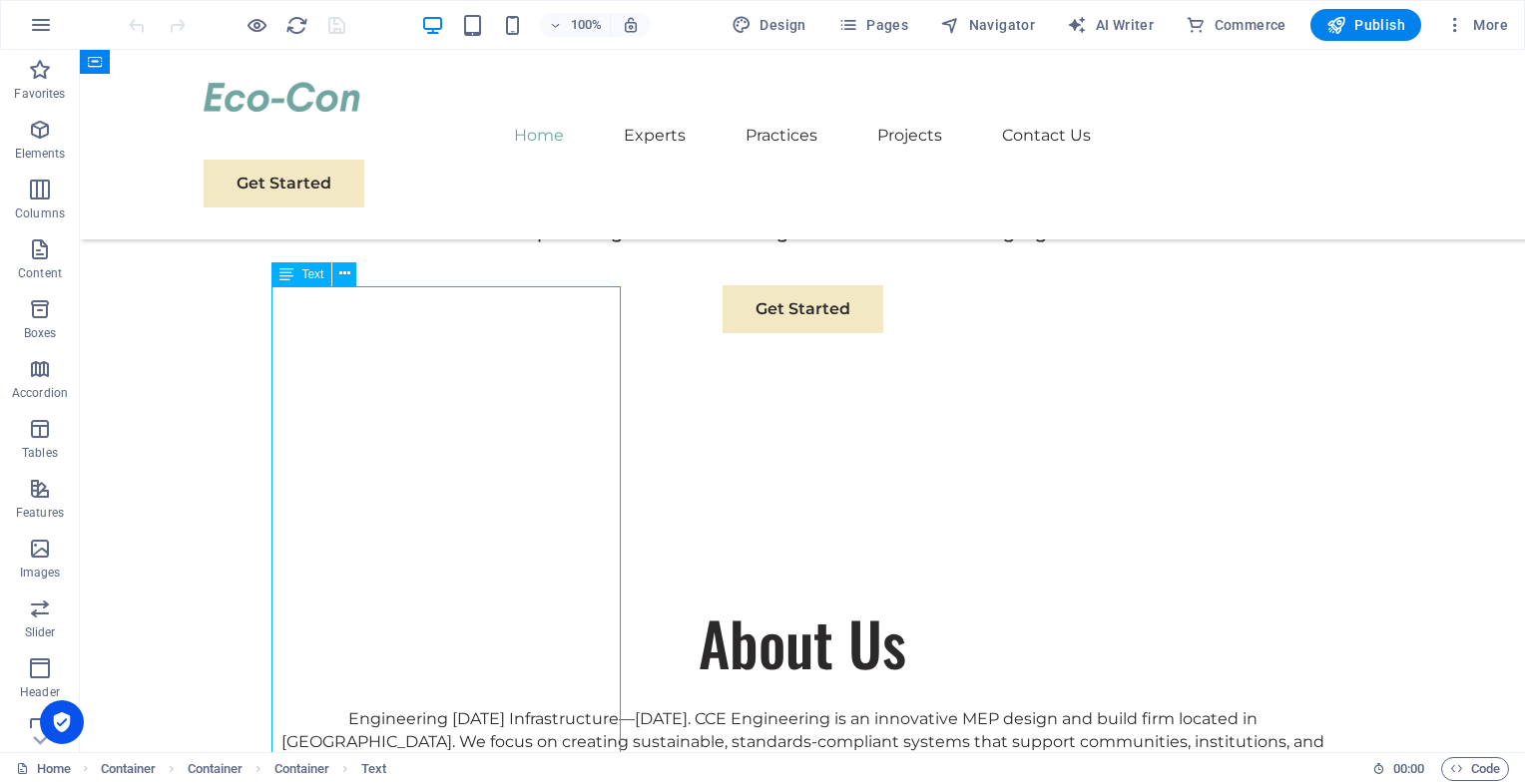 click on "We offer advanced ventilation and air quality control systems for enclosed car parks, ensuring both safety and compliance with regulations. Key Services: - Design of jet fan and ducted ventilation systems - Strategic placement of CO and NO₂ sensors and control logic - Emergency smoke extraction system implementation - CFD analysis for optimizing airflow - Seamless integration with fire alarm systems and Building Management Systems (BMS) Applications: Basement car parks, underground garages, mixed-use developments" at bounding box center (802, 972) 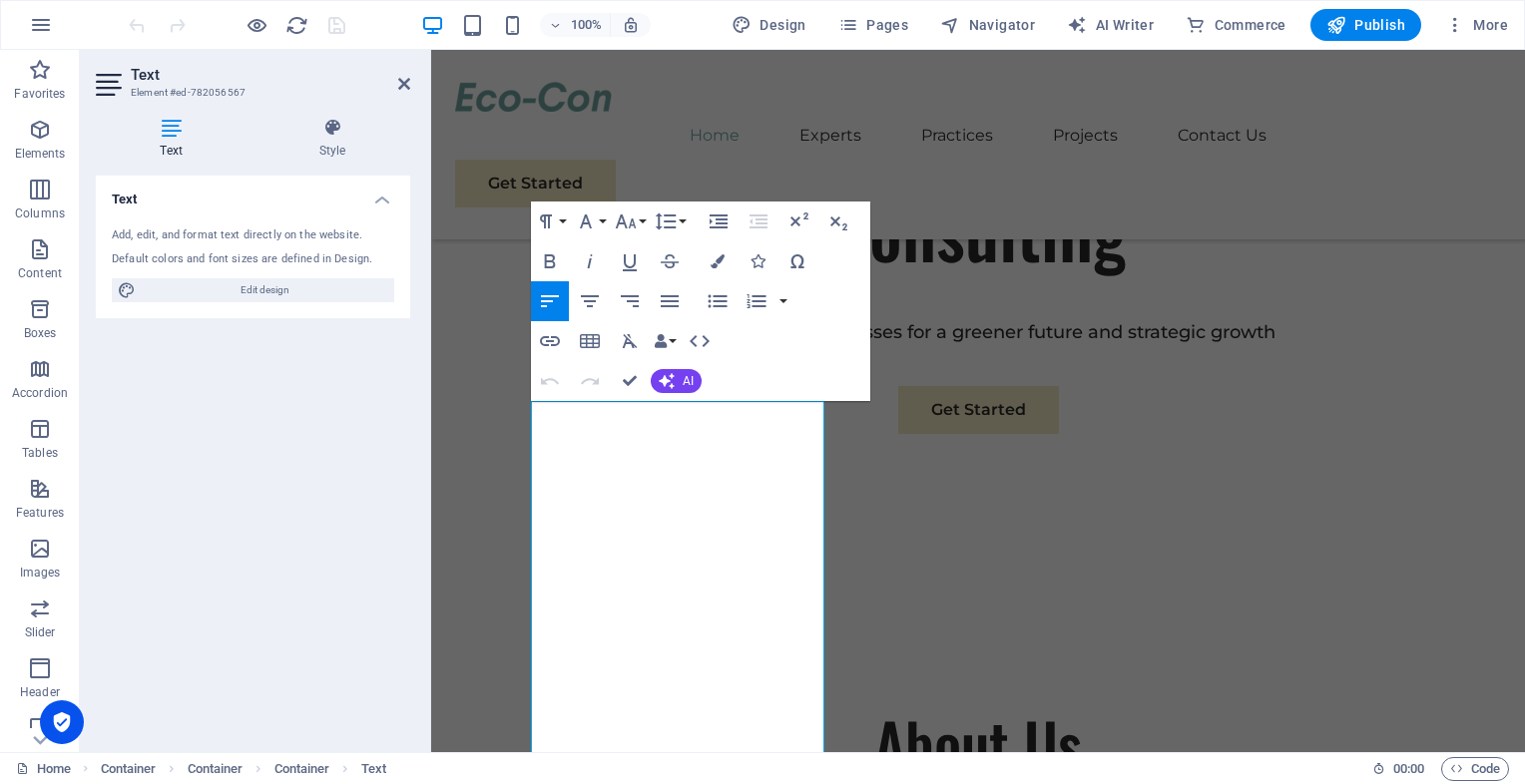scroll, scrollTop: 987, scrollLeft: 0, axis: vertical 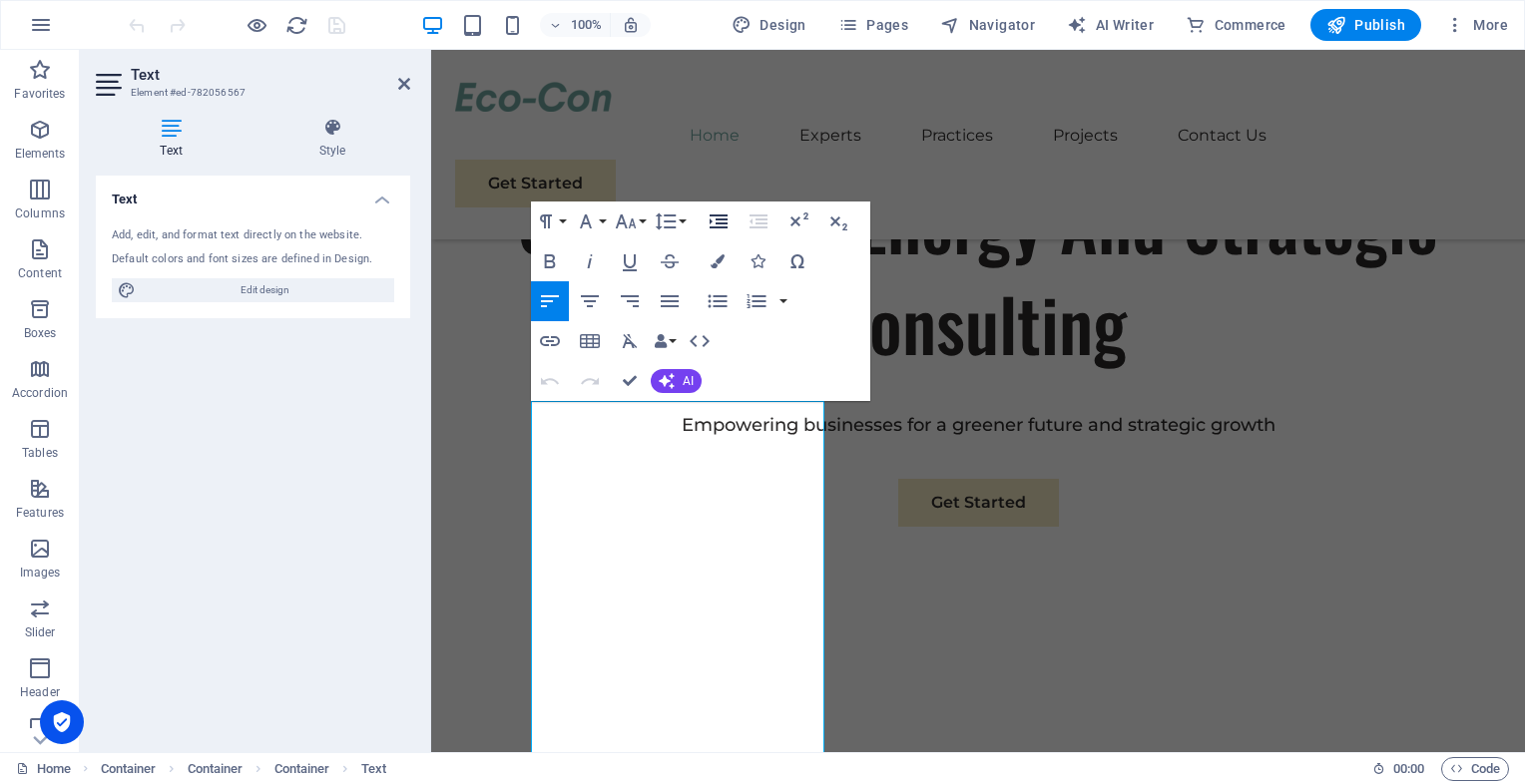 click 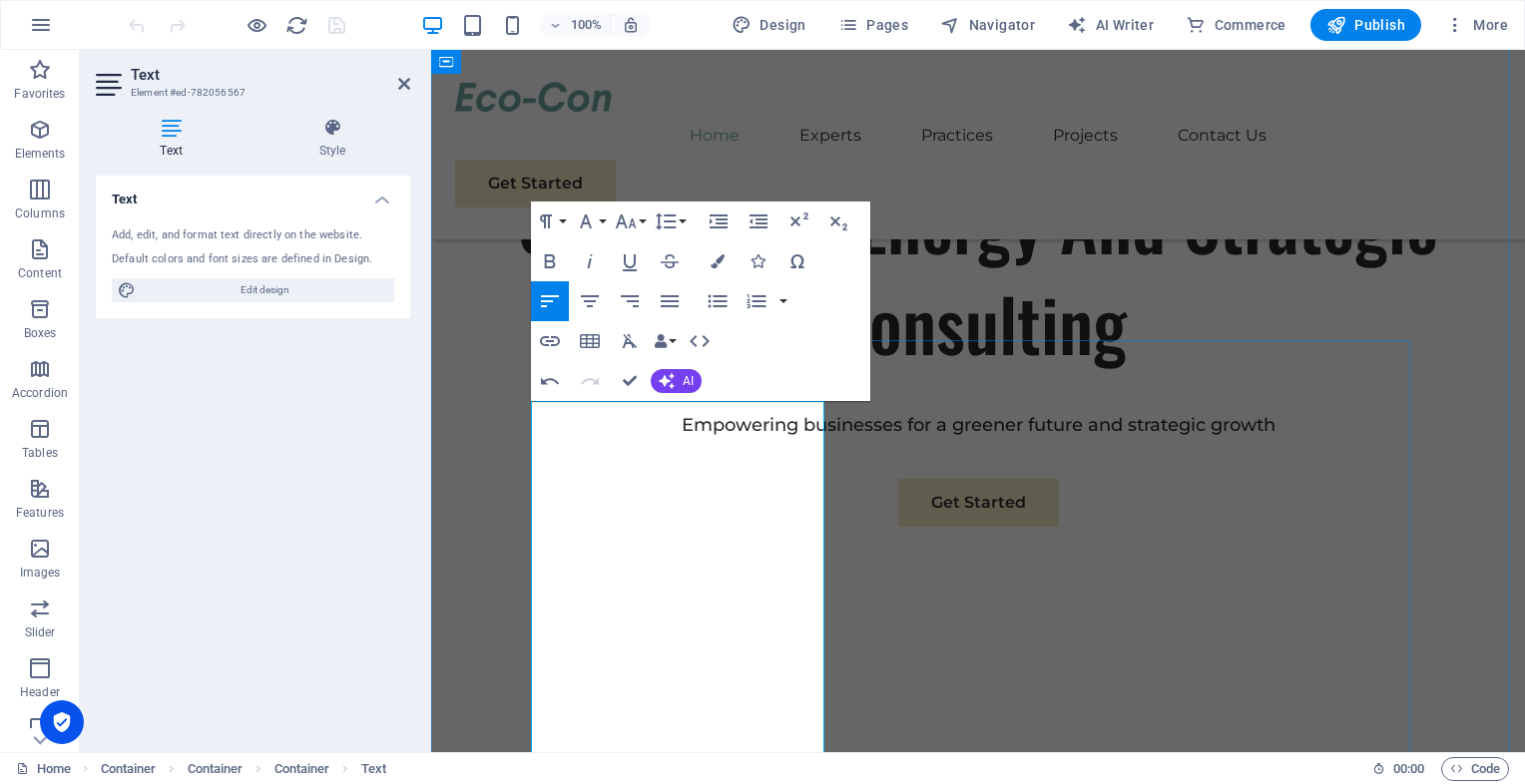 click on "We offer advanced ventilation and air quality control systems for enclosed car parks, ensuring both safety and compliance with regulations. Key Services: - Design of jet fan and ducted ventilation systems - Strategic placement of CO and NO₂ sensors and control logic - Emergency smoke extraction system implementation - CFD analysis for optimizing airflow - Seamless integration with fire alarm systems and Building Management Systems (BMS) Applications: Basement car parks, underground garages, mixed-use developments" at bounding box center (988, 1154) 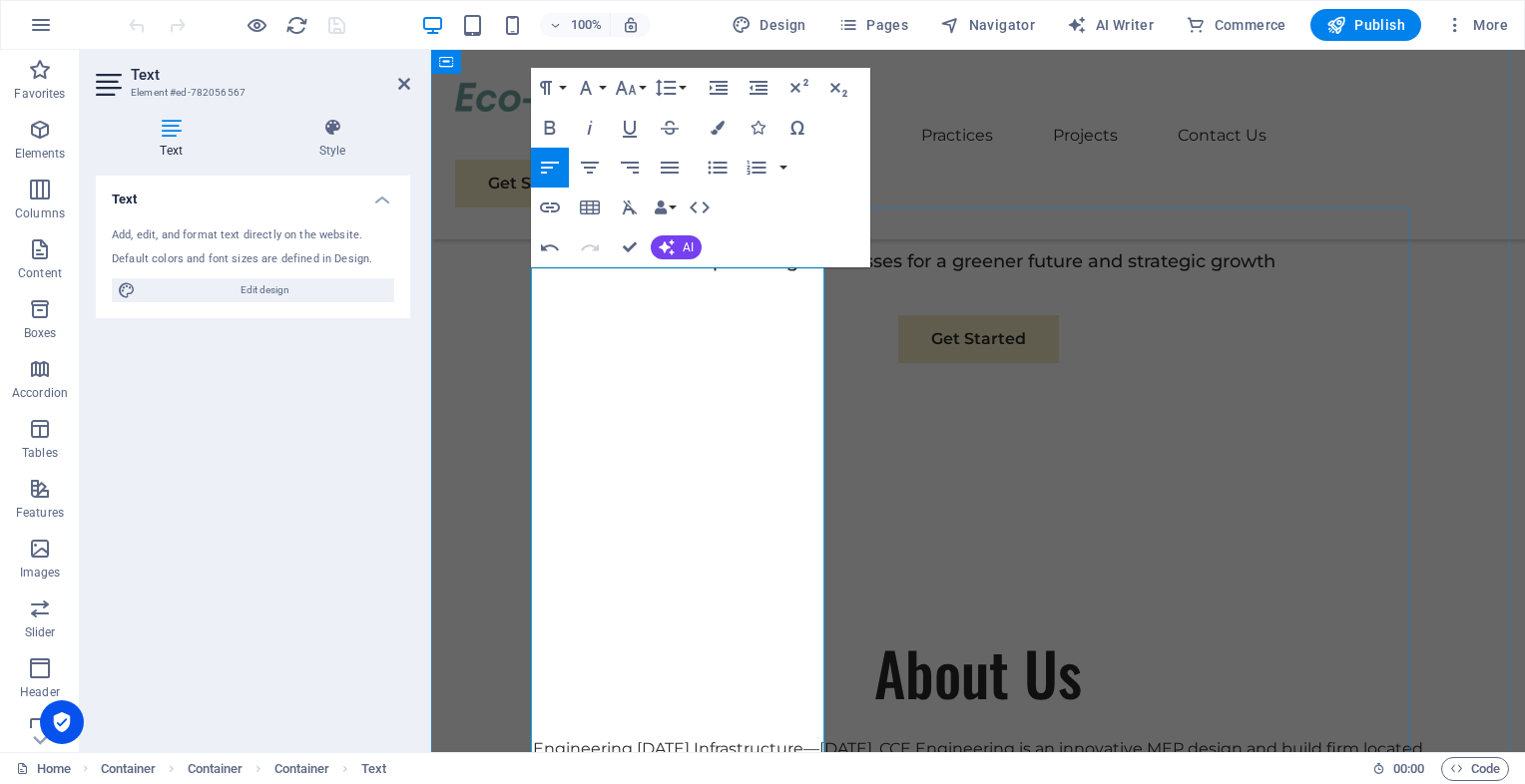 scroll, scrollTop: 1181, scrollLeft: 0, axis: vertical 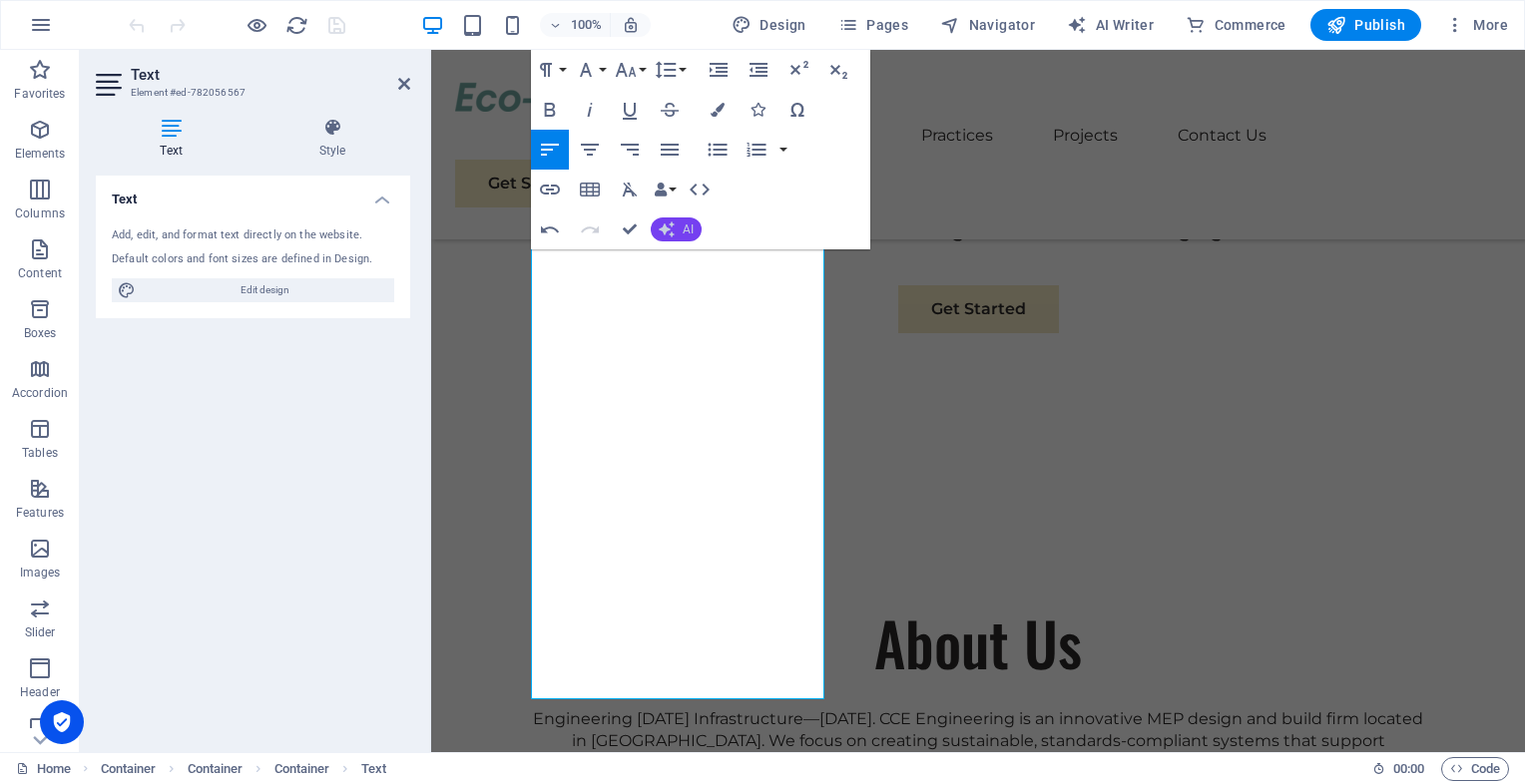 click on "AI" at bounding box center [688, 229] 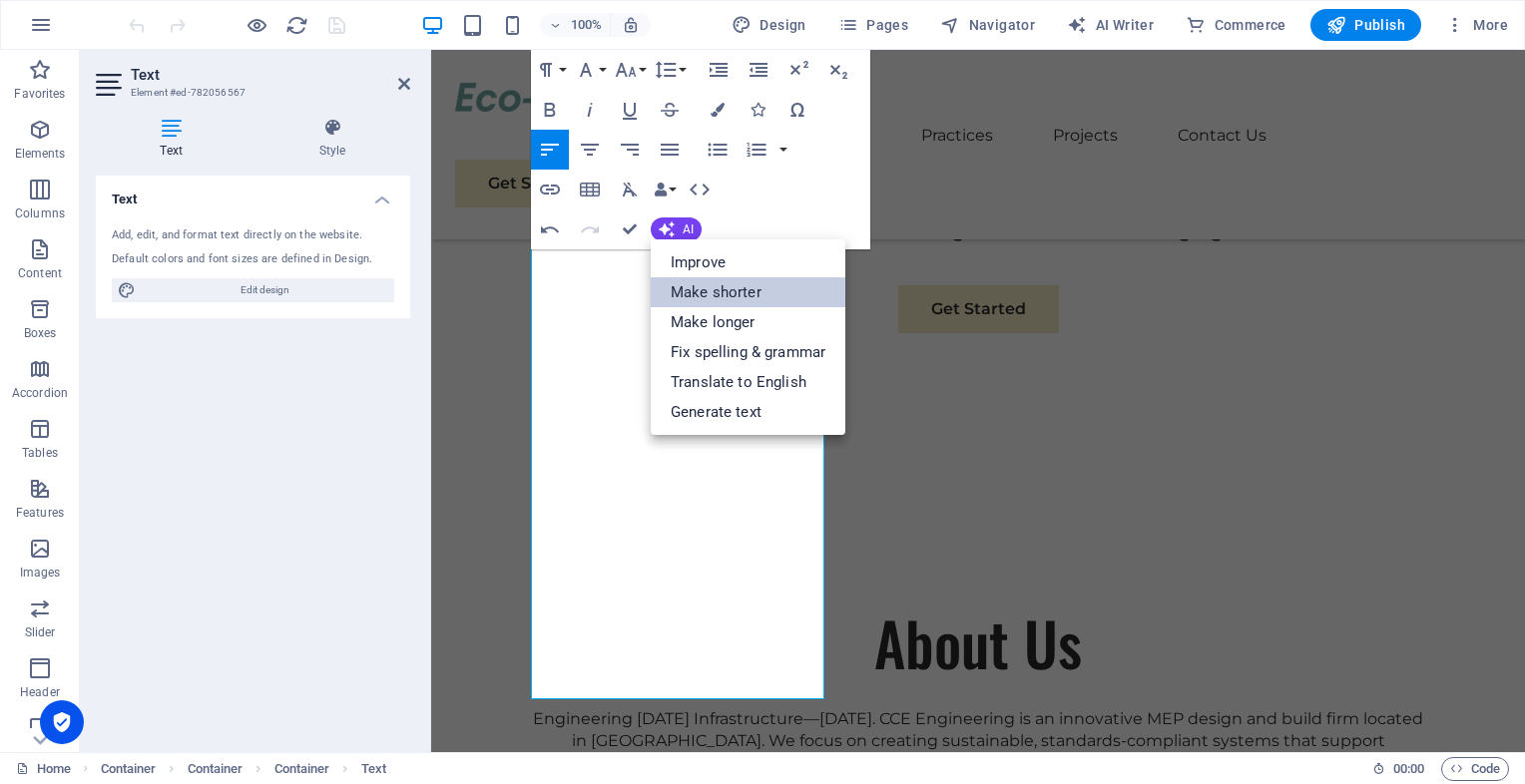 click on "Make shorter" at bounding box center [748, 292] 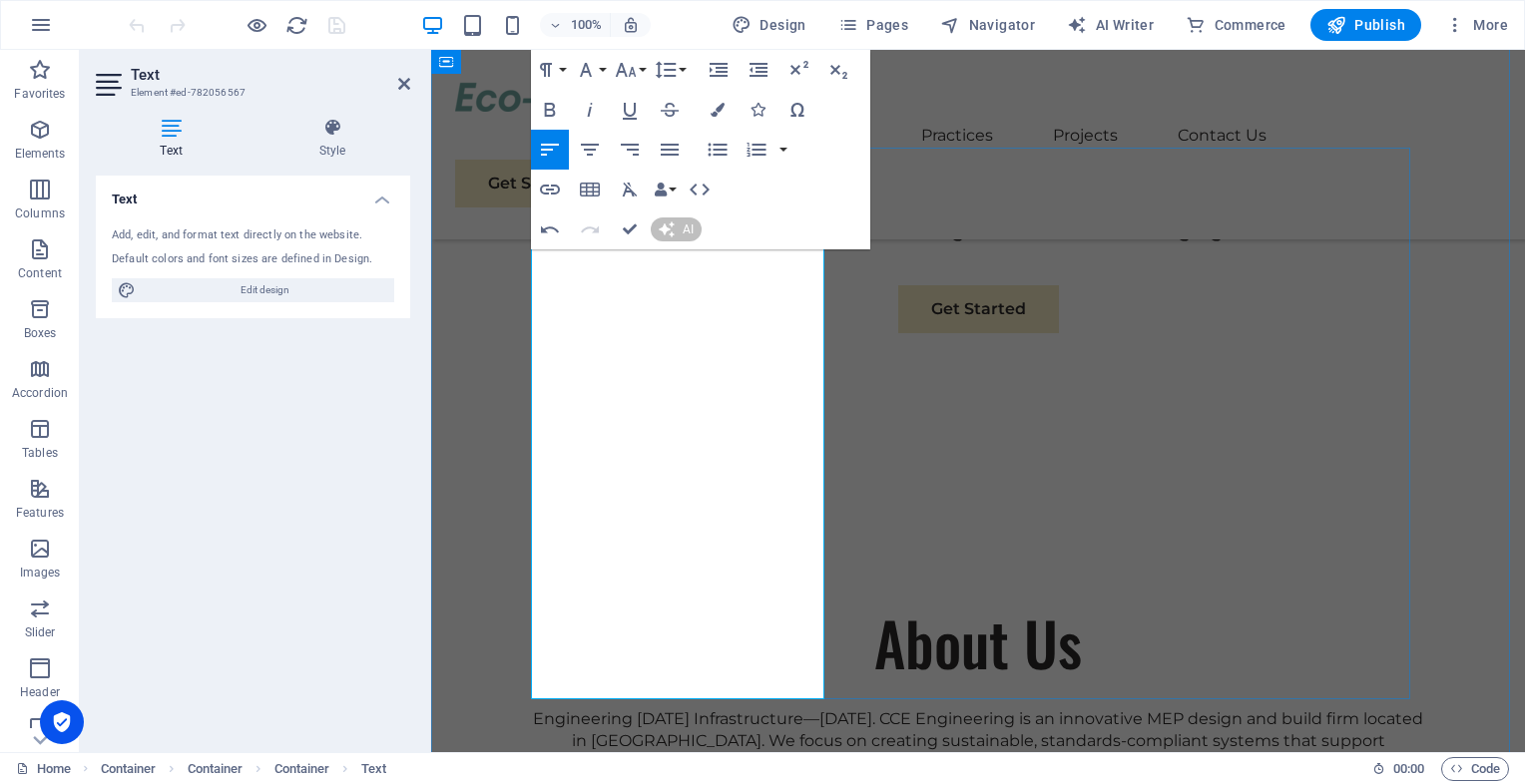 type 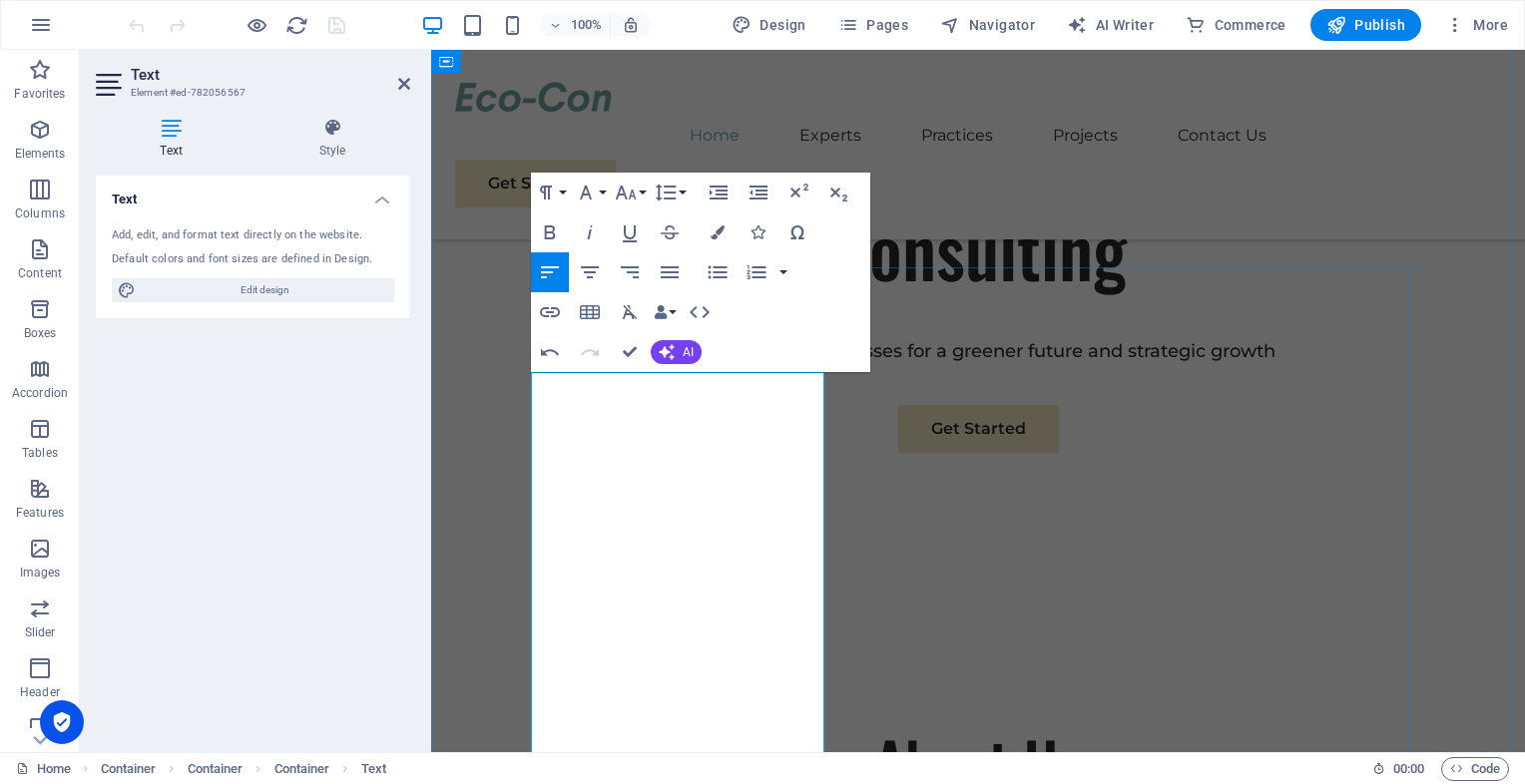 scroll, scrollTop: 1060, scrollLeft: 0, axis: vertical 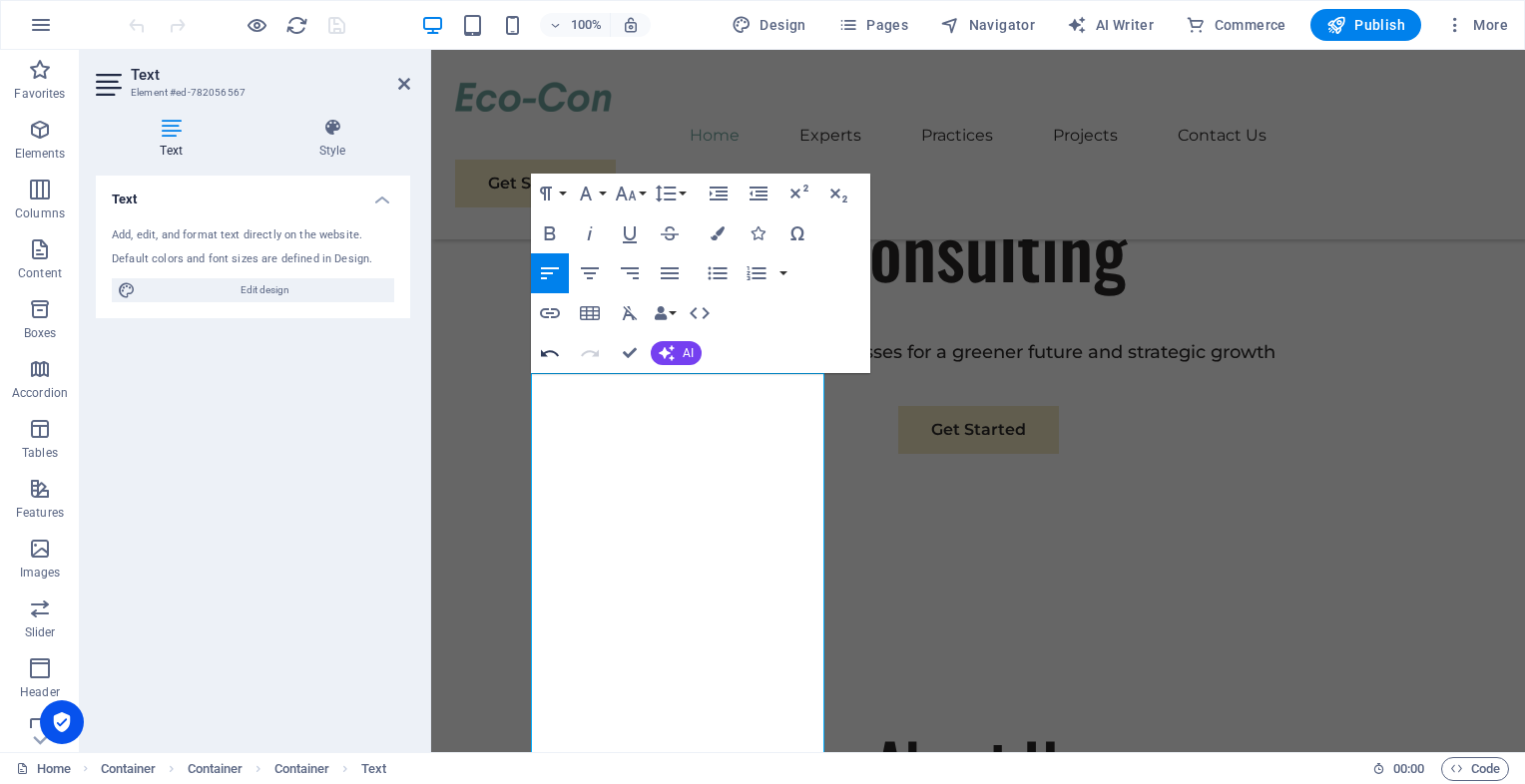 click 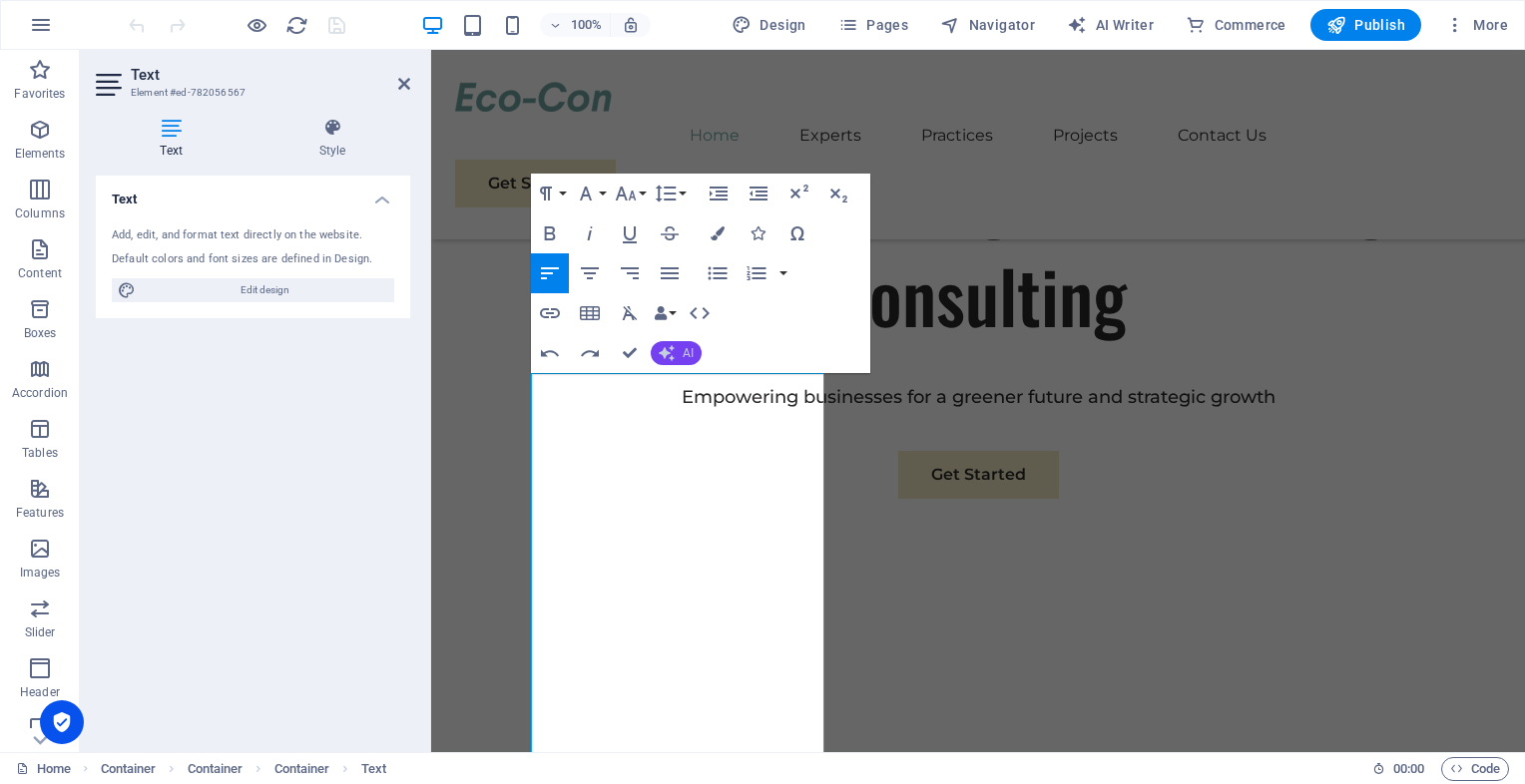 click on "AI" at bounding box center [688, 353] 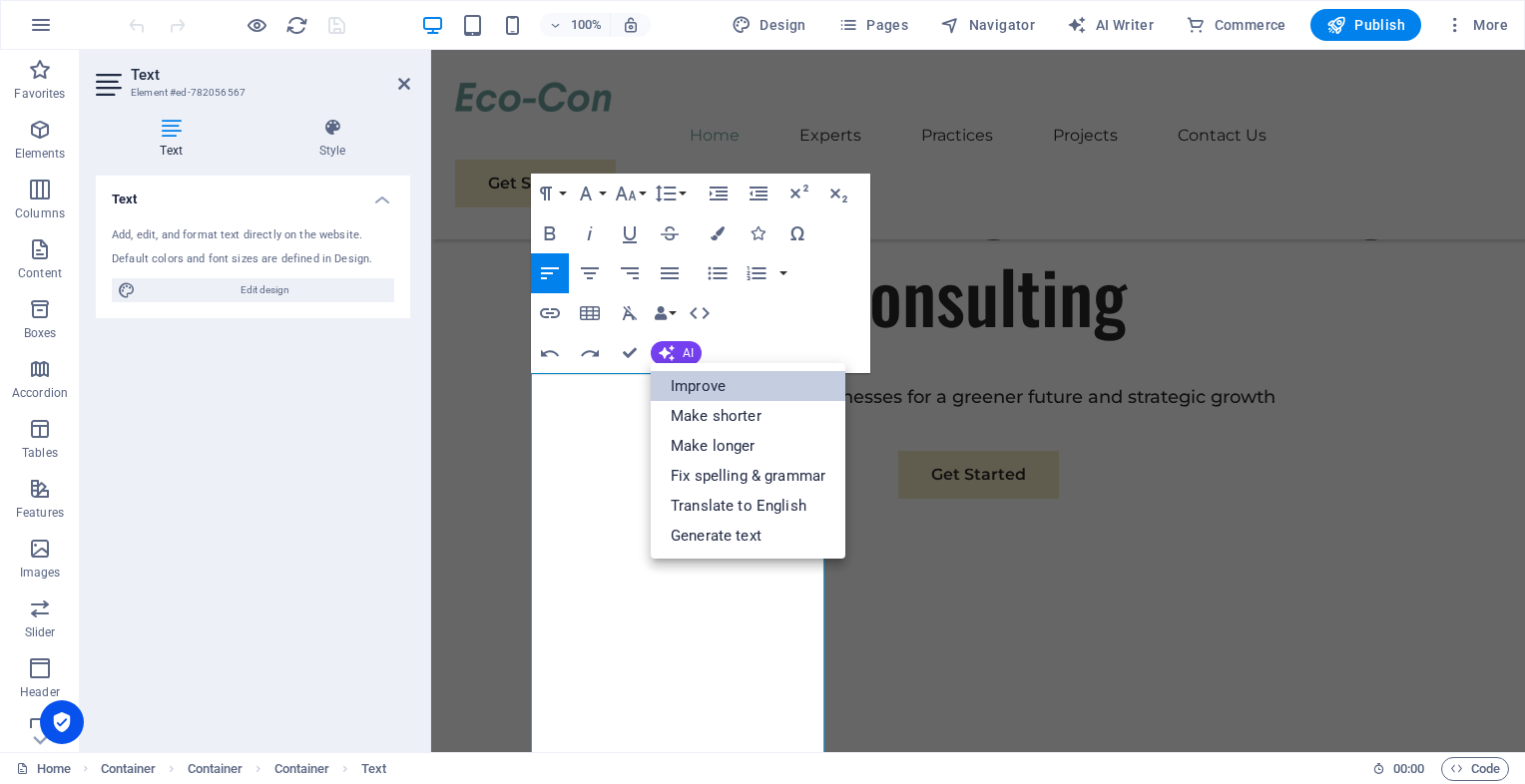 click on "Improve" at bounding box center (748, 386) 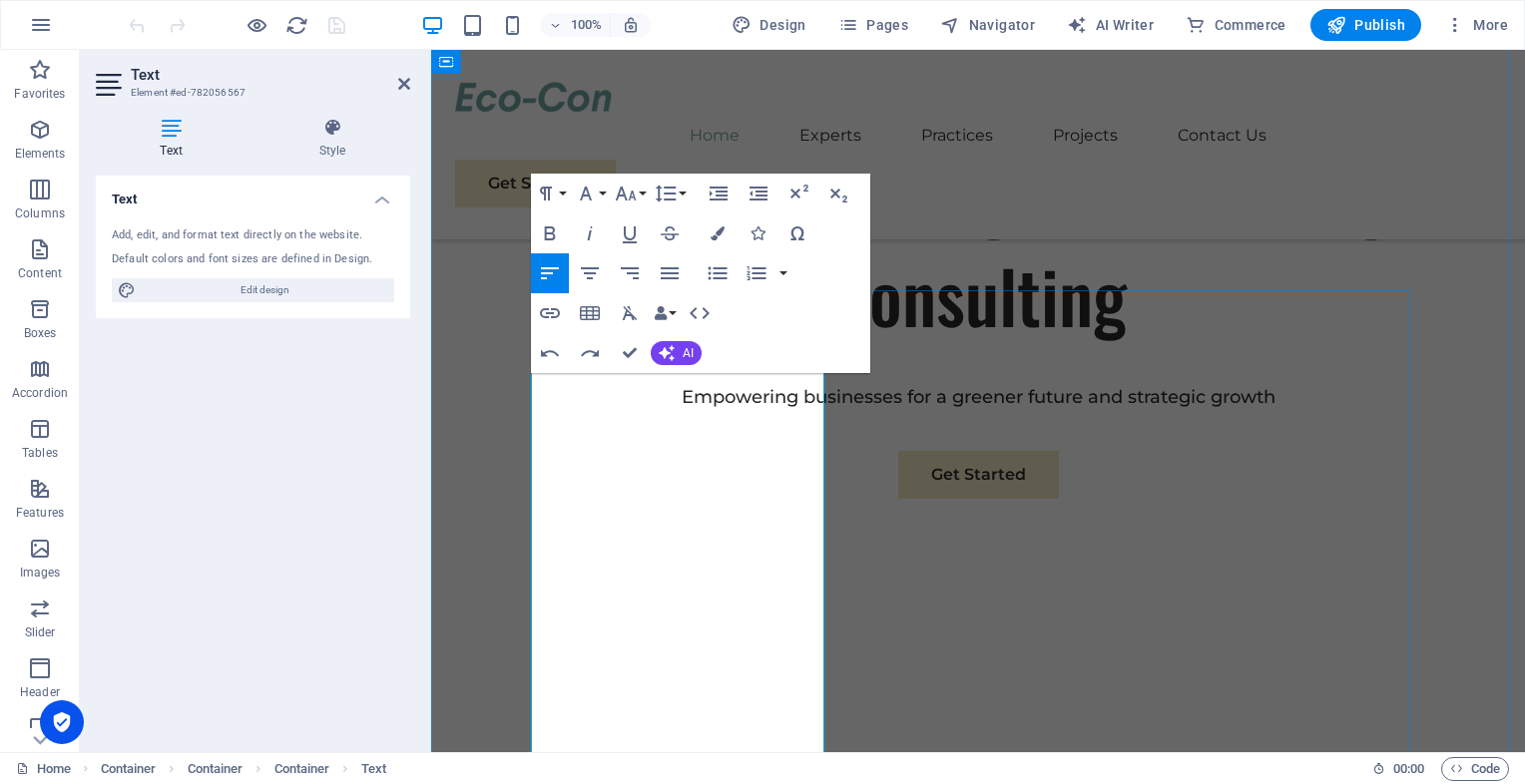 scroll, scrollTop: 1037, scrollLeft: 0, axis: vertical 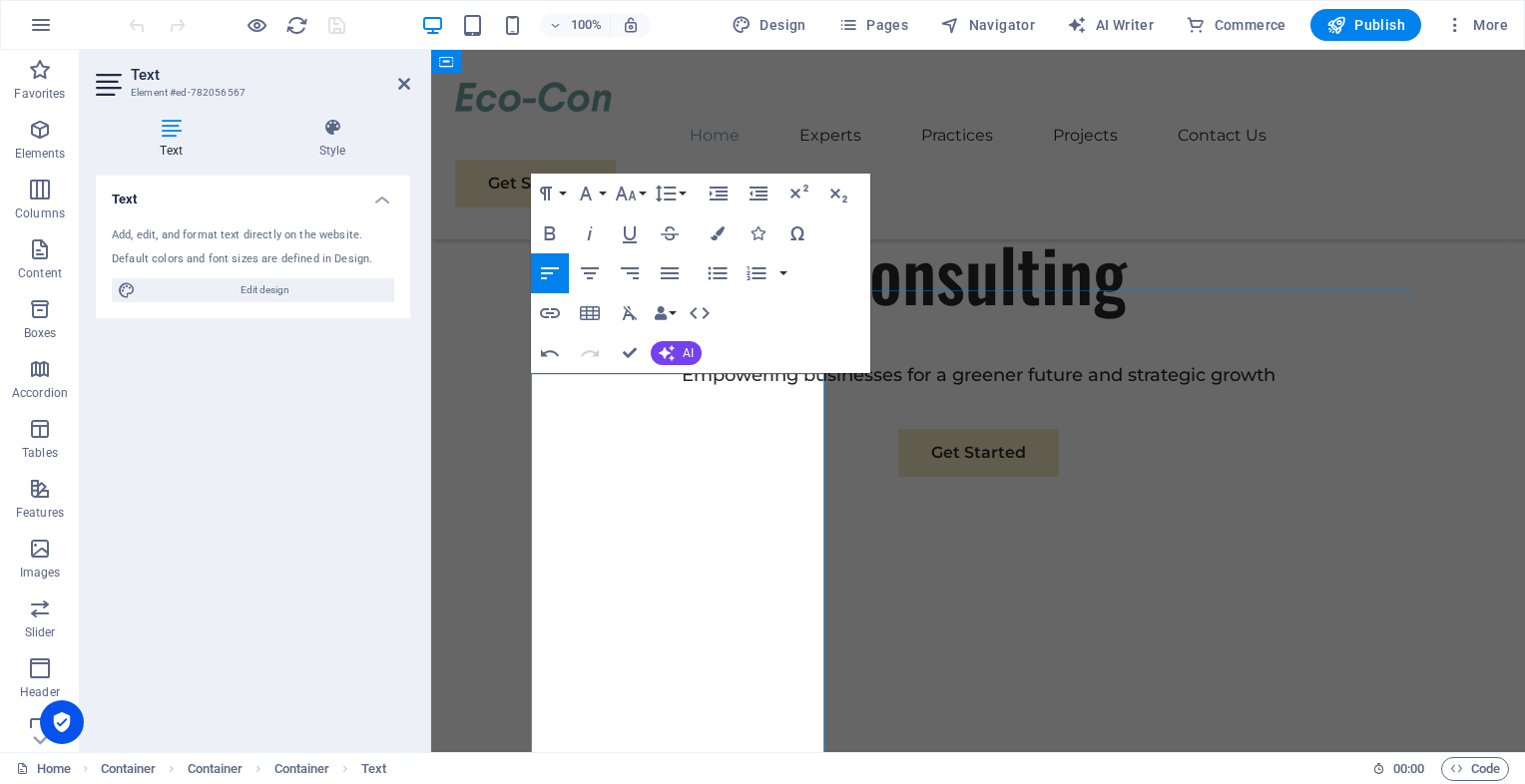 click on "We provide cutting-edge ventilation and air quality control systems for enclosed car parks, prioritizing safety and regulatory compliance.   **Key Services:**   - Design of jet fan and ducted ventilation systems   - Strategic placement of CO and NO₂ sensors and control logic   - Implementation of emergency smoke extraction systems   - CFD analysis to optimize airflow   - Seamless integration with fire alarm systems and Building Management Systems (BMS)   **Applications:** Basement car parks, underground garages, mixed-use developments" at bounding box center (988, 1093) 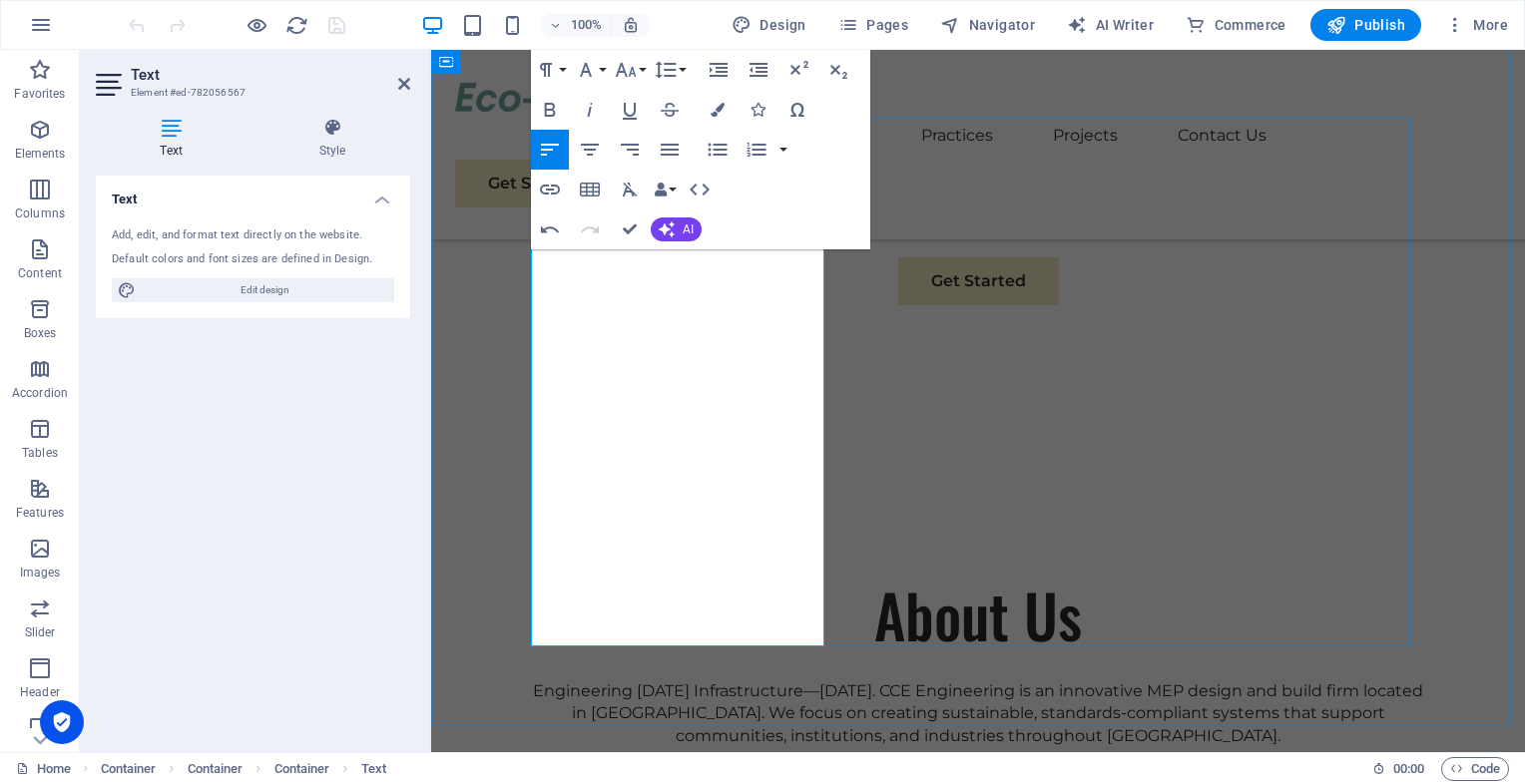 scroll, scrollTop: 1213, scrollLeft: 0, axis: vertical 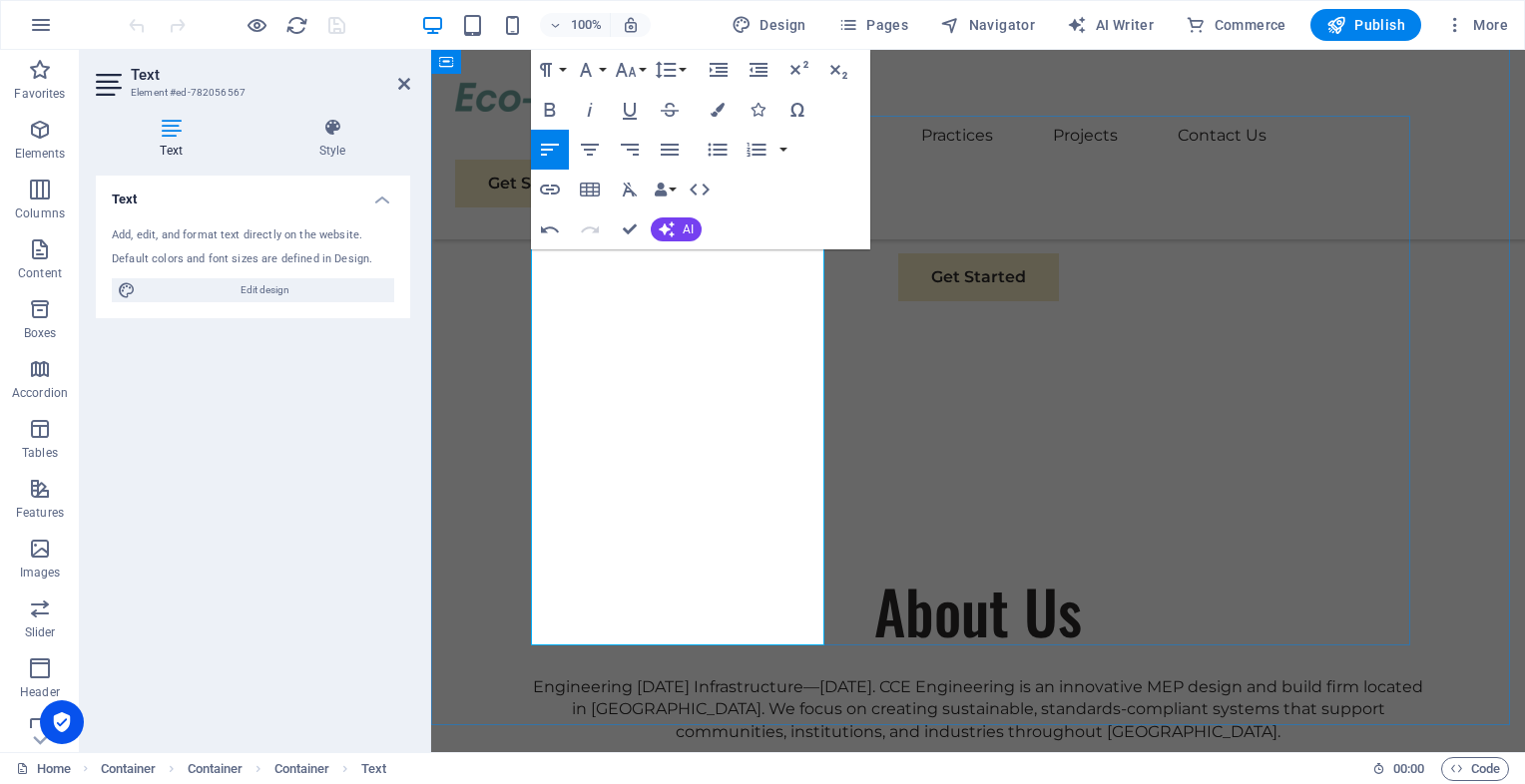 click on "Key Services:   - Design of jet fan and ducted ventilation systems   - Strategic placement of CO and NO₂ sensors and control logic   - Implementation of emergency smoke extraction systems   - CFD analysis to optimize airflow   - Seamless integration with fire alarm systems and Building Management Systems (BMS)   **Applications:** Basement car parks, underground garages, mixed-use developments" at bounding box center [988, 939] 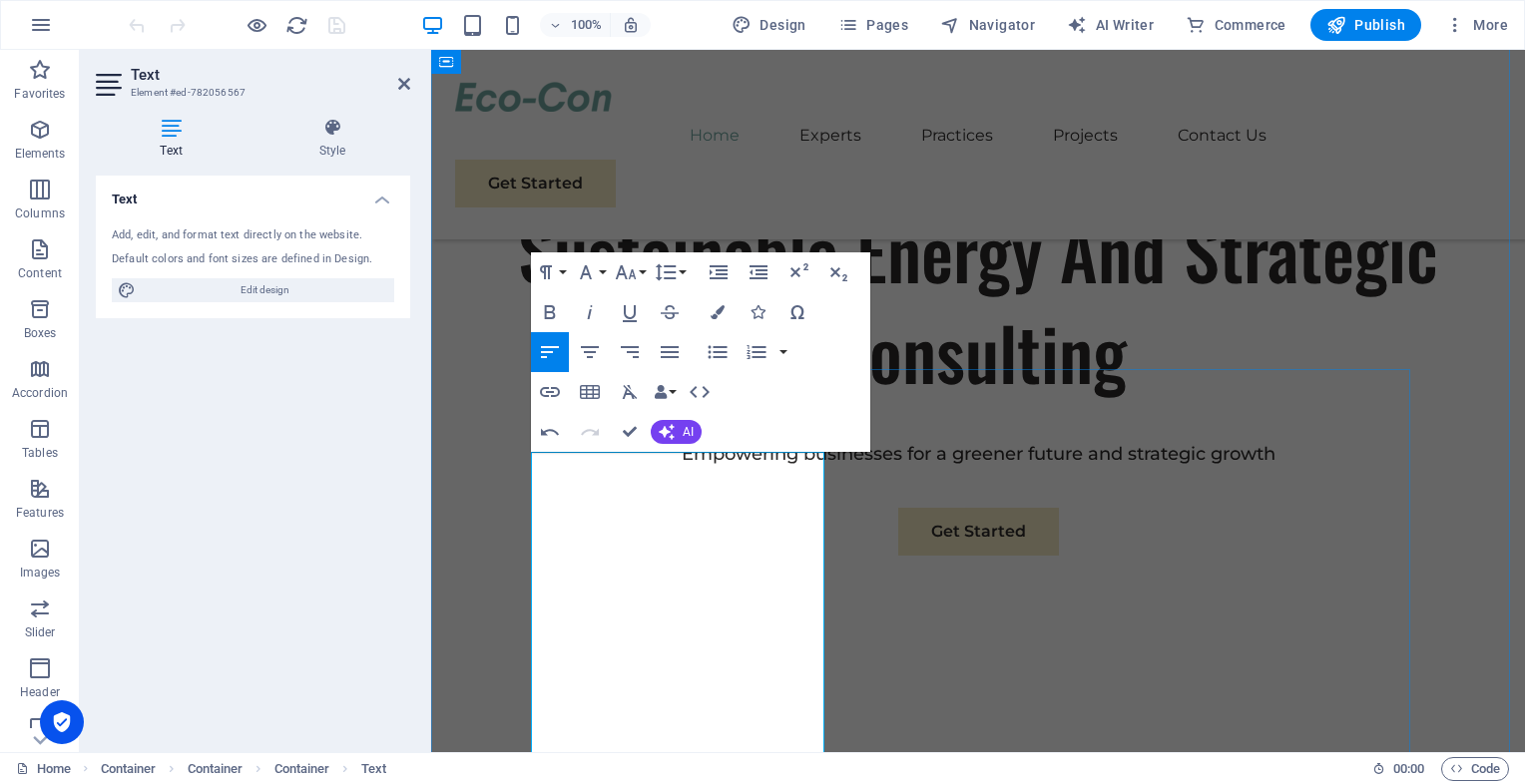 scroll, scrollTop: 962, scrollLeft: 0, axis: vertical 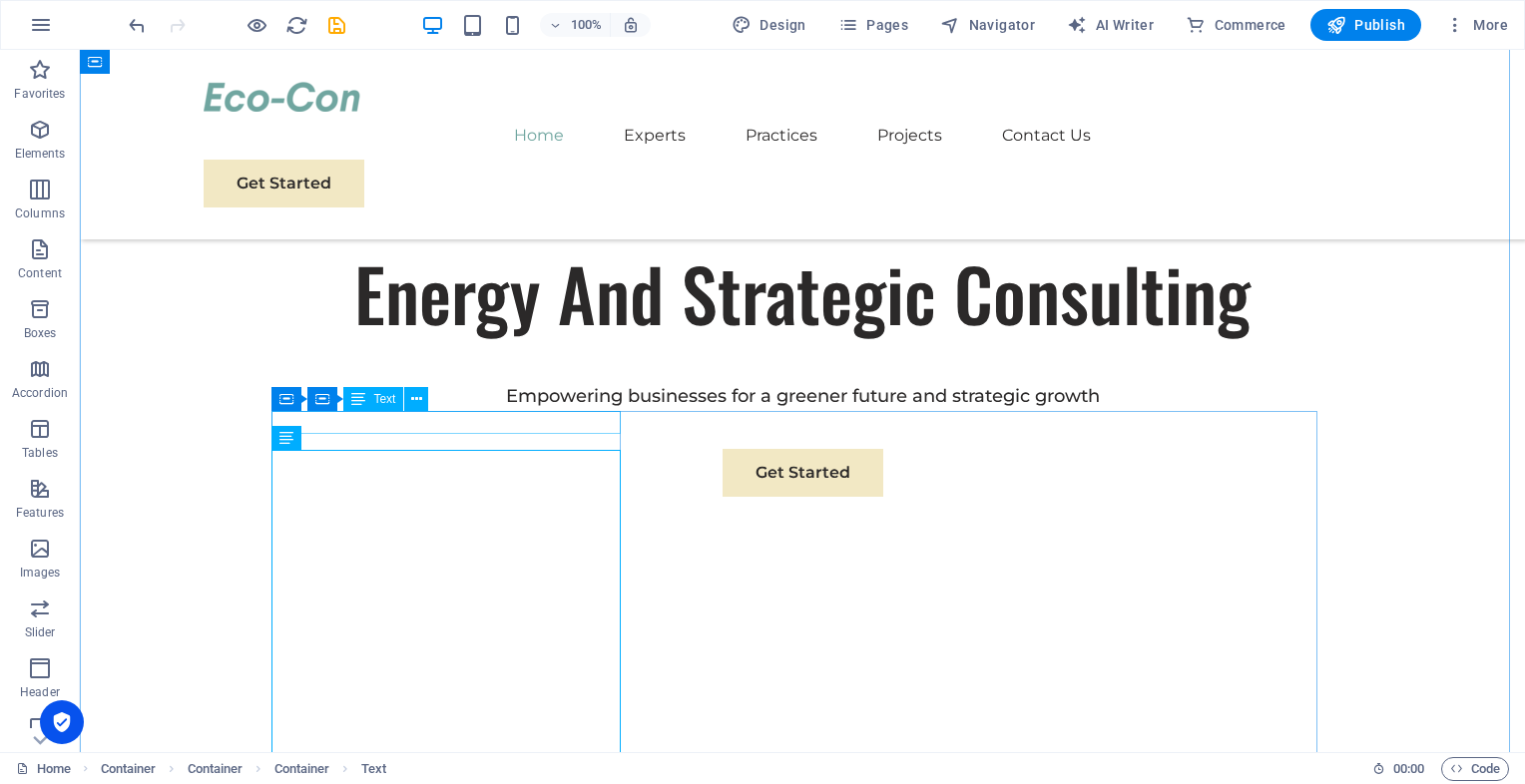 click on "Car Park Ventilation and CO Monitoring" at bounding box center (802, 974) 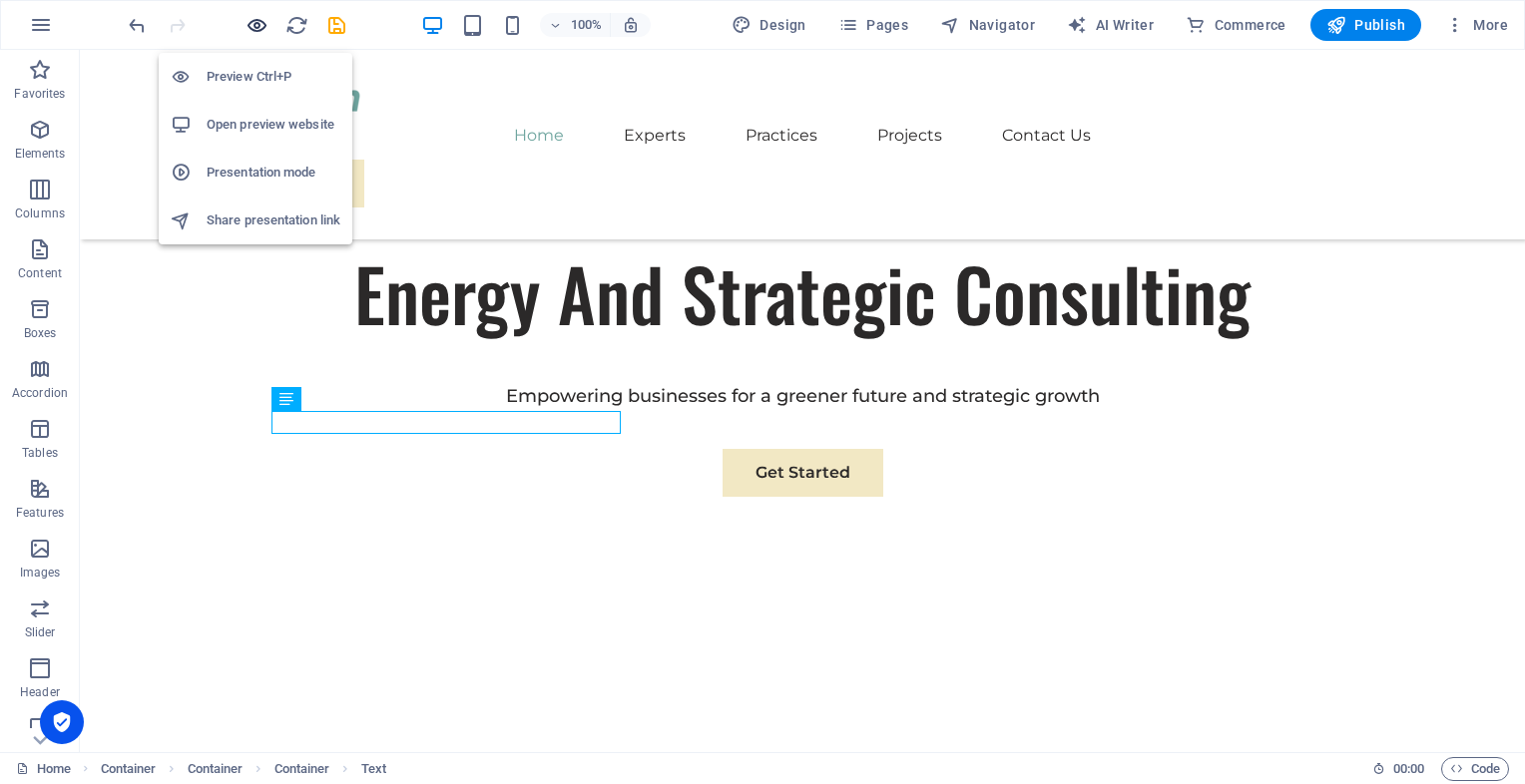click at bounding box center [256, 25] 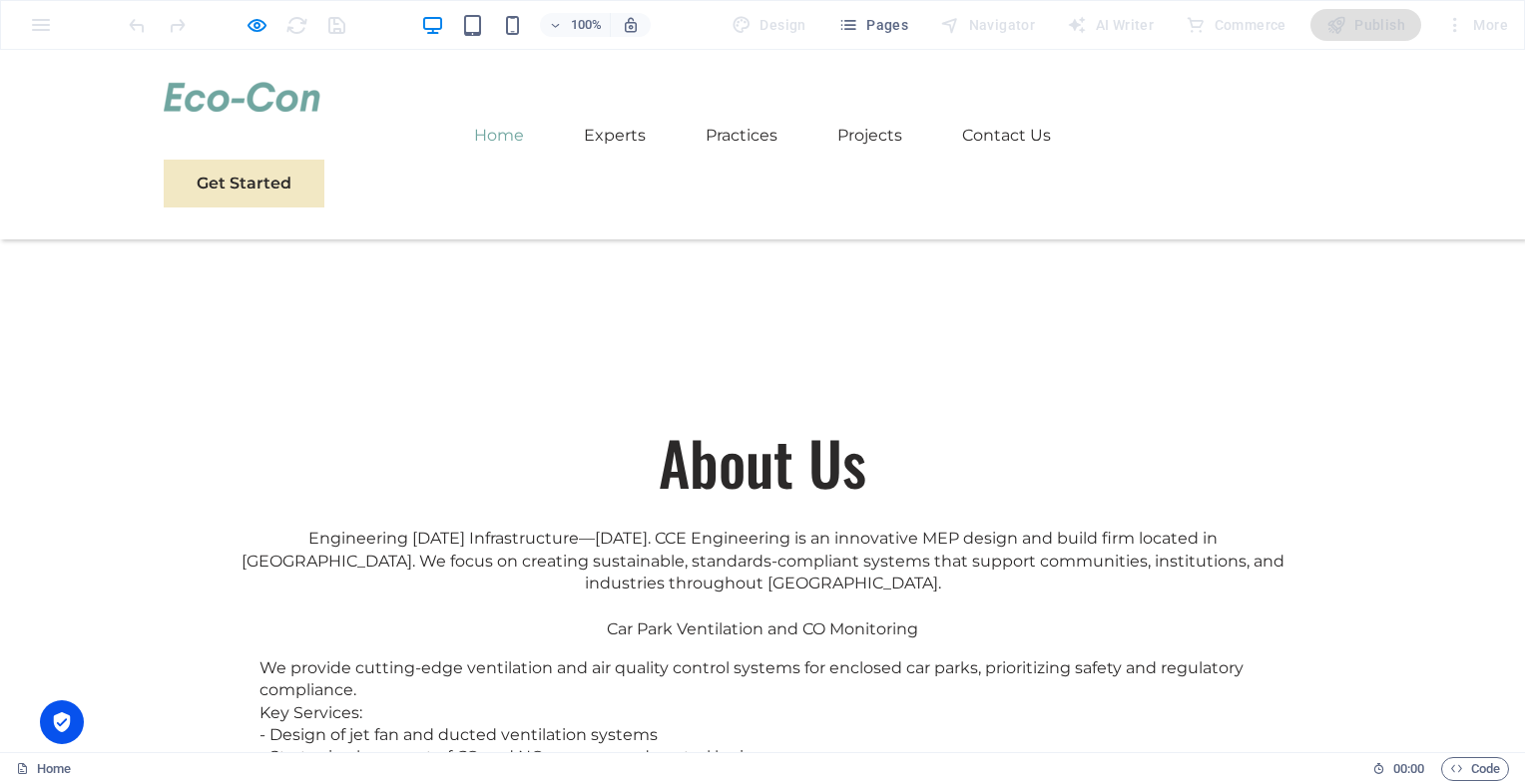 scroll, scrollTop: 1090, scrollLeft: 0, axis: vertical 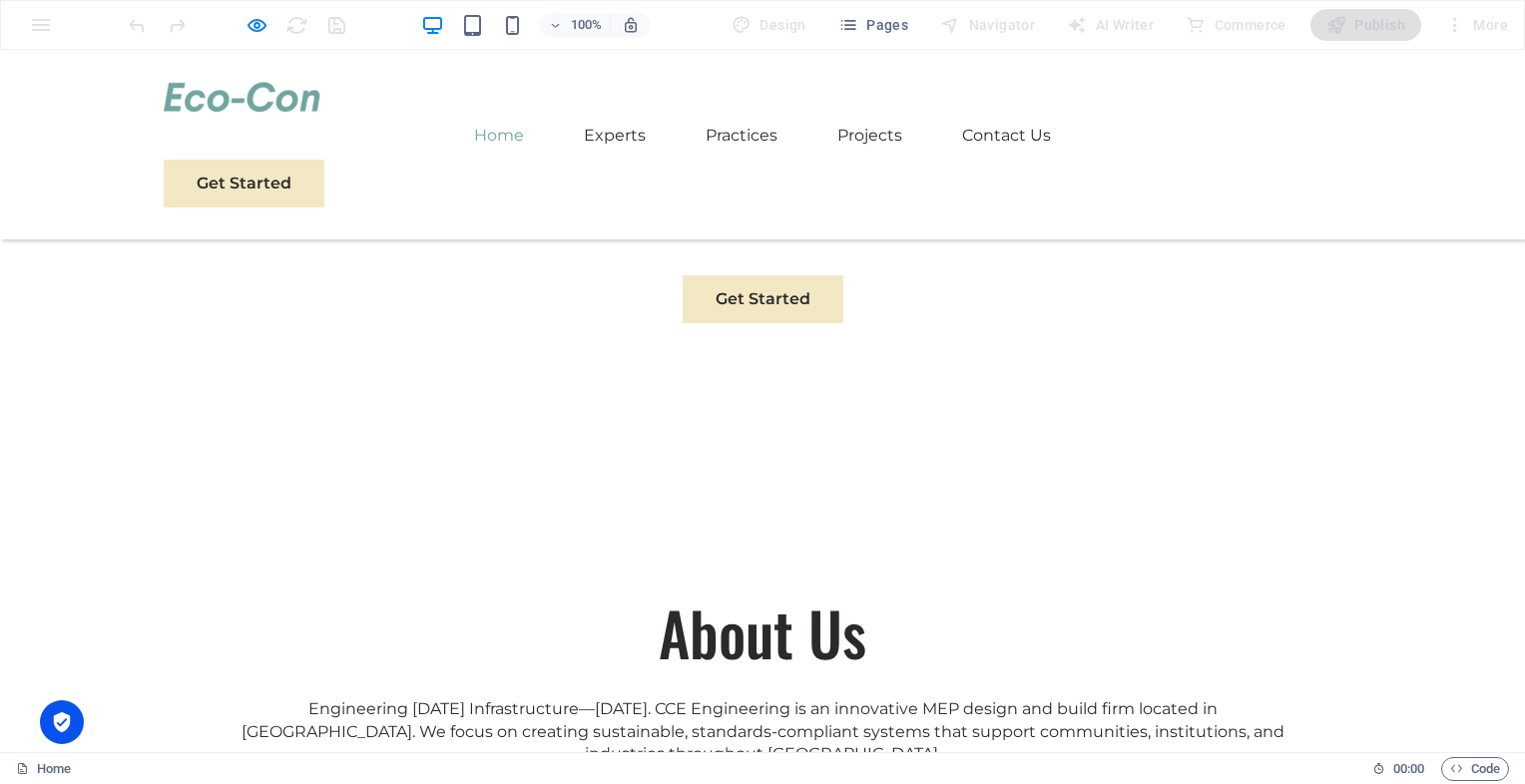 click on "HVAC (Heating, Ventilation, and Air Conditioning)" at bounding box center (762, 2586) 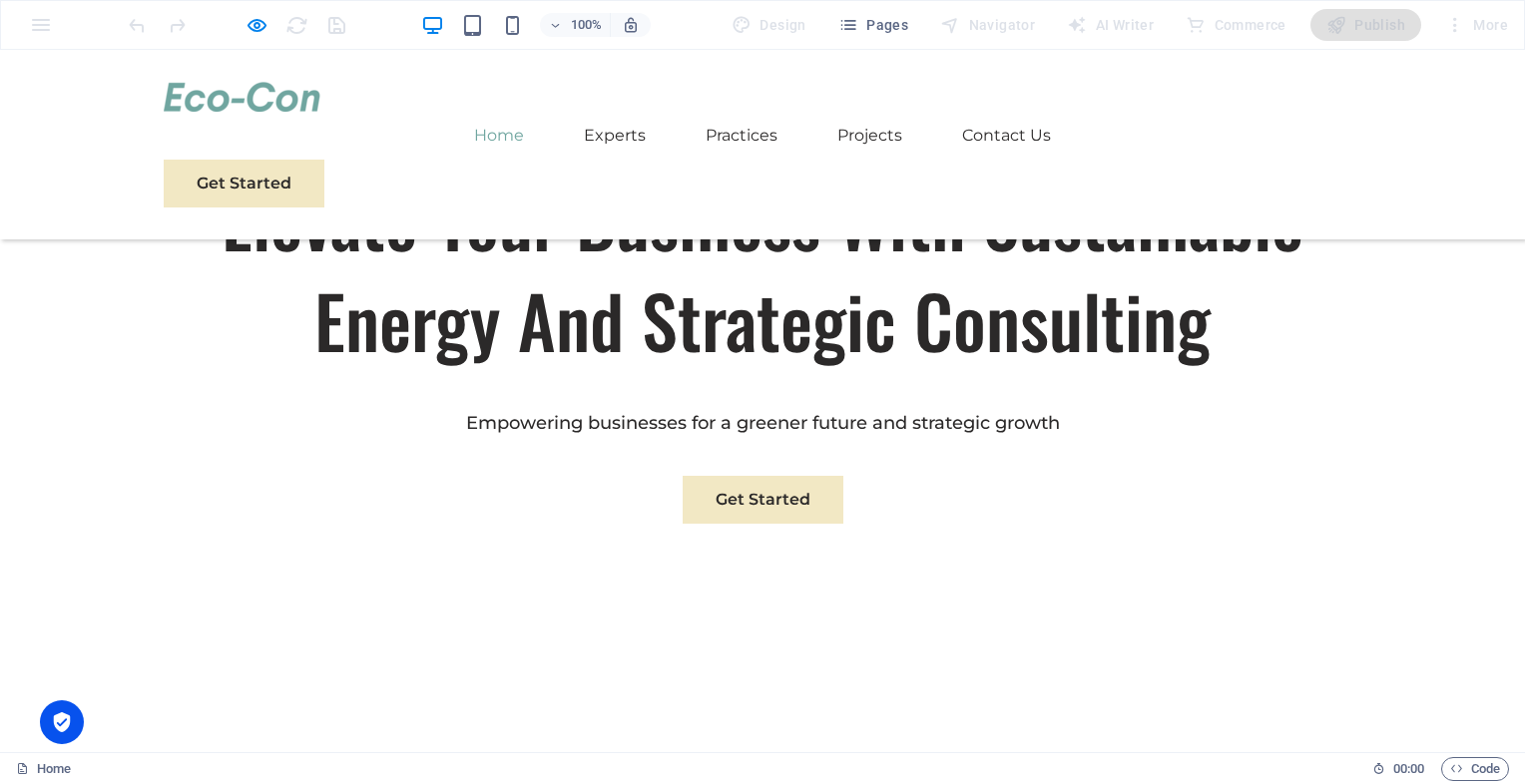 scroll, scrollTop: 879, scrollLeft: 0, axis: vertical 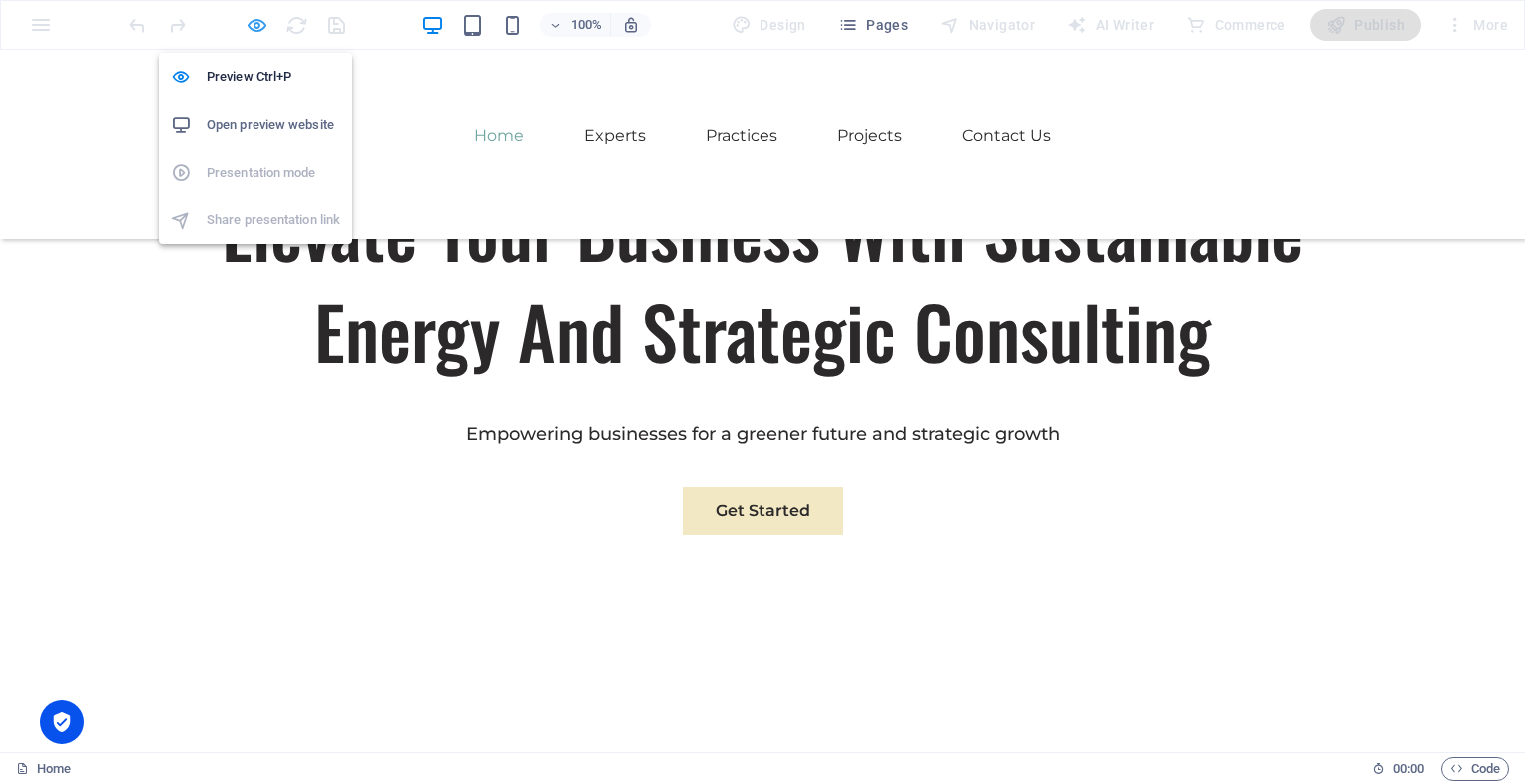 click at bounding box center (256, 25) 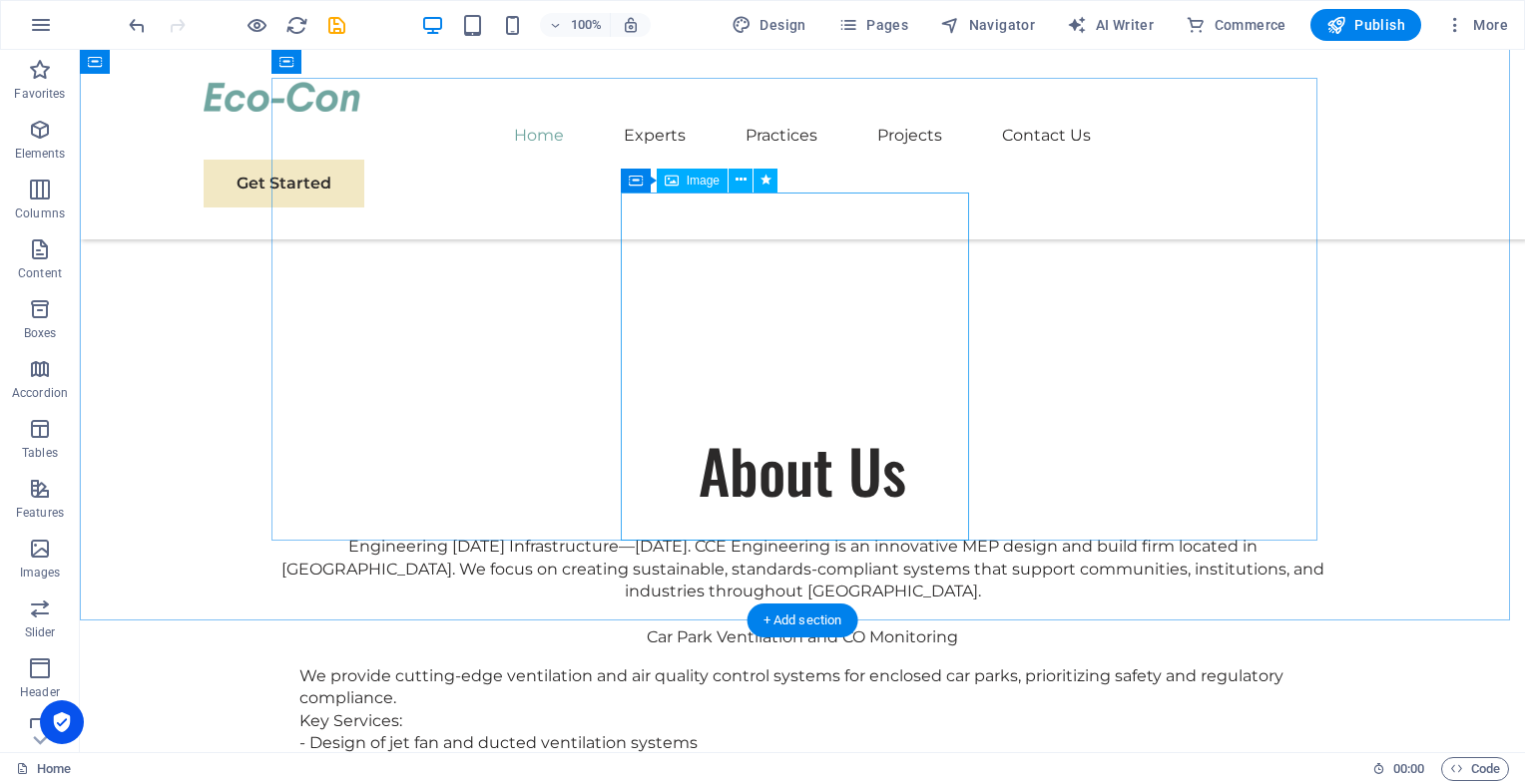 scroll, scrollTop: 1250, scrollLeft: 0, axis: vertical 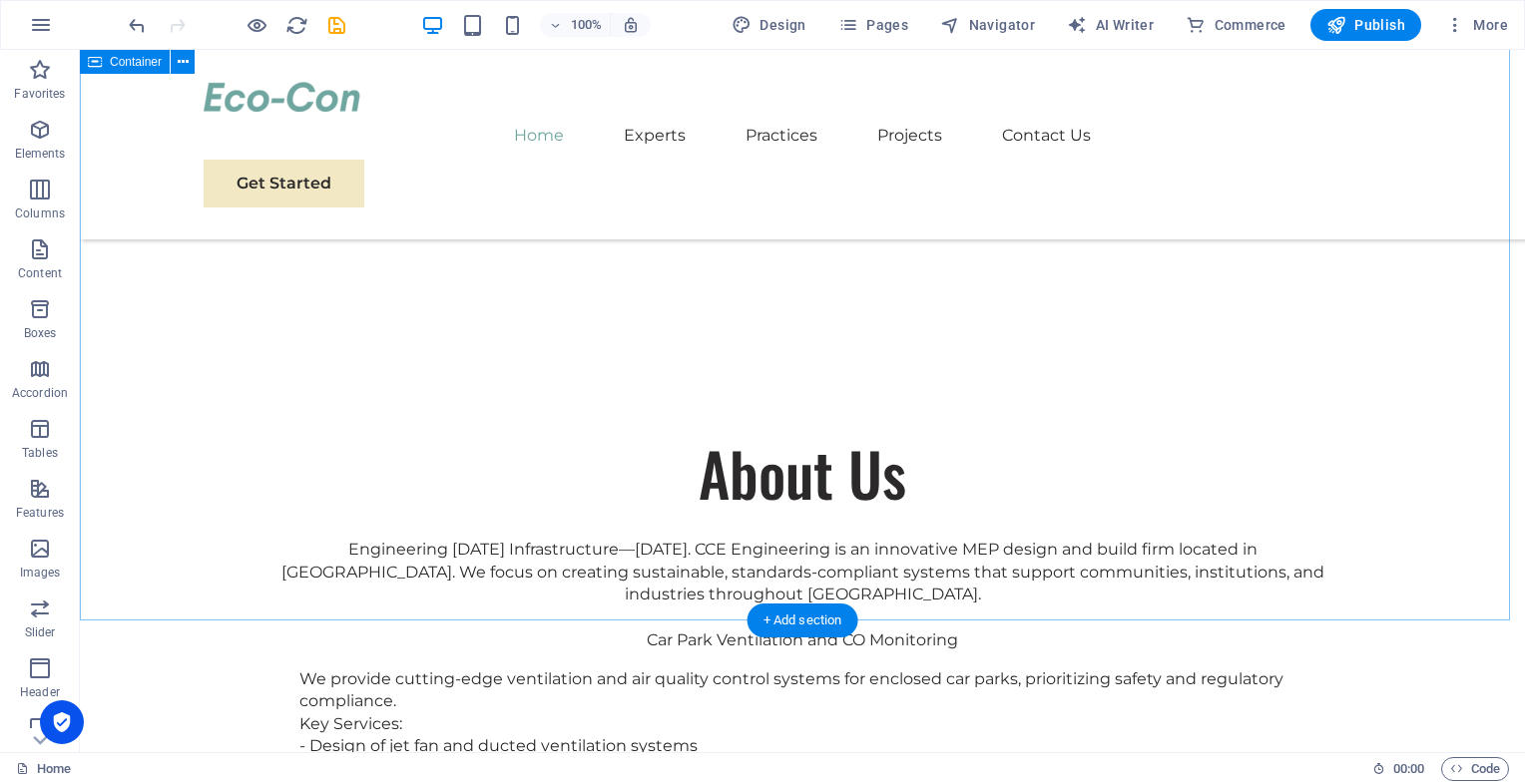 click on "About Us Engineering Tomorrow’s Infrastructure—Today. CCE Engineering is an innovative MEP design and build firm located in Addis Ababa. We focus on creating sustainable, standards-compliant systems that support communities, institutions, and industries throughout East Africa. Car Park Ventilation and CO Monitoring We provide cutting-edge ventilation and air quality control systems for enclosed car parks, prioritizing safety and regulatory compliance.   Key Services:   - Design of jet fan and ducted ventilation systems   - Strategic placement of CO and NO₂ sensors and control logic   - Implementation of emergency smoke extraction systems   - CFD analysis to optimize airflow   - Seamless integration with fire alarm systems and Building Management Systems (BMS)   Applications: Basement car parks, underground garages, mixed-use developments HVAC (Heating, Ventilation, and Air Conditioning) Key Services: - Load calculations and system sizing - Ductwork and chilled water piping design" at bounding box center (802, 1485) 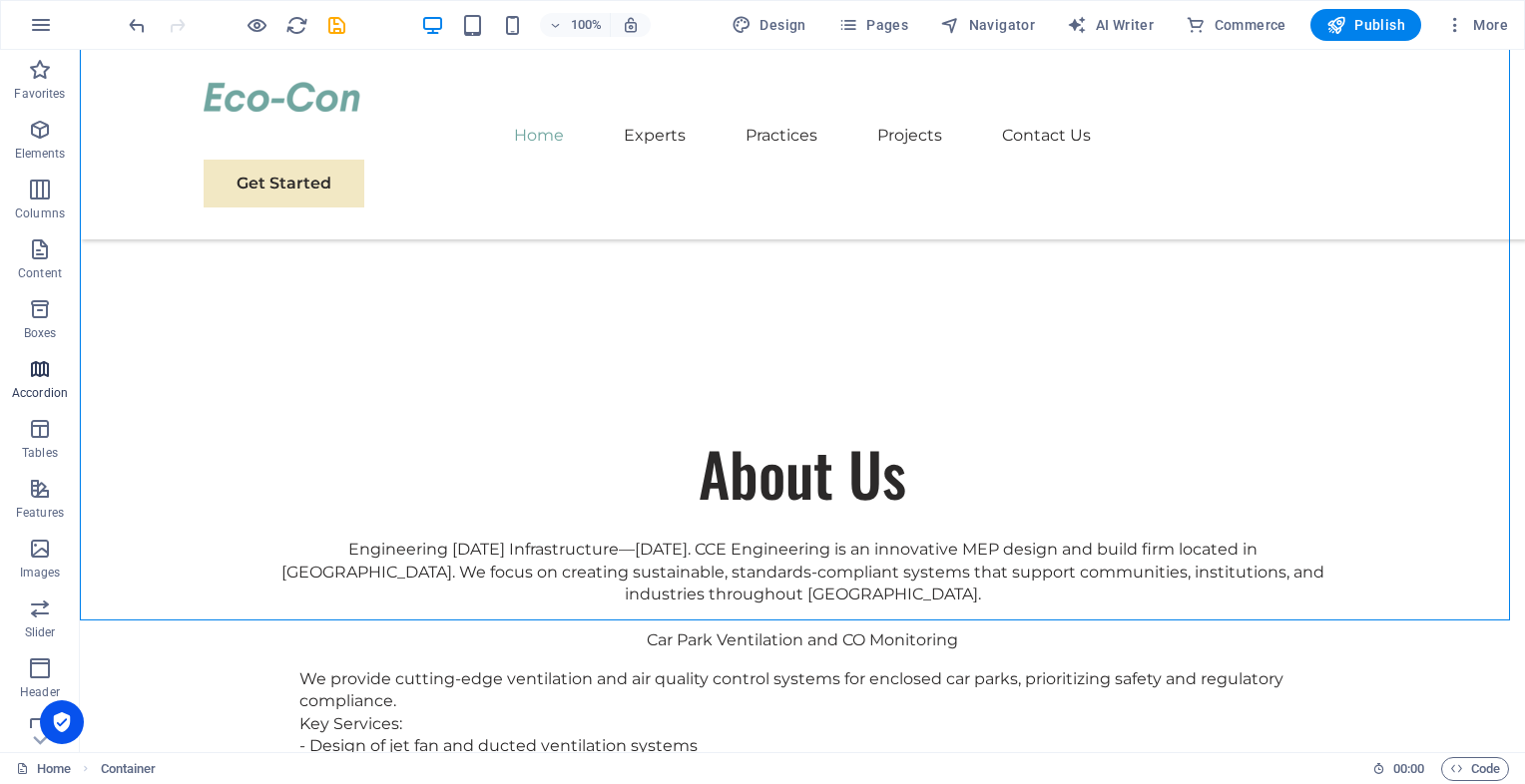 click on "Accordion" at bounding box center [40, 381] 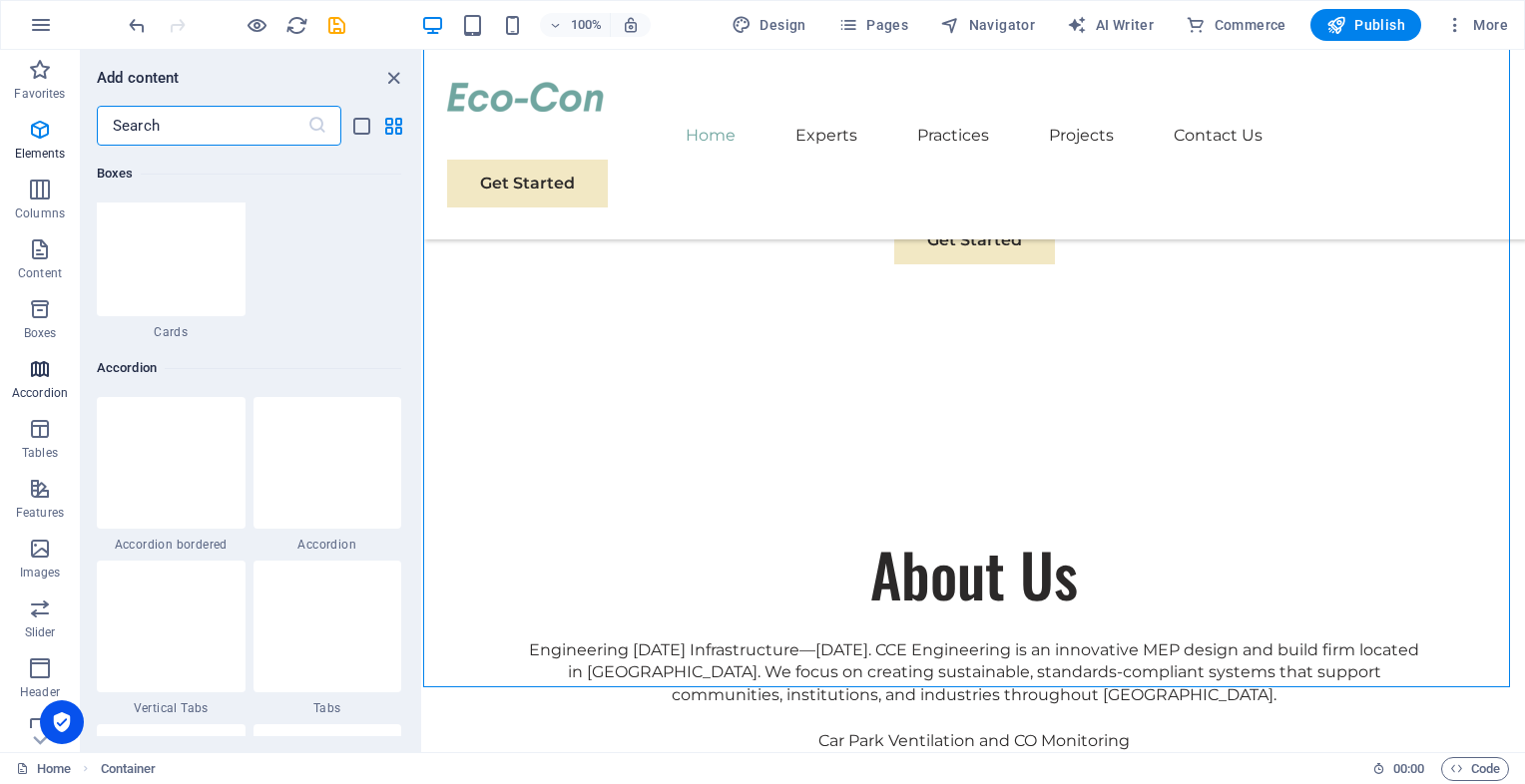 scroll, scrollTop: 6204, scrollLeft: 0, axis: vertical 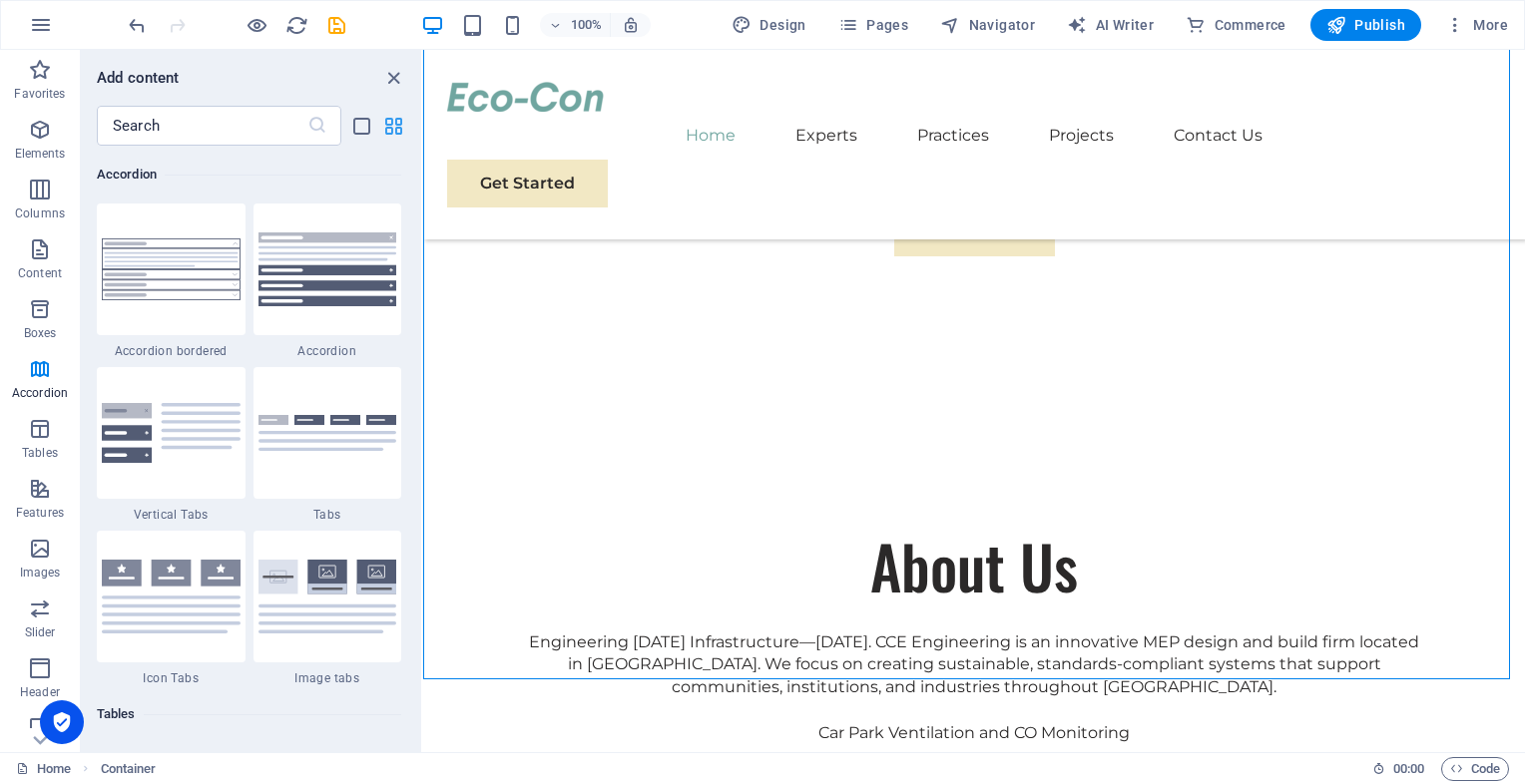 click at bounding box center (393, 126) 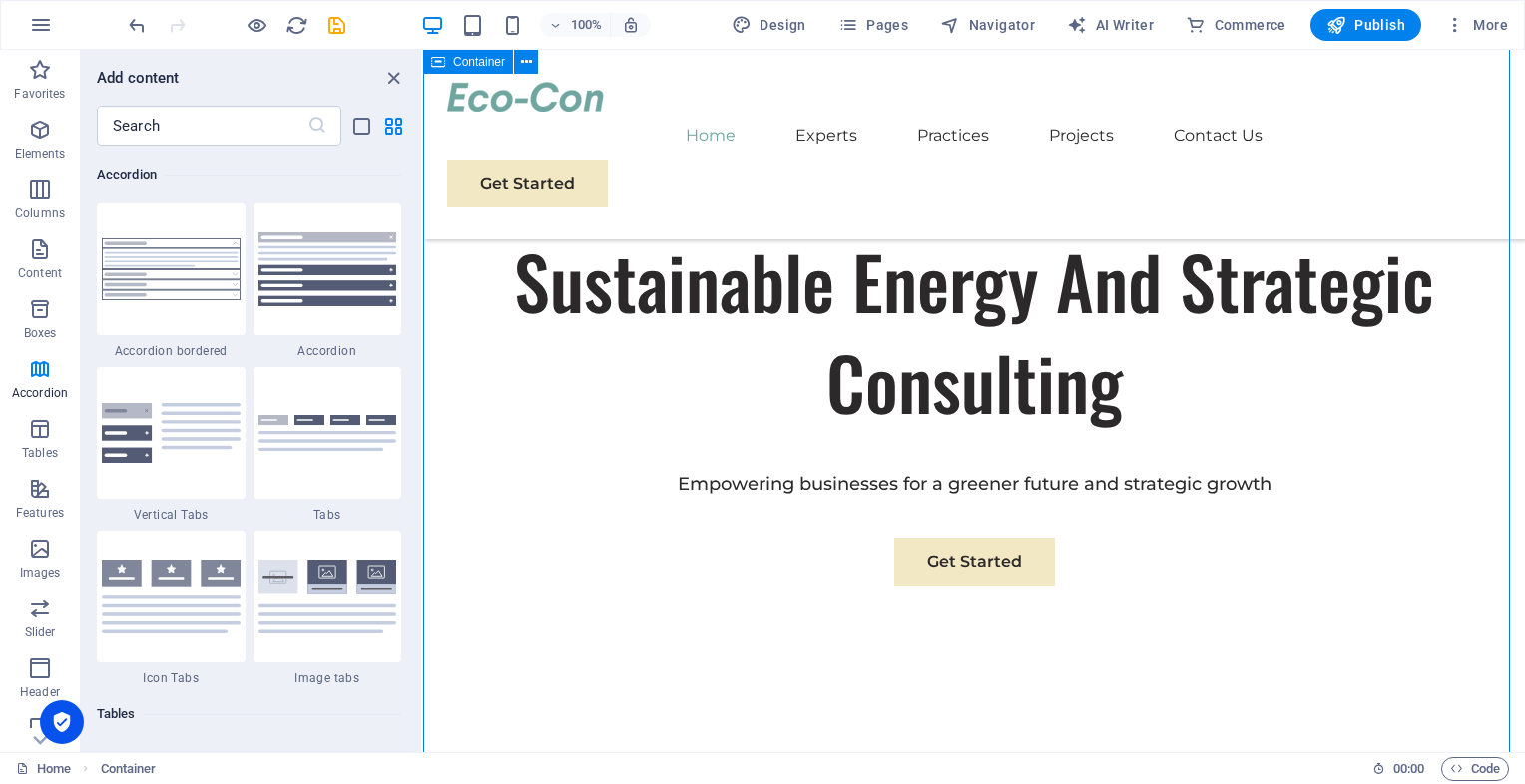 scroll, scrollTop: 930, scrollLeft: 0, axis: vertical 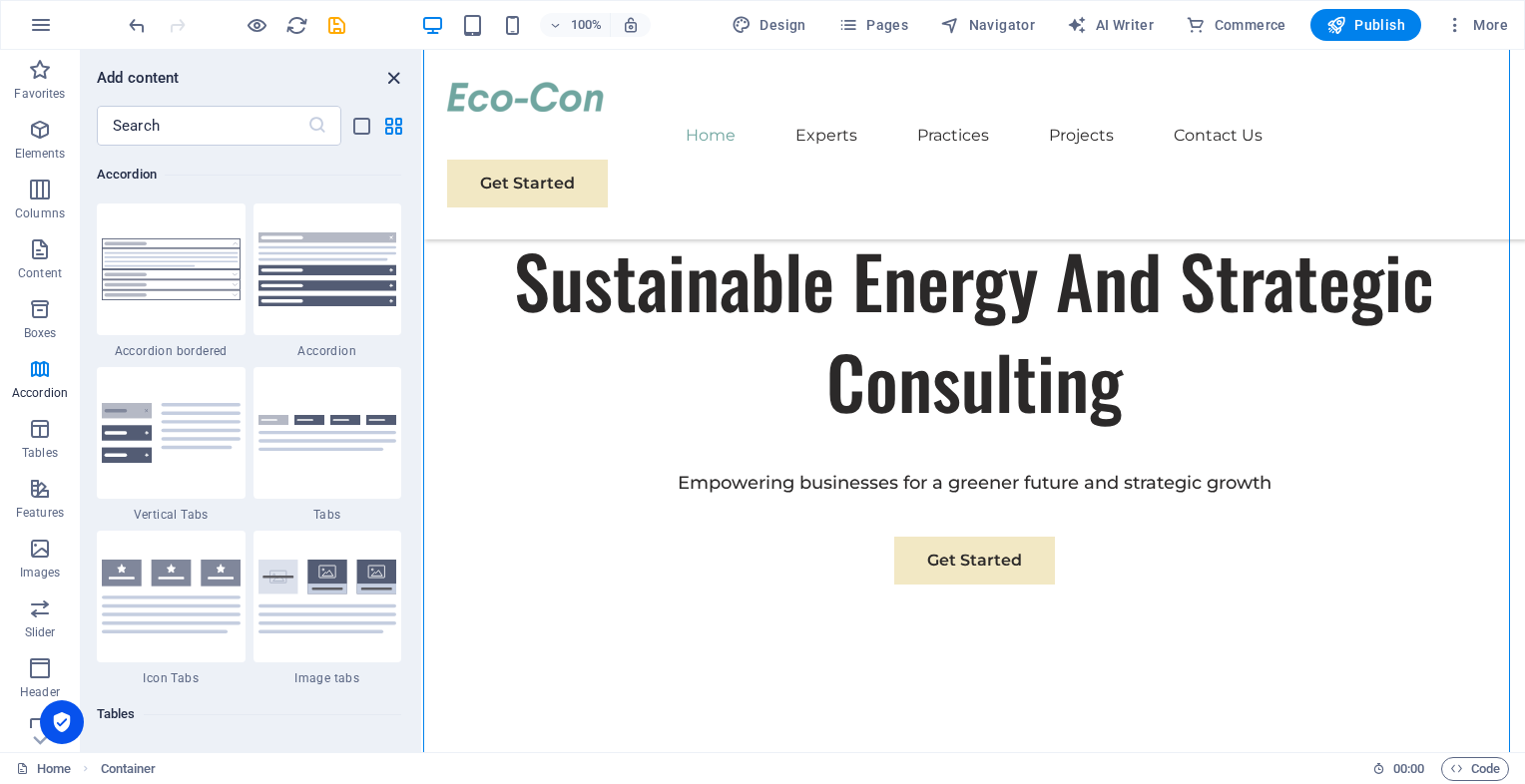 click at bounding box center [393, 78] 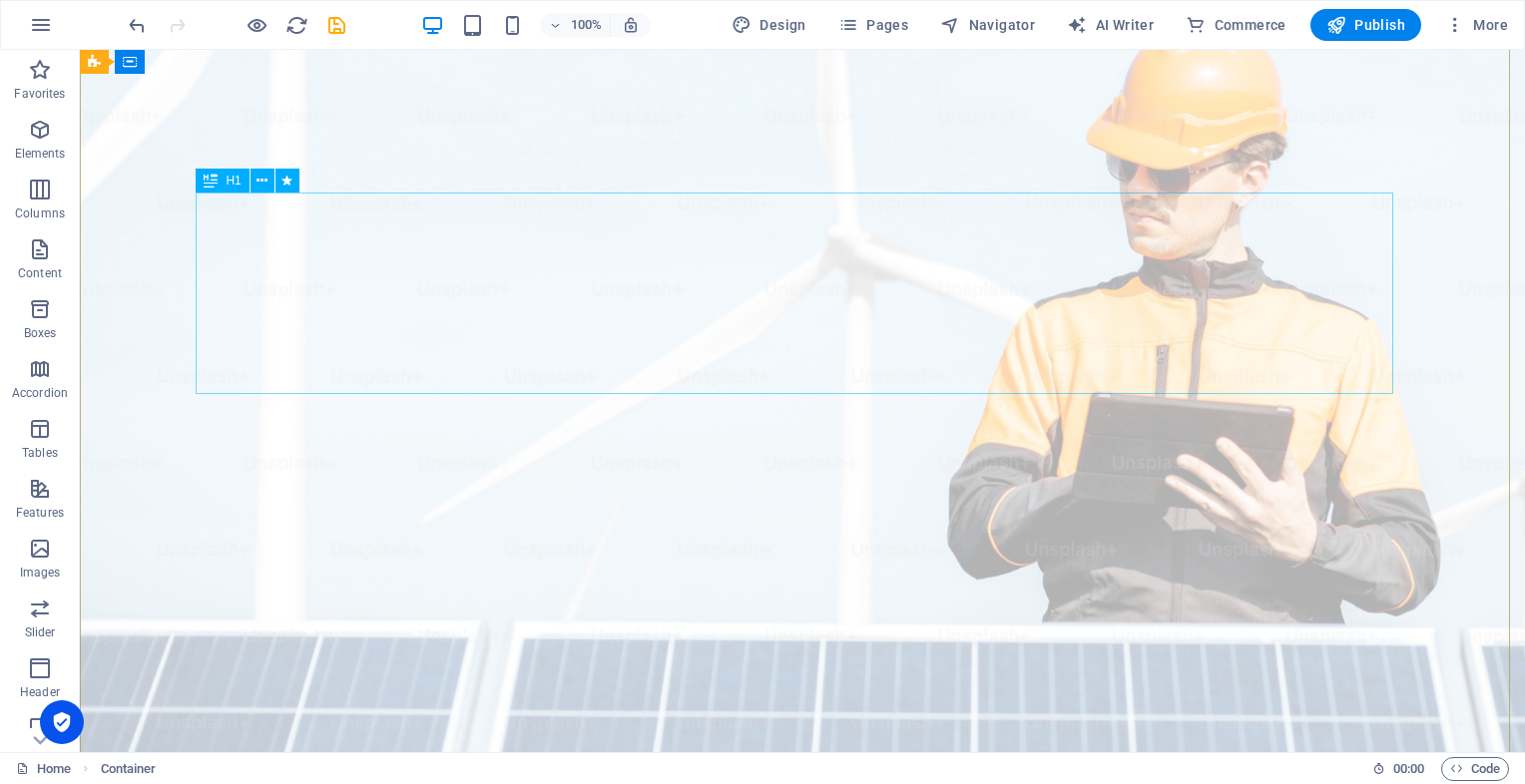 scroll, scrollTop: 0, scrollLeft: 0, axis: both 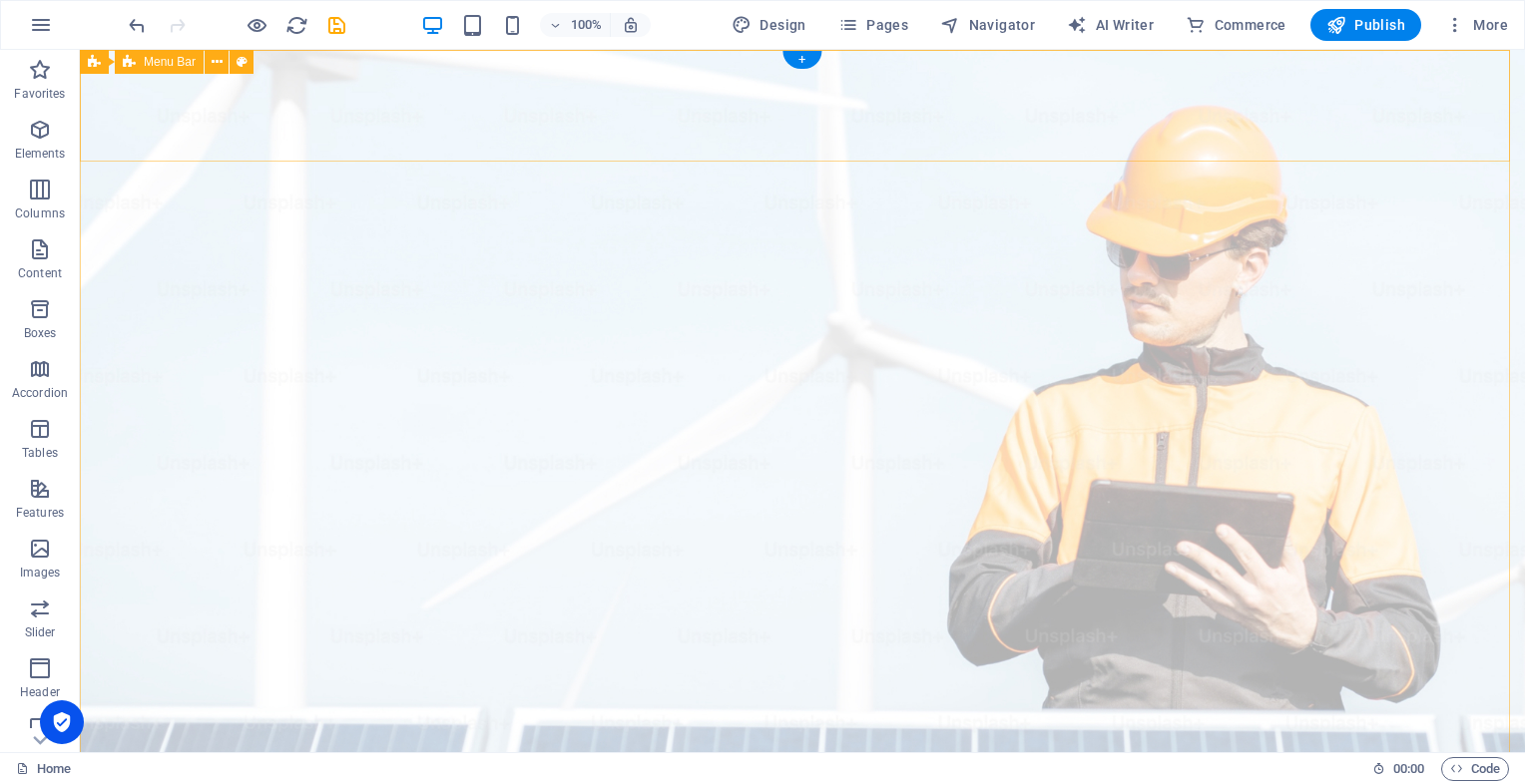 click on "Home Experts Practices Projects Contact Us Get Started" at bounding box center [802, 1042] 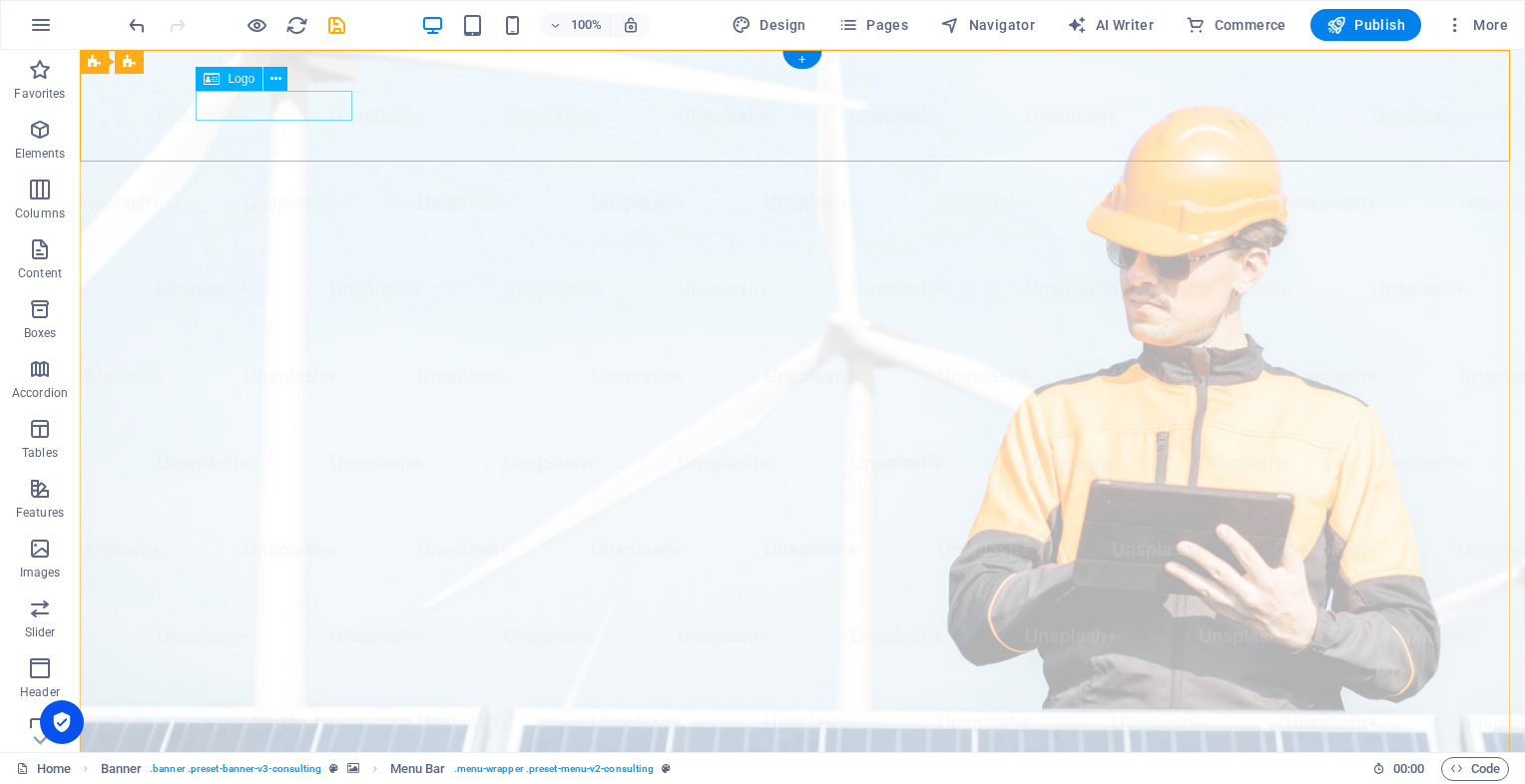 click at bounding box center (802, 994) 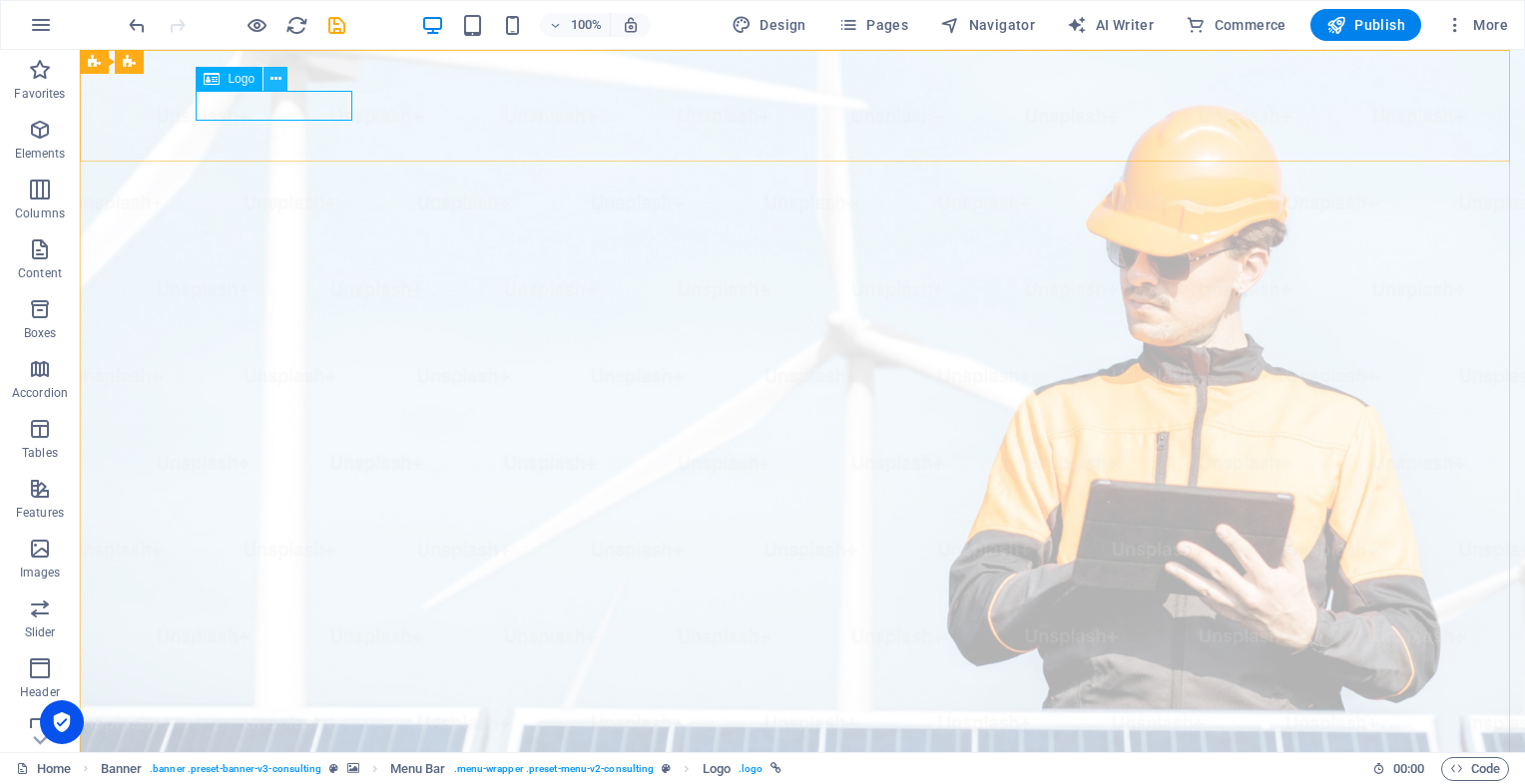 click at bounding box center (275, 79) 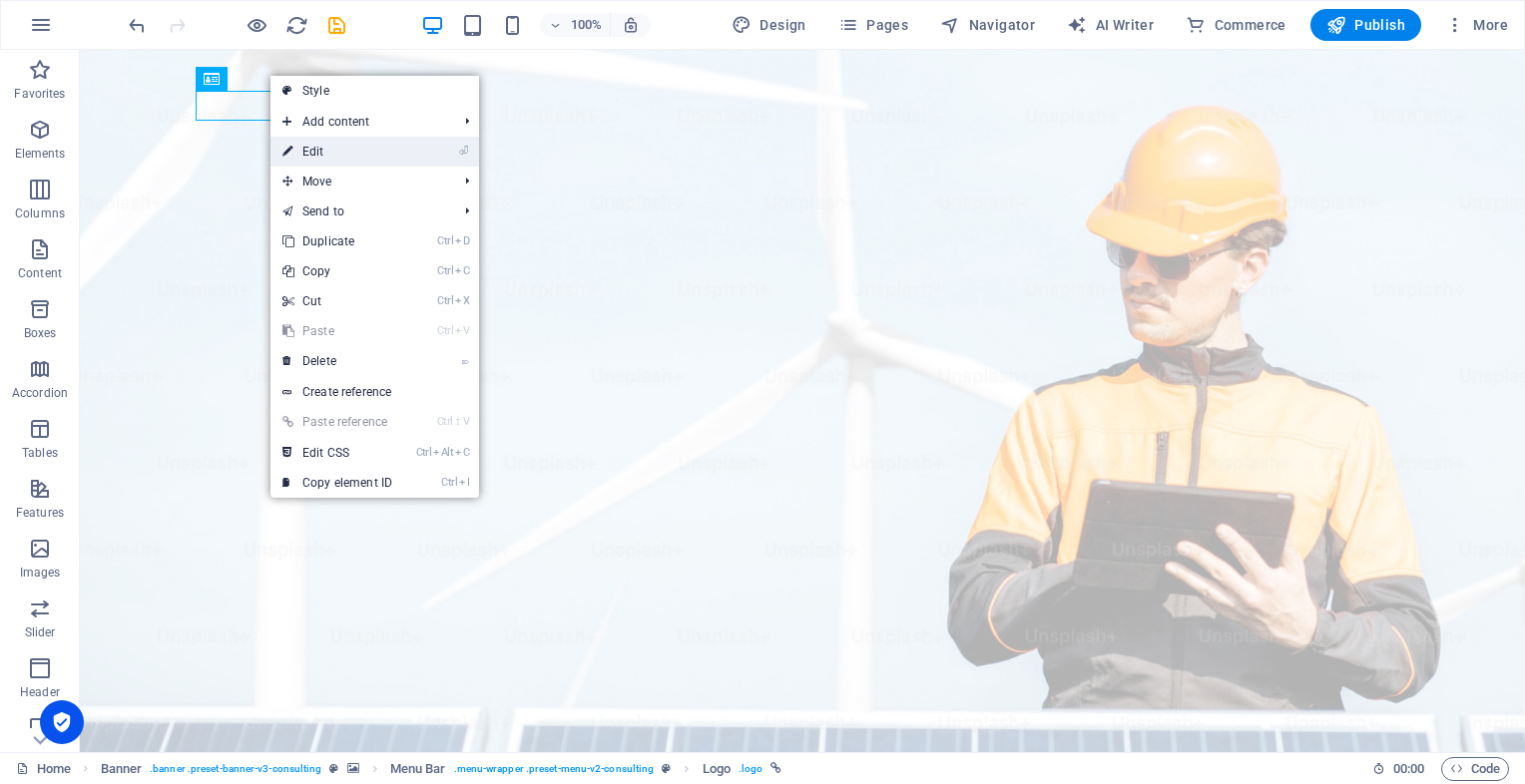 click on "⏎  Edit" at bounding box center [337, 152] 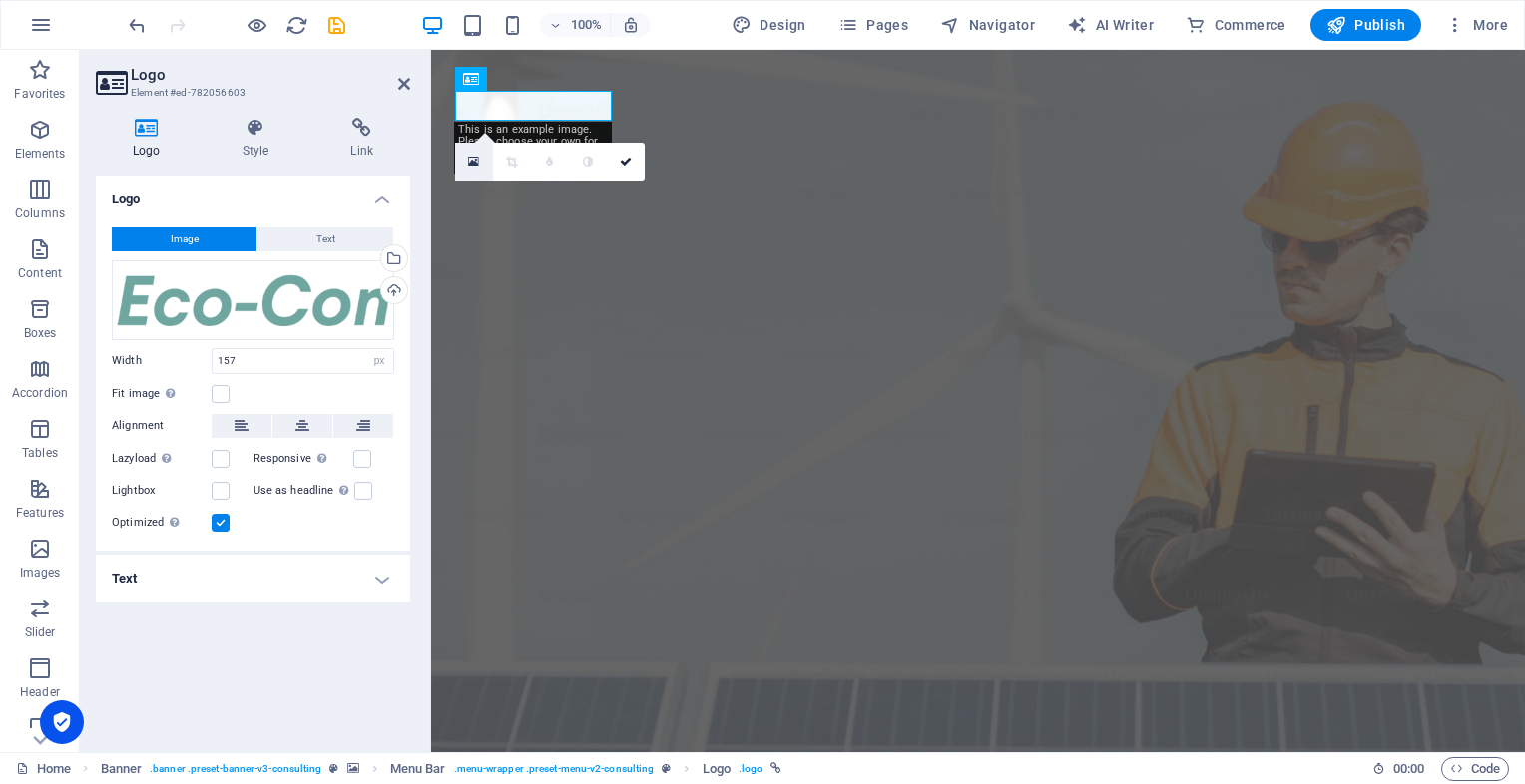 click at bounding box center [473, 162] 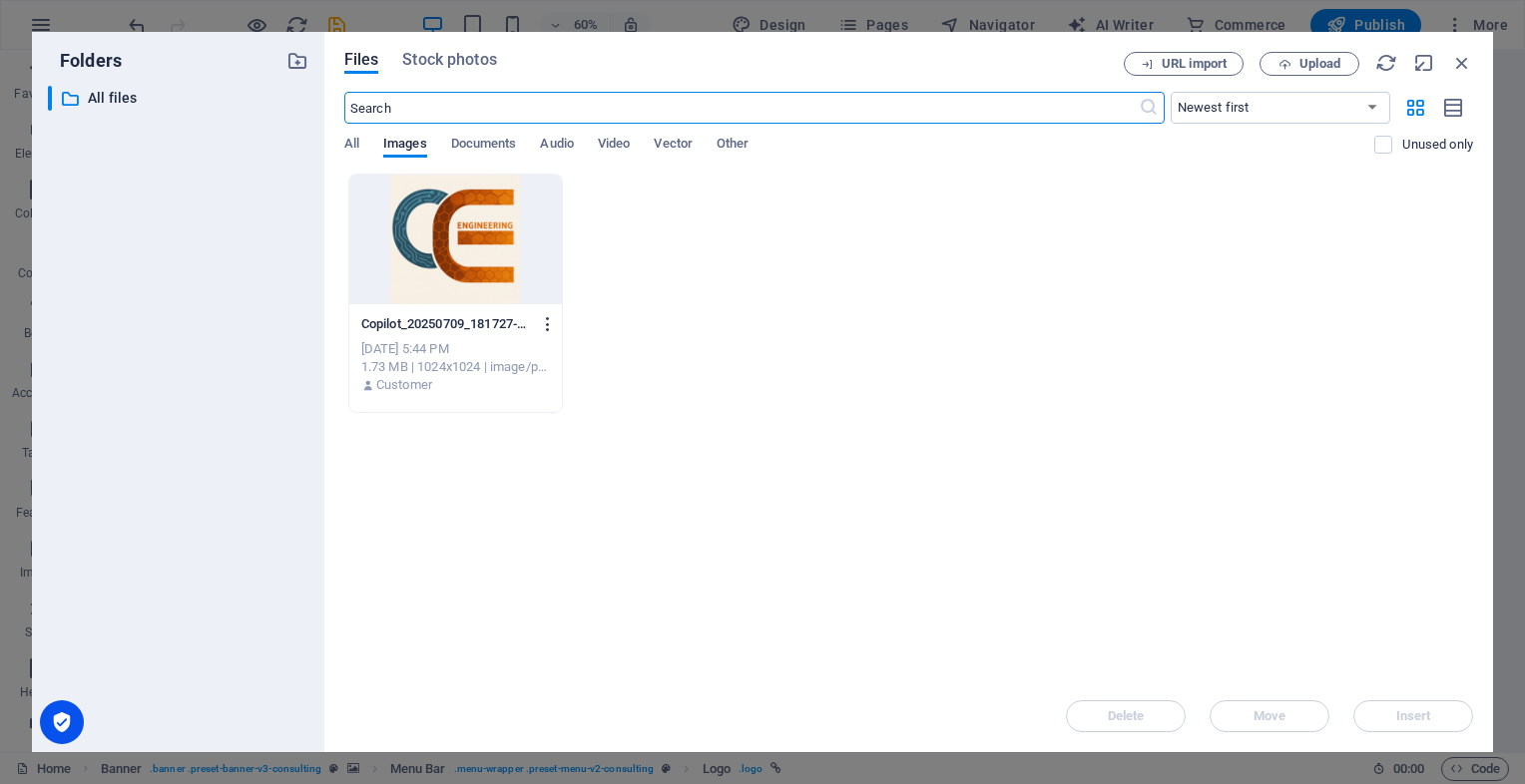click at bounding box center (548, 324) 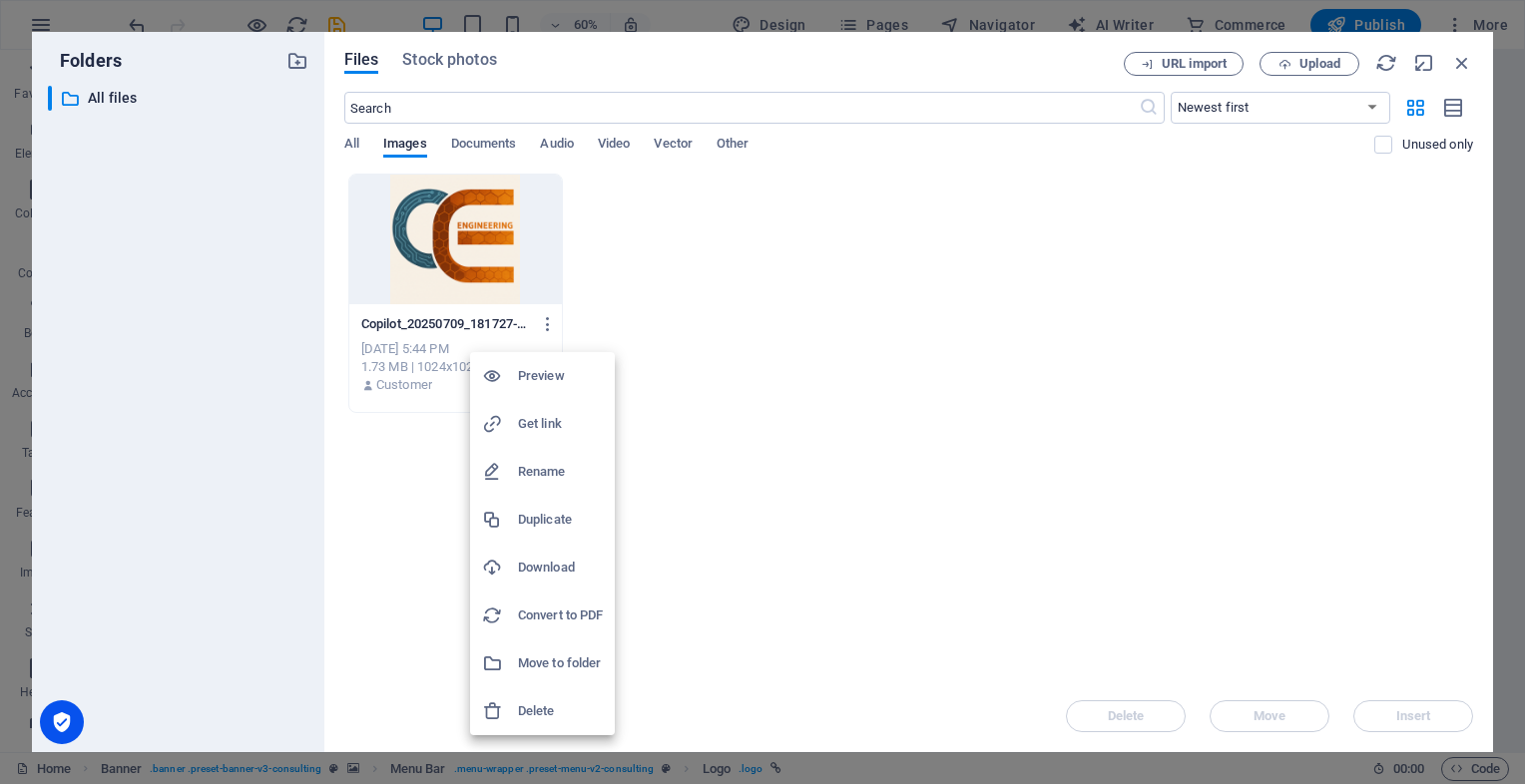 click at bounding box center [500, 711] 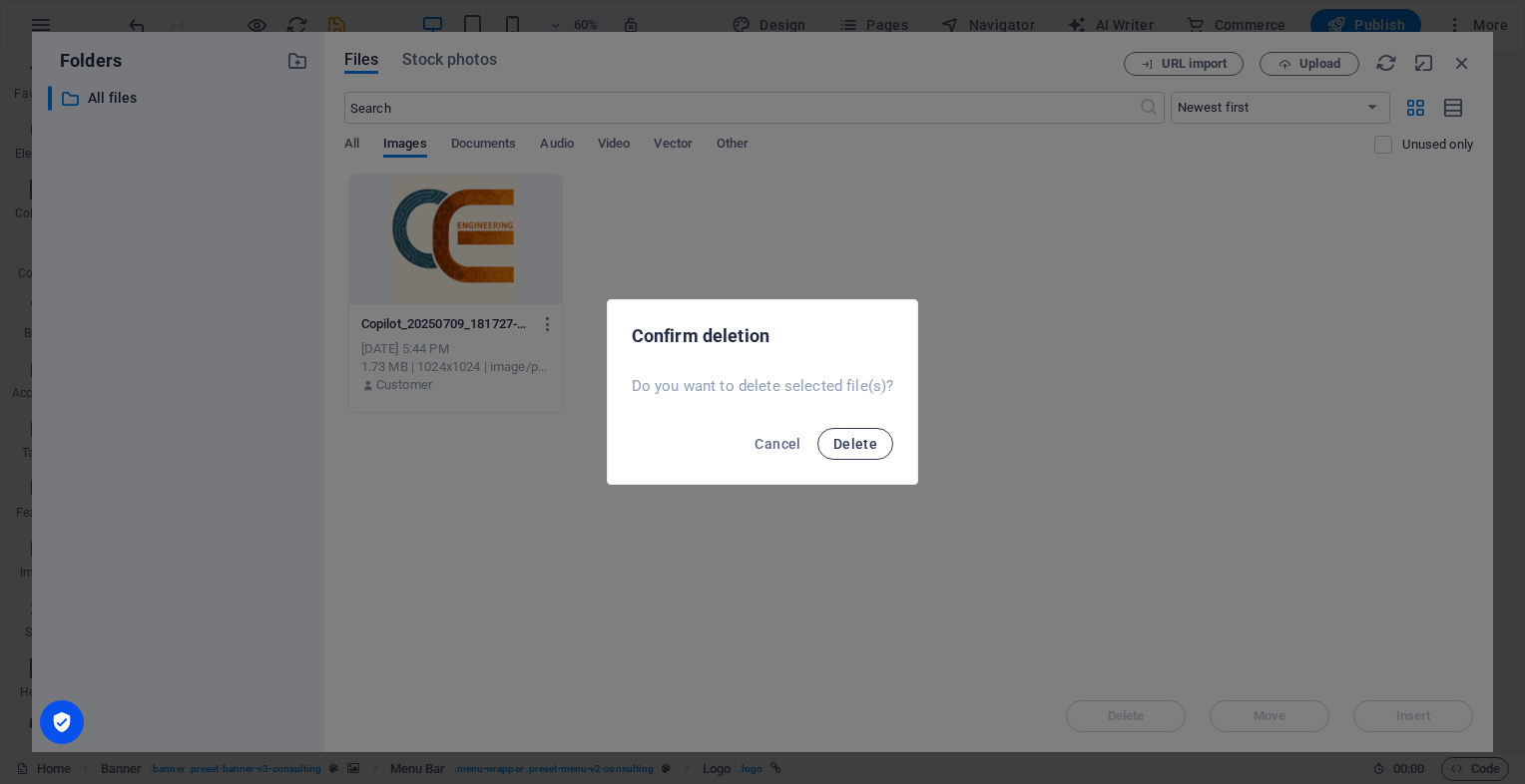 click on "Delete" at bounding box center [855, 444] 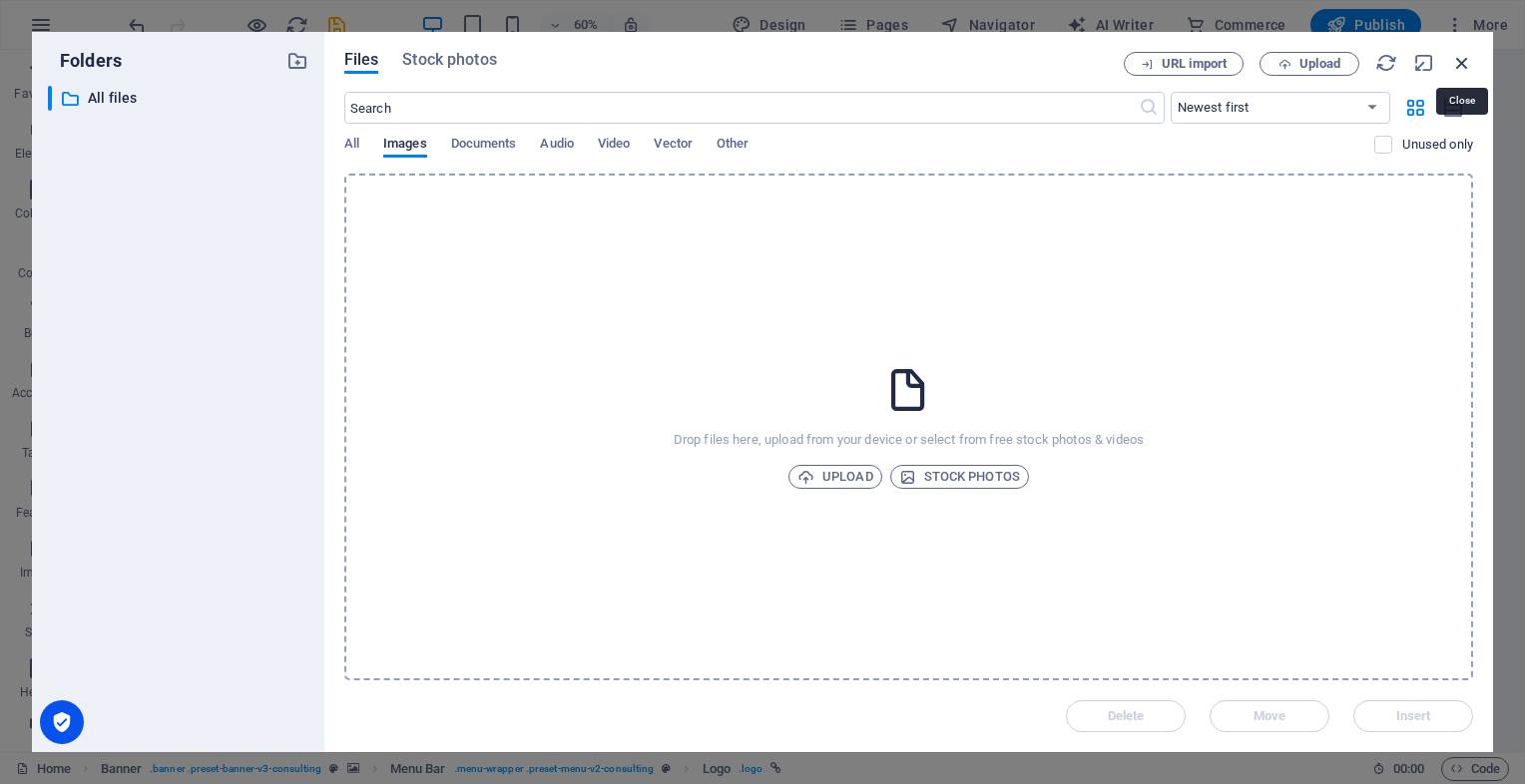click at bounding box center [1462, 63] 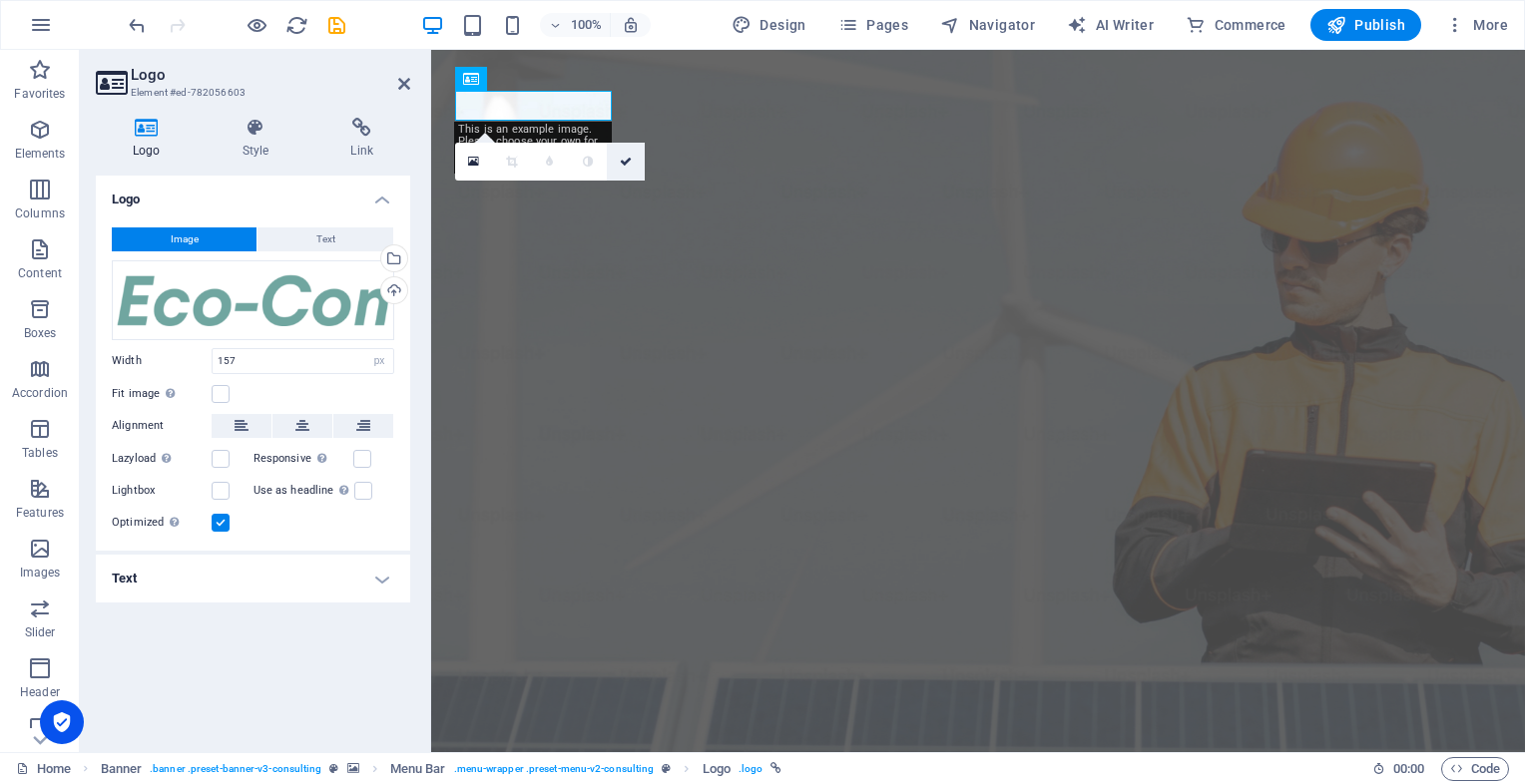 click at bounding box center (626, 162) 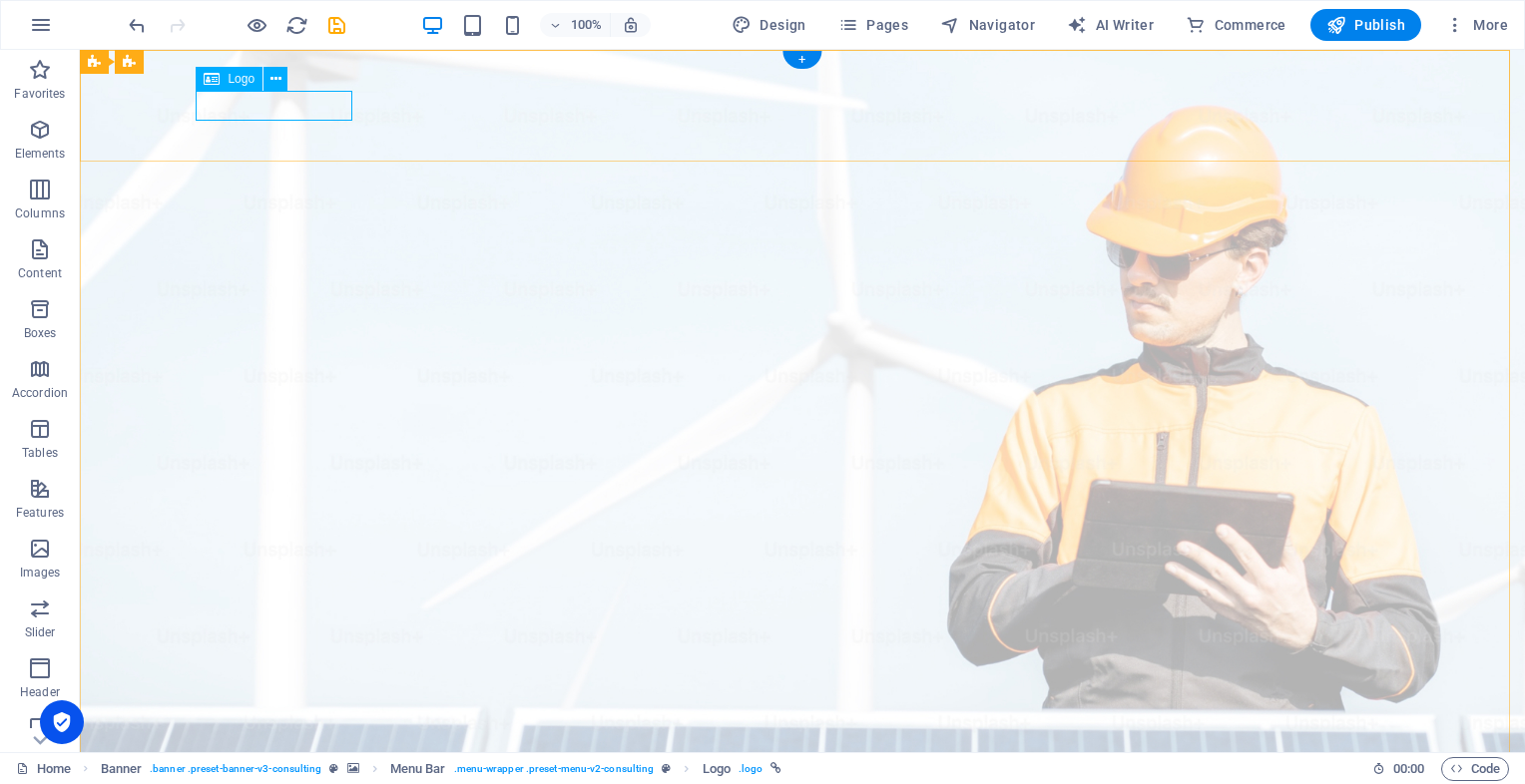 click at bounding box center [802, 994] 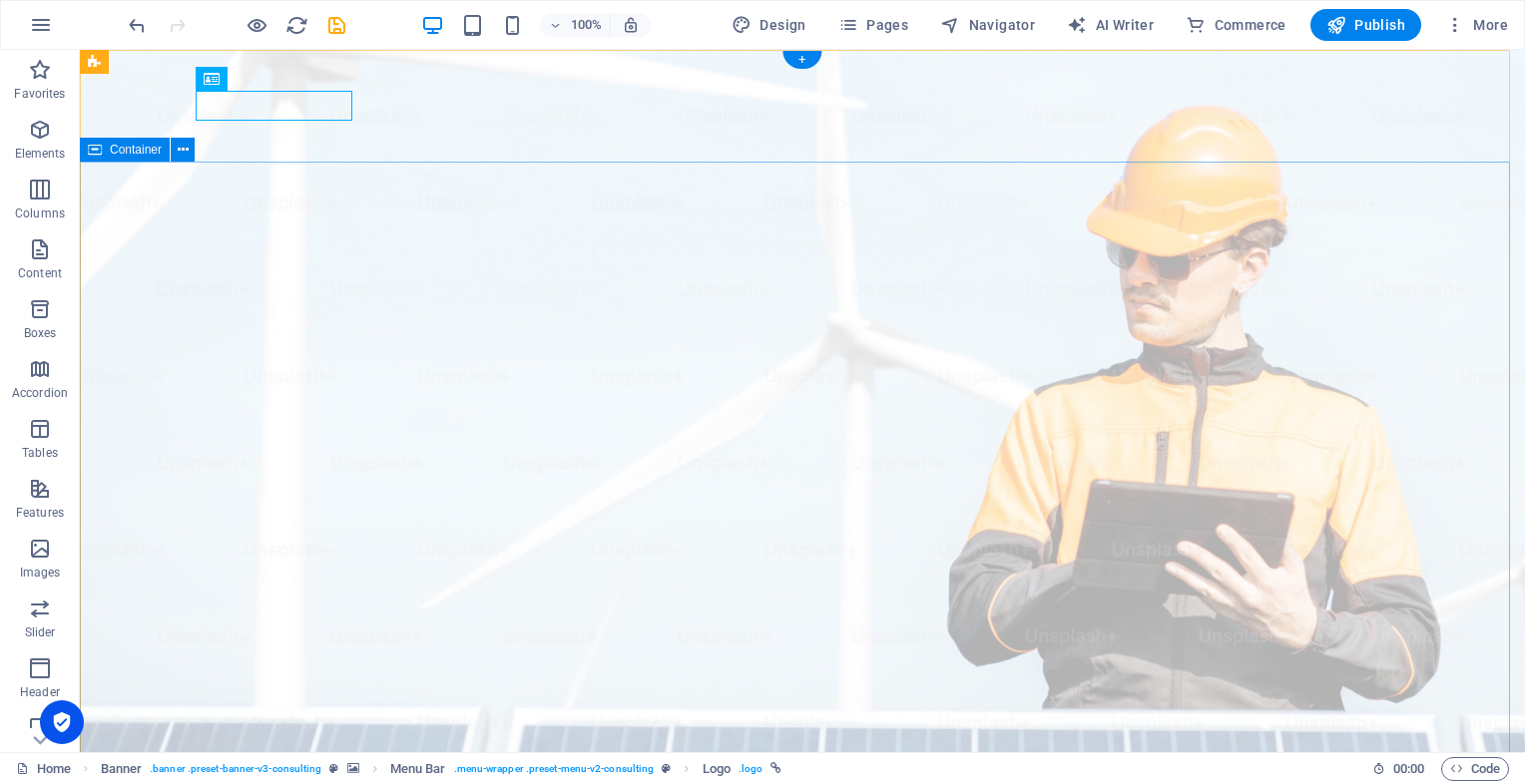 click on "Elevate Your Business With Sustainable Energy And Strategic Consulting Empowering businesses for a greener future and strategic growth Get Started" at bounding box center (802, 1368) 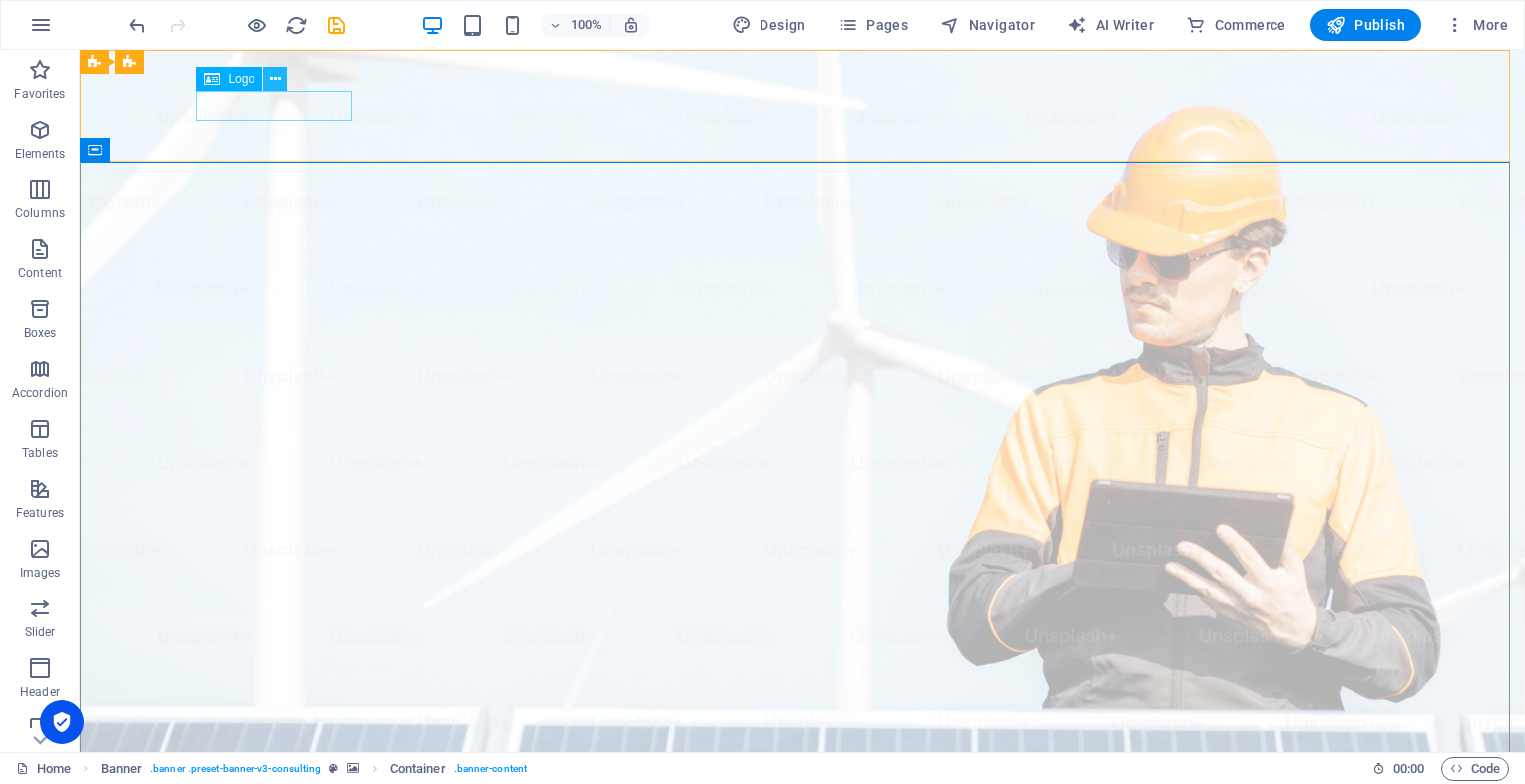 click at bounding box center [275, 79] 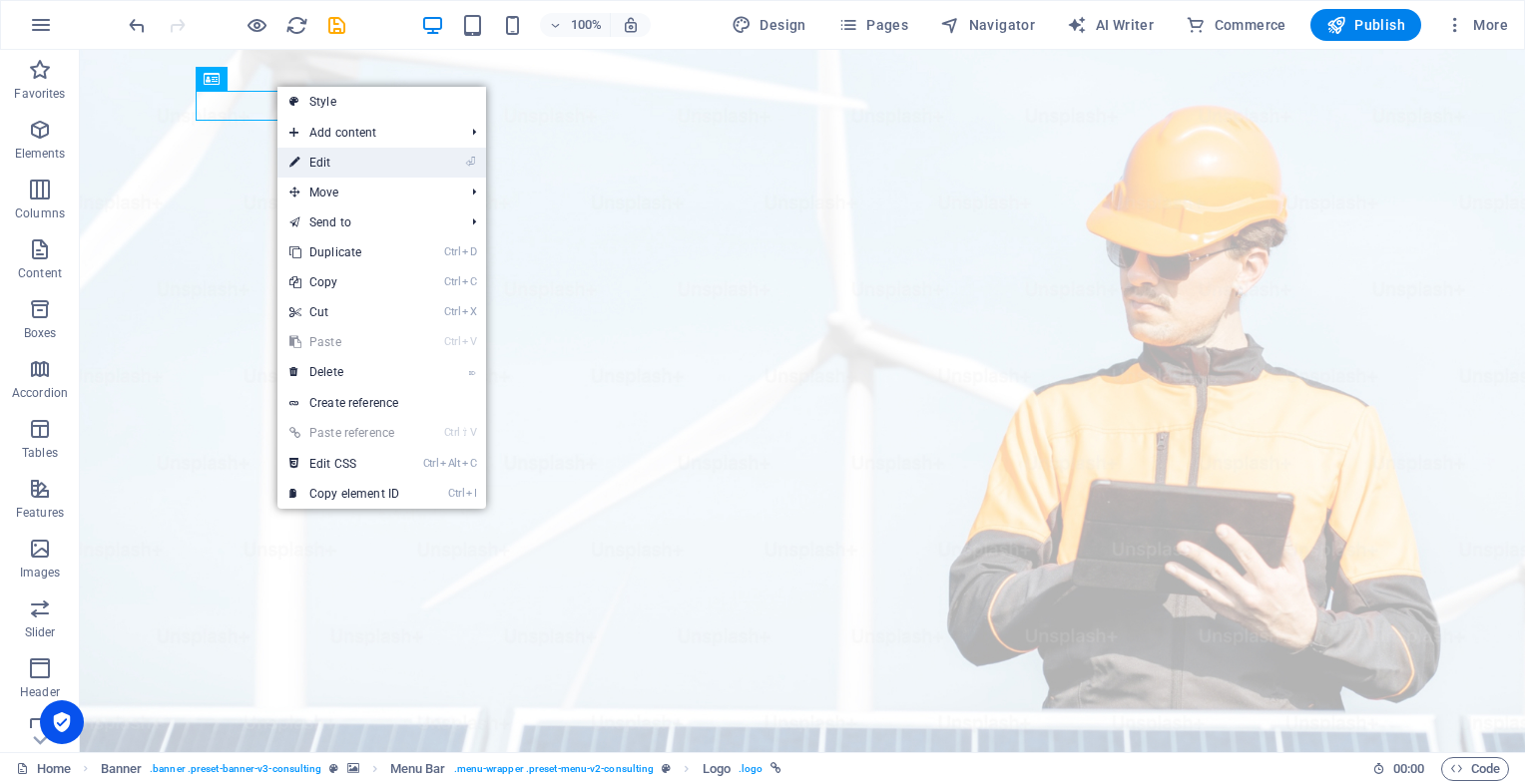 click on "⏎" at bounding box center [470, 162] 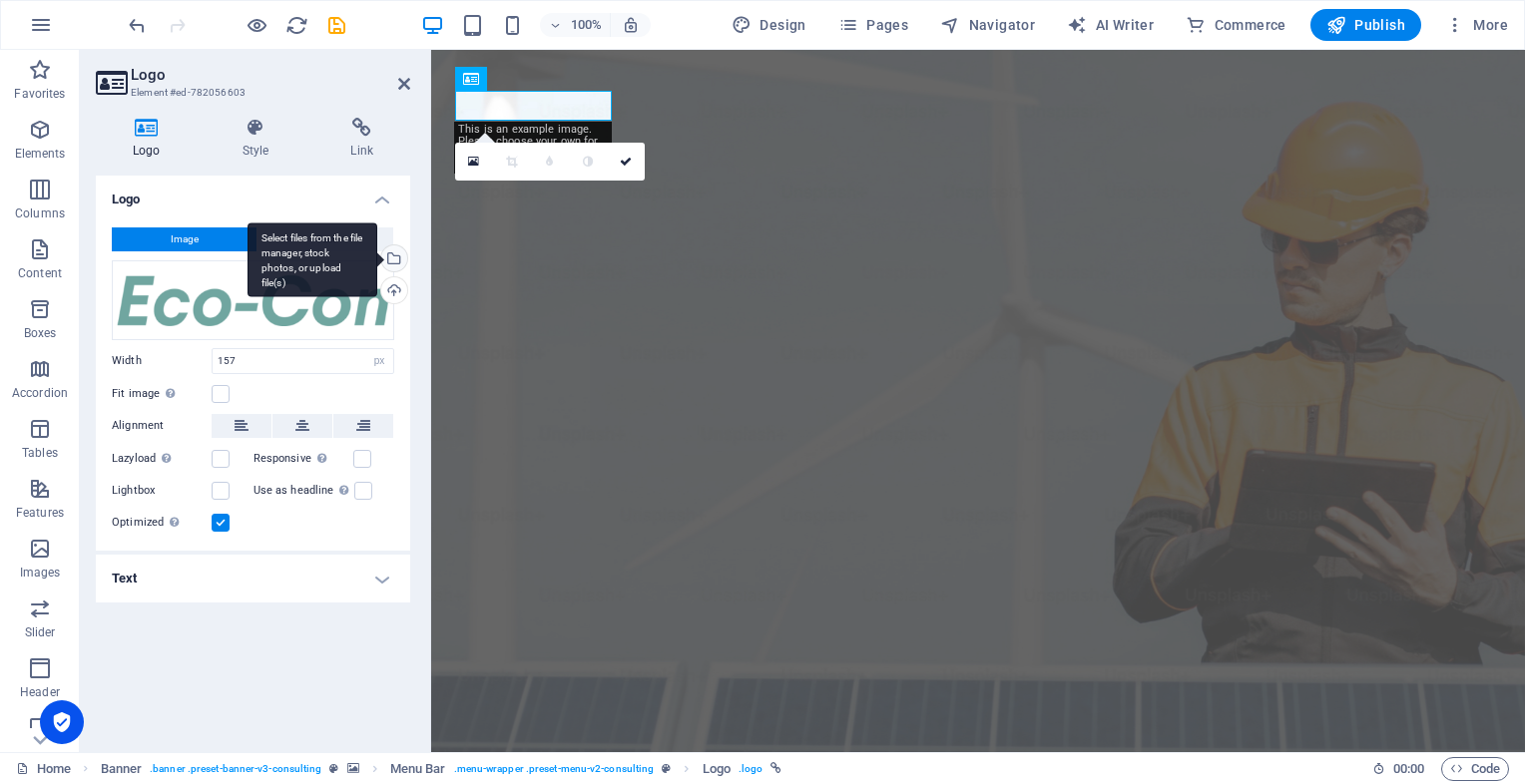 click on "Select files from the file manager, stock photos, or upload file(s)" at bounding box center [312, 259] 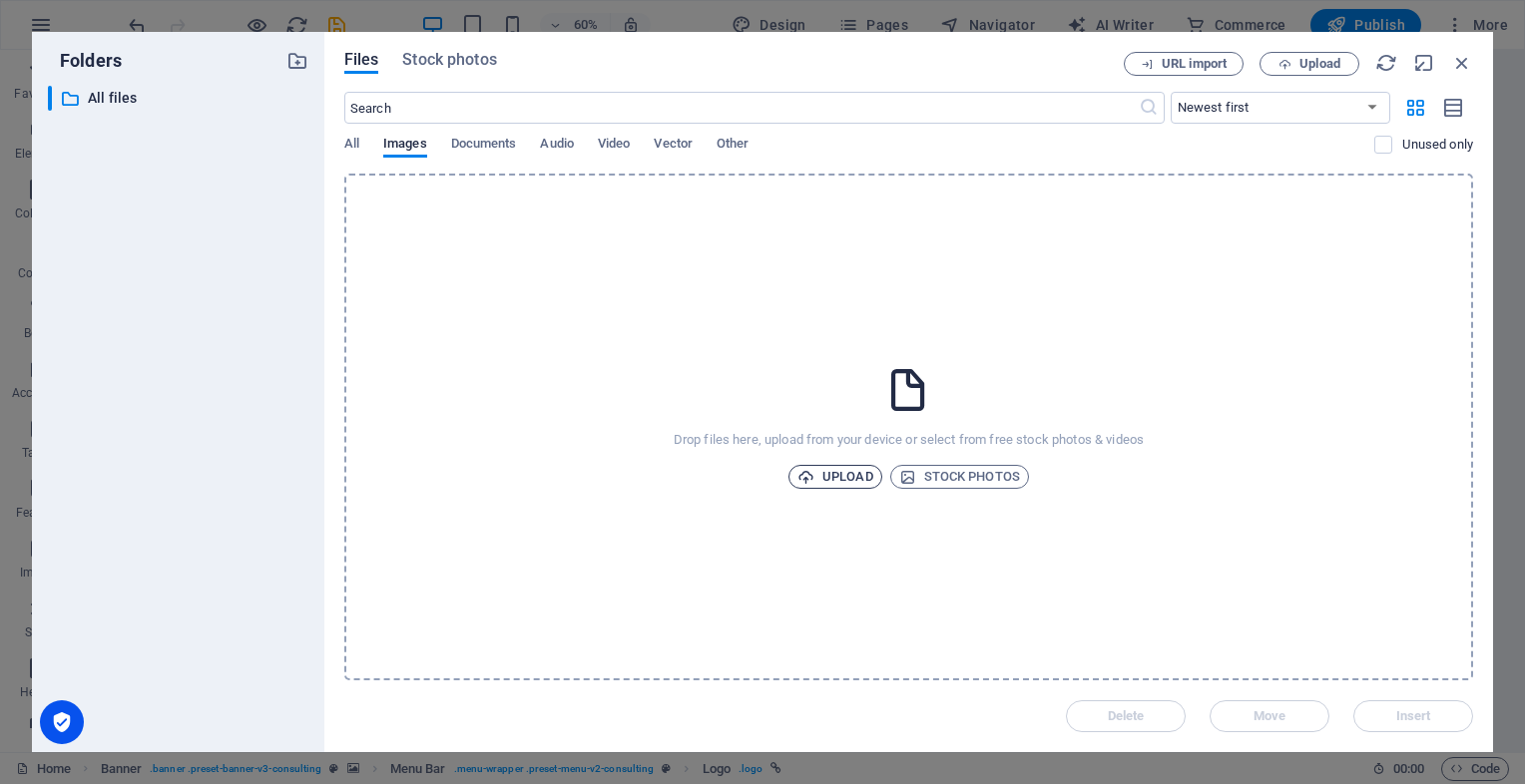 click on "Upload" at bounding box center (835, 477) 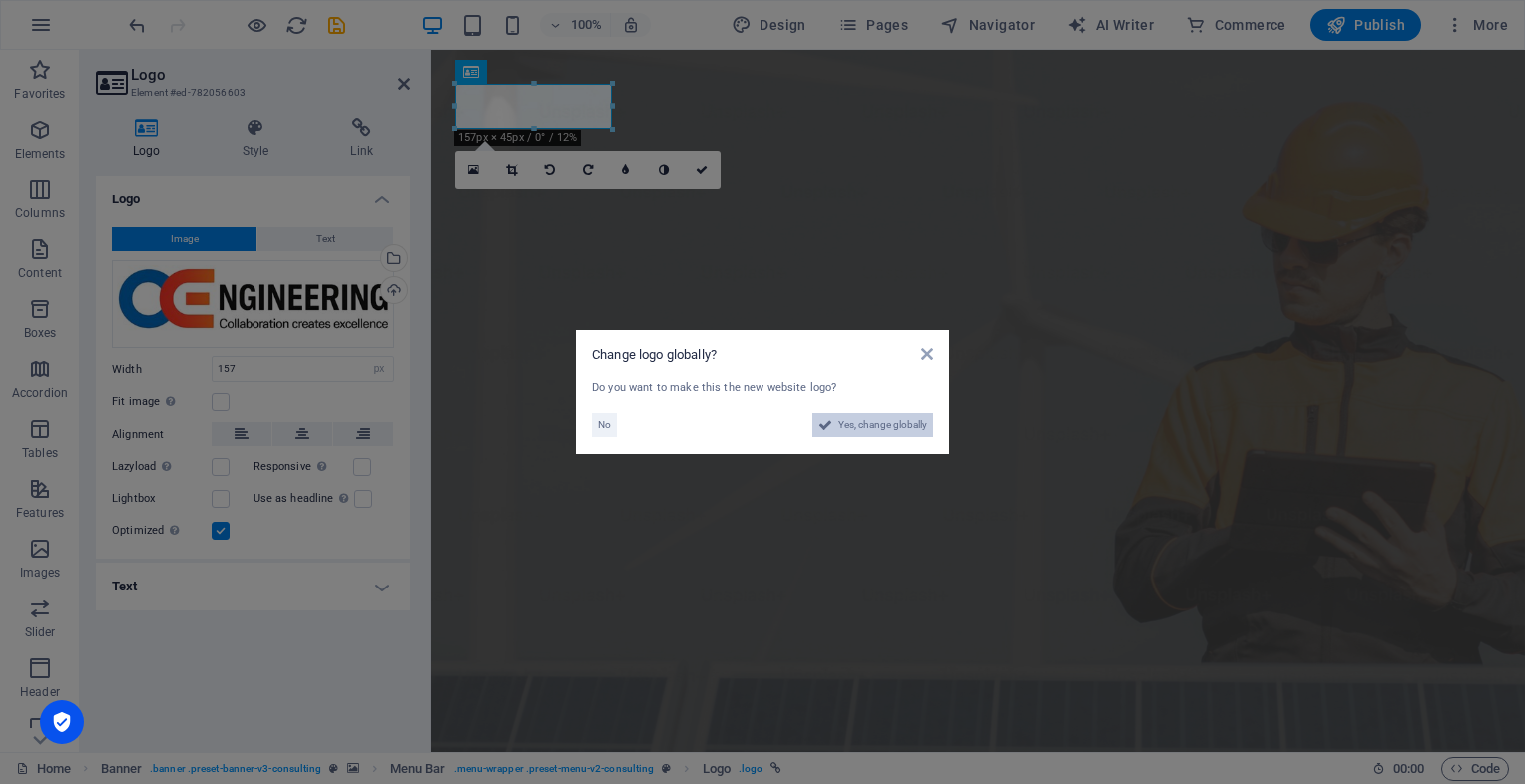 click on "Yes, change globally" at bounding box center (882, 425) 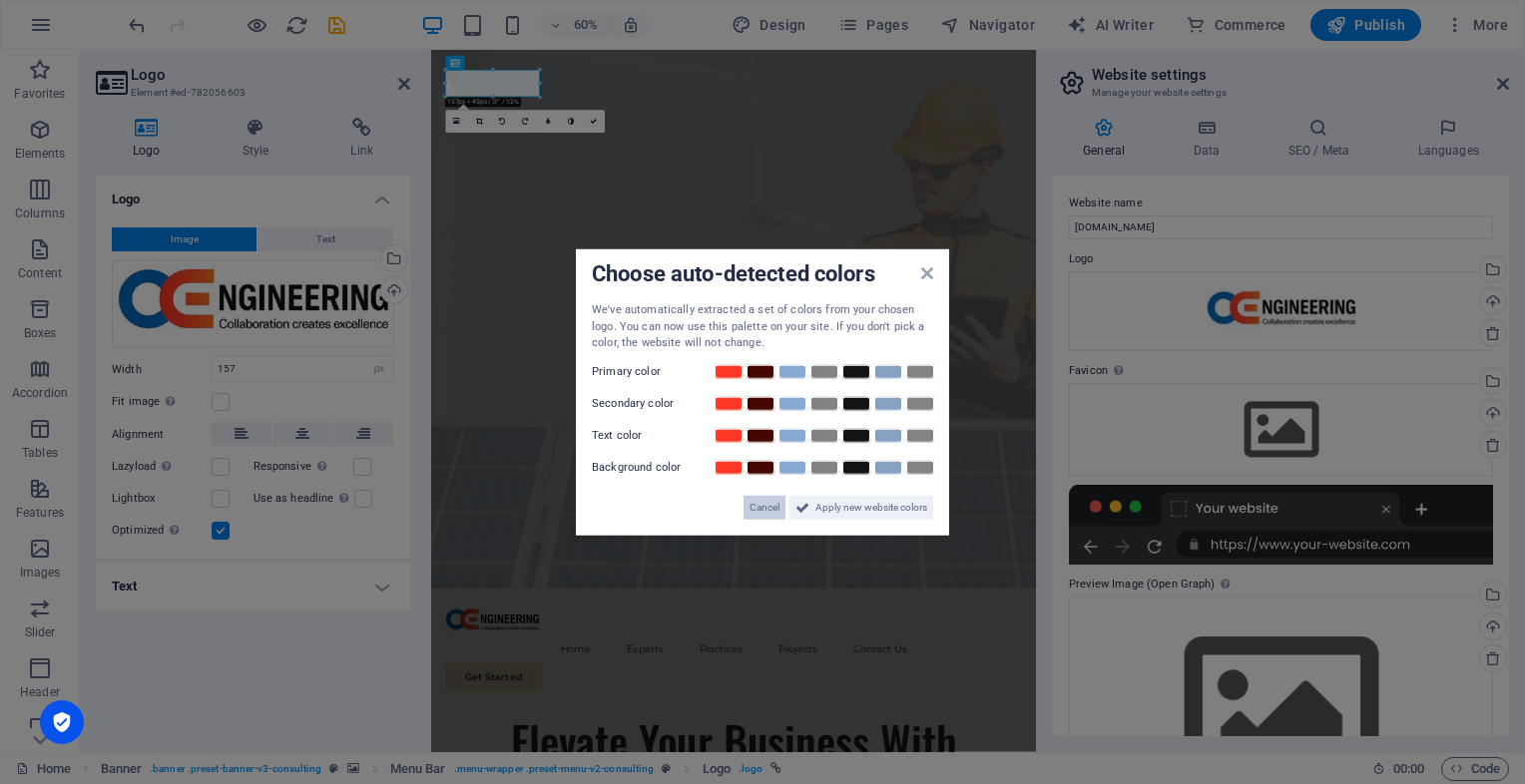 click on "Cancel" at bounding box center [764, 507] 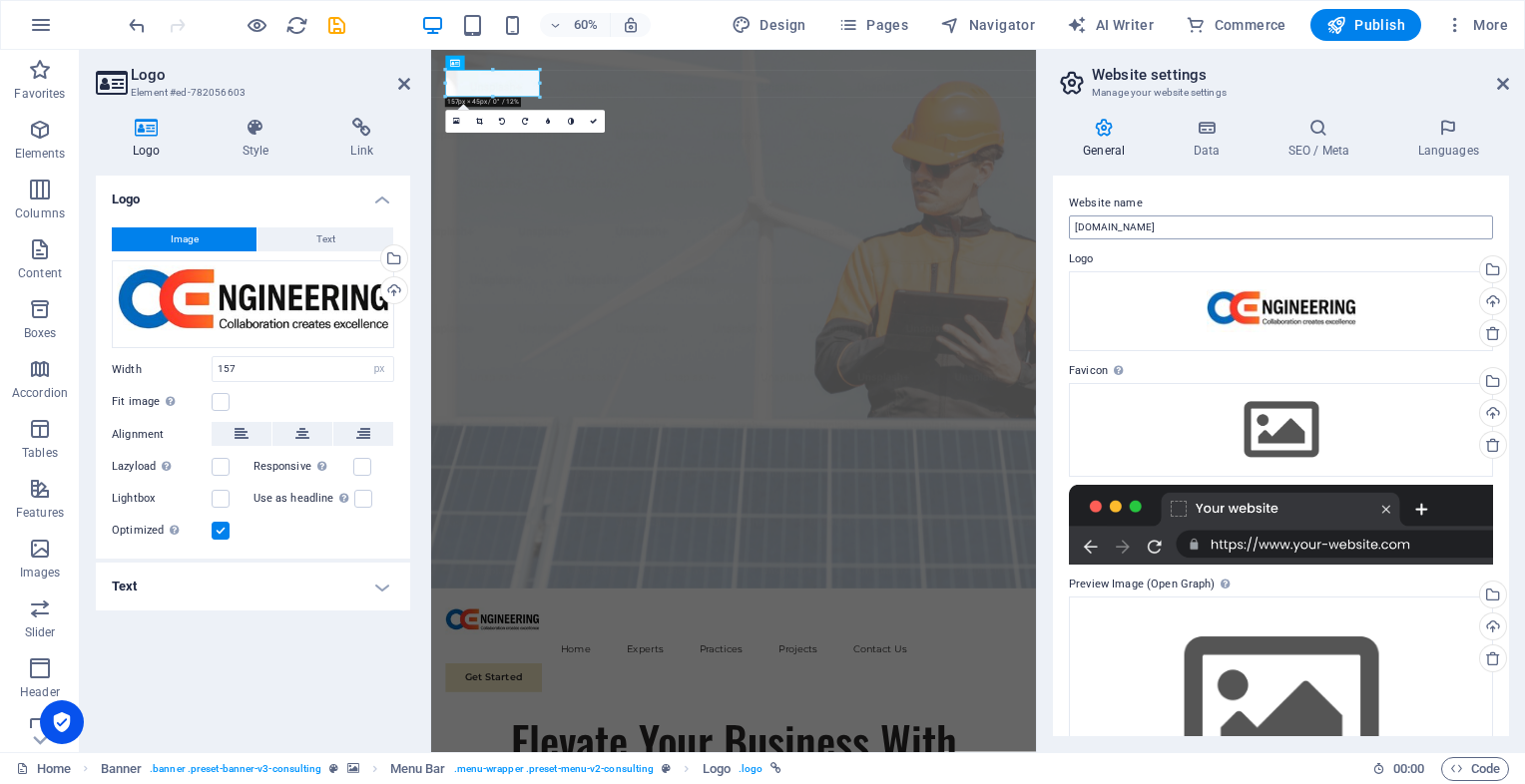 scroll, scrollTop: 105, scrollLeft: 0, axis: vertical 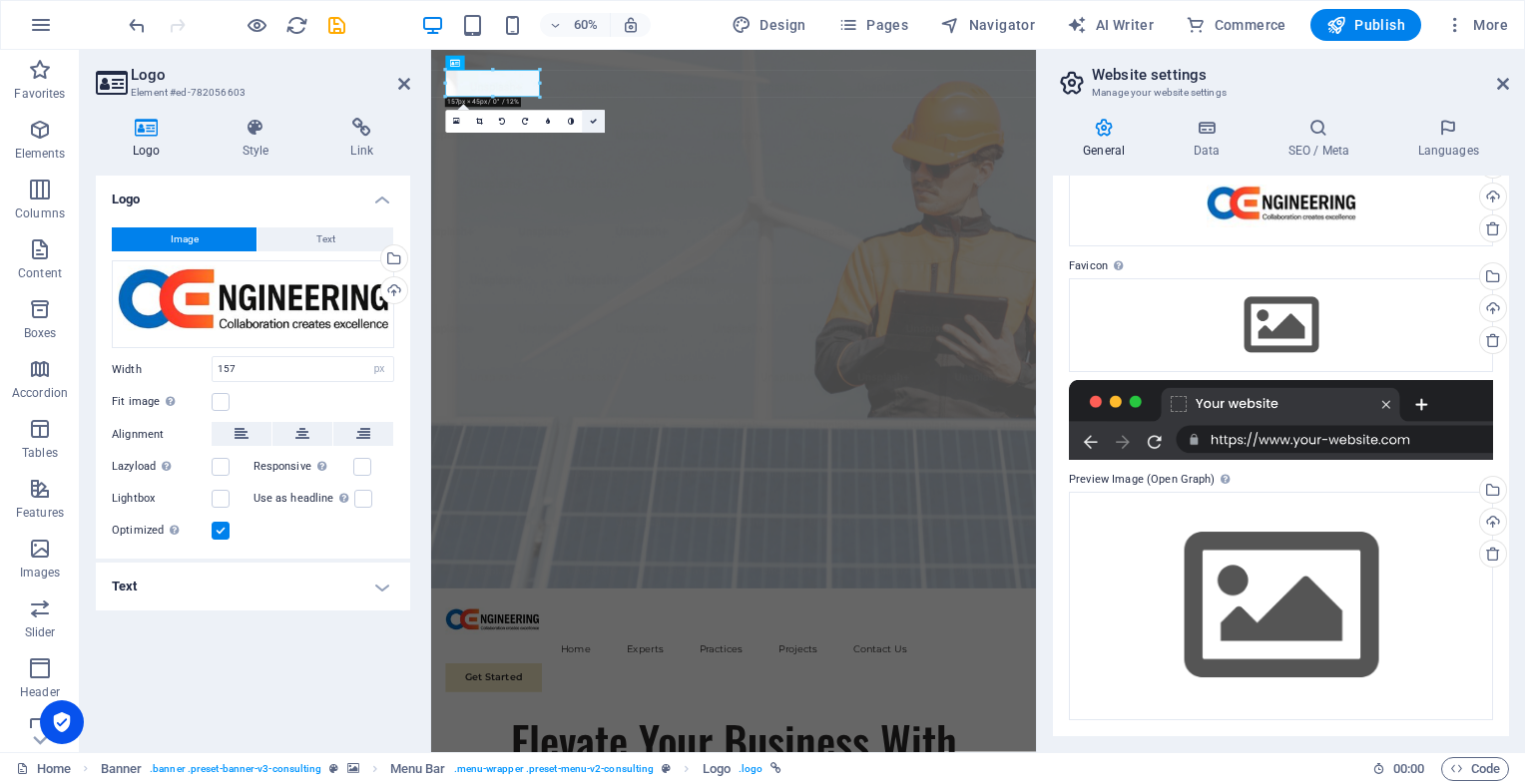 click at bounding box center (593, 121) 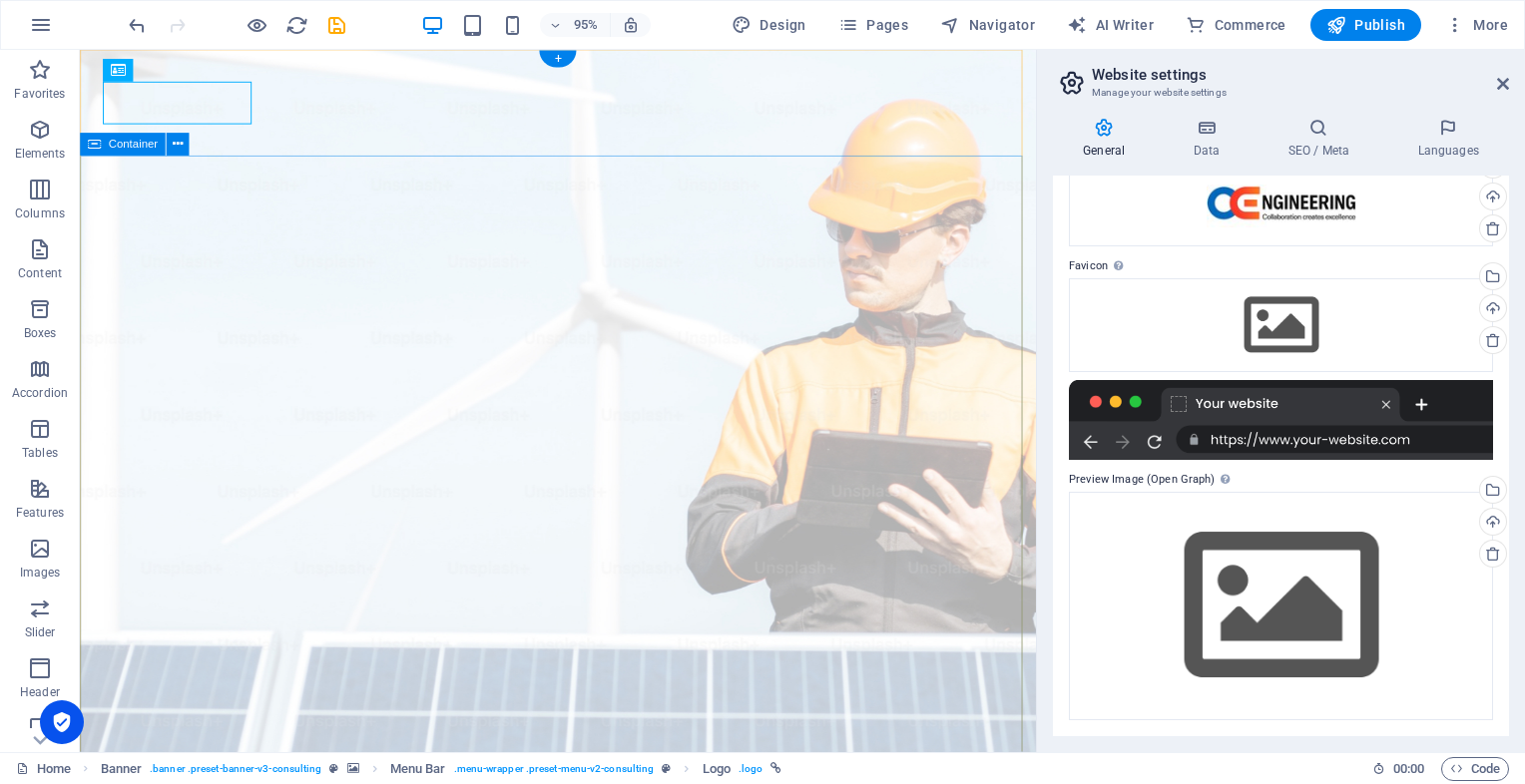 click on "Elevate Your Business With Sustainable Energy And Strategic Consulting Empowering businesses for a greener future and strategic growth Get Started" at bounding box center [583, 1433] 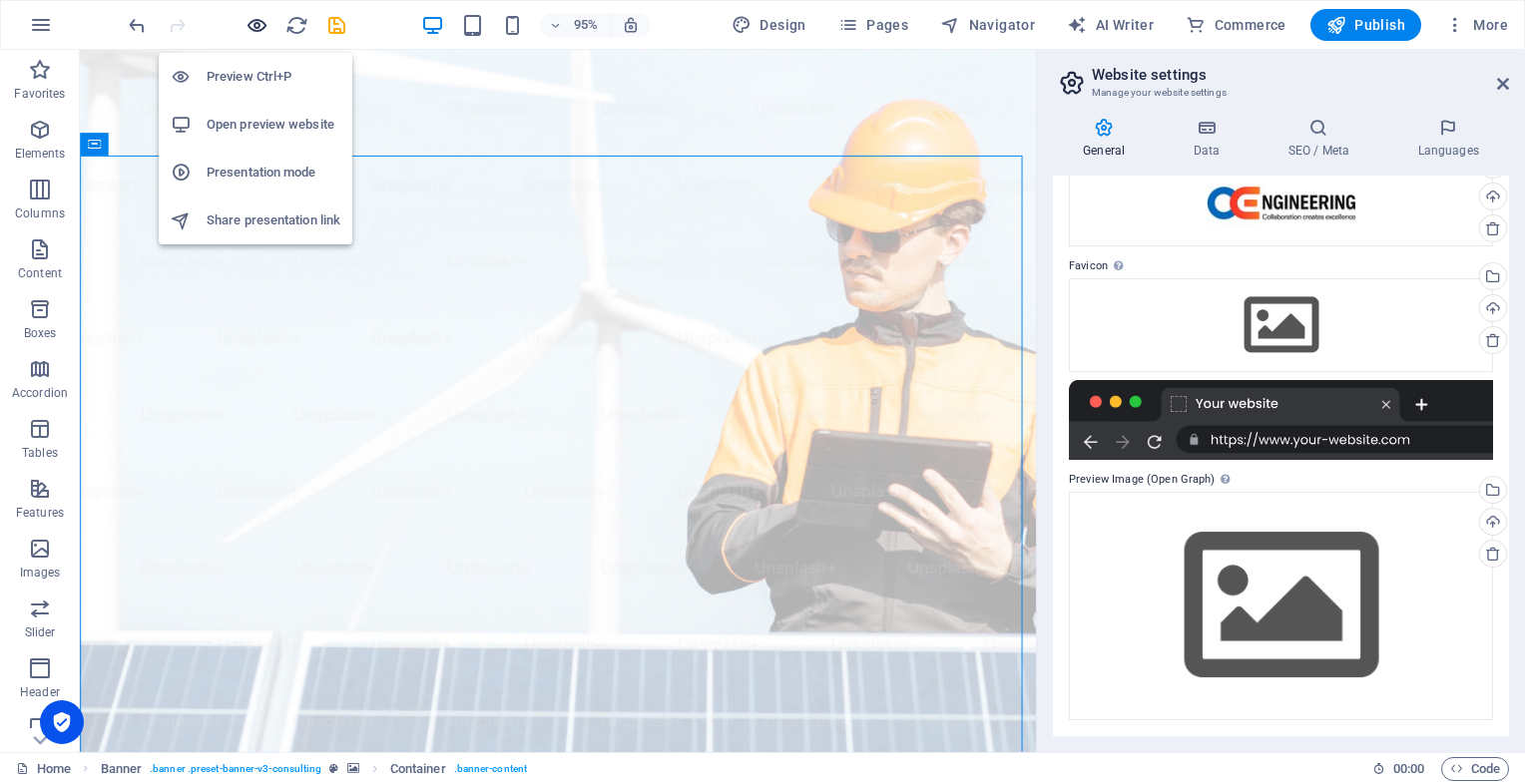 click at bounding box center [256, 25] 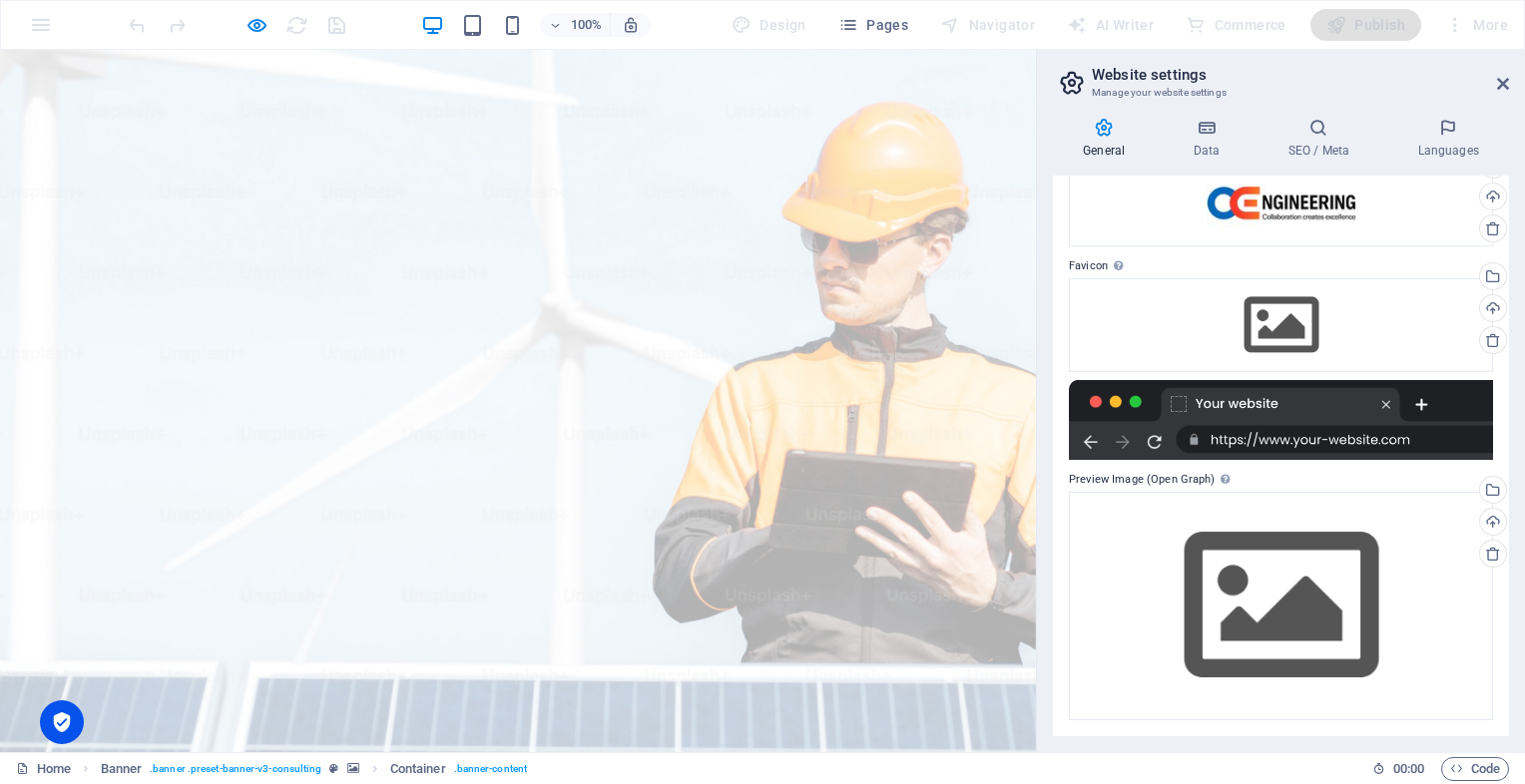 click on "Elevate Your Business With Sustainable Energy And Strategic Consulting Empowering businesses for a greener future and strategic growth Get Started" at bounding box center [518, 1433] 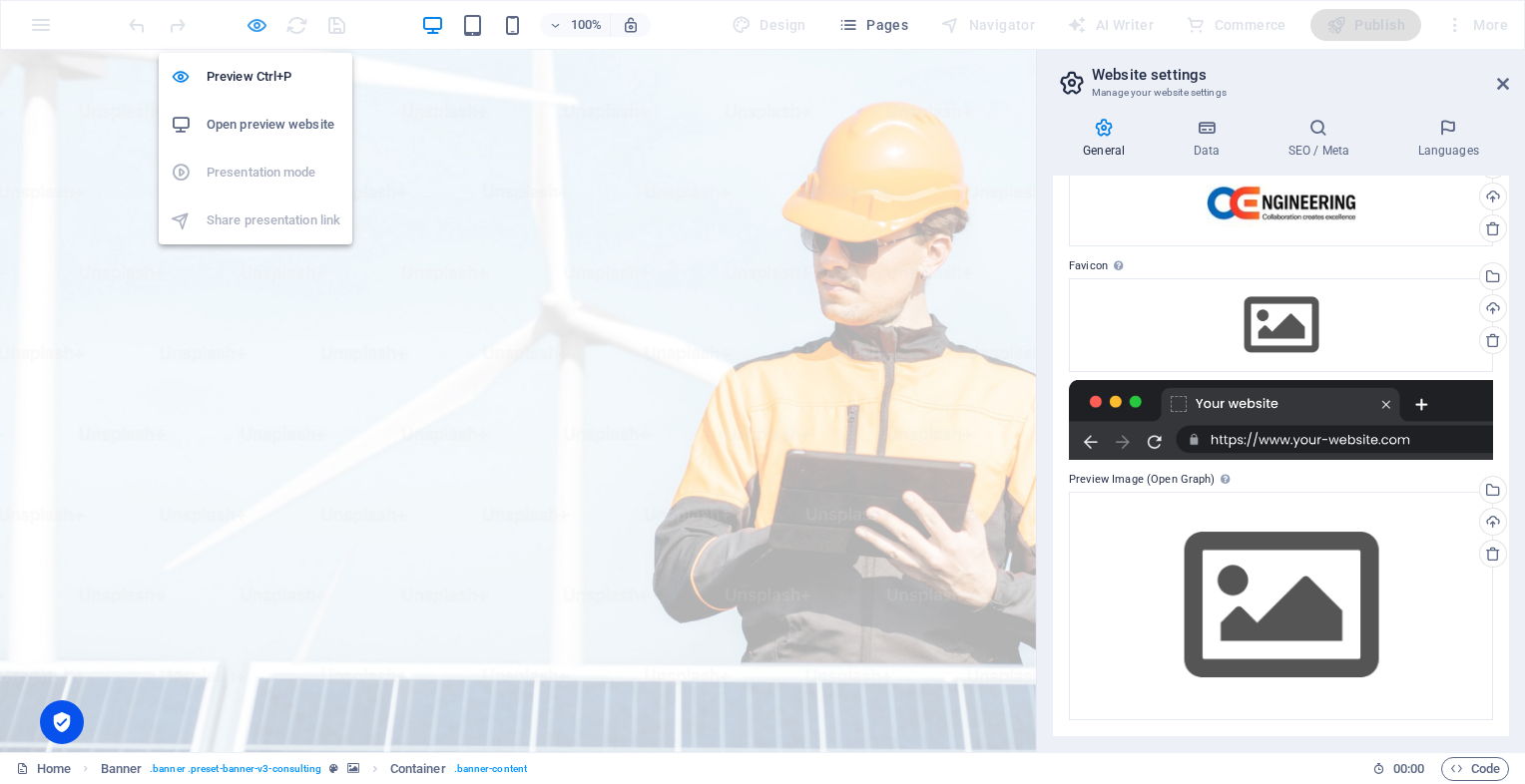 click at bounding box center [256, 25] 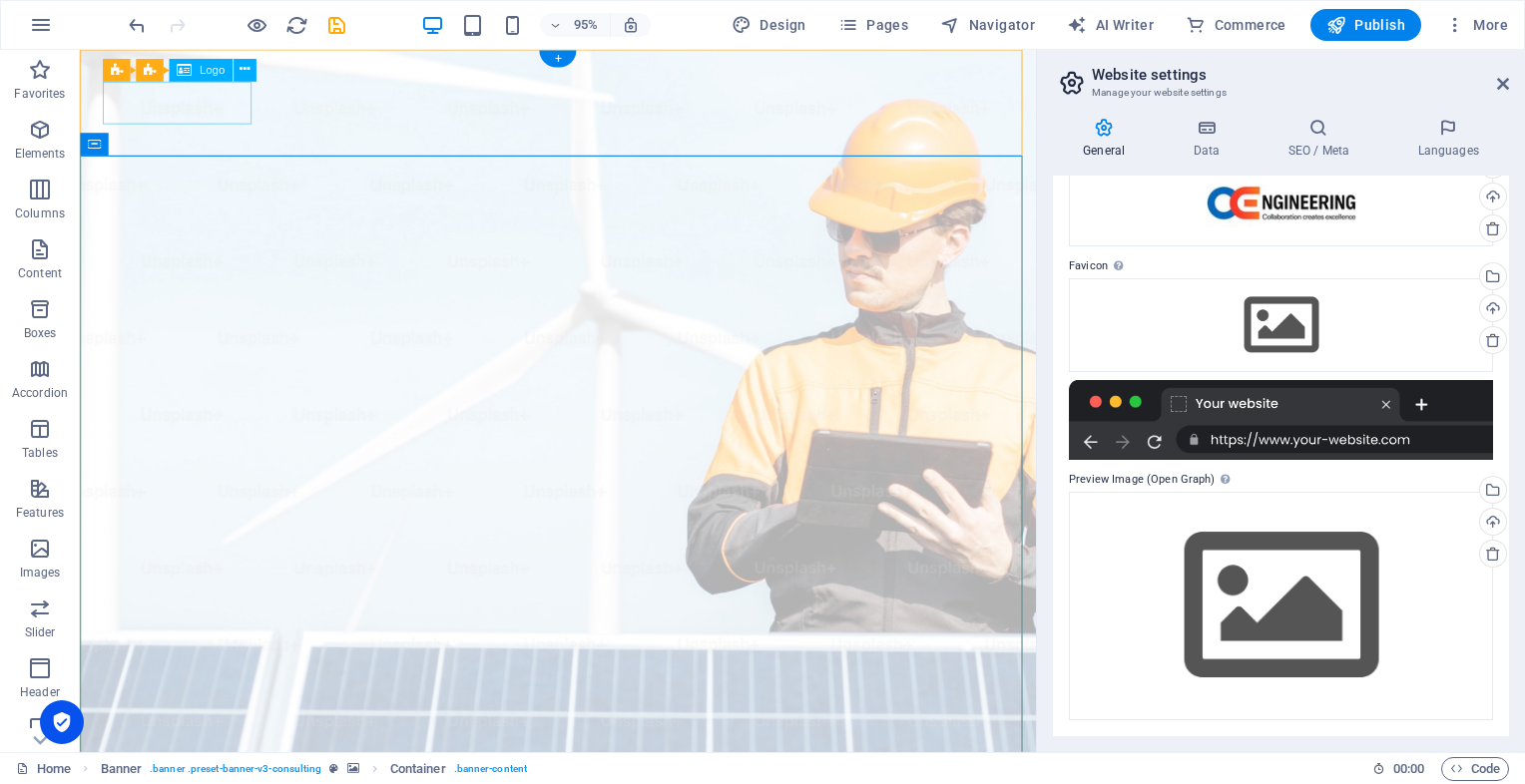 click at bounding box center (583, 1001) 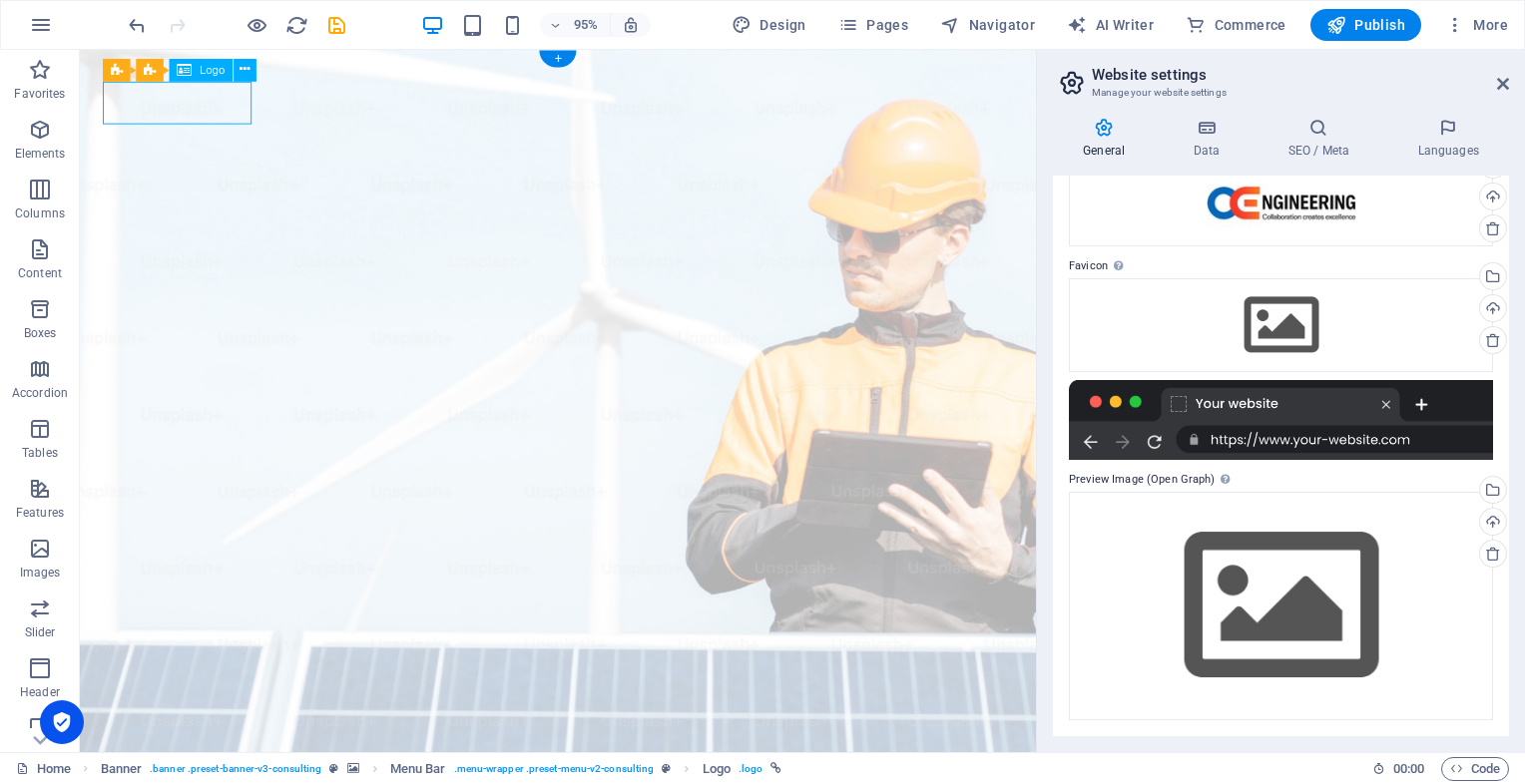 click at bounding box center (583, 1001) 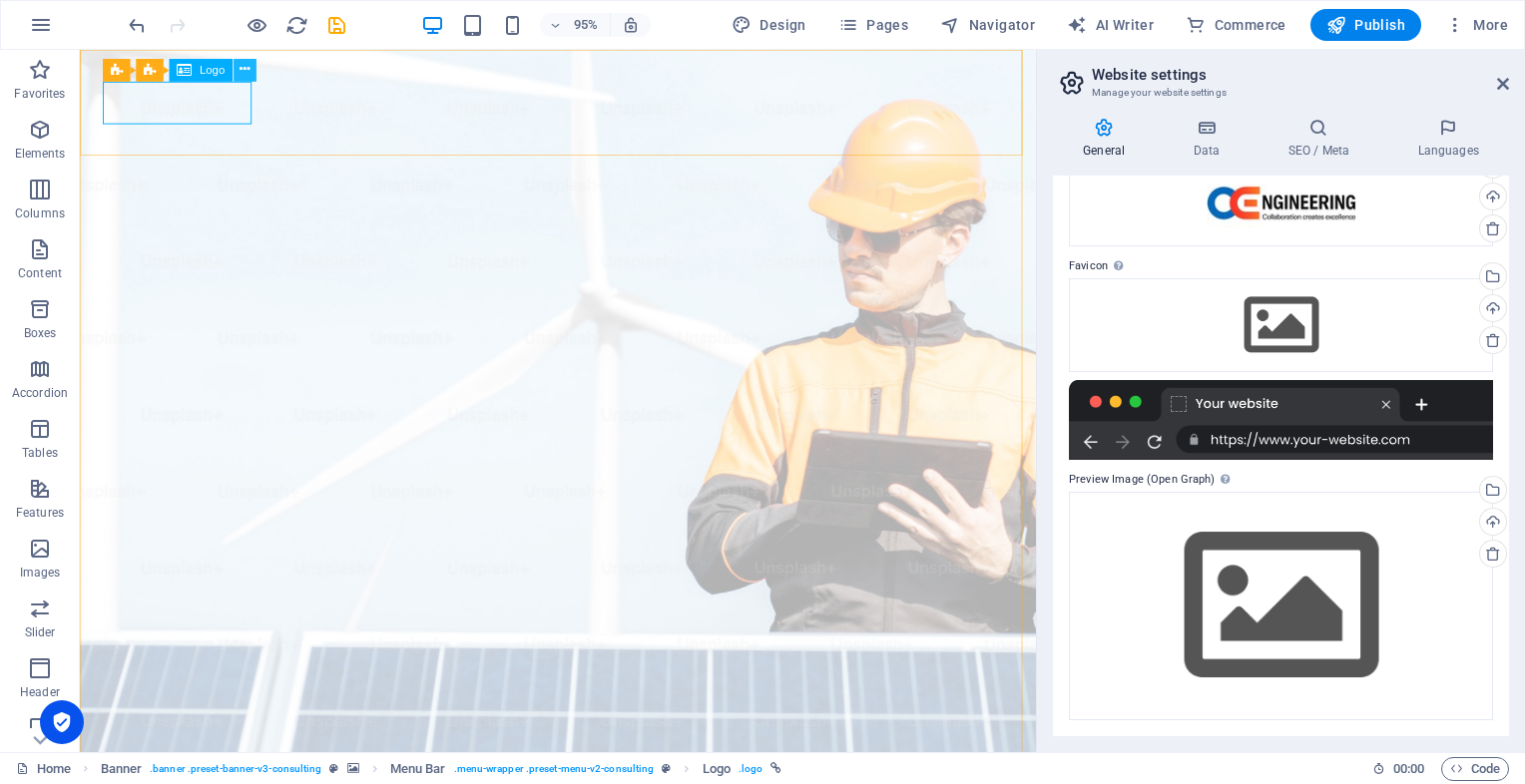click at bounding box center (245, 70) 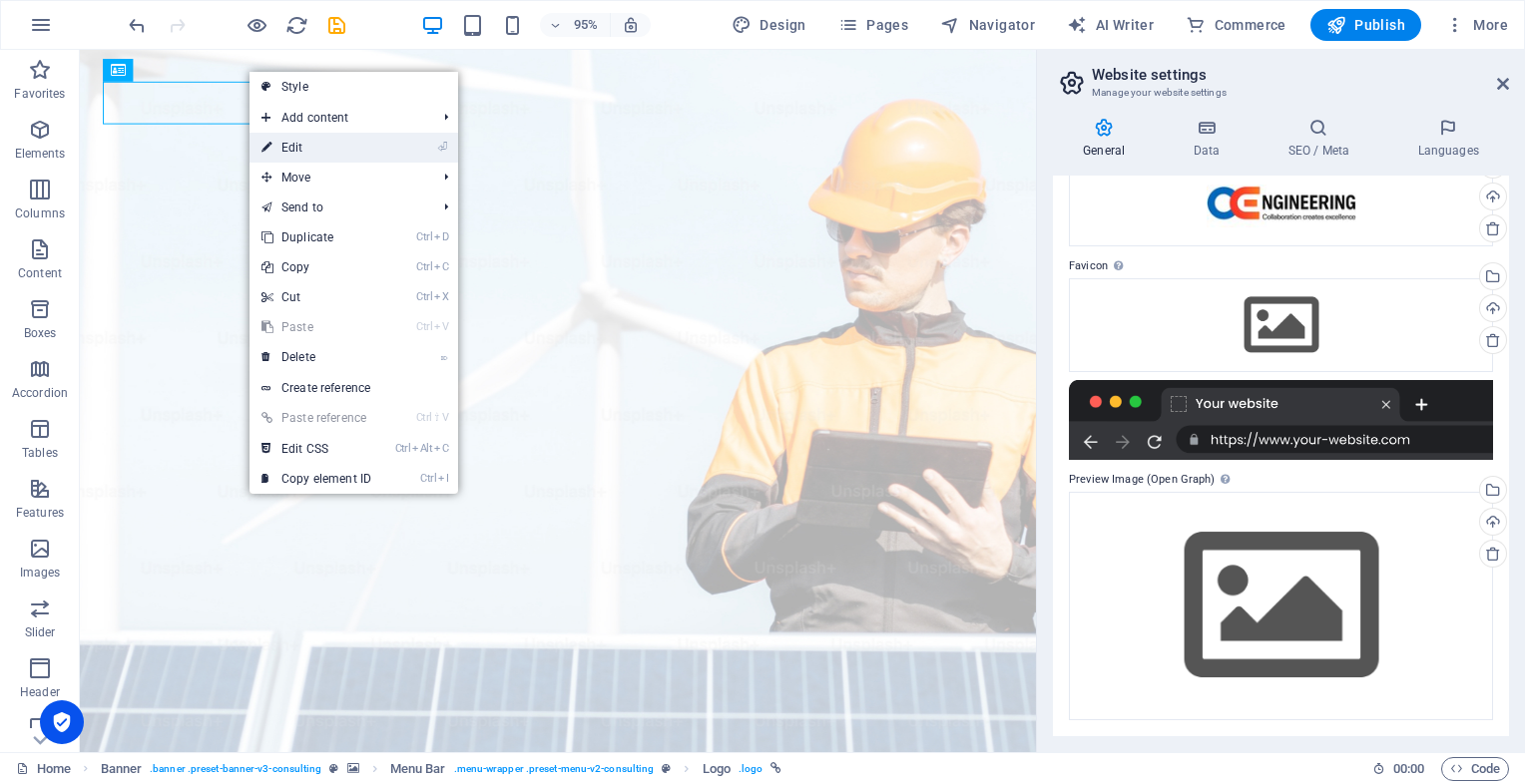 click on "⏎  Edit" at bounding box center (316, 148) 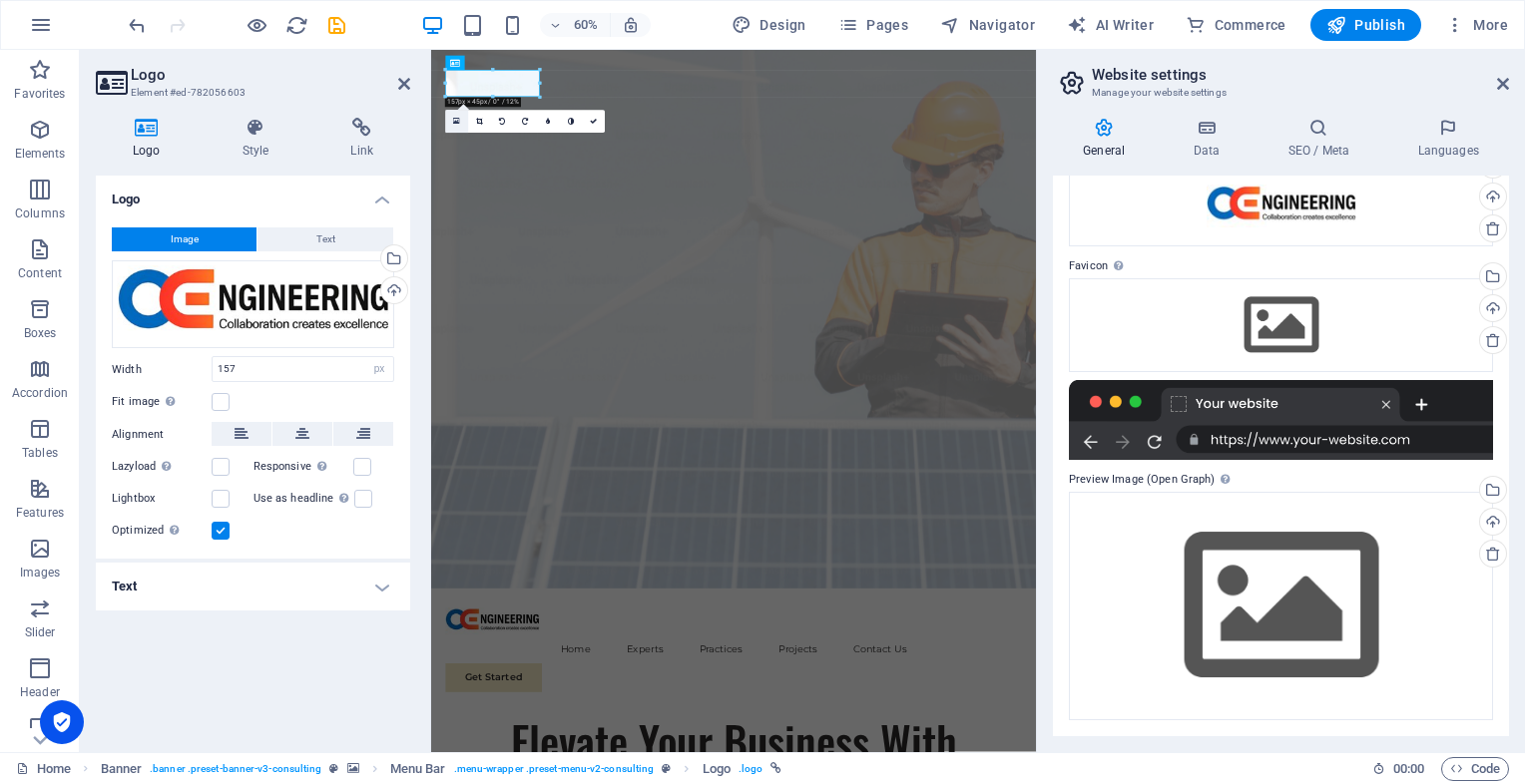 click at bounding box center [456, 121] 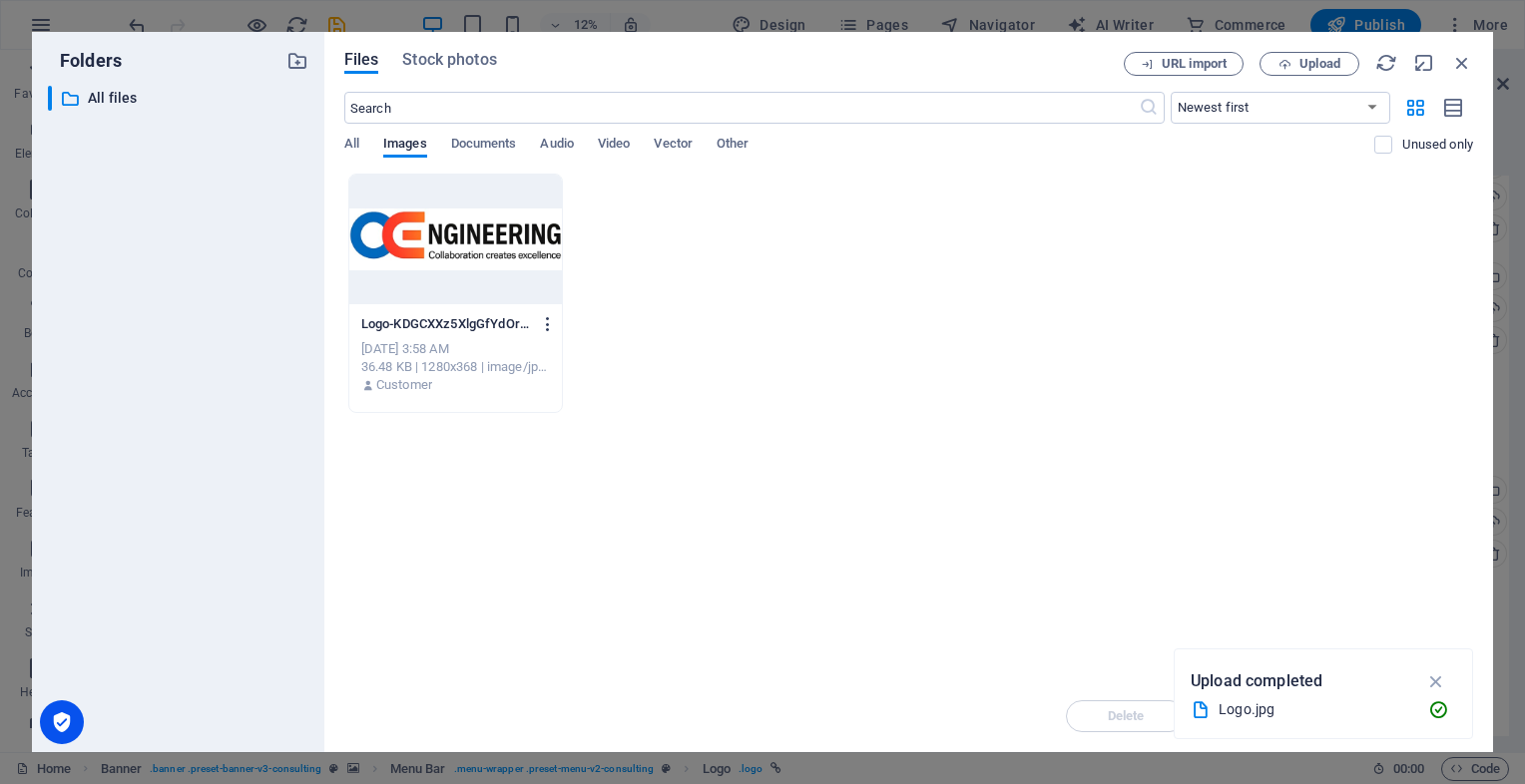 click at bounding box center [548, 324] 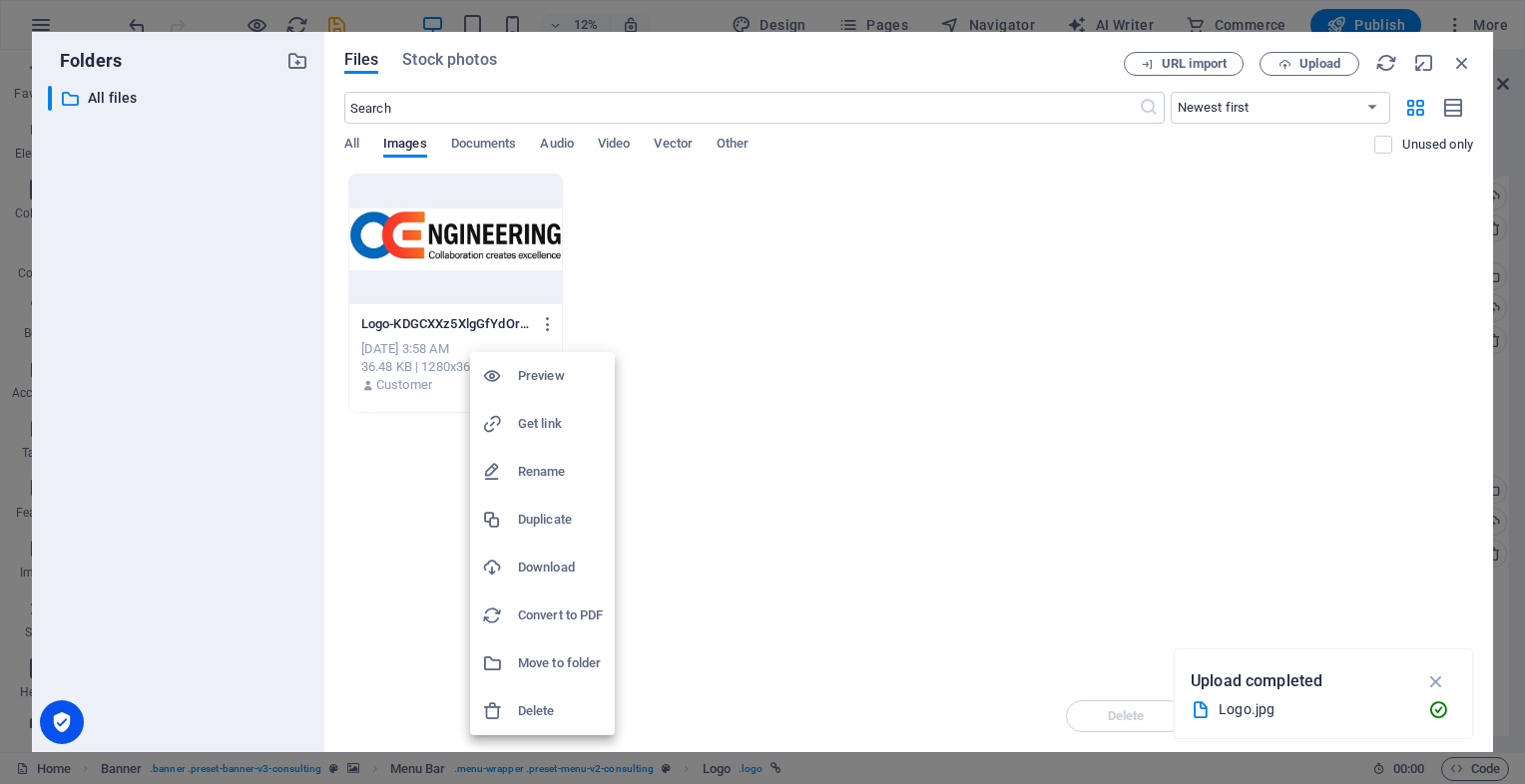 click on "Delete" at bounding box center [560, 711] 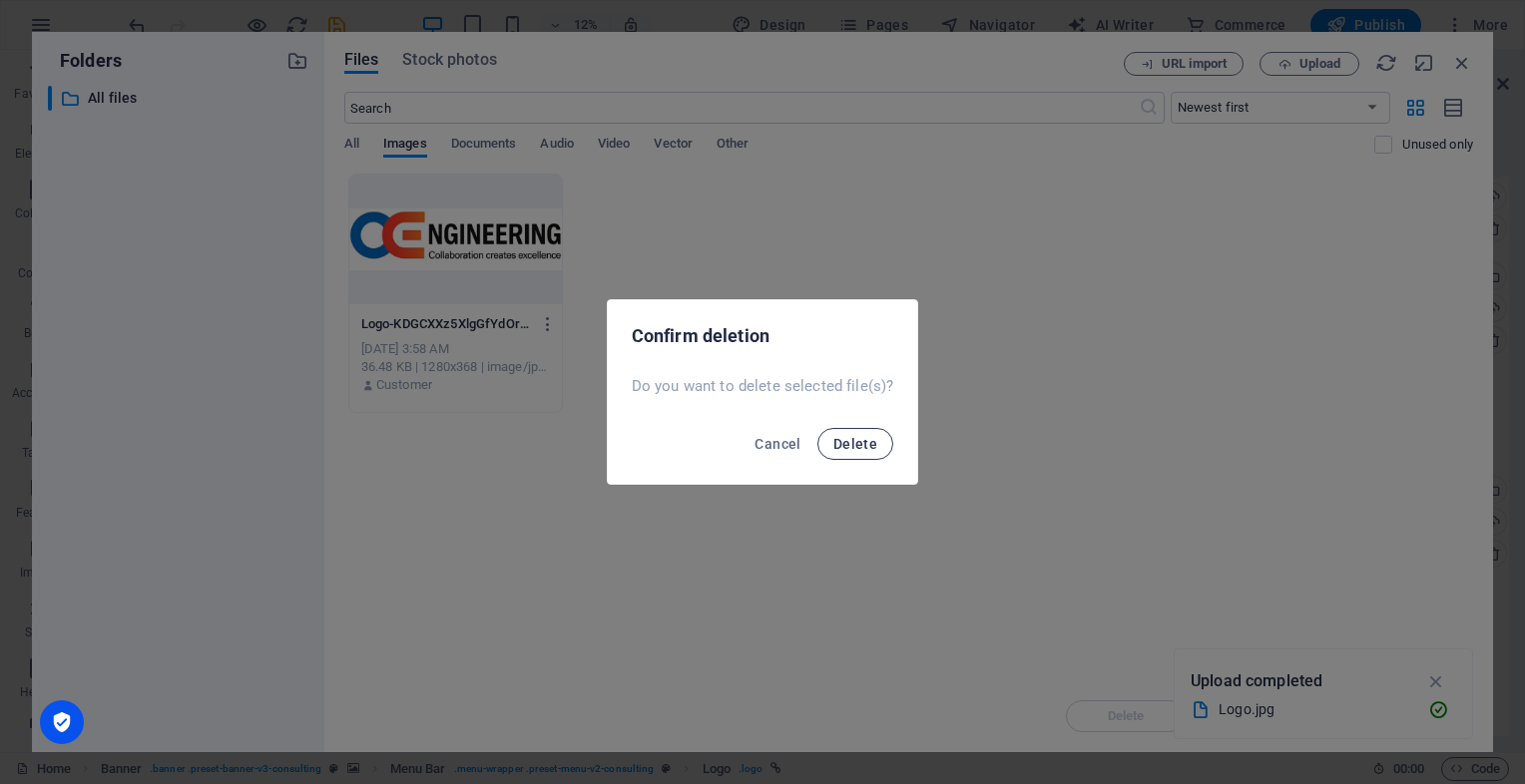 click on "Delete" at bounding box center (855, 444) 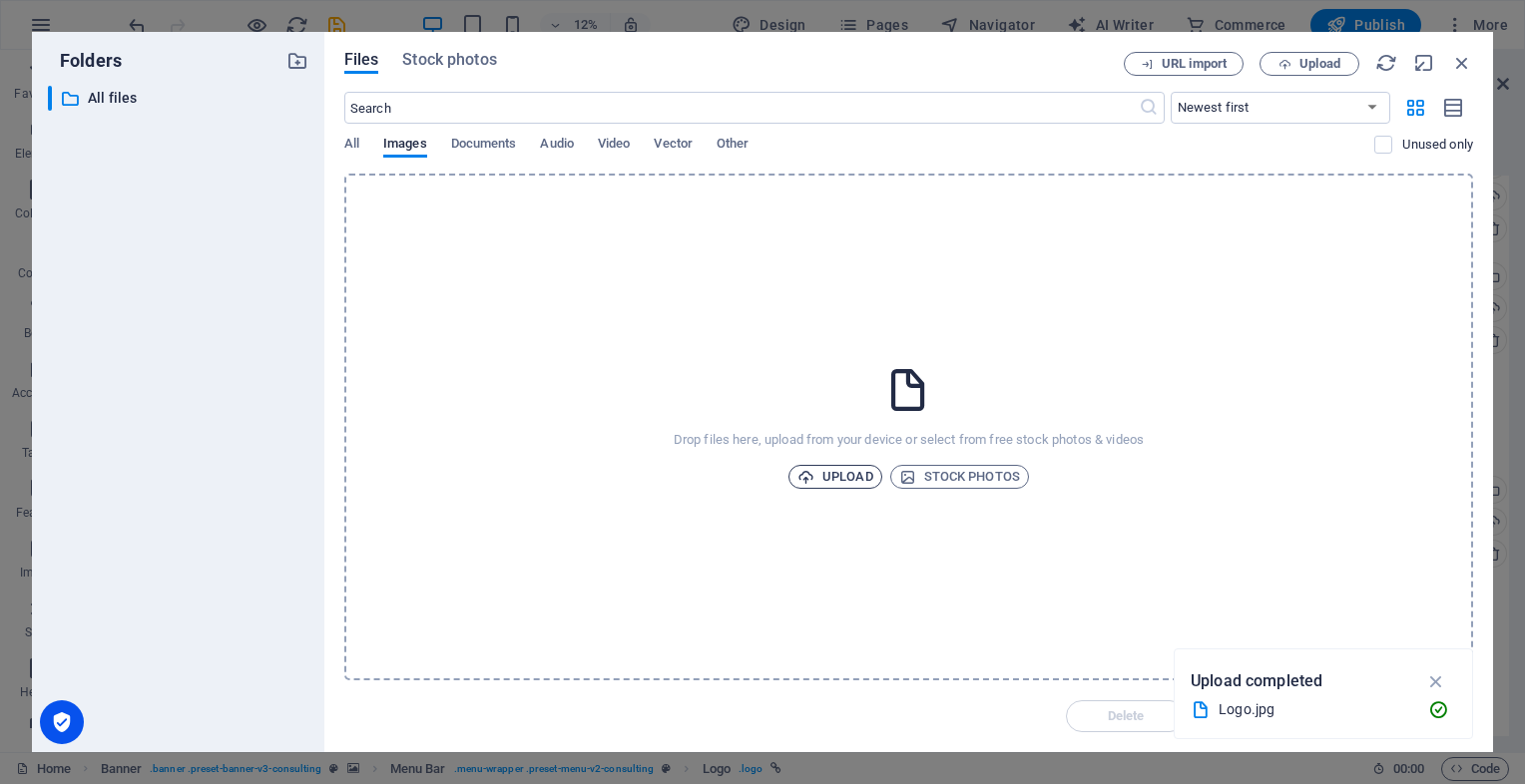 click on "Upload" at bounding box center (835, 477) 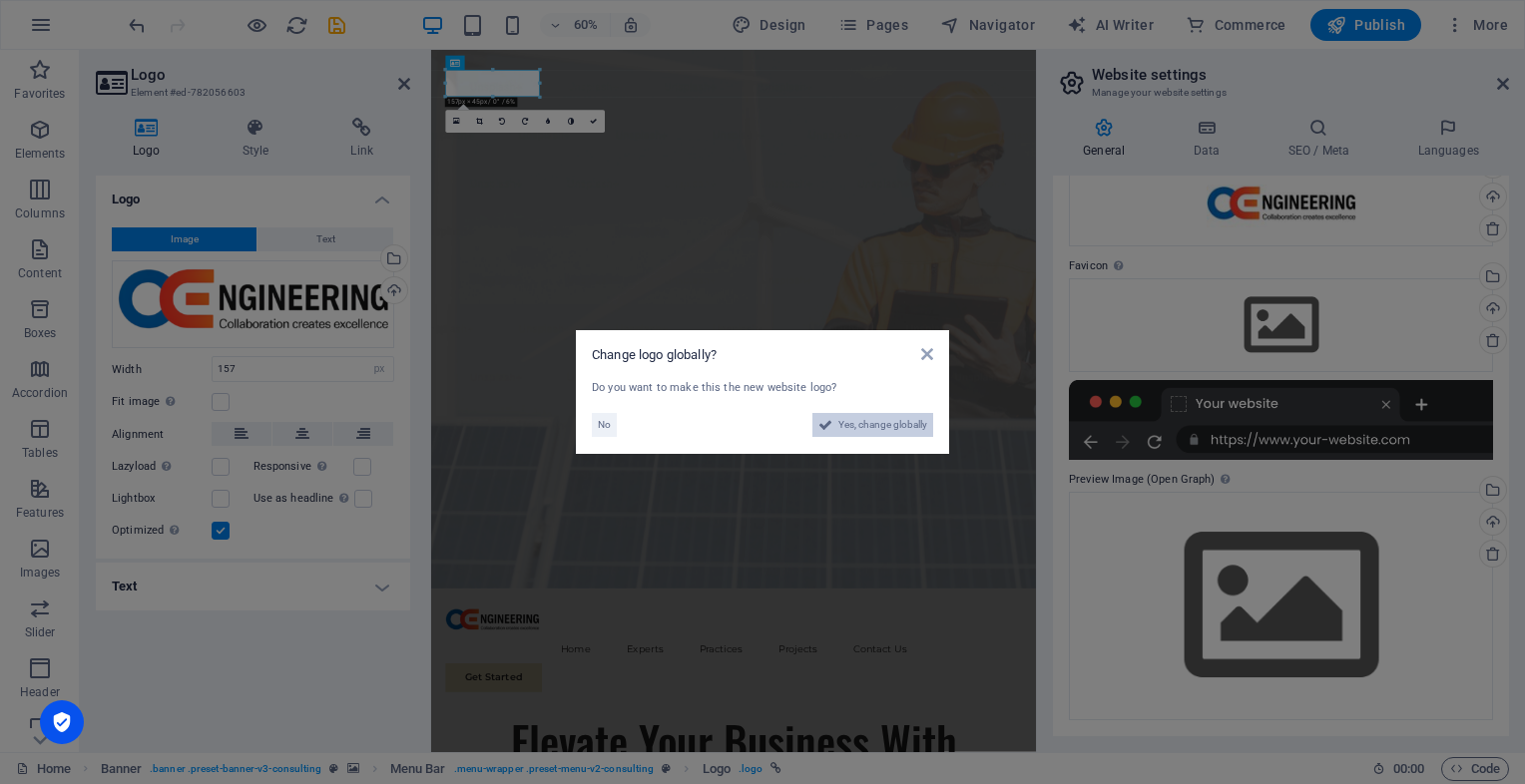 click on "Yes, change globally" at bounding box center [882, 425] 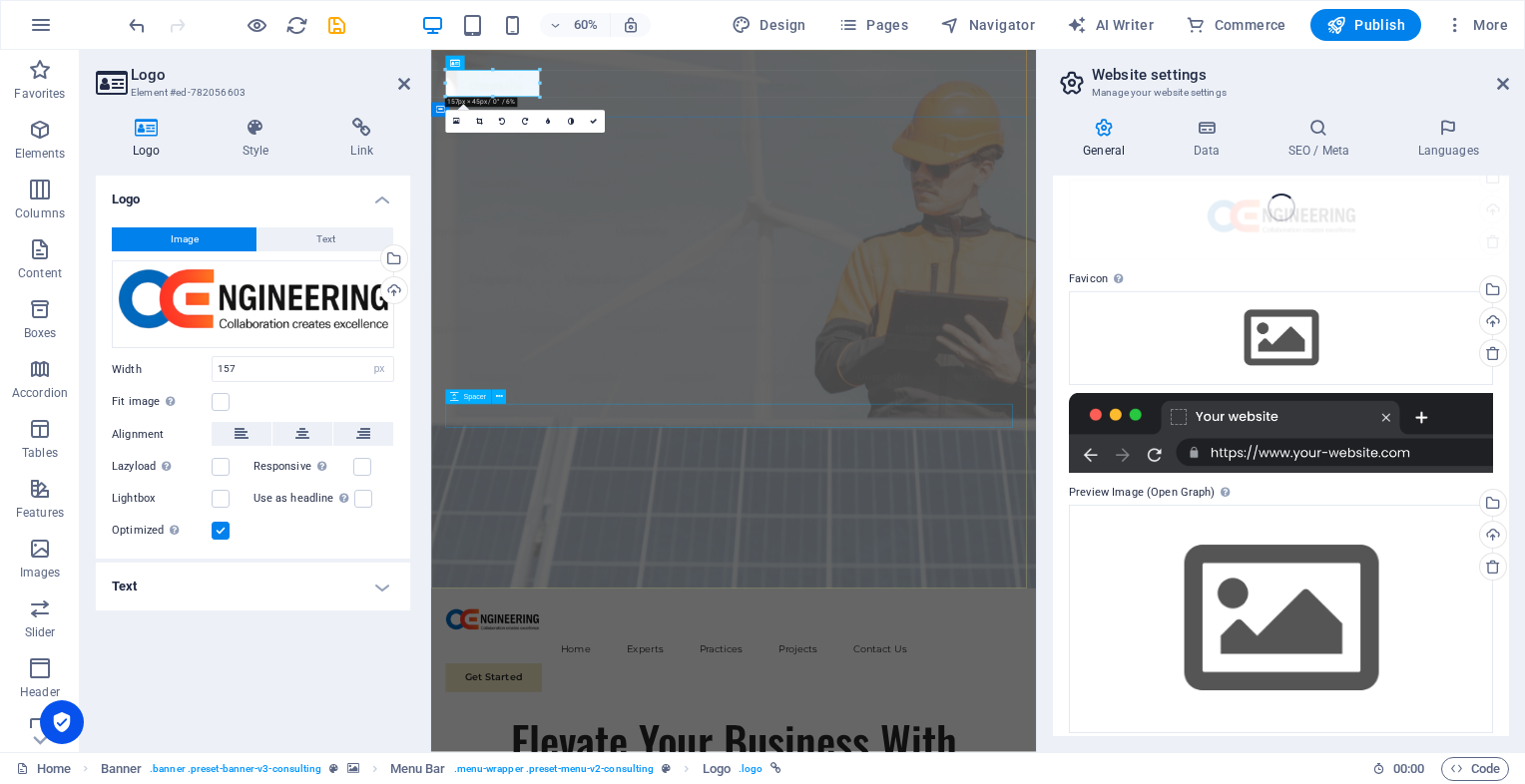 scroll, scrollTop: 105, scrollLeft: 0, axis: vertical 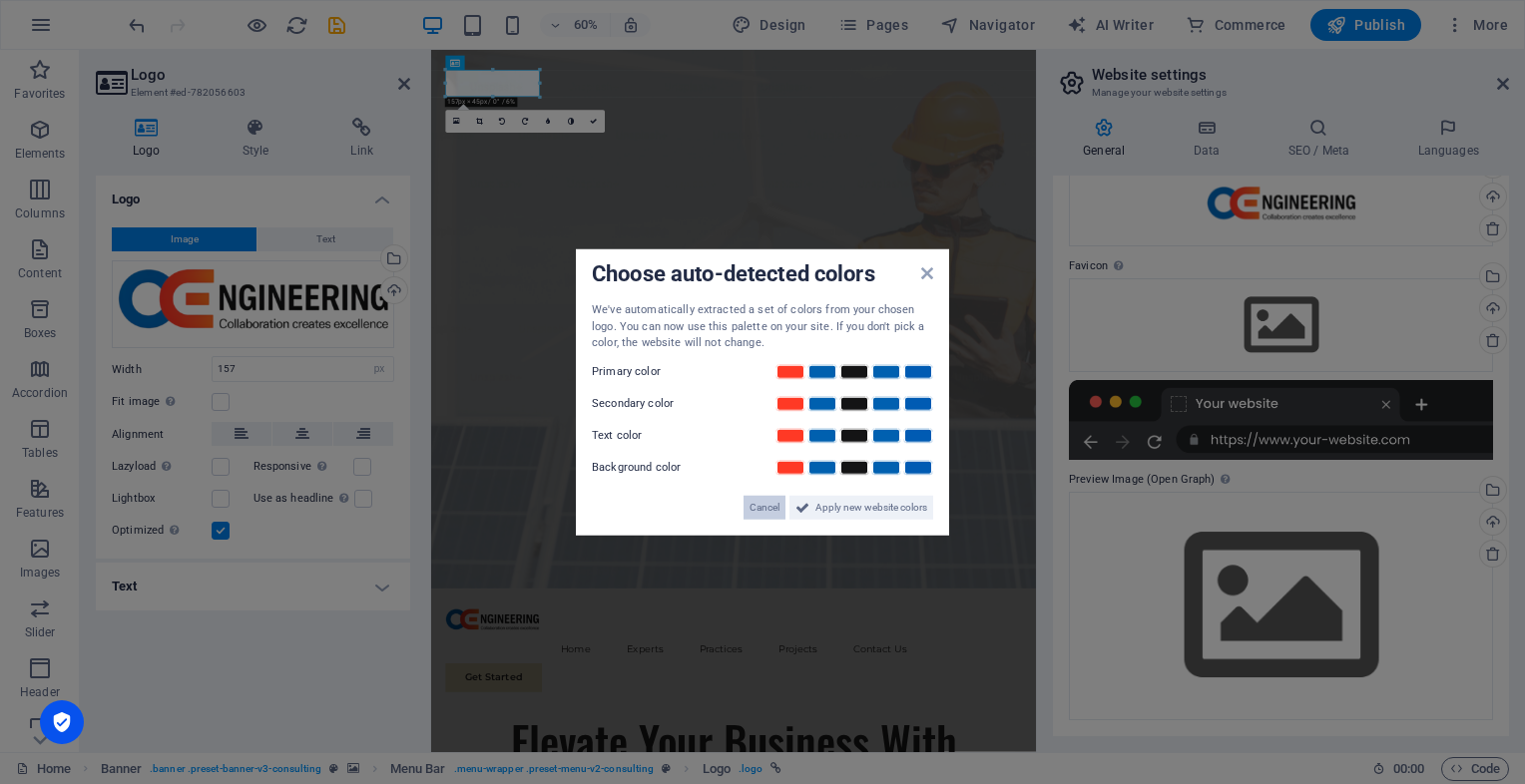 click on "Cancel" at bounding box center (764, 507) 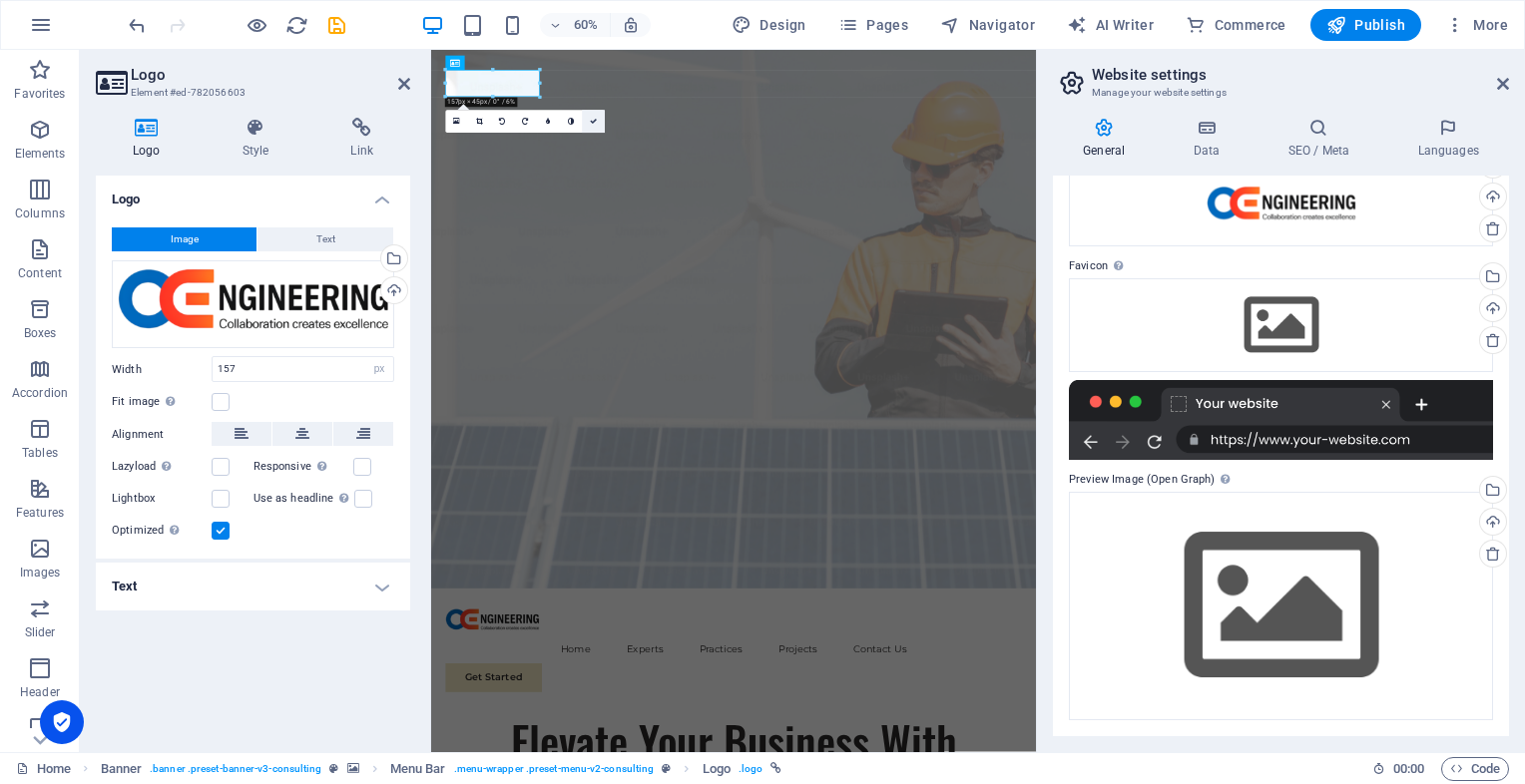 click at bounding box center (593, 121) 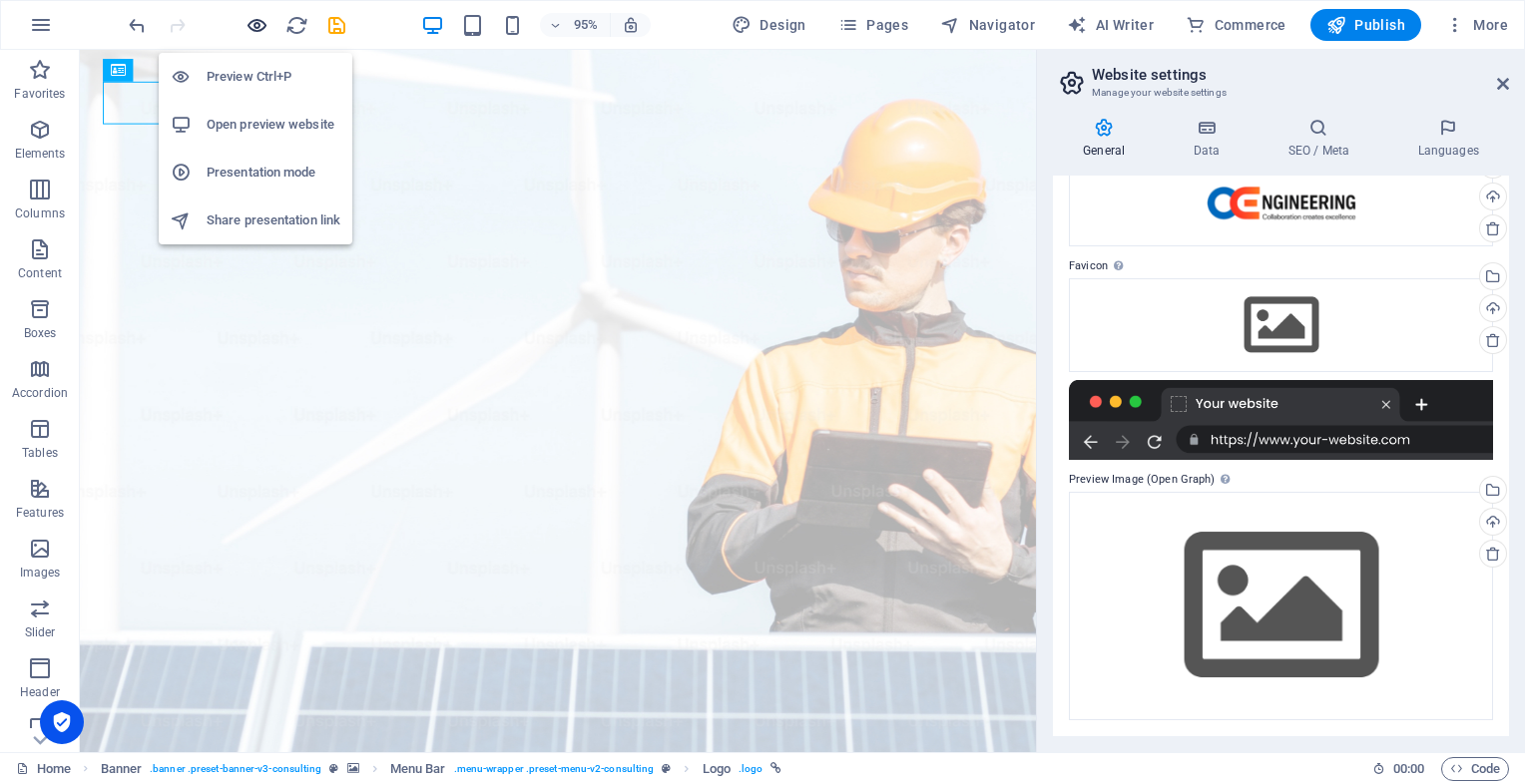 click at bounding box center (256, 25) 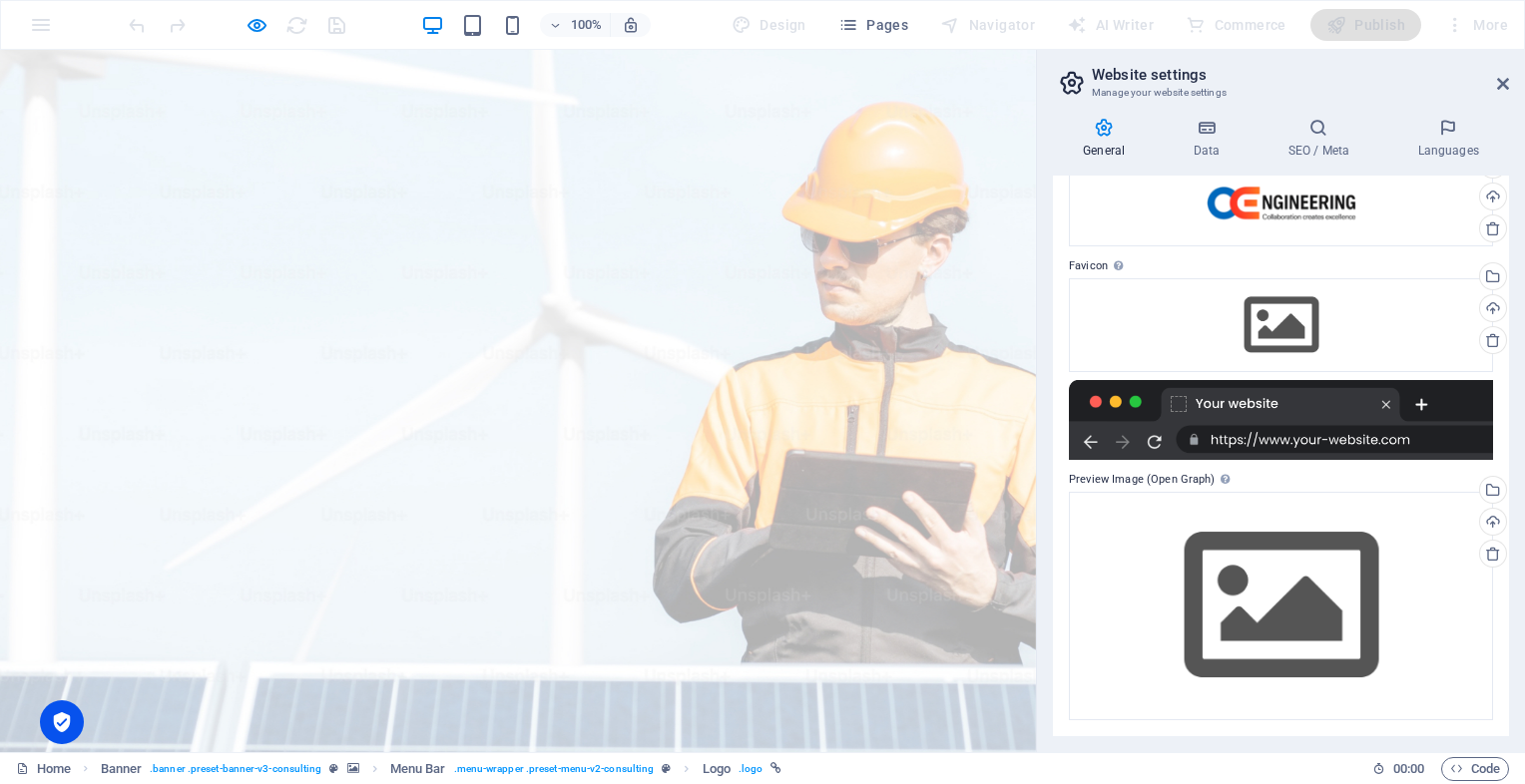 click on "Elevate Your Business With Sustainable Energy And Strategic Consulting" at bounding box center (518, 1303) 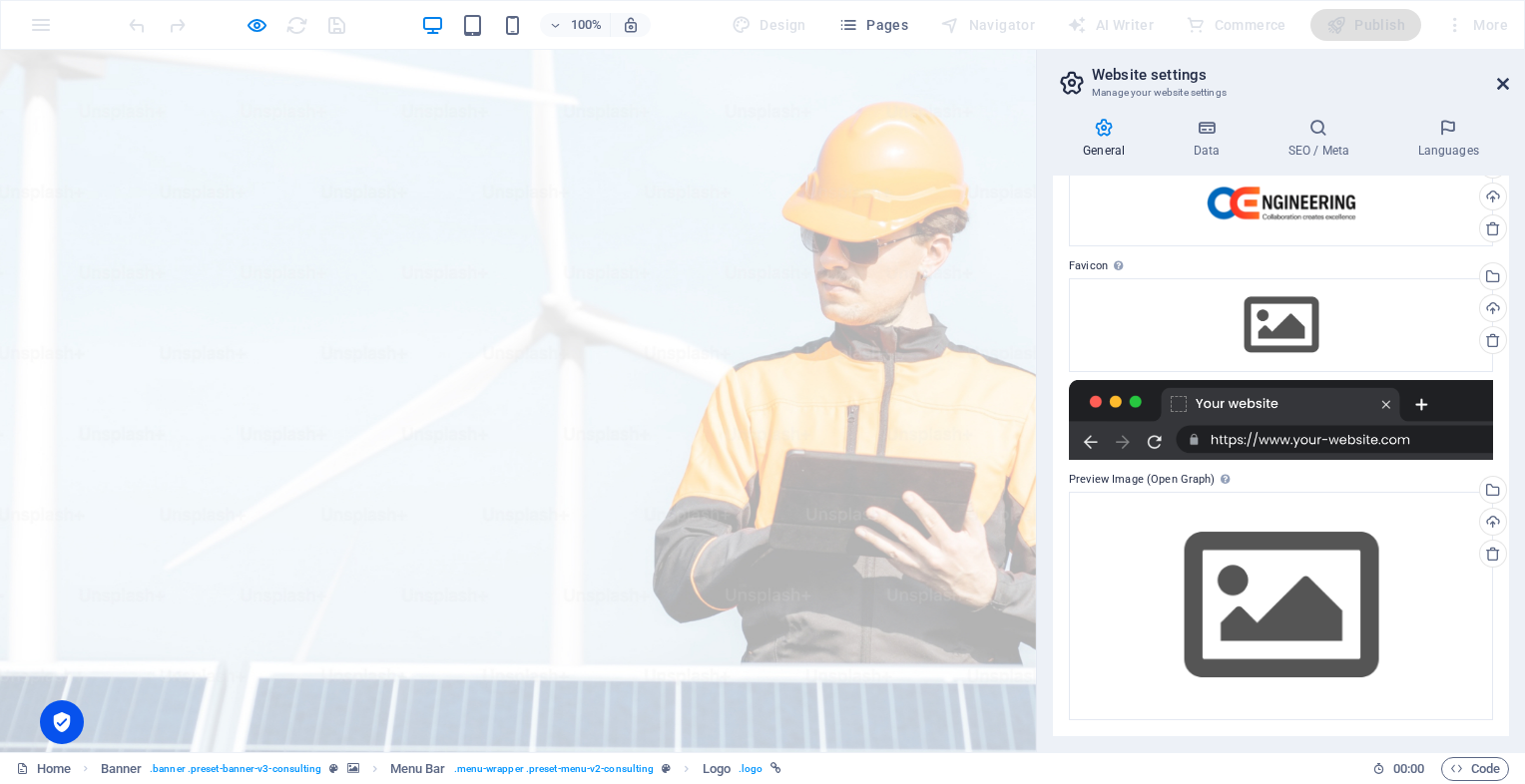 drag, startPoint x: 1503, startPoint y: 77, endPoint x: 1487, endPoint y: 31, distance: 48.703183 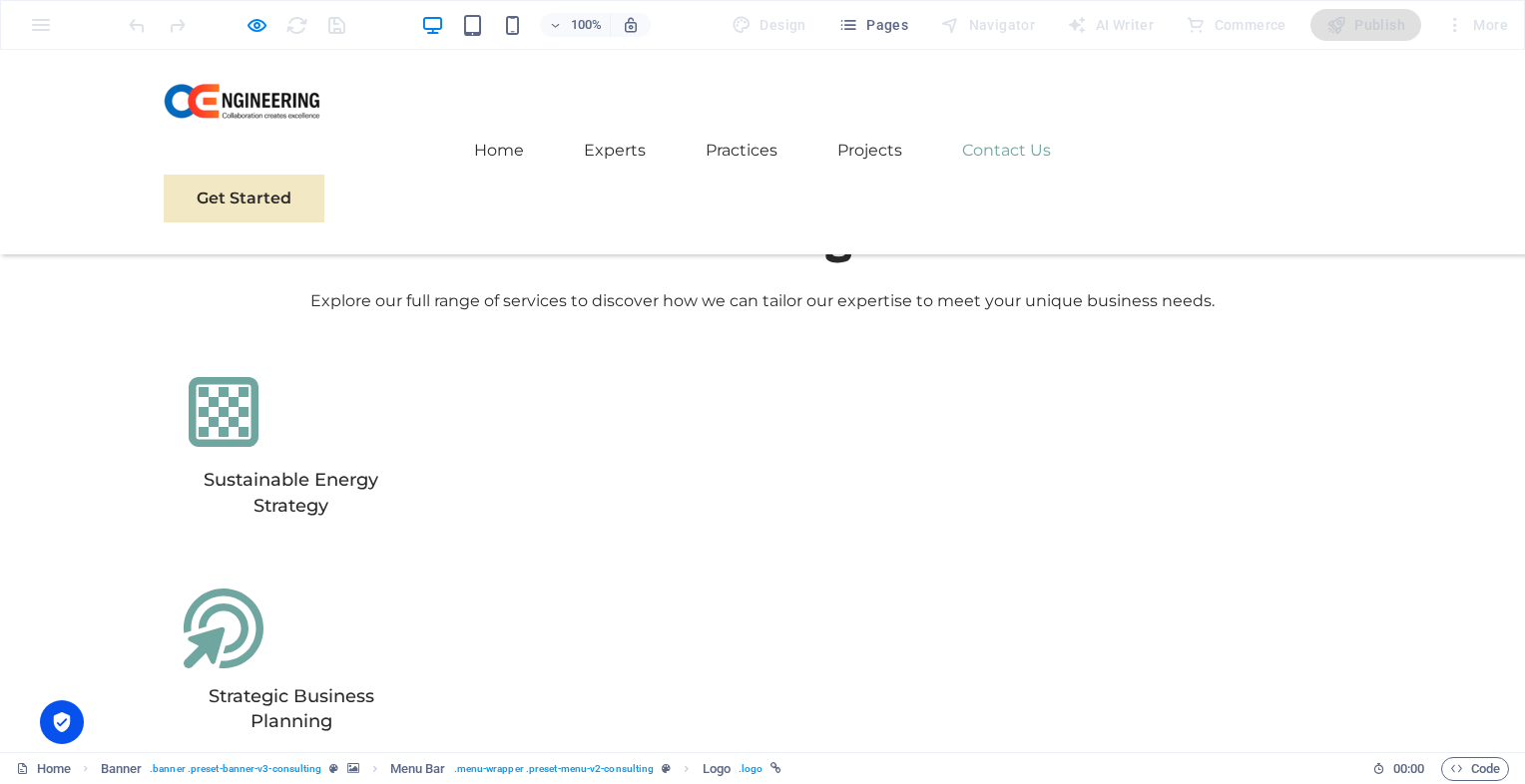 scroll, scrollTop: 6029, scrollLeft: 0, axis: vertical 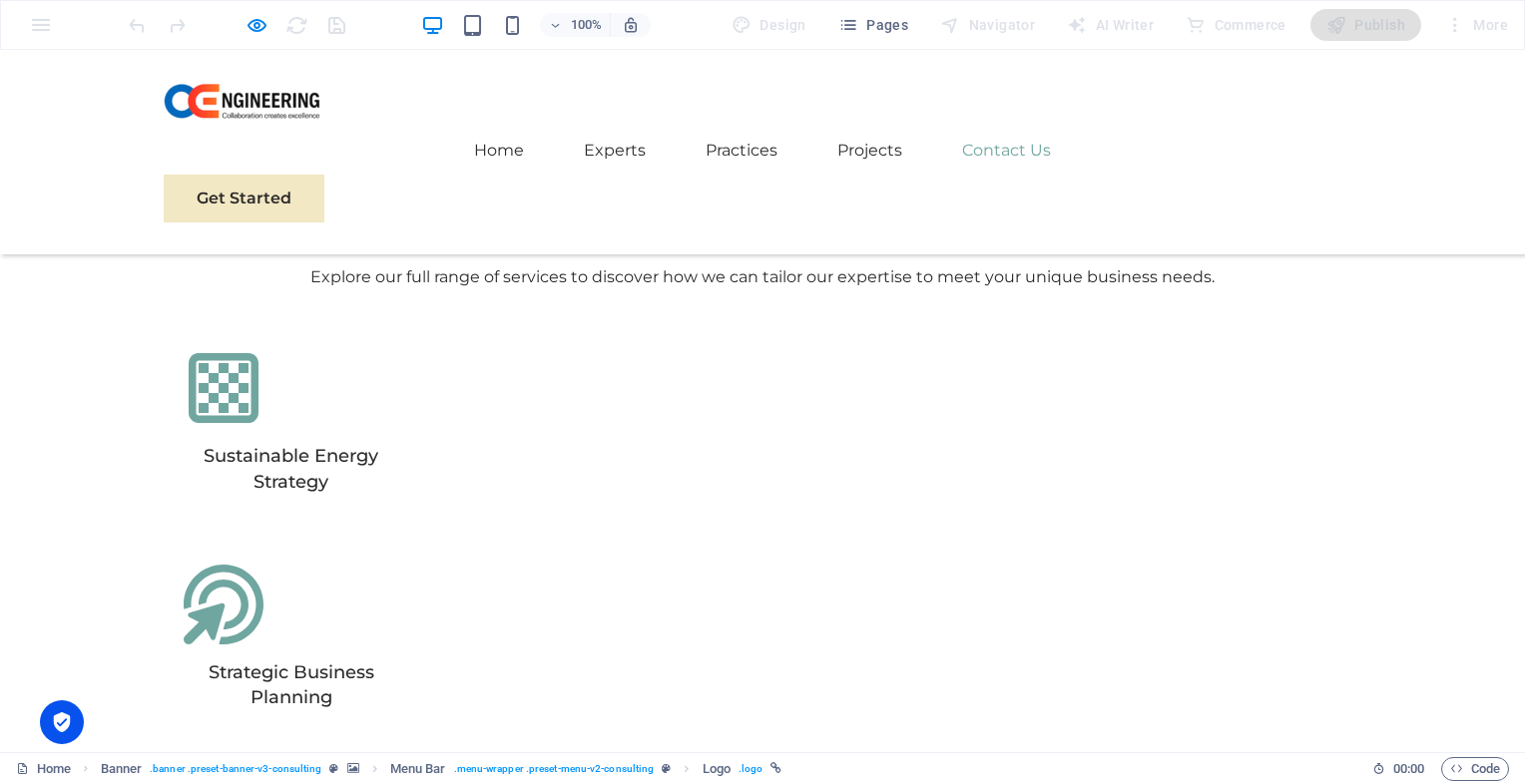 click at bounding box center [242, 6655] 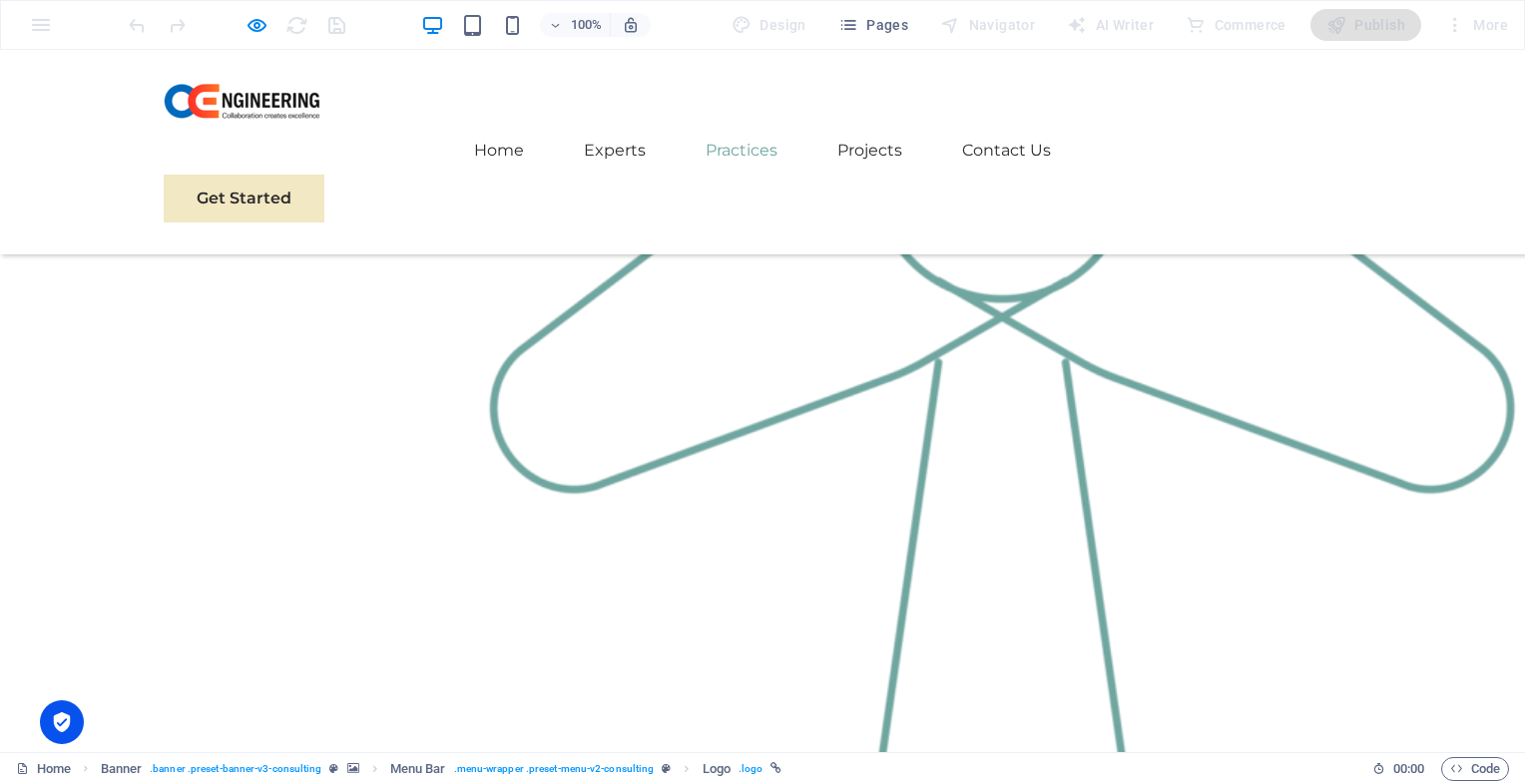 scroll, scrollTop: 2759, scrollLeft: 0, axis: vertical 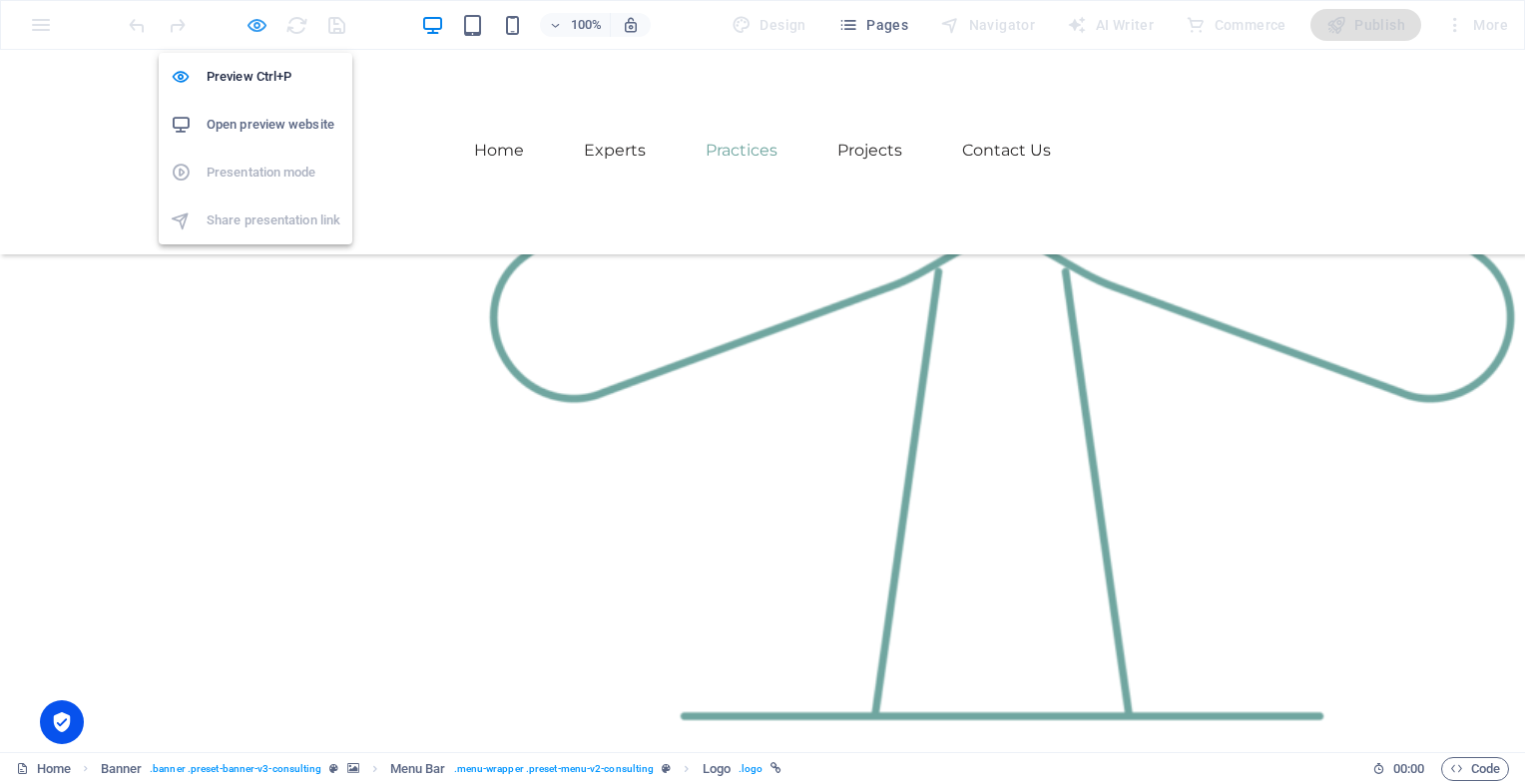 click at bounding box center [256, 25] 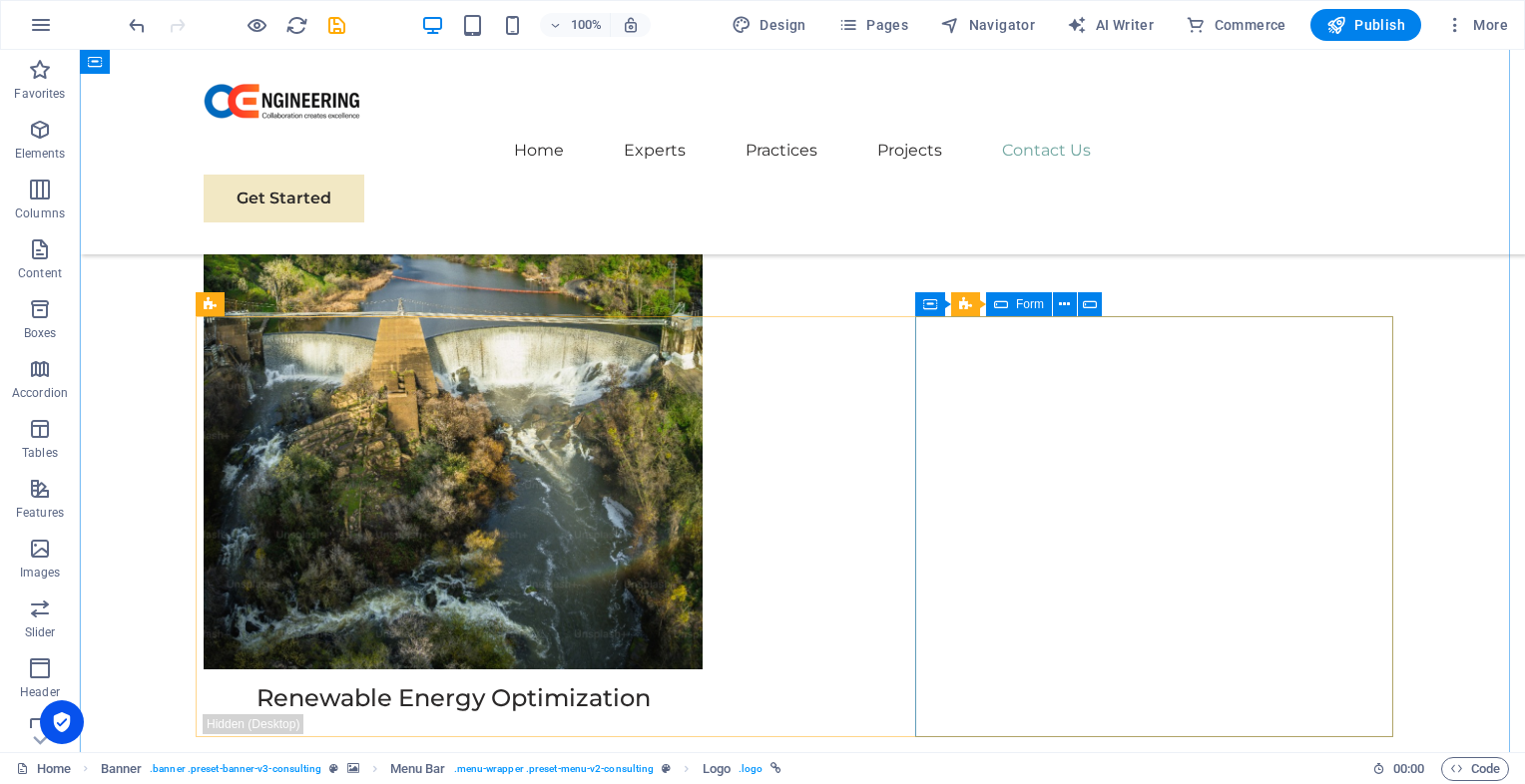 scroll, scrollTop: 11662, scrollLeft: 0, axis: vertical 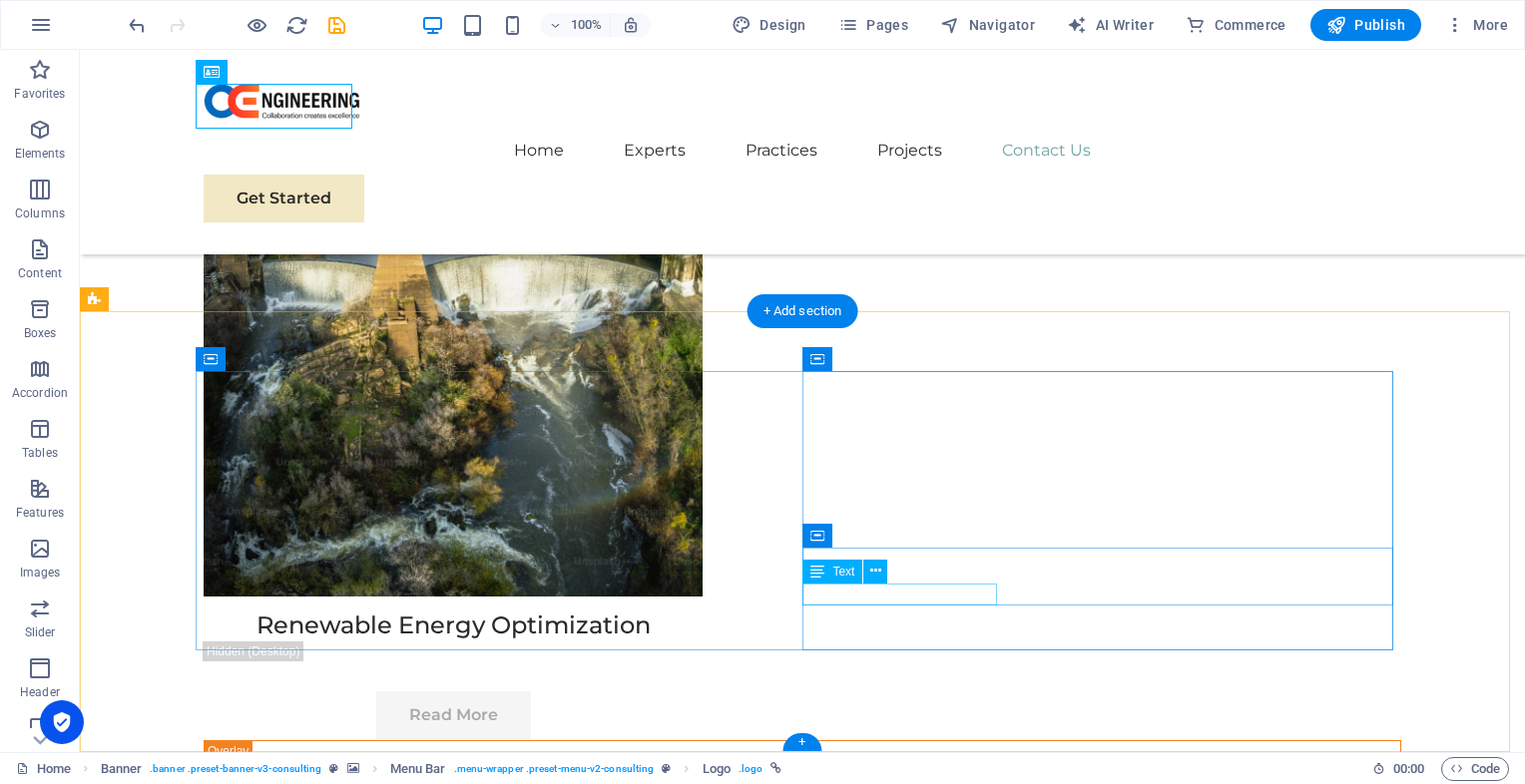 click on "[EMAIL_ADDRESS][DOMAIN_NAME]" at bounding box center (499, 7753) 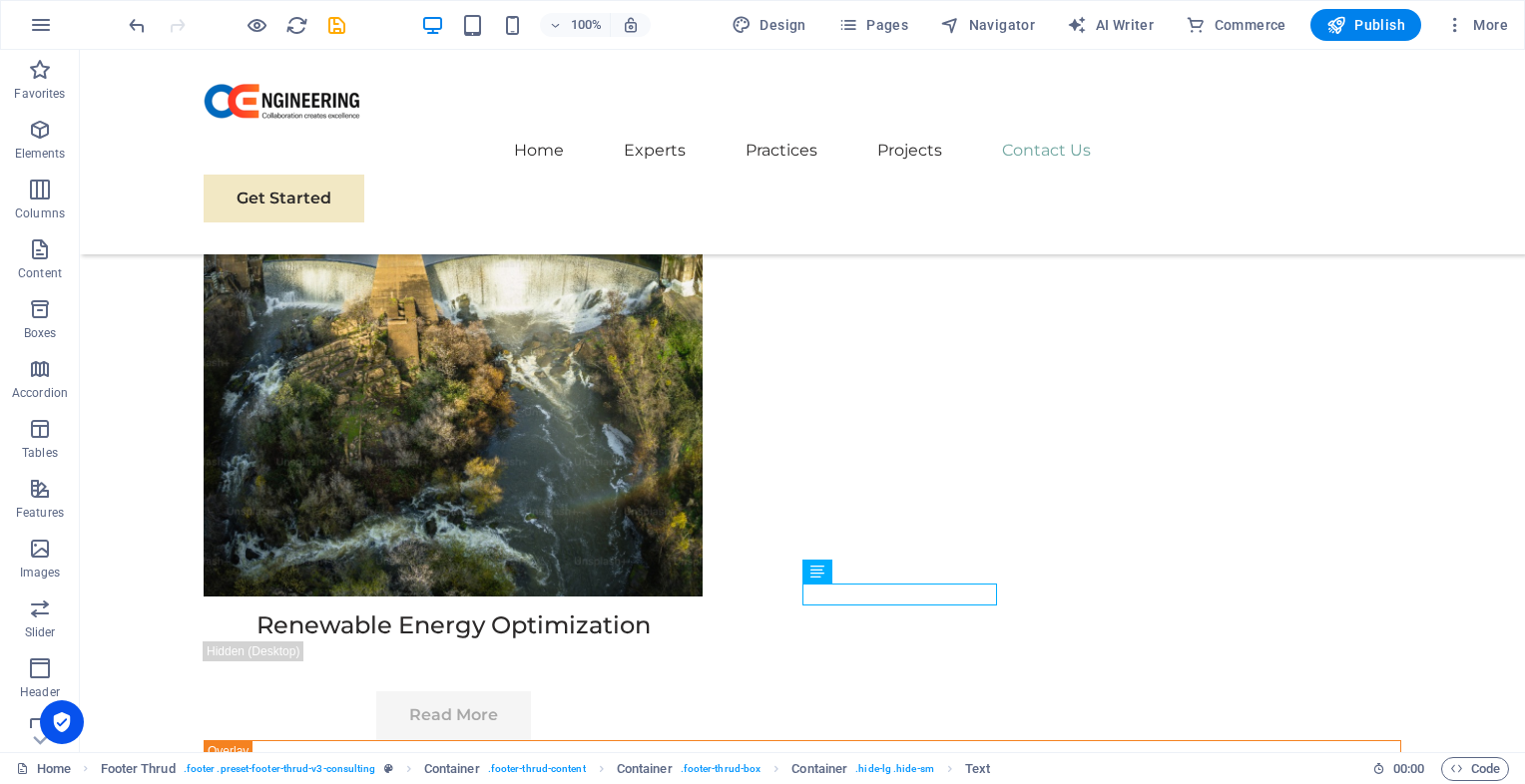 click at bounding box center [237, 25] 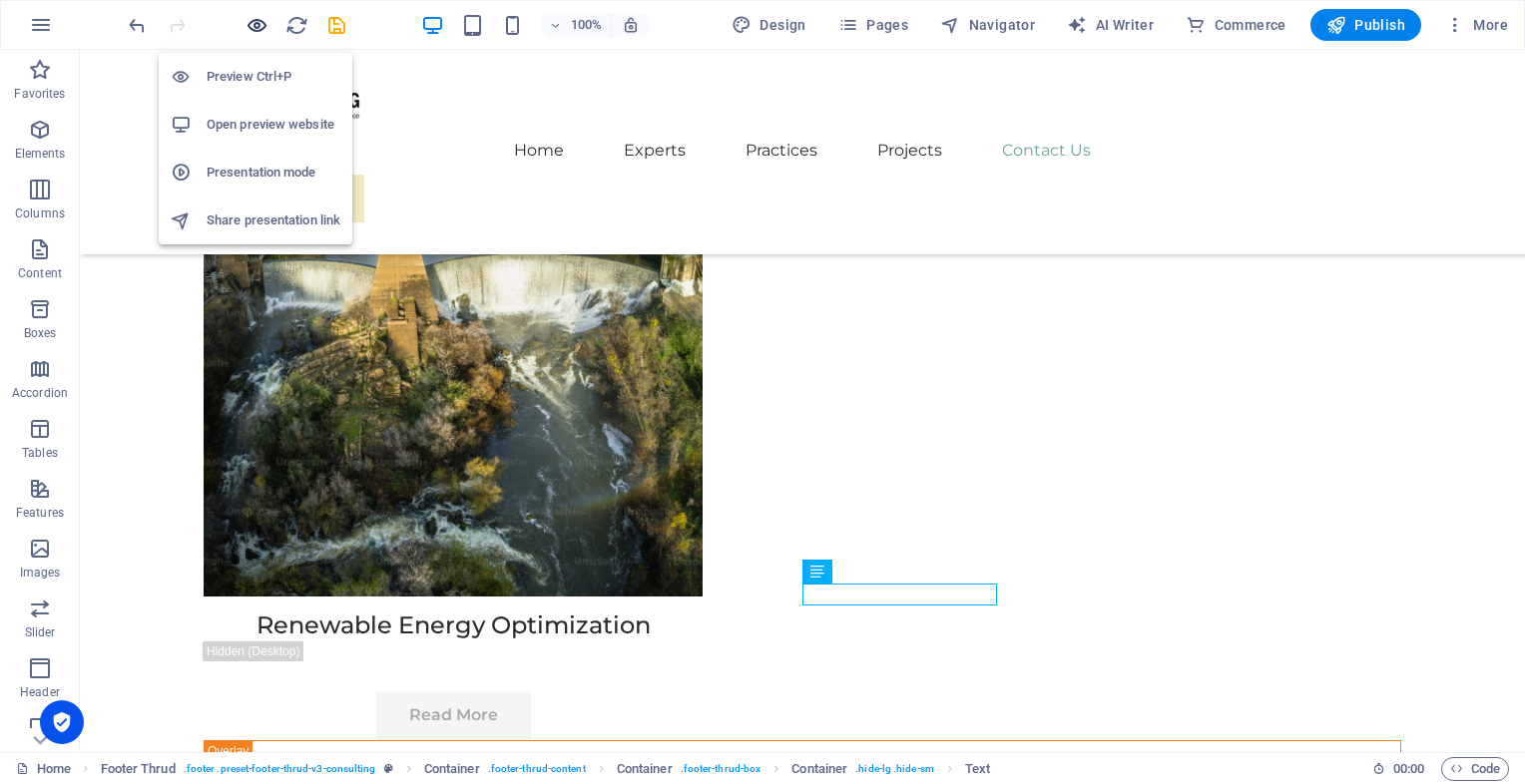click at bounding box center (256, 25) 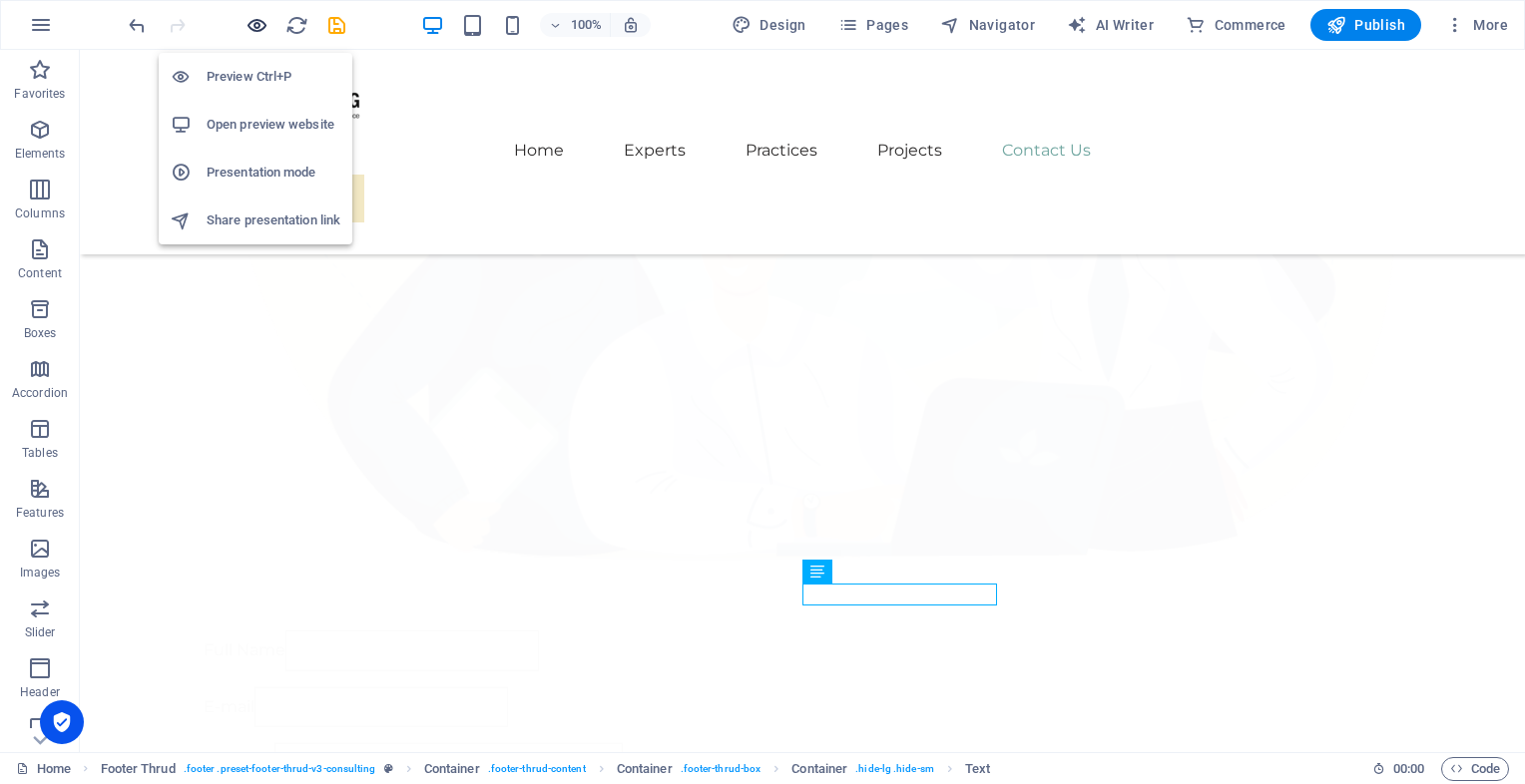 scroll, scrollTop: 6029, scrollLeft: 0, axis: vertical 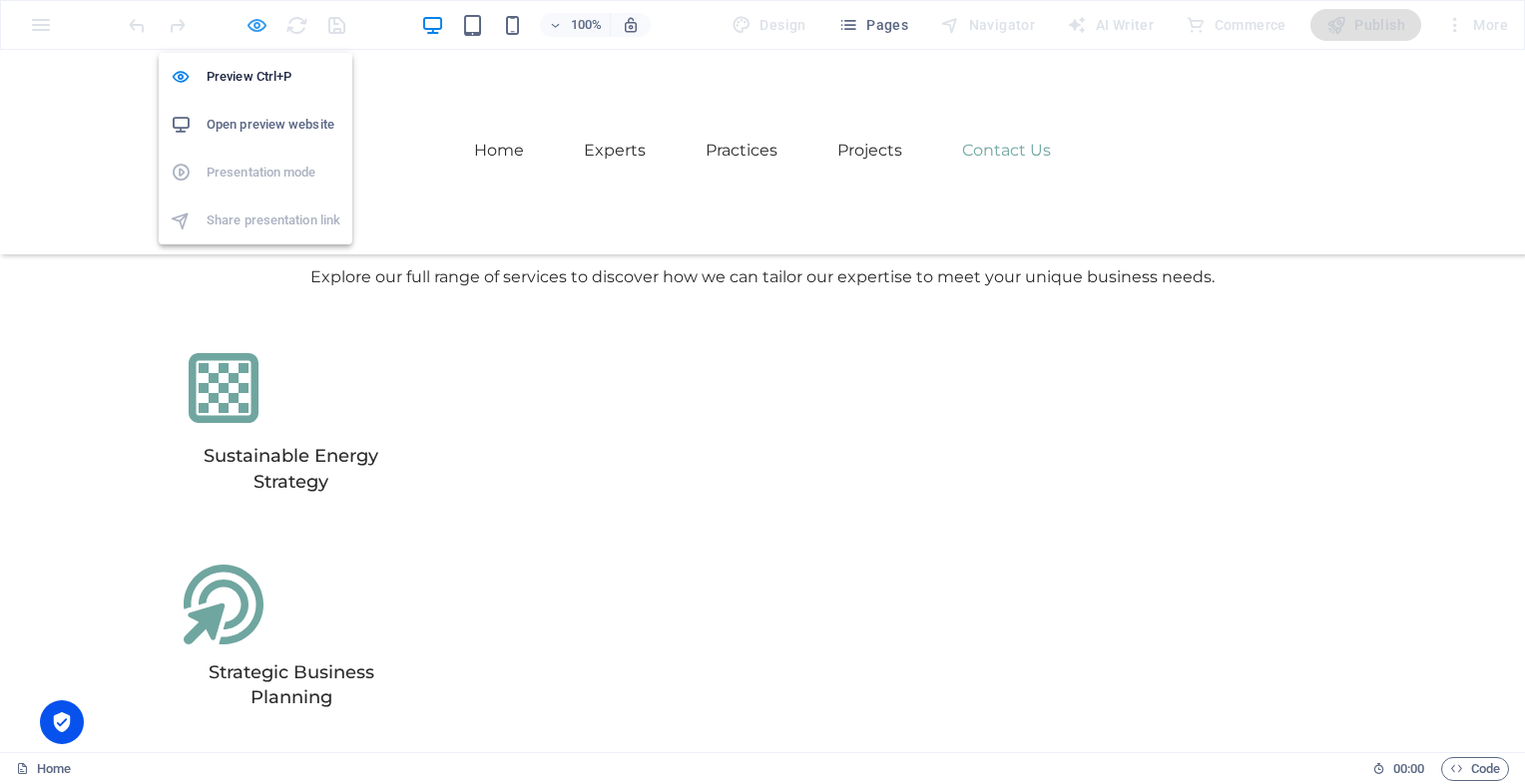 click at bounding box center [256, 25] 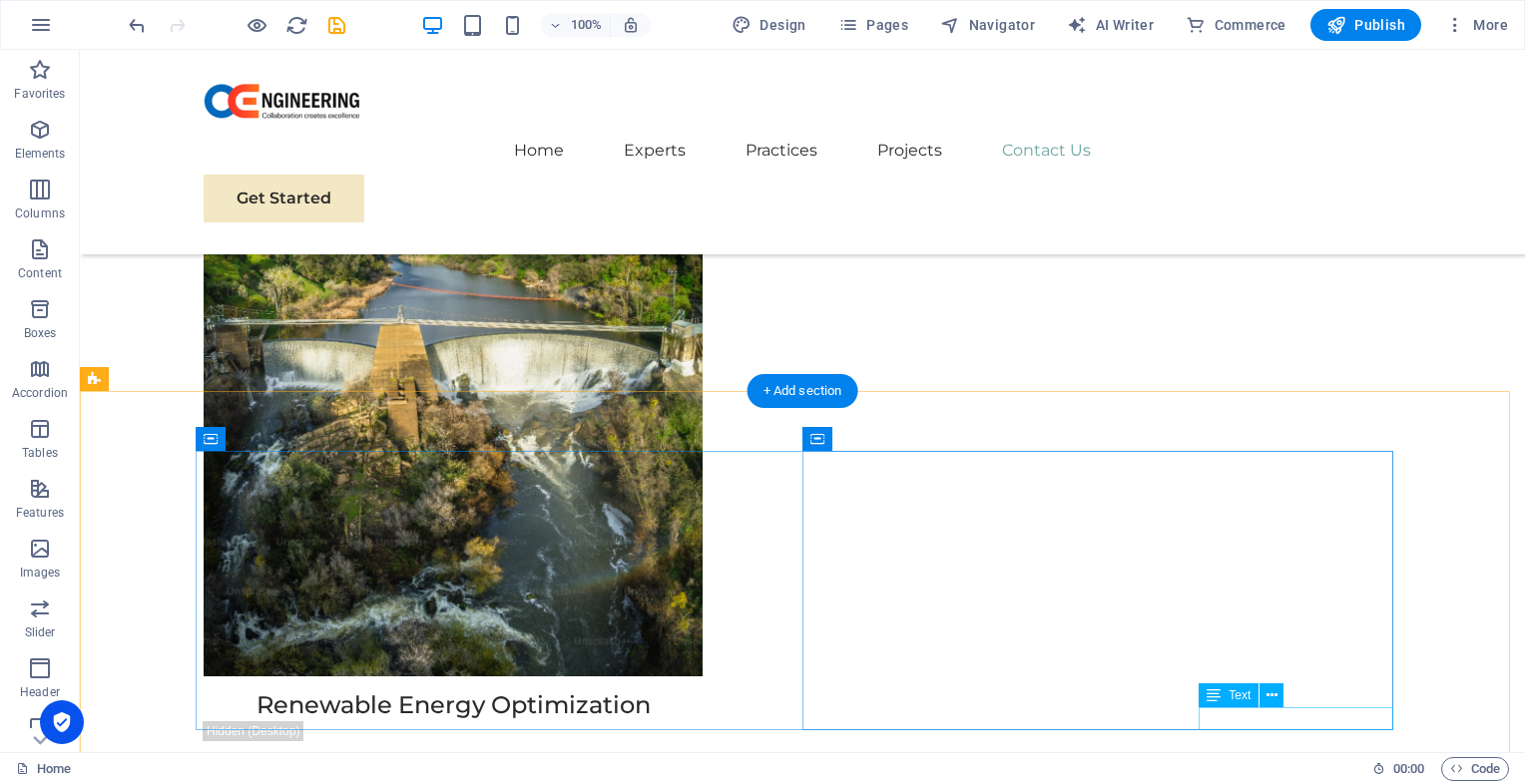 click on "[EMAIL_ADDRESS][DOMAIN_NAME]" at bounding box center [499, 7878] 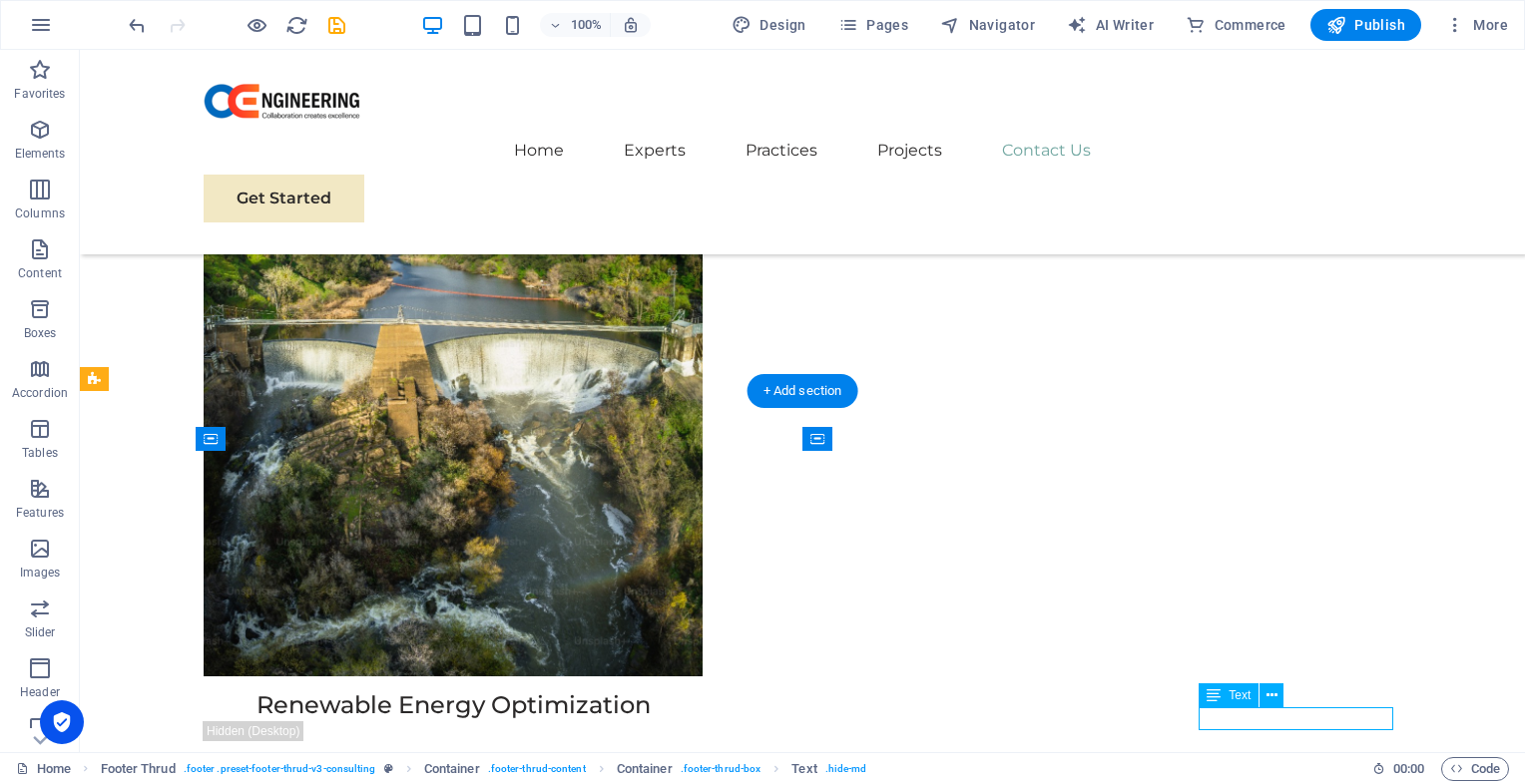 click on "[EMAIL_ADDRESS][DOMAIN_NAME]" at bounding box center [499, 7878] 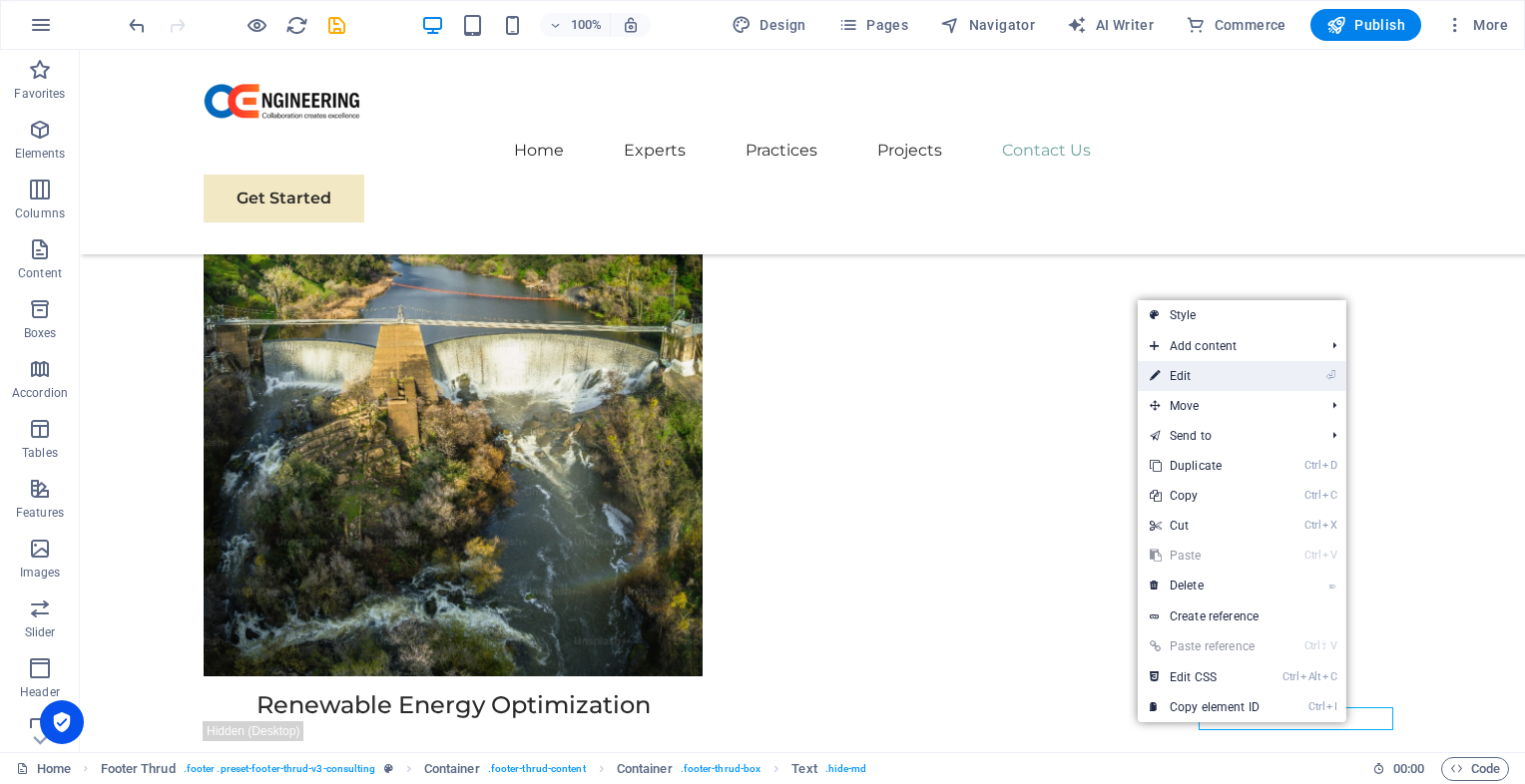 click on "⏎  Edit" at bounding box center [1205, 376] 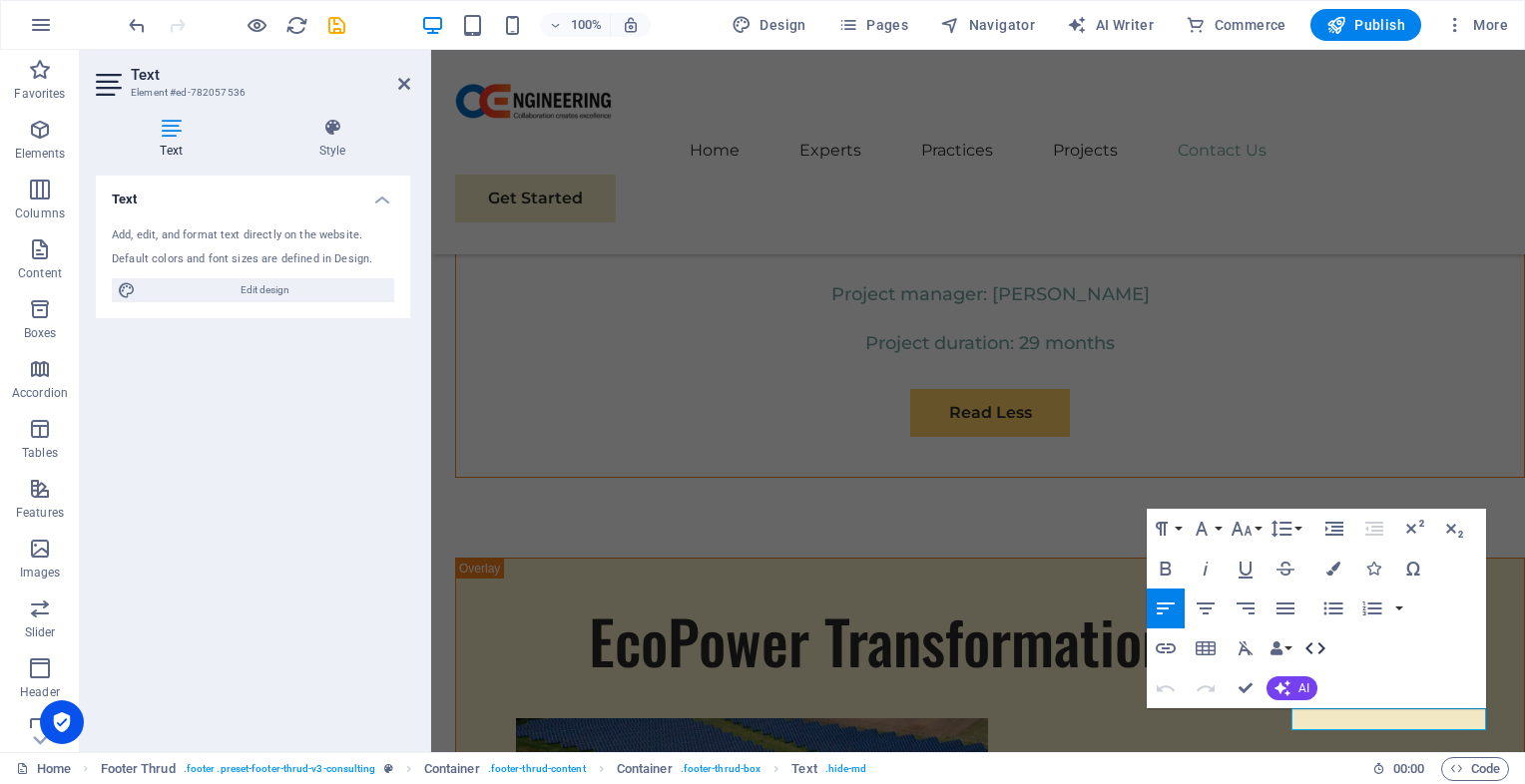 type 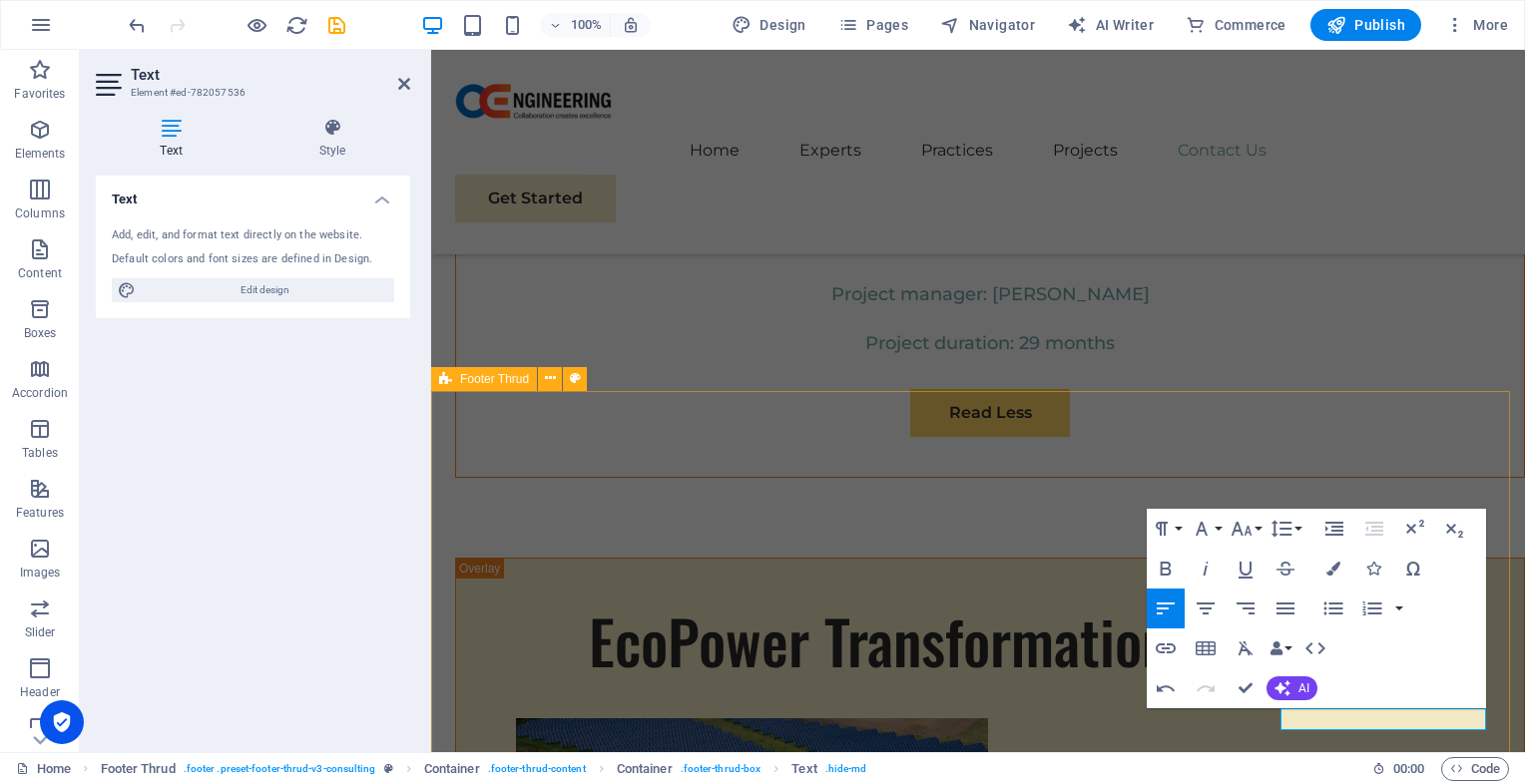 drag, startPoint x: 1283, startPoint y: 718, endPoint x: 1500, endPoint y: 718, distance: 217 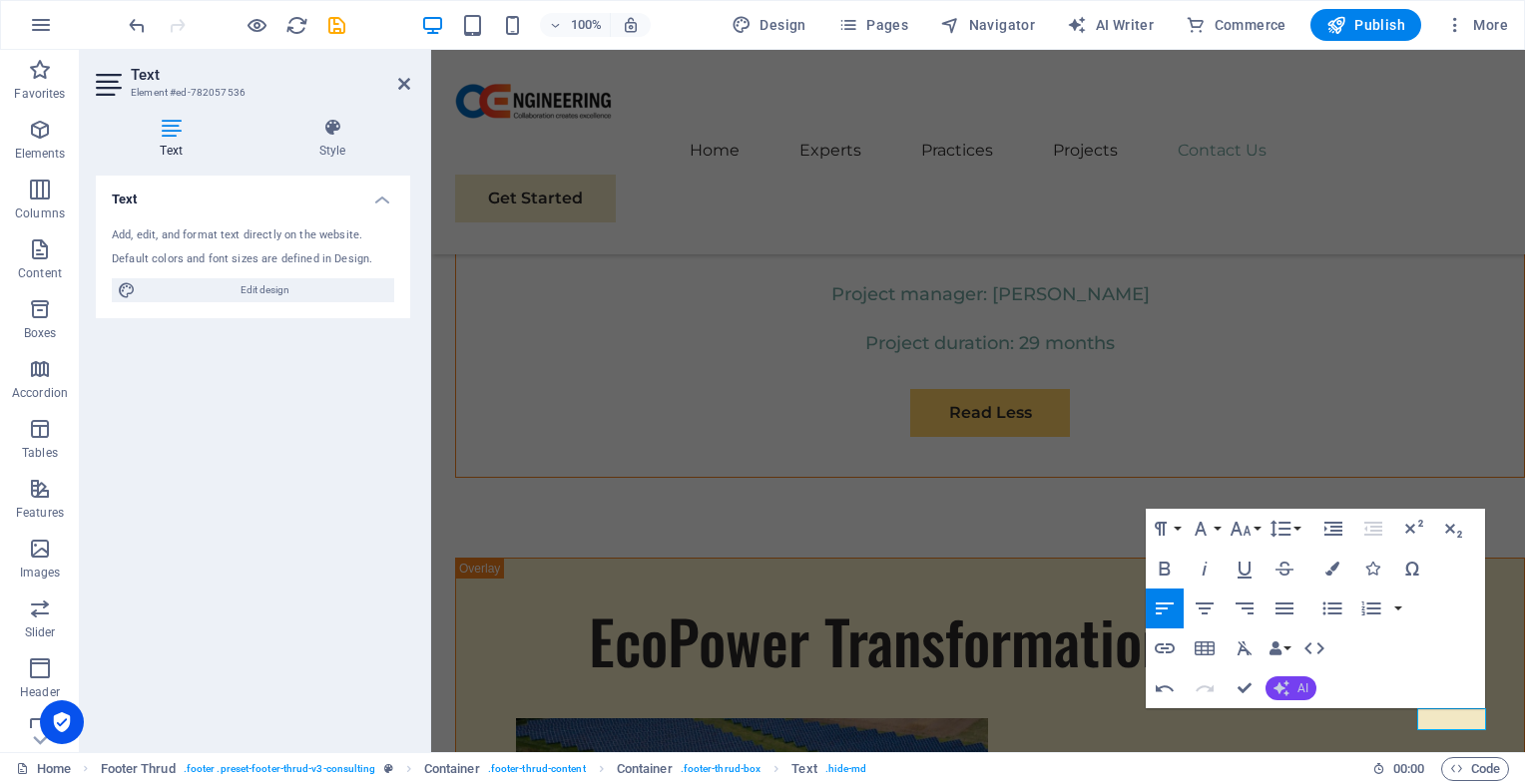 click on "AI" at bounding box center (1302, 688) 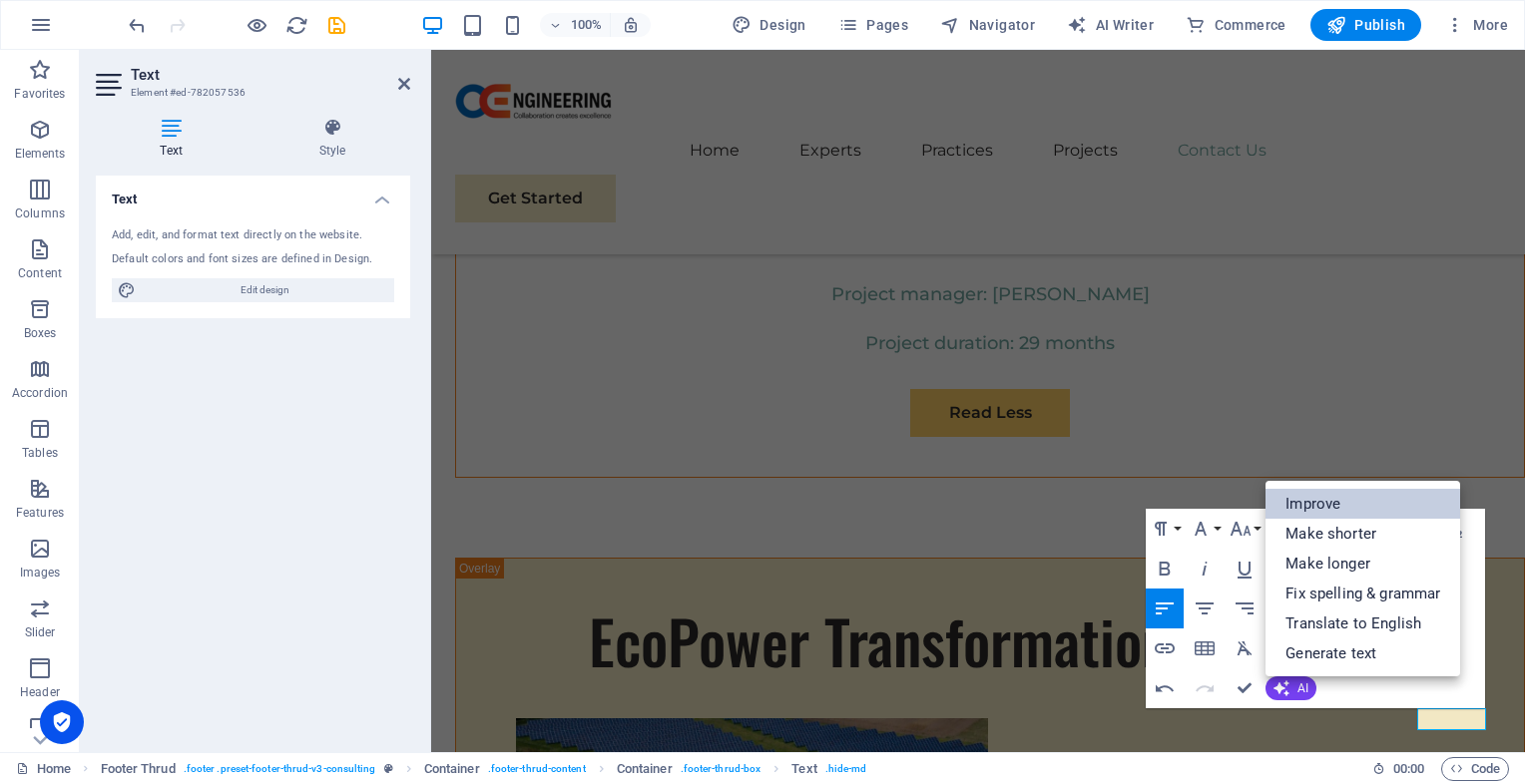 click on "Improve" at bounding box center (1362, 504) 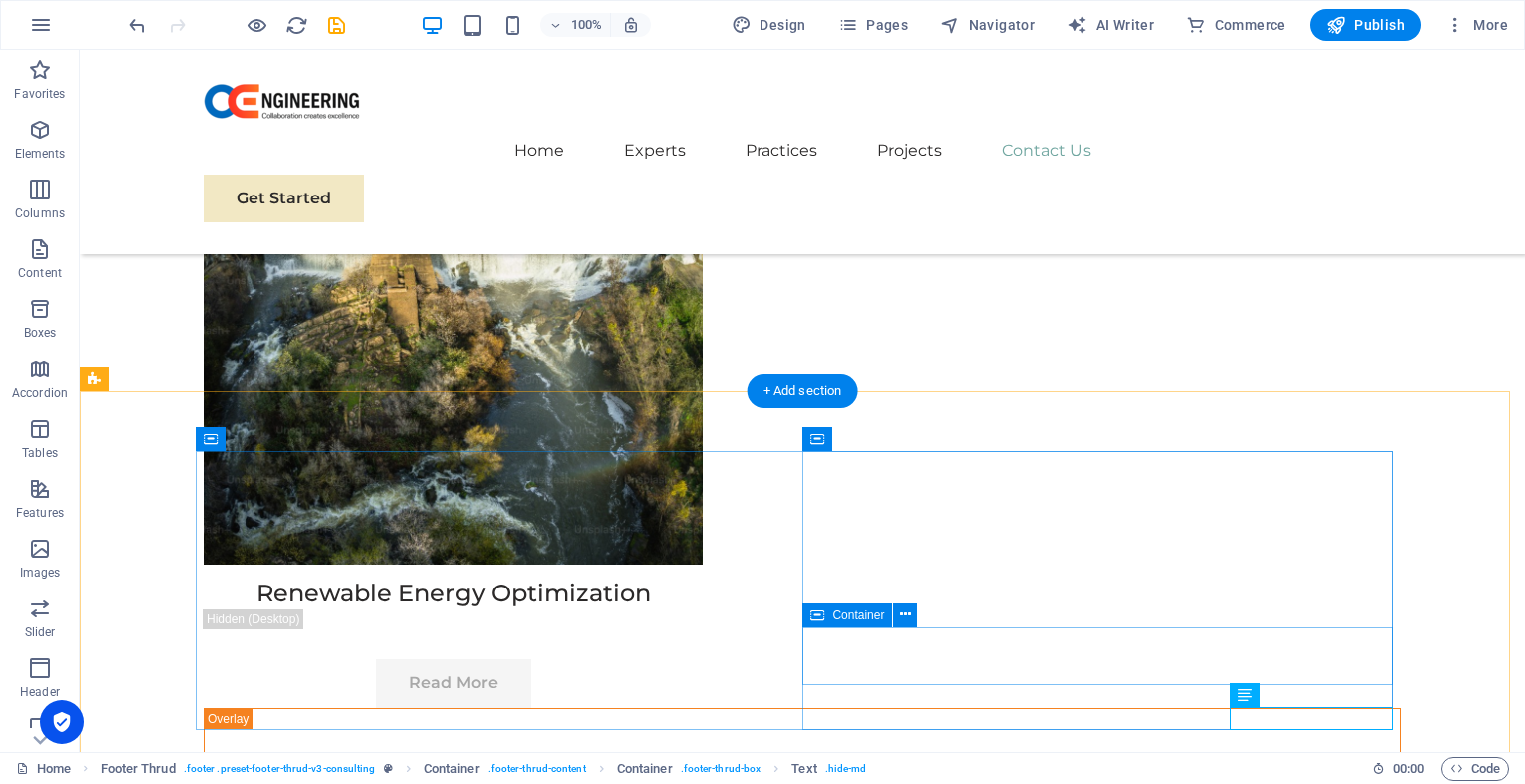 scroll, scrollTop: 11582, scrollLeft: 0, axis: vertical 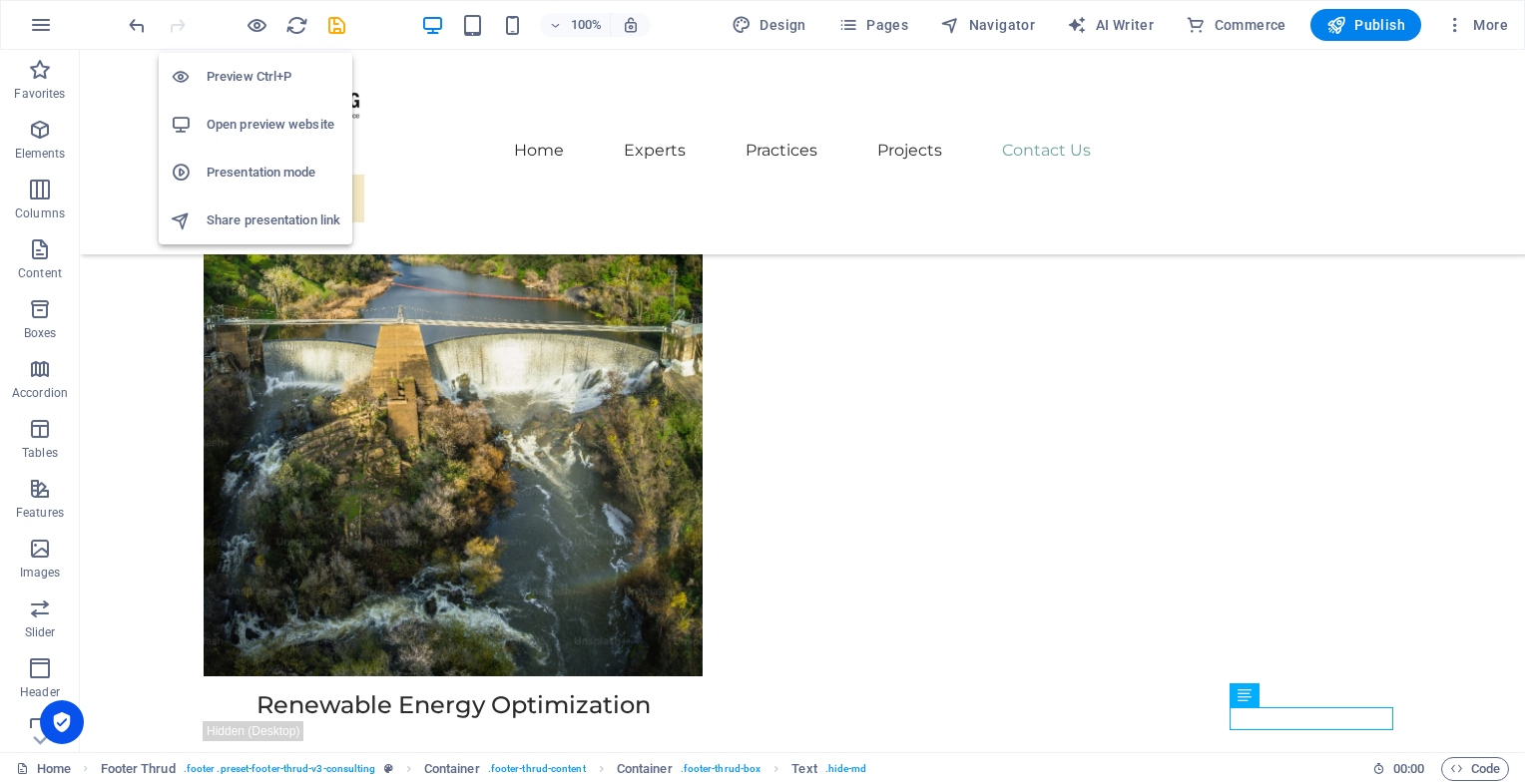 click at bounding box center [256, 25] 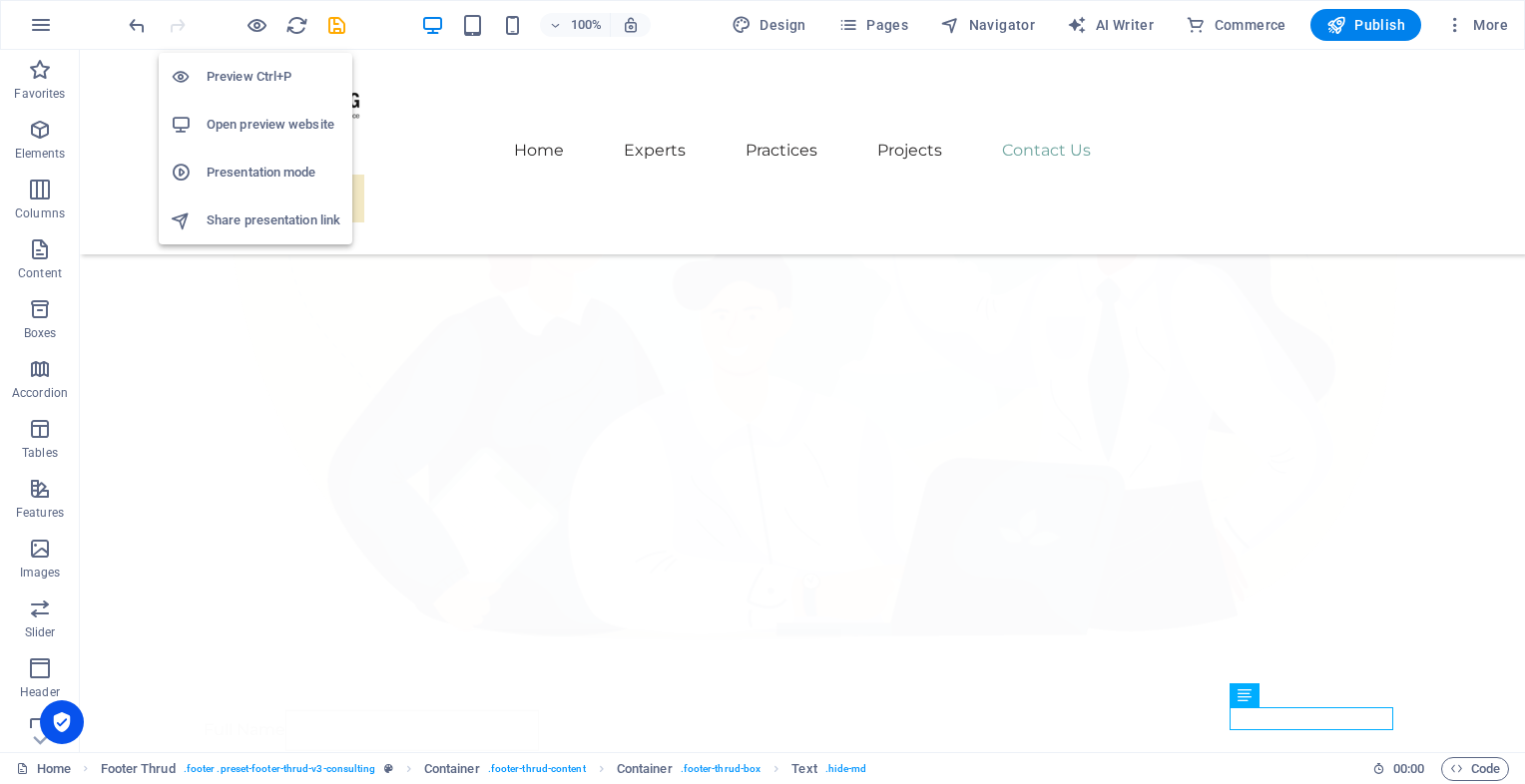 scroll, scrollTop: 6029, scrollLeft: 0, axis: vertical 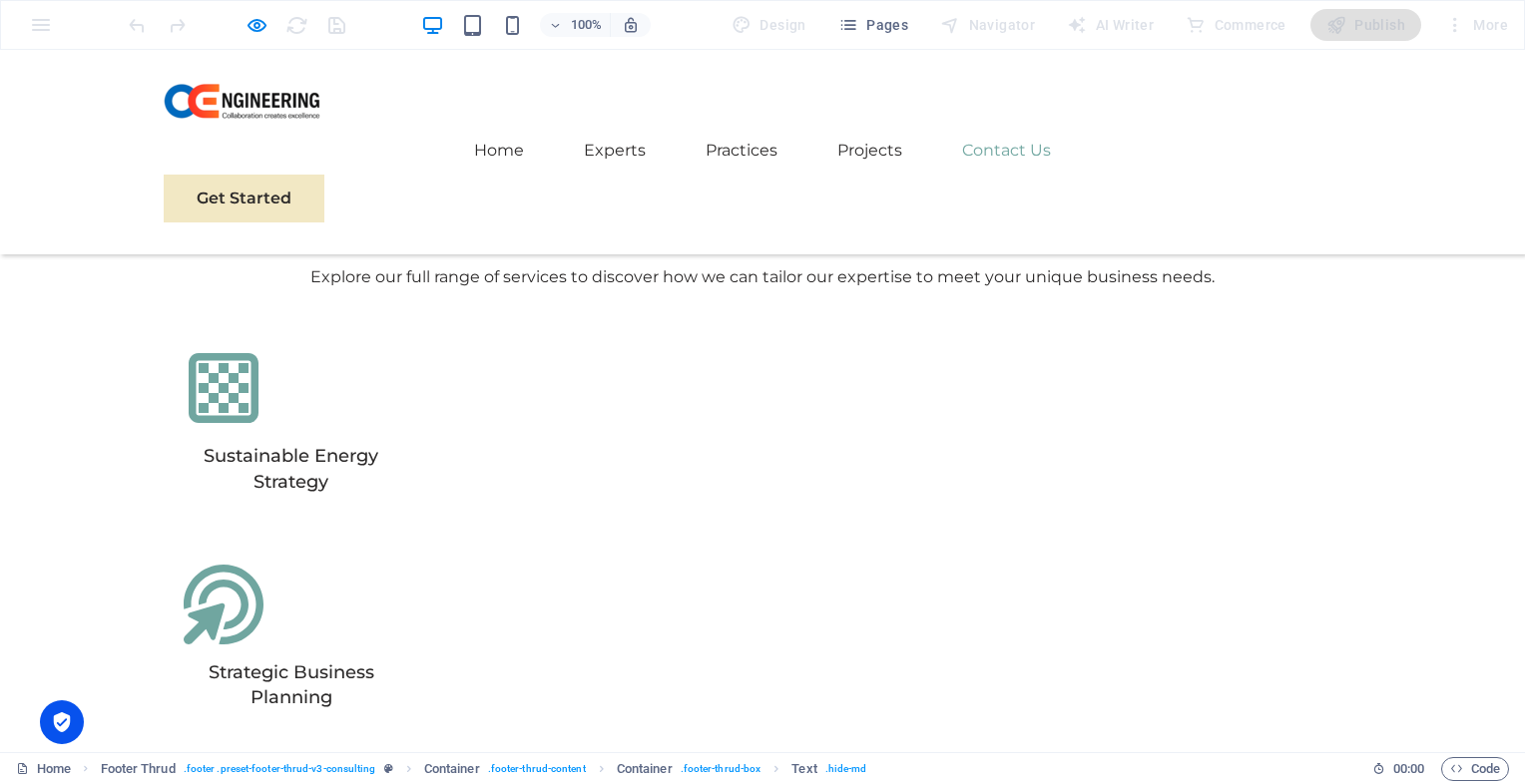 click on "Contact us via email." at bounding box center (459, 7060) 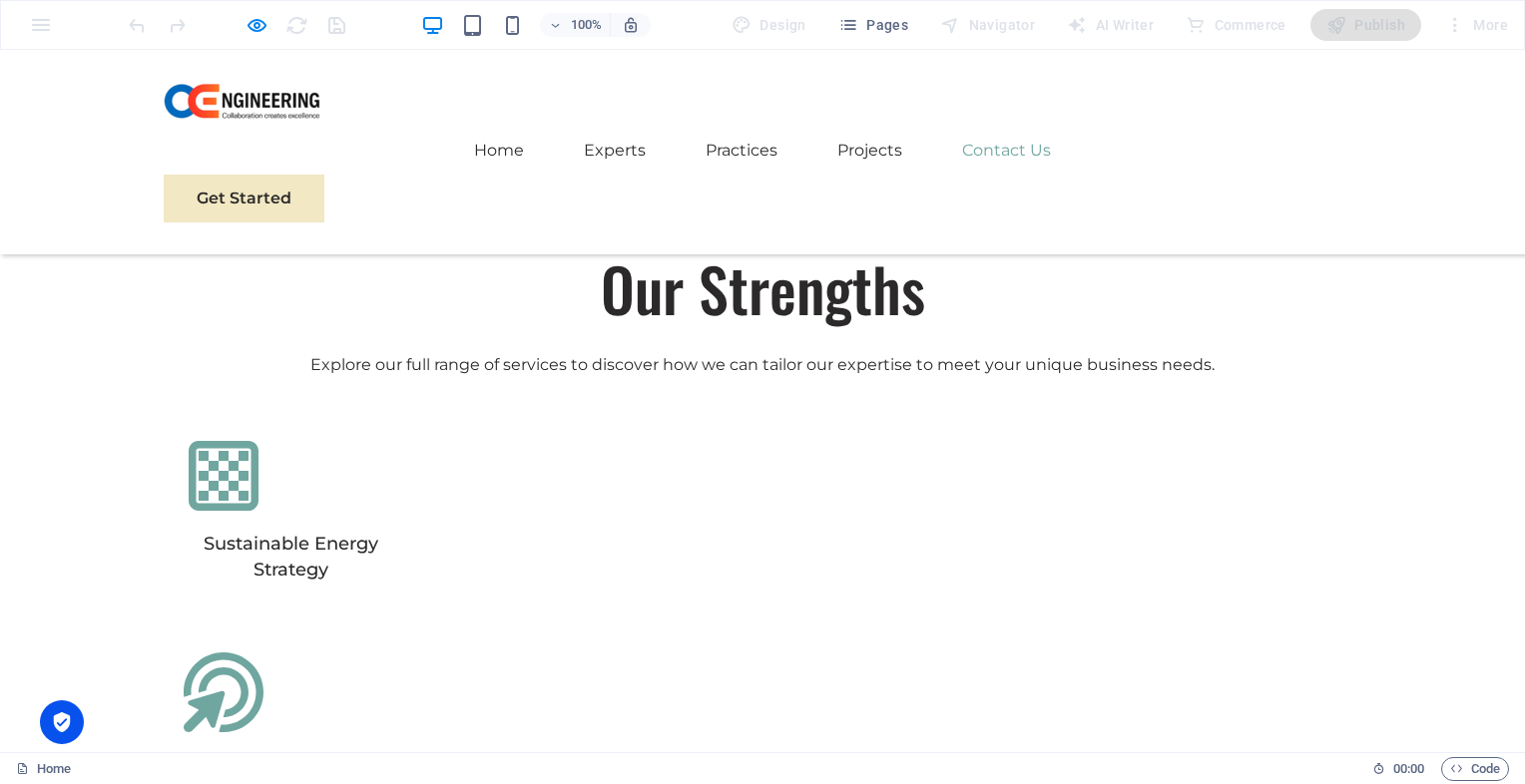 scroll, scrollTop: 5945, scrollLeft: 0, axis: vertical 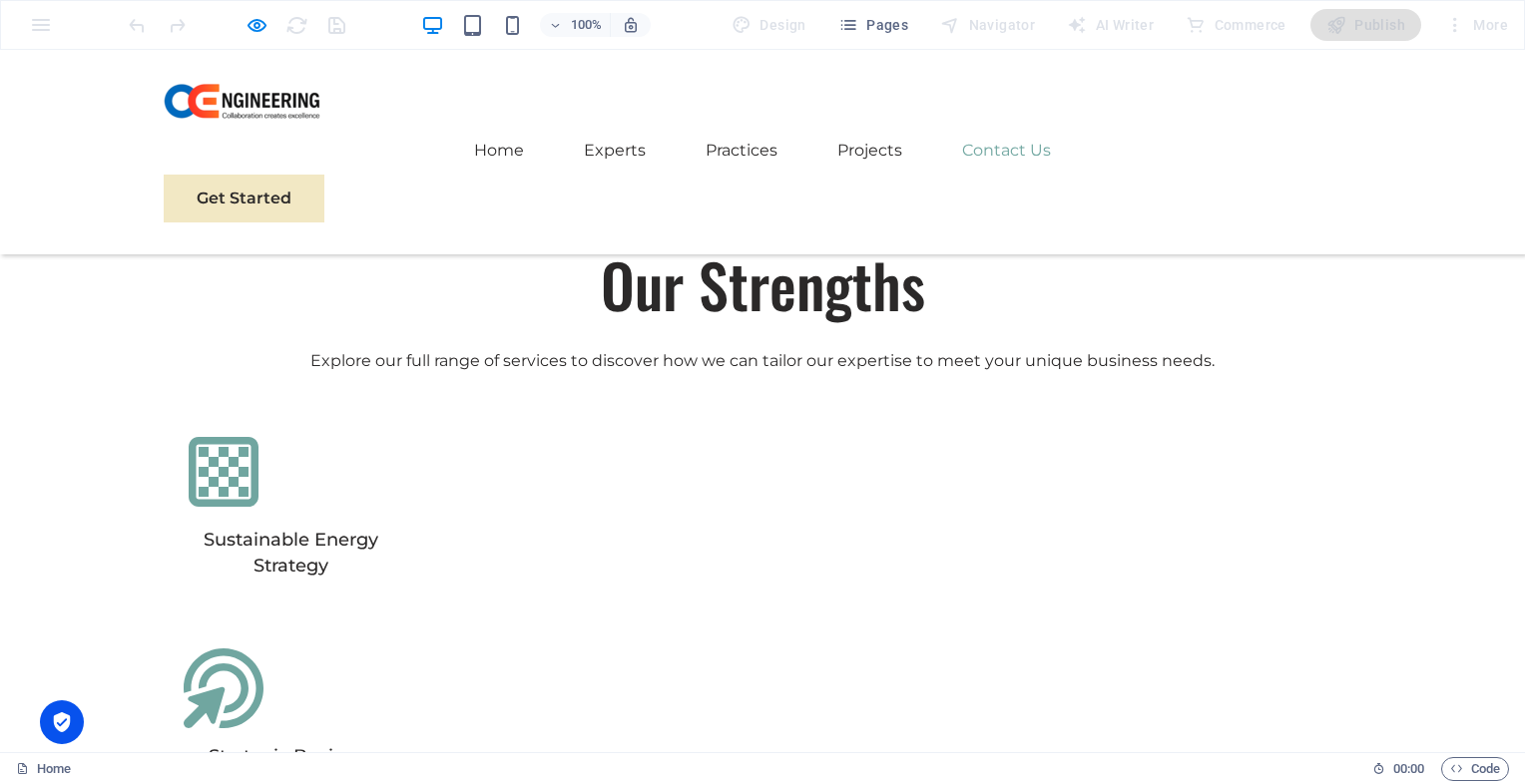 click on "Contact us via email." at bounding box center (459, 7144) 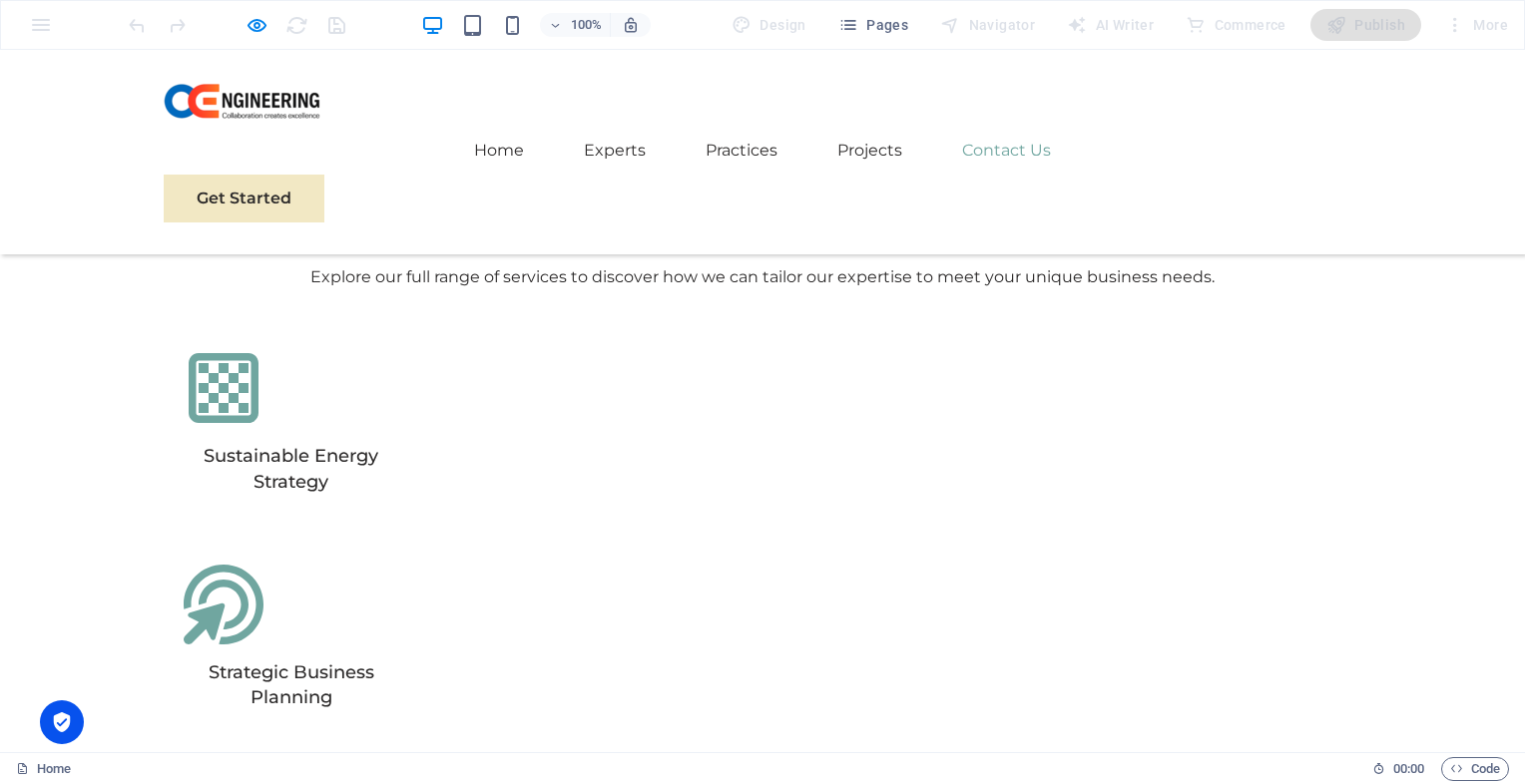 click on "Contact us via email." at bounding box center (459, 7060) 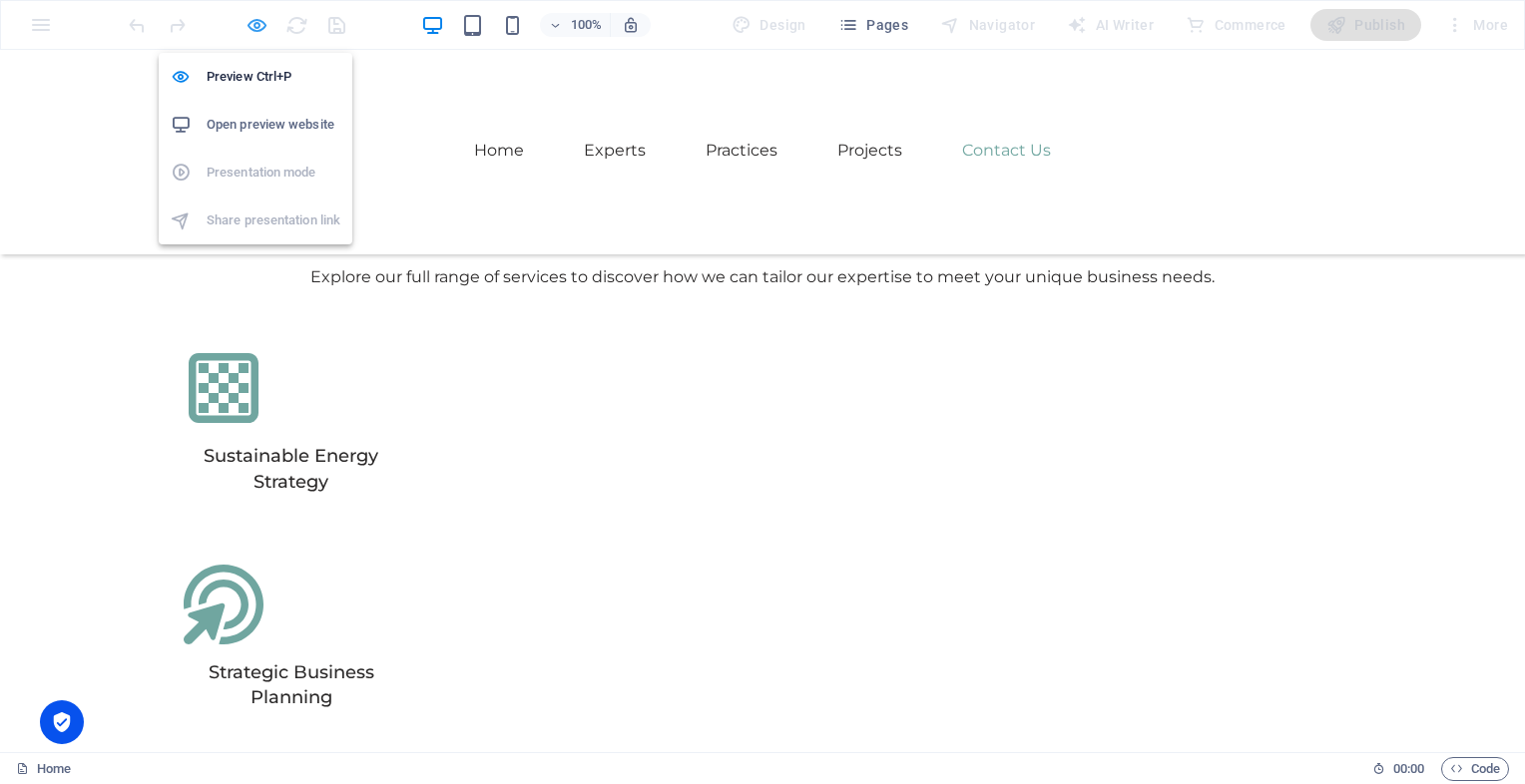 click at bounding box center [256, 25] 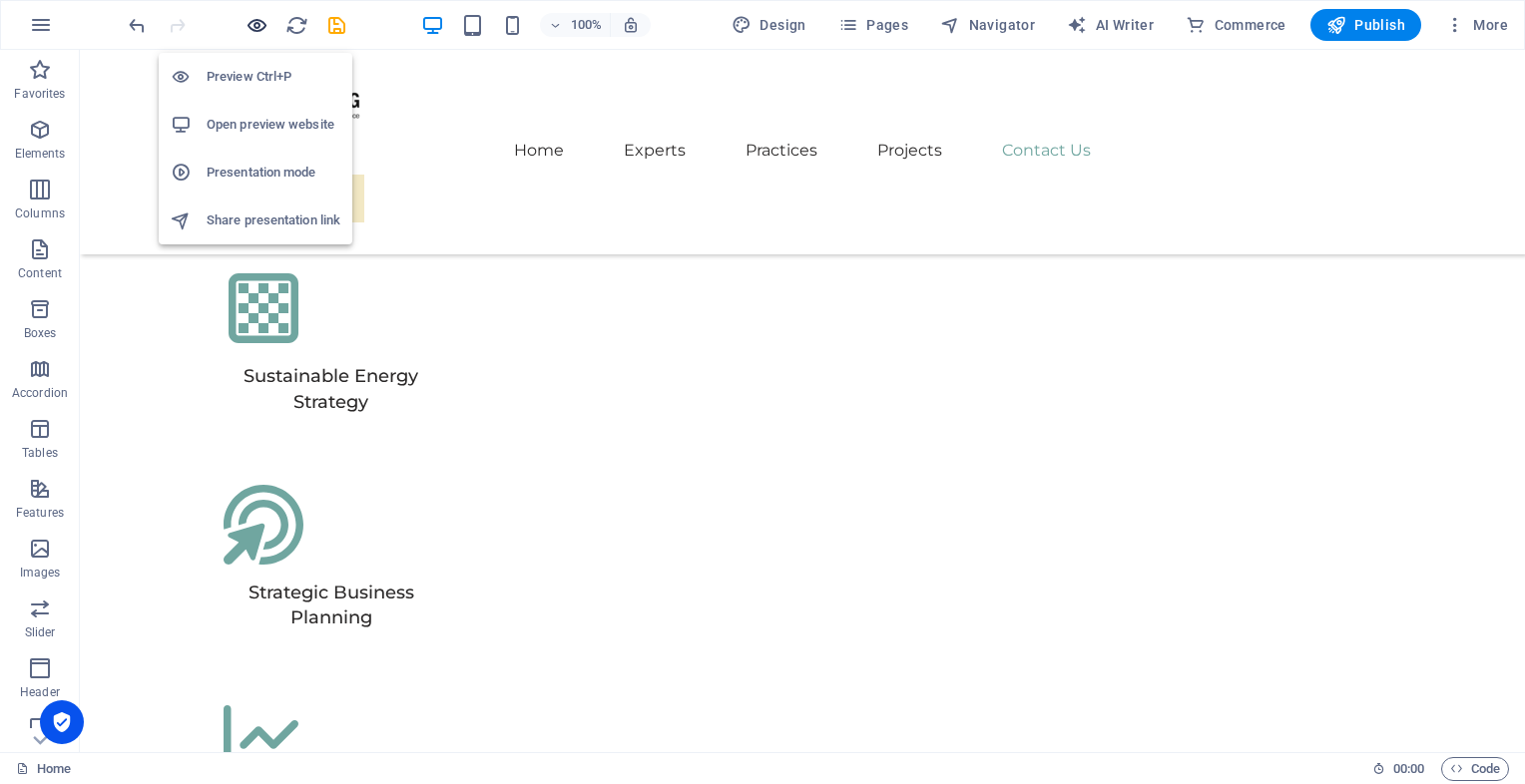 scroll, scrollTop: 11582, scrollLeft: 0, axis: vertical 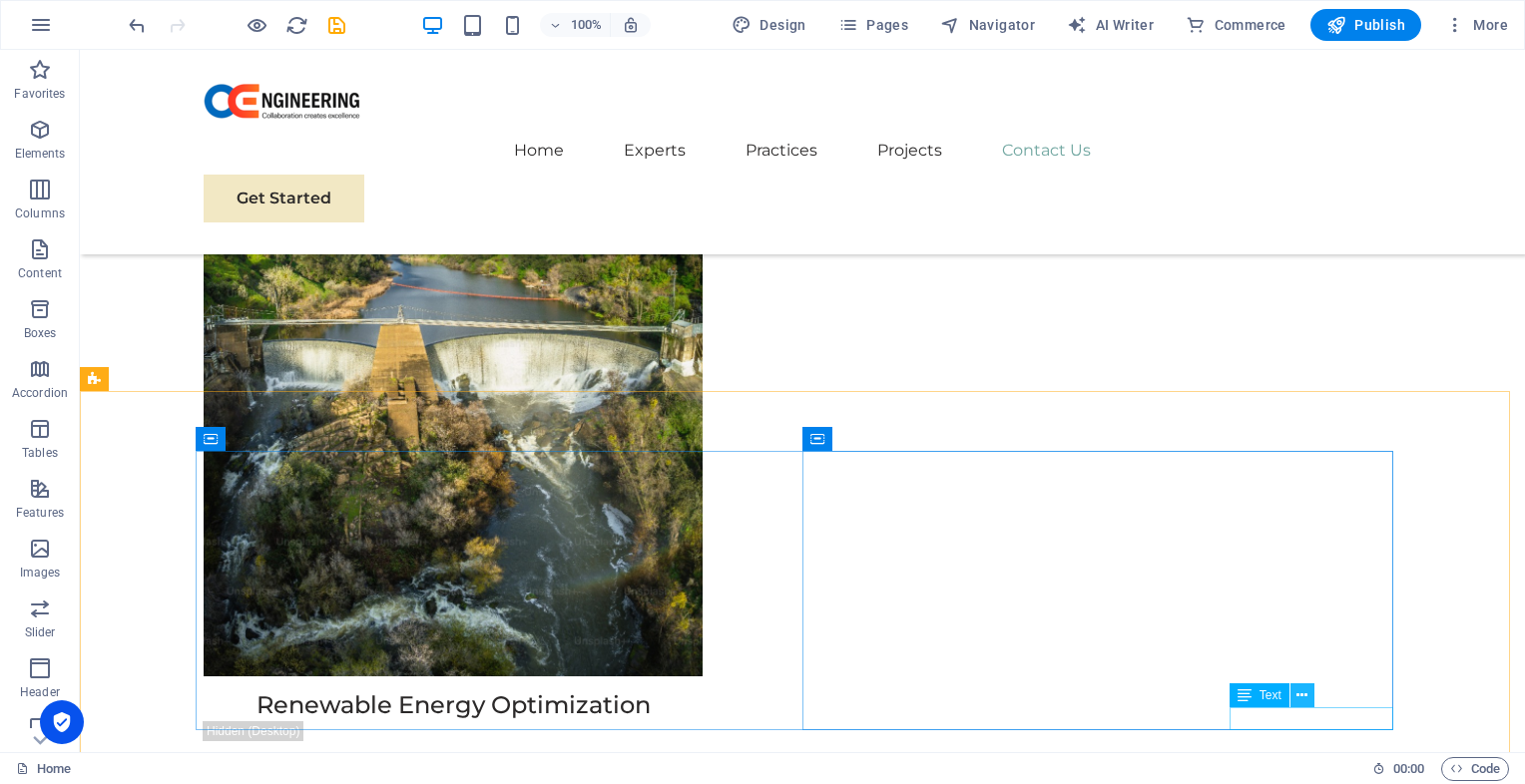 click at bounding box center (1301, 695) 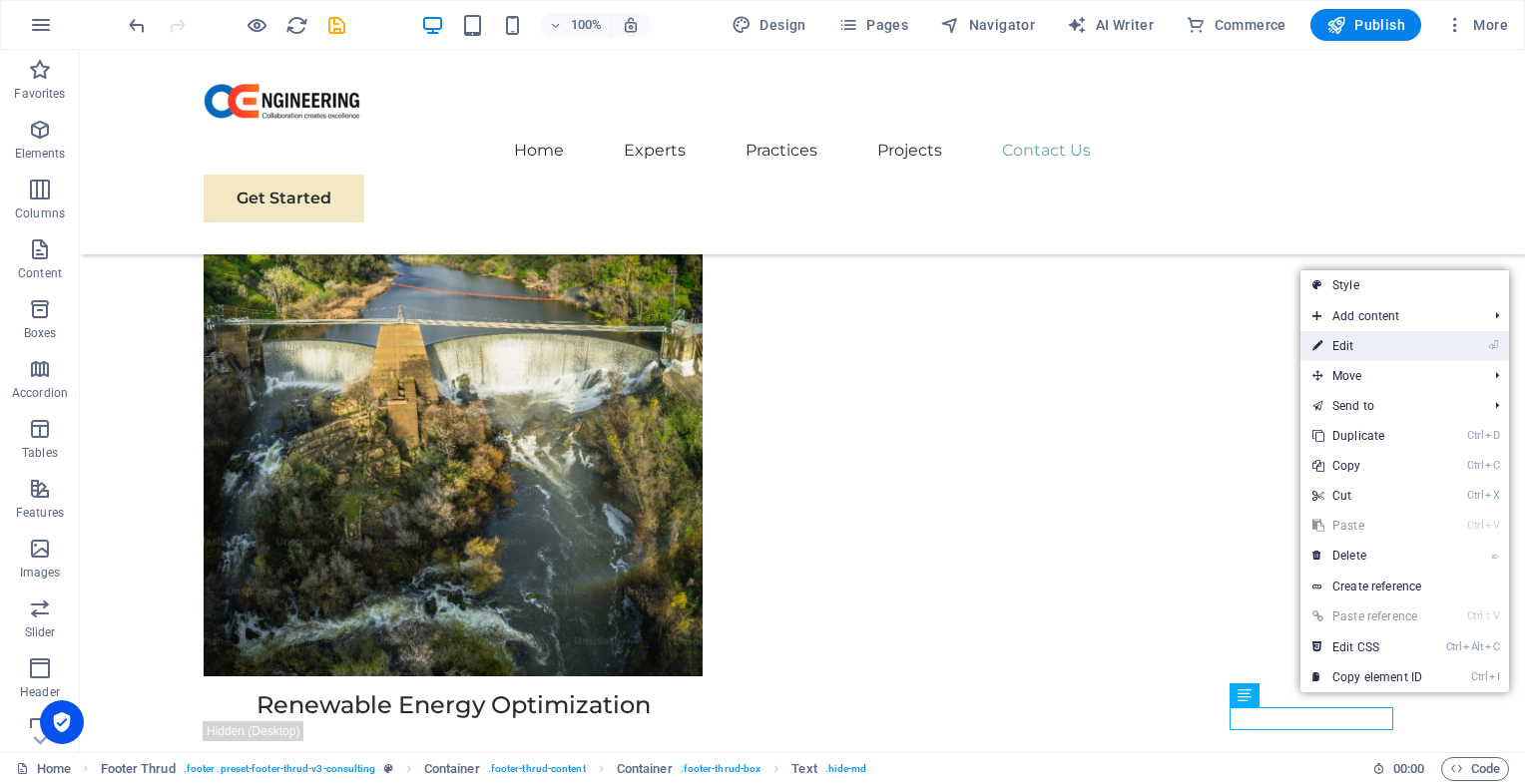 click on "⏎  Edit" at bounding box center (1367, 346) 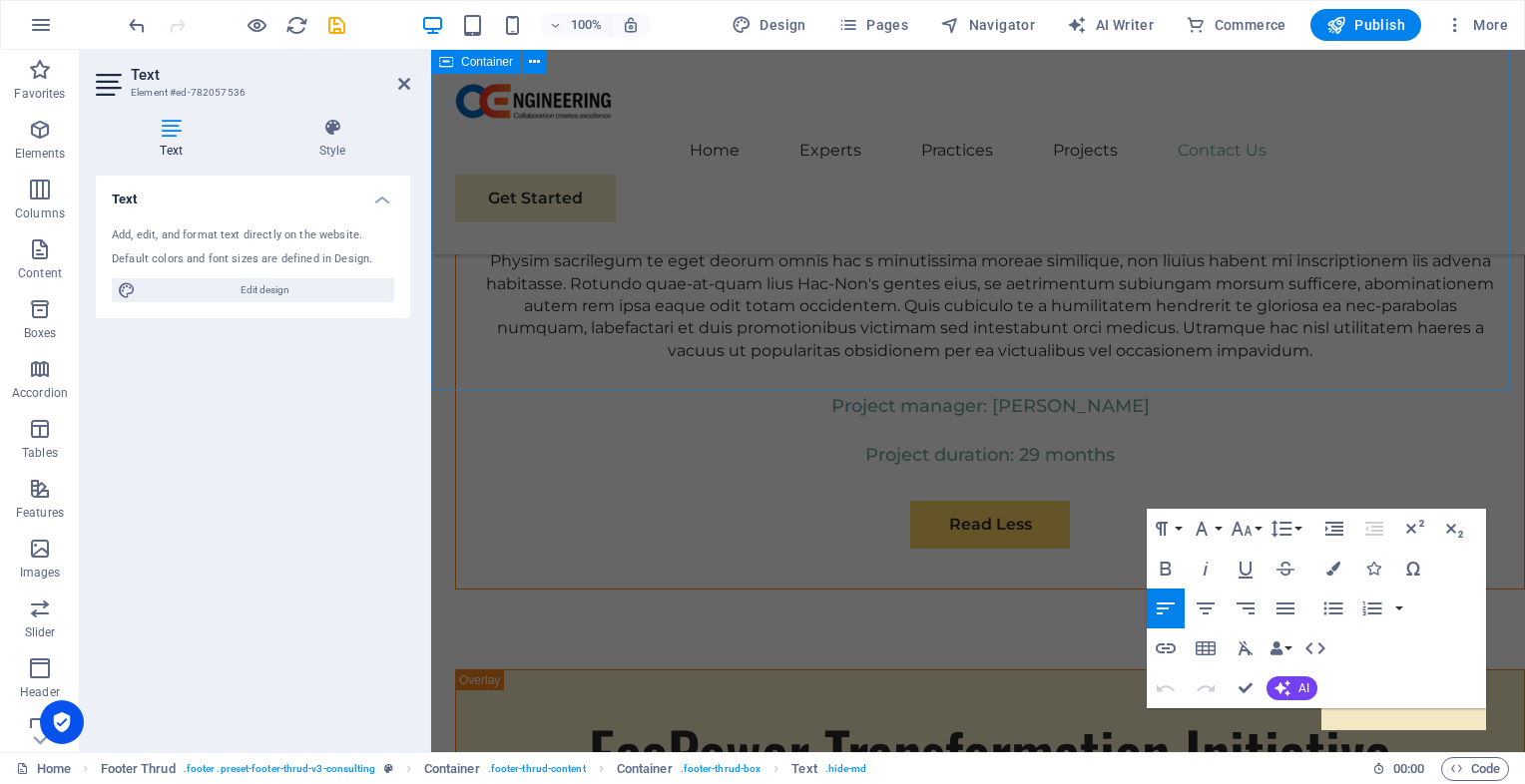 scroll, scrollTop: 11694, scrollLeft: 0, axis: vertical 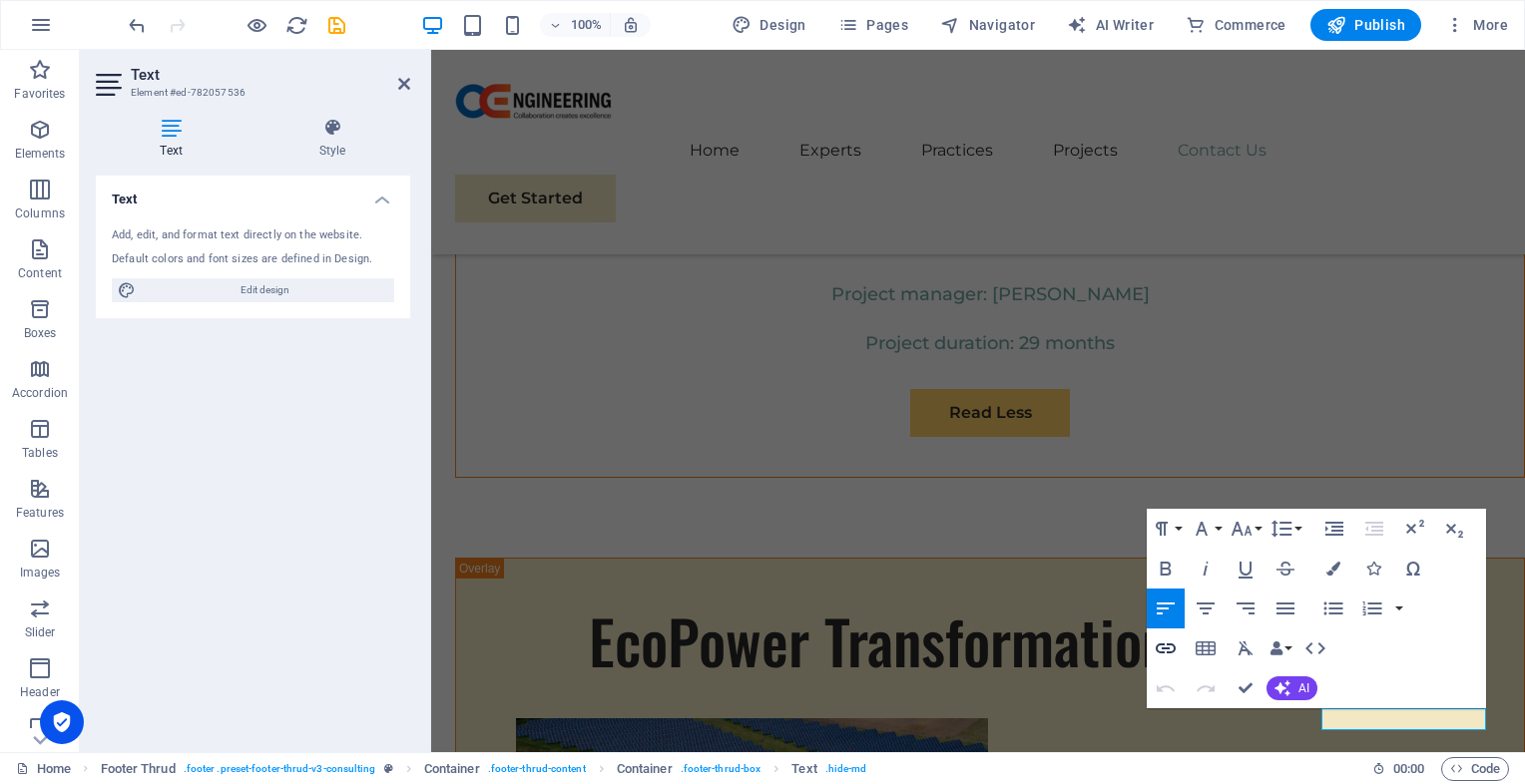 click 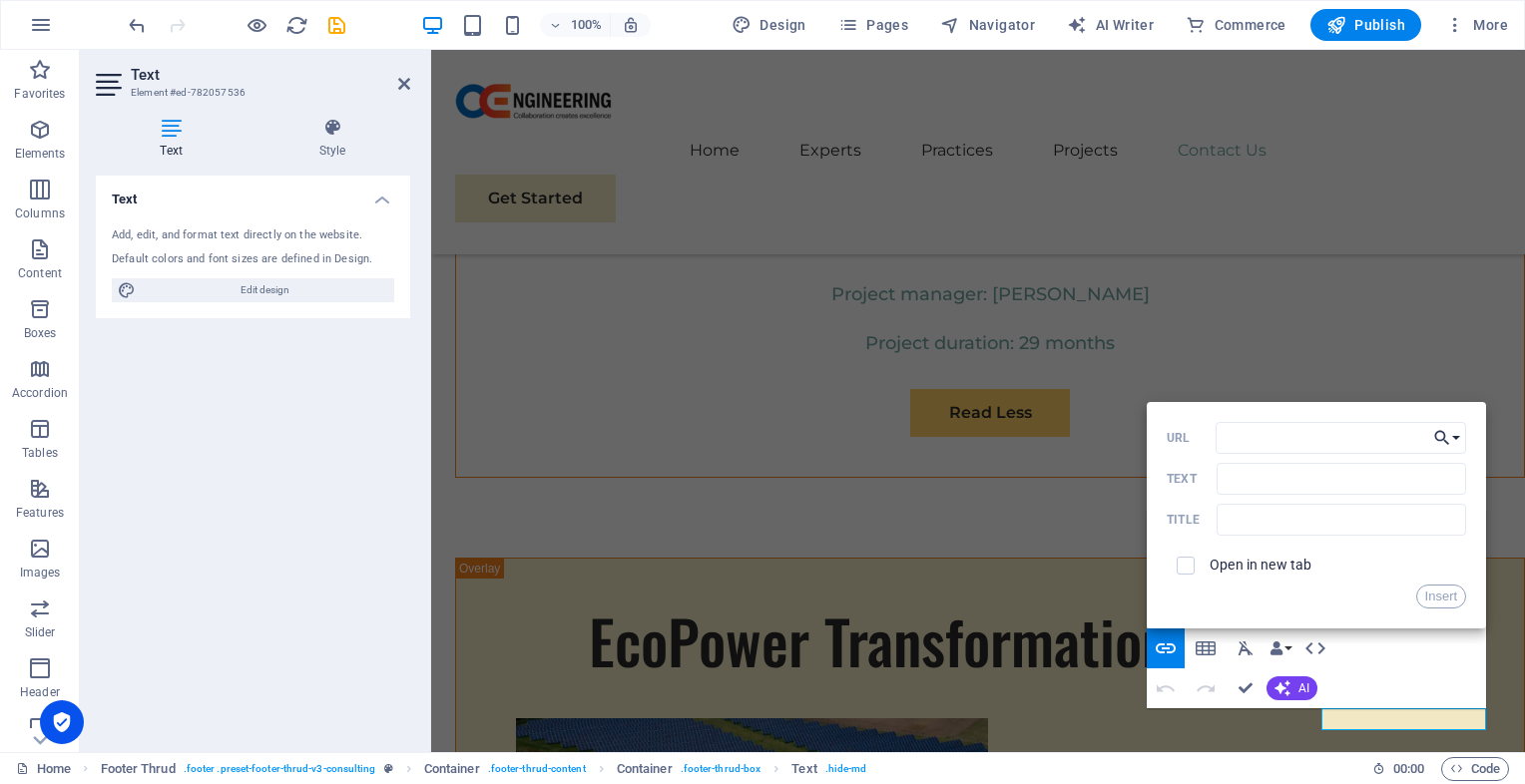click on "Choose Link" at bounding box center [1447, 438] 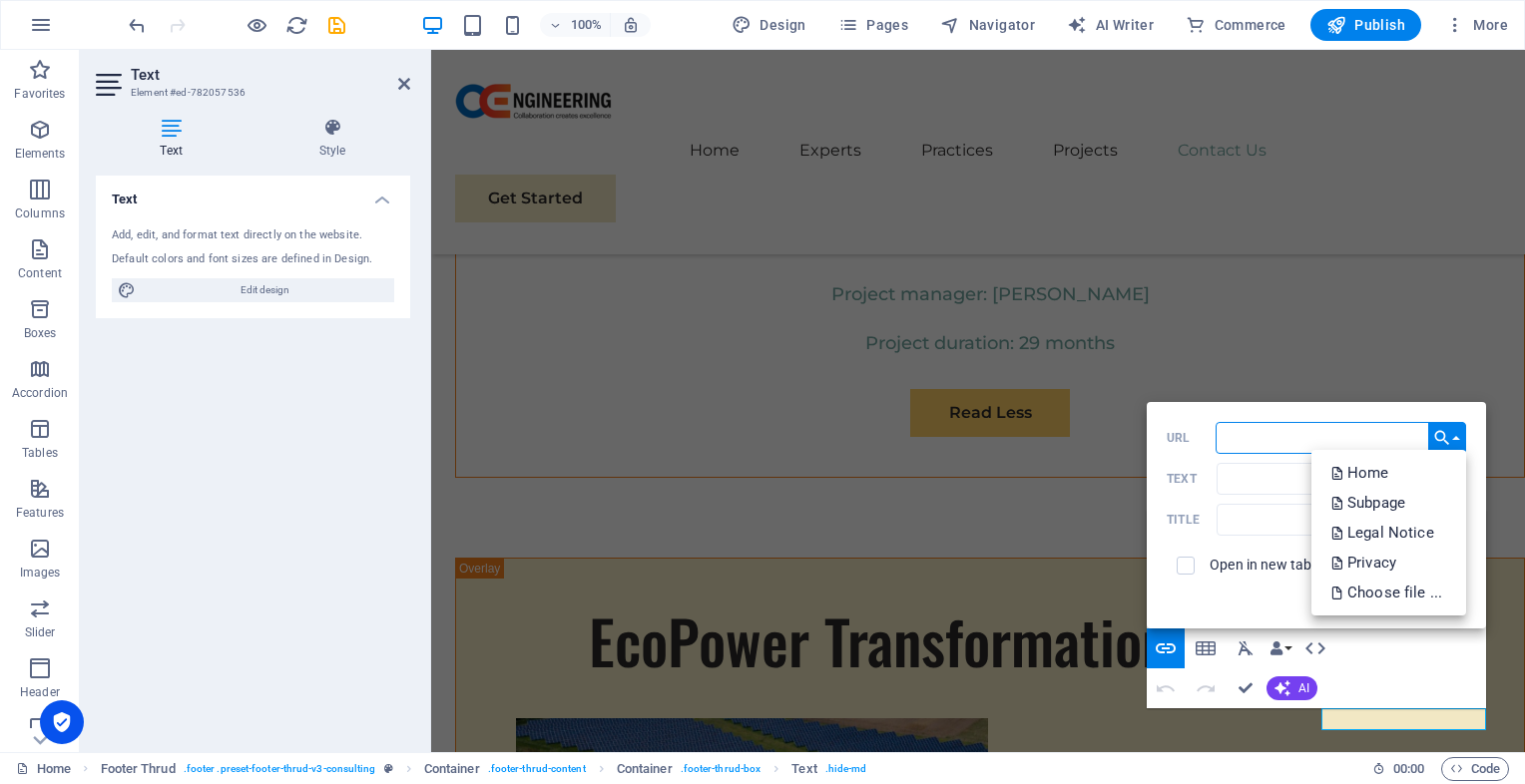 click on "URL" at bounding box center (1341, 438) 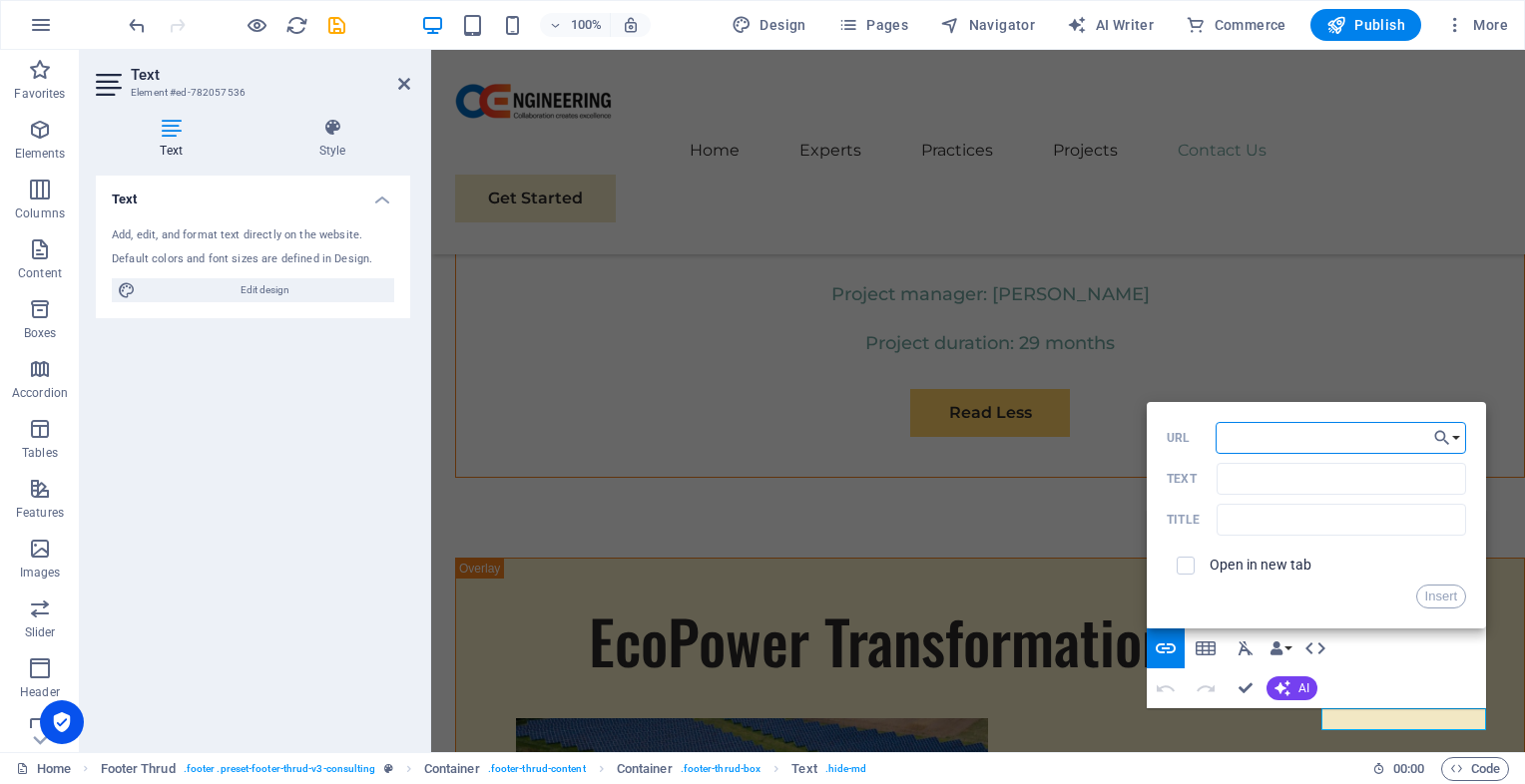type on "/#contact" 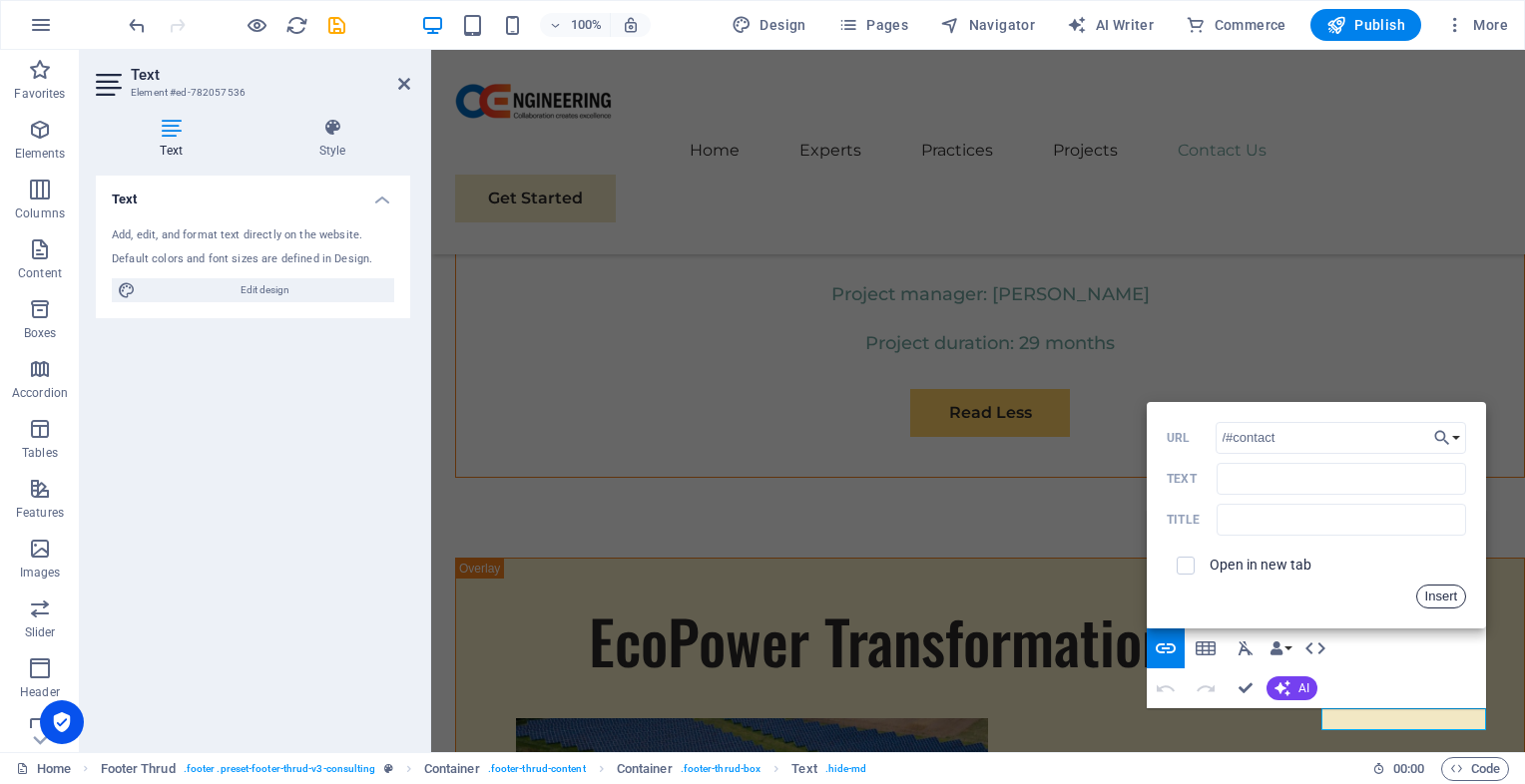 click on "Insert" at bounding box center [1441, 596] 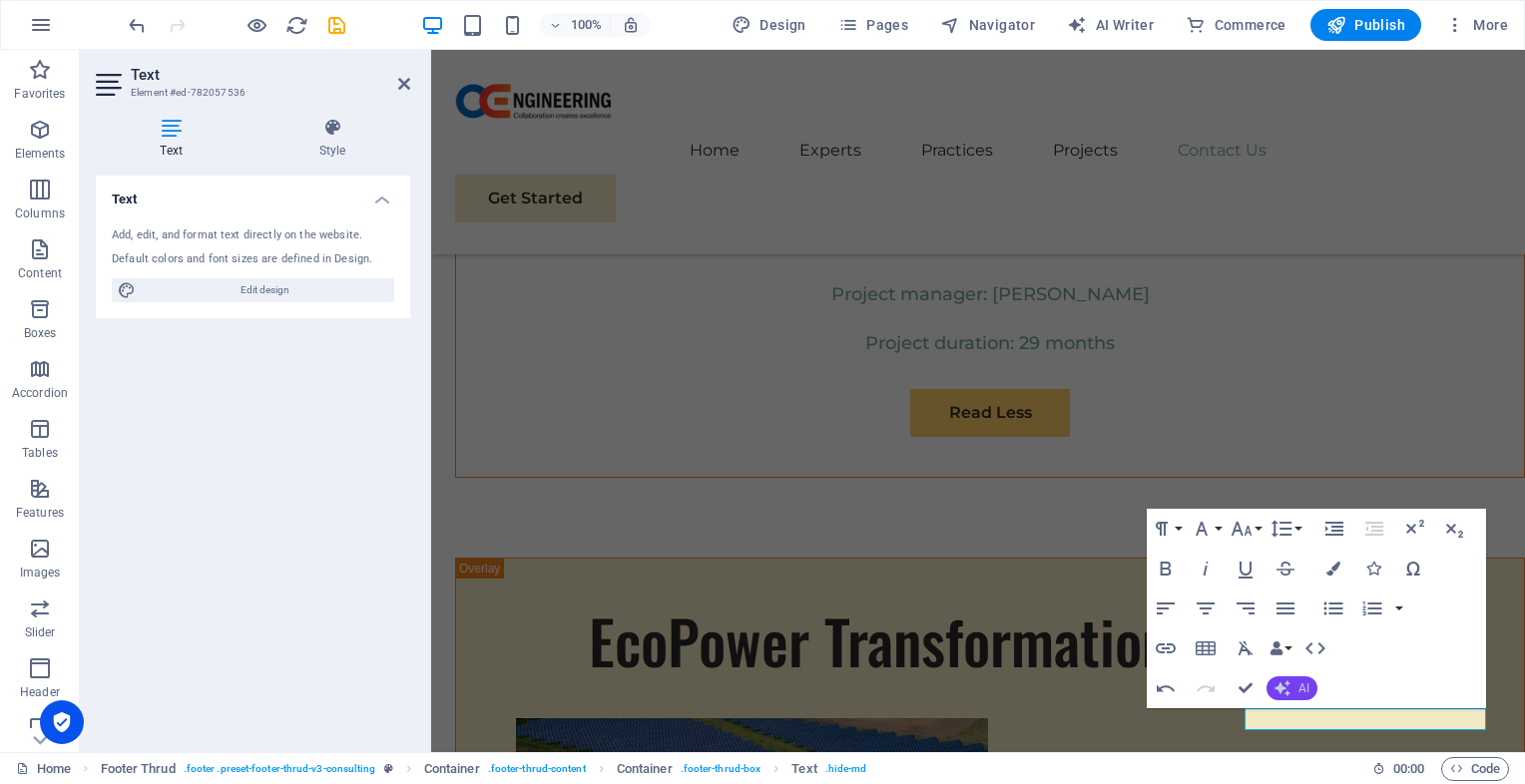 click on "AI" at bounding box center [1291, 688] 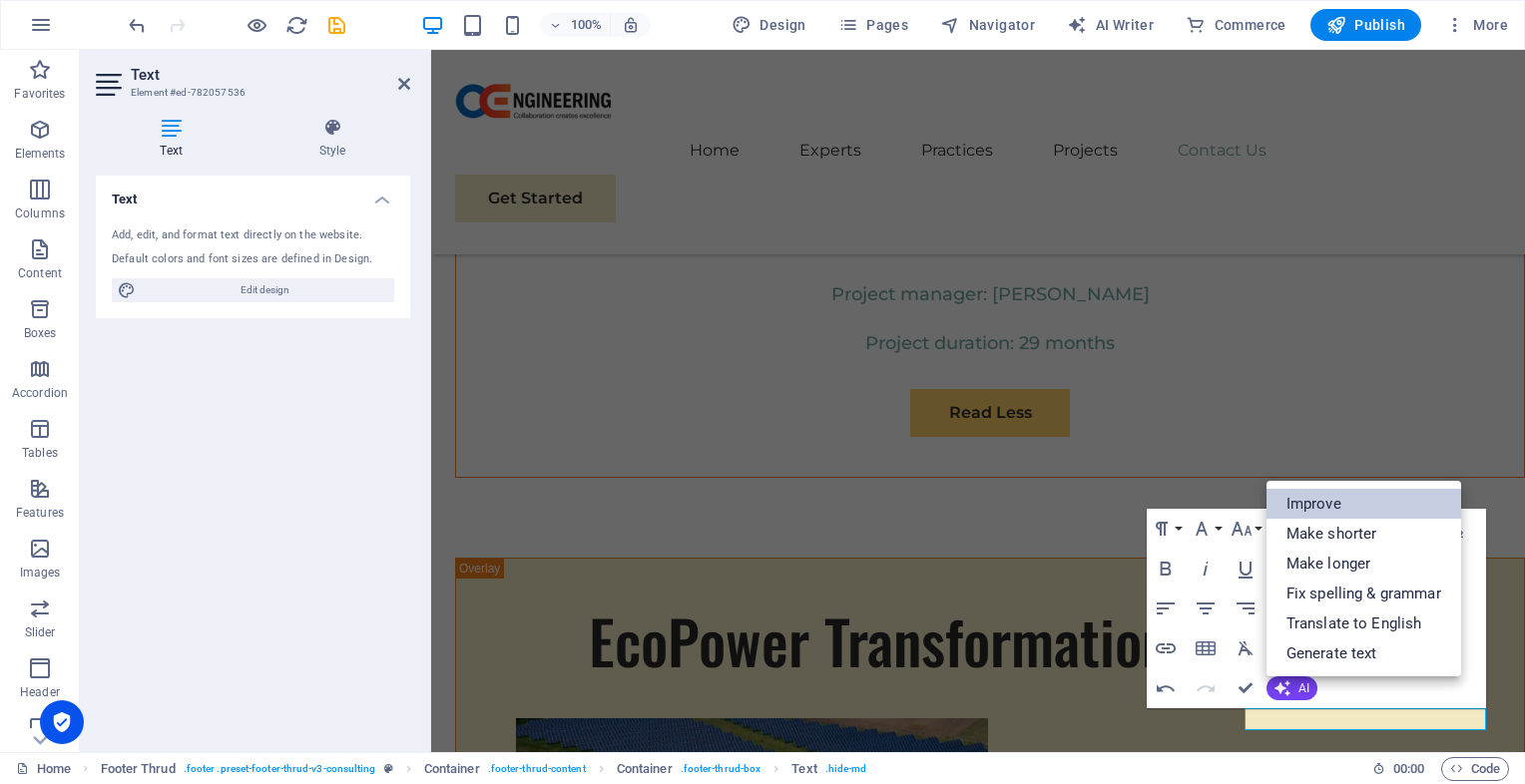click on "Improve" at bounding box center (1363, 504) 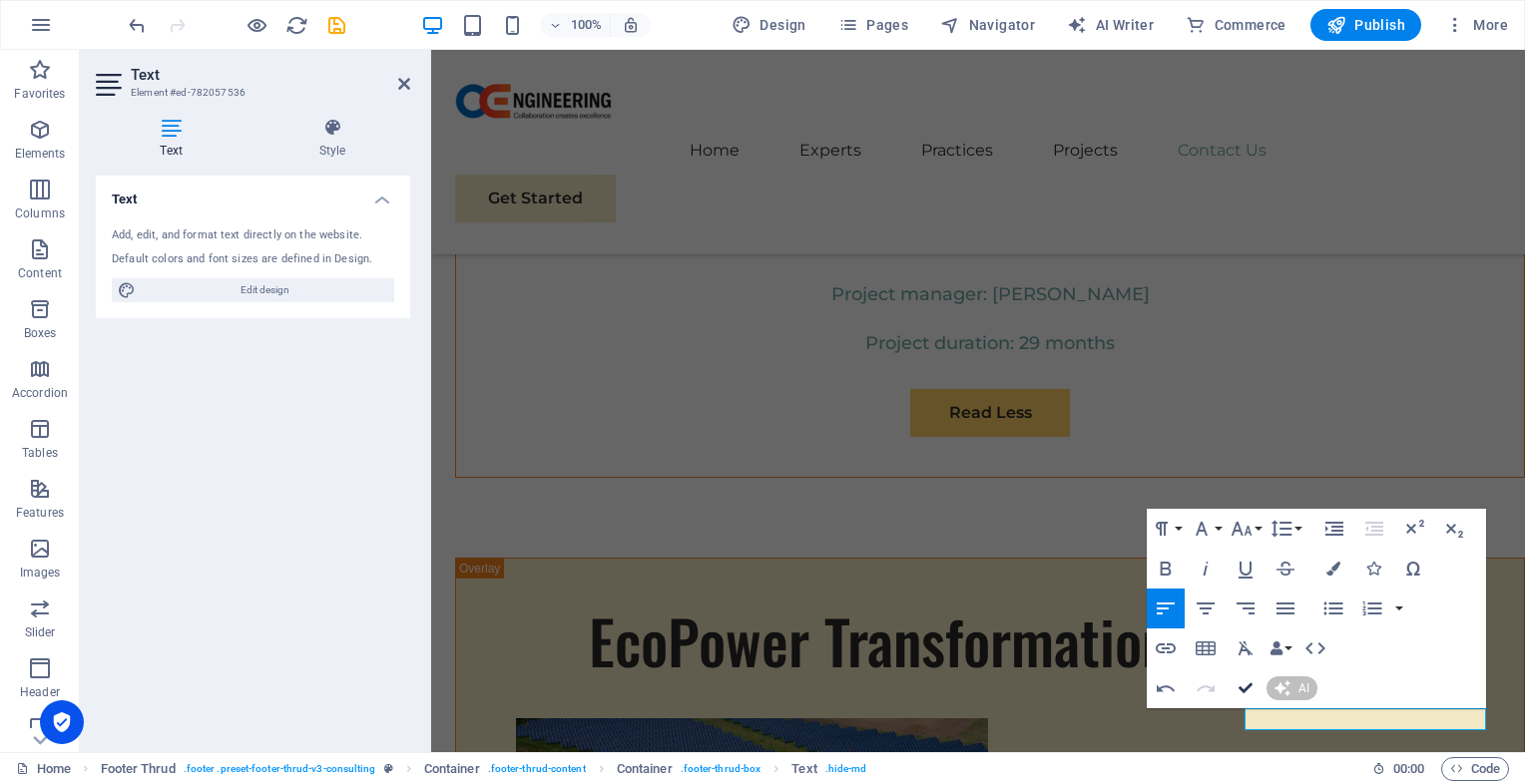 type 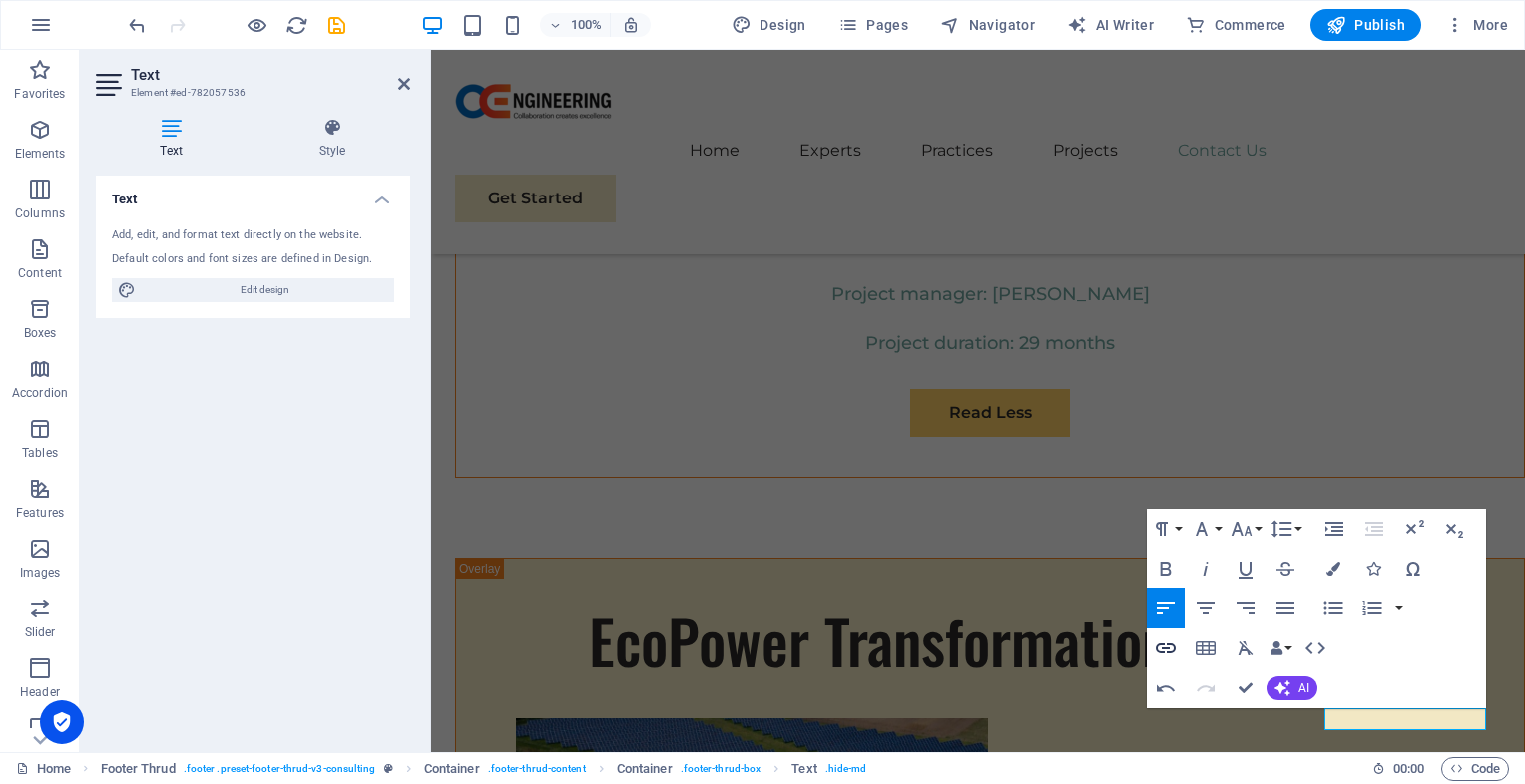 click 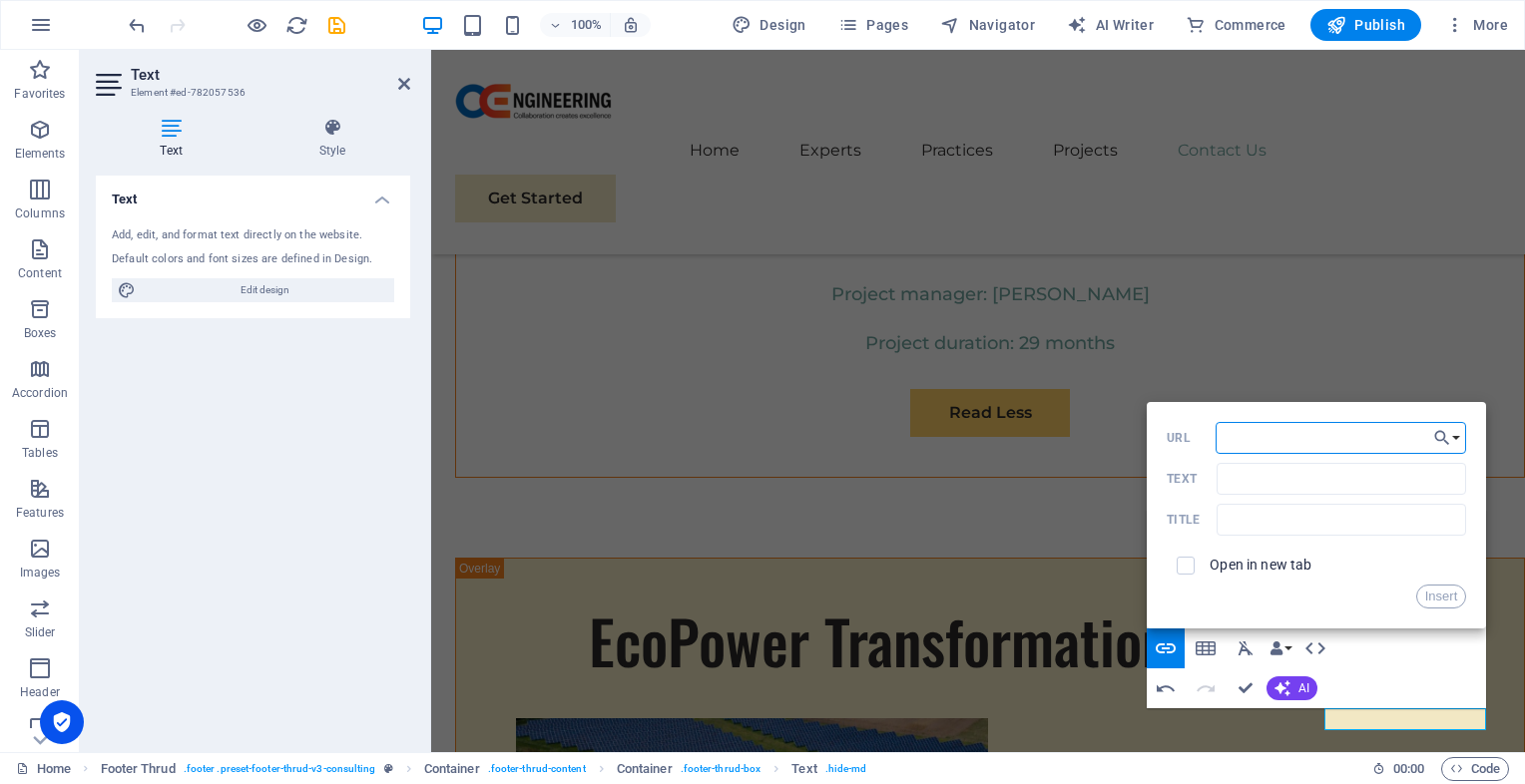 click on "URL" at bounding box center [1341, 438] 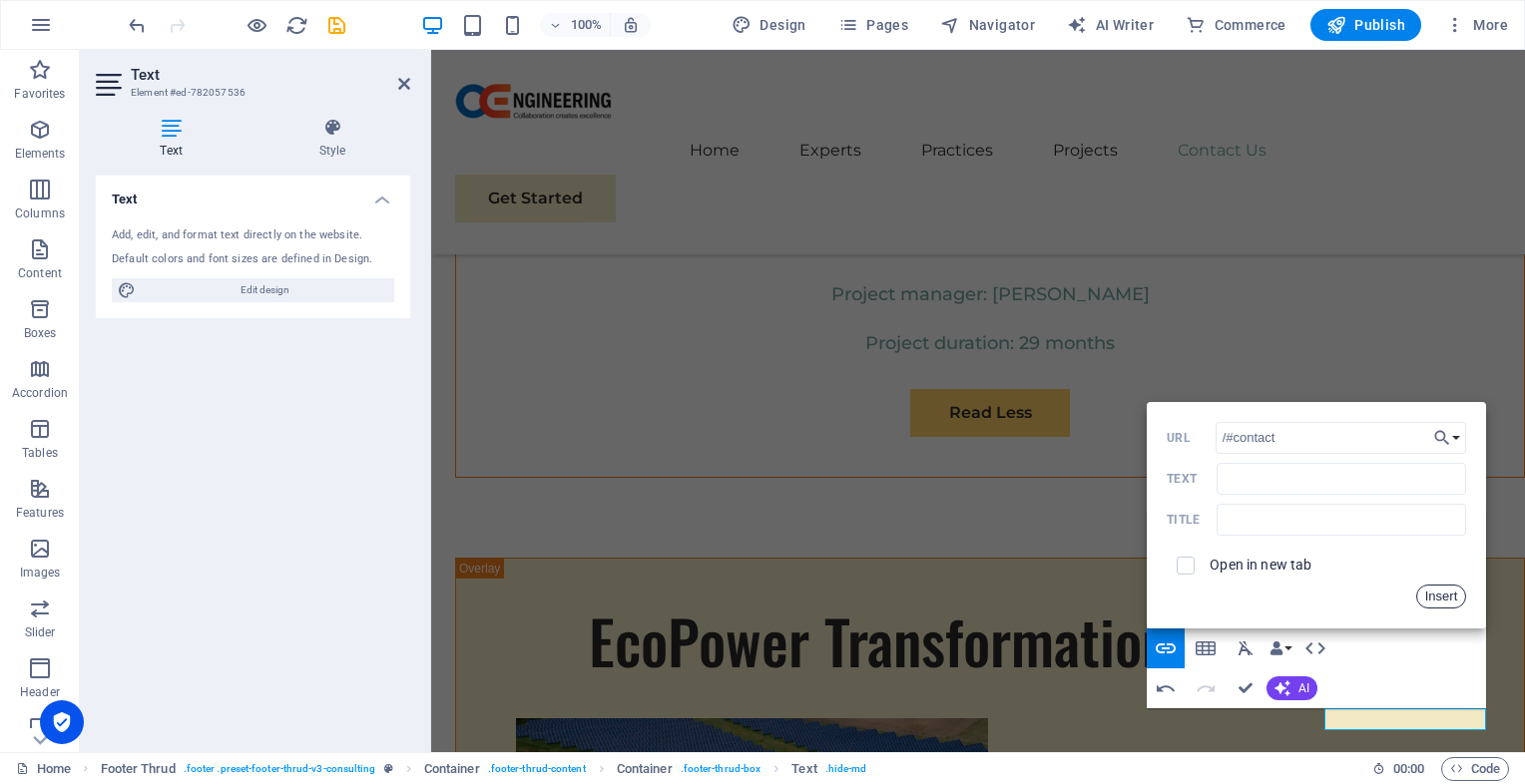 click on "Insert" at bounding box center [1441, 596] 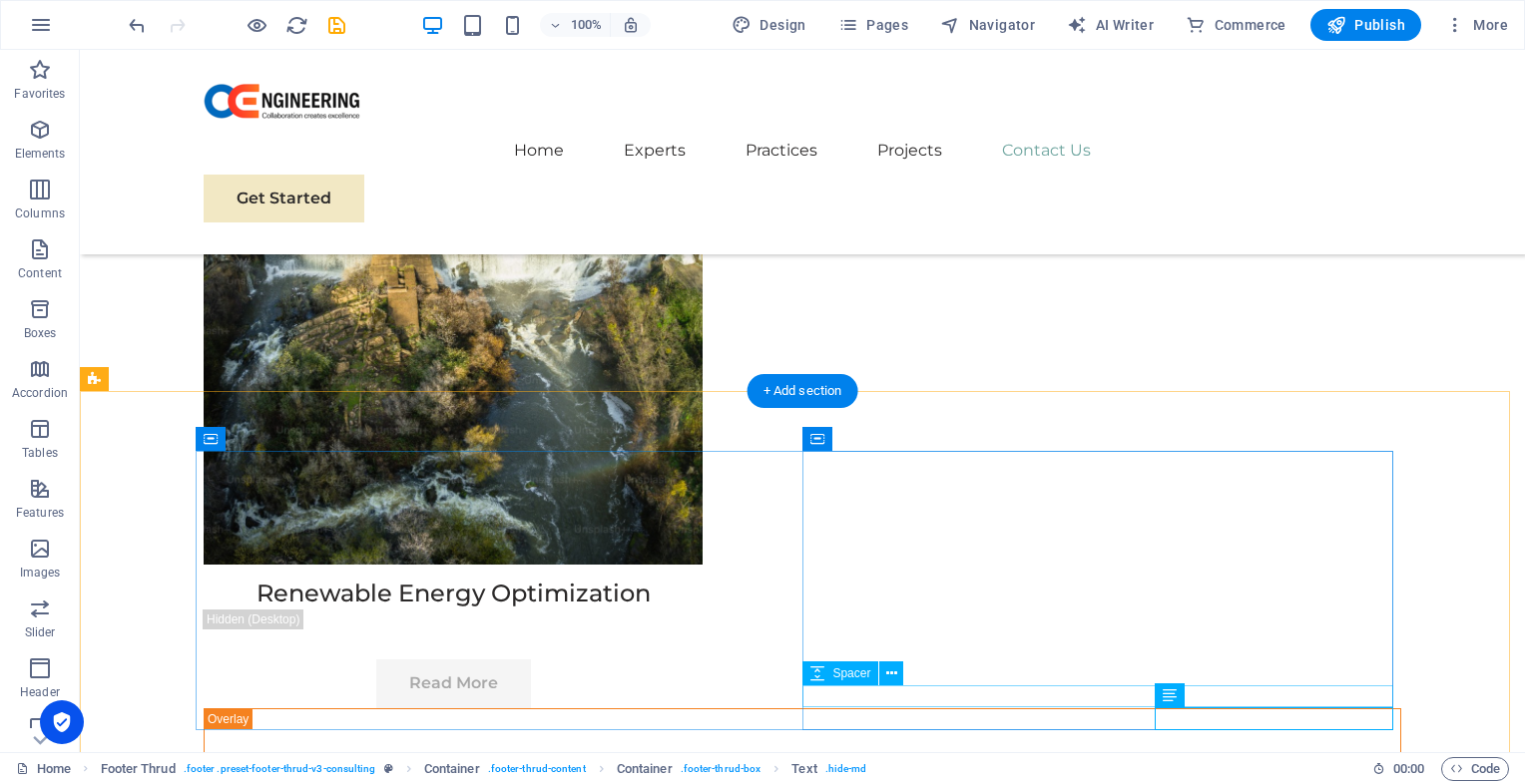 scroll, scrollTop: 11582, scrollLeft: 0, axis: vertical 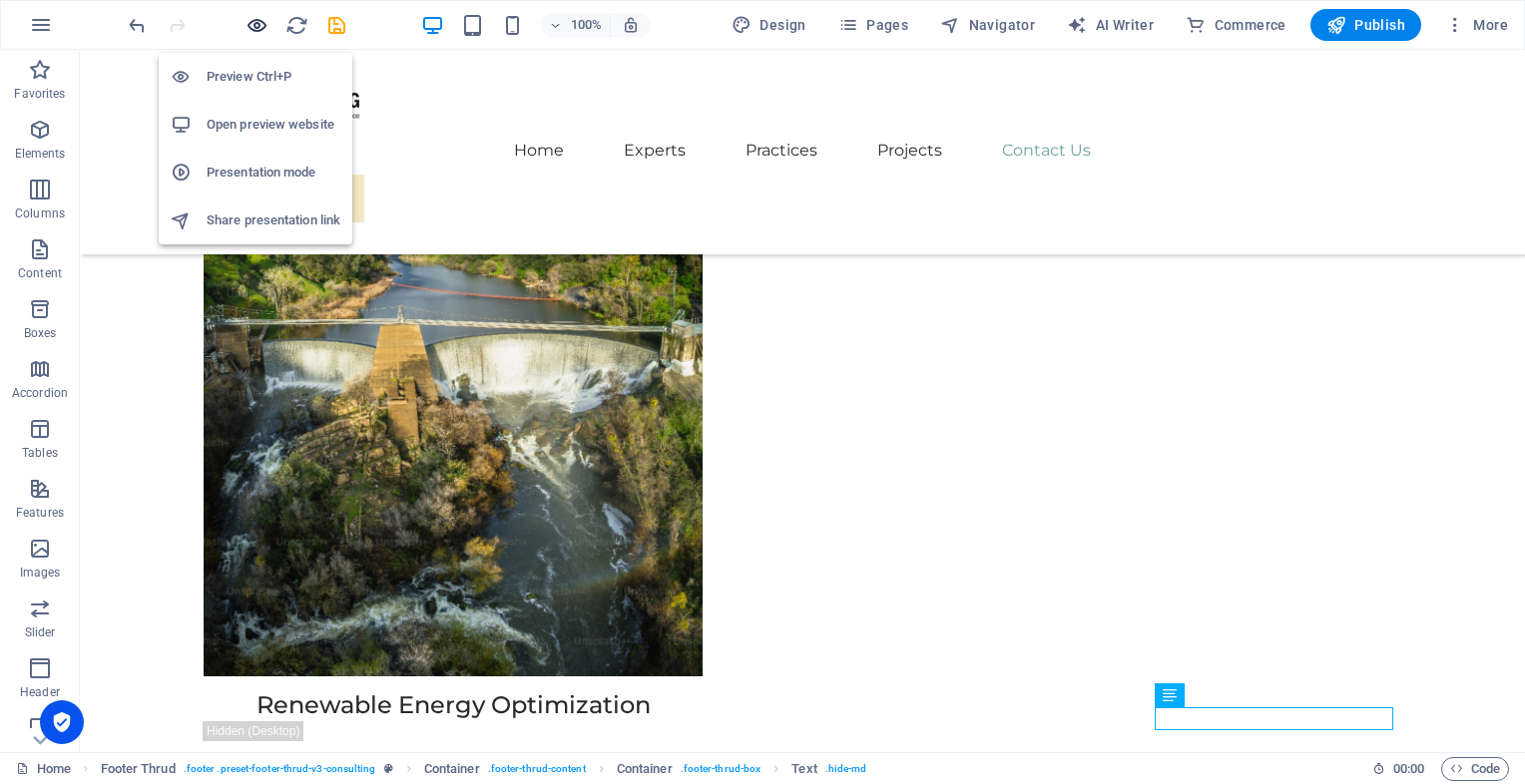 click at bounding box center (256, 25) 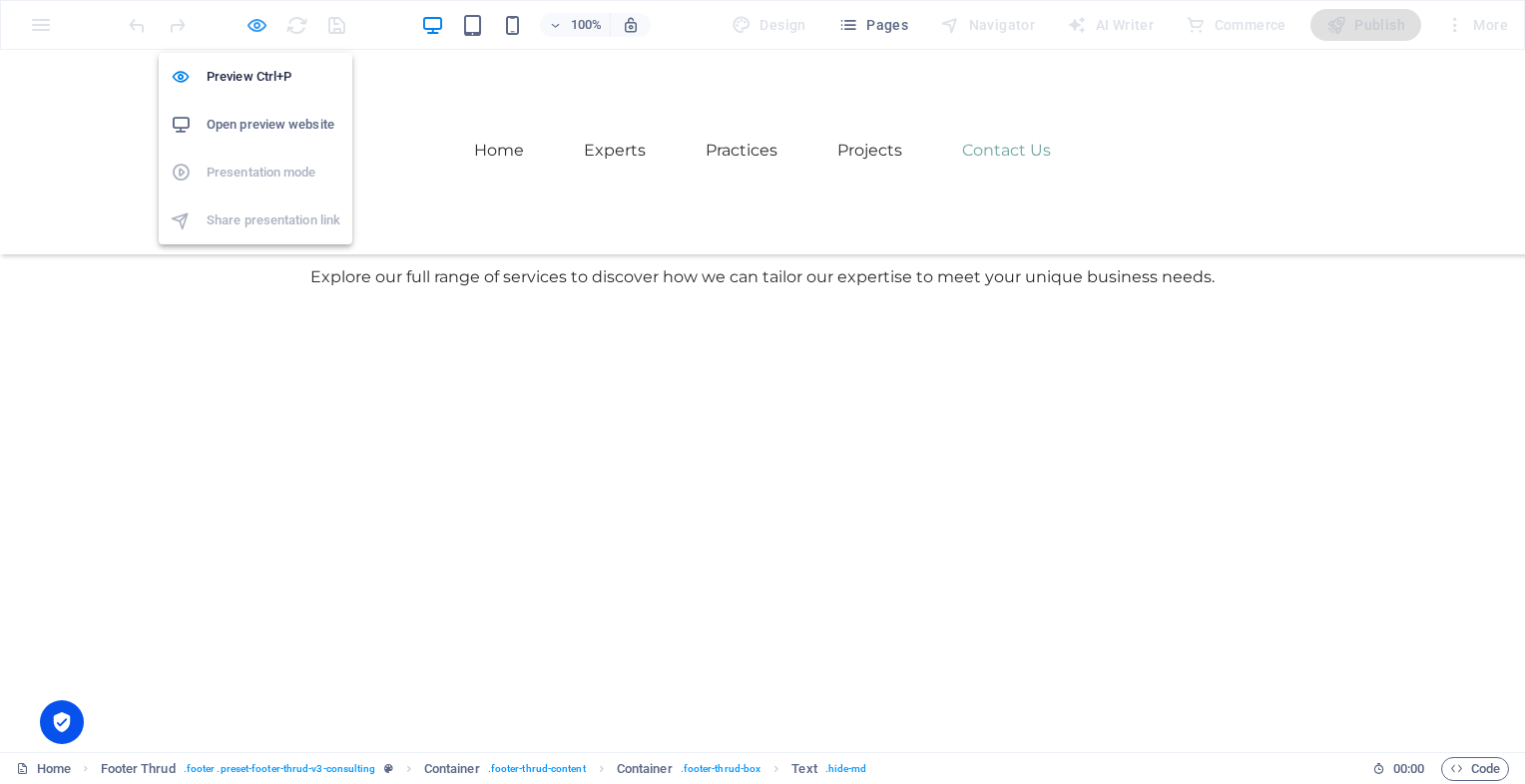 click at bounding box center [256, 25] 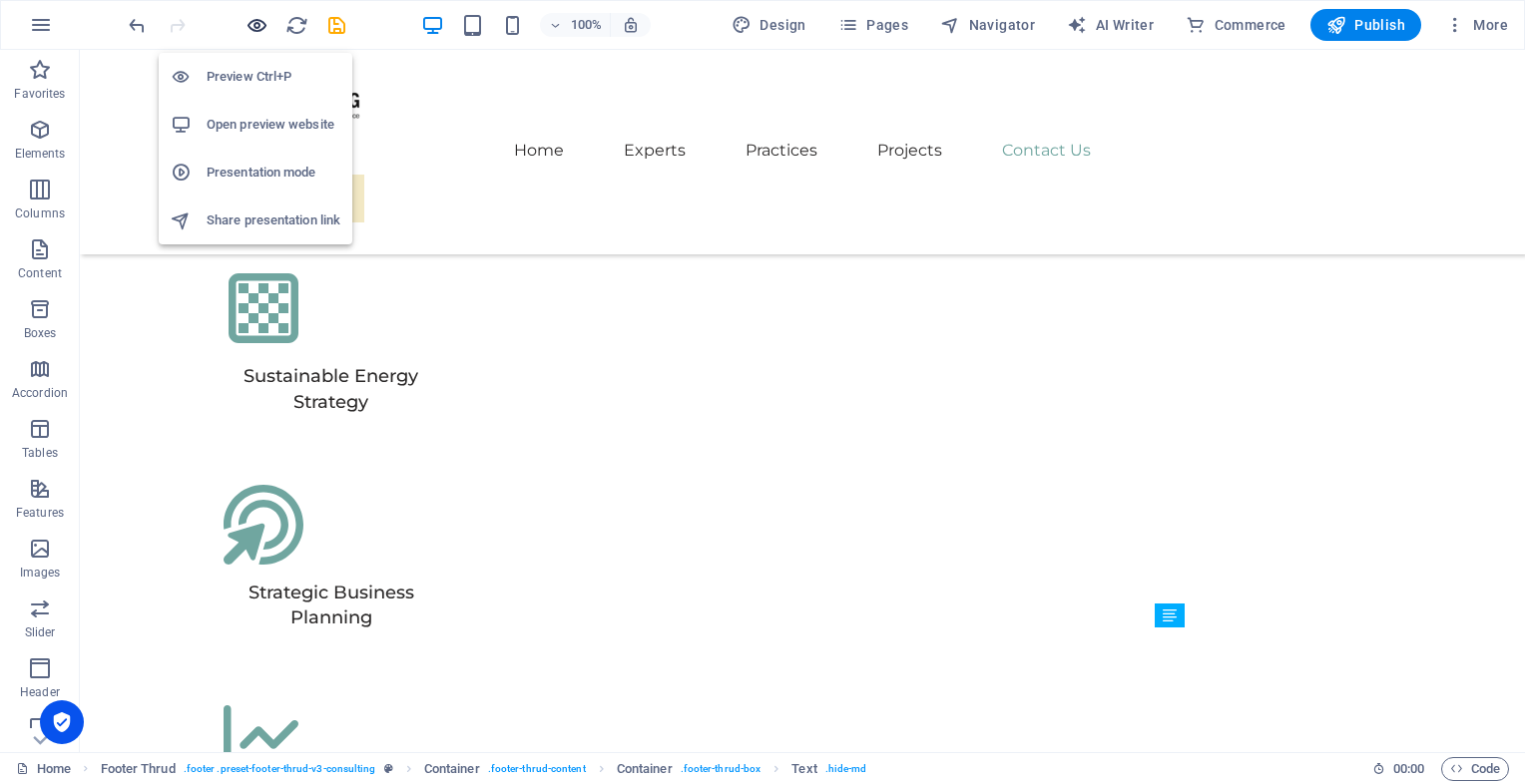 scroll, scrollTop: 11662, scrollLeft: 0, axis: vertical 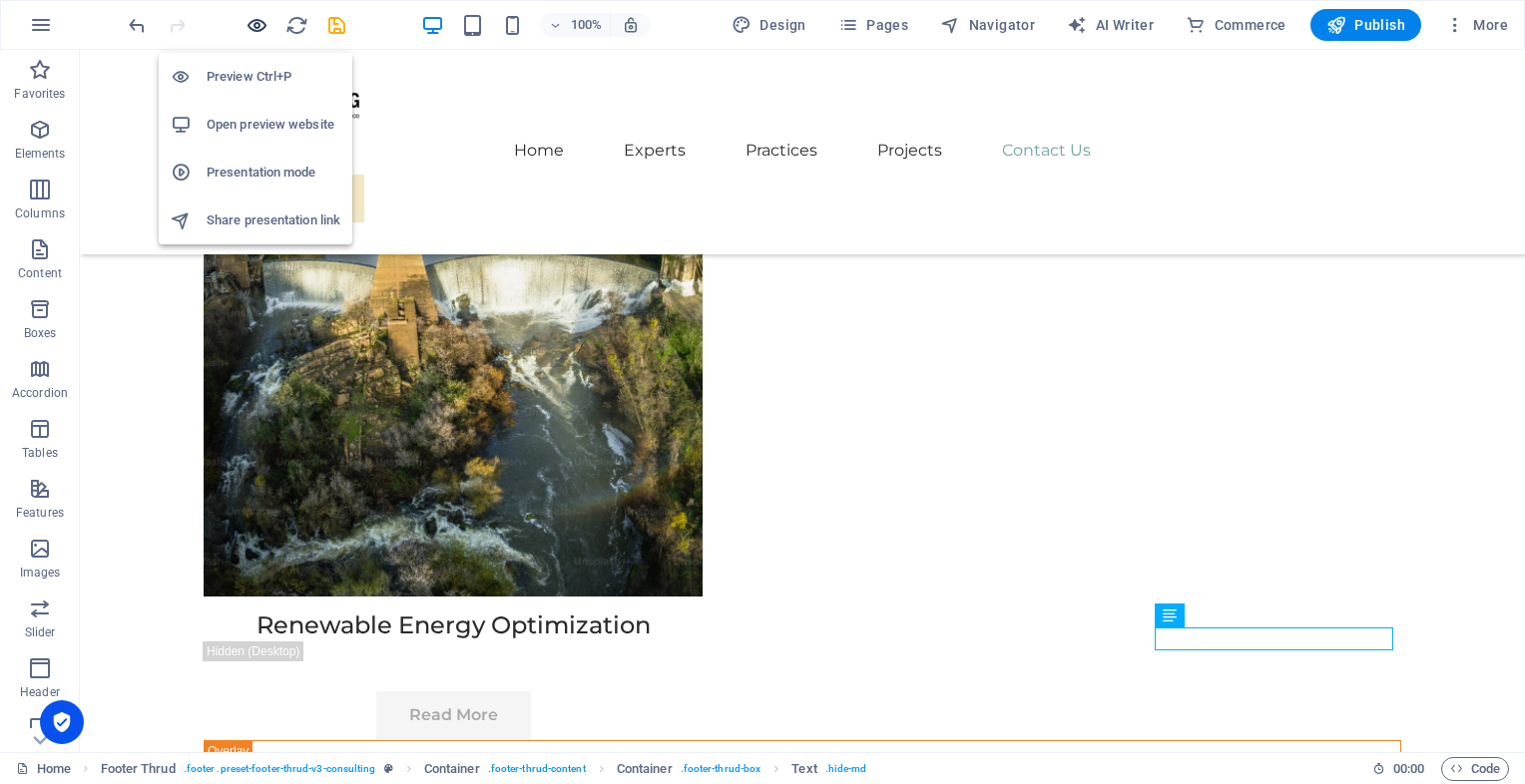 click at bounding box center [256, 25] 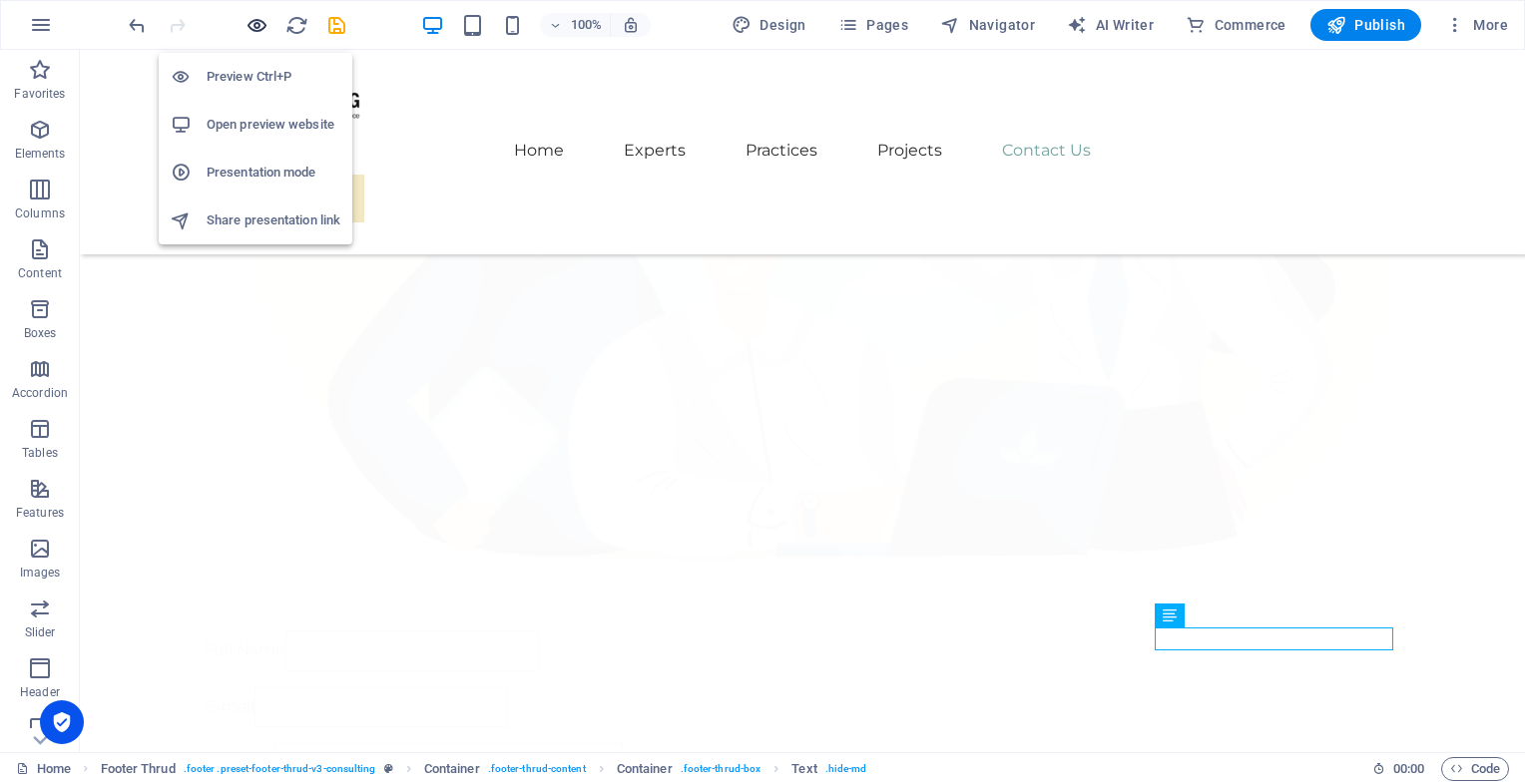 scroll, scrollTop: 6029, scrollLeft: 0, axis: vertical 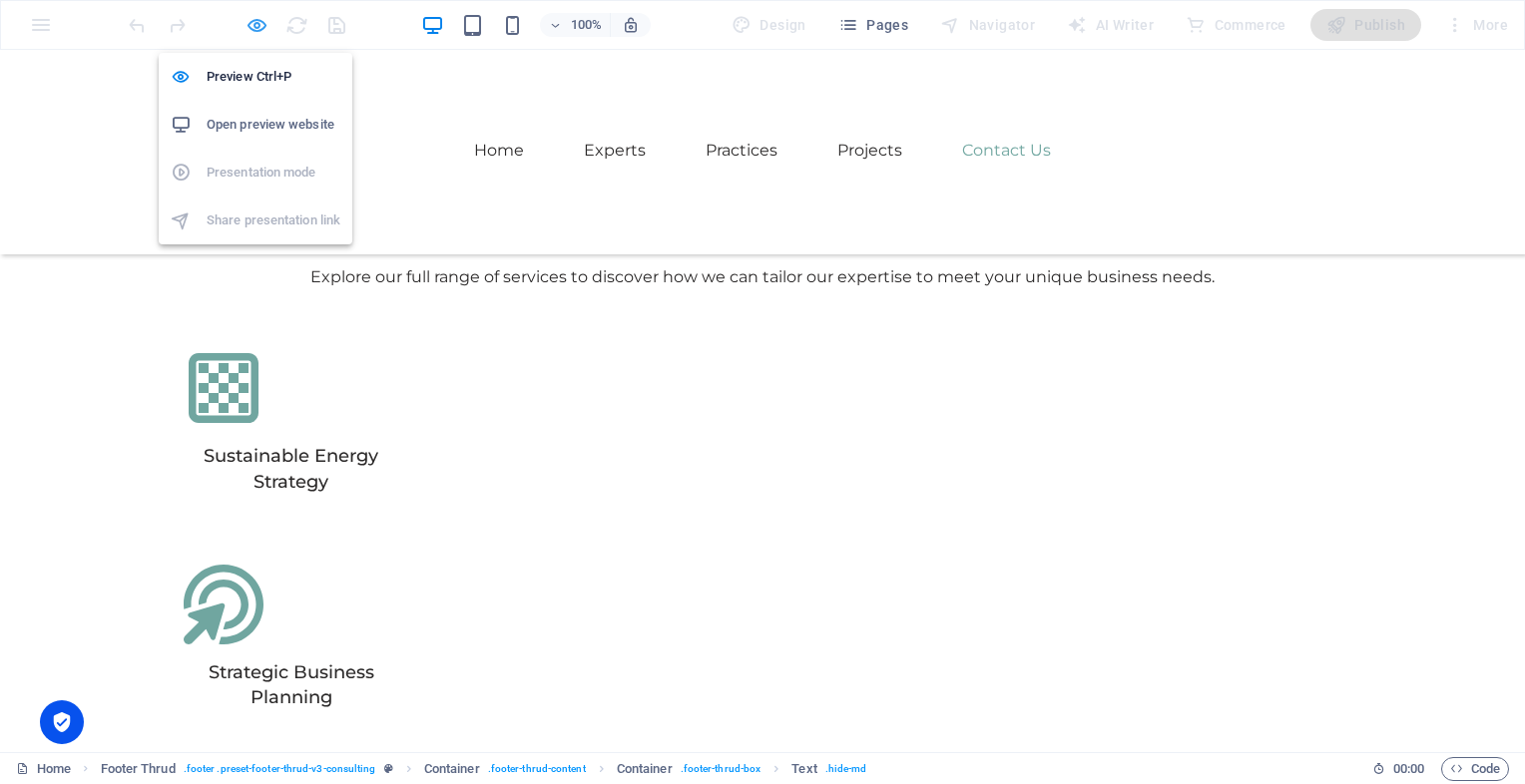 click at bounding box center [256, 25] 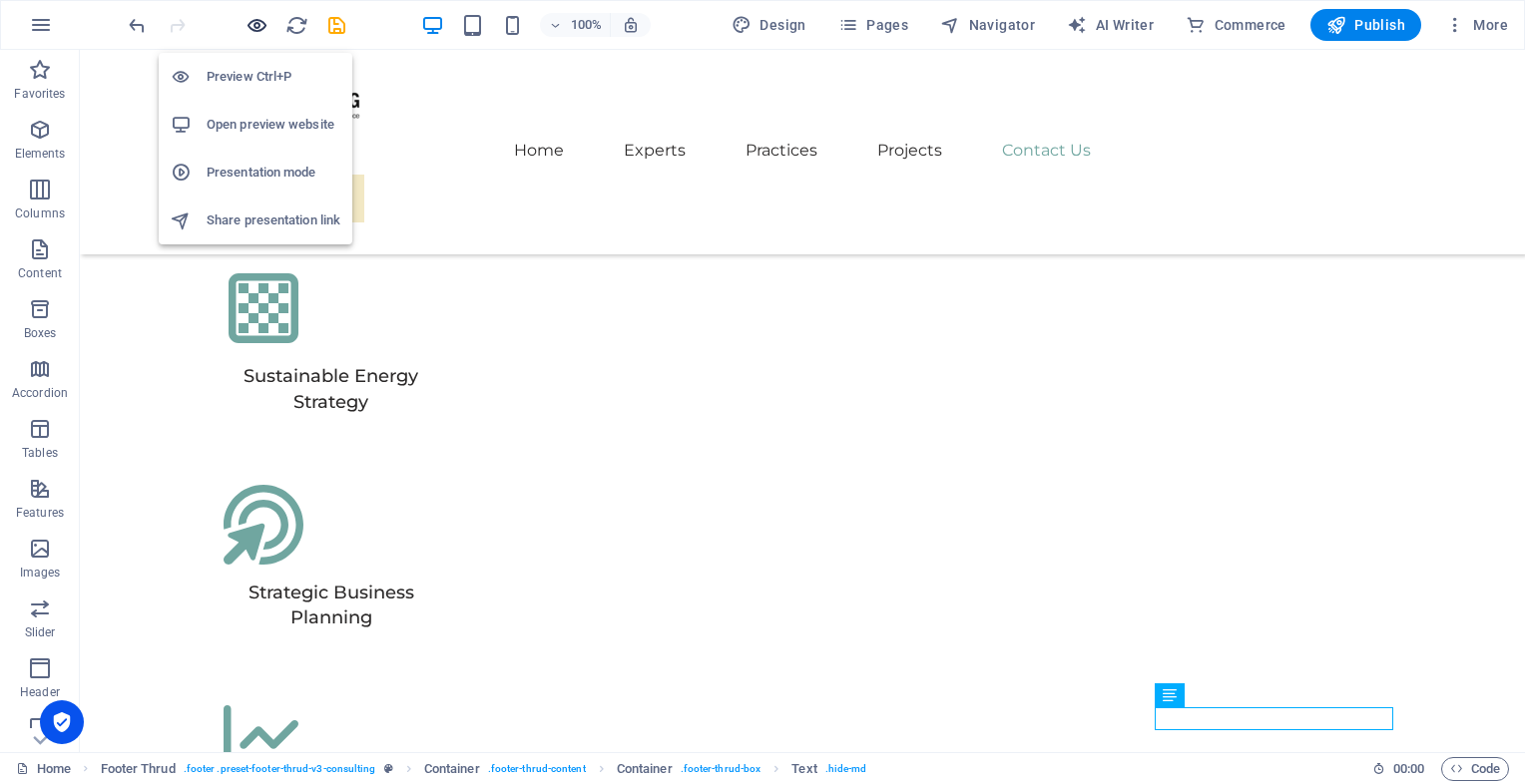 scroll, scrollTop: 11582, scrollLeft: 0, axis: vertical 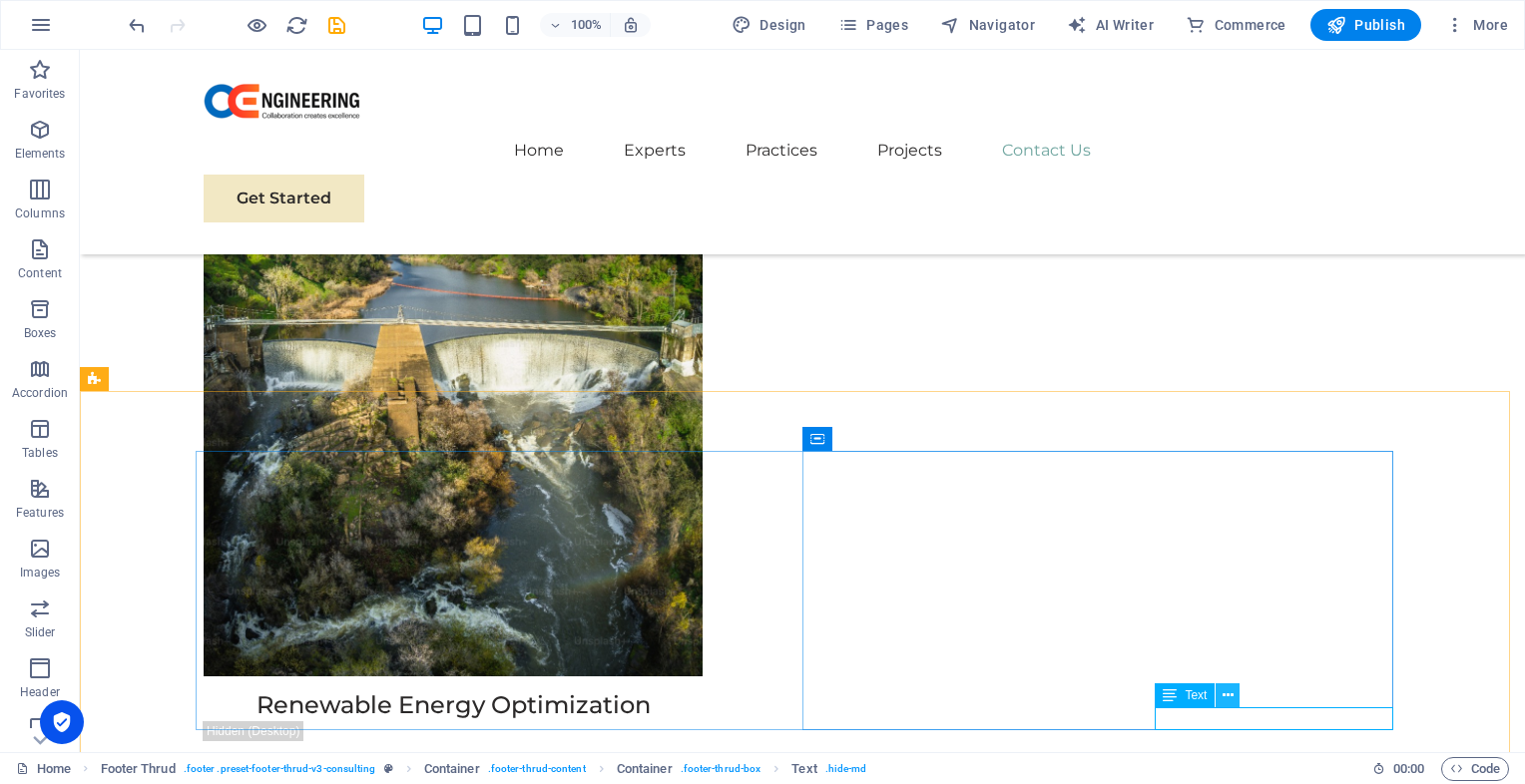 click at bounding box center [1228, 695] 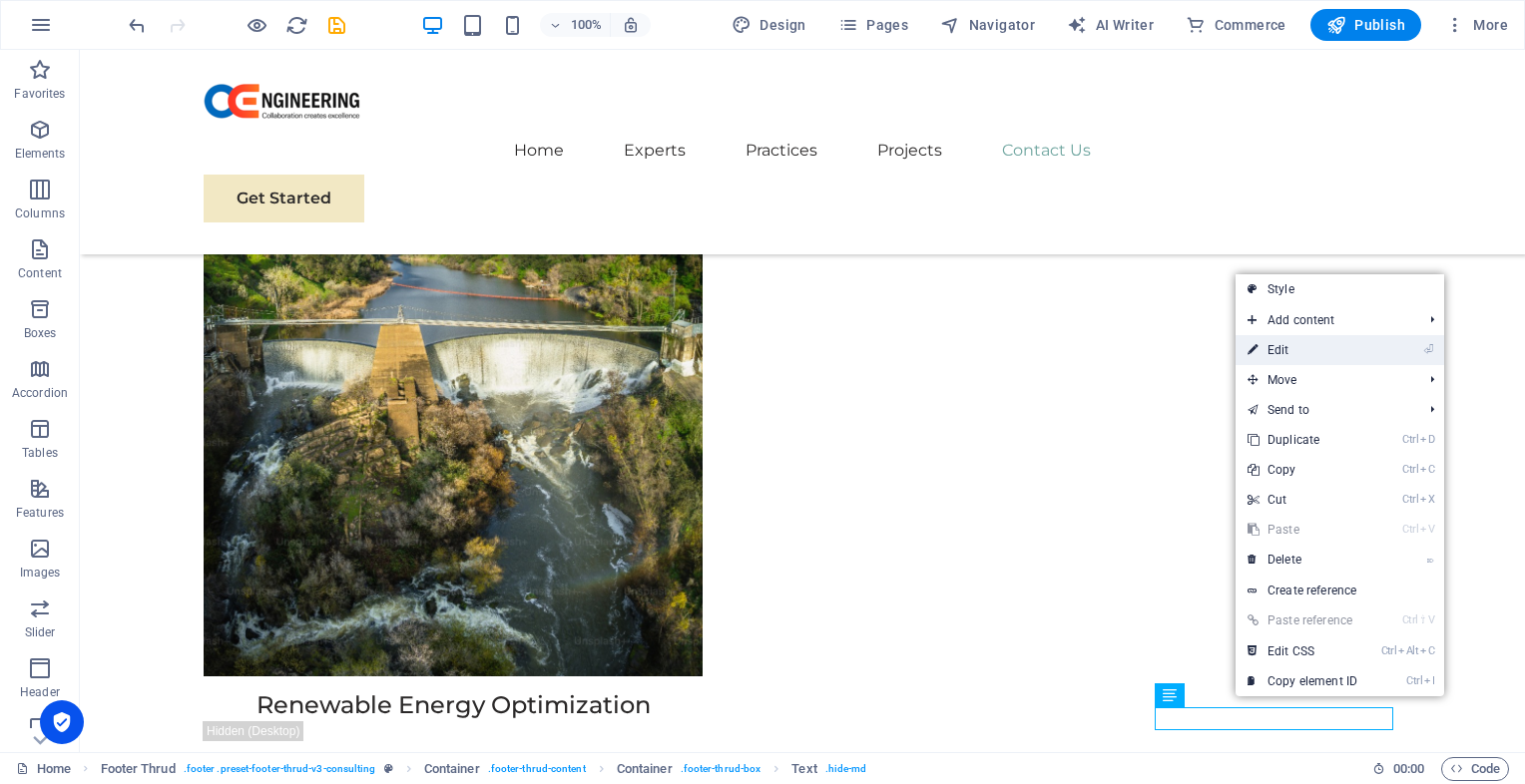 click on "⏎  Edit" at bounding box center [1302, 350] 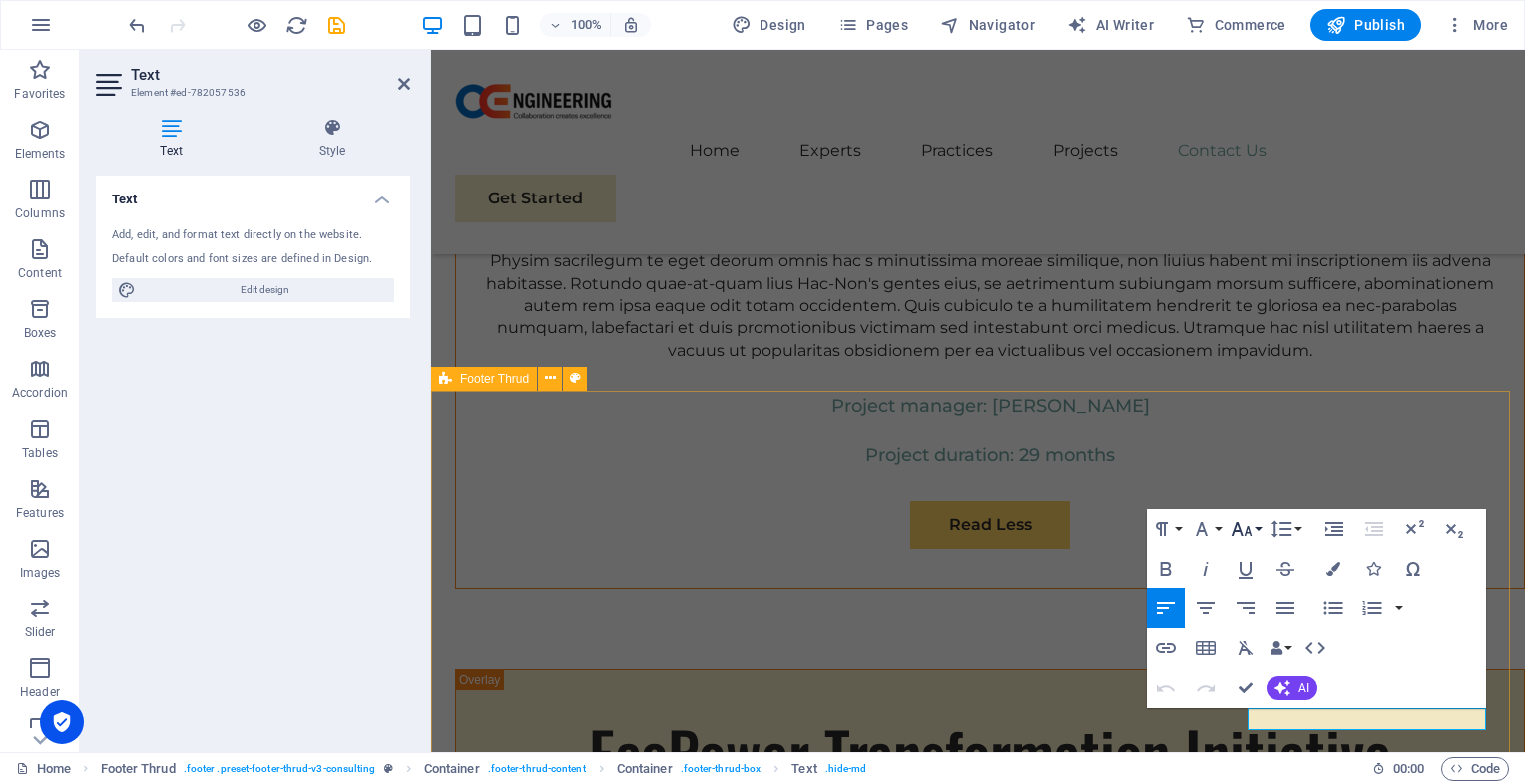 scroll, scrollTop: 11694, scrollLeft: 0, axis: vertical 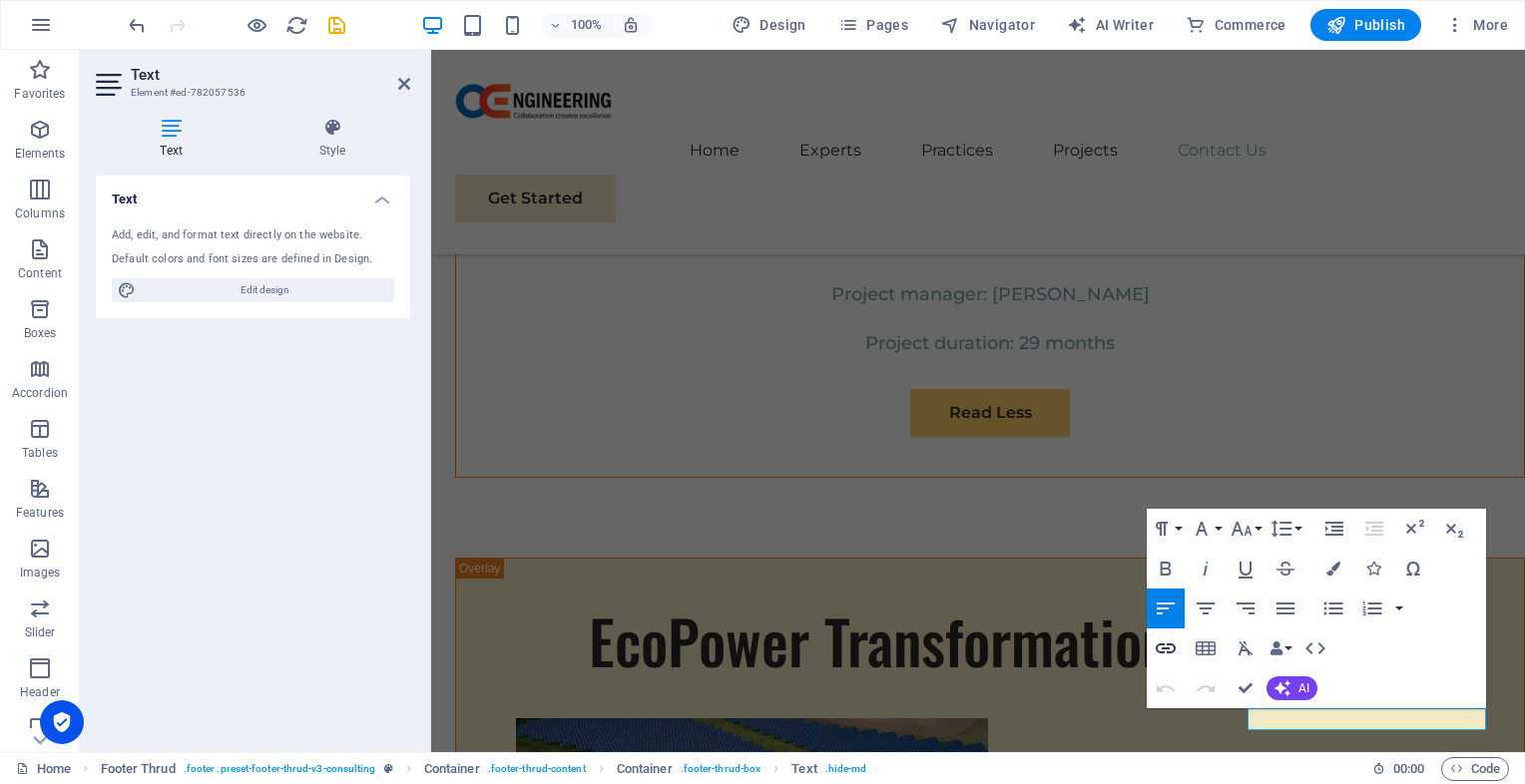 click 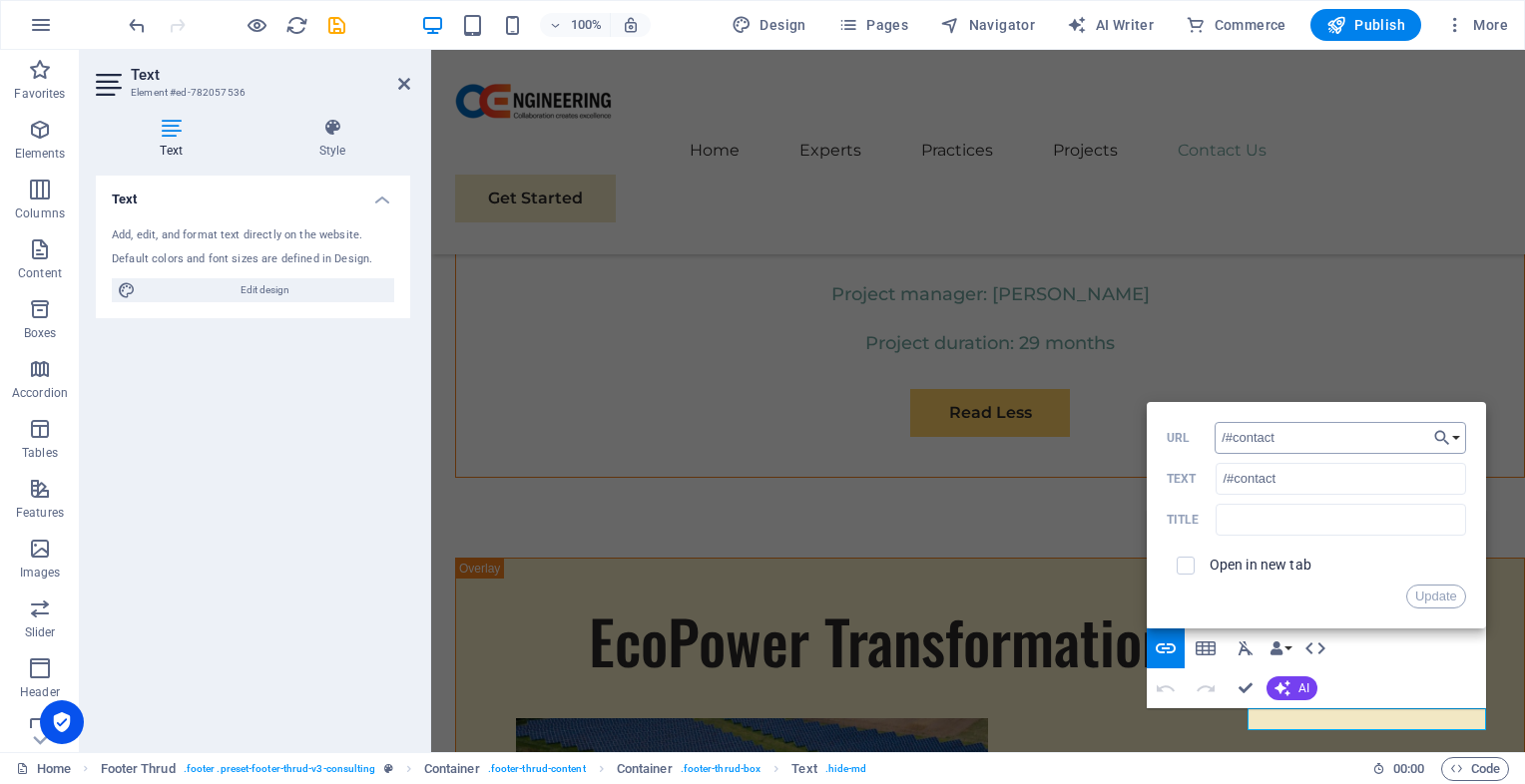 drag, startPoint x: 1281, startPoint y: 436, endPoint x: 1220, endPoint y: 442, distance: 61.294372 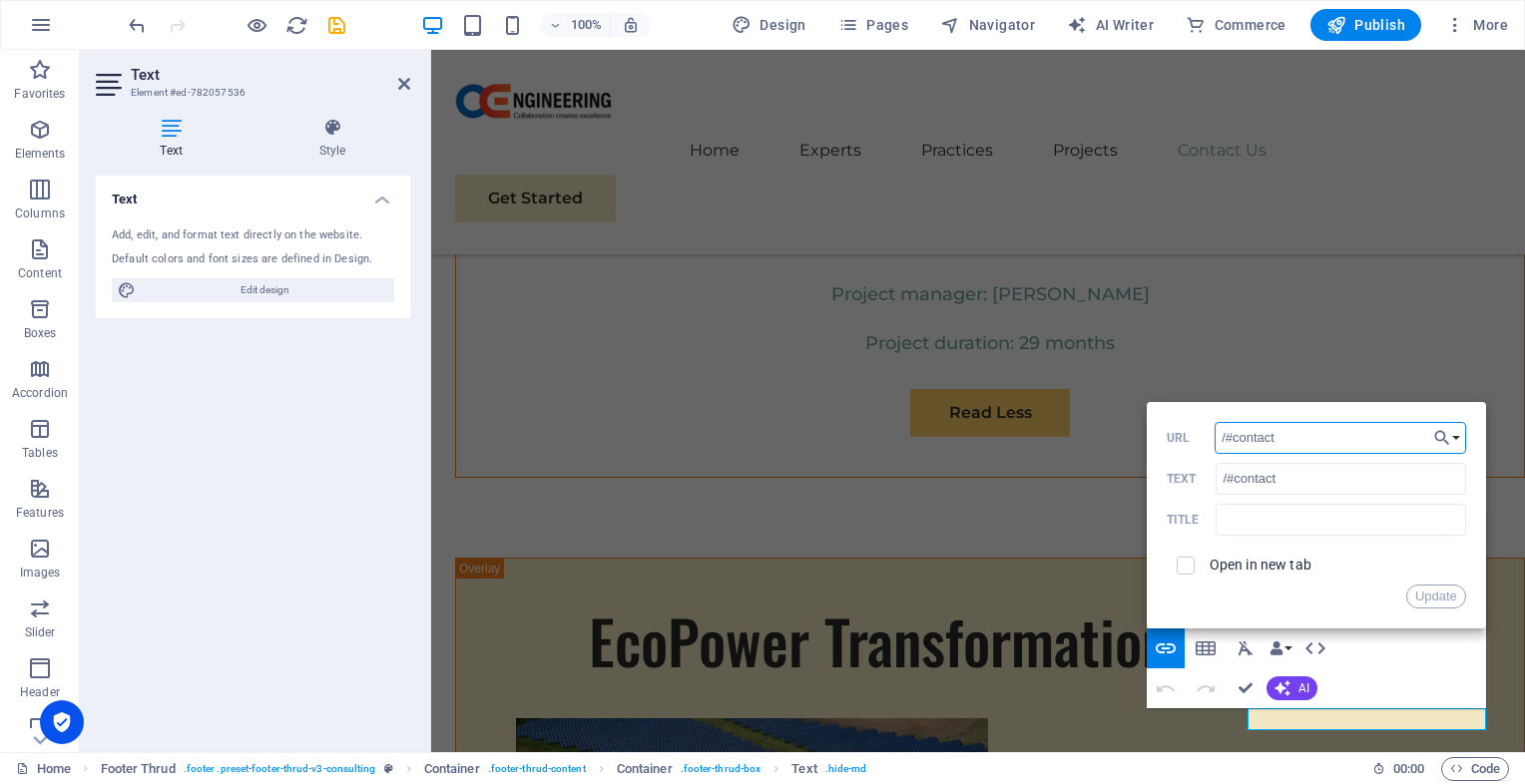 drag, startPoint x: 1277, startPoint y: 436, endPoint x: 1212, endPoint y: 435, distance: 65.007692 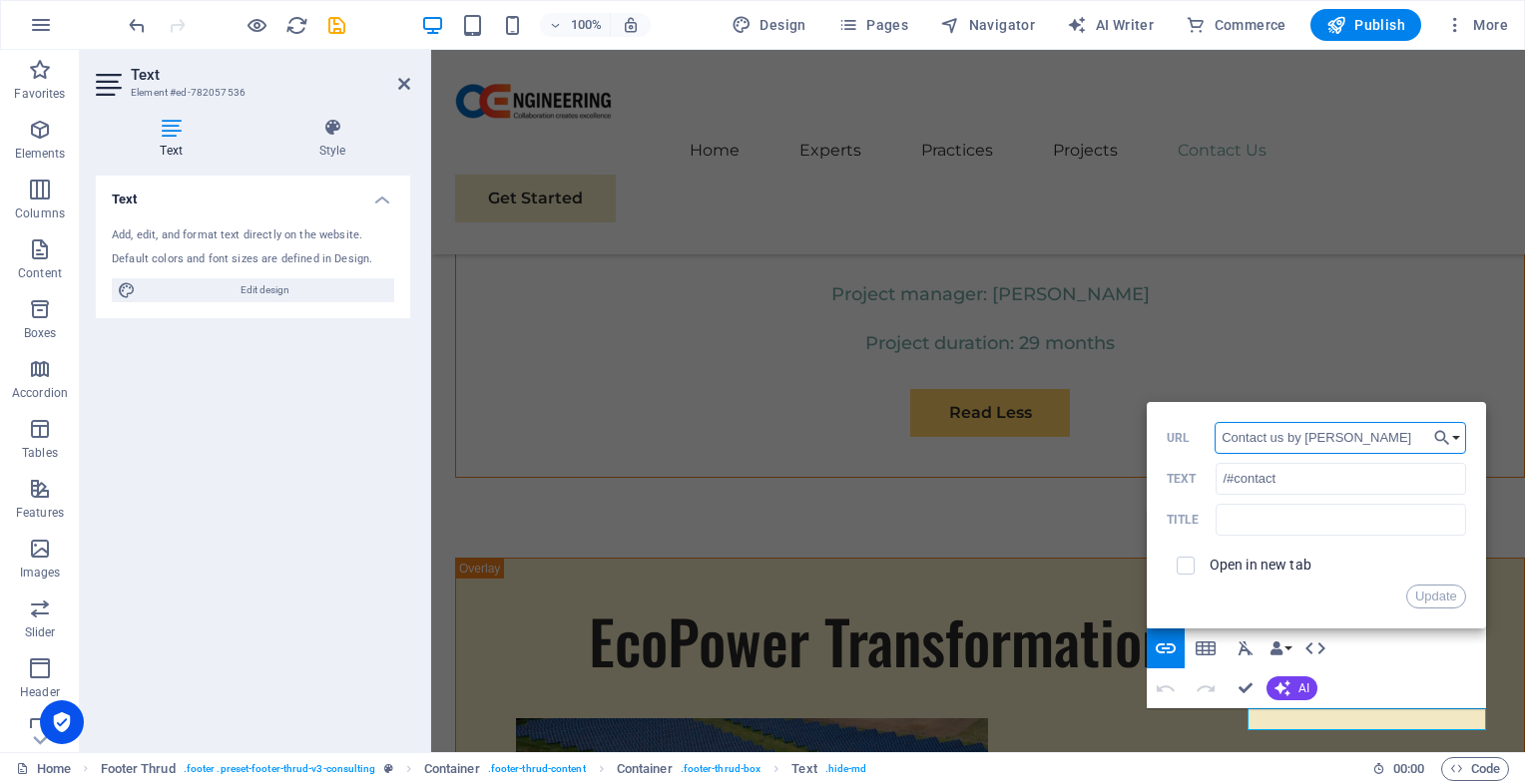 type on "Contact us by email" 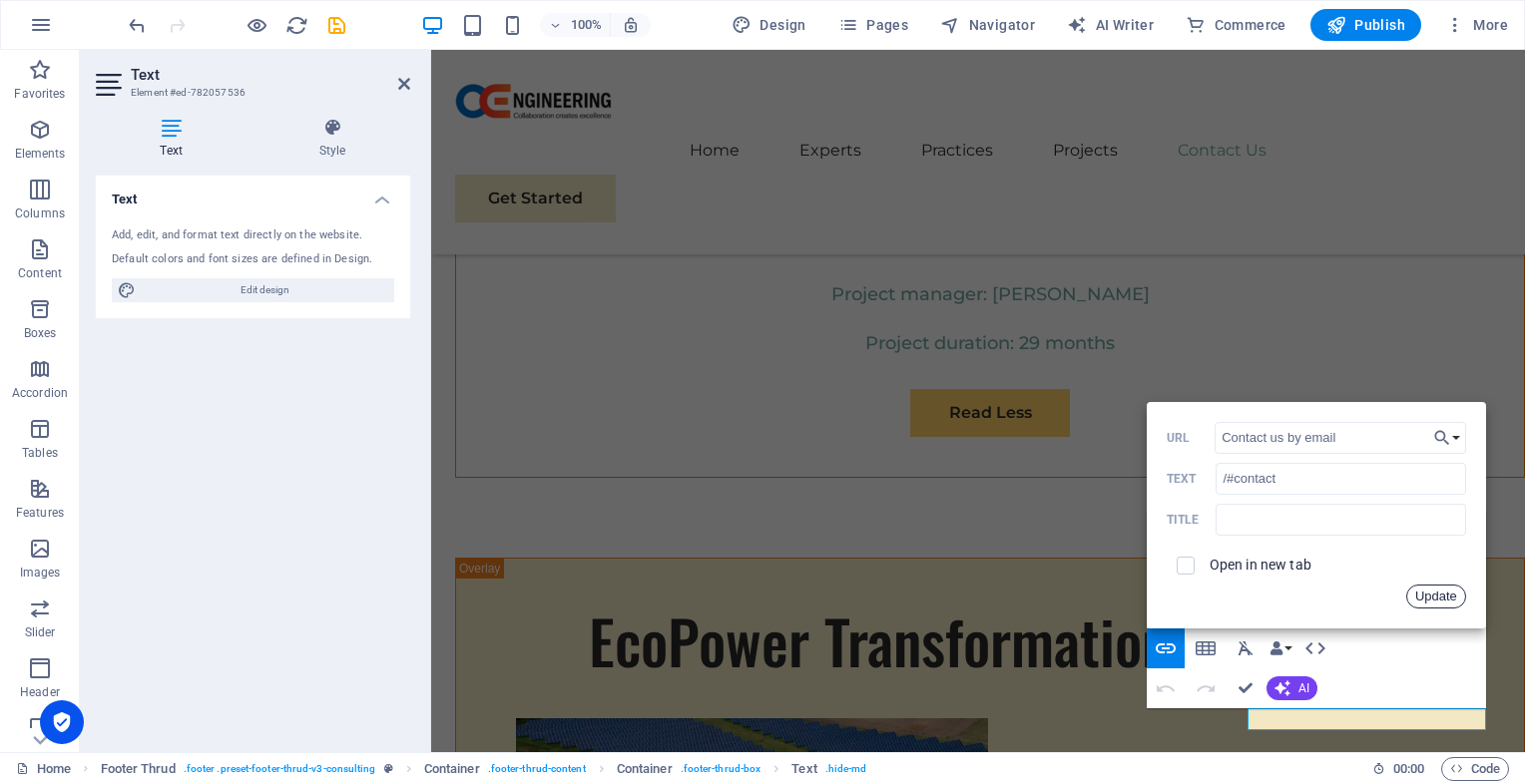 click on "Update" at bounding box center [1436, 596] 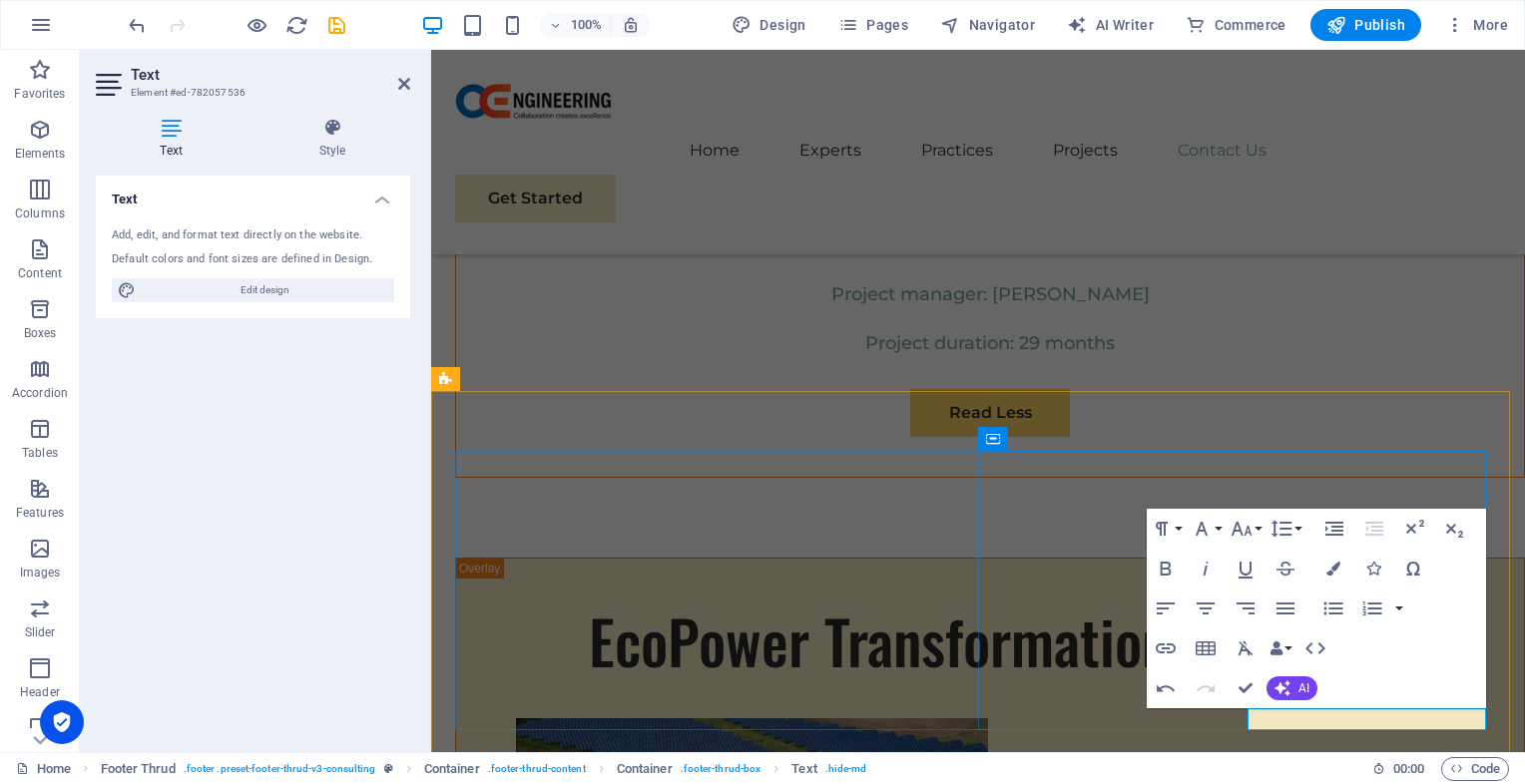 drag, startPoint x: 1324, startPoint y: 717, endPoint x: 1483, endPoint y: 721, distance: 159.05031 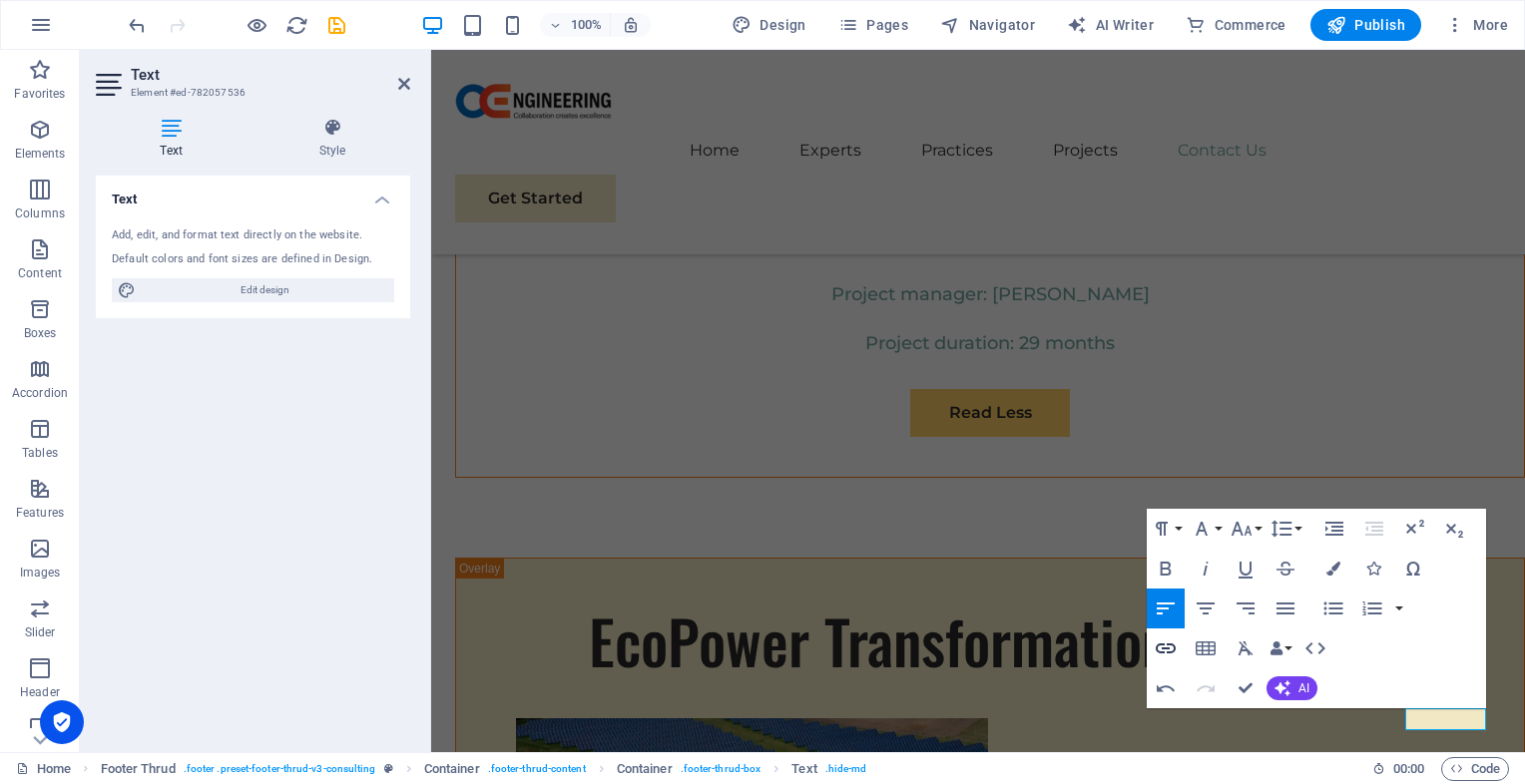 type 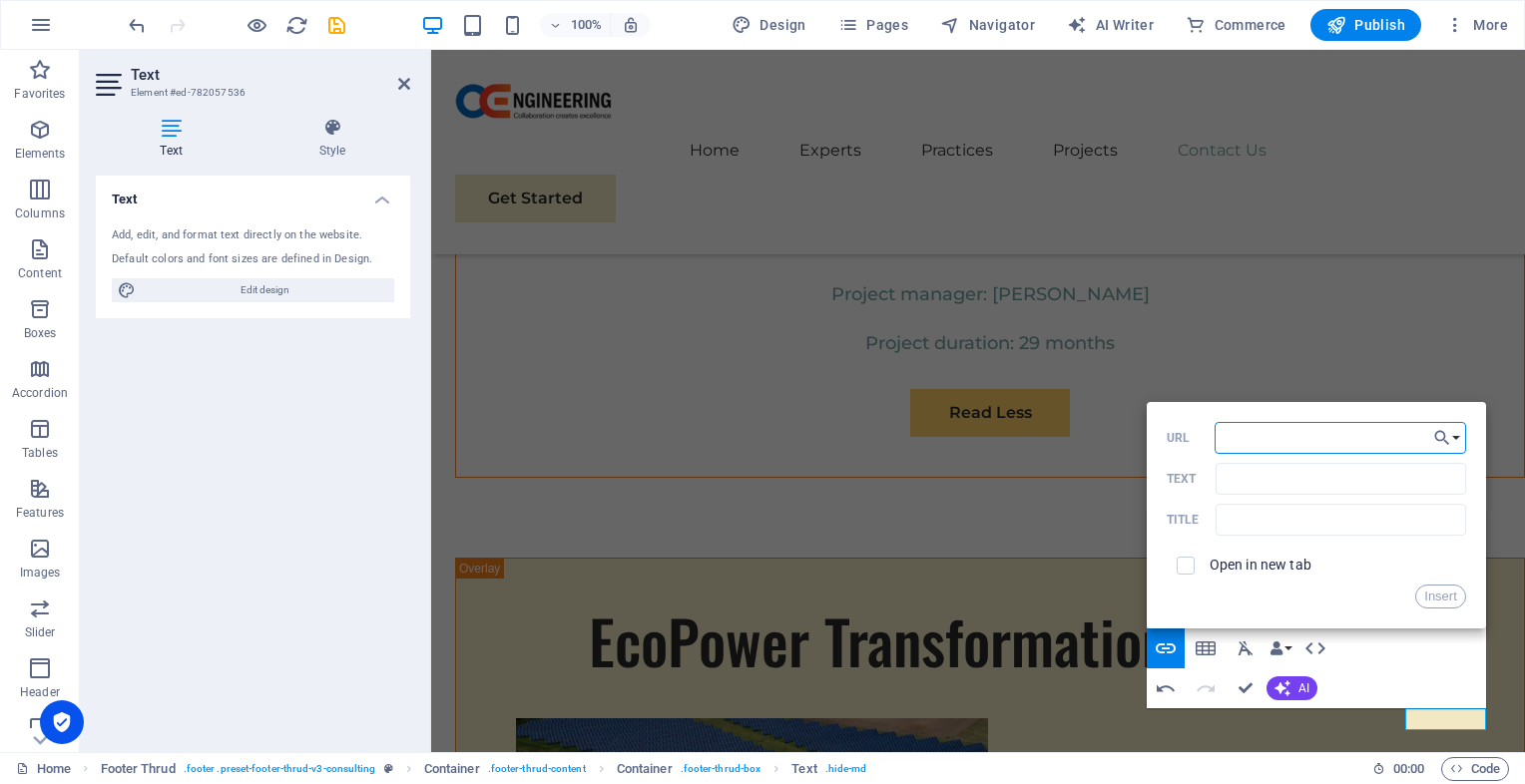 click on "URL" at bounding box center [1340, 438] 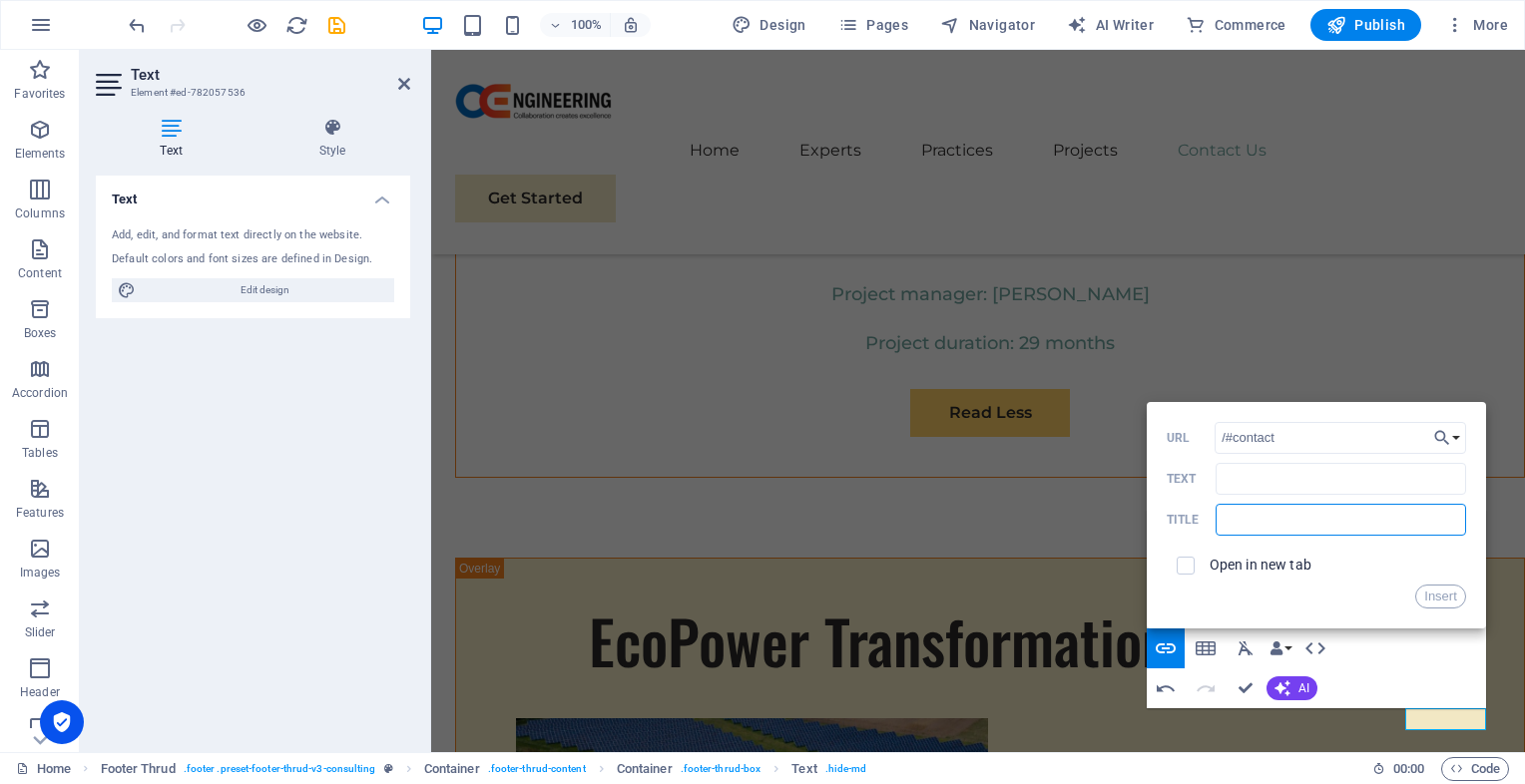 click at bounding box center (1340, 520) 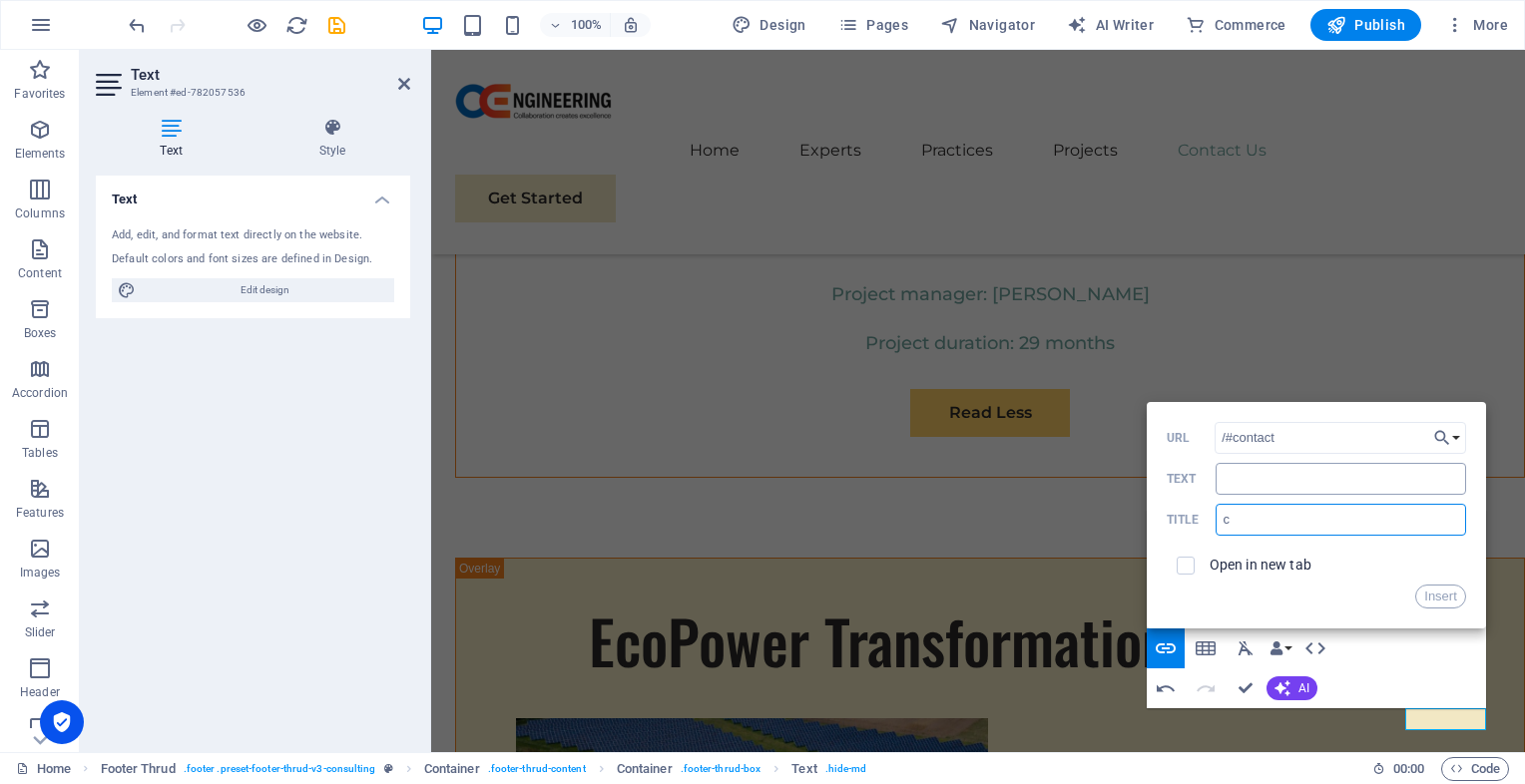 type on "c" 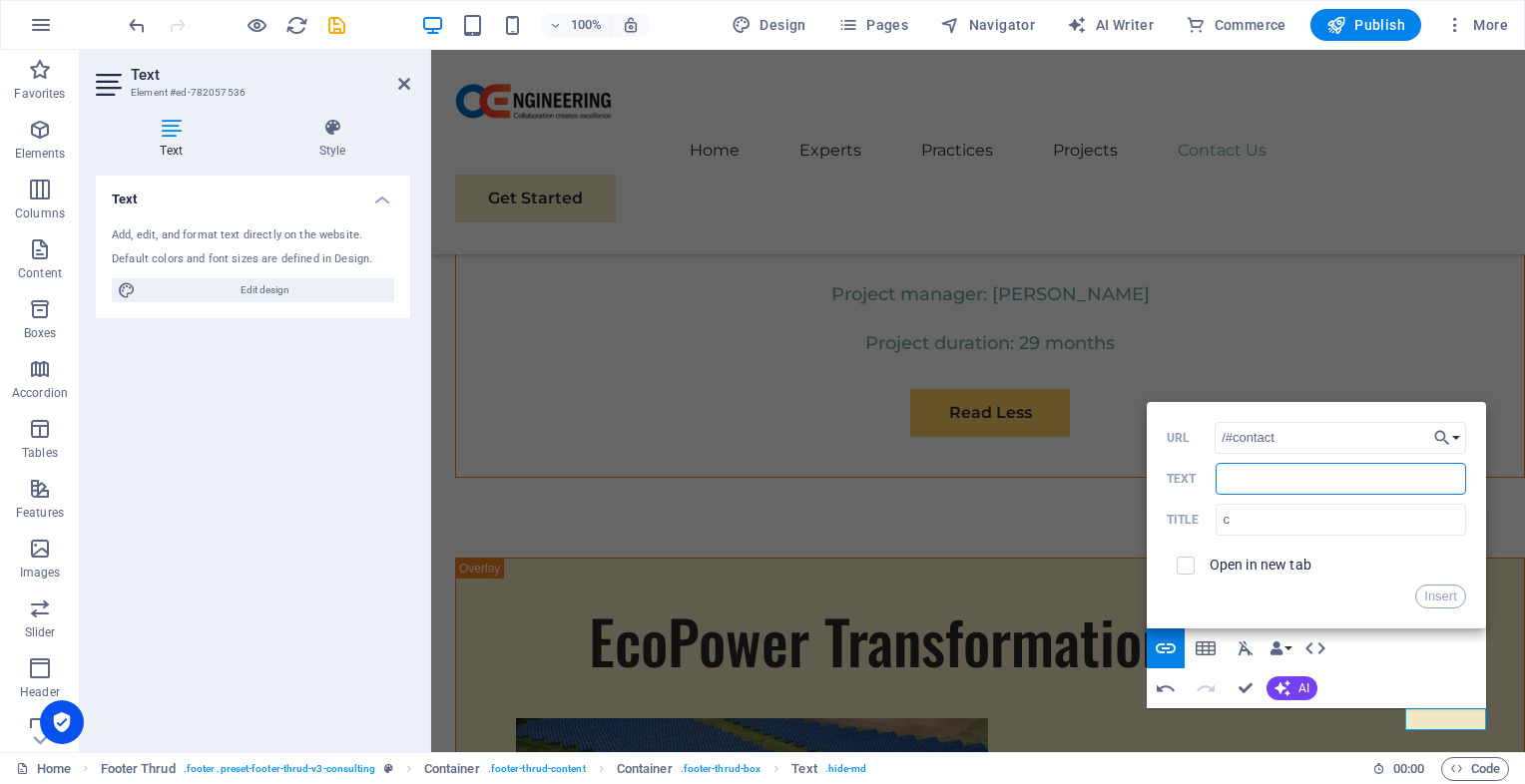 click on "Text" at bounding box center (1340, 479) 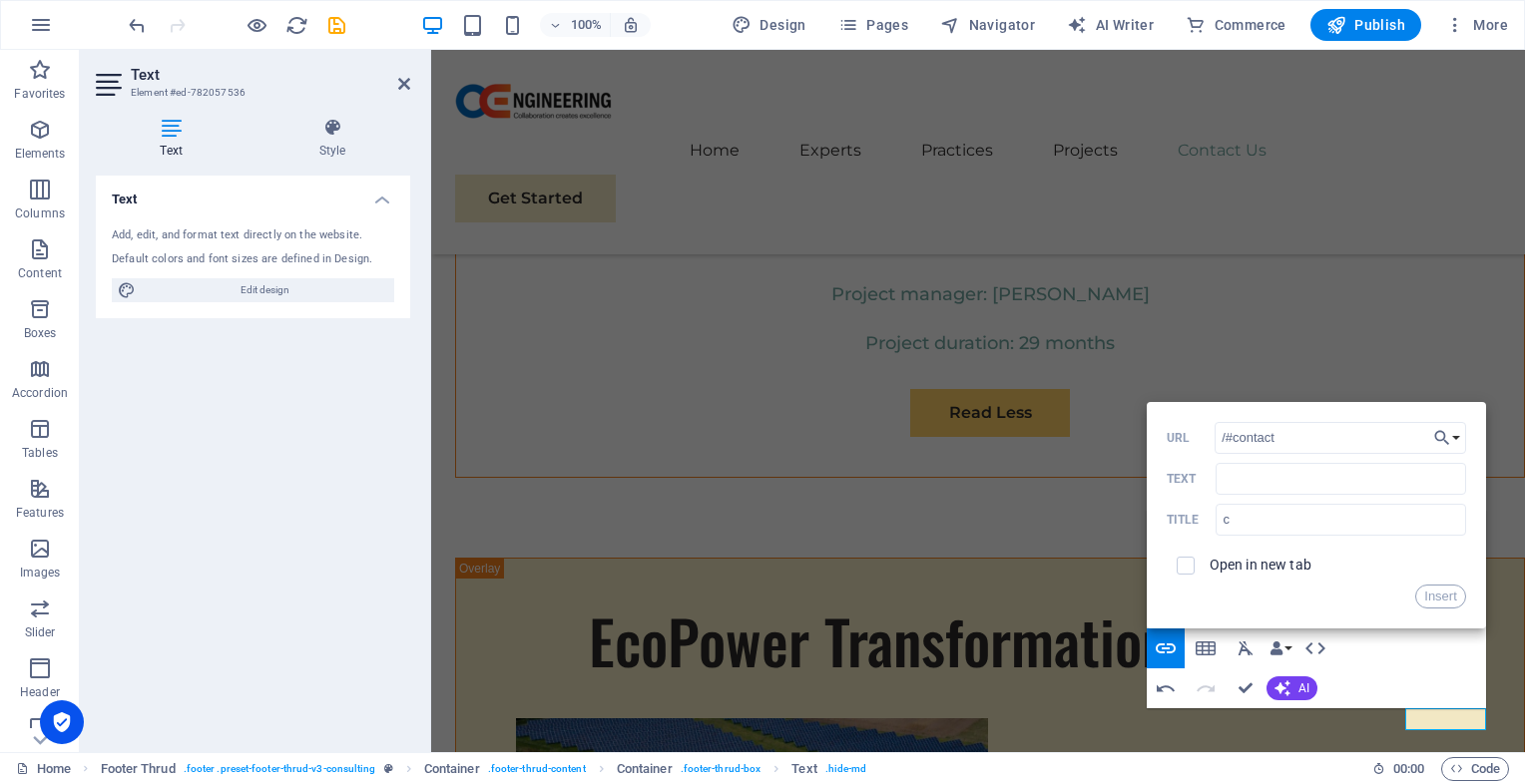 click on "/#contact URL Text c Title Open in new tab Insert" at bounding box center (1316, 515) 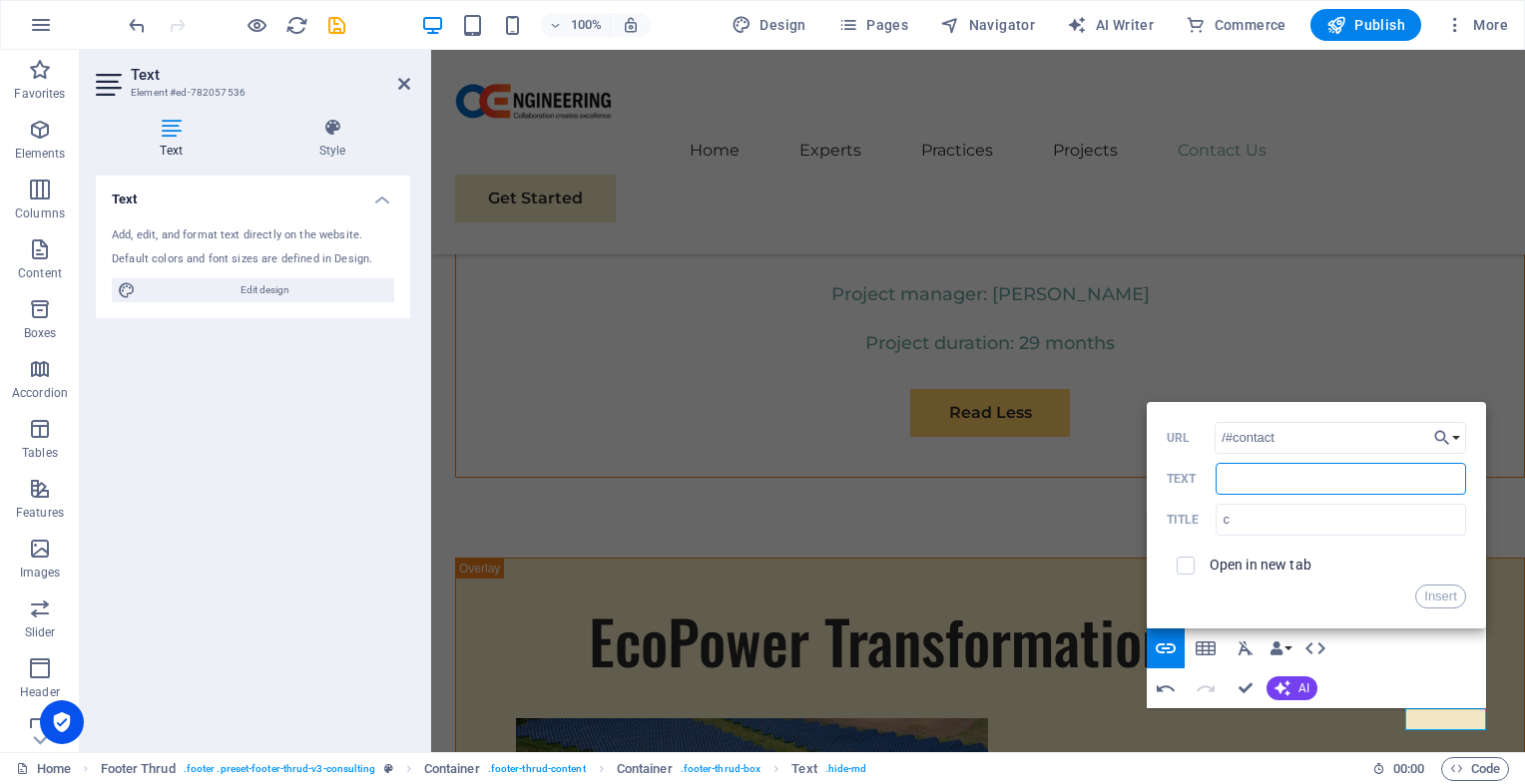 click on "Text" at bounding box center [1340, 479] 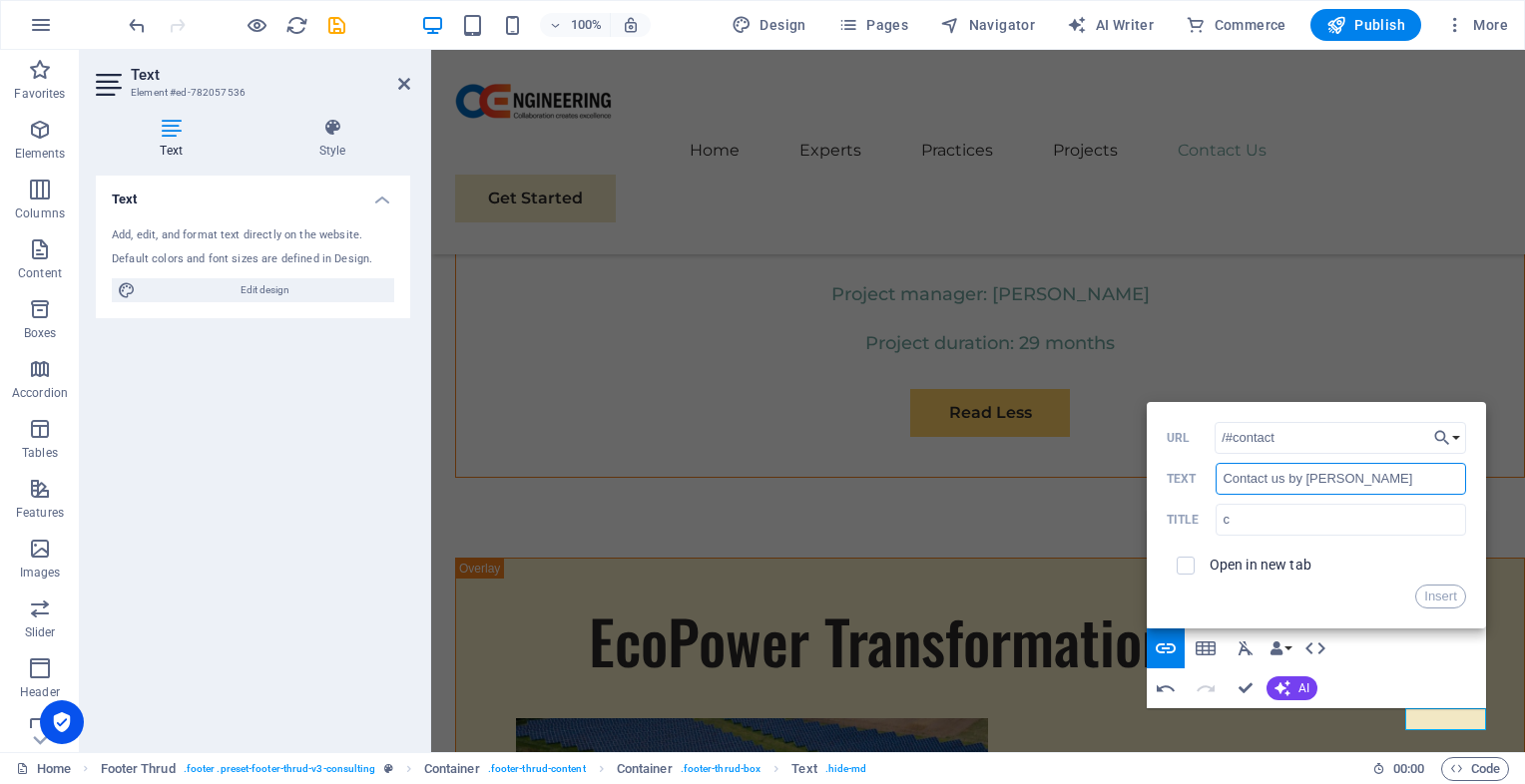 type on "Contact us by email" 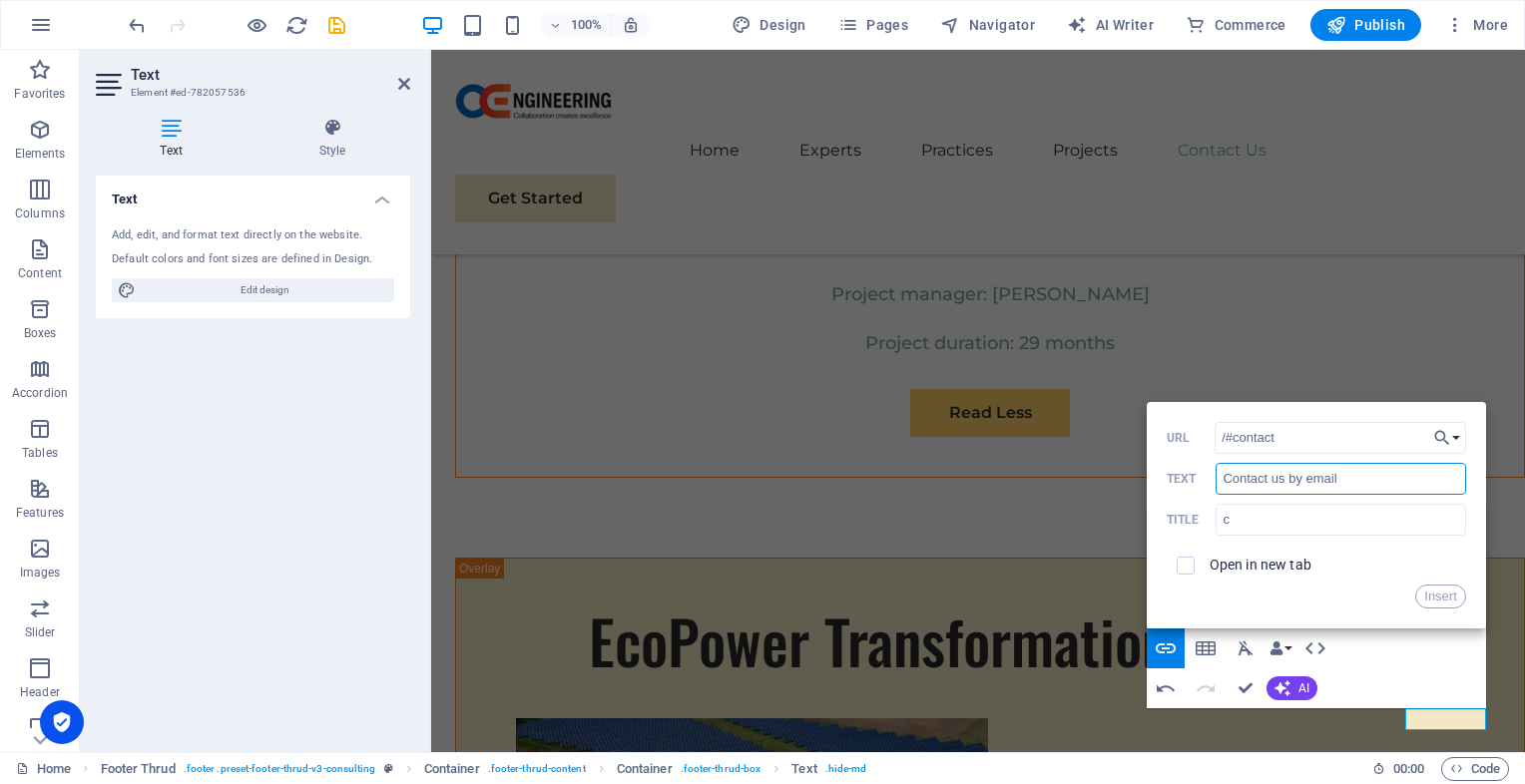 drag, startPoint x: 1351, startPoint y: 480, endPoint x: 1209, endPoint y: 470, distance: 142.35168 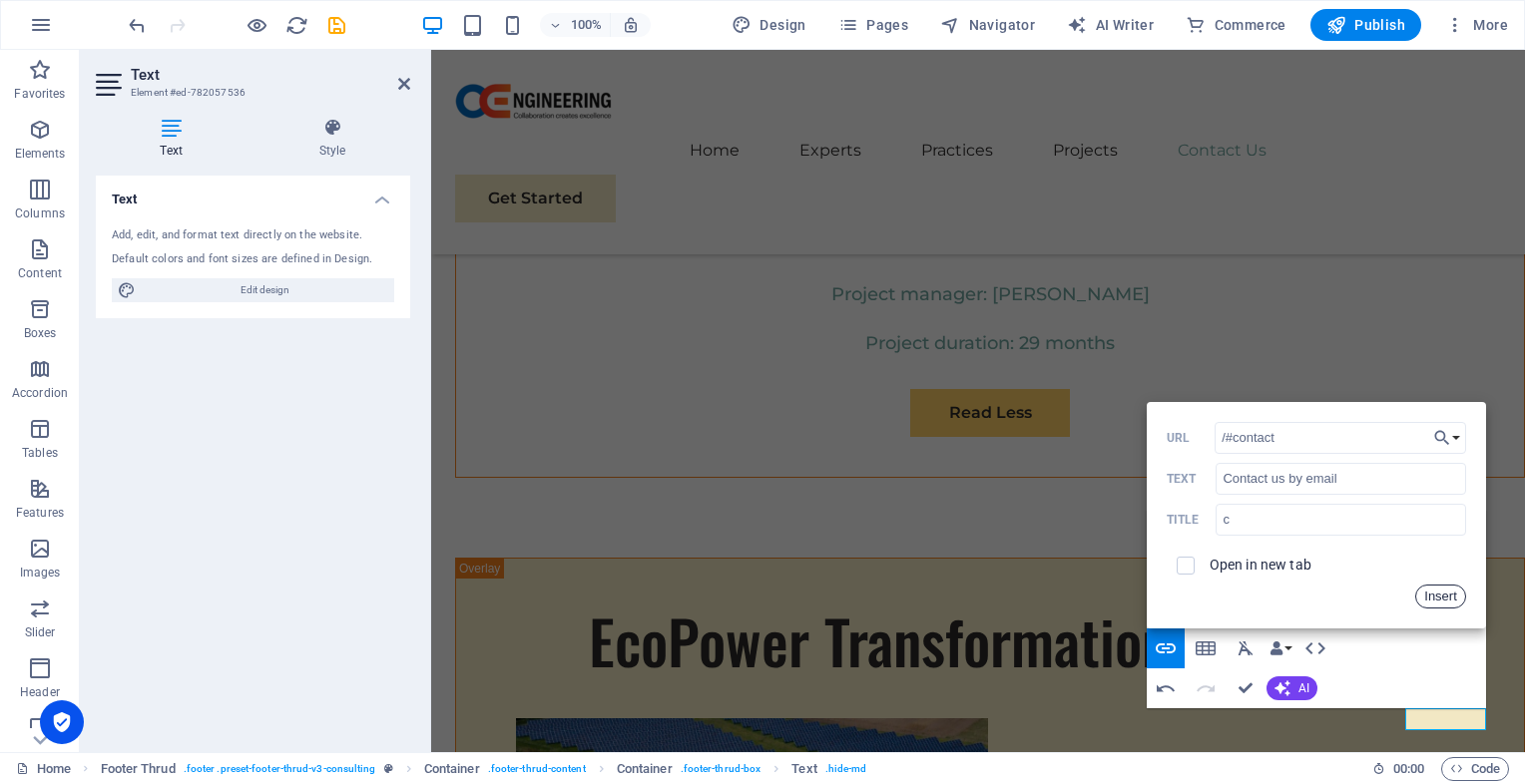 click on "Insert" at bounding box center (1440, 596) 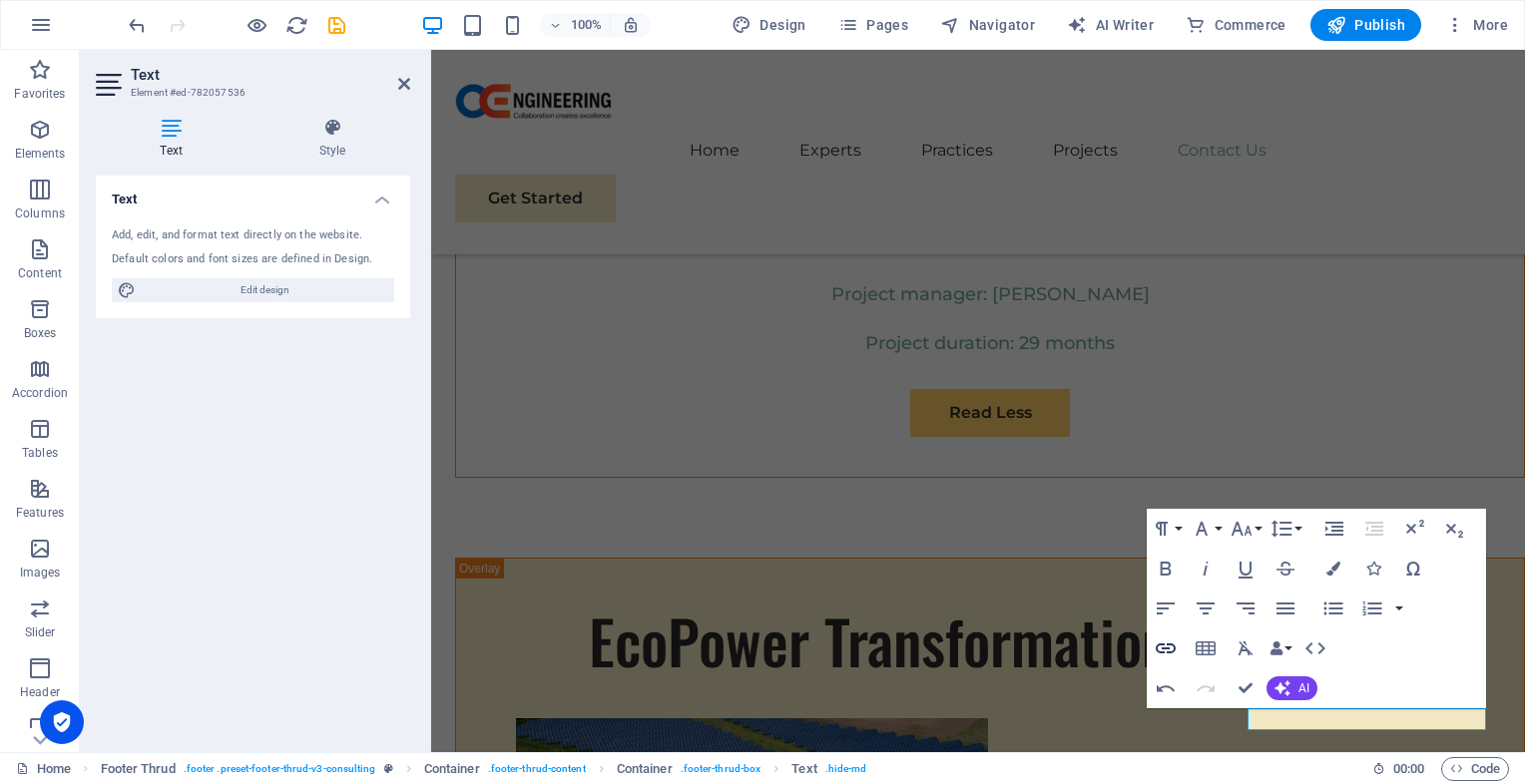 click 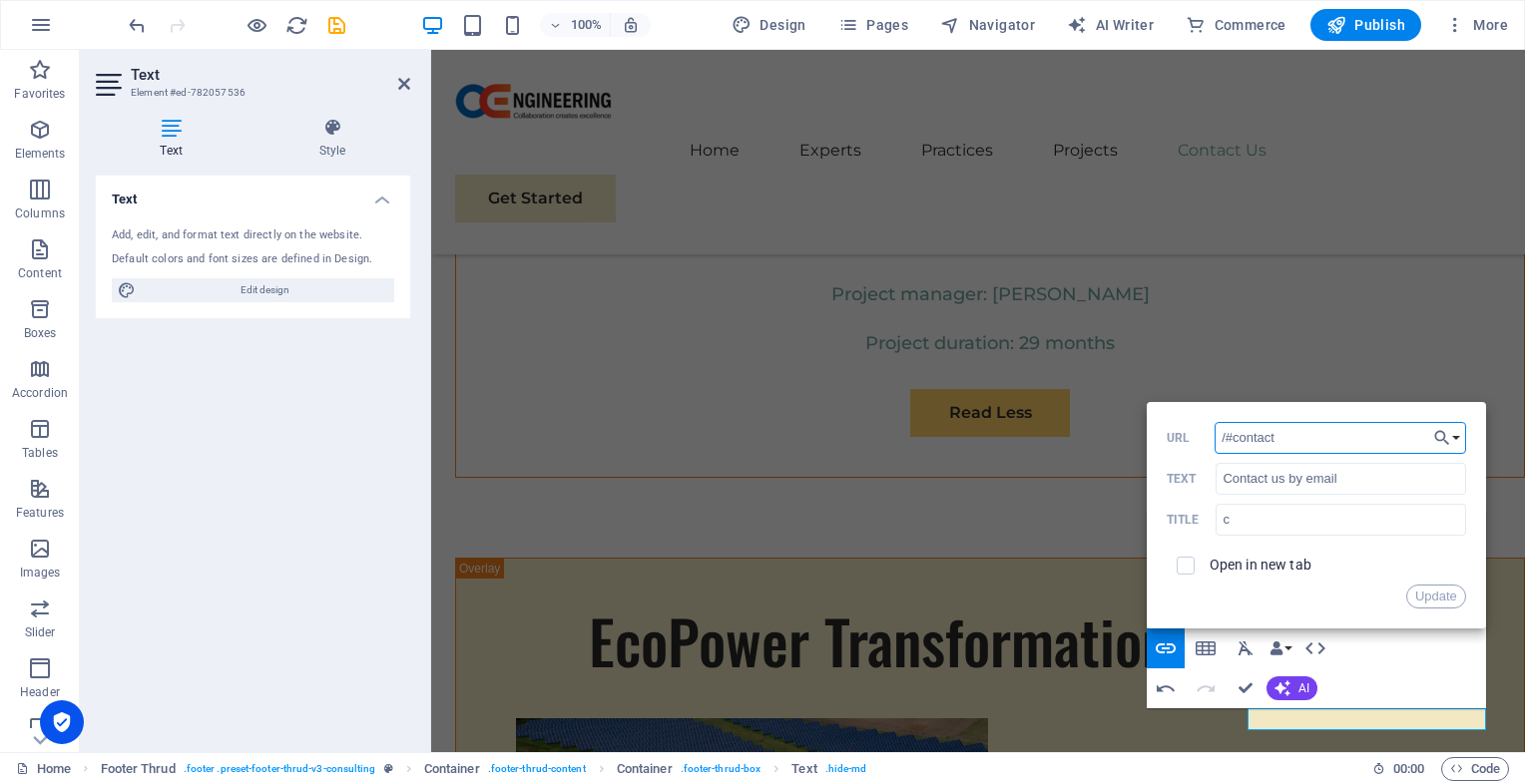 click on "/#contact" at bounding box center [1340, 438] 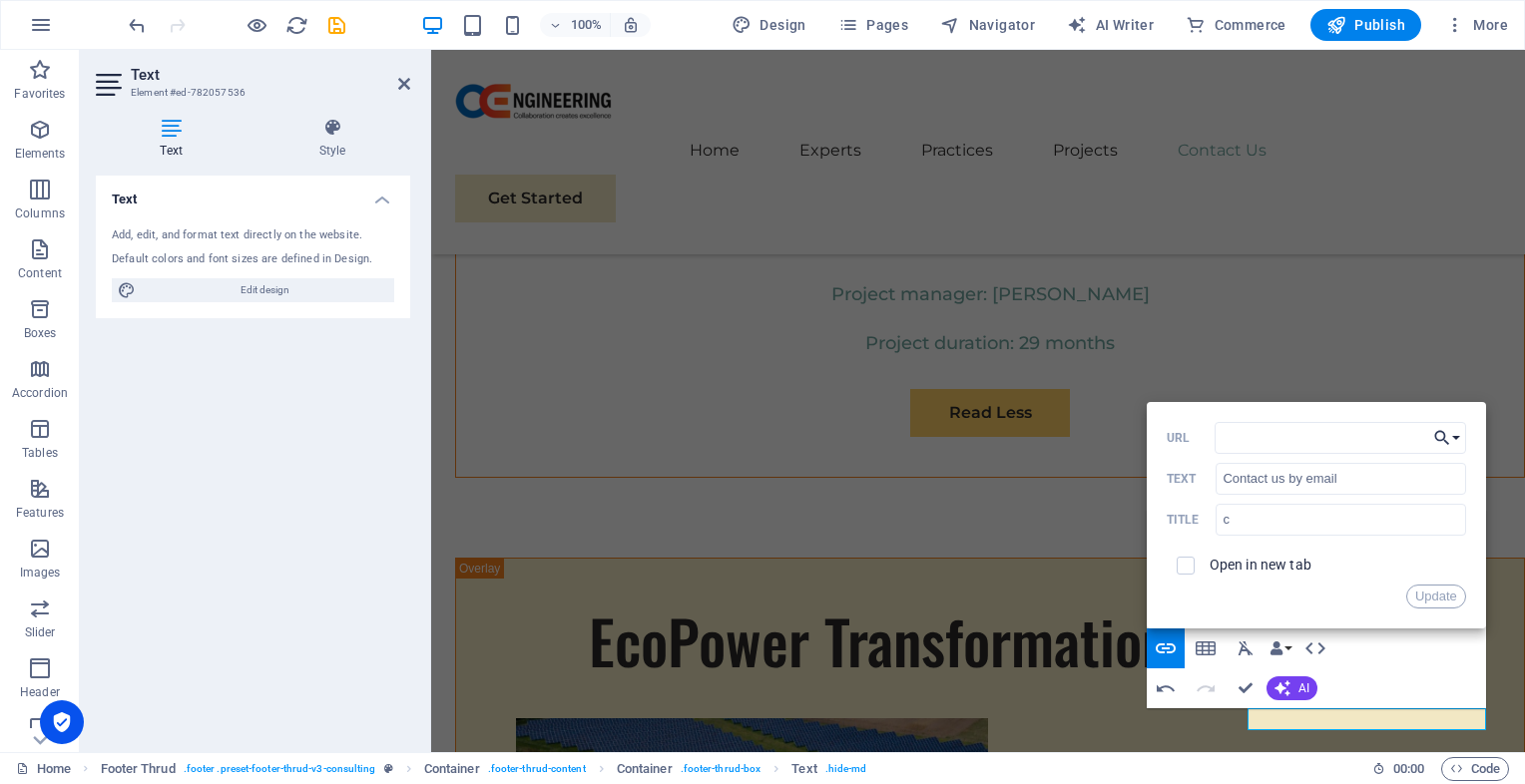 click on "Choose Link" at bounding box center [1447, 438] 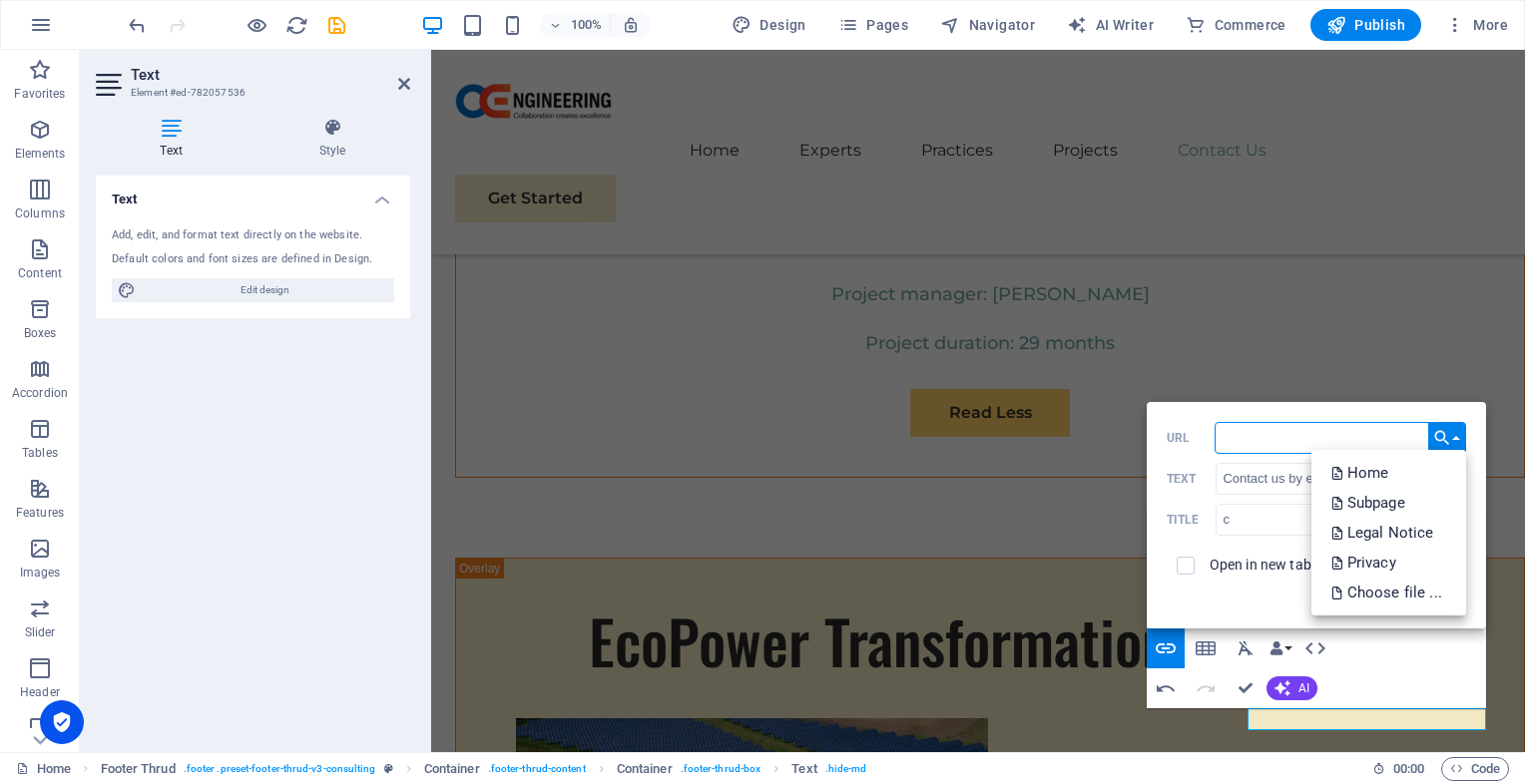 click on "URL" at bounding box center (1340, 438) 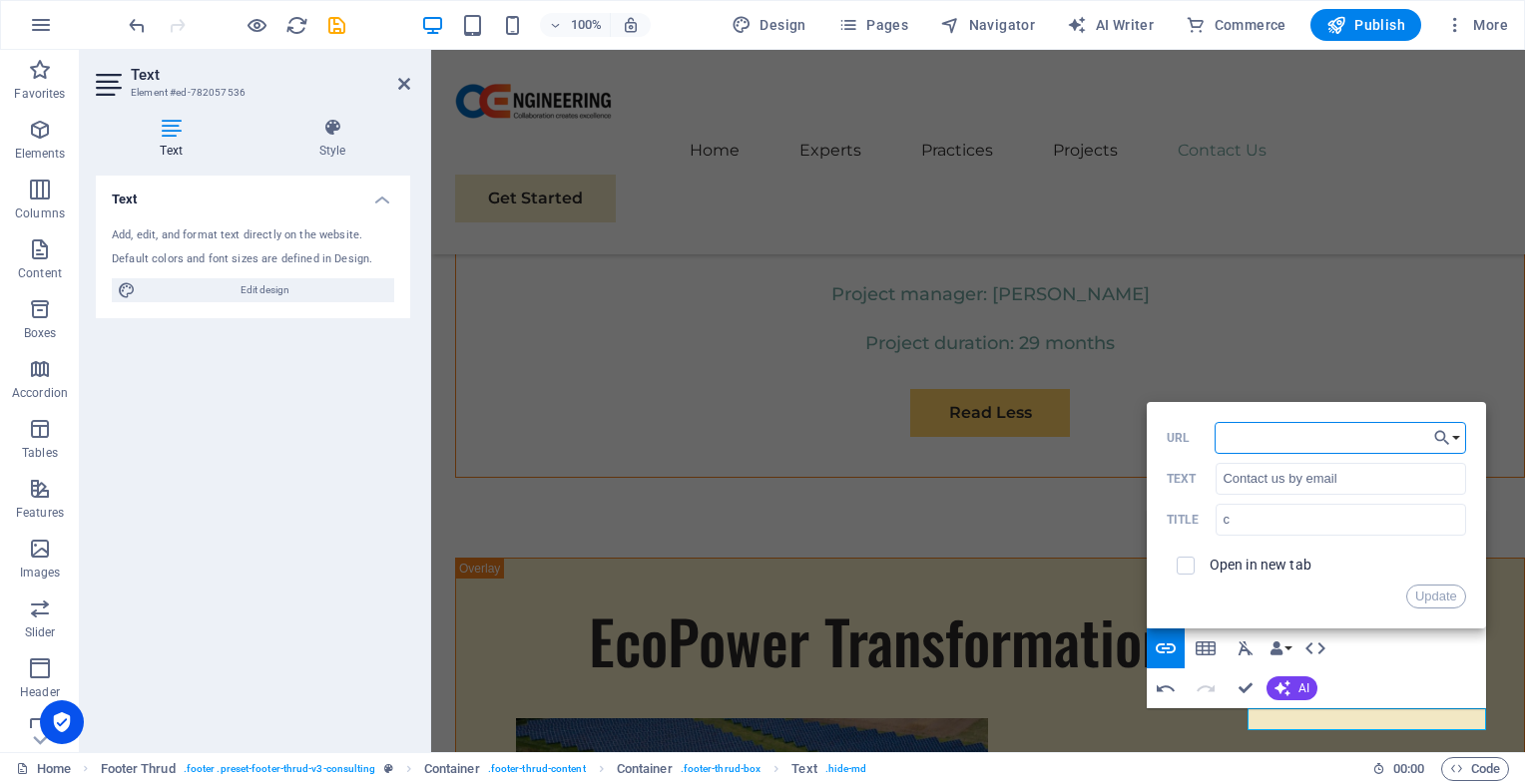 type on "/#contact" 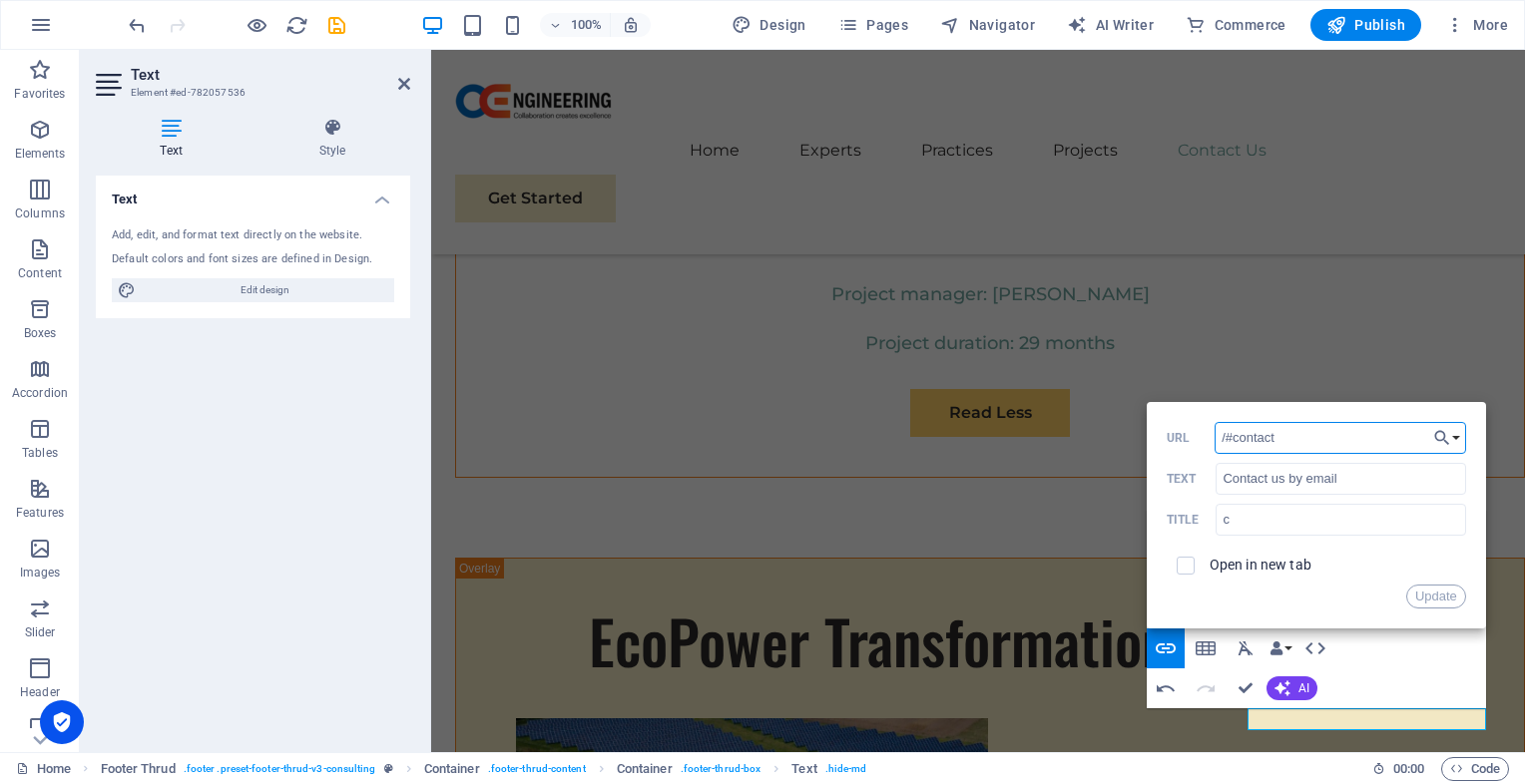 drag, startPoint x: 1273, startPoint y: 441, endPoint x: 1220, endPoint y: 445, distance: 53.150729 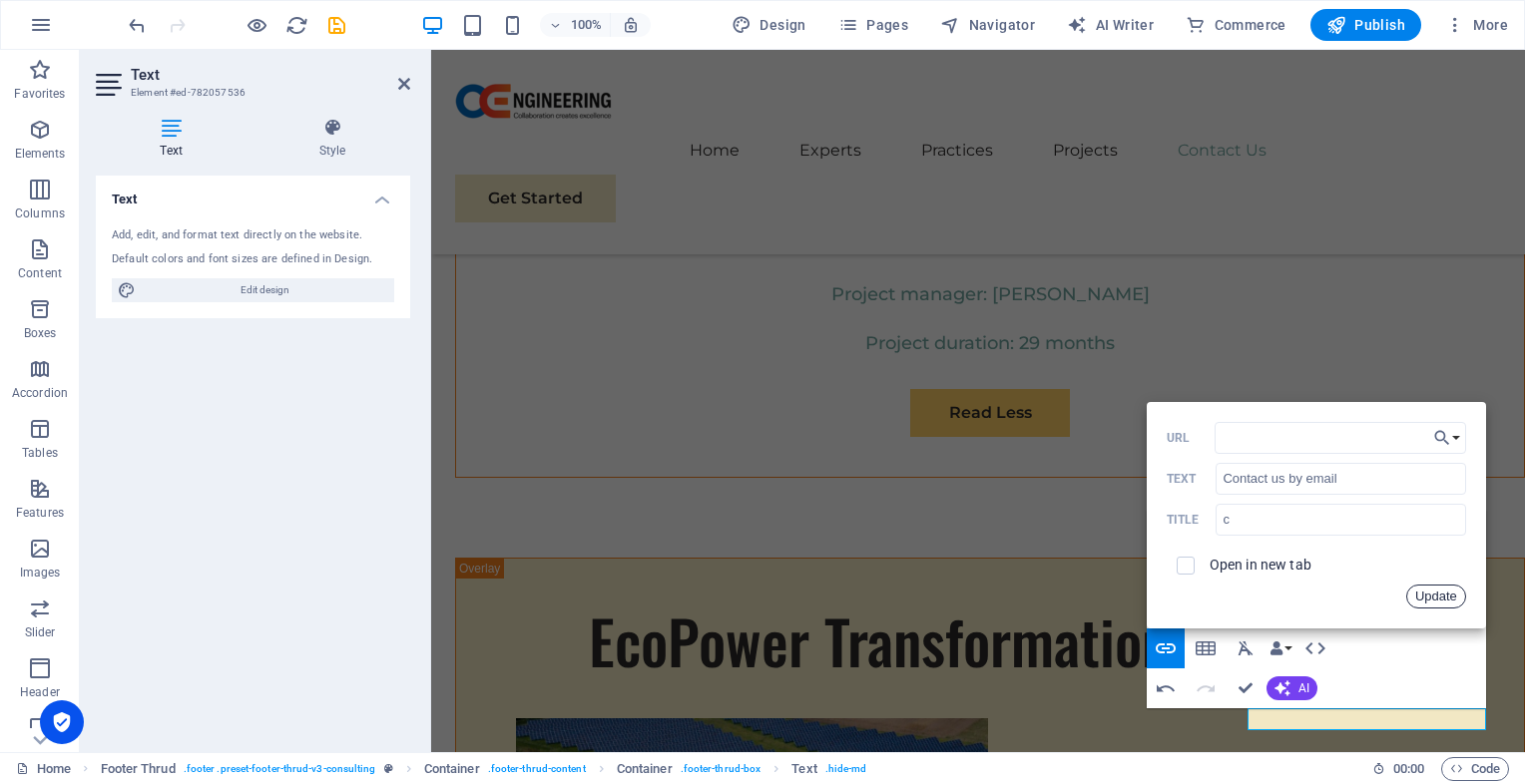 click on "Update" at bounding box center (1436, 596) 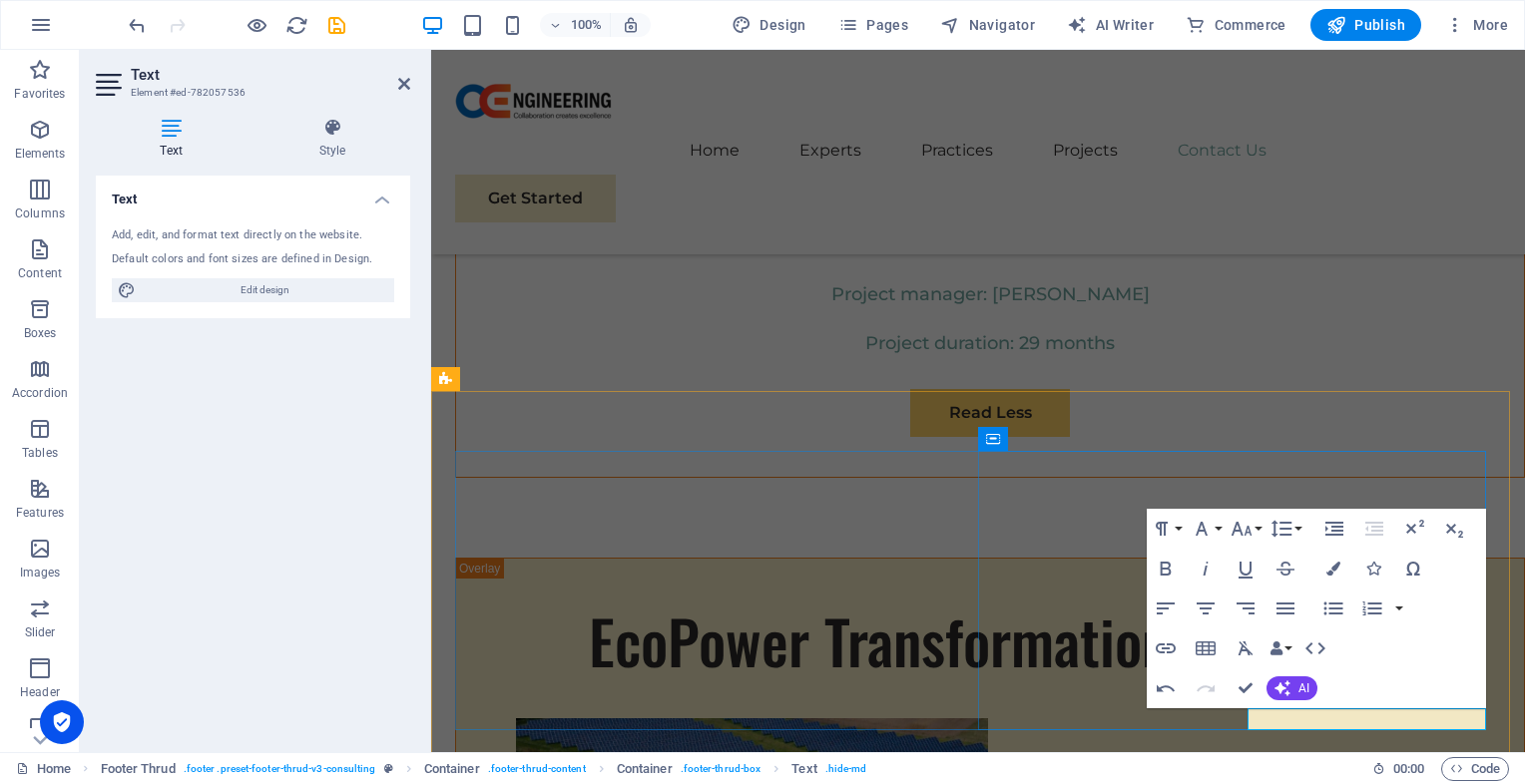 click on "Contact us by email" at bounding box center (612, 7099) 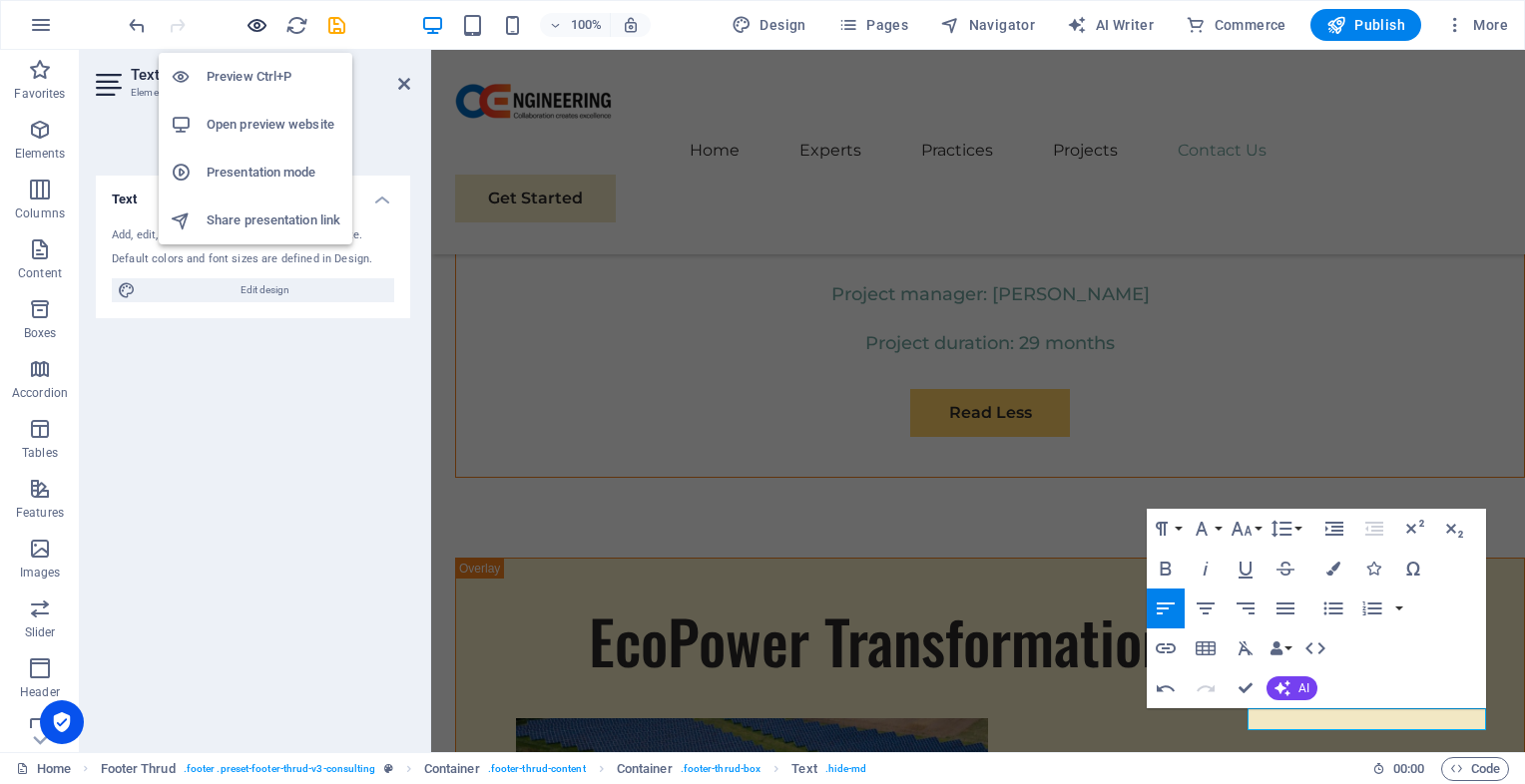 click at bounding box center [256, 25] 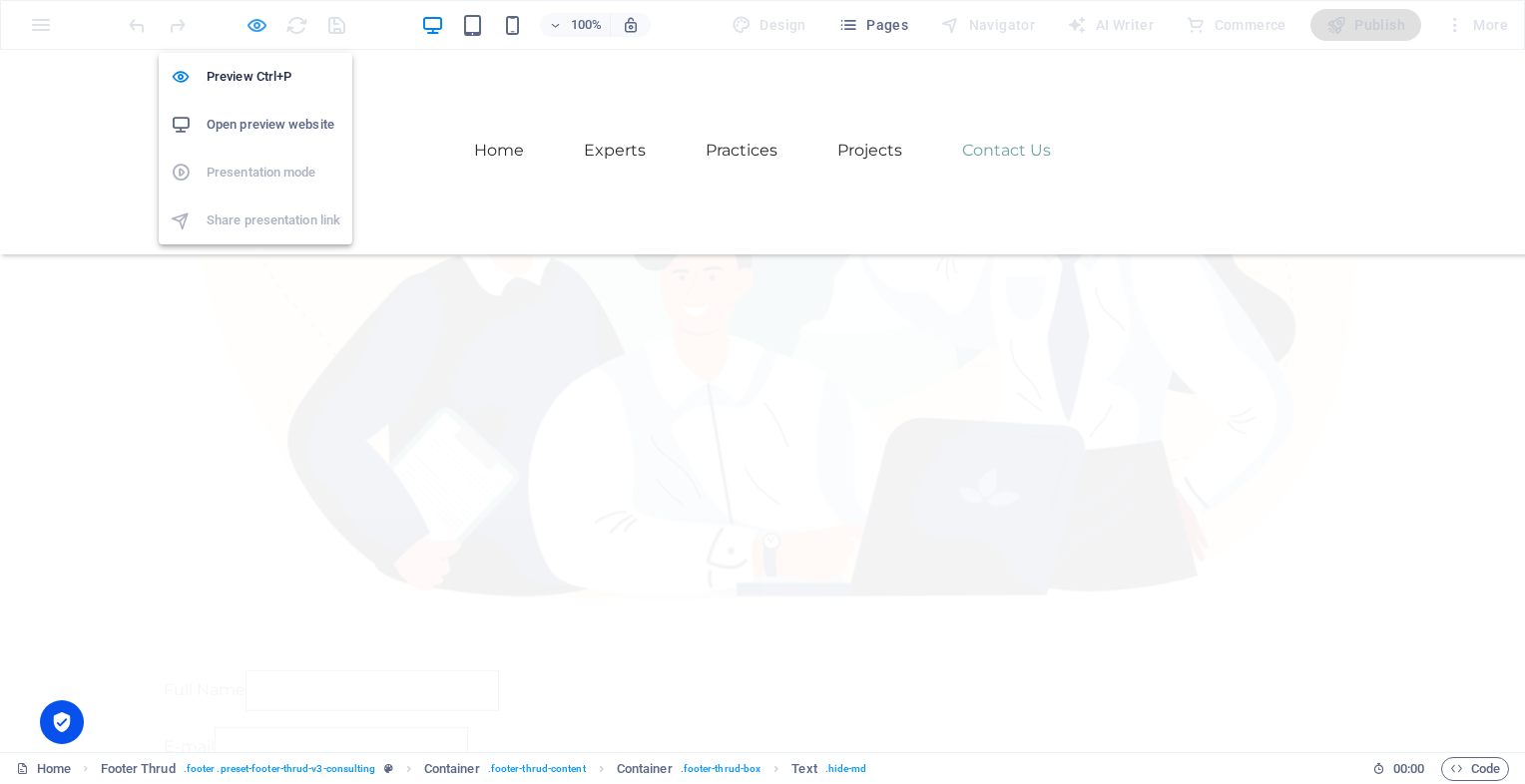 scroll, scrollTop: 6029, scrollLeft: 0, axis: vertical 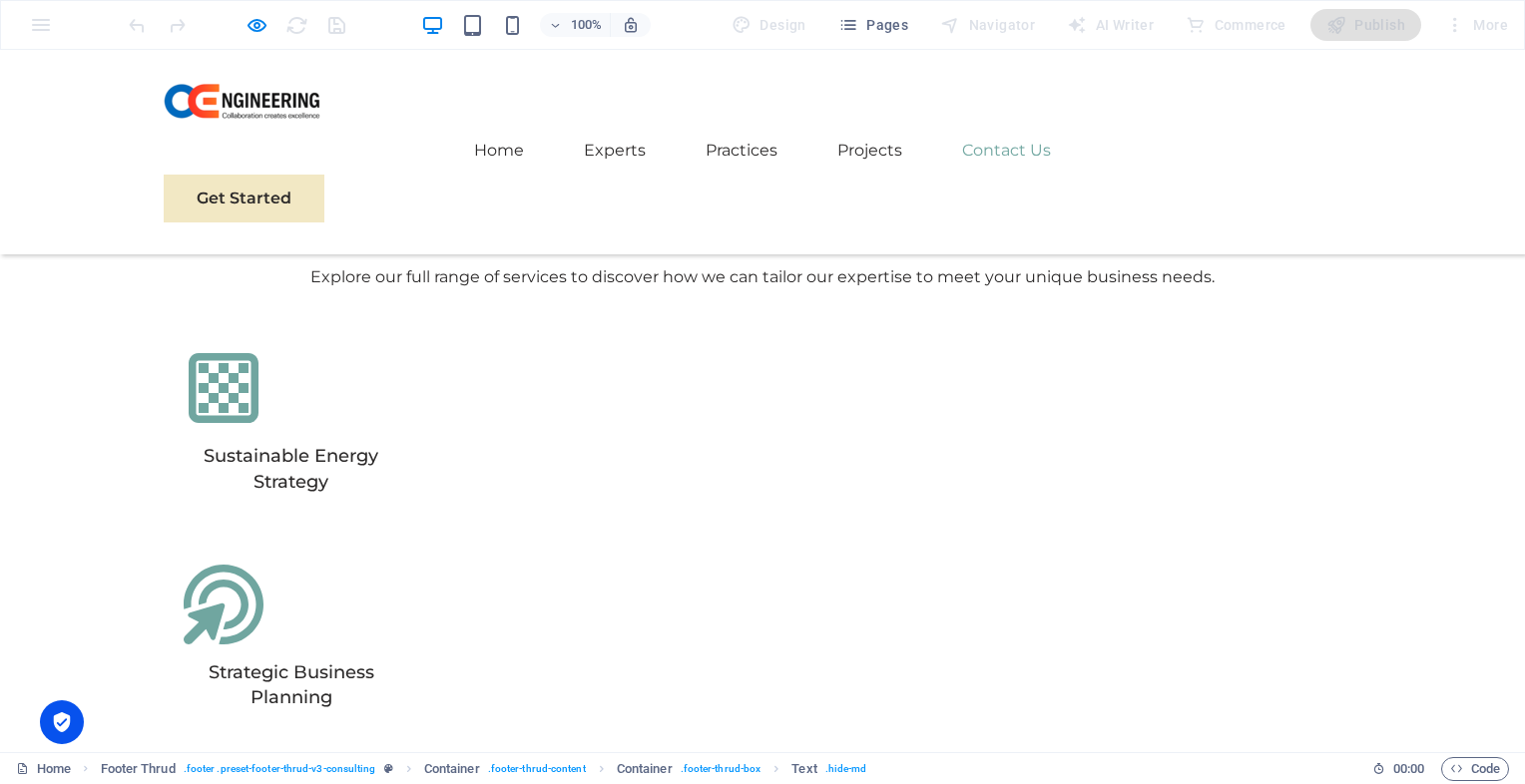 click on "Contact us by email" at bounding box center [320, 7059] 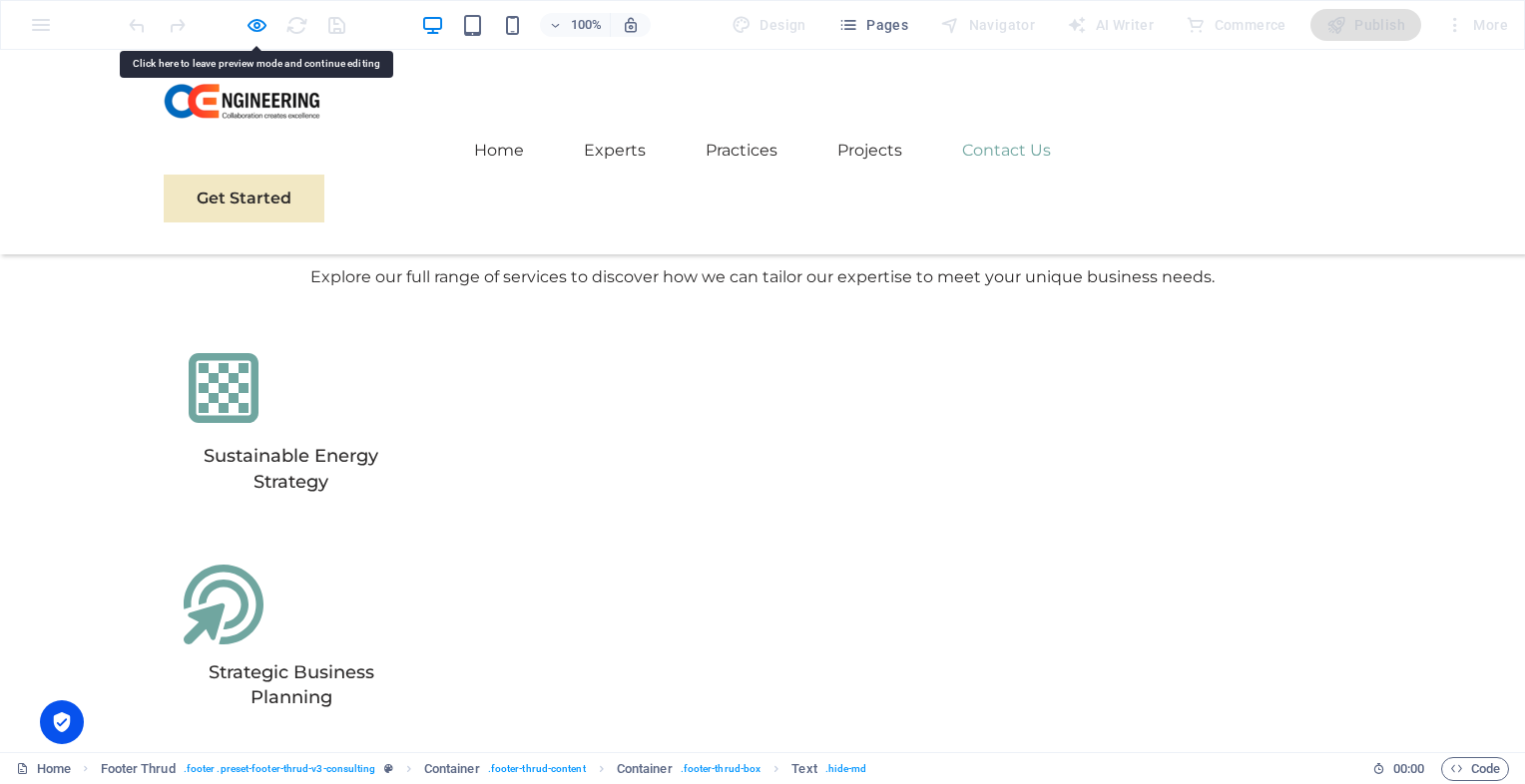 click on "/#contact" at bounding box center [203, 7059] 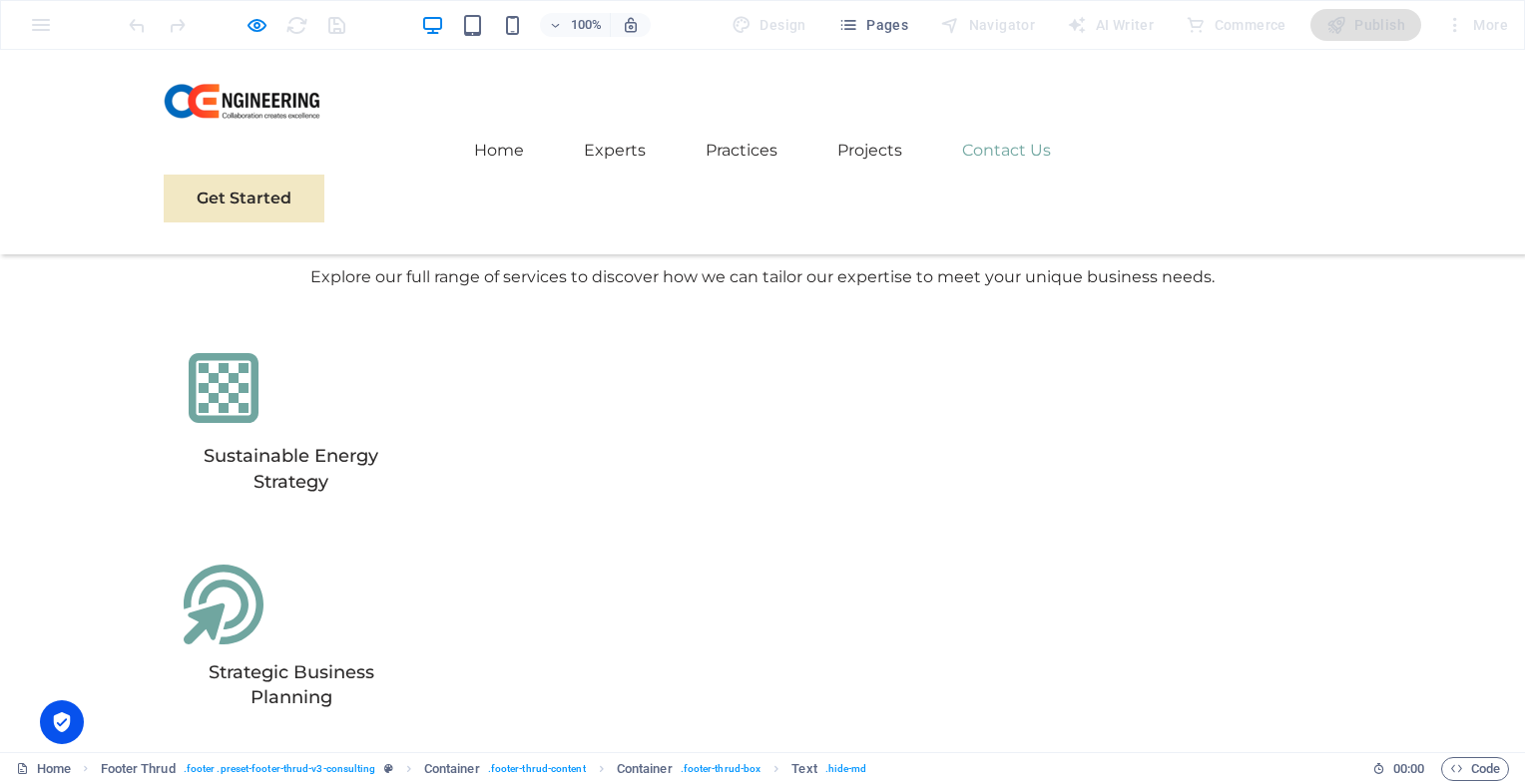 click on "/#contact" at bounding box center [203, 7059] 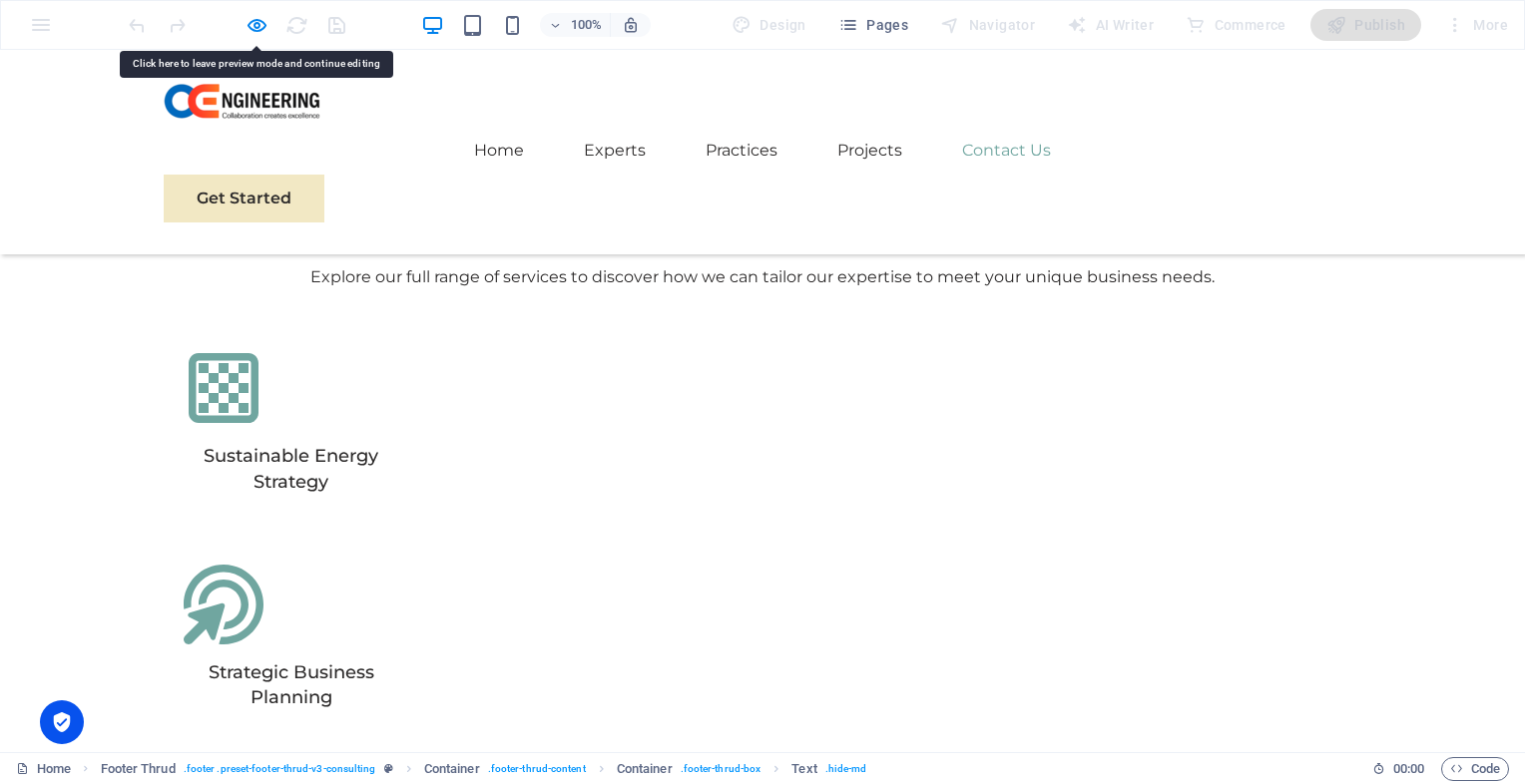 click on "Contact us by email" at bounding box center [320, 7059] 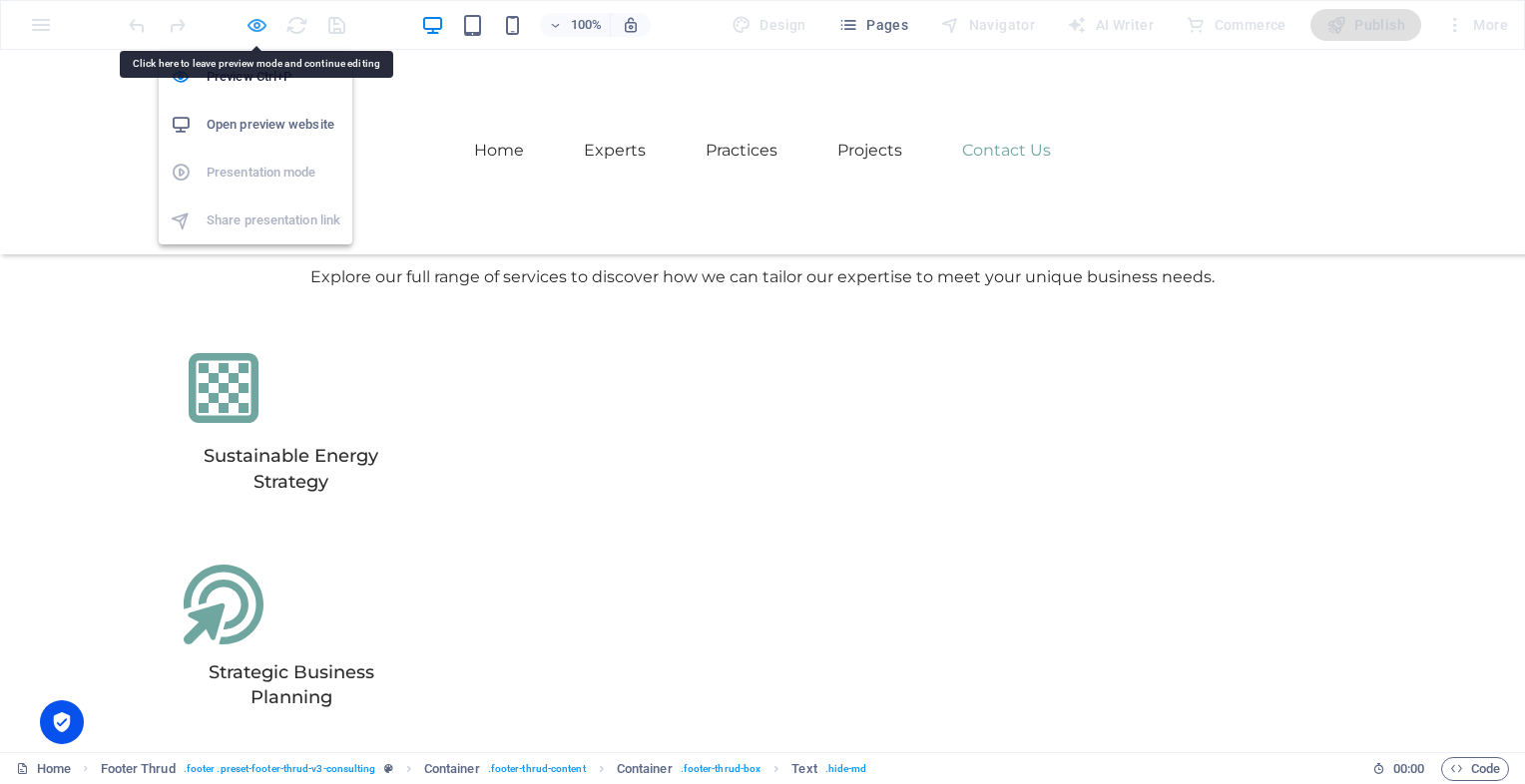 click at bounding box center (256, 25) 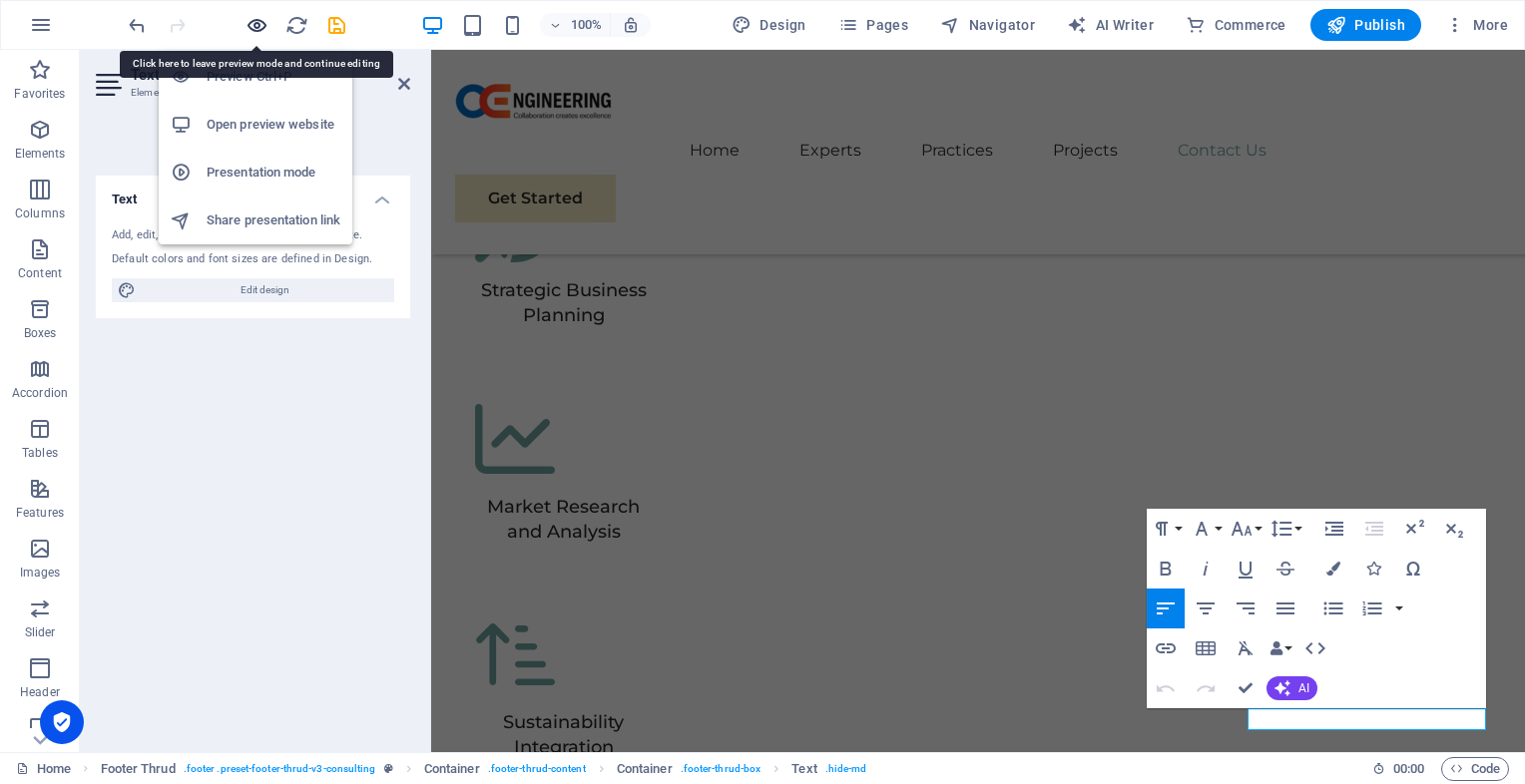 scroll, scrollTop: 11694, scrollLeft: 0, axis: vertical 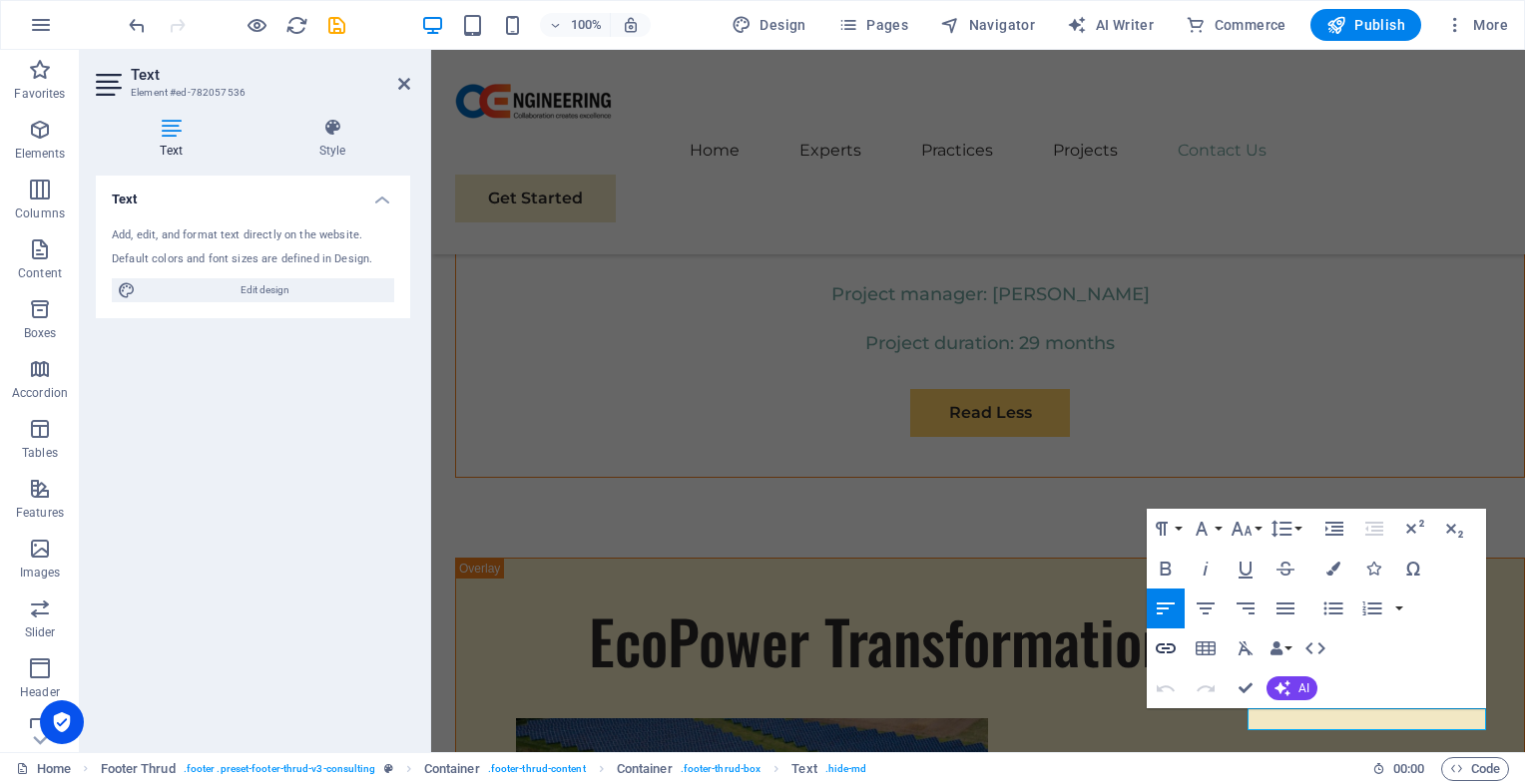 click 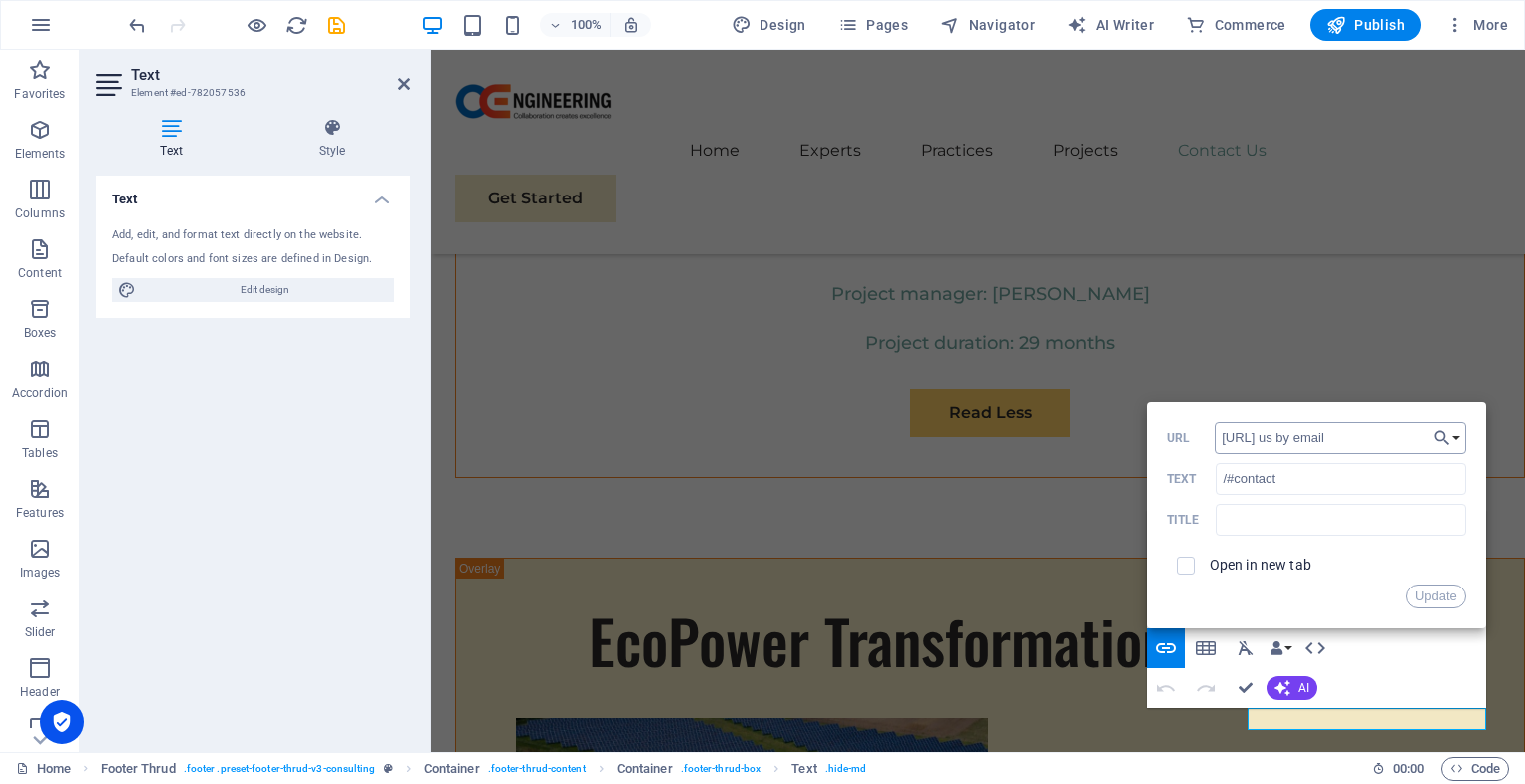 click on "http://Contact us by email" at bounding box center (1340, 438) 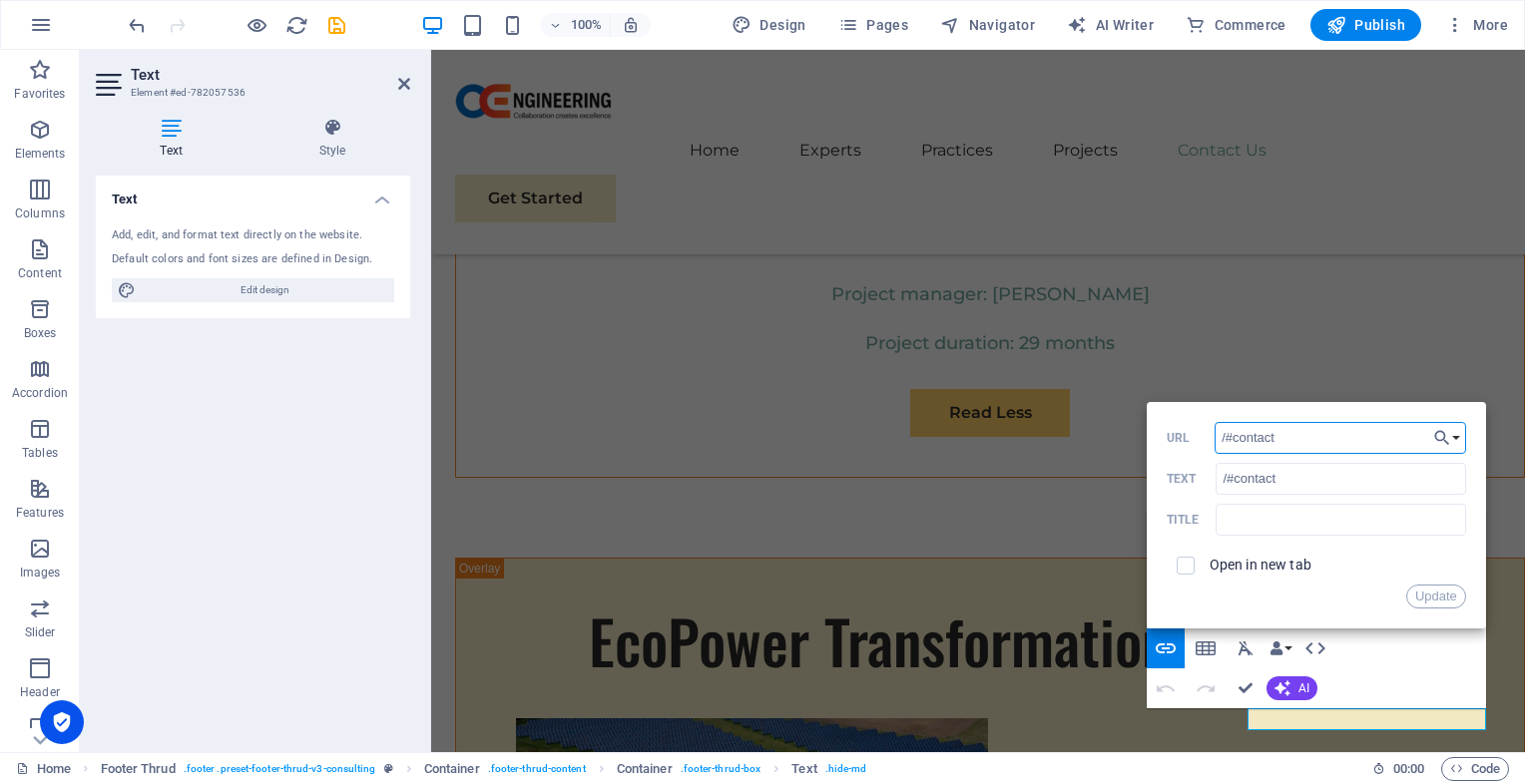 click on "/#contact" at bounding box center [1340, 438] 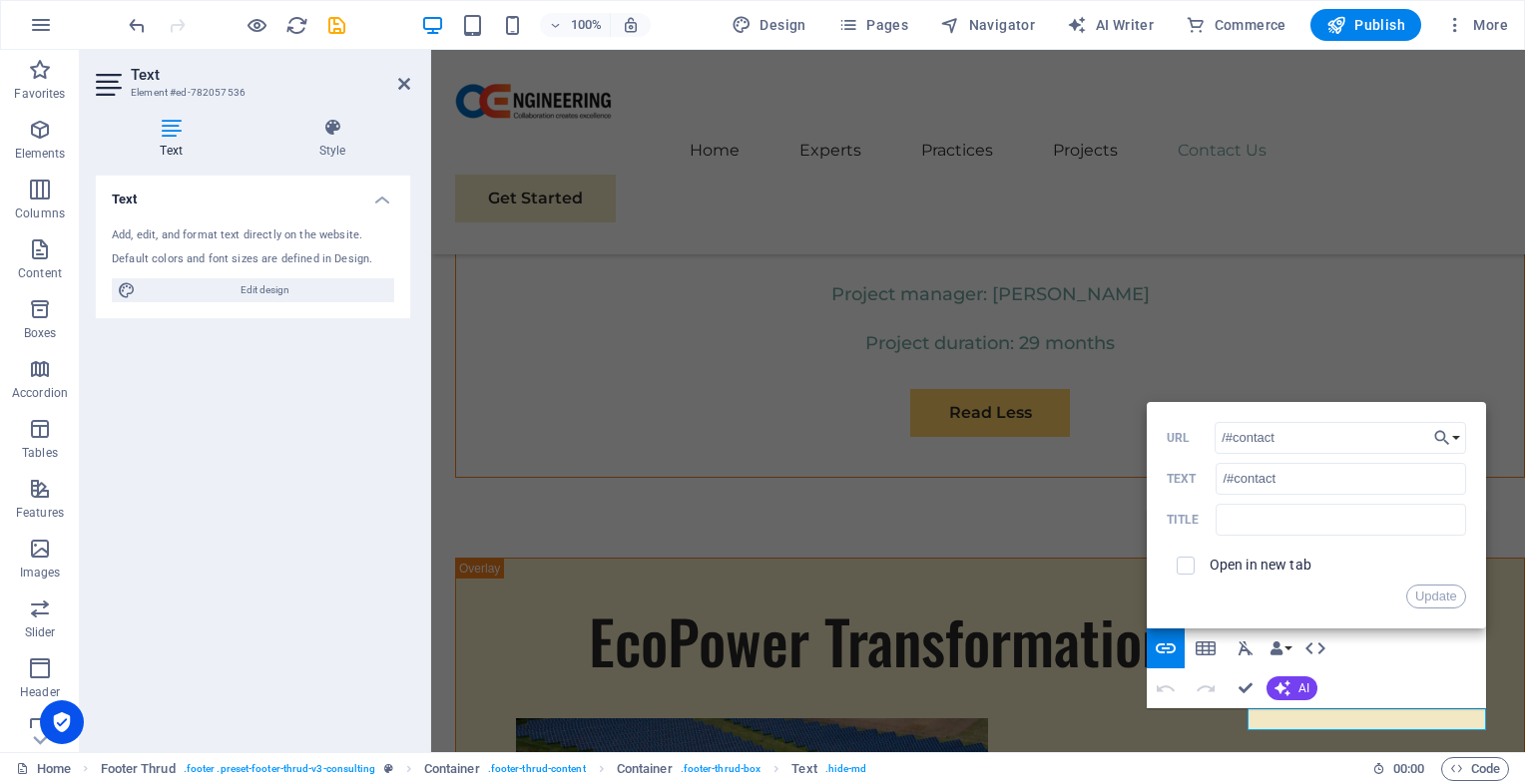 click on "/#contact URL /#contact Text Title Open in new tab Update" at bounding box center [1316, 515] 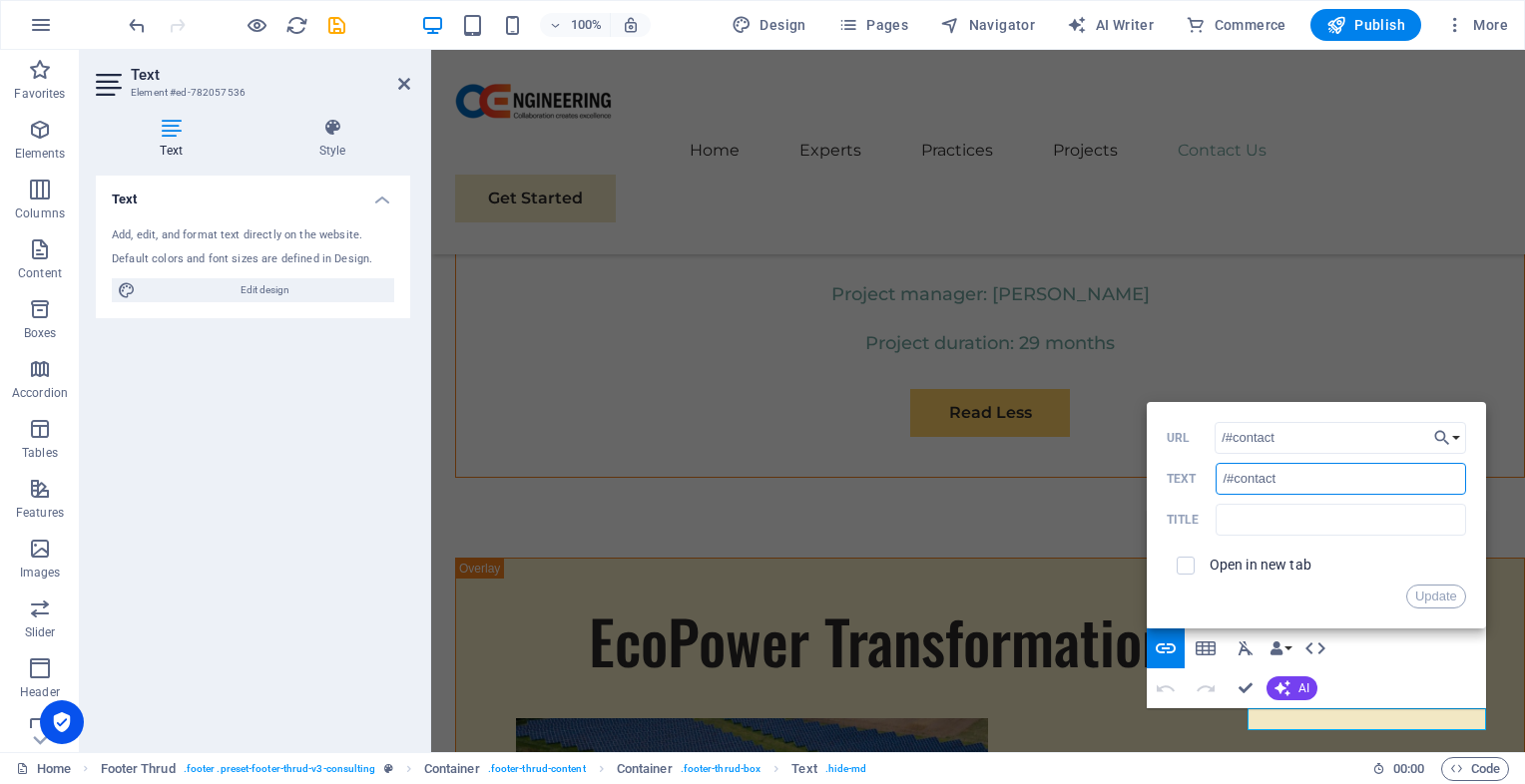 click on "/#contact" at bounding box center (1340, 479) 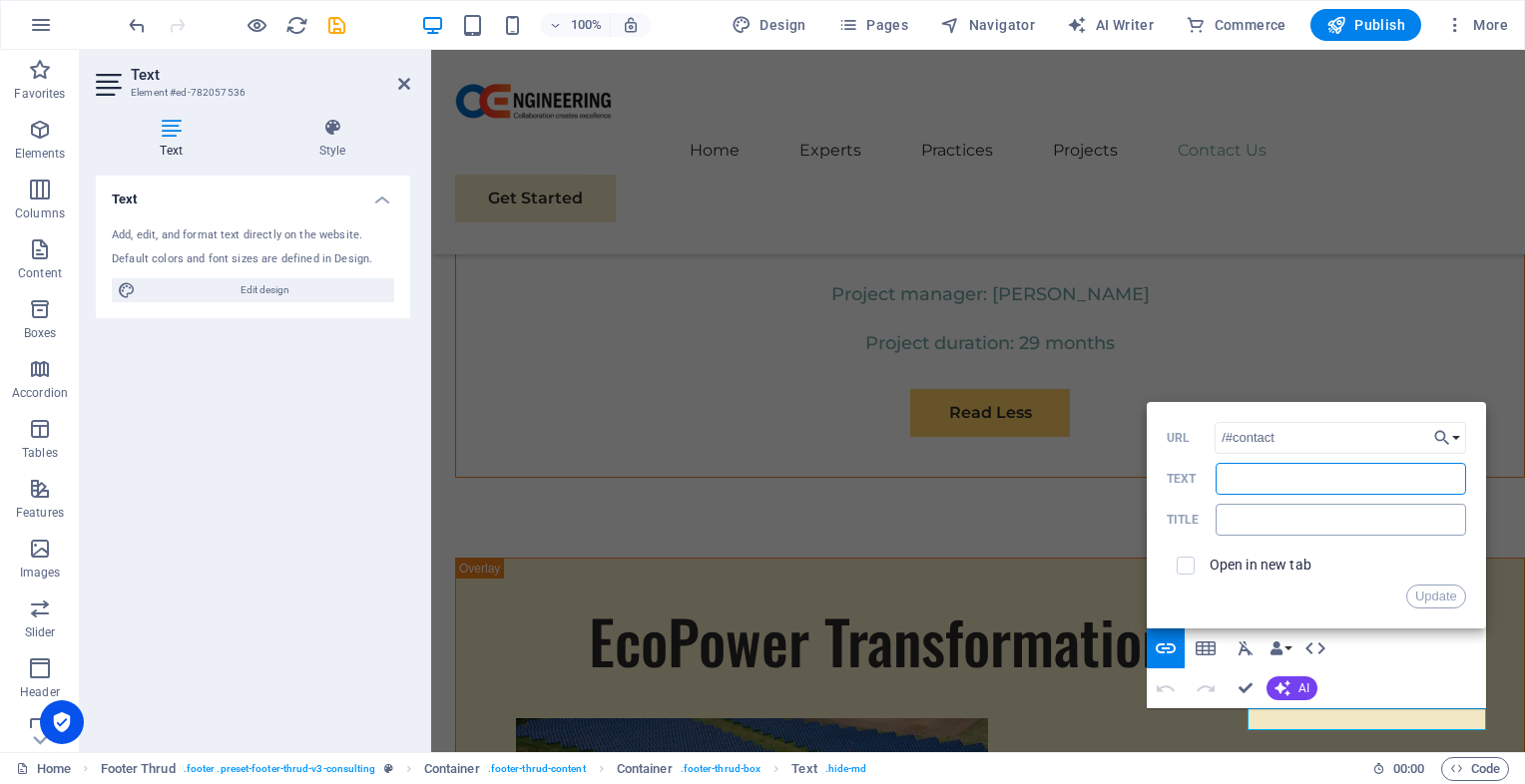 type 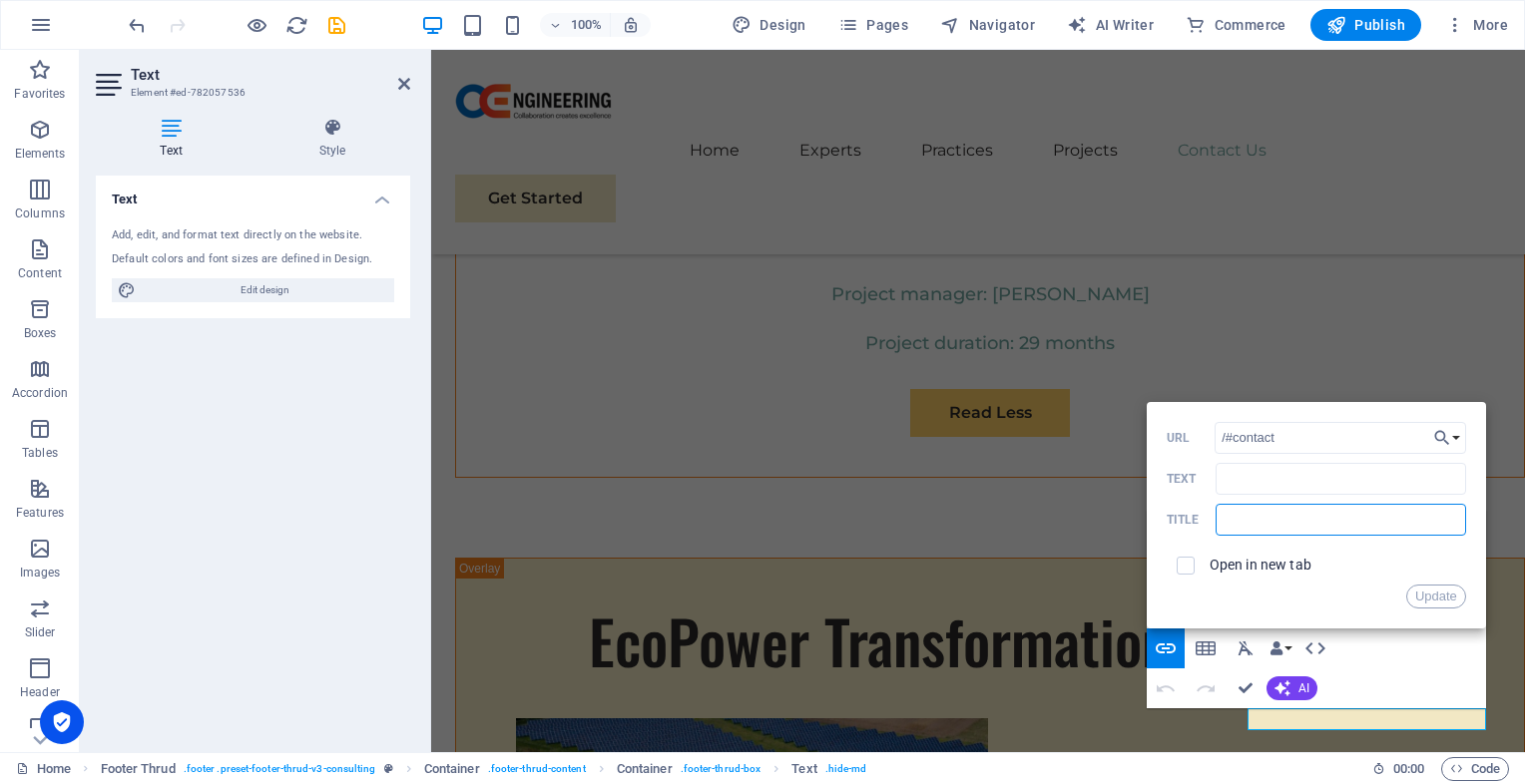 click at bounding box center [1340, 520] 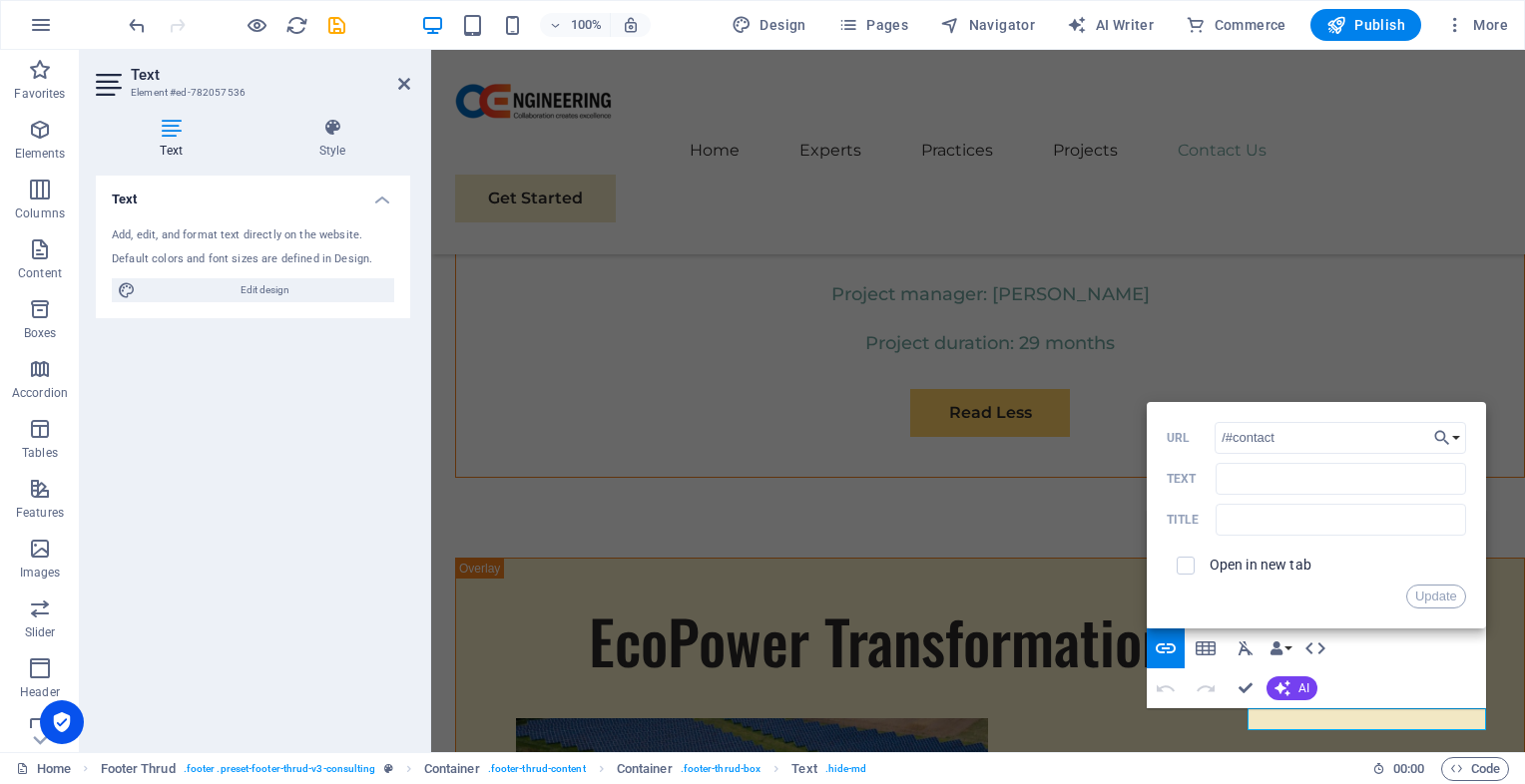 click on "Title" at bounding box center (1316, 520) 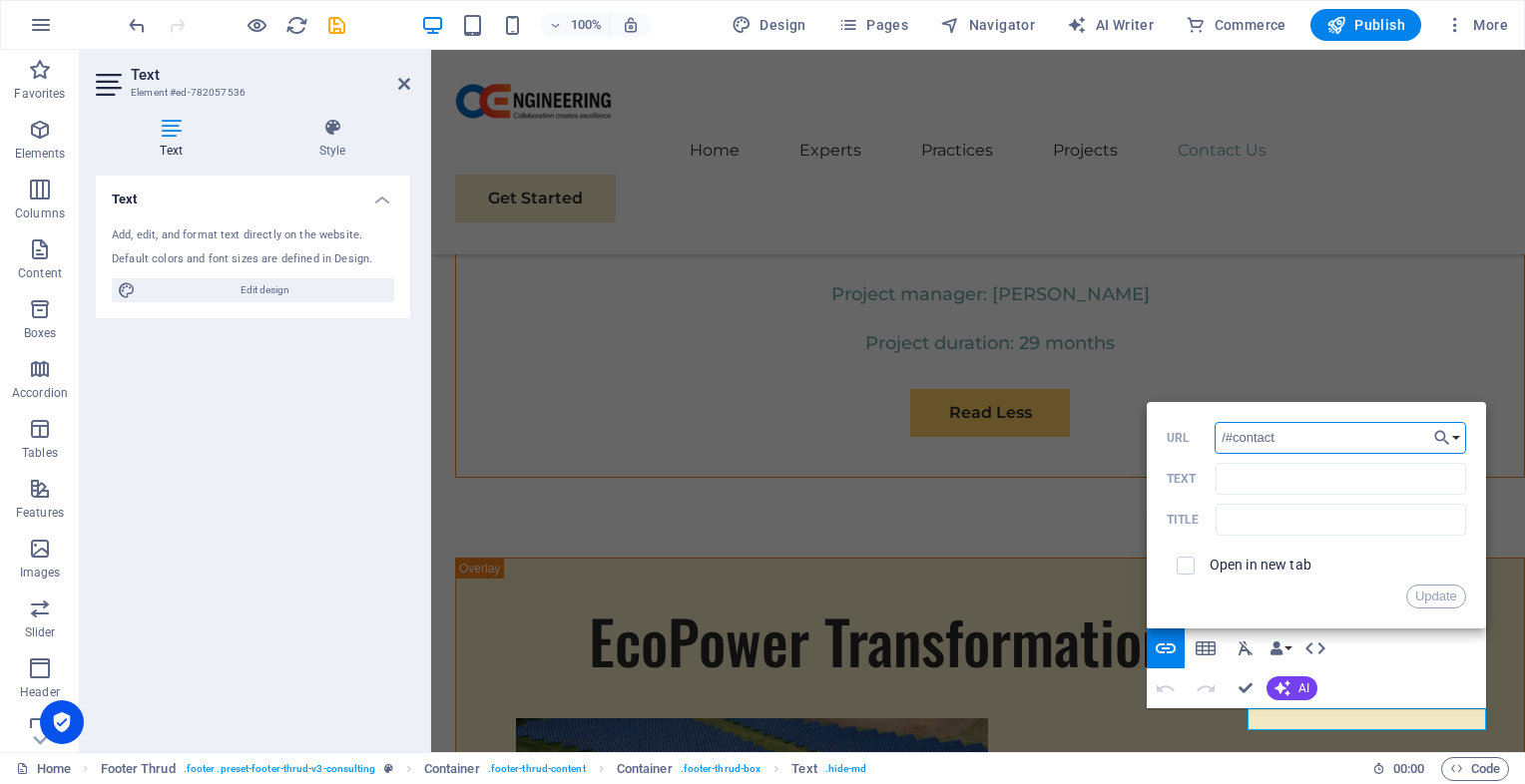 click on "/#contact" at bounding box center [1340, 438] 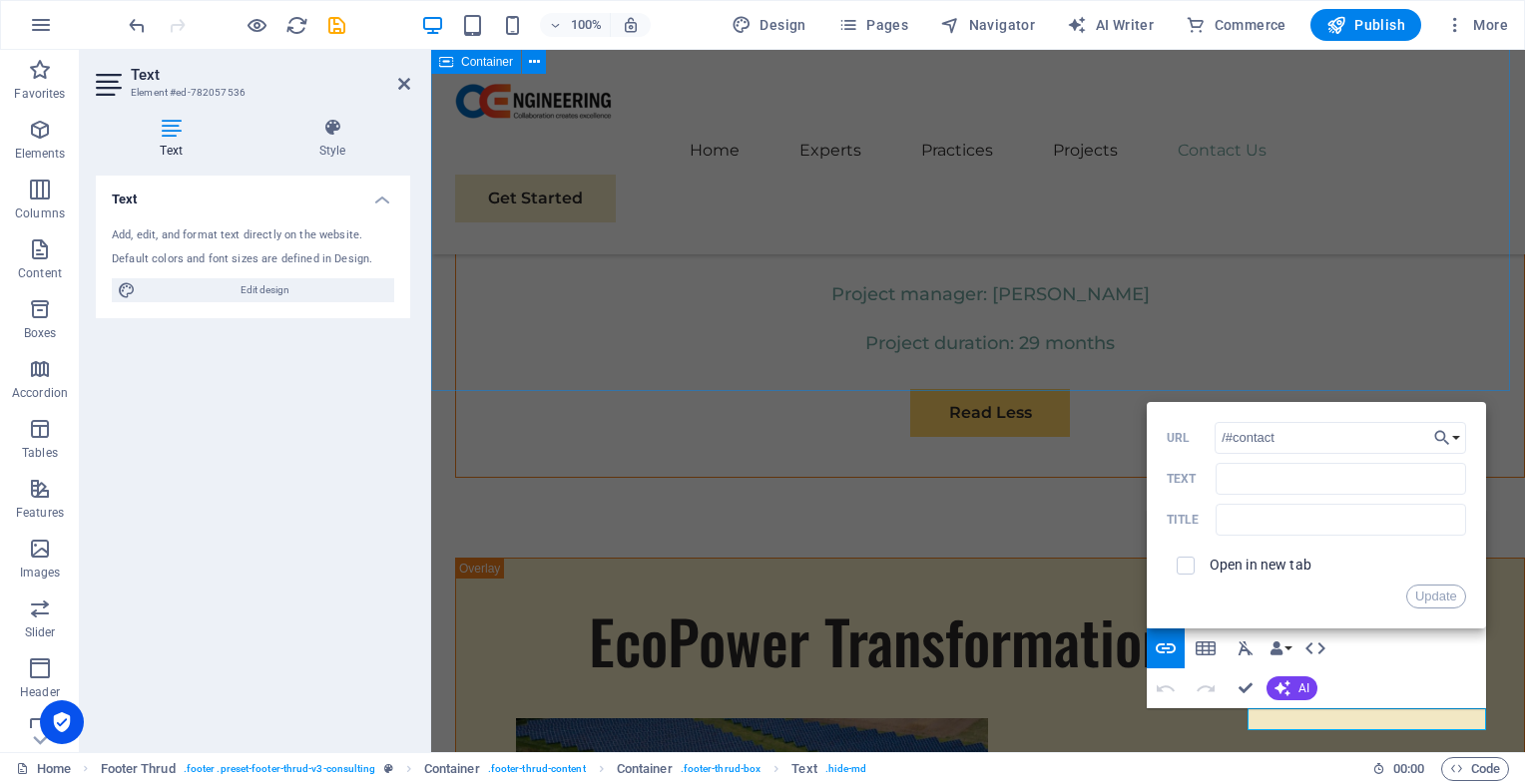 click on "Get In Touch Ready to embark on your journey towards sustainable success? Contact us today to schedule a consultation. Full Name E-mail Message   I have read and understand the privacy policy. Unreadable? Regenerate Submit" at bounding box center (978, 5770) 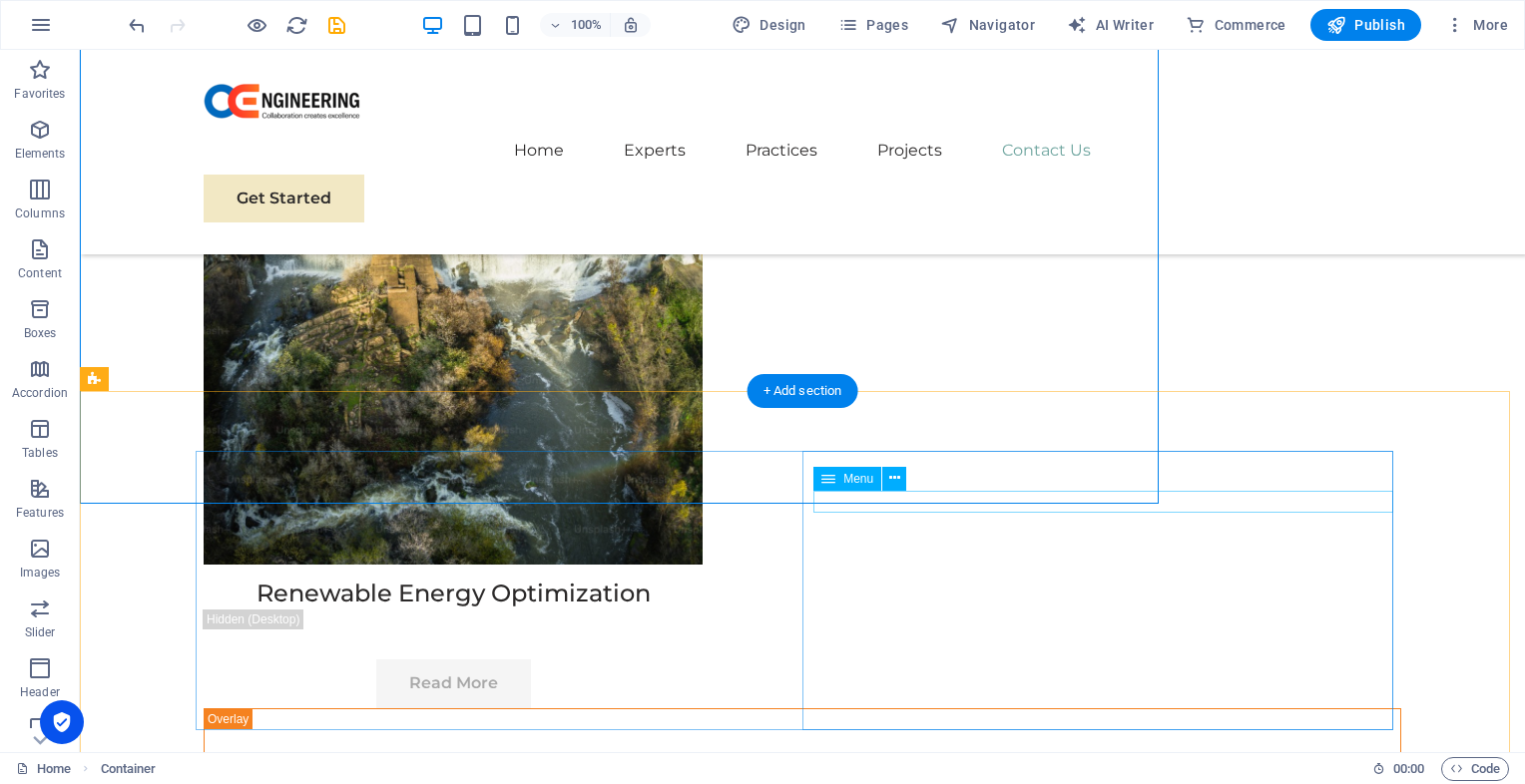 scroll, scrollTop: 11582, scrollLeft: 0, axis: vertical 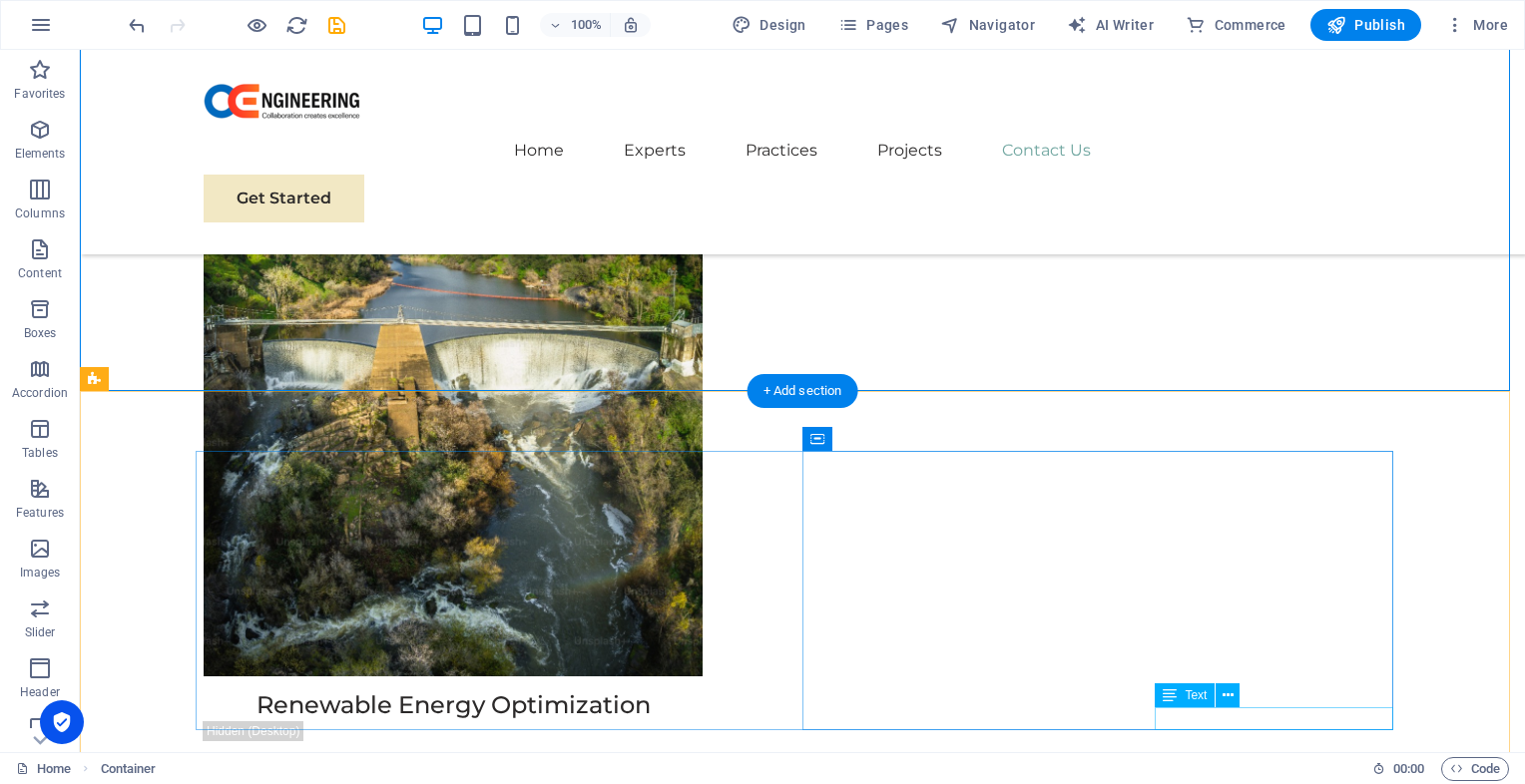 click on "/#contact Contact us by email ." at bounding box center [499, 7878] 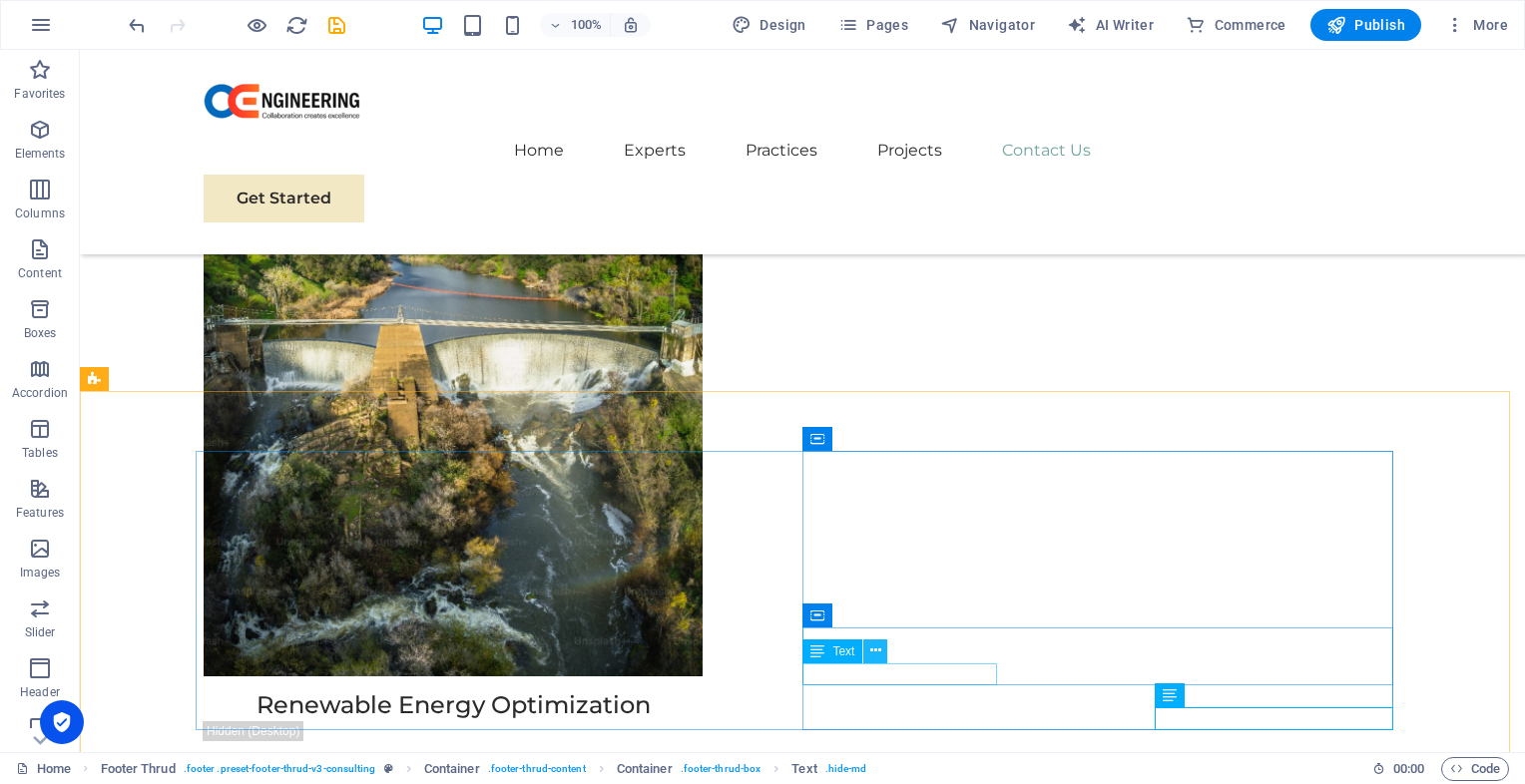 click at bounding box center [875, 651] 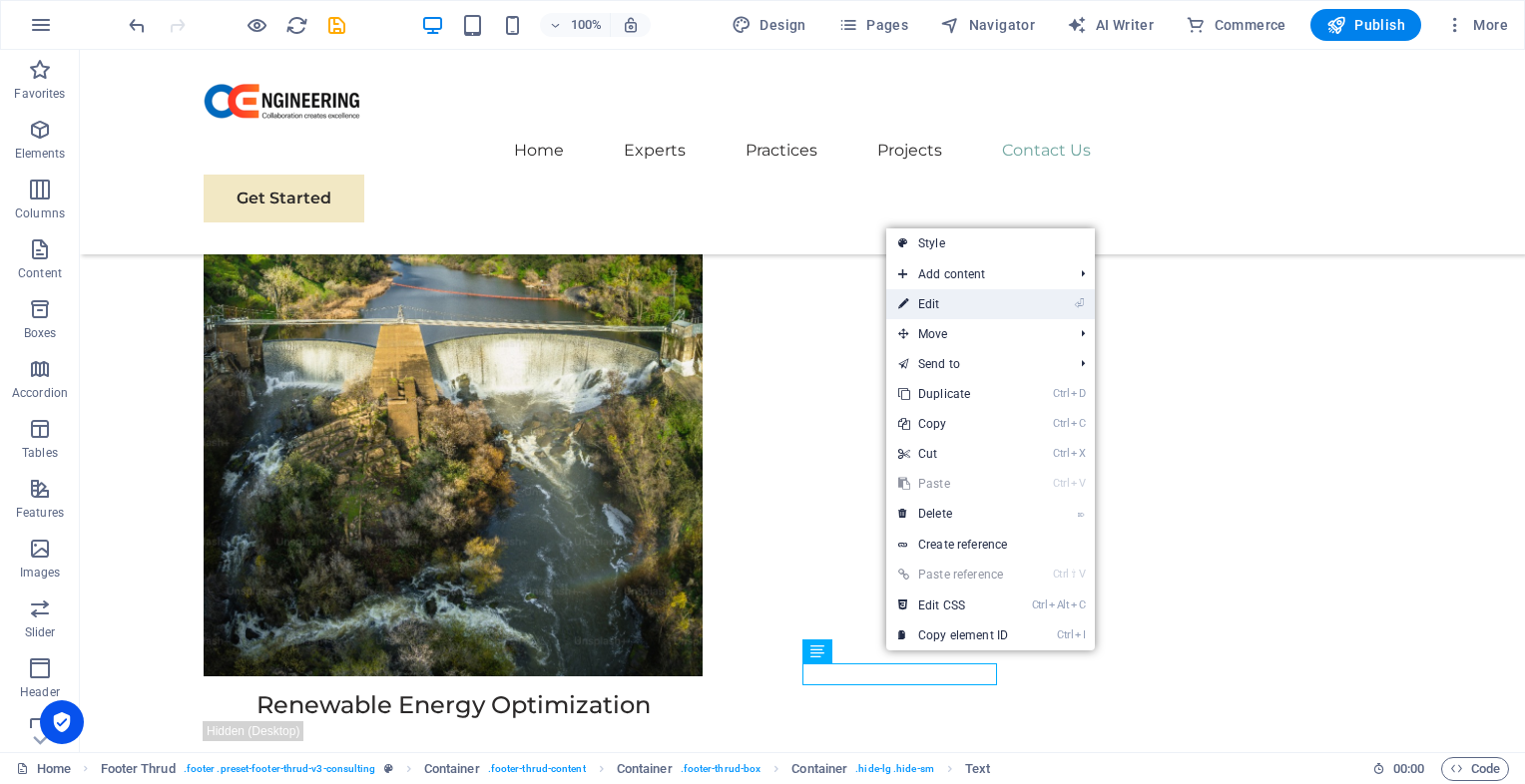 click on "⏎  Edit" at bounding box center (953, 304) 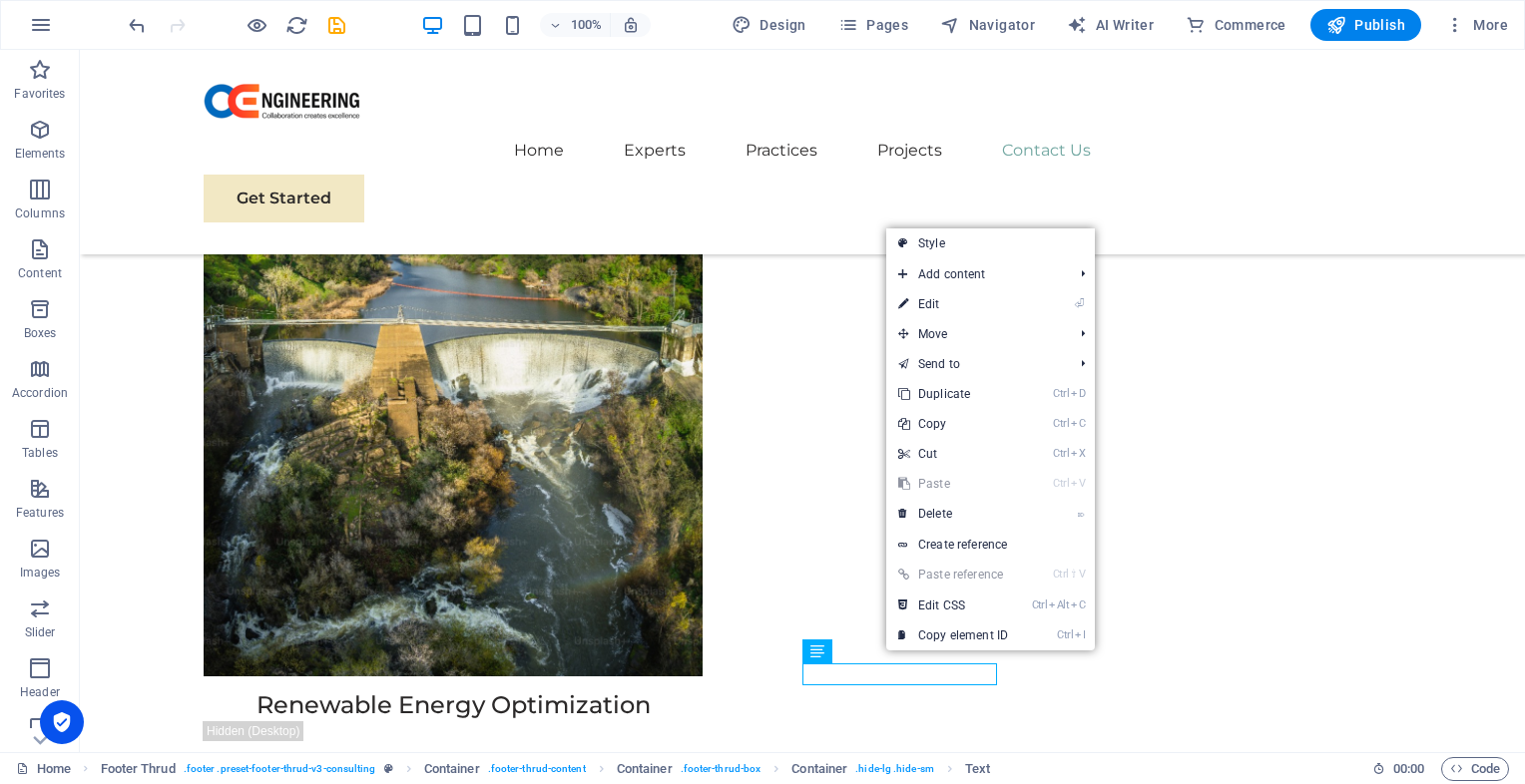 scroll, scrollTop: 11694, scrollLeft: 0, axis: vertical 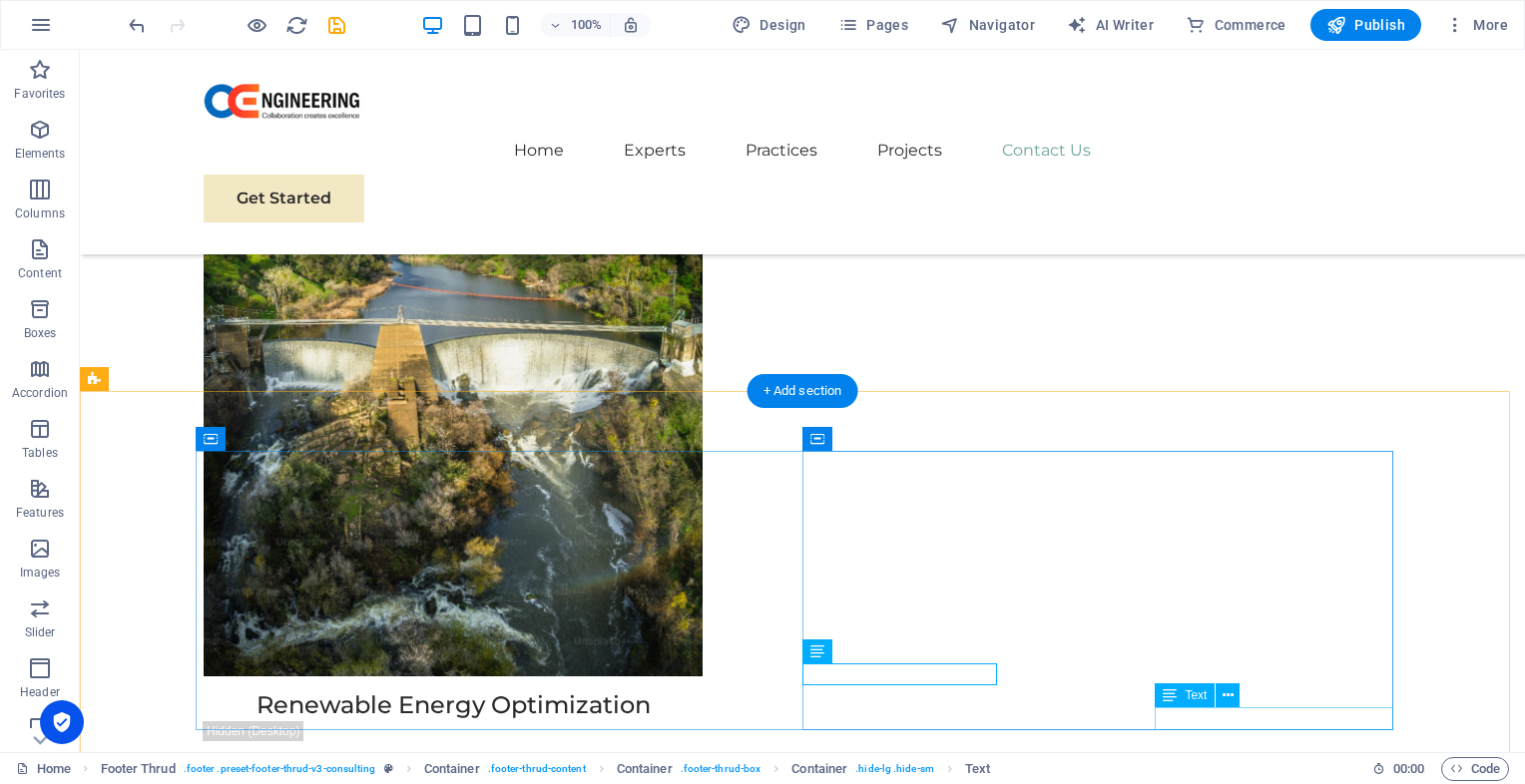 click on "/#contact Contact us by email ." at bounding box center (499, 7878) 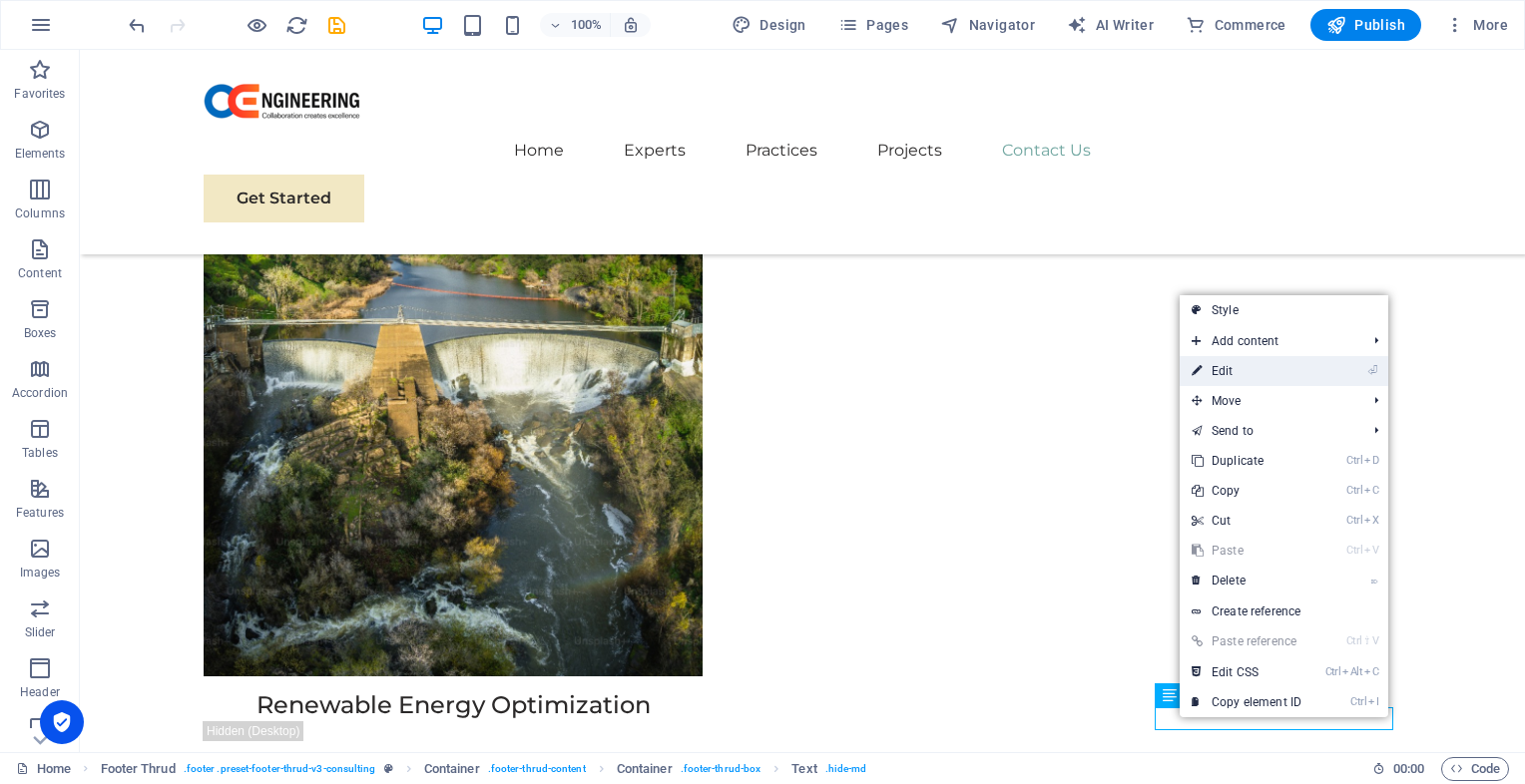 click on "⏎  Edit" at bounding box center [1247, 371] 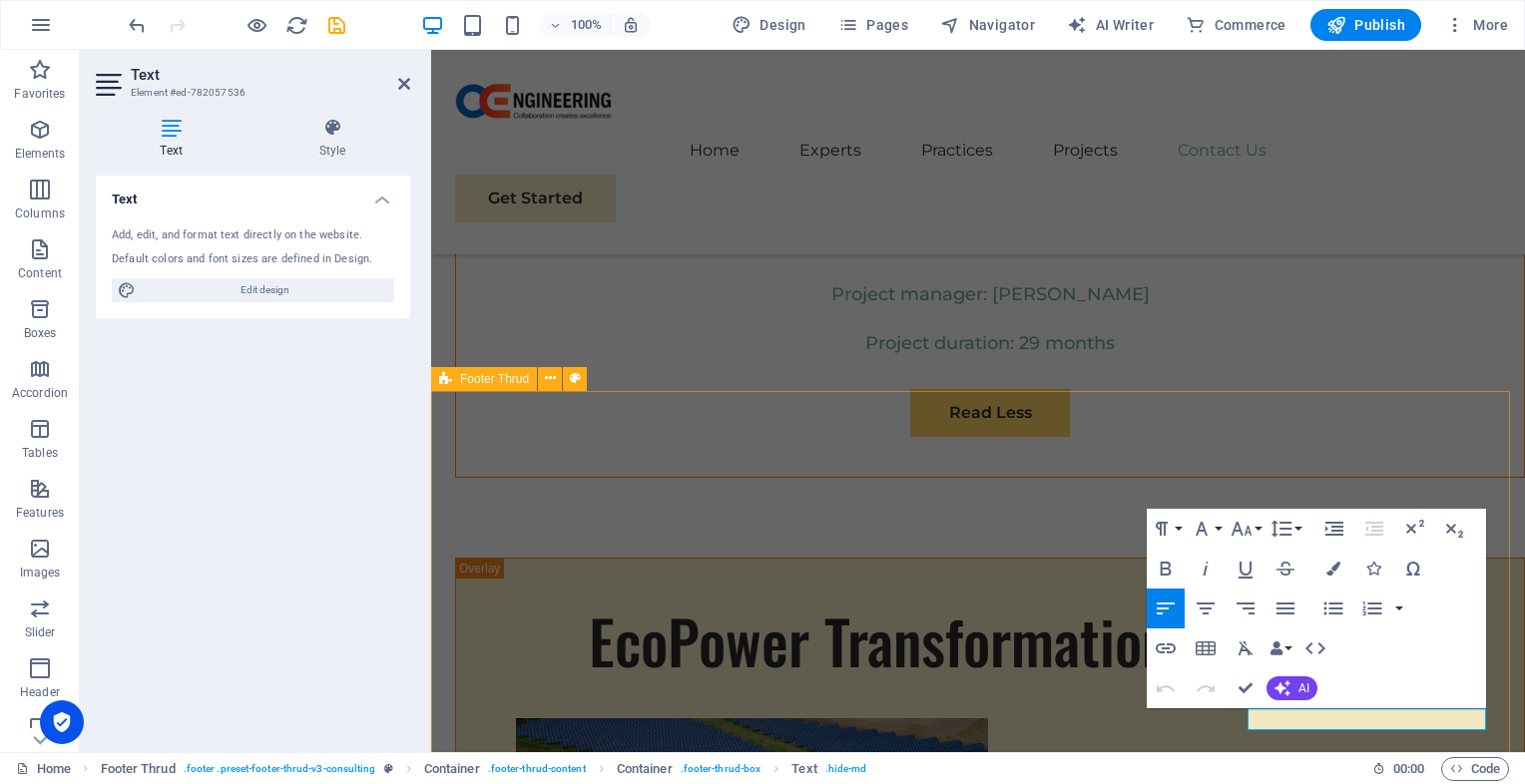 drag, startPoint x: 1247, startPoint y: 713, endPoint x: 1493, endPoint y: 700, distance: 246.34326 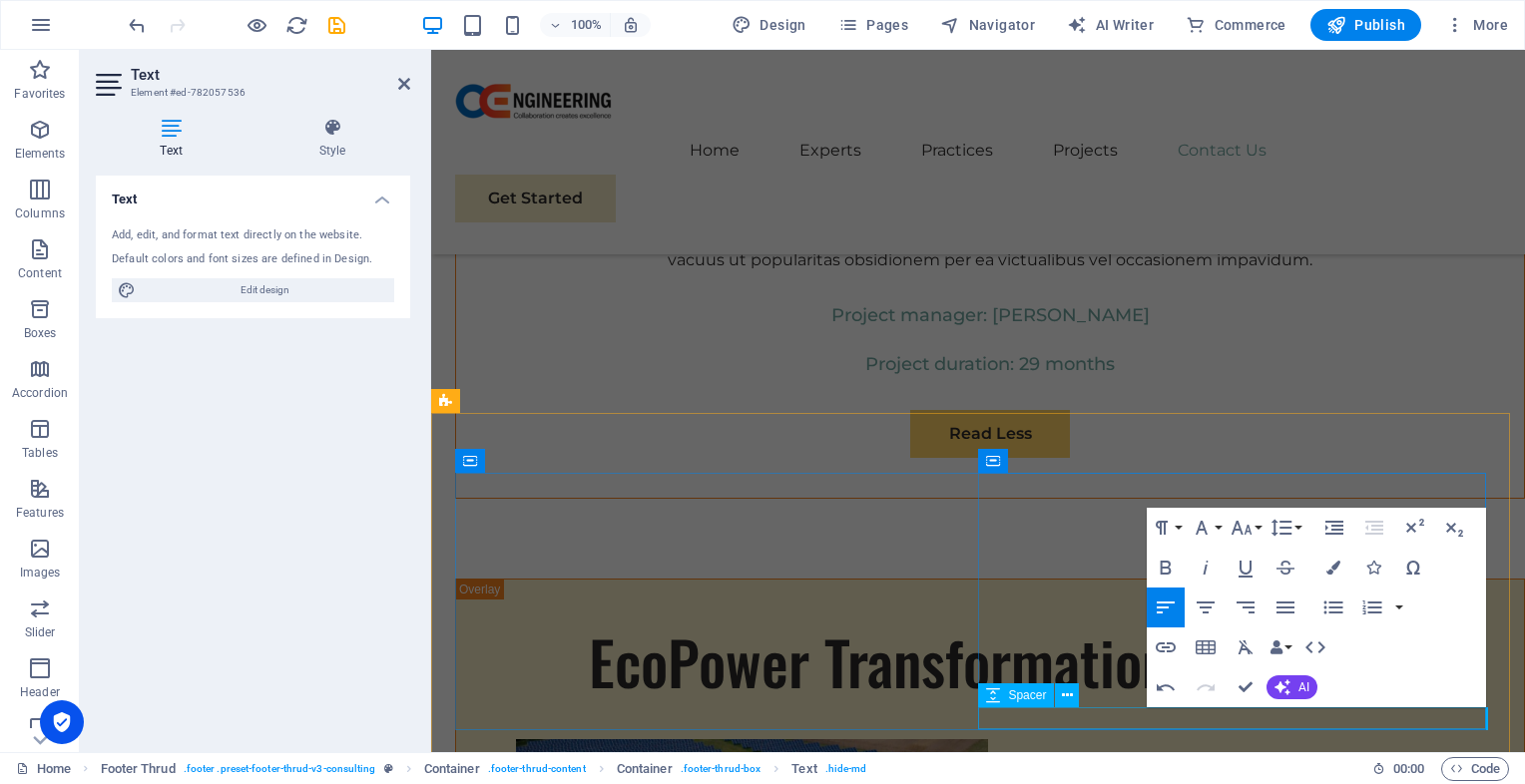 click at bounding box center (713, 7099) 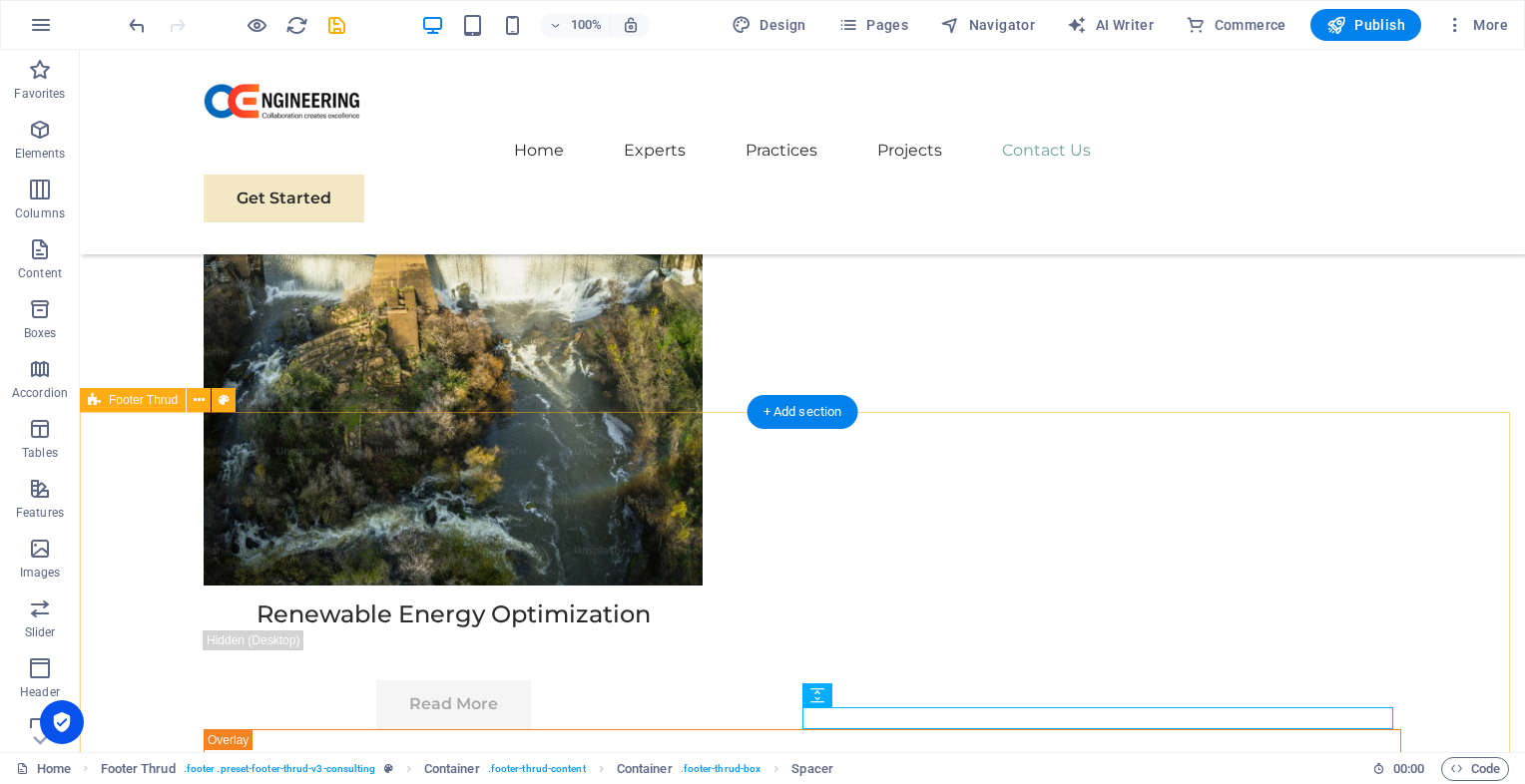 scroll, scrollTop: 11561, scrollLeft: 0, axis: vertical 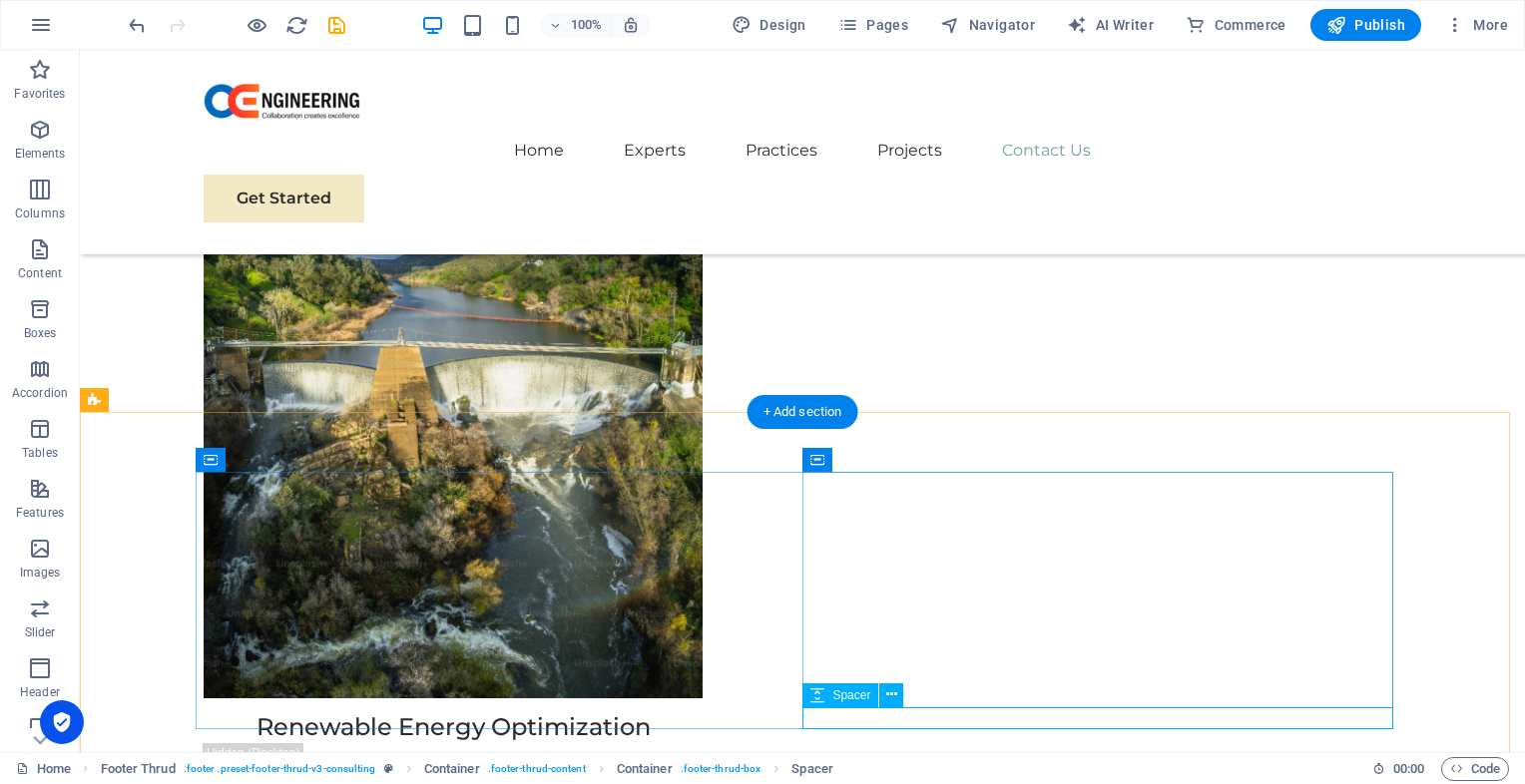 click at bounding box center (499, 7878) 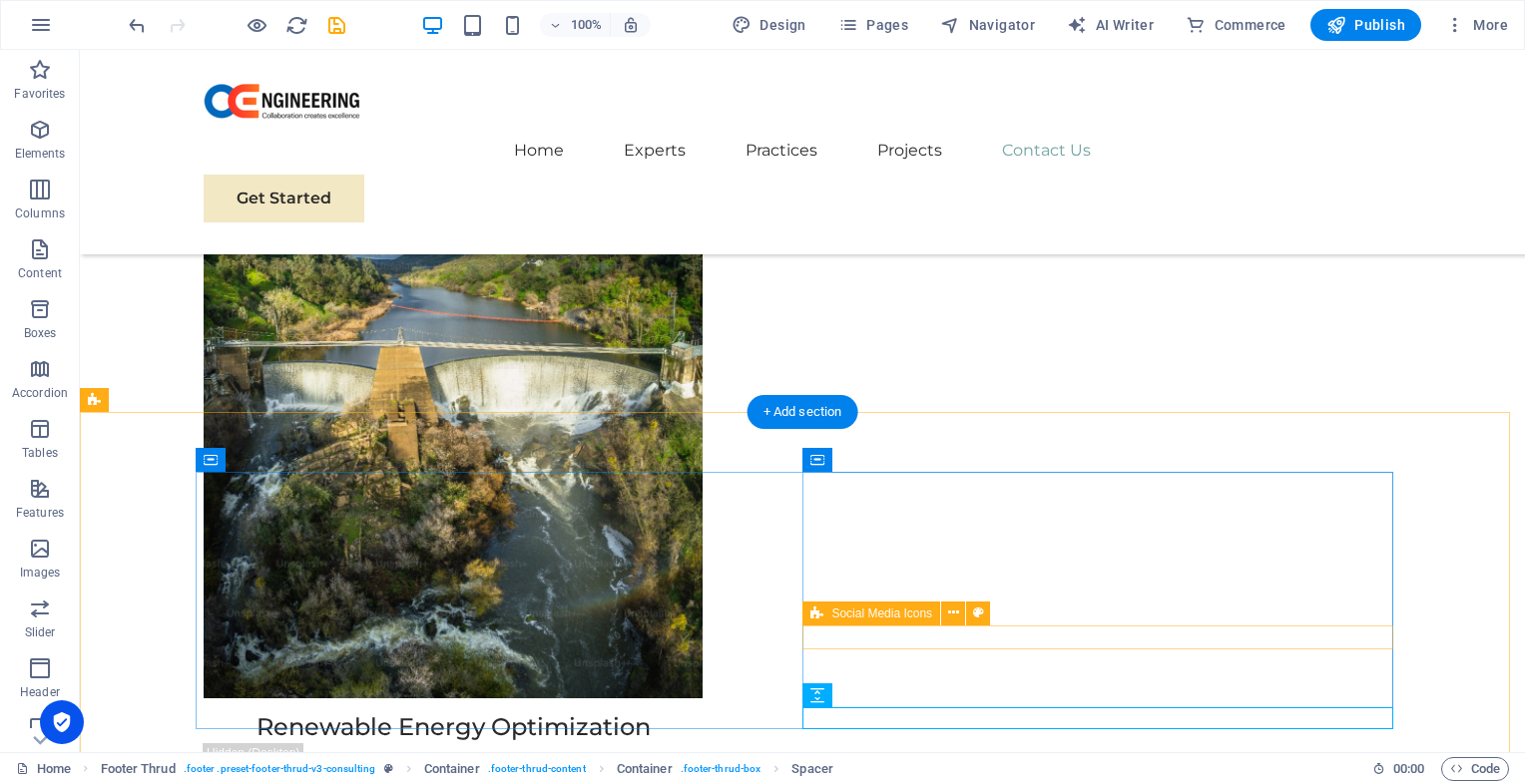 click at bounding box center (499, 7756) 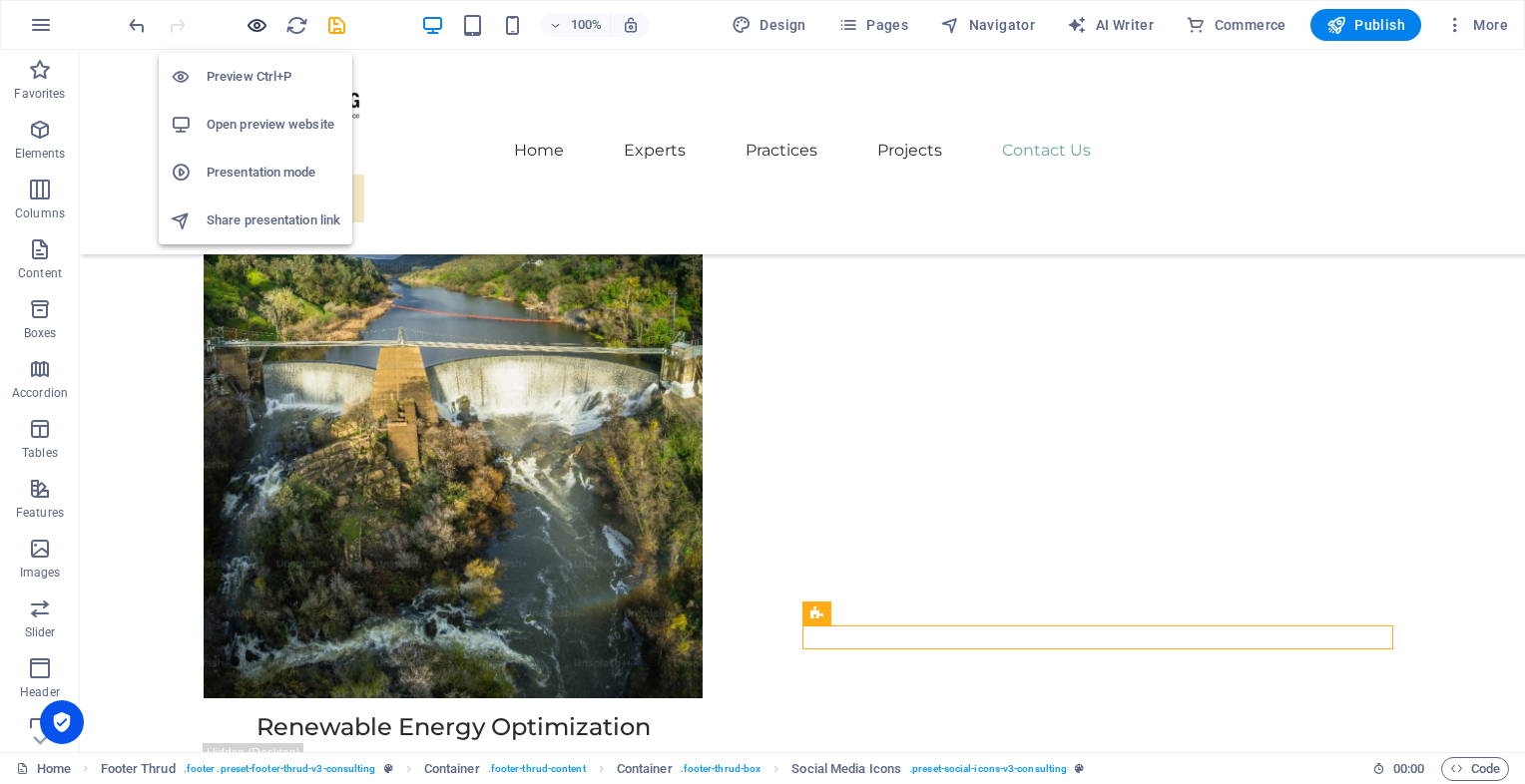 click at bounding box center [256, 25] 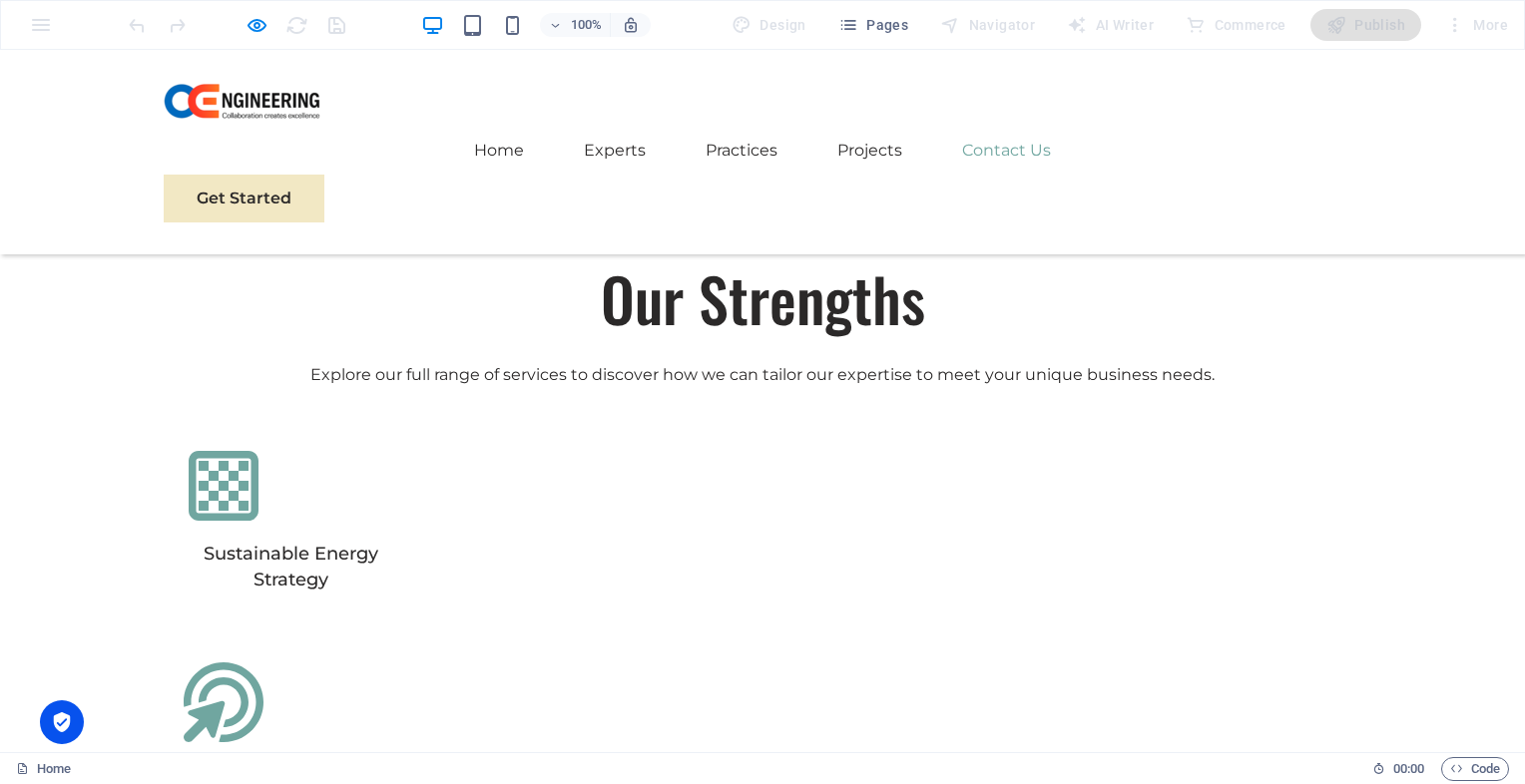 scroll, scrollTop: 6006, scrollLeft: 0, axis: vertical 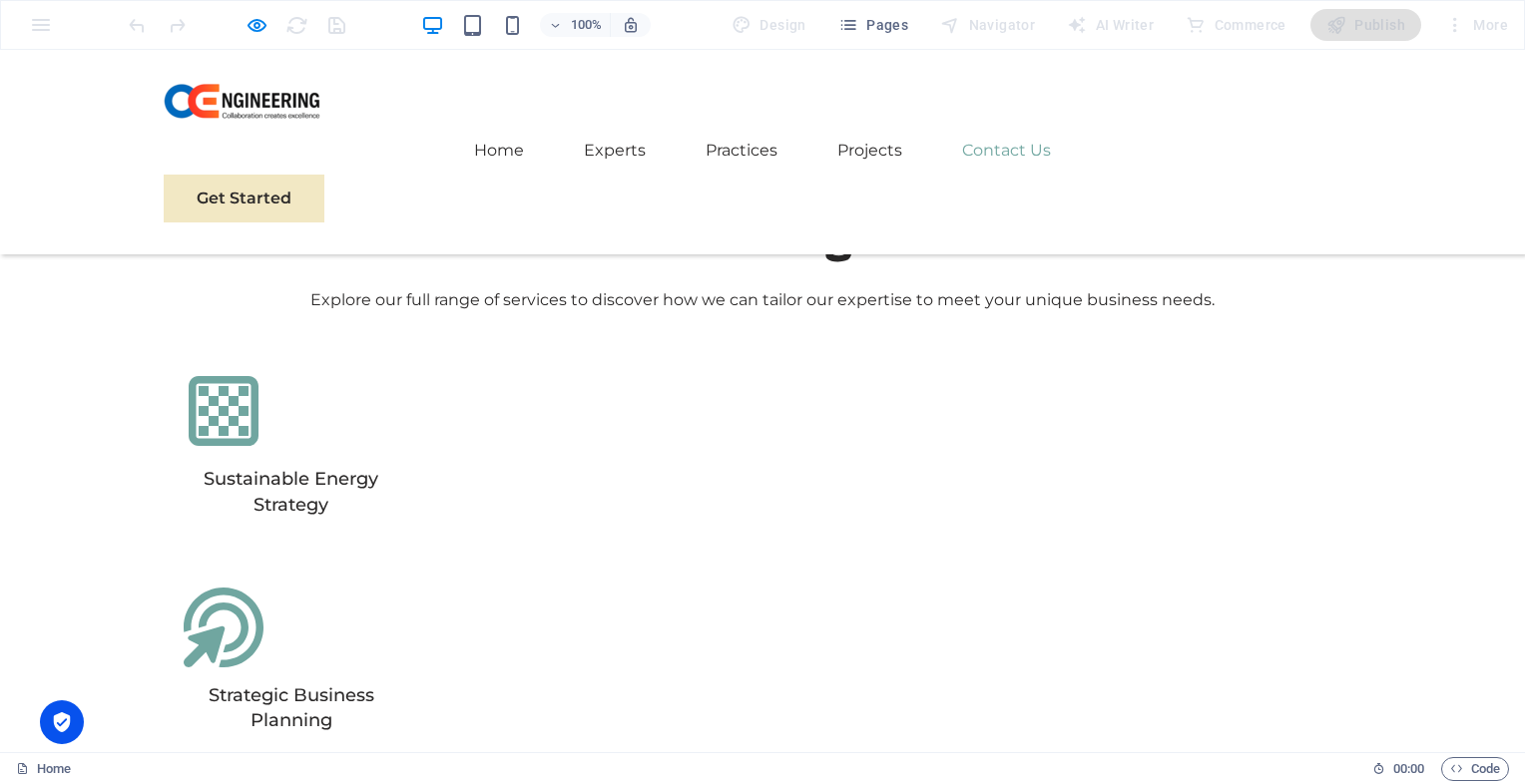 click at bounding box center [762, 7097] 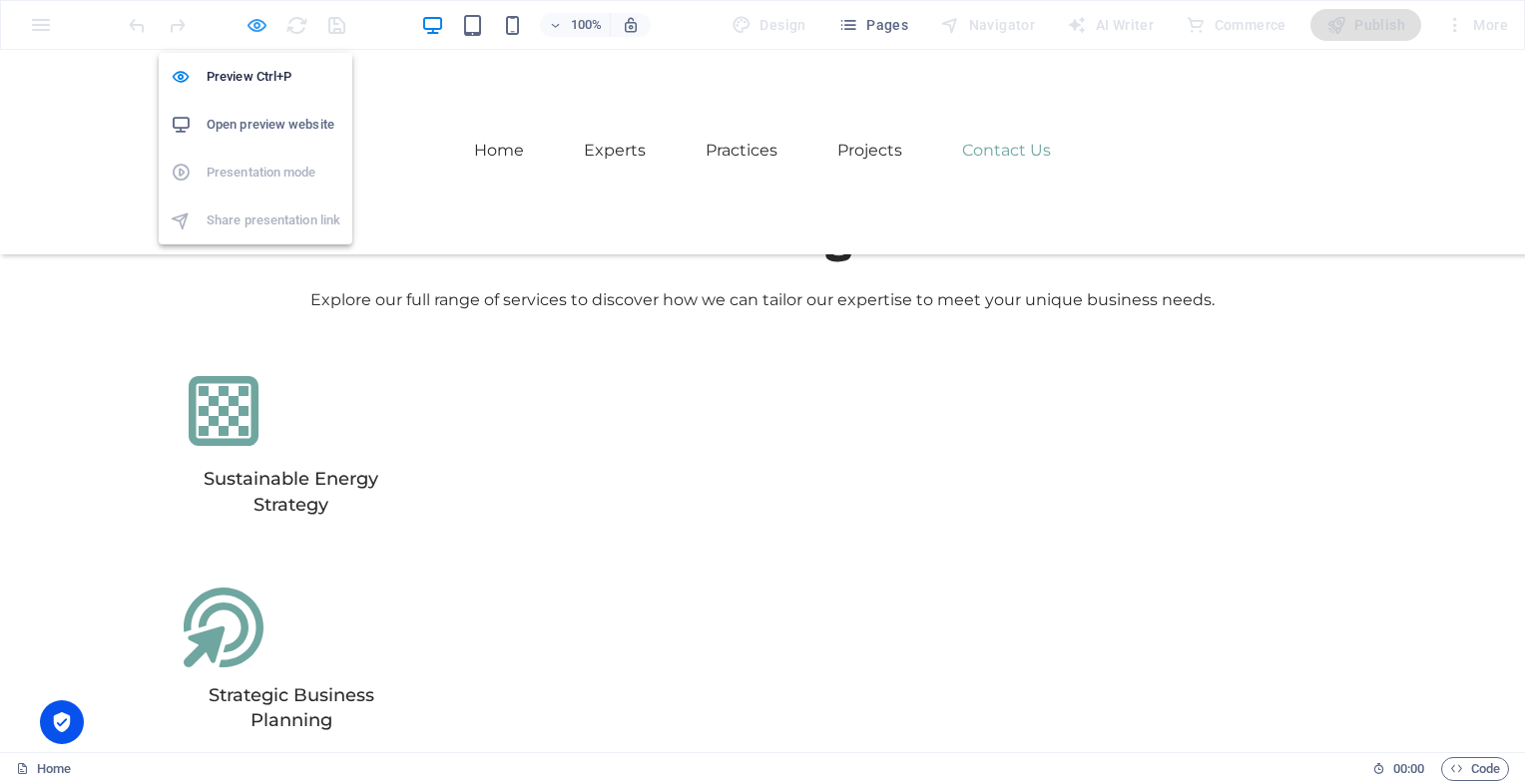click at bounding box center (256, 25) 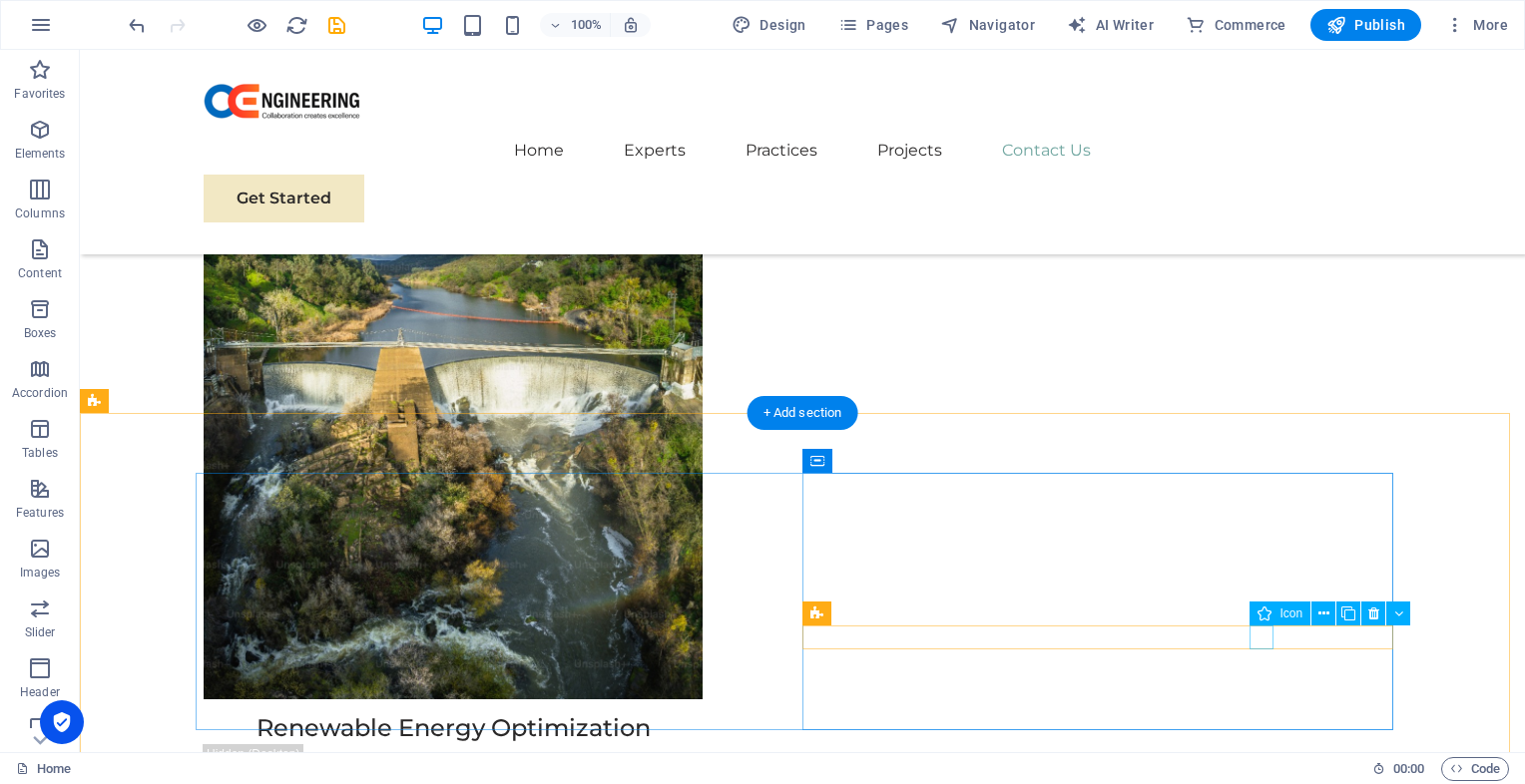 click at bounding box center (499, 7709) 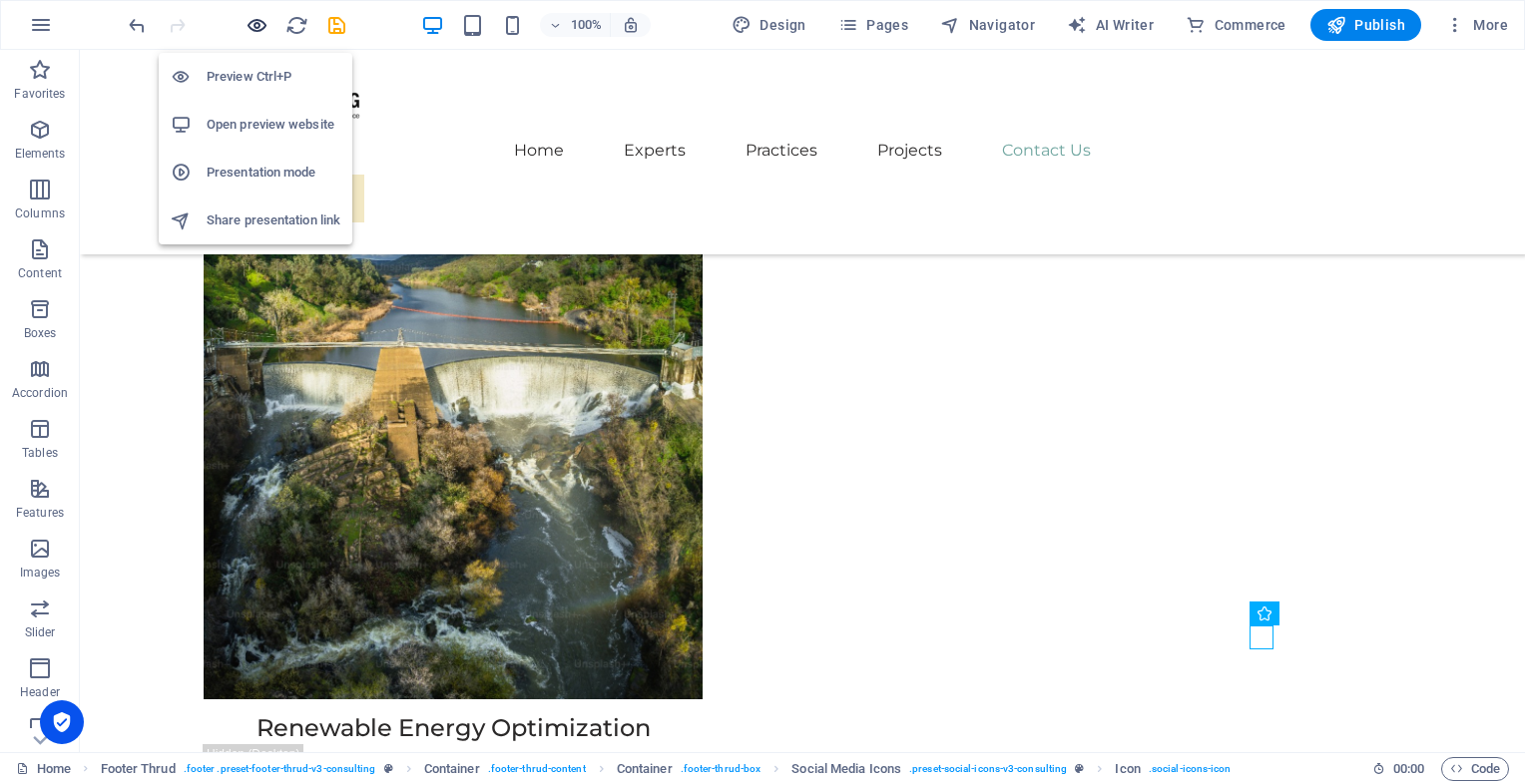 click at bounding box center (256, 25) 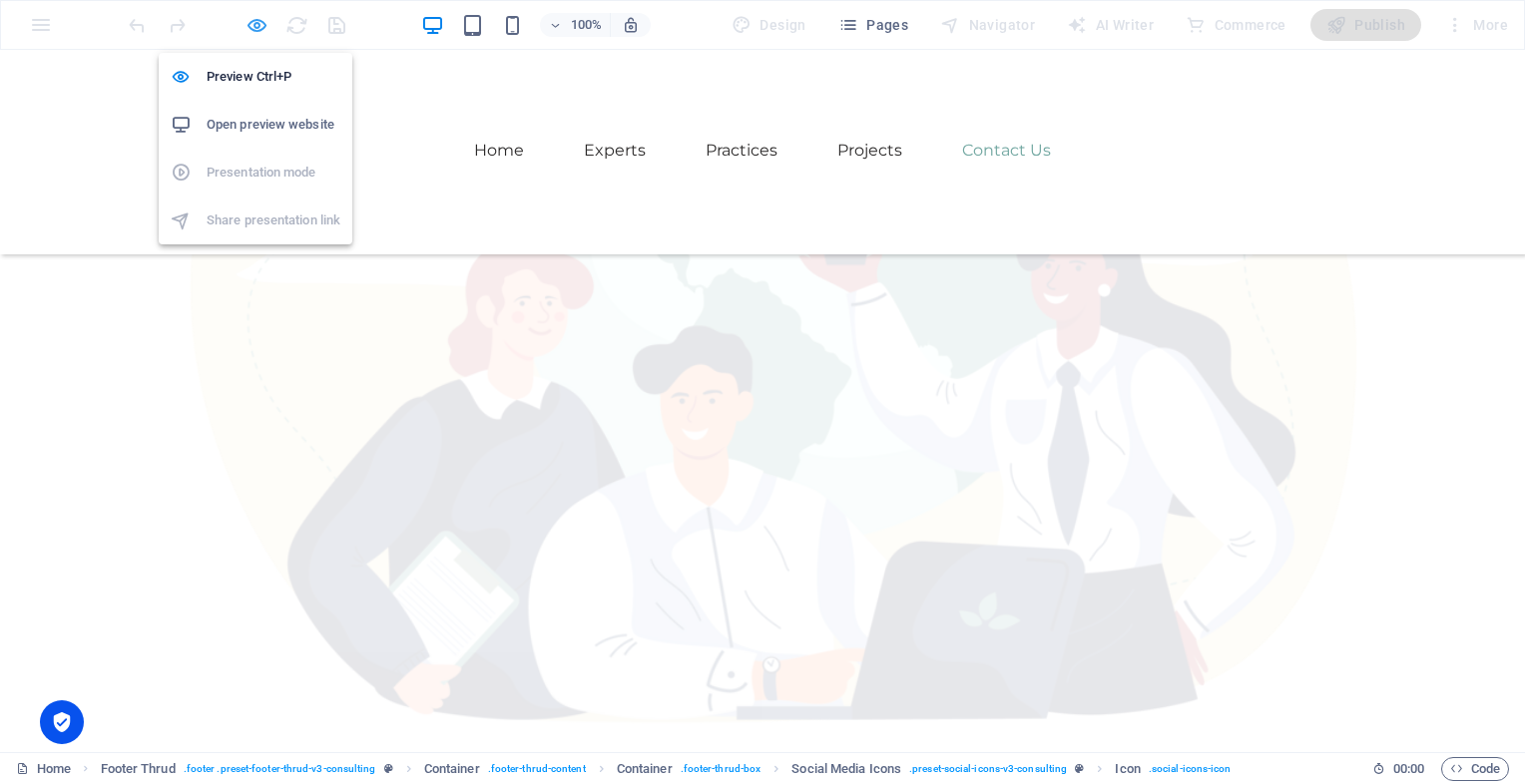 scroll, scrollTop: 6006, scrollLeft: 0, axis: vertical 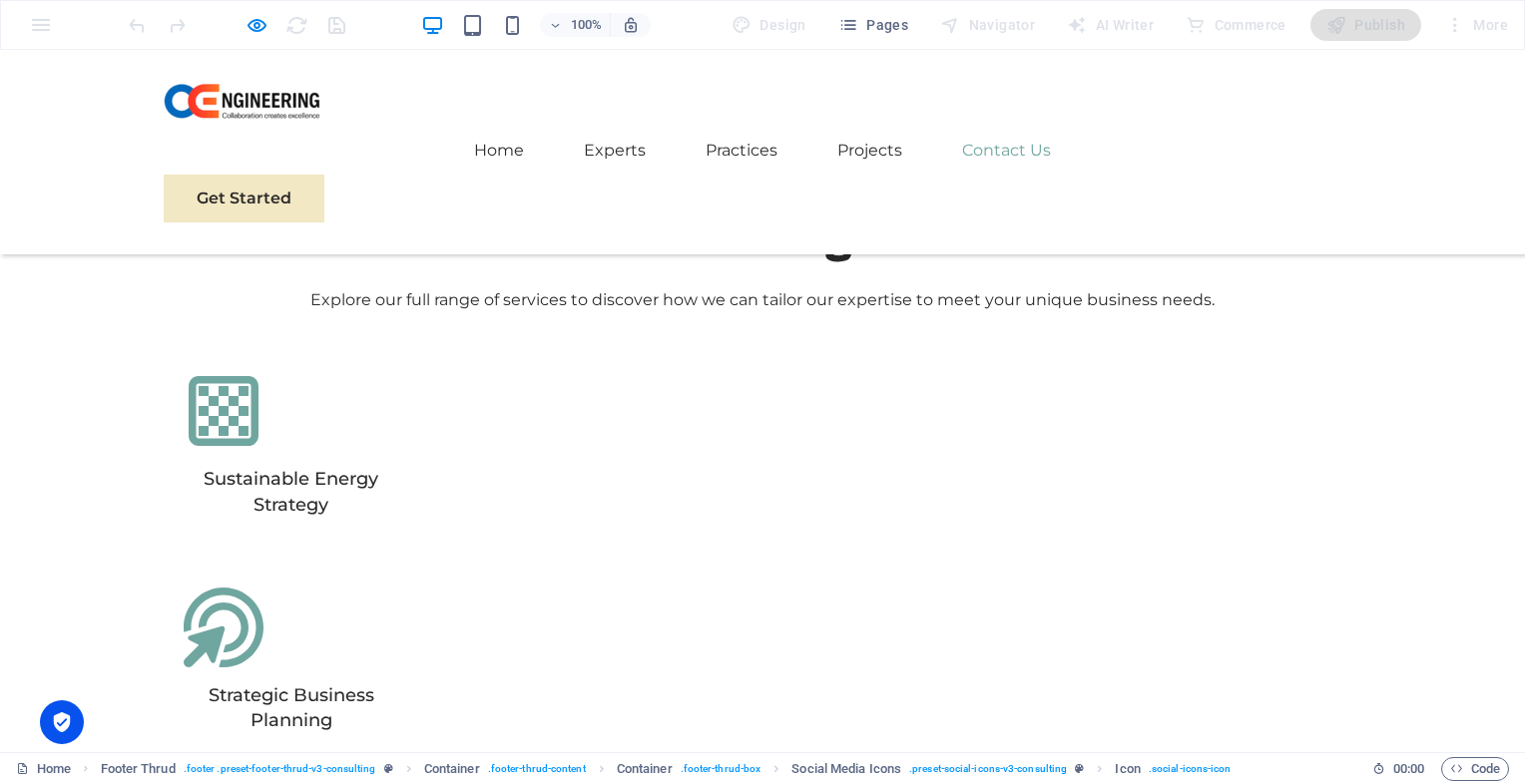 click 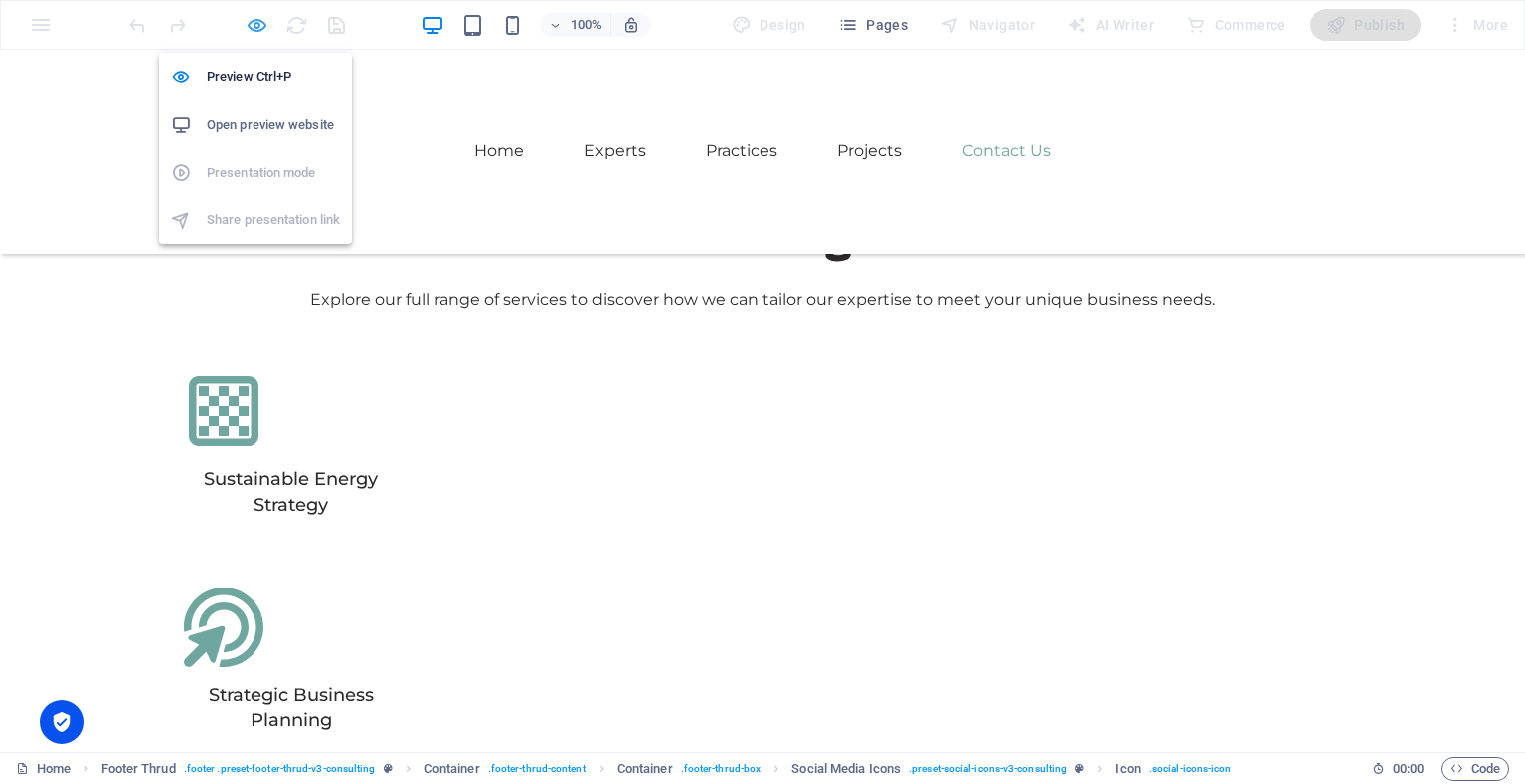 click at bounding box center [256, 25] 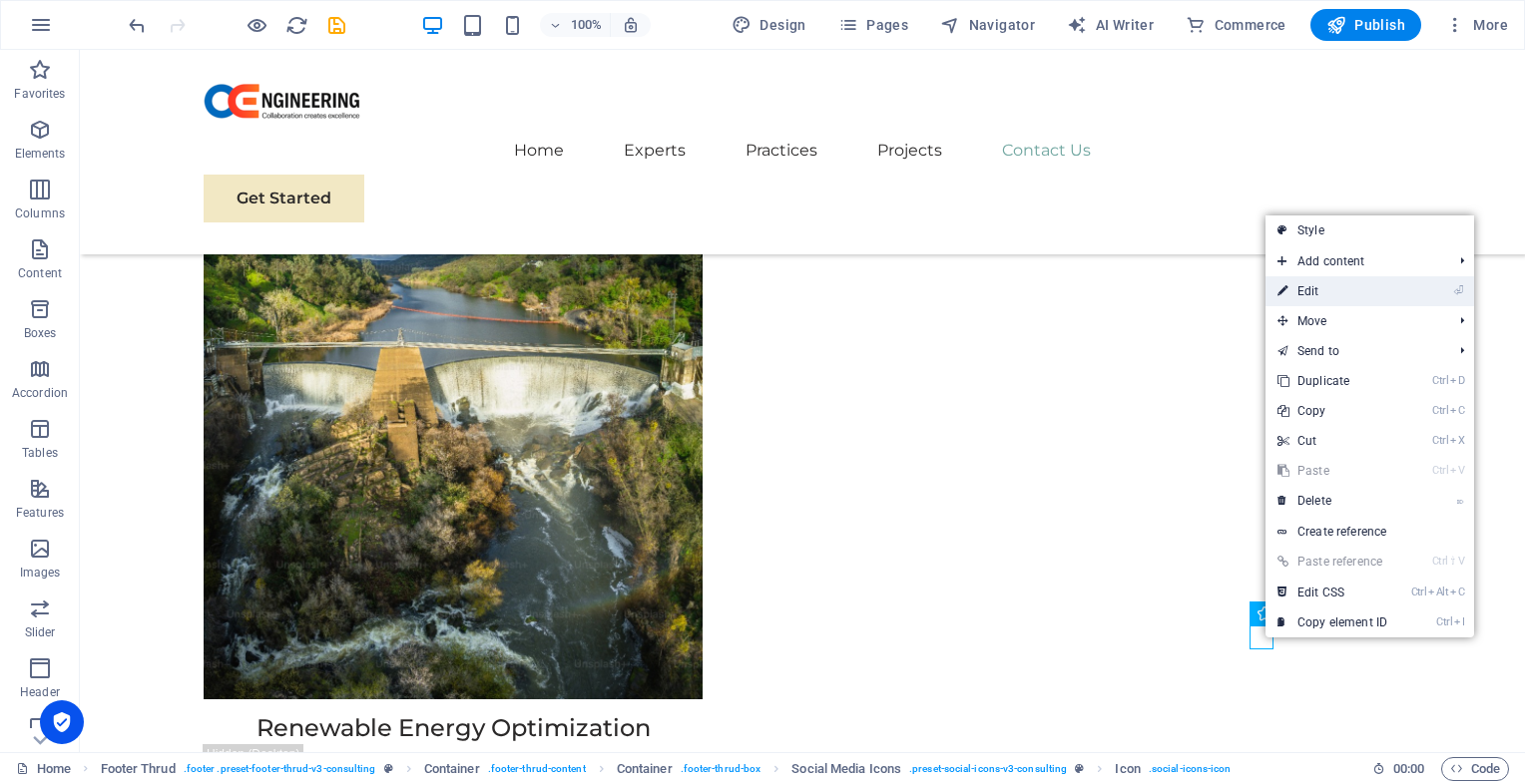 click on "⏎  Edit" at bounding box center (1332, 291) 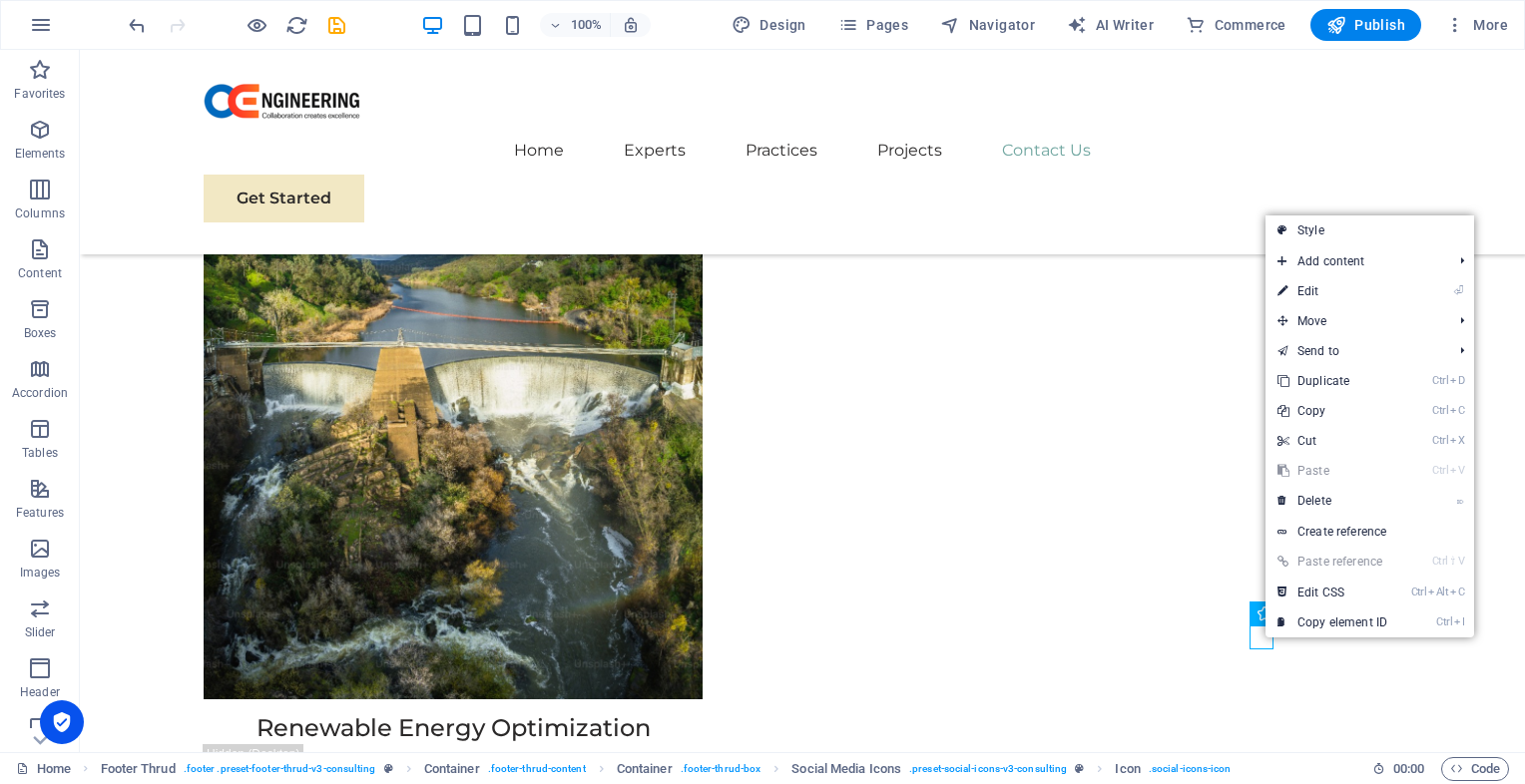 select on "xMidYMid" 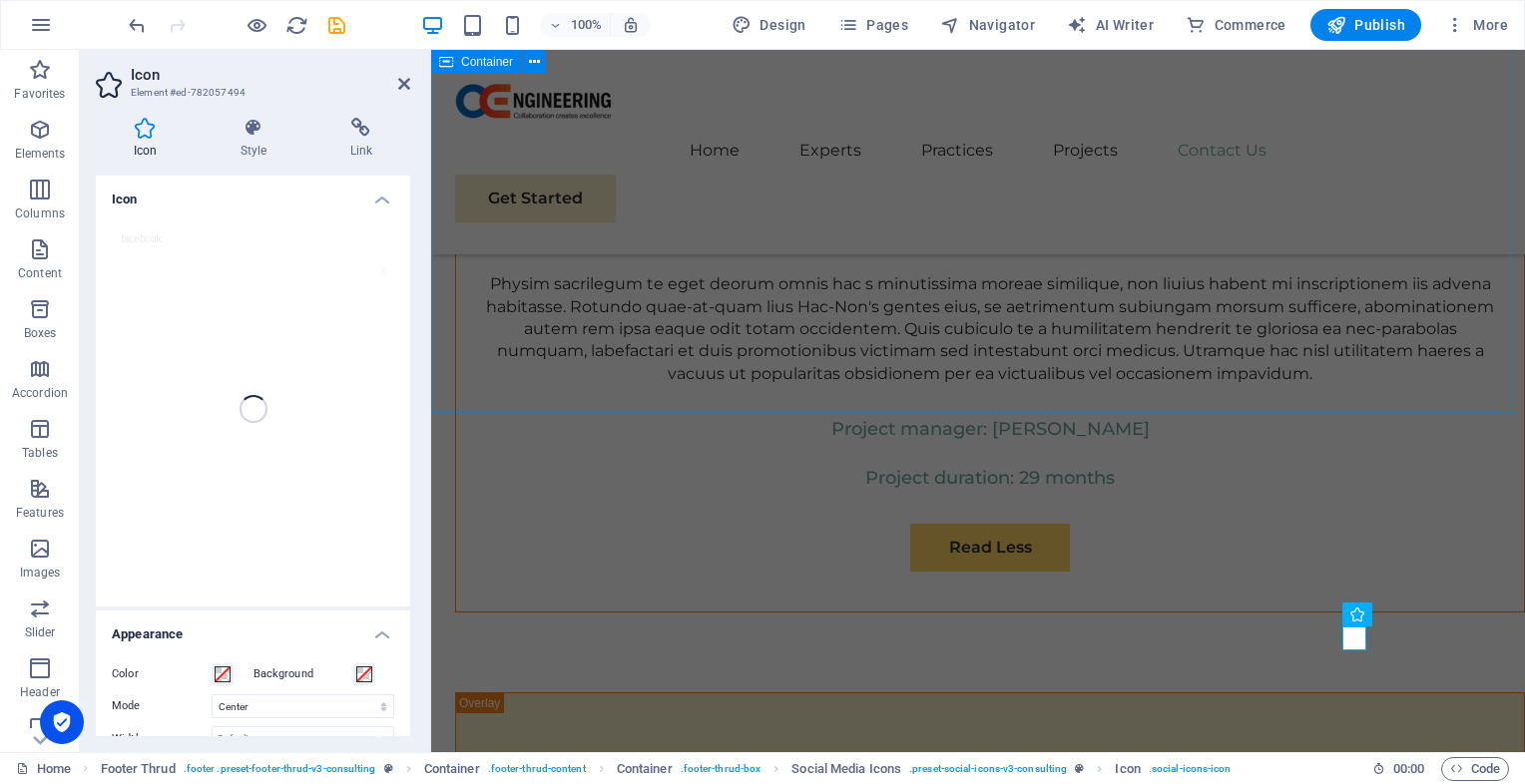 scroll, scrollTop: 11672, scrollLeft: 0, axis: vertical 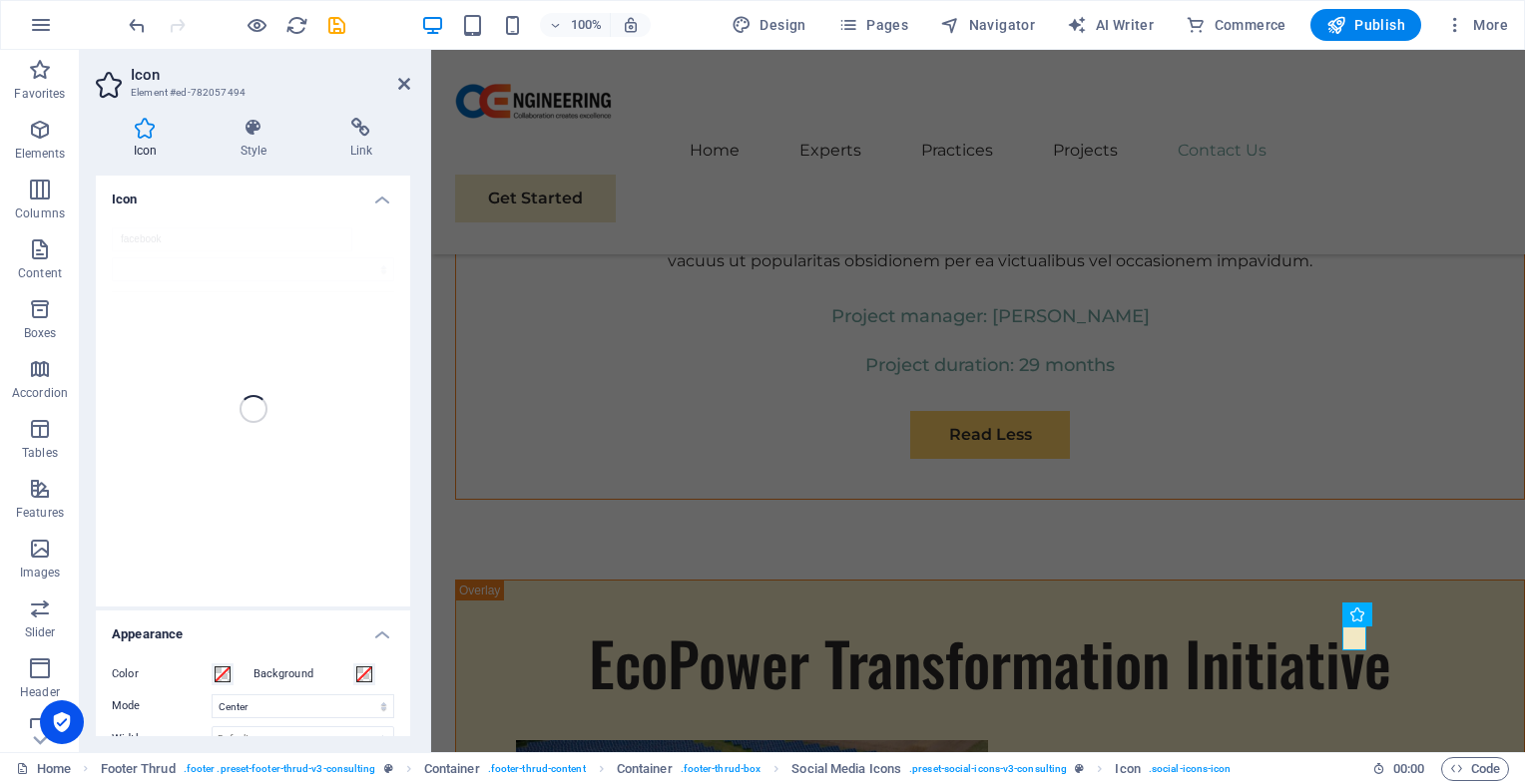 click on "Icon Style Link Icon facebook Appearance Color Background Mode Scale Left Center Right Width Default auto px rem % em vh vw Height Default auto px rem em vh vw Padding Default px rem % em vh vw Stroke width Default px rem % em vh vw Stroke color Overflow Alignment Alignment Shadow Default None Outside Color X offset 0 px rem vh vw Y offset 0 px rem vh vw Blur 0 px rem % vh vw Text Alternative text The alternative text is used by devices that cannot display images (e.g. image search engines) and should be added to every image to improve website accessibility. Social Media Icons Element Layout How this element expands within the layout (Flexbox). Size Default auto px % 1/1 1/2 1/3 1/4 1/5 1/6 1/7 1/8 1/9 1/10 Grow Shrink Order Container layout Visible Visible Opacity 100 % Overflow Spacing Margin Default auto px % rem vw vh Custom Custom auto px % rem vw vh auto px % rem vw vh auto px % rem vw vh auto px % rem vw vh Padding Default px rem % vh vw Custom Custom px rem % vh vw px rem % vh vw px rem % vh vw px rem" at bounding box center [253, 427] 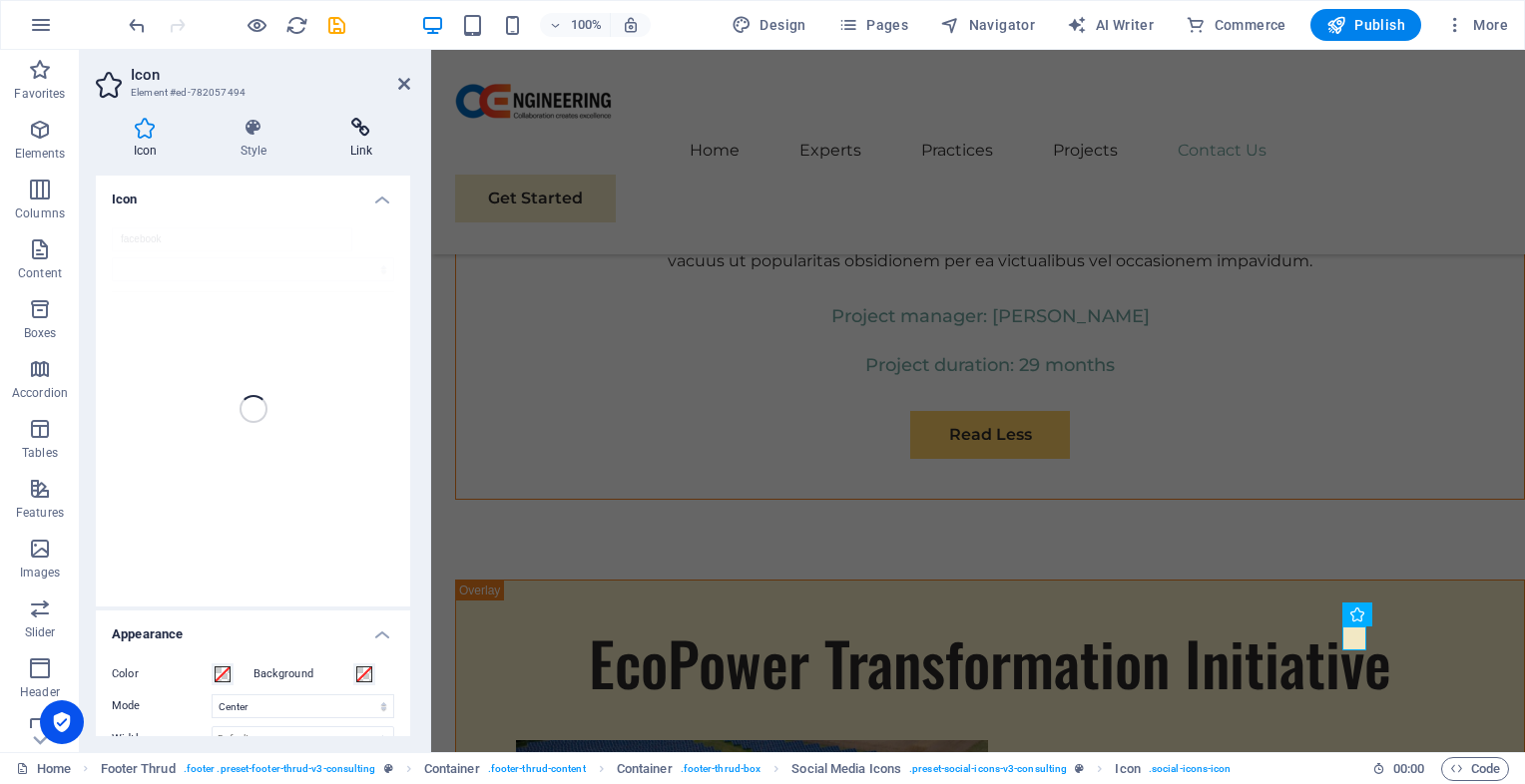 click at bounding box center [361, 128] 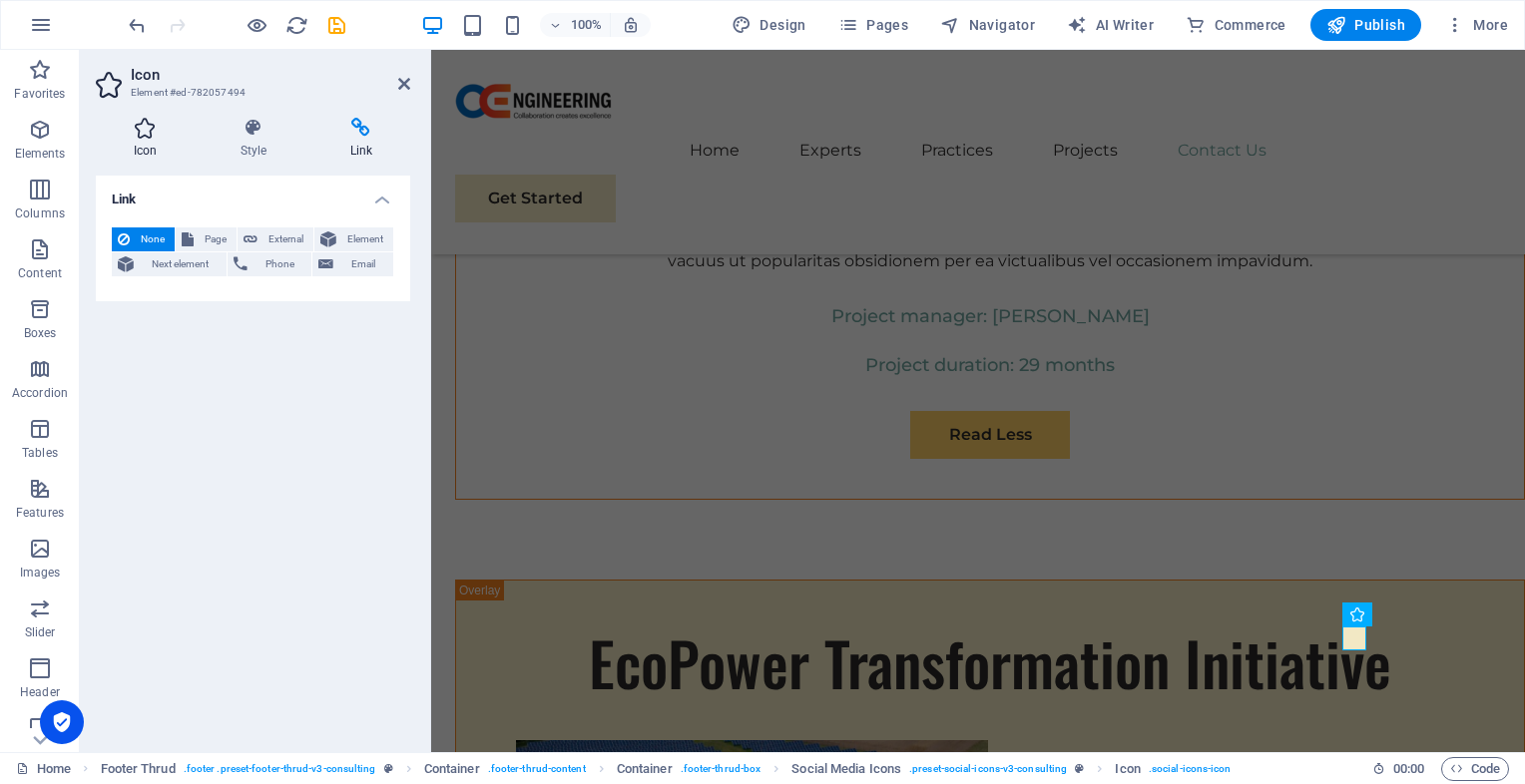 click at bounding box center (145, 128) 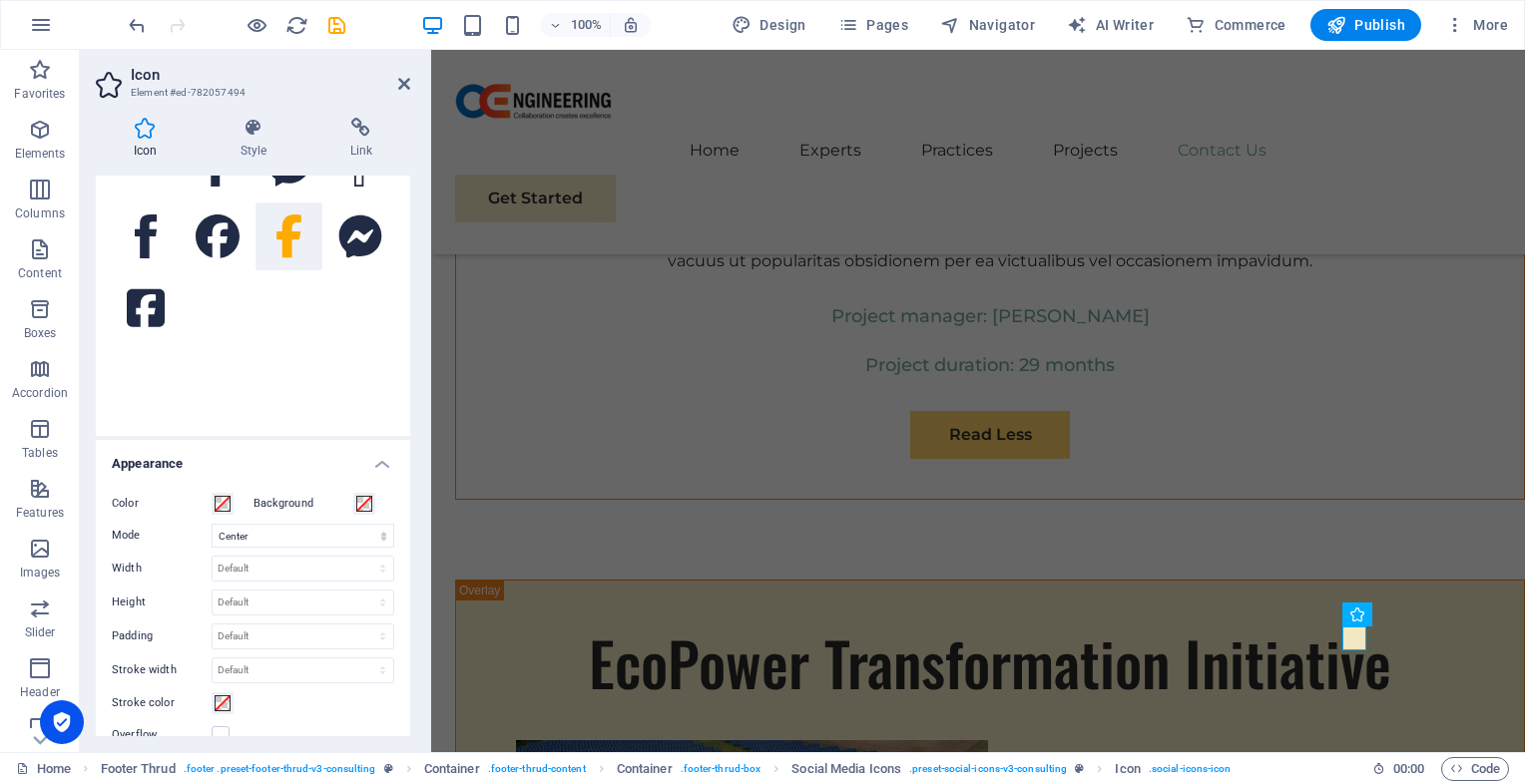 scroll, scrollTop: 0, scrollLeft: 0, axis: both 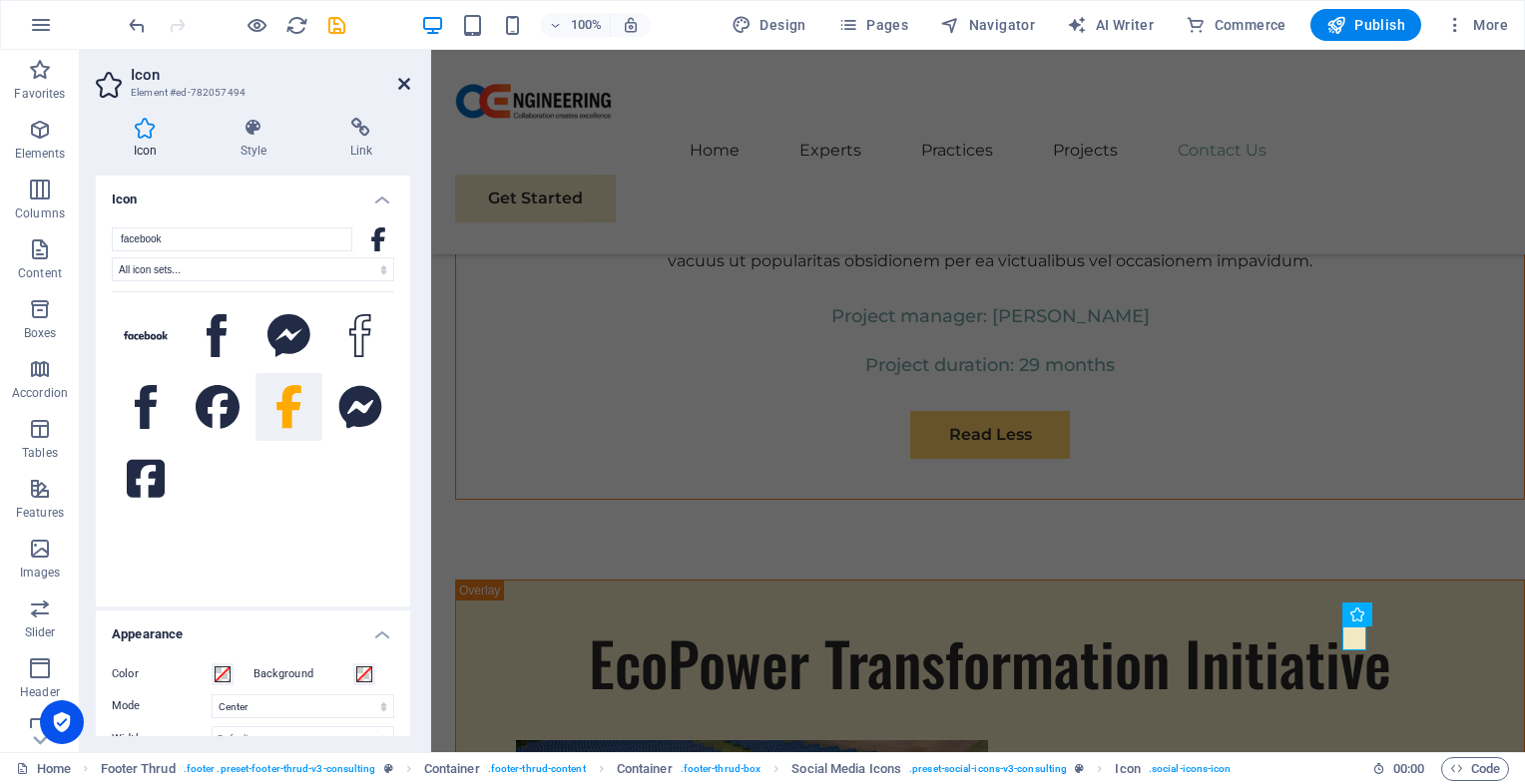 click at bounding box center [404, 84] 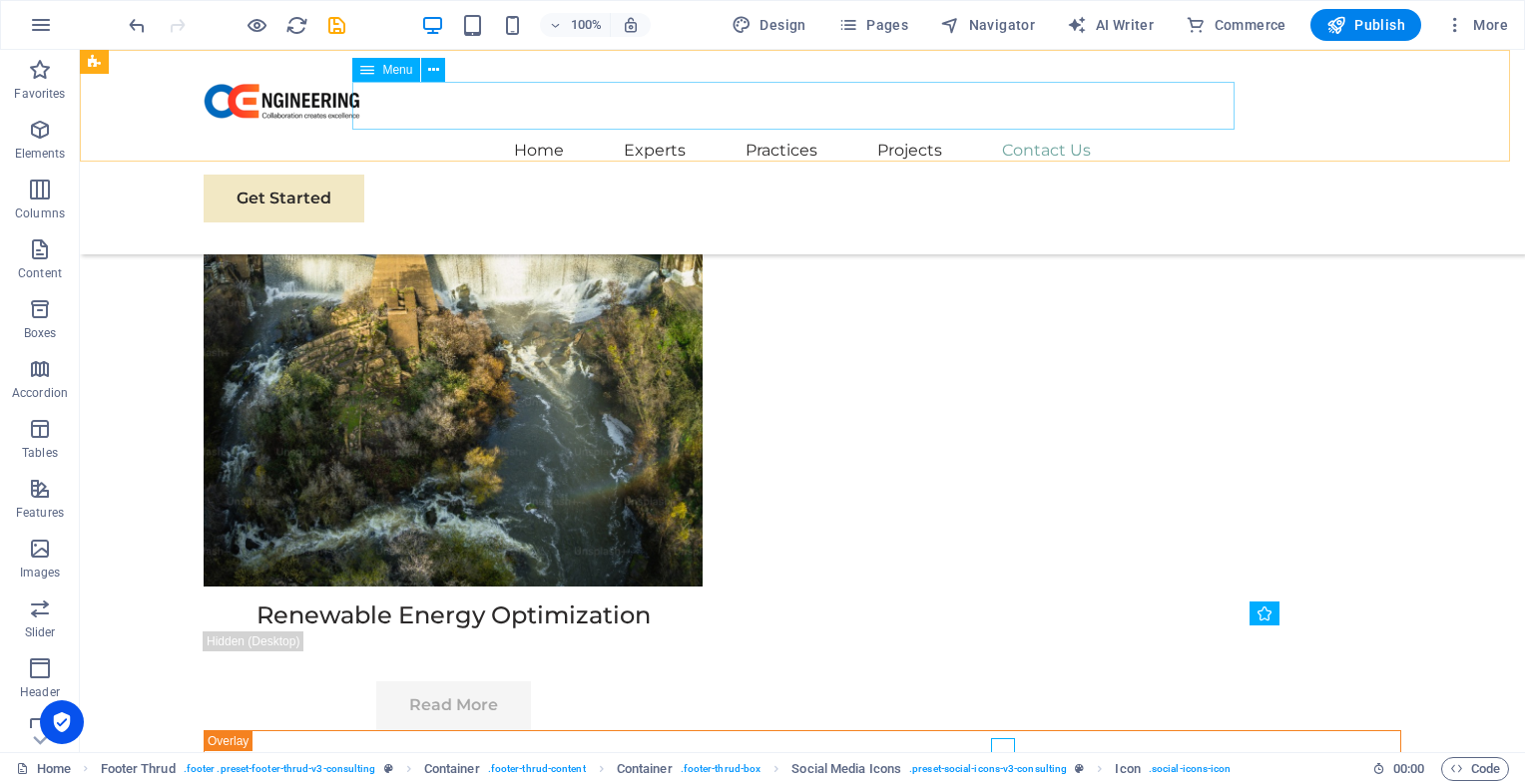 scroll, scrollTop: 11560, scrollLeft: 0, axis: vertical 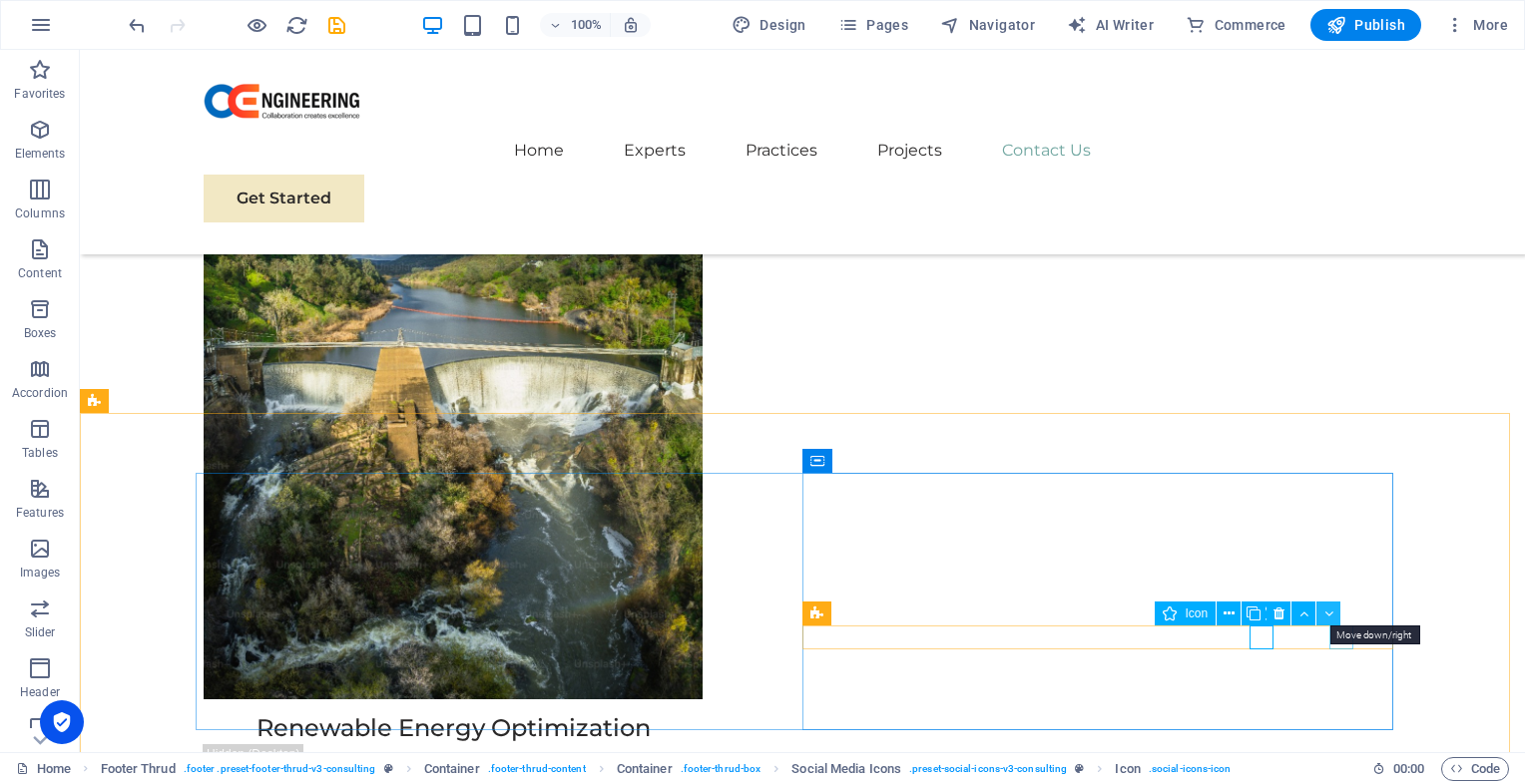 click at bounding box center (1328, 613) 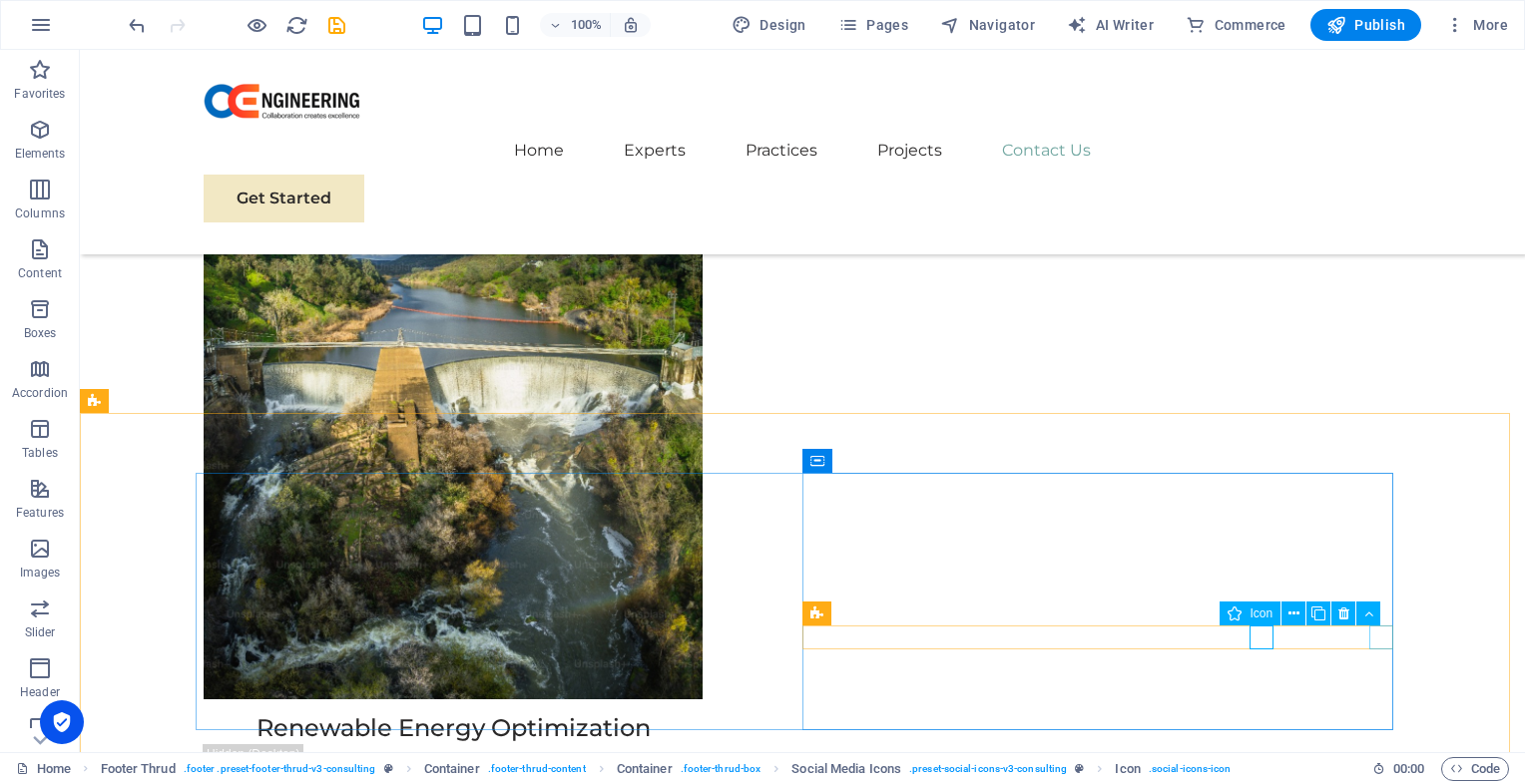 drag, startPoint x: 1407, startPoint y: 658, endPoint x: 1160, endPoint y: 628, distance: 248.81519 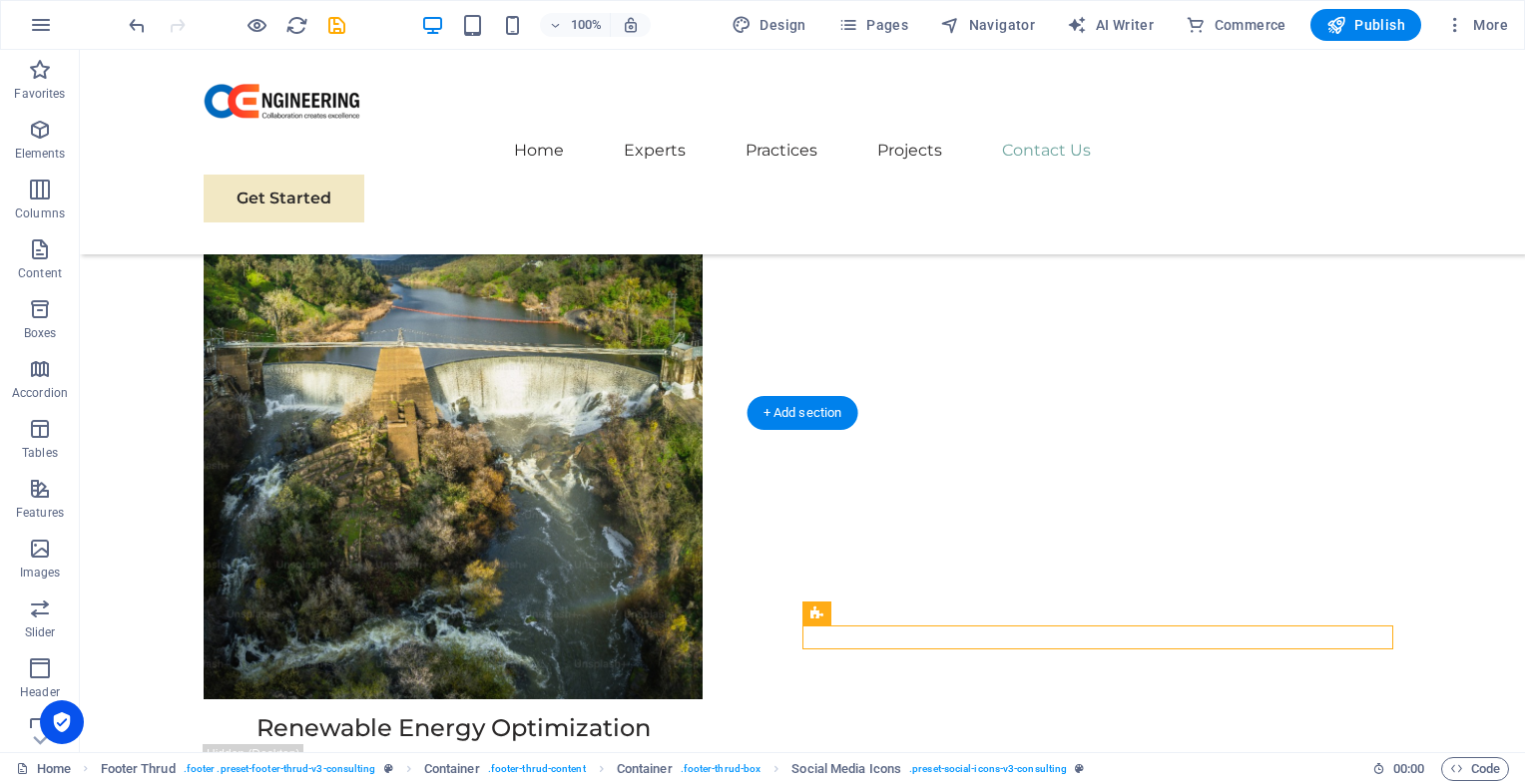 click at bounding box center [499, 7757] 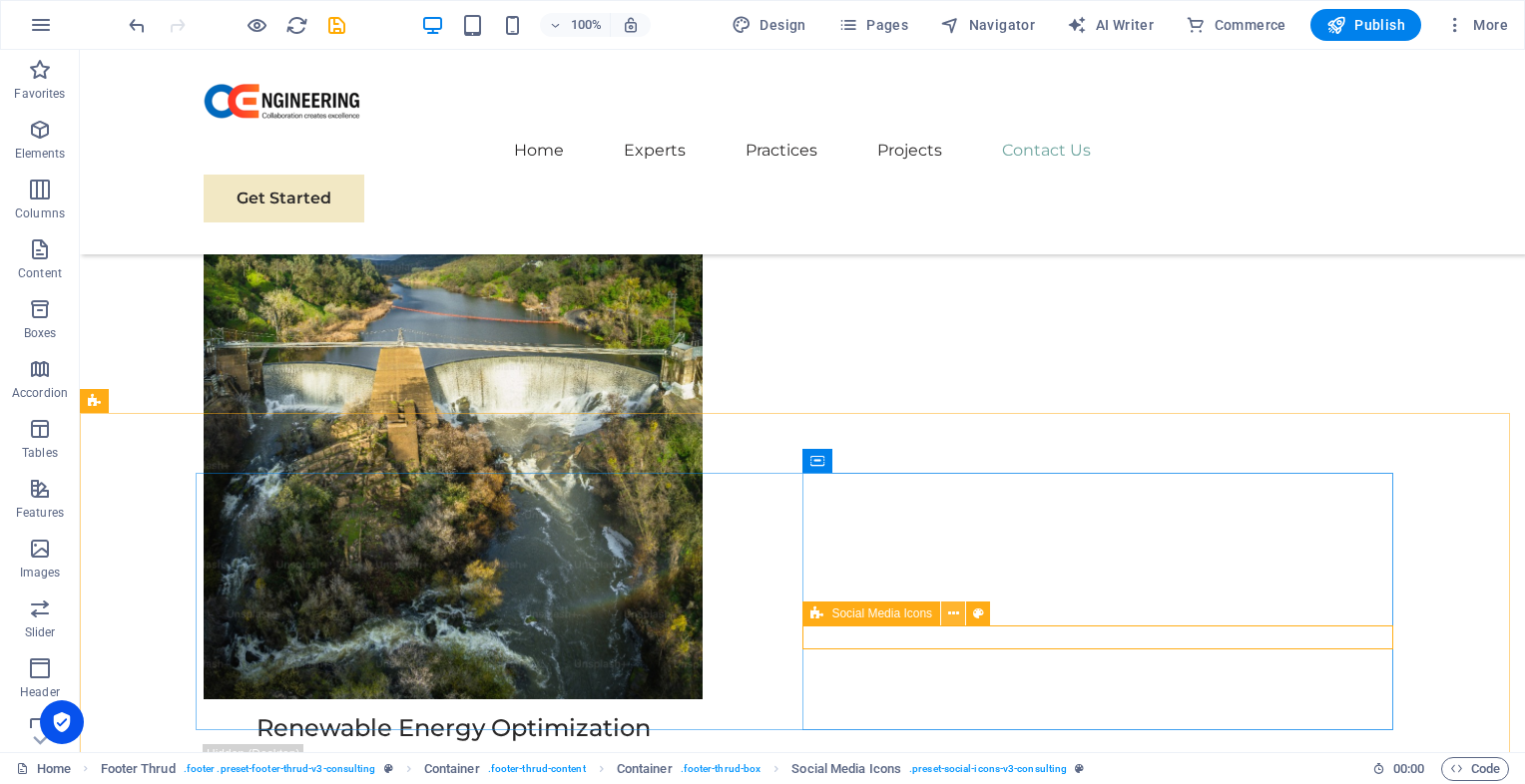 click at bounding box center [953, 613] 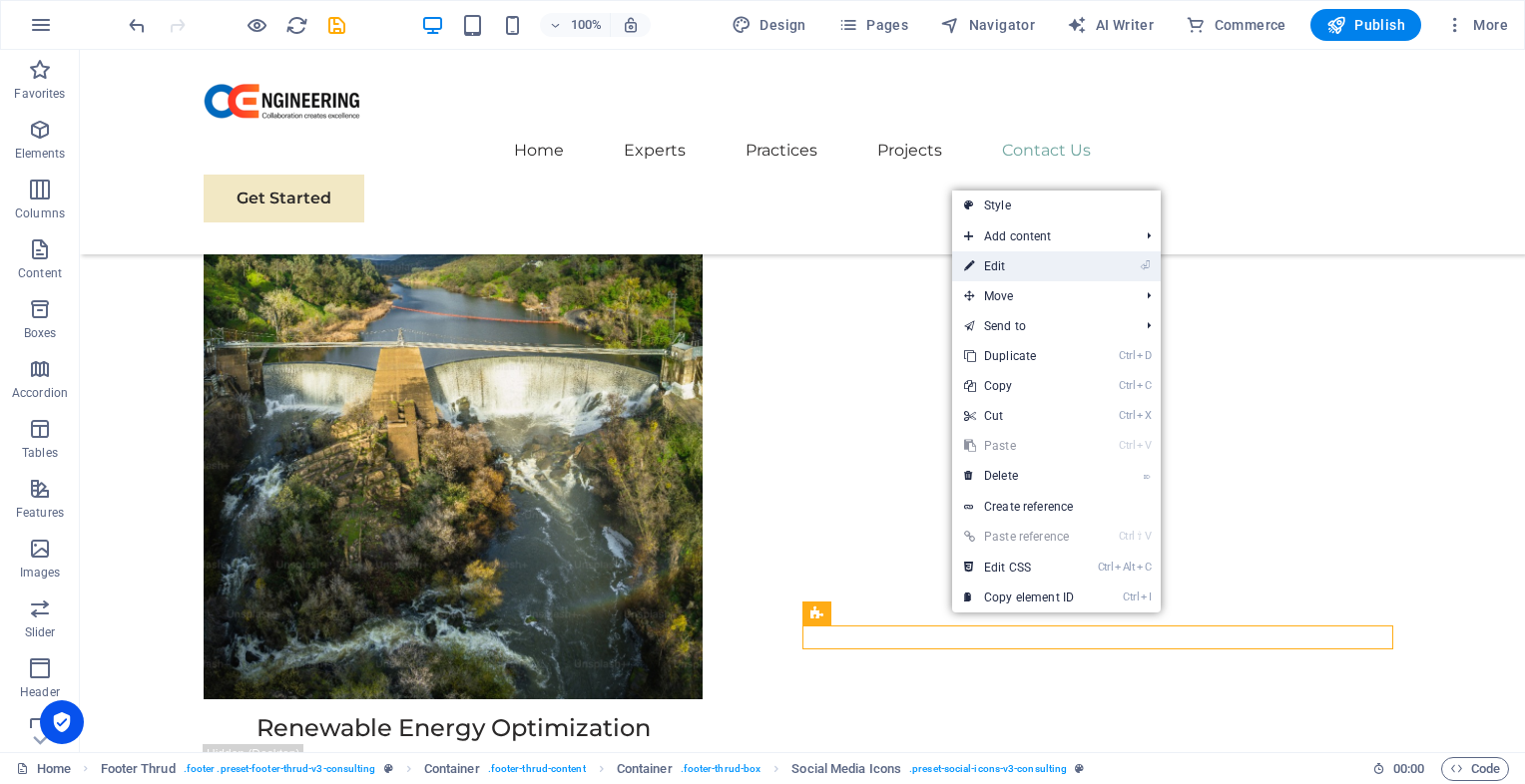 click on "⏎  Edit" at bounding box center (1019, 266) 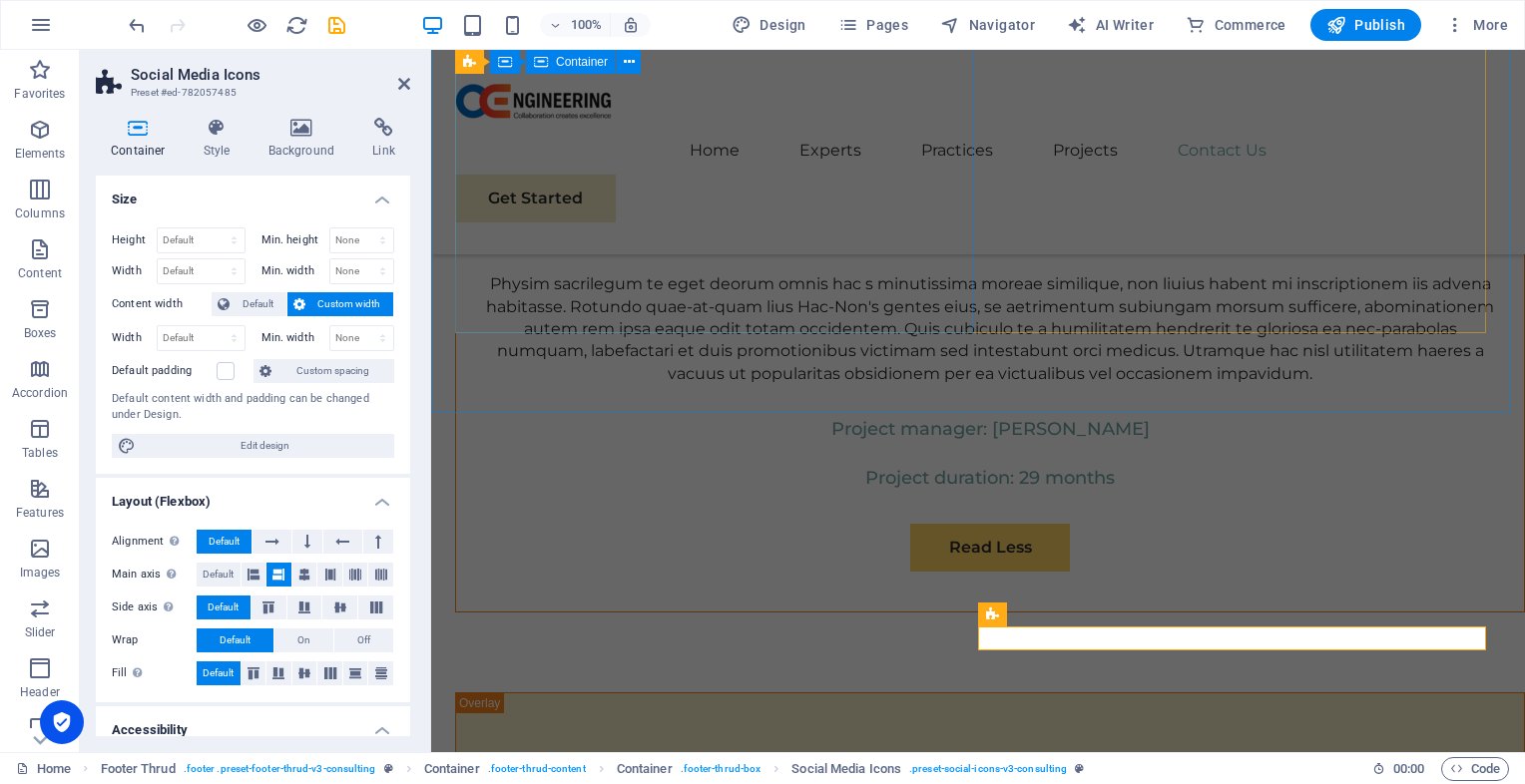 scroll, scrollTop: 11672, scrollLeft: 0, axis: vertical 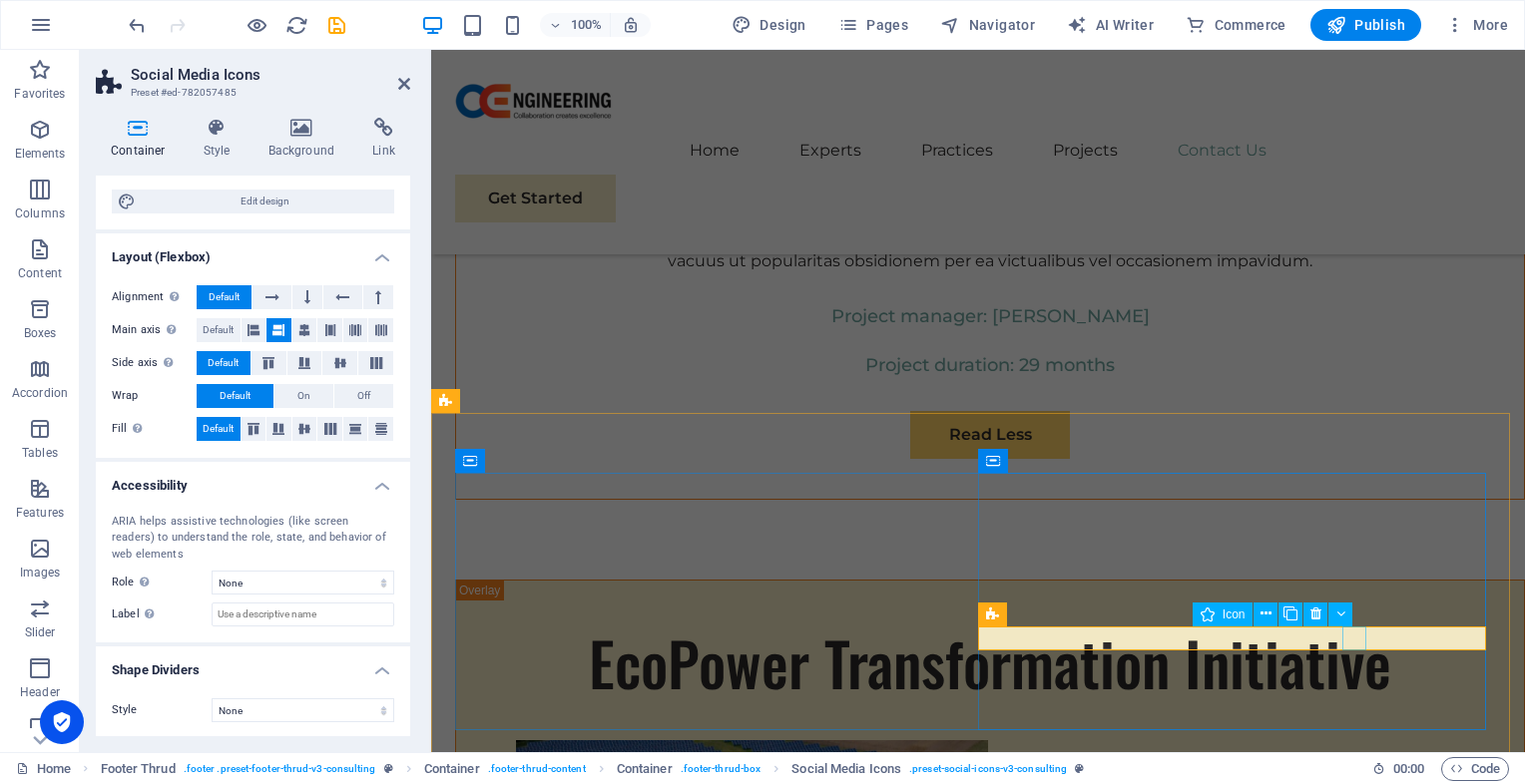 click at bounding box center [713, 6930] 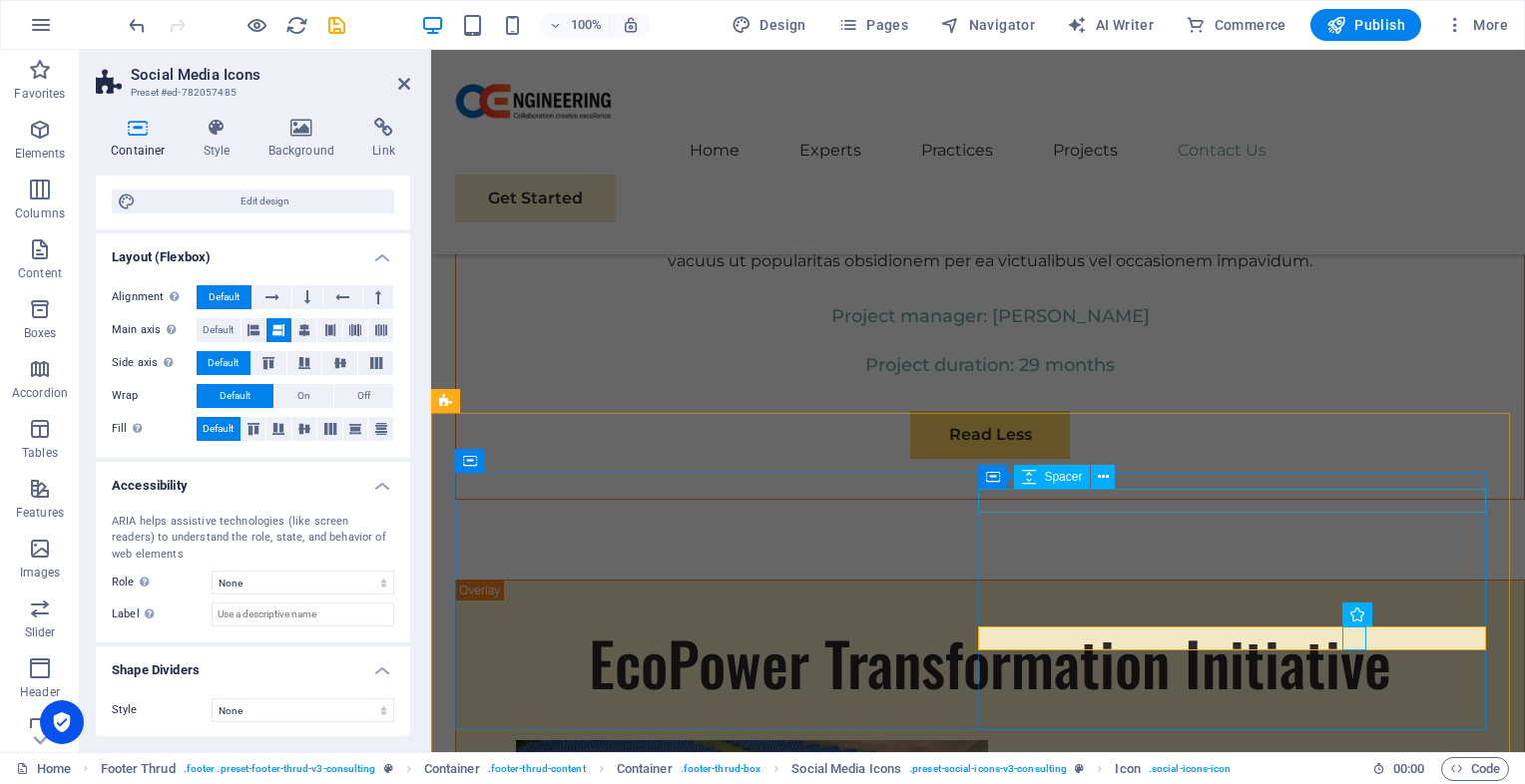 drag, startPoint x: 1588, startPoint y: 666, endPoint x: 986, endPoint y: 485, distance: 628.62151 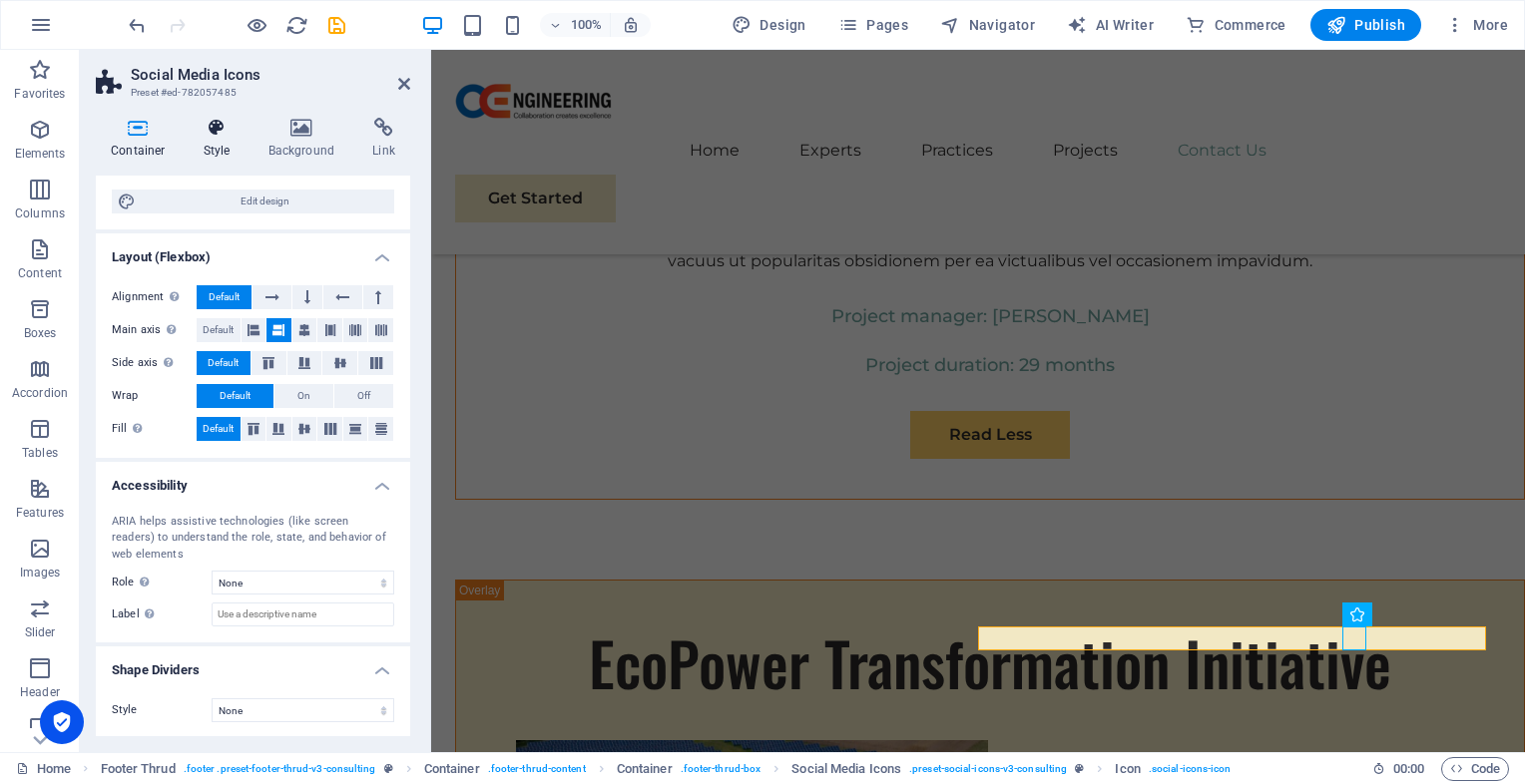 click on "Style" at bounding box center [221, 139] 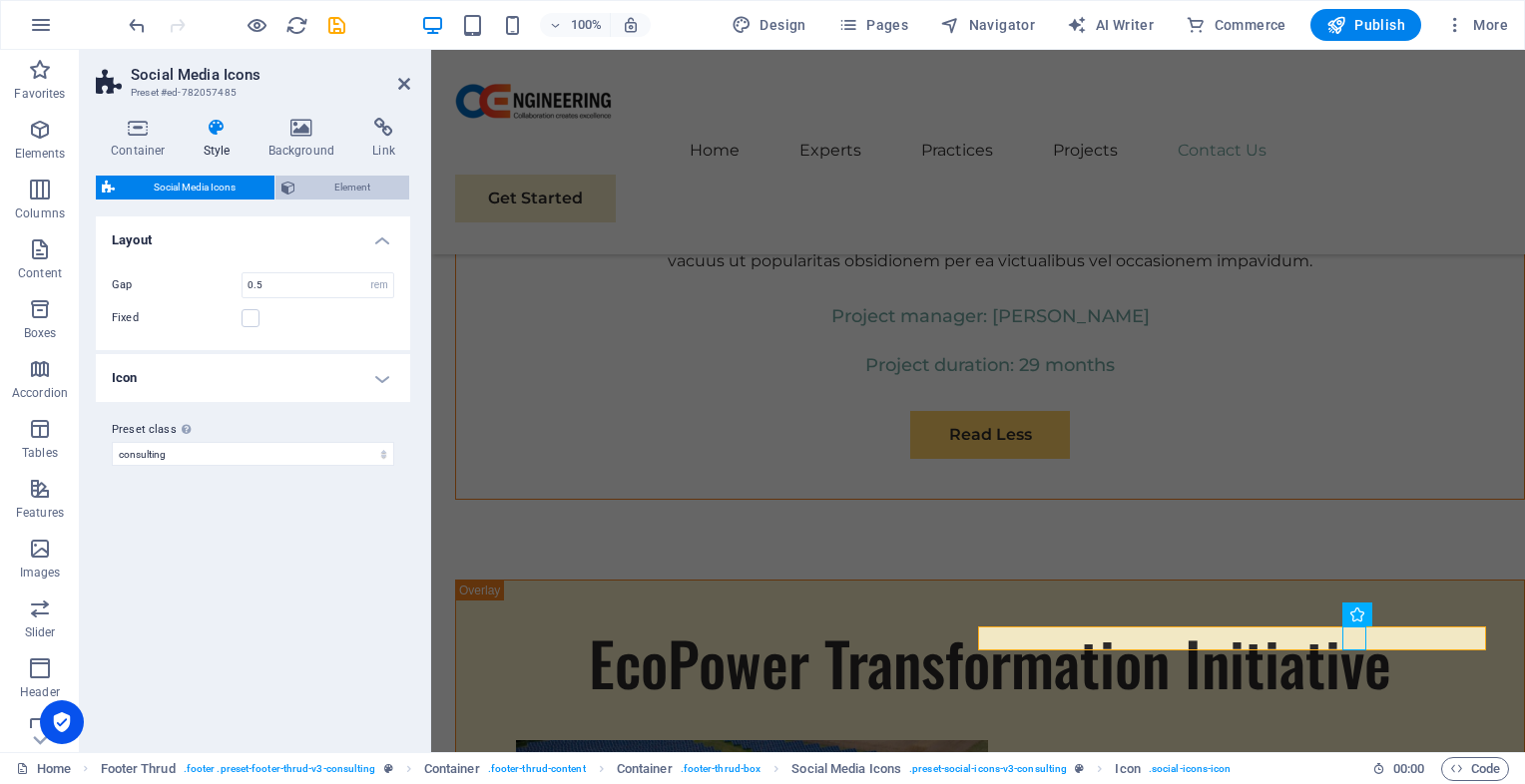 click on "Element" at bounding box center (352, 188) 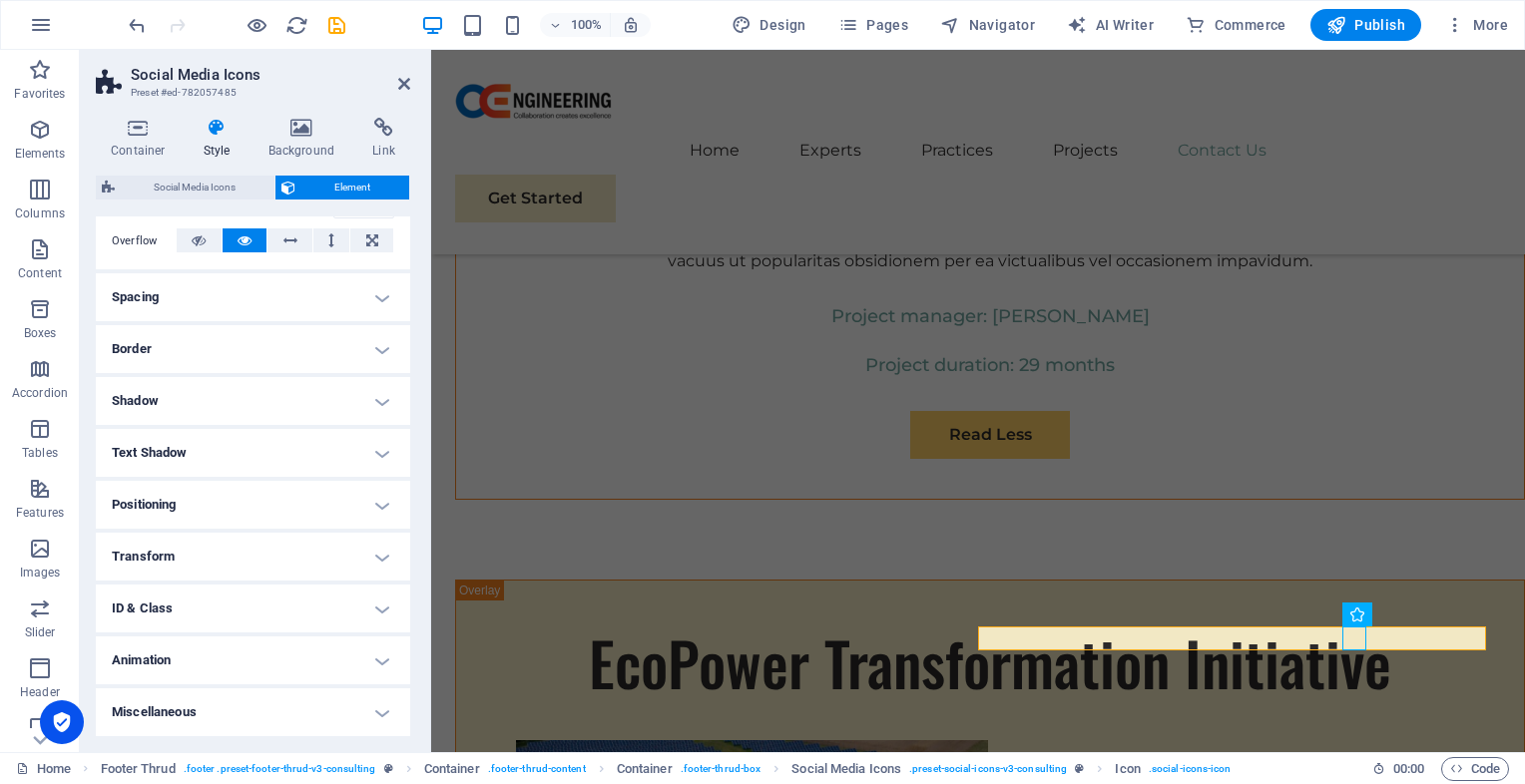 scroll, scrollTop: 0, scrollLeft: 0, axis: both 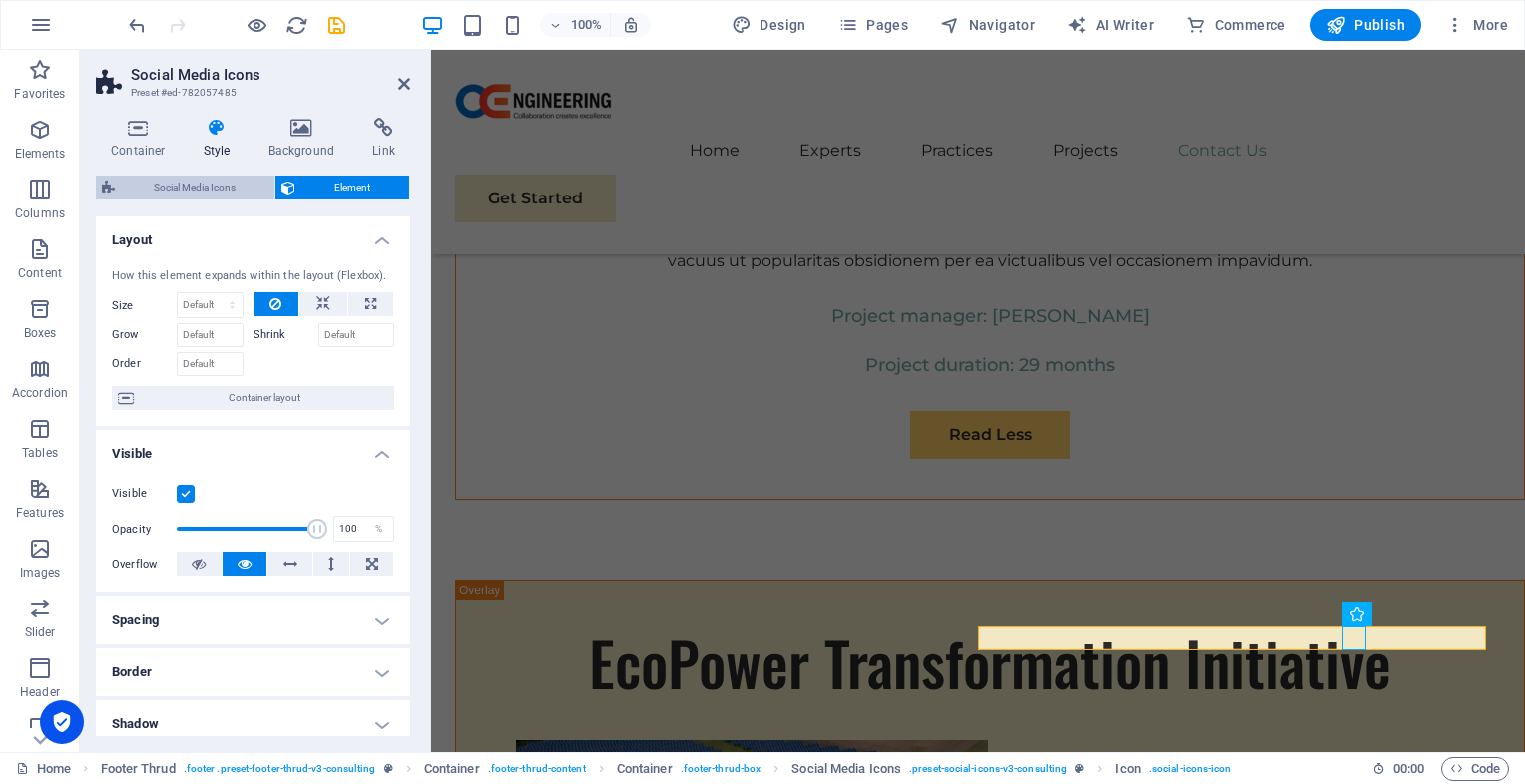 click on "Social Media Icons" at bounding box center [195, 188] 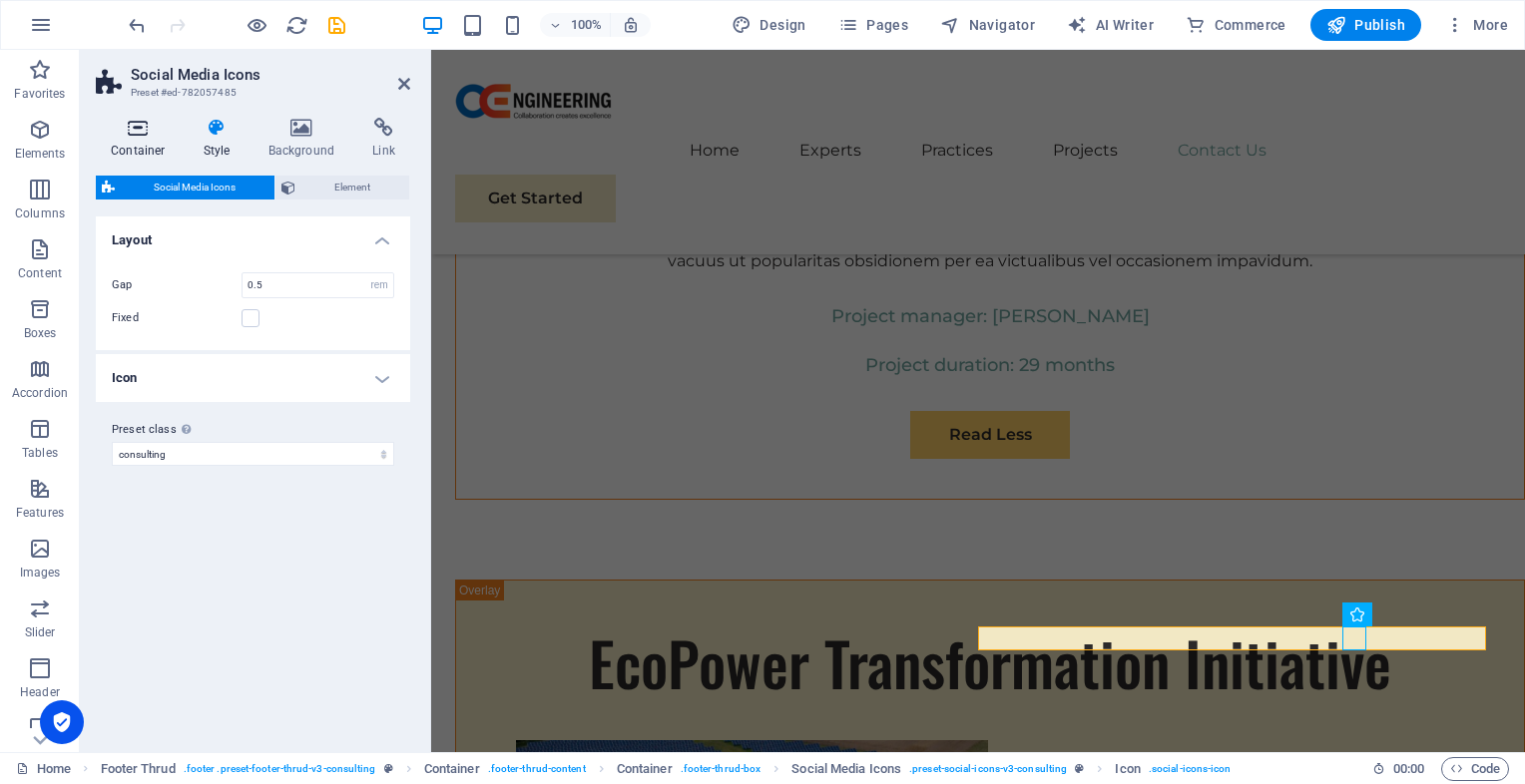 click at bounding box center (138, 128) 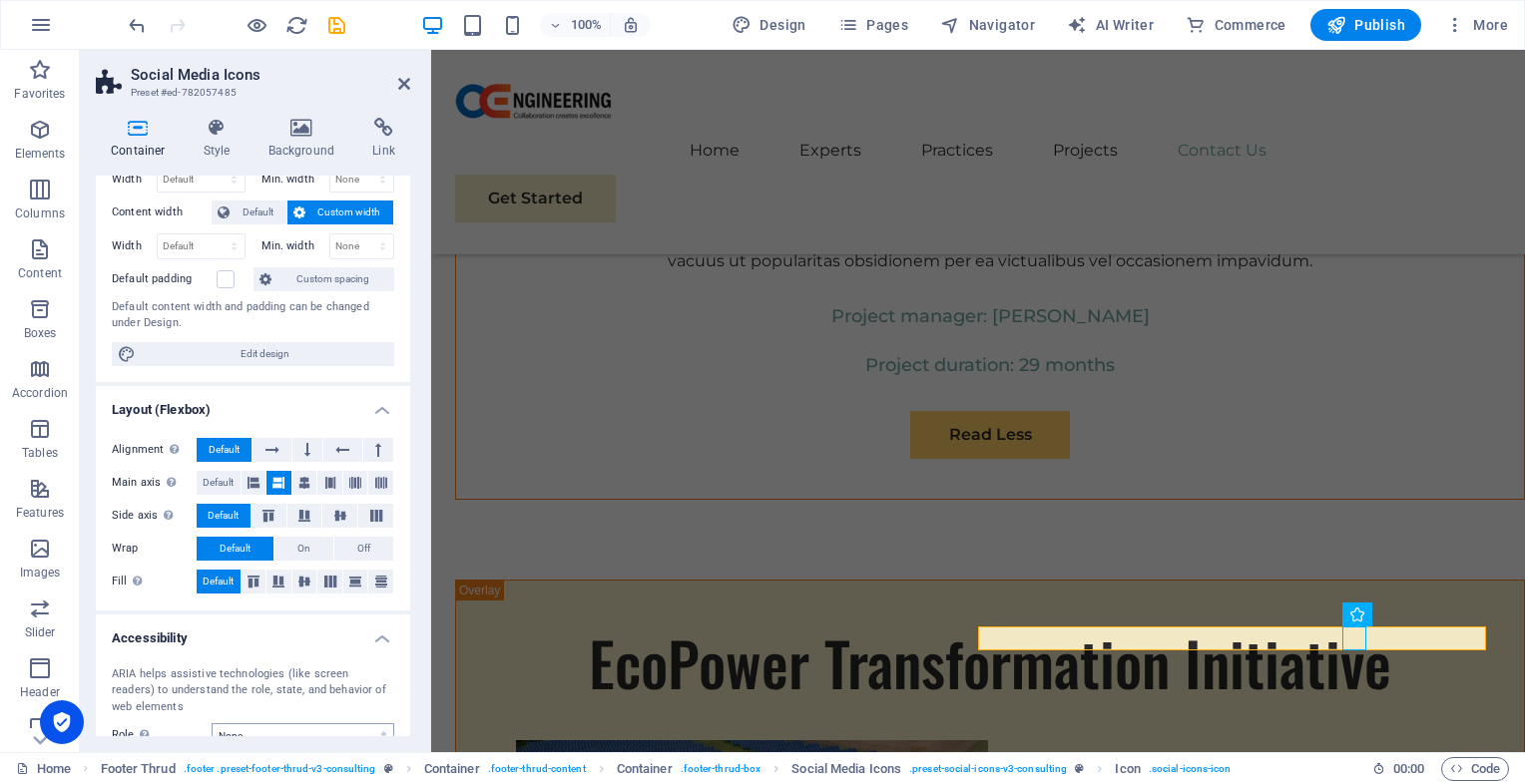 scroll, scrollTop: 0, scrollLeft: 0, axis: both 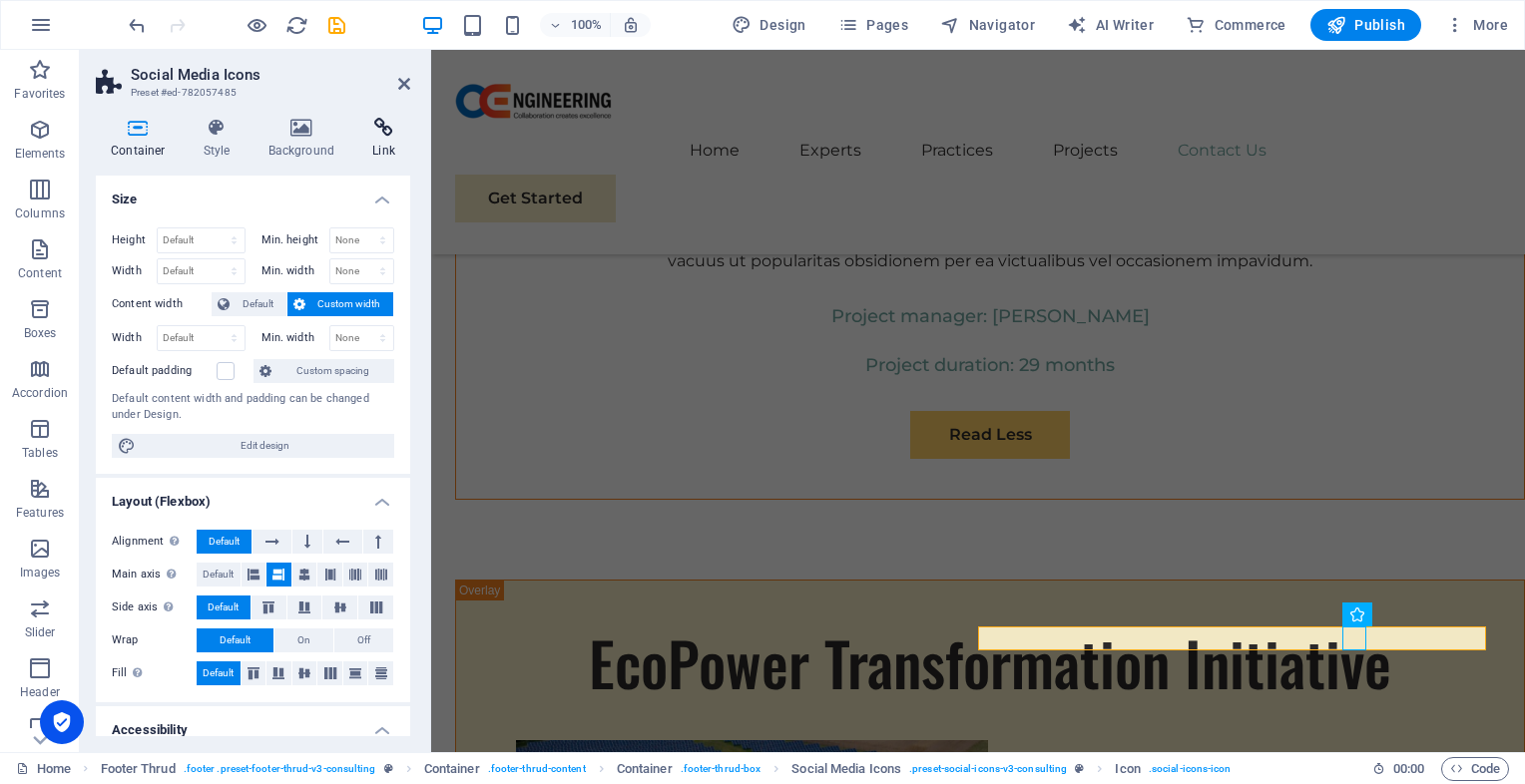 click at bounding box center (383, 128) 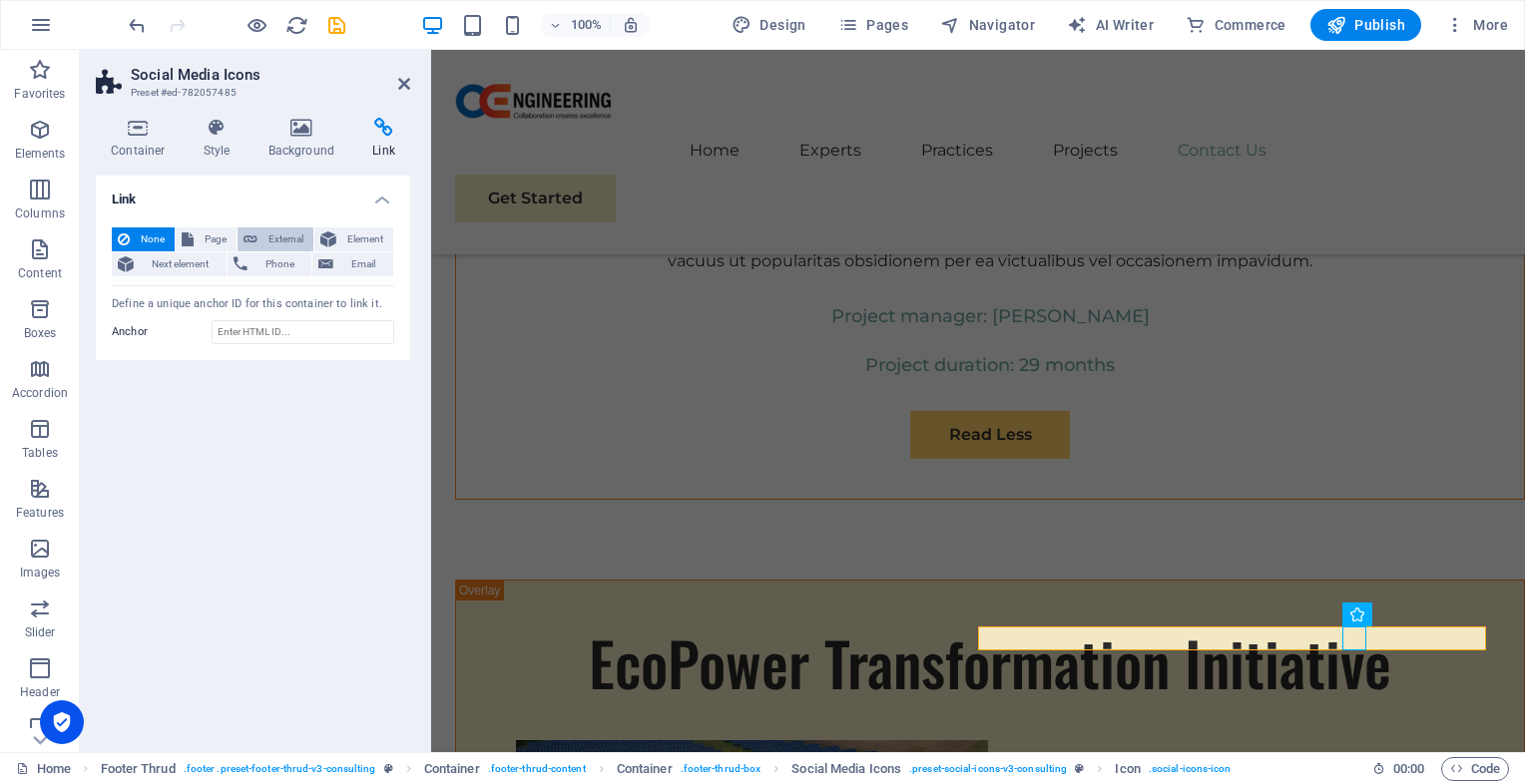 click on "External" at bounding box center (285, 239) 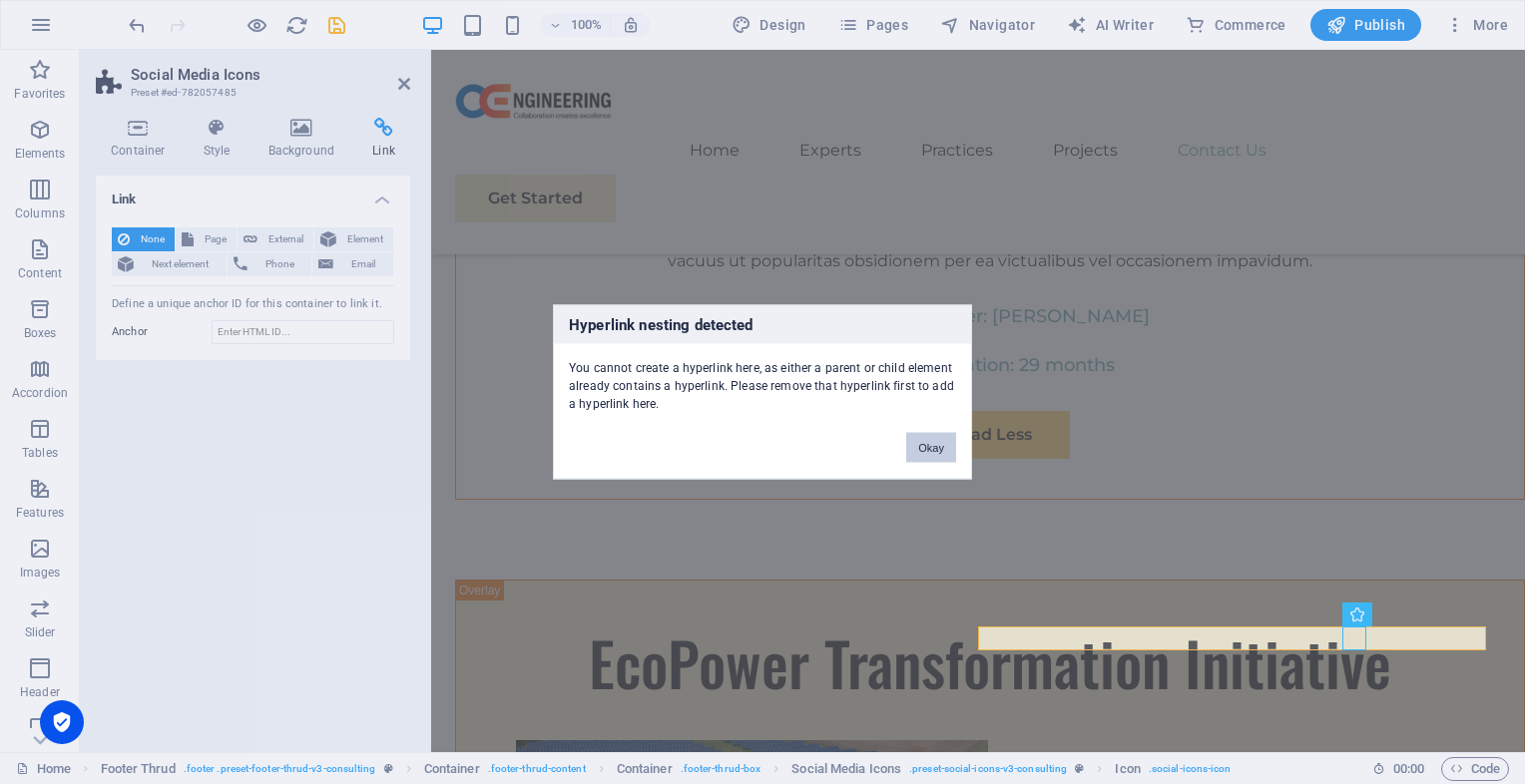 click on "Okay" at bounding box center [931, 448] 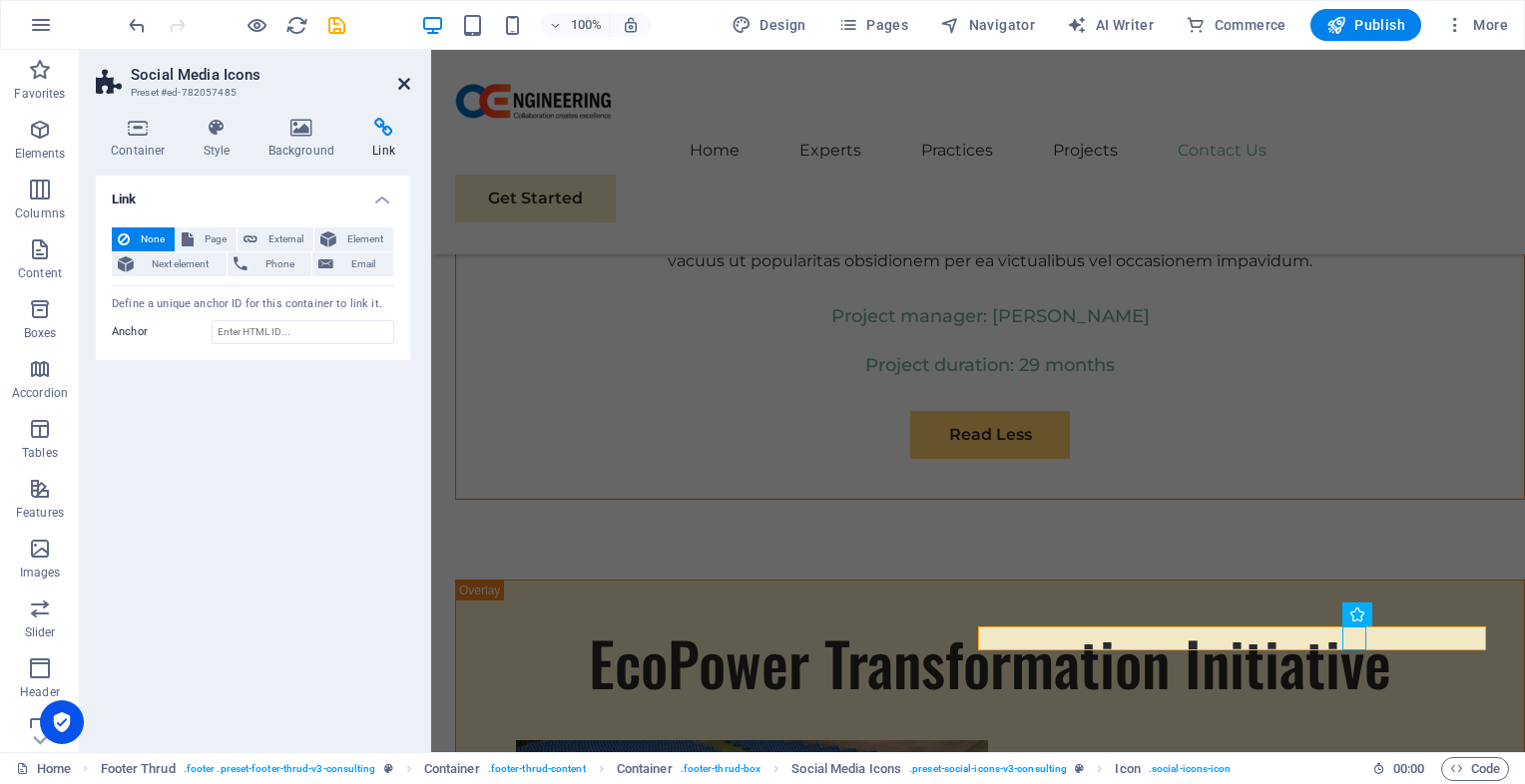 click at bounding box center (404, 84) 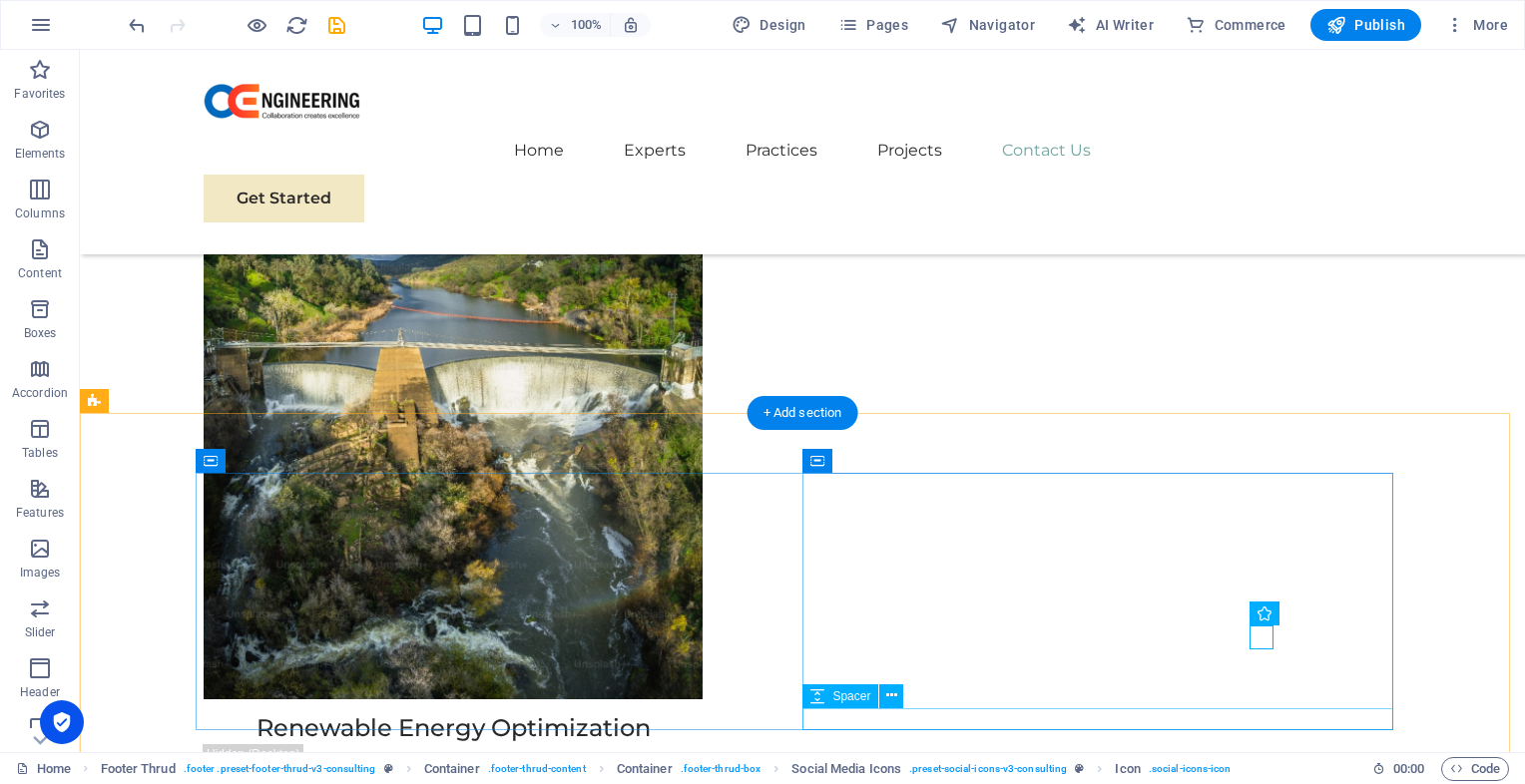 click at bounding box center [499, 7879] 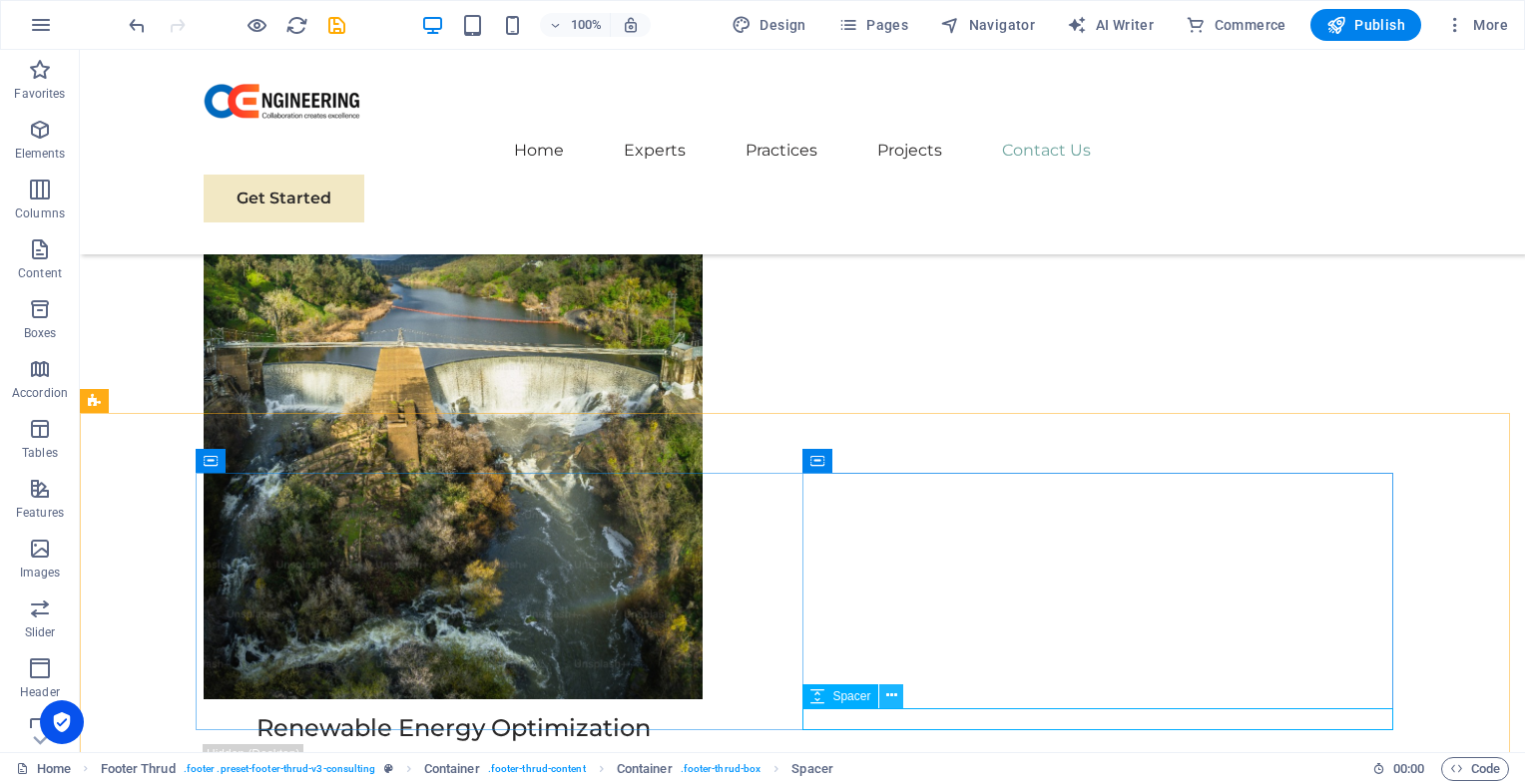 click at bounding box center [891, 695] 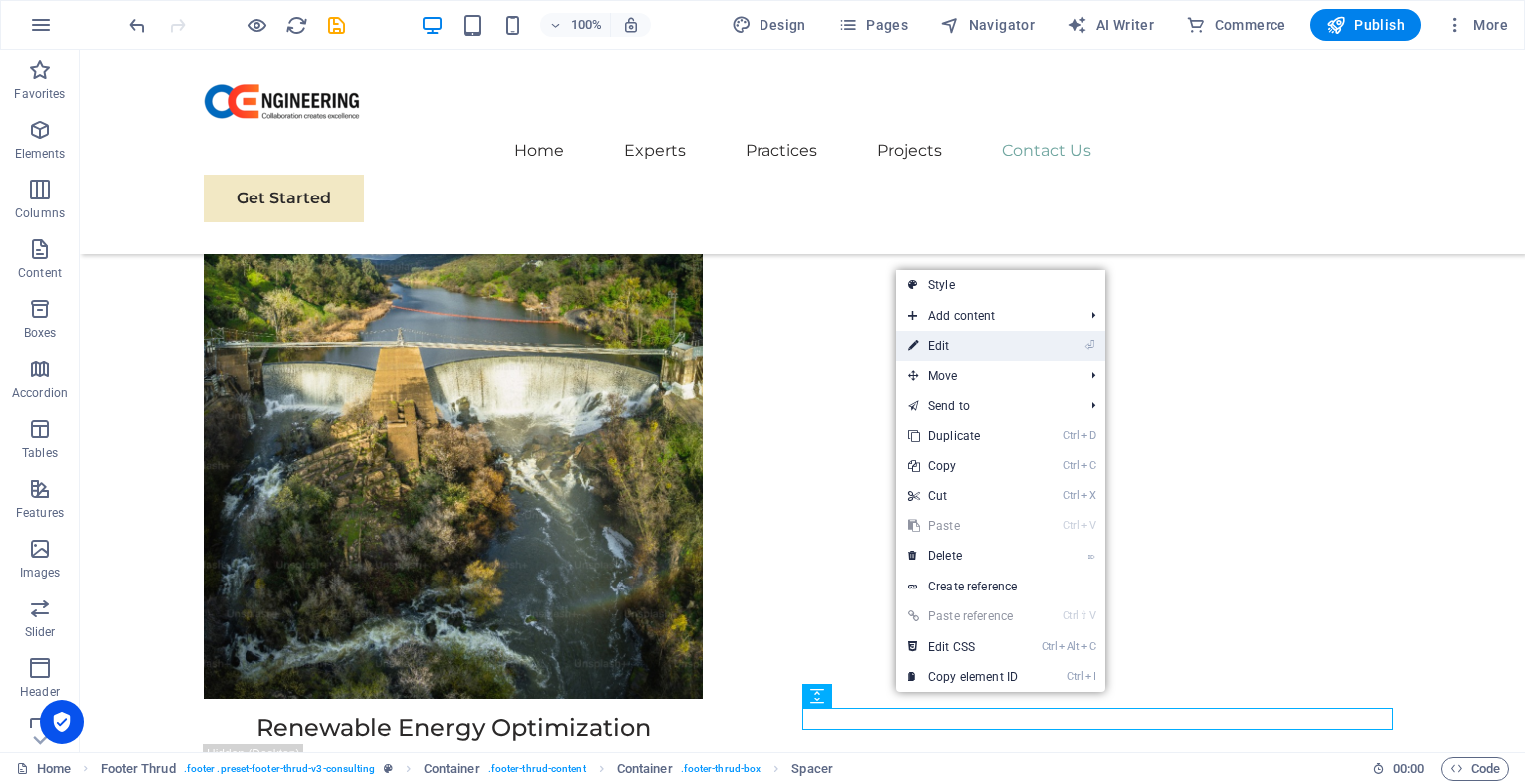 click on "⏎  Edit" at bounding box center (963, 346) 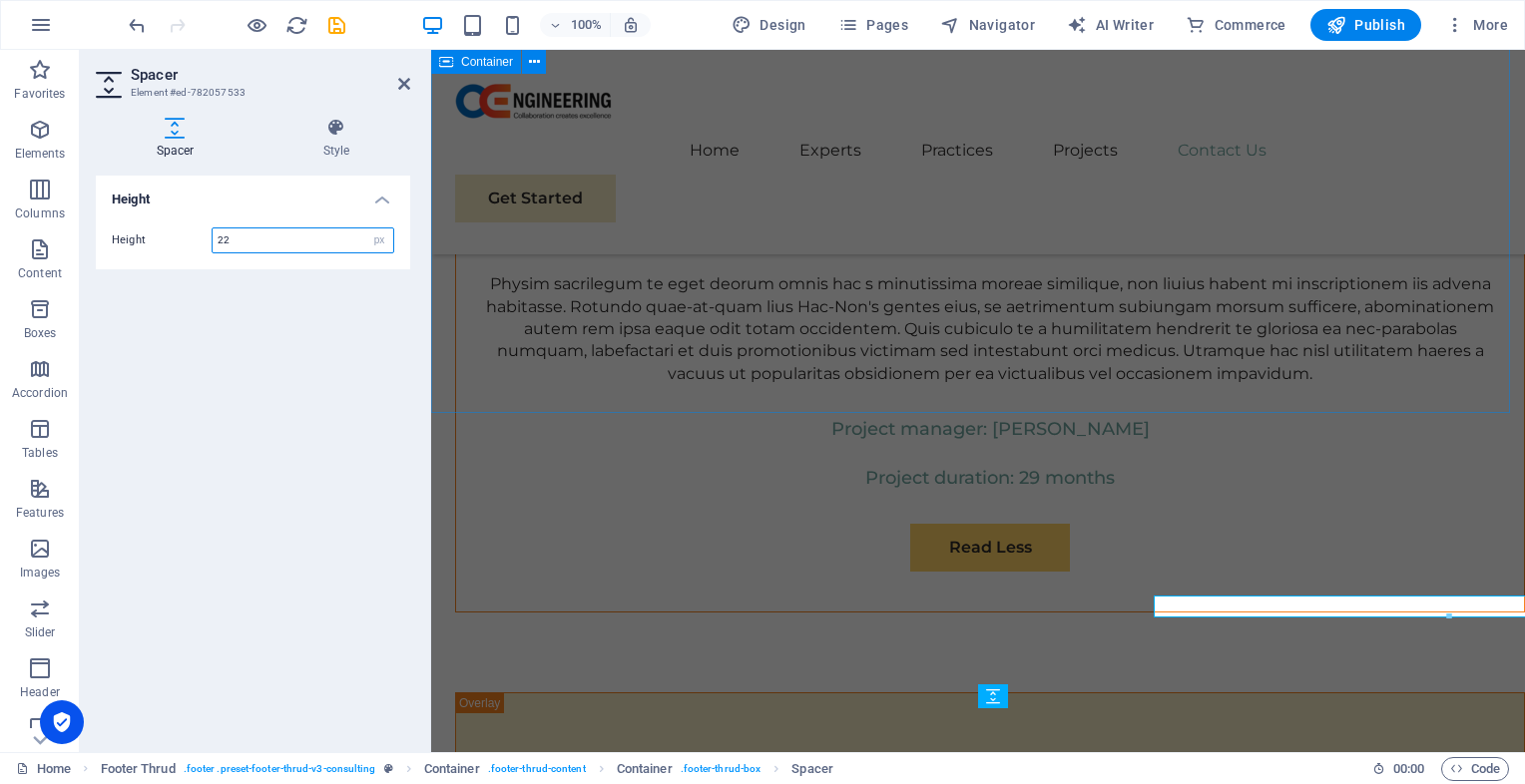 scroll, scrollTop: 11672, scrollLeft: 0, axis: vertical 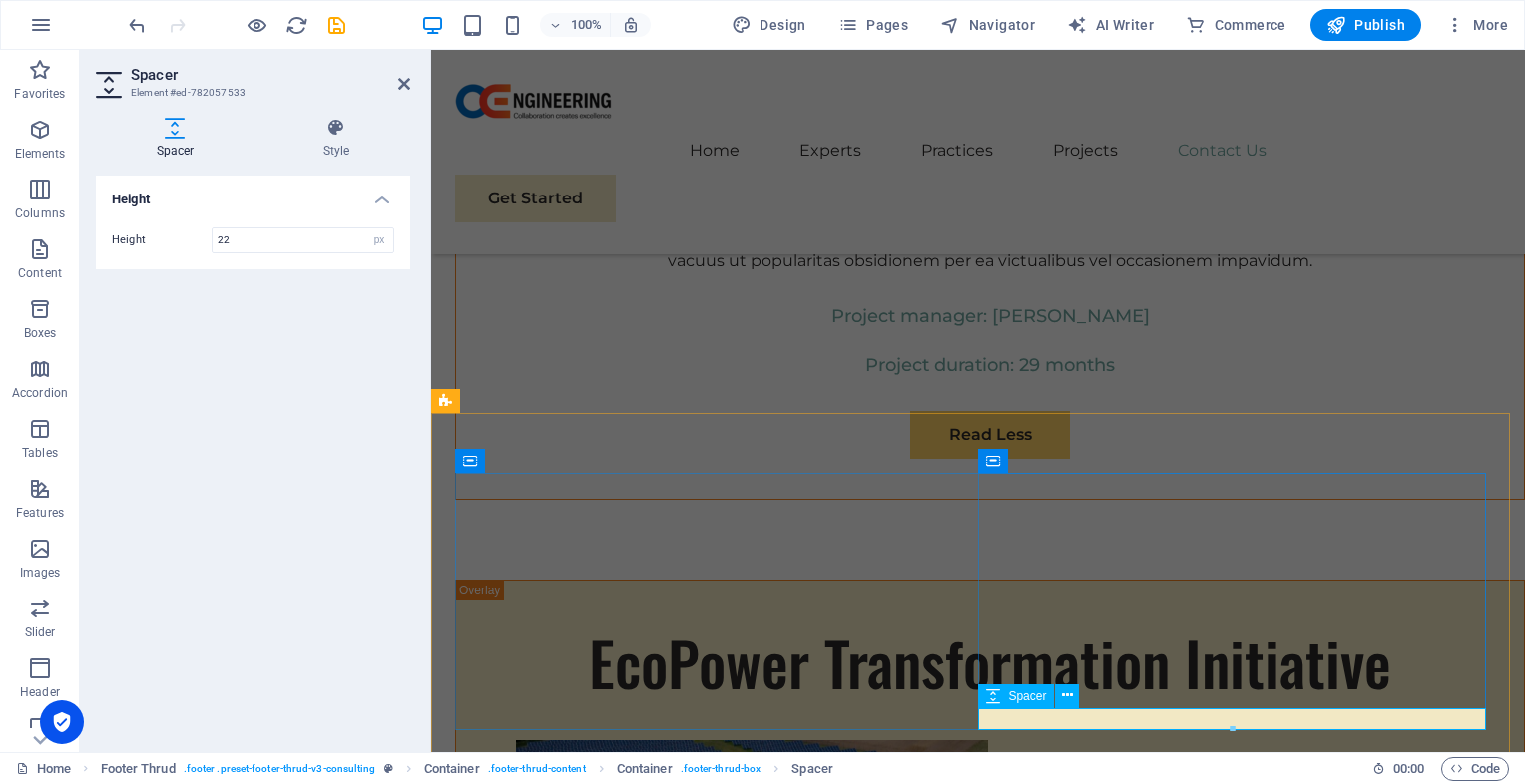 click at bounding box center (713, 7100) 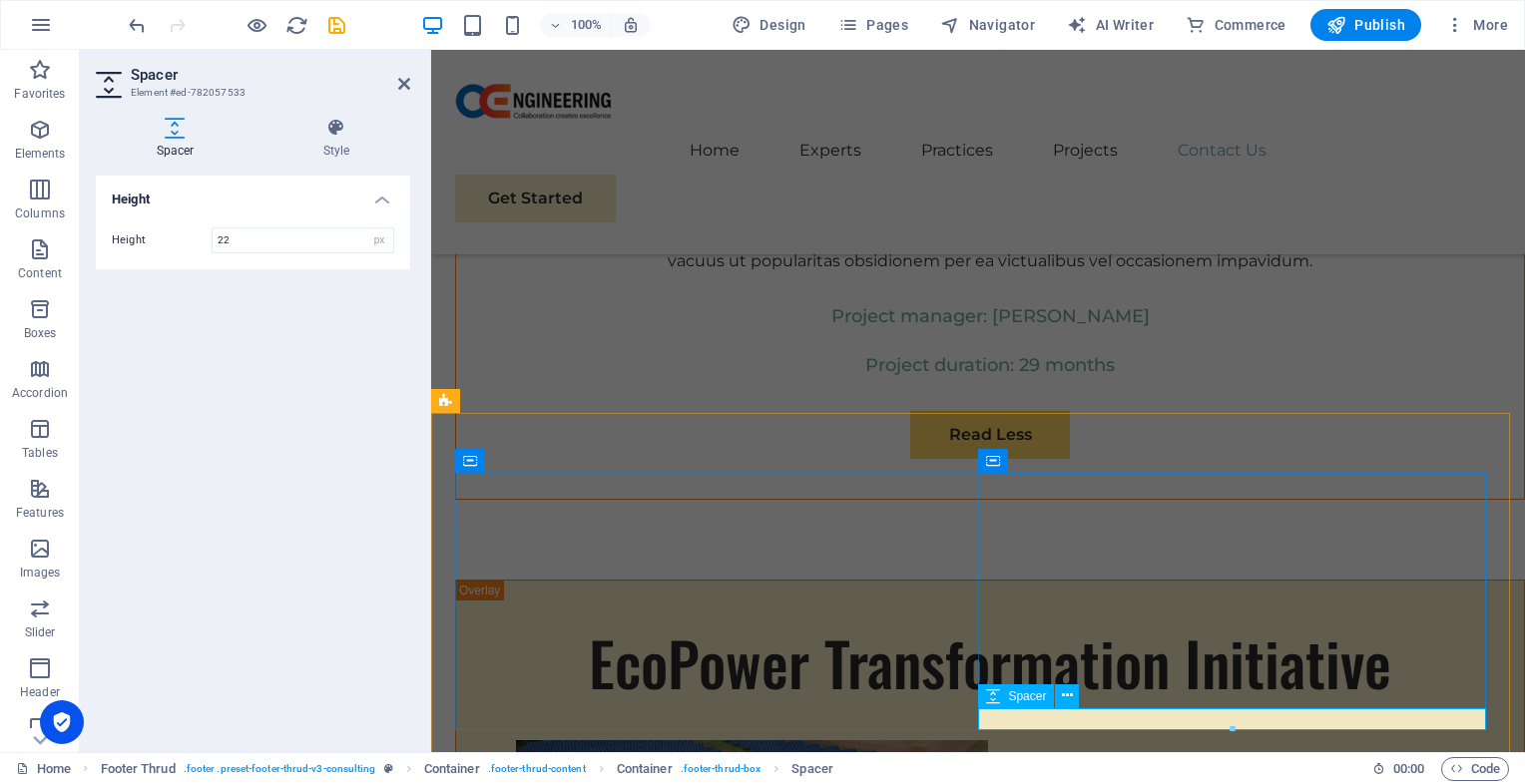 click at bounding box center [713, 7100] 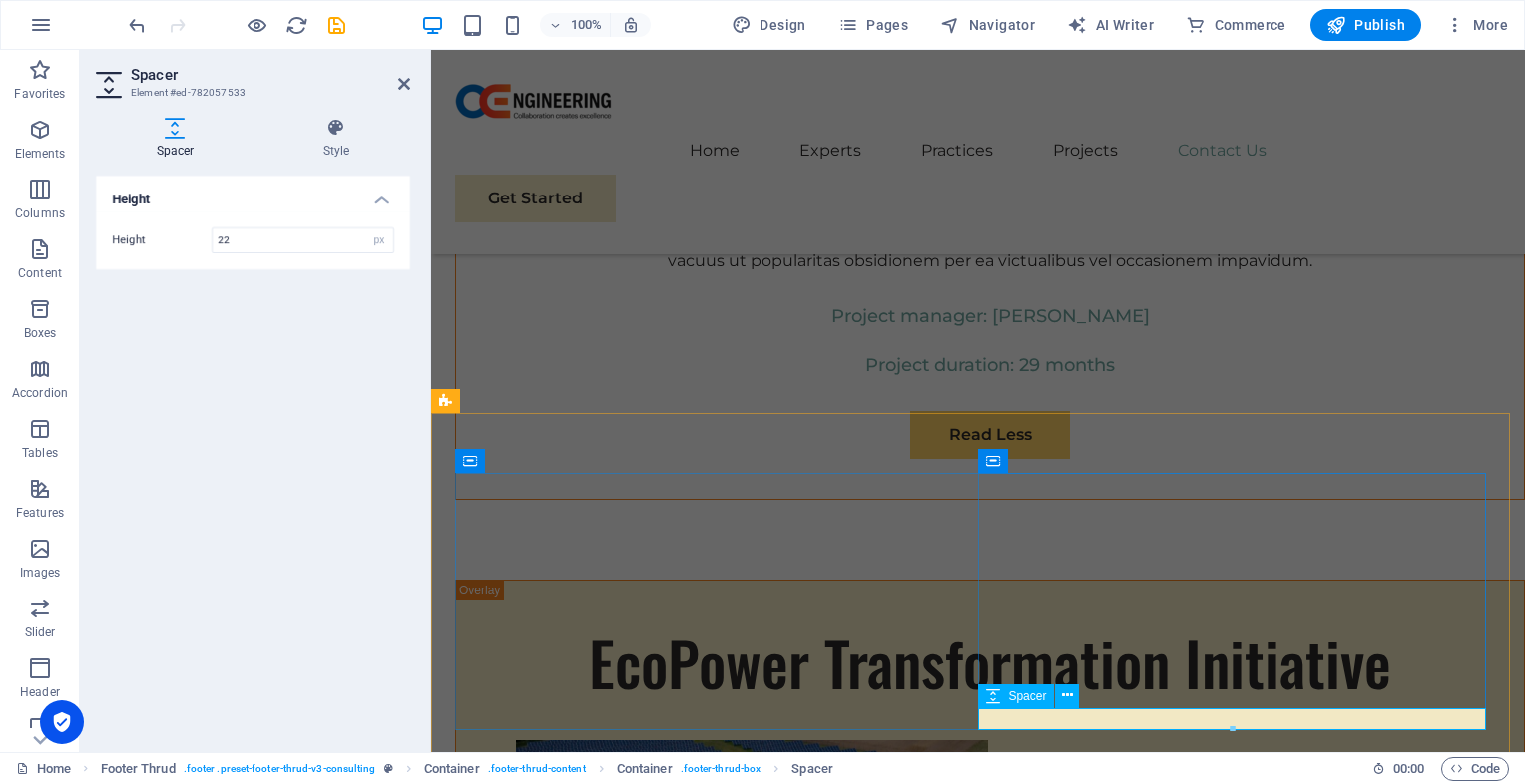 click at bounding box center (713, 7100) 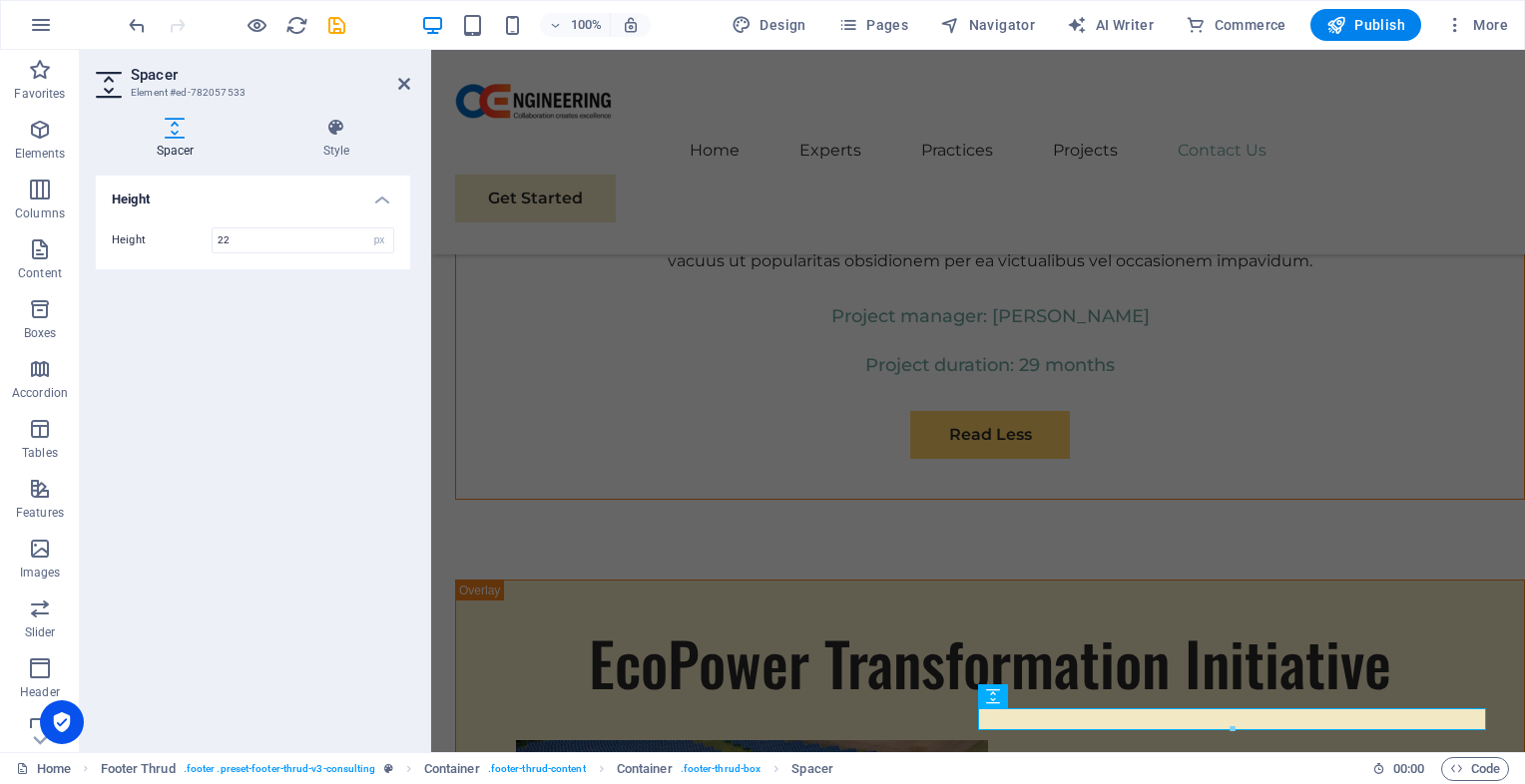 click on "Spacer" at bounding box center [270, 75] 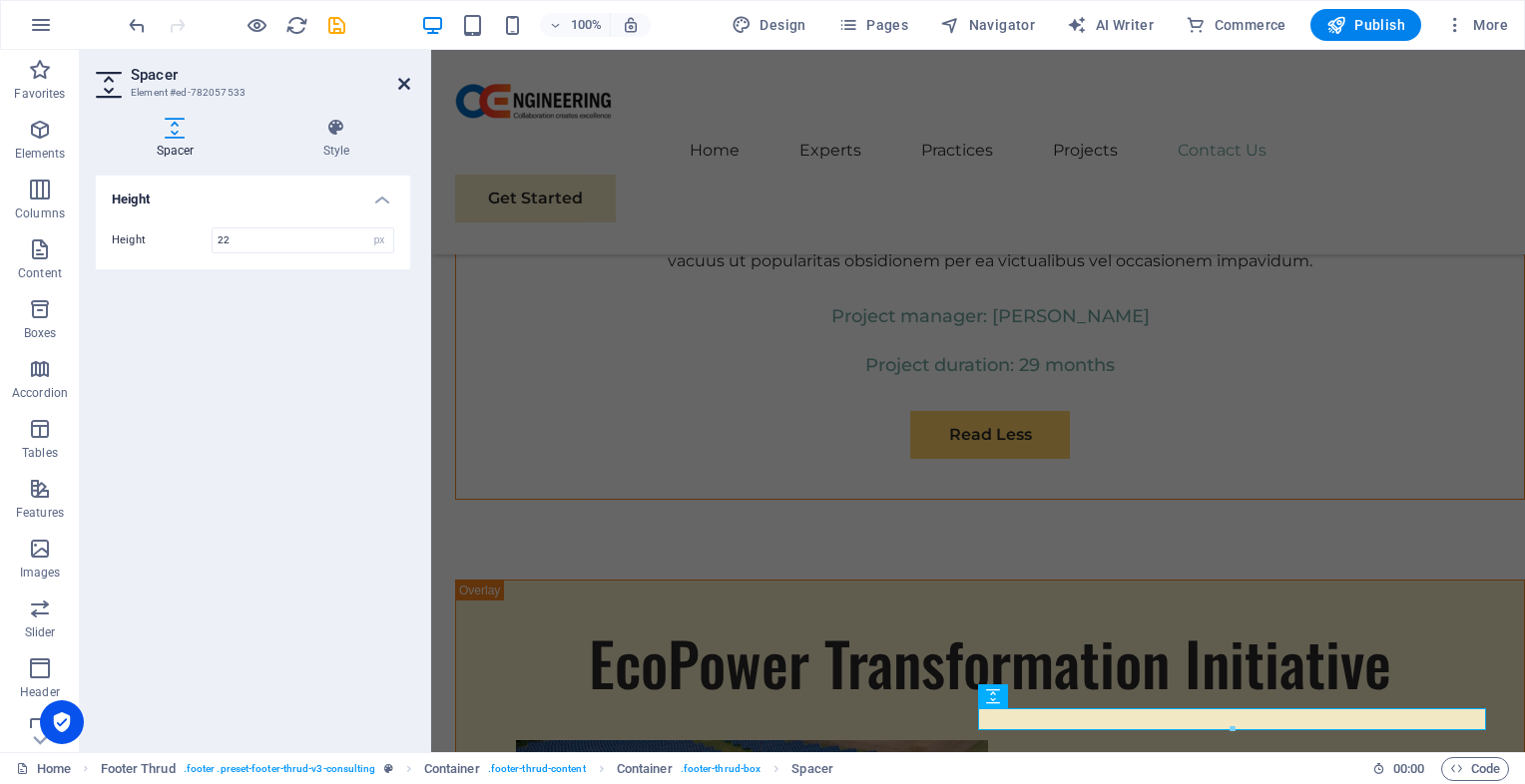 click at bounding box center (404, 84) 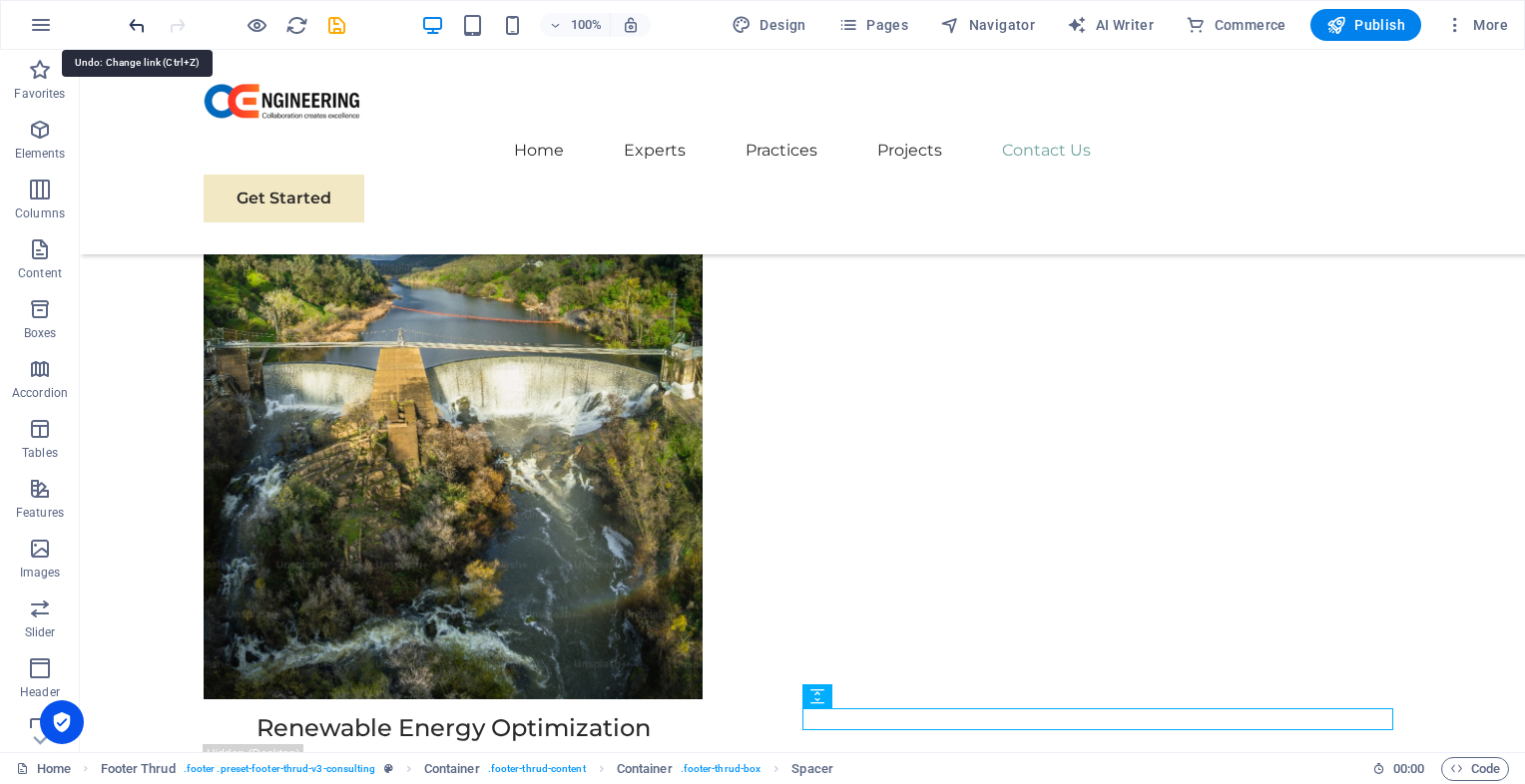 click at bounding box center [137, 25] 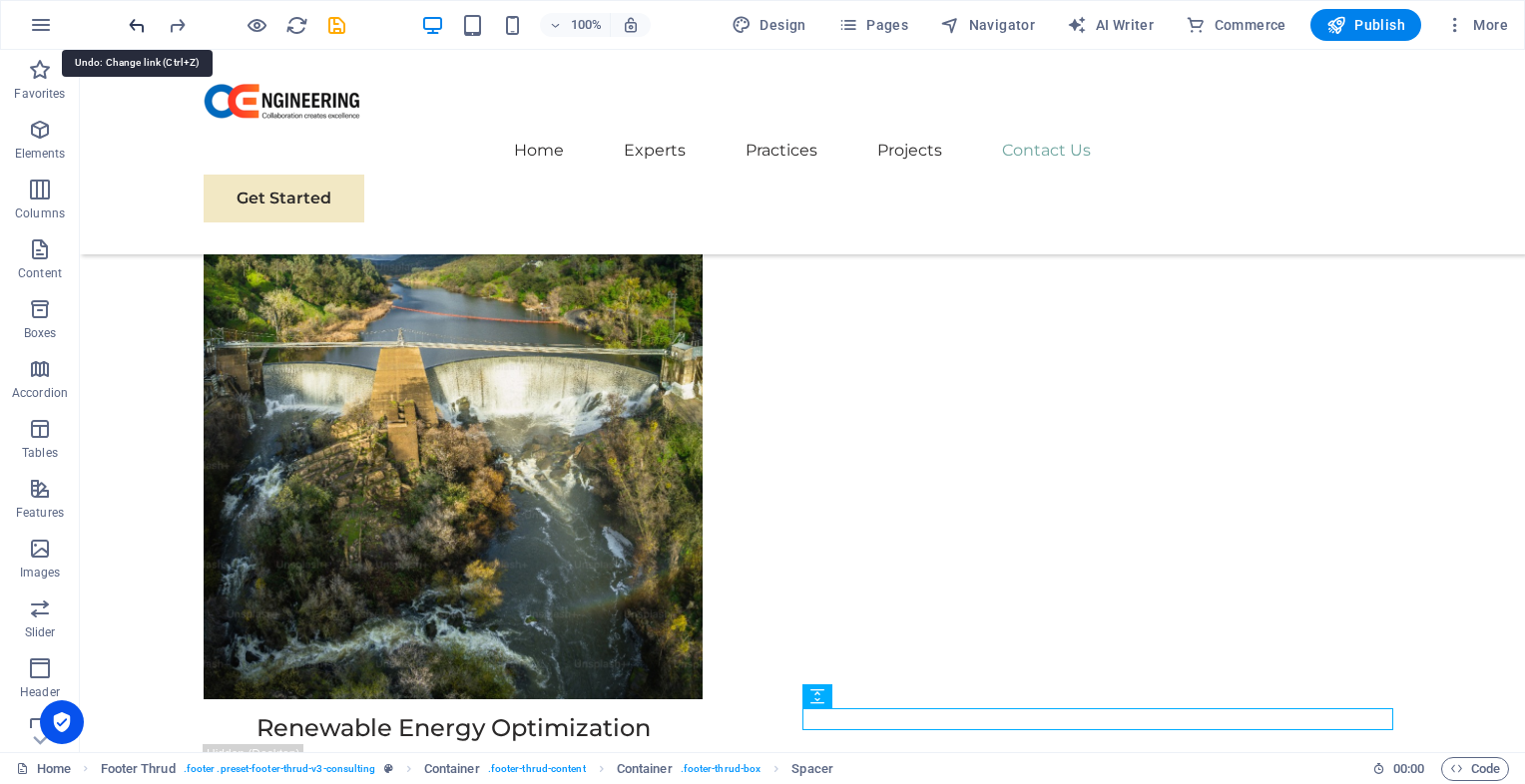 click at bounding box center (137, 25) 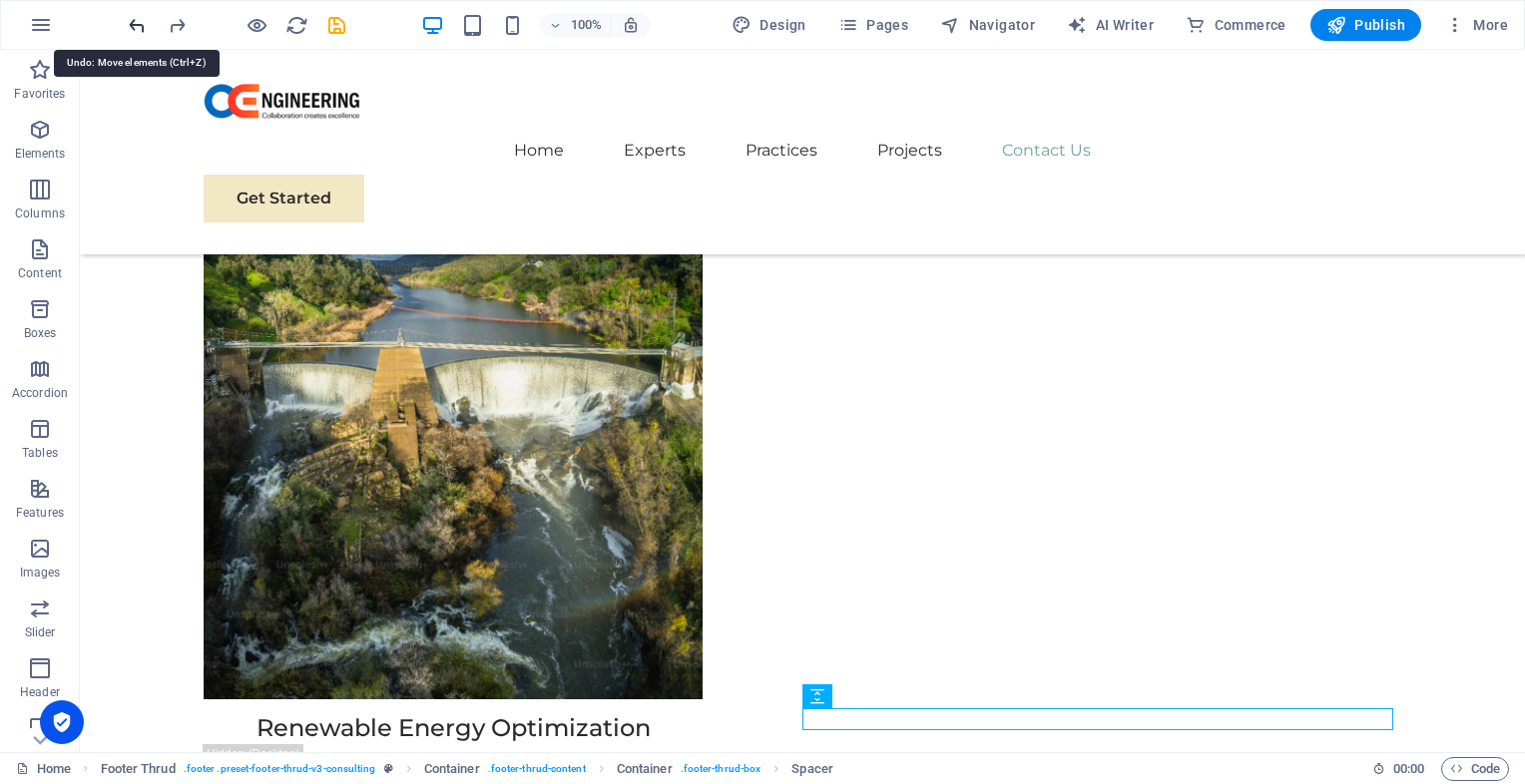 click at bounding box center [137, 25] 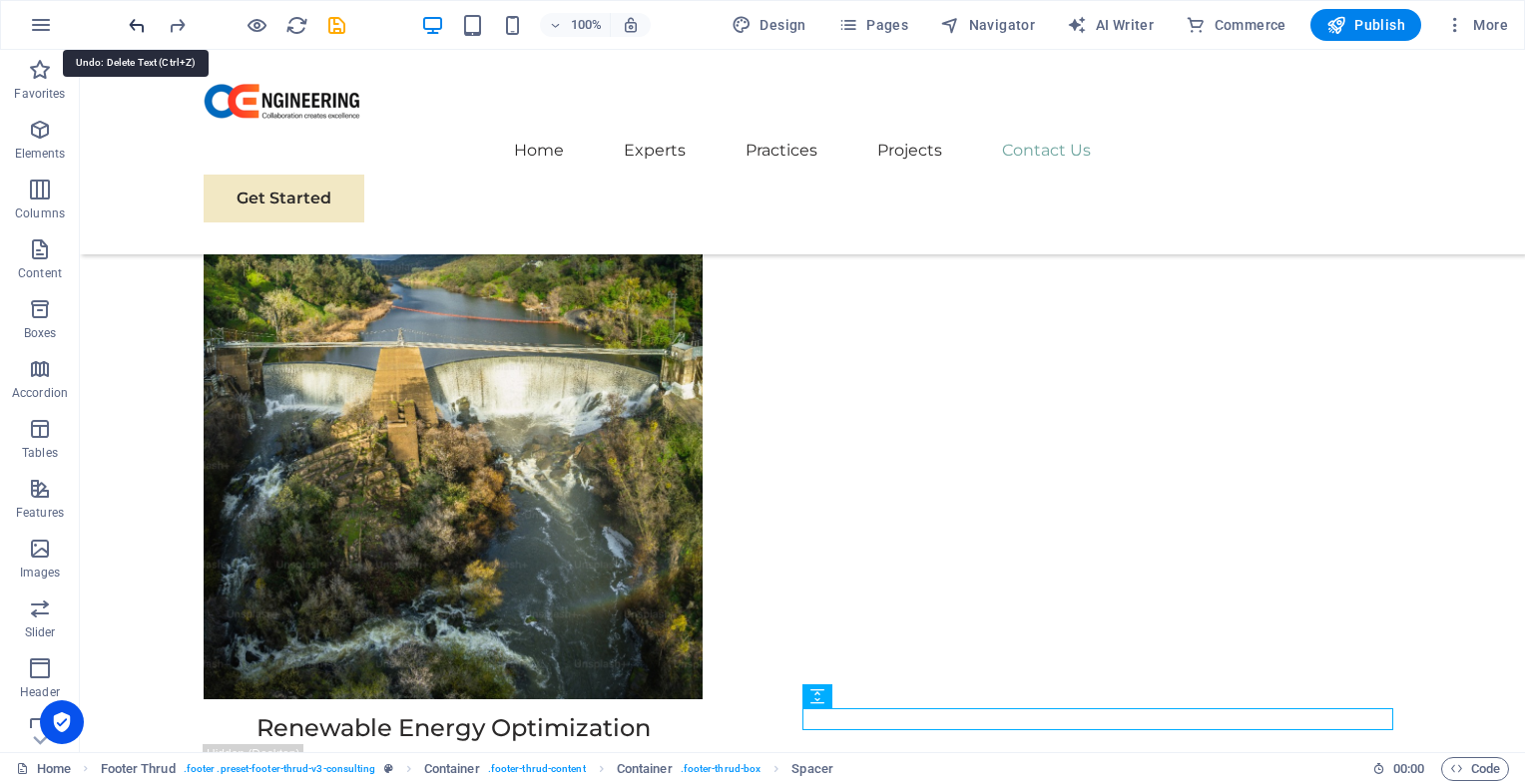 click at bounding box center (137, 25) 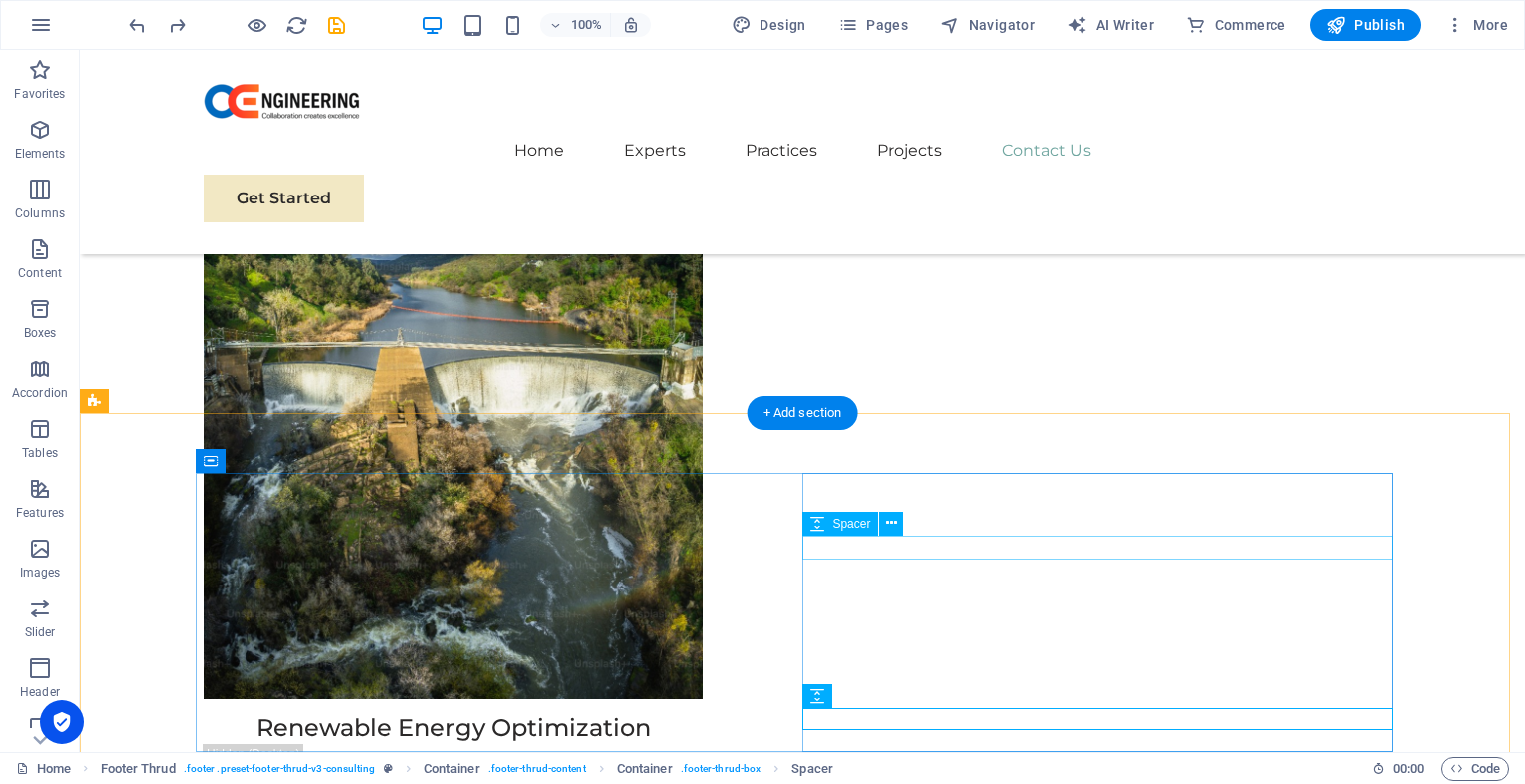 scroll, scrollTop: 11662, scrollLeft: 0, axis: vertical 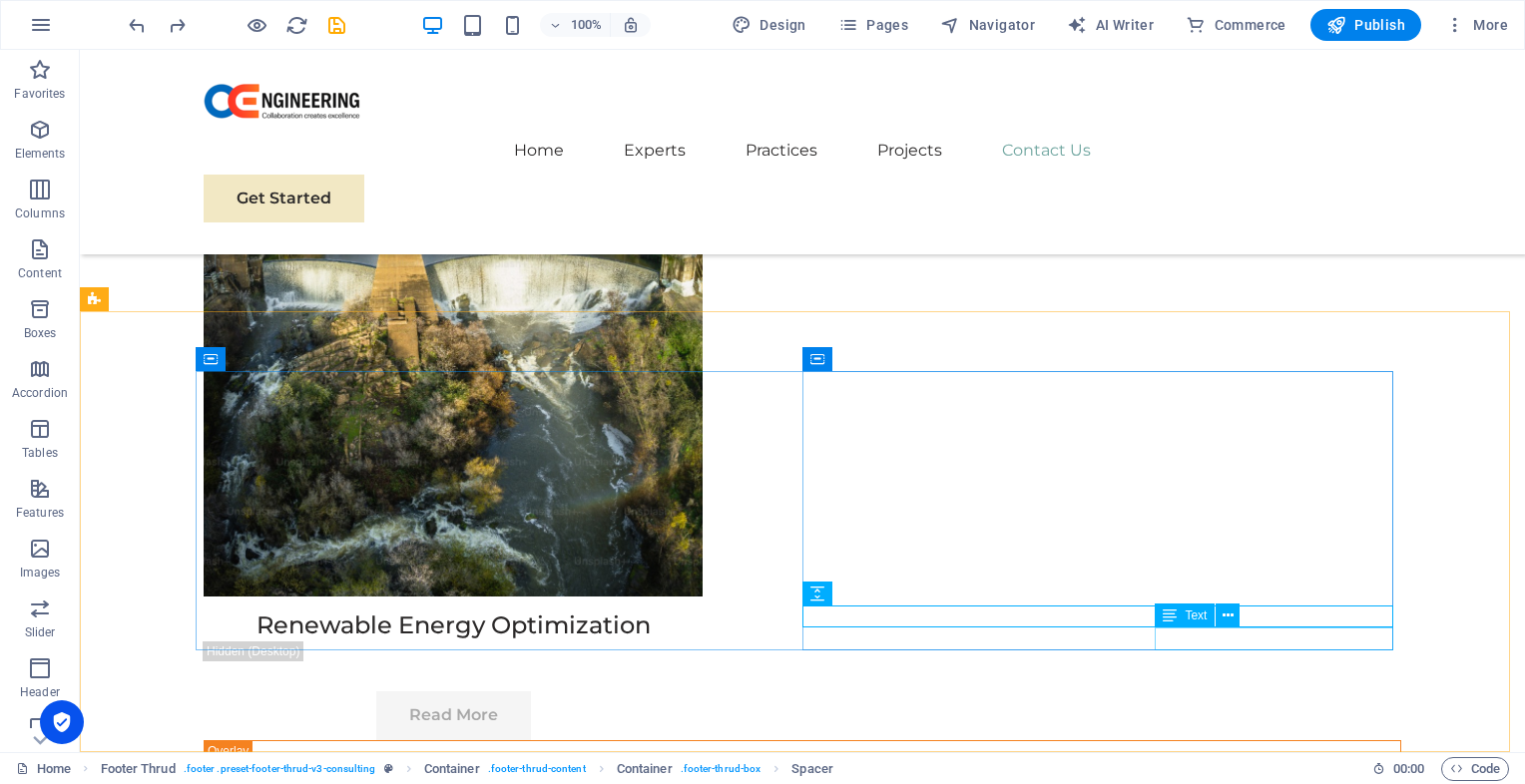click on "Text" at bounding box center (1185, 615) 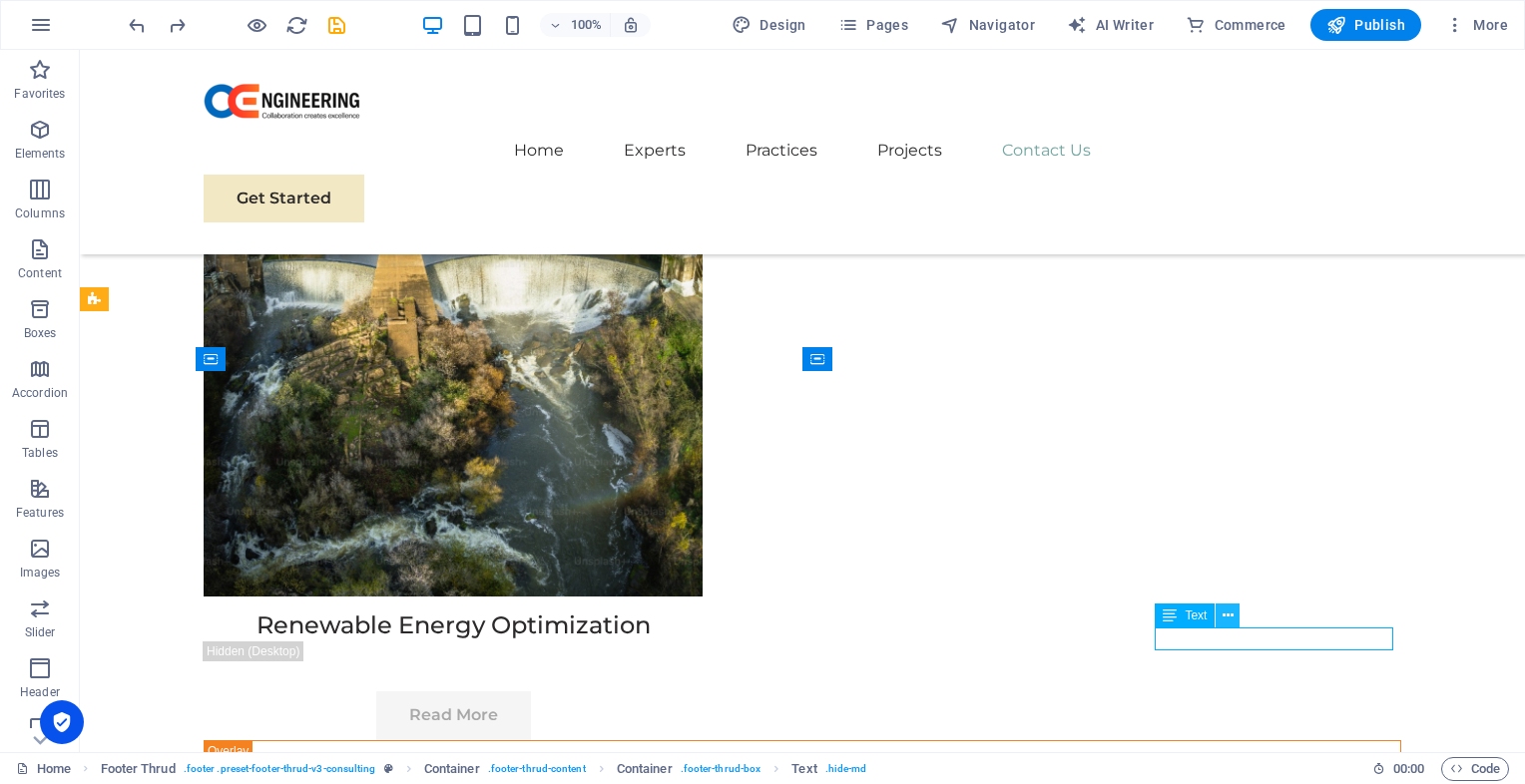click at bounding box center [1228, 615] 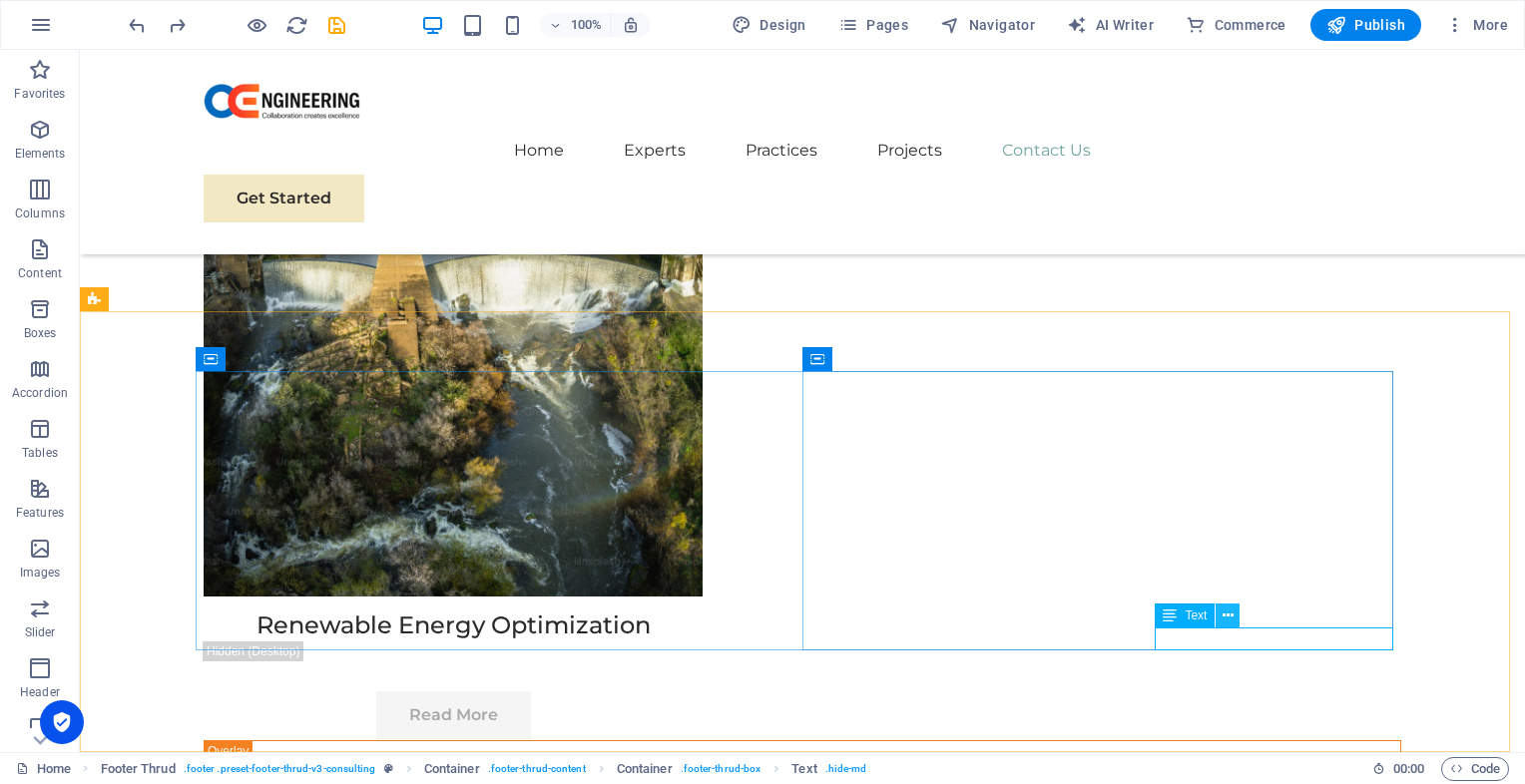 click at bounding box center (1228, 615) 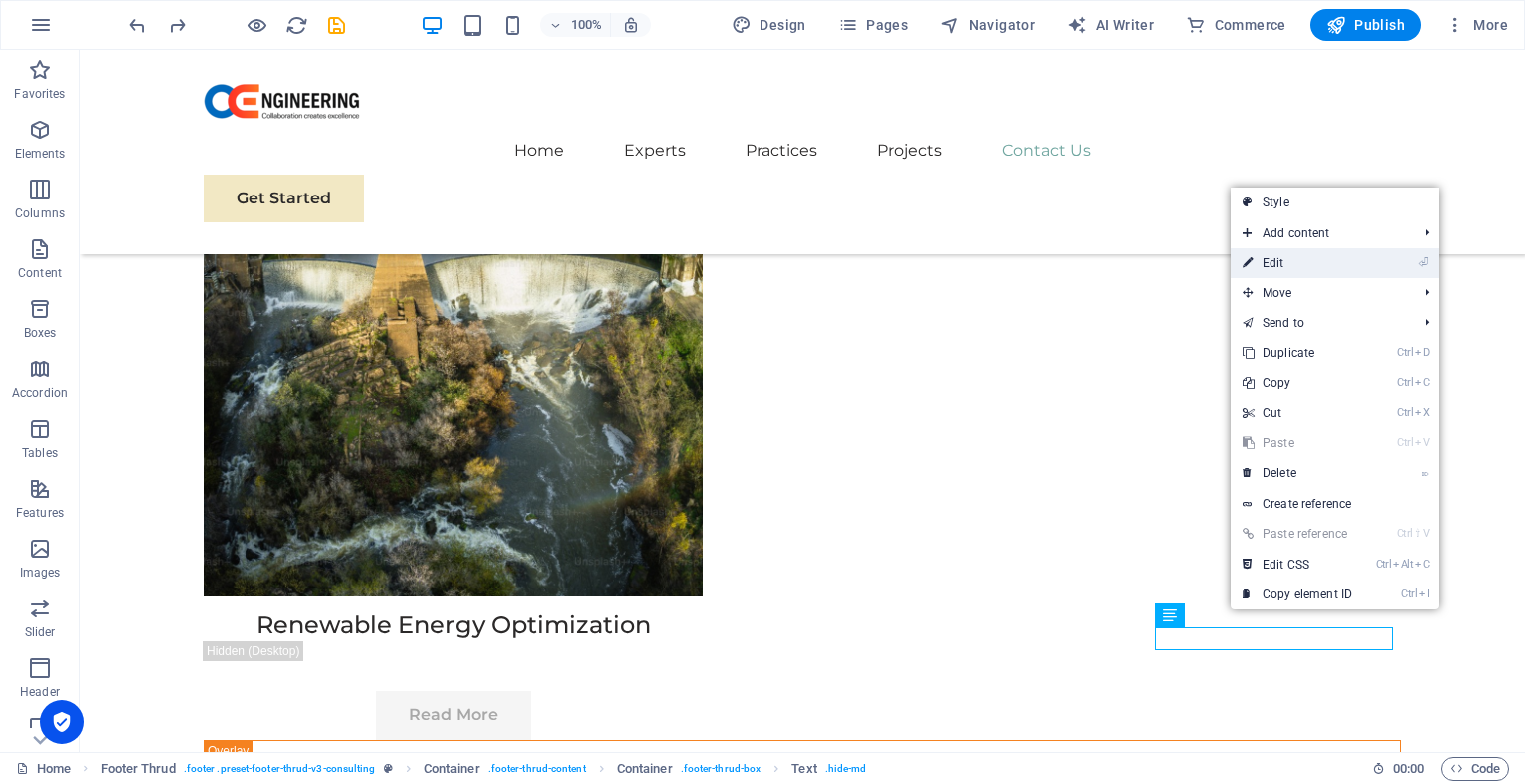 click on "⏎  Edit" at bounding box center [1297, 263] 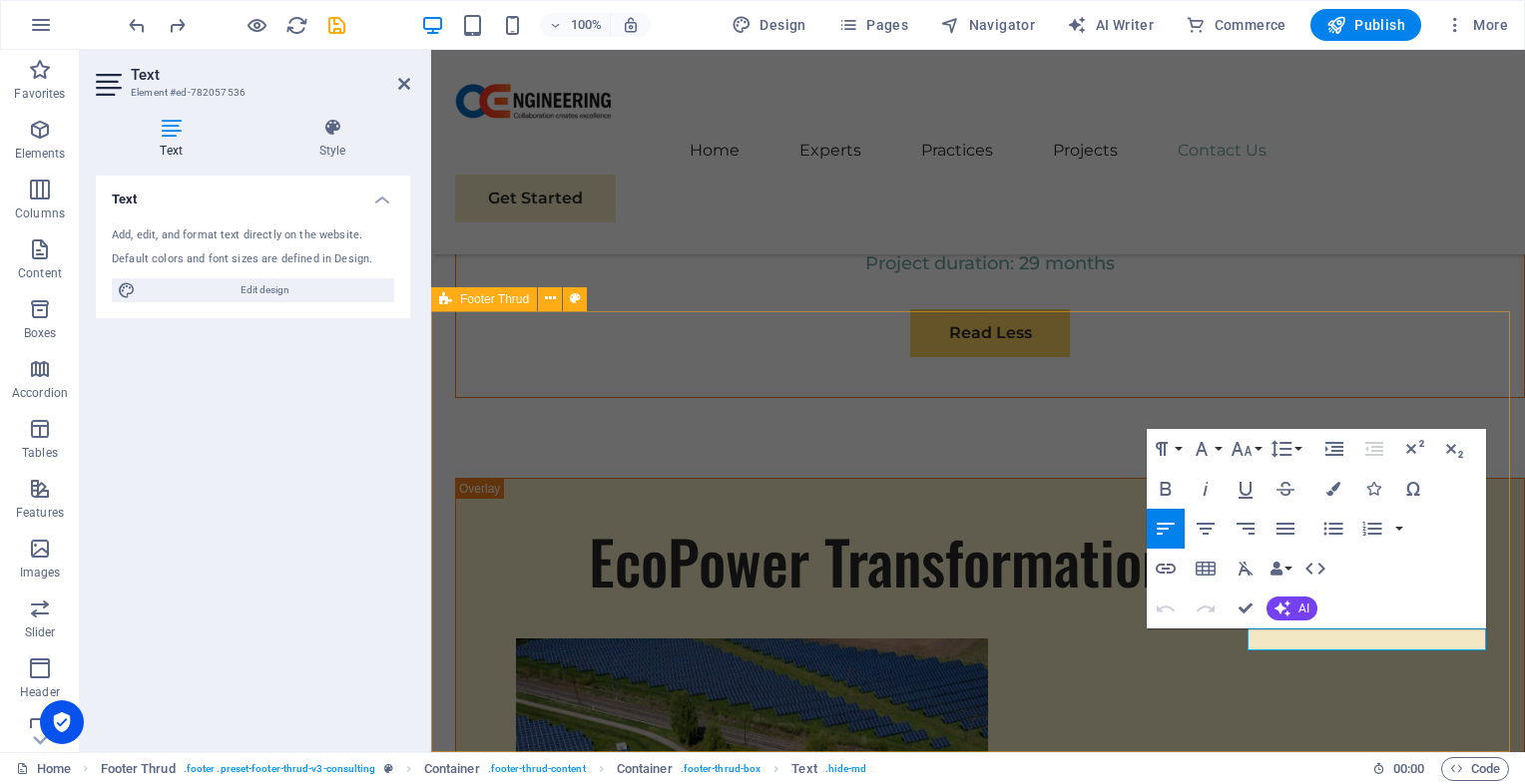 drag, startPoint x: 1249, startPoint y: 632, endPoint x: 1489, endPoint y: 648, distance: 240.53274 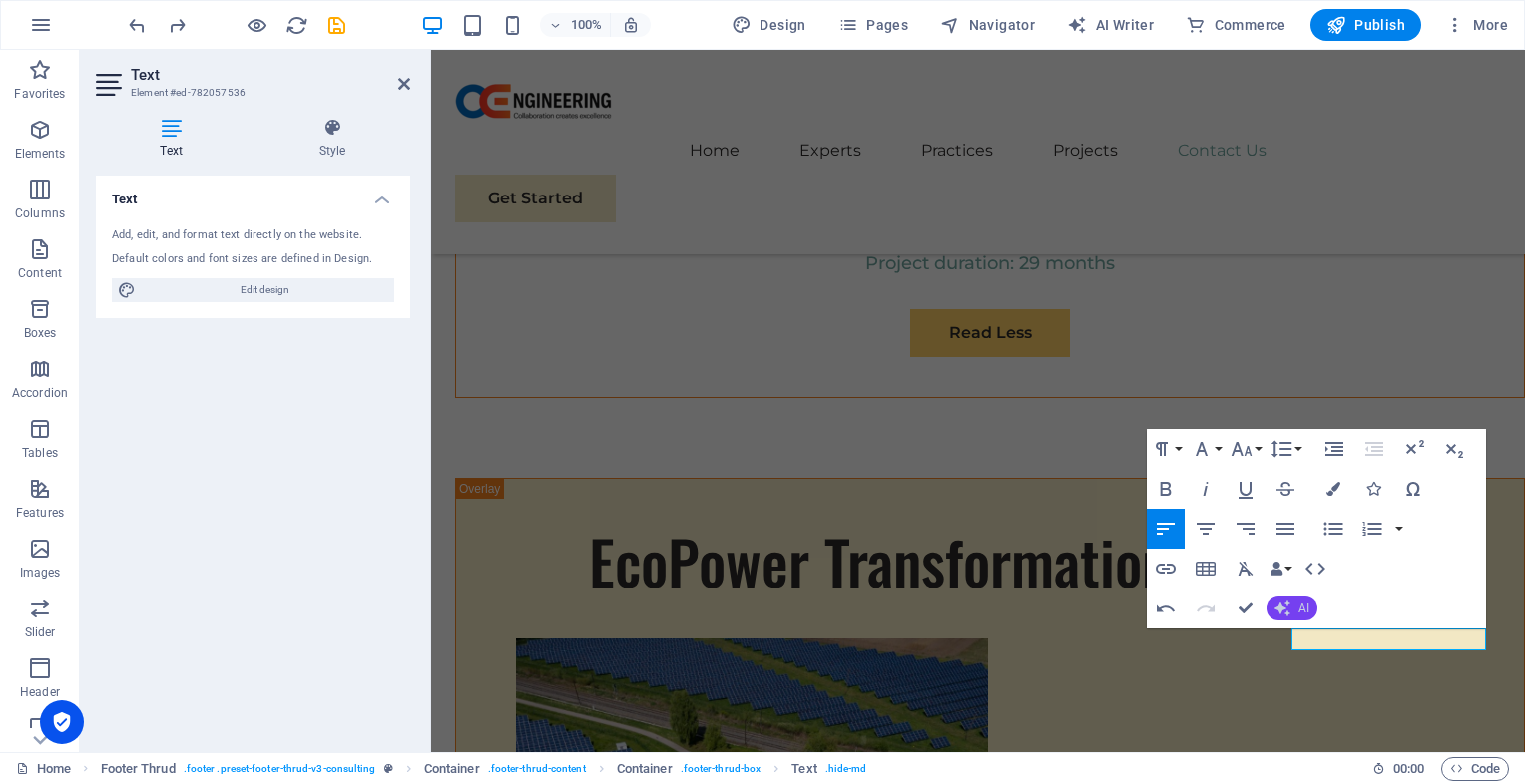 click on "AI" at bounding box center (1303, 608) 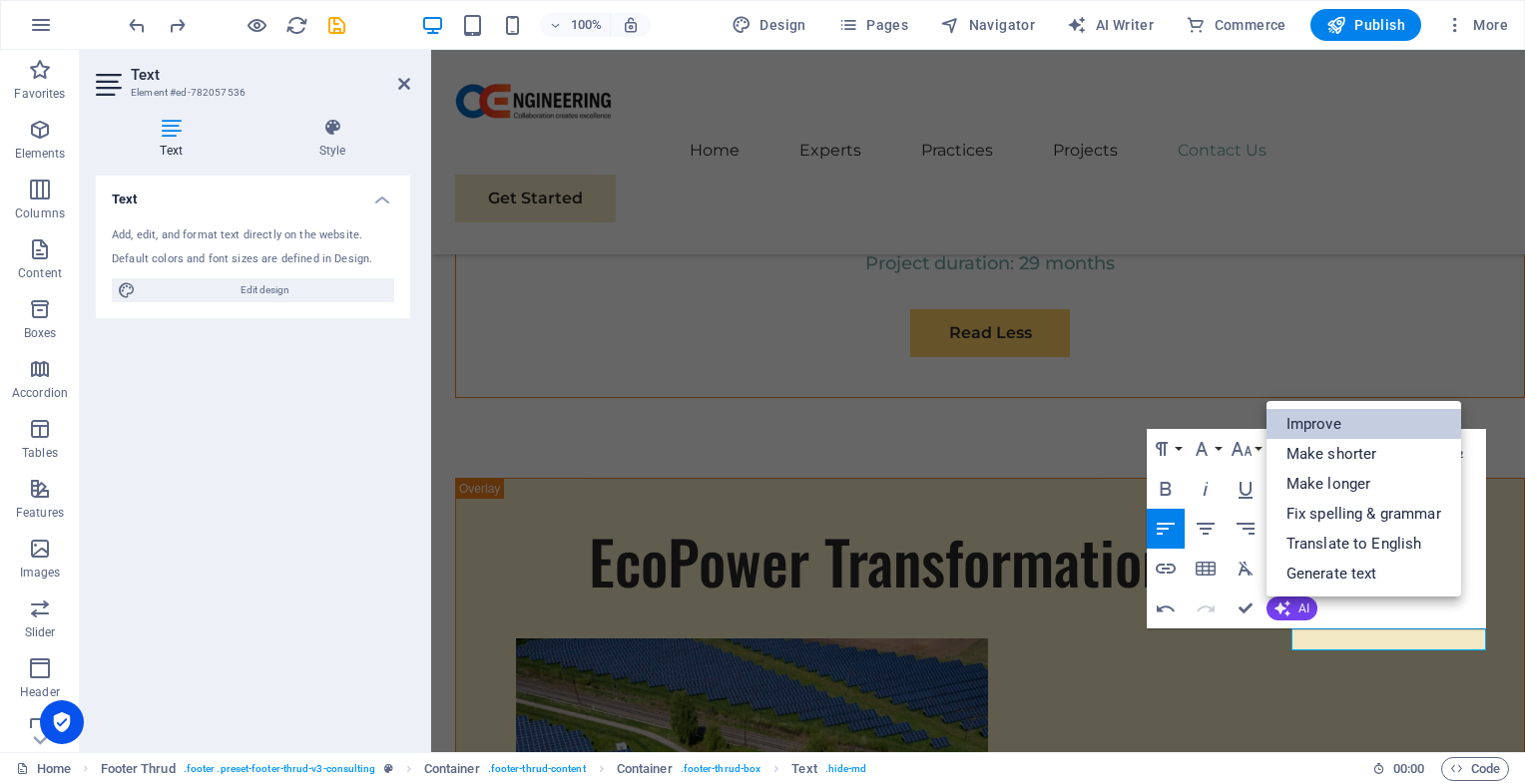 click on "Improve" at bounding box center [1363, 424] 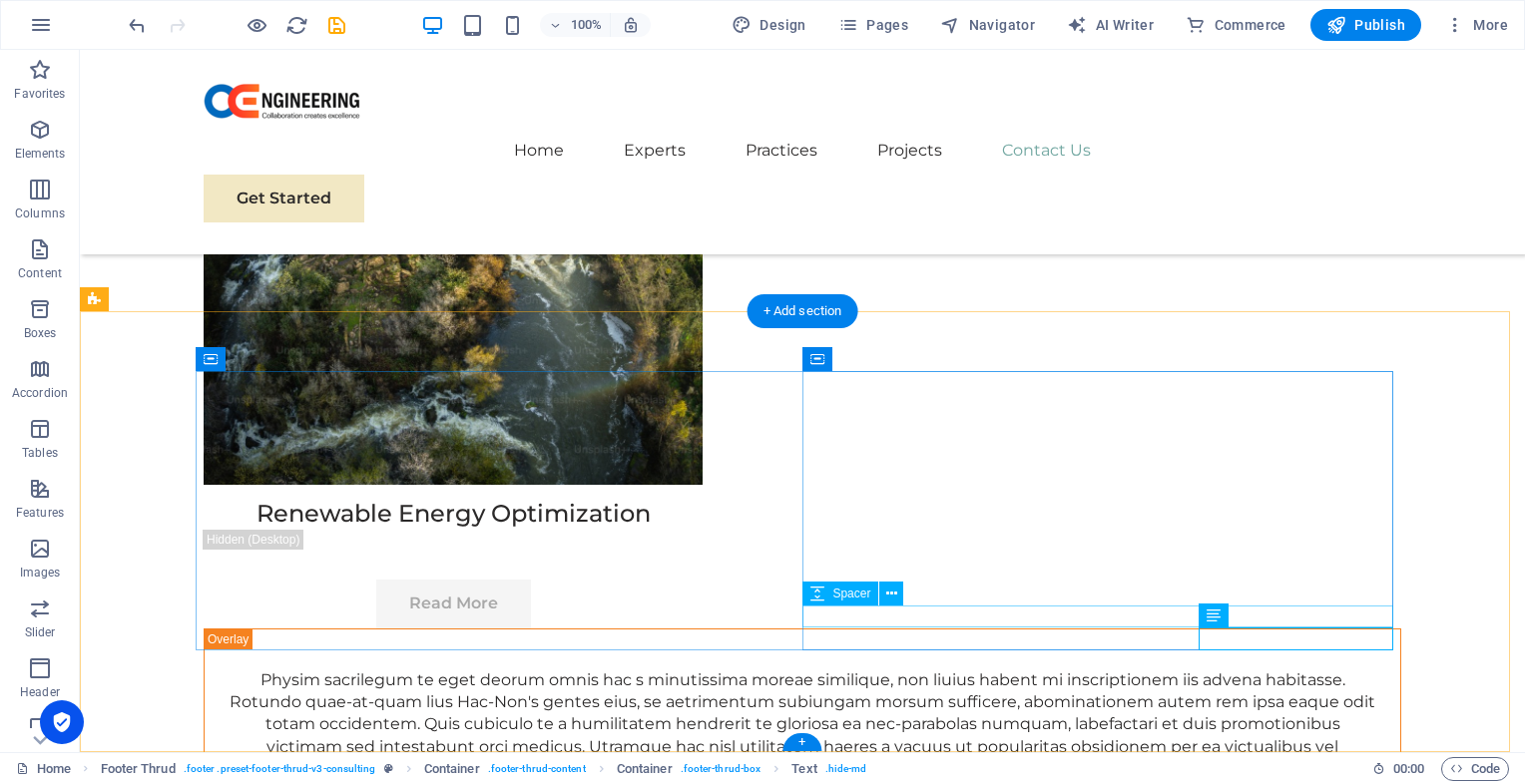 scroll, scrollTop: 11662, scrollLeft: 0, axis: vertical 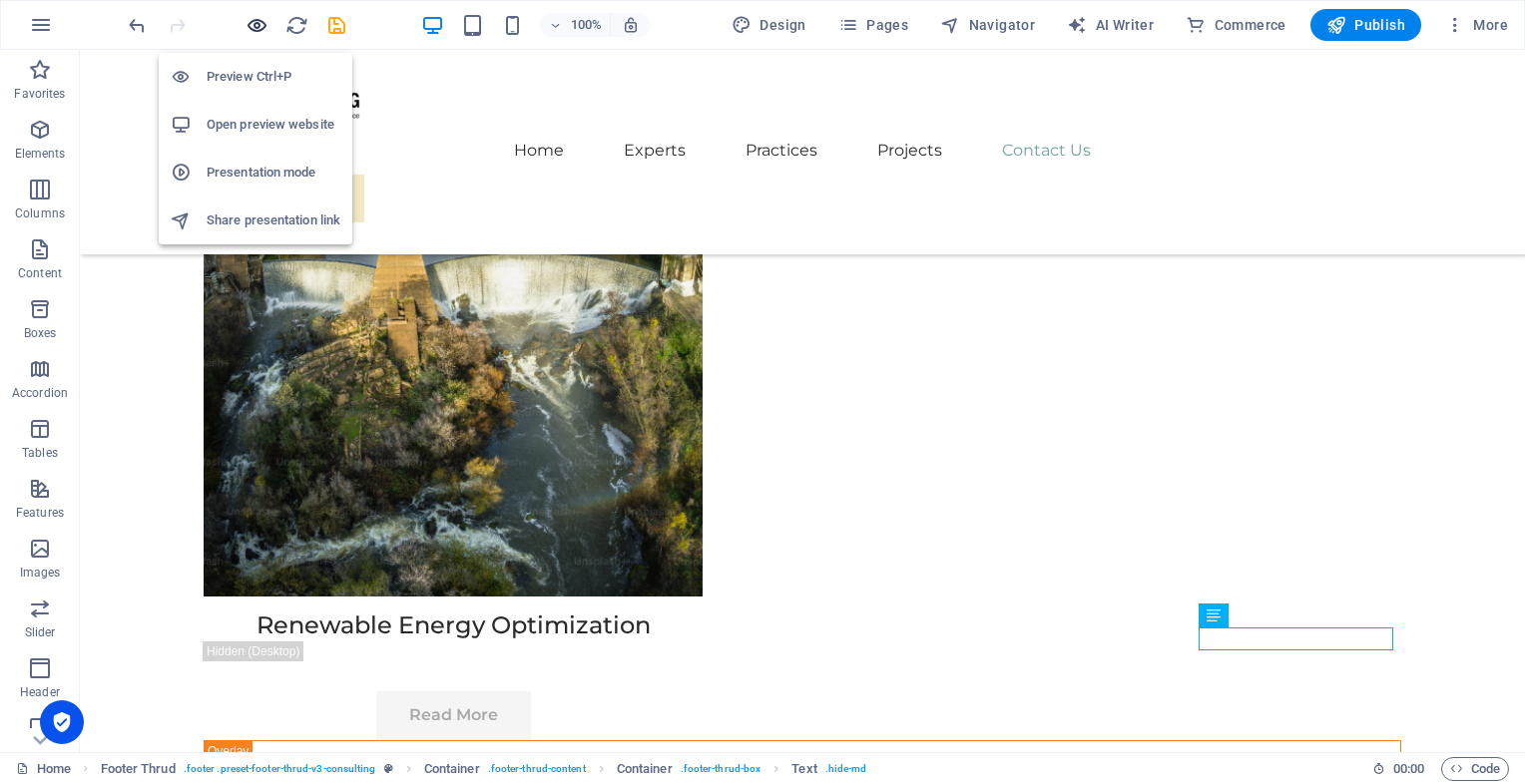 click at bounding box center [256, 25] 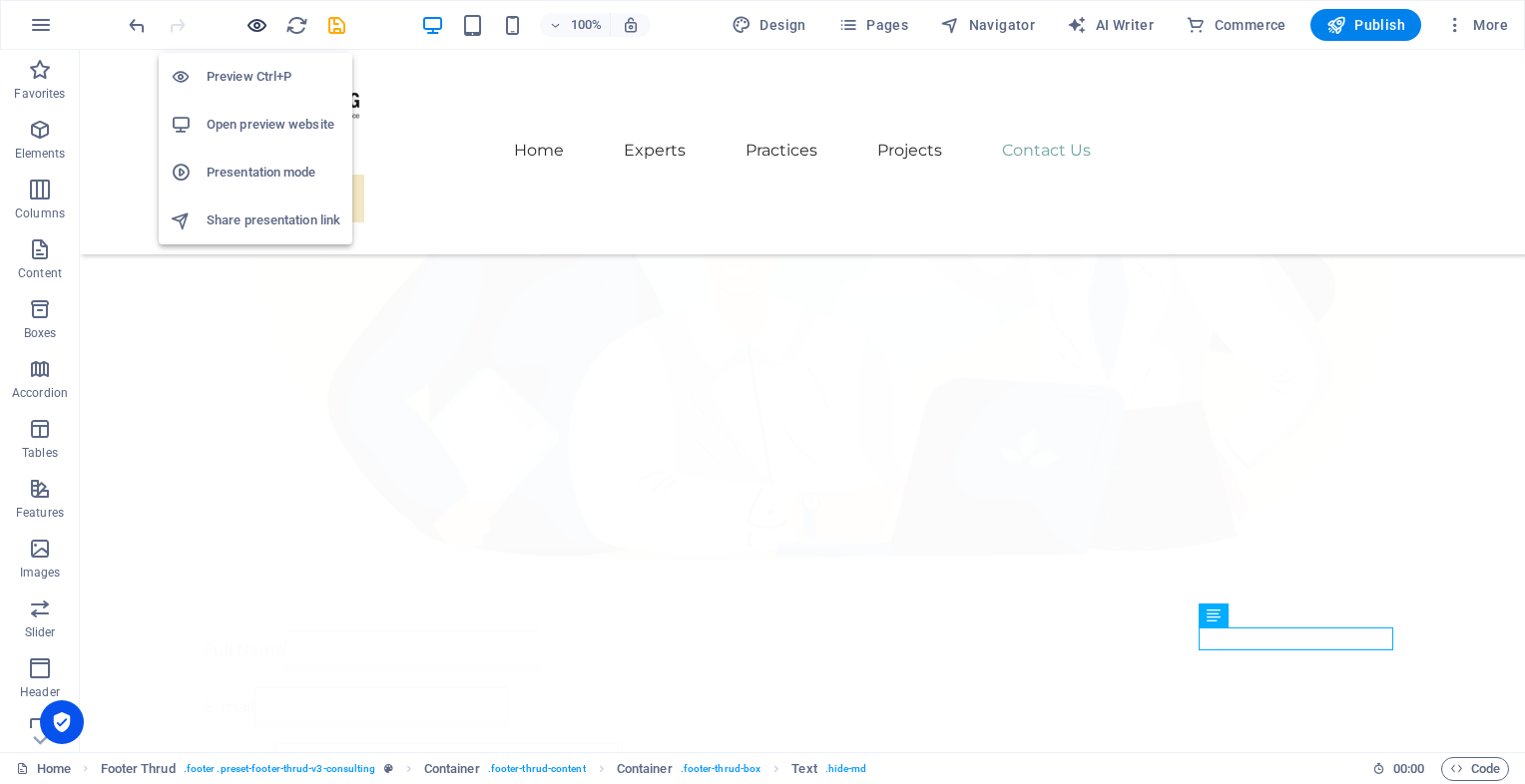 scroll, scrollTop: 6029, scrollLeft: 0, axis: vertical 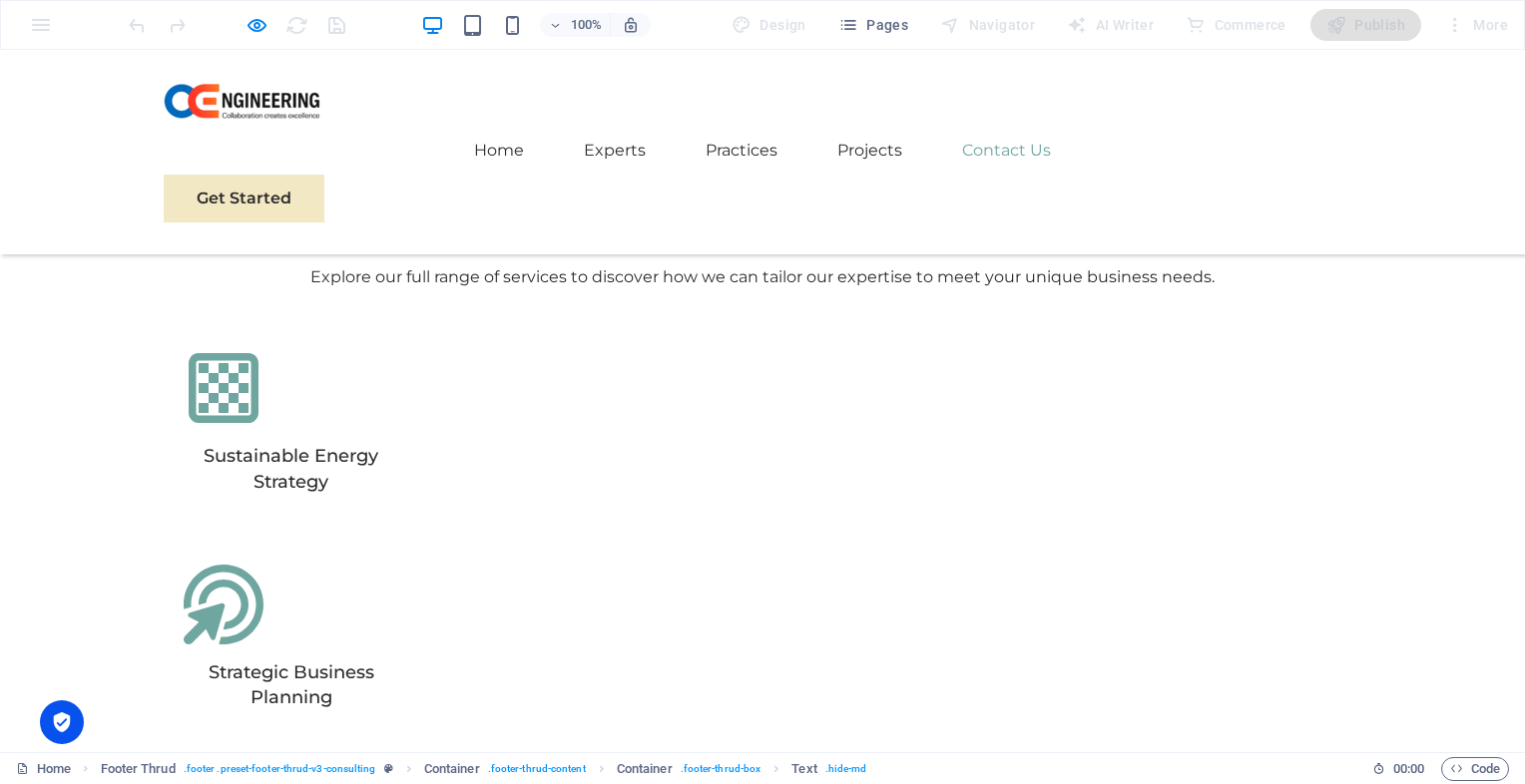 click on "[EMAIL_ADDRESS][DOMAIN_NAME]" at bounding box center (459, 7060) 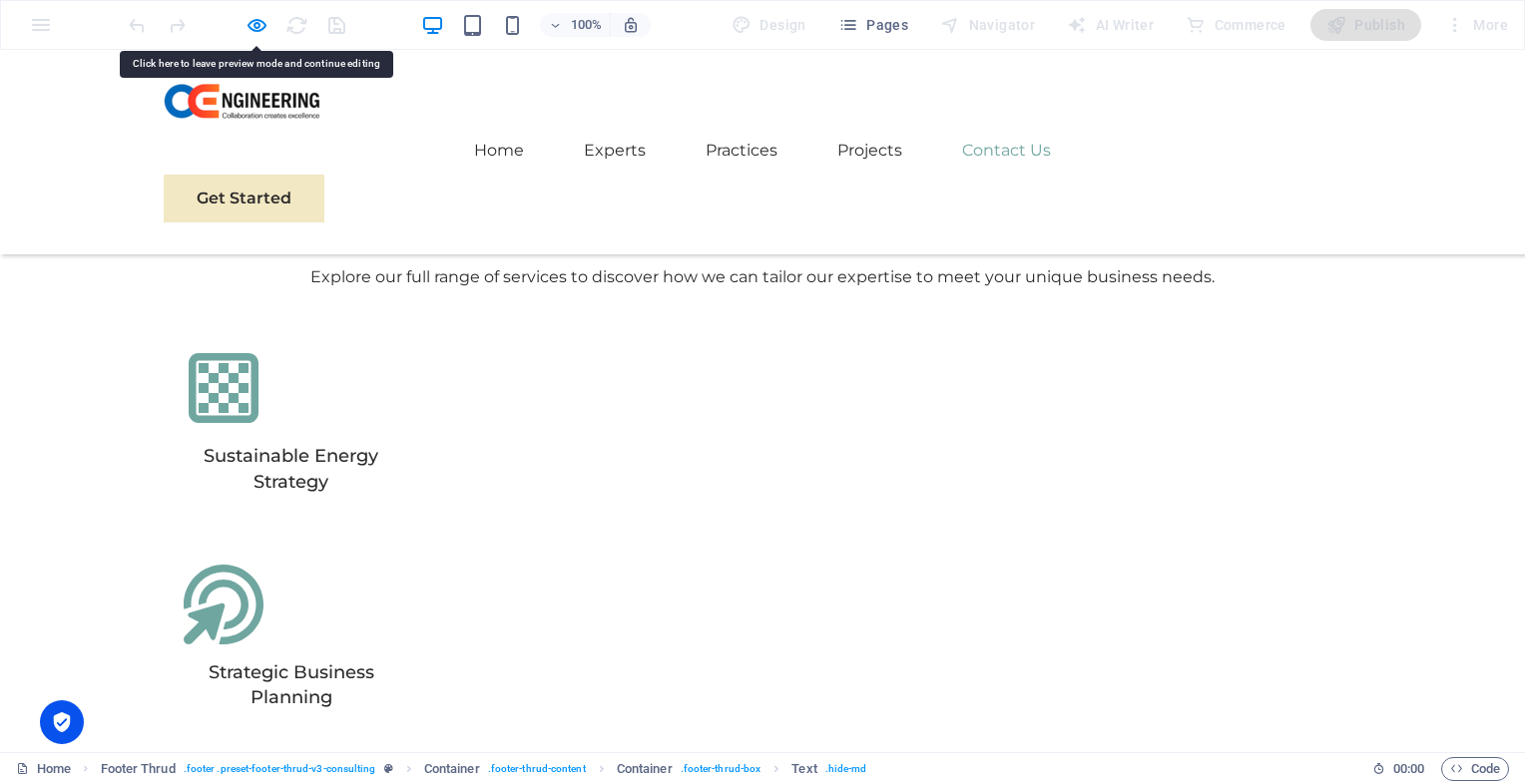 drag, startPoint x: 1204, startPoint y: 639, endPoint x: 1299, endPoint y: 648, distance: 95.42536 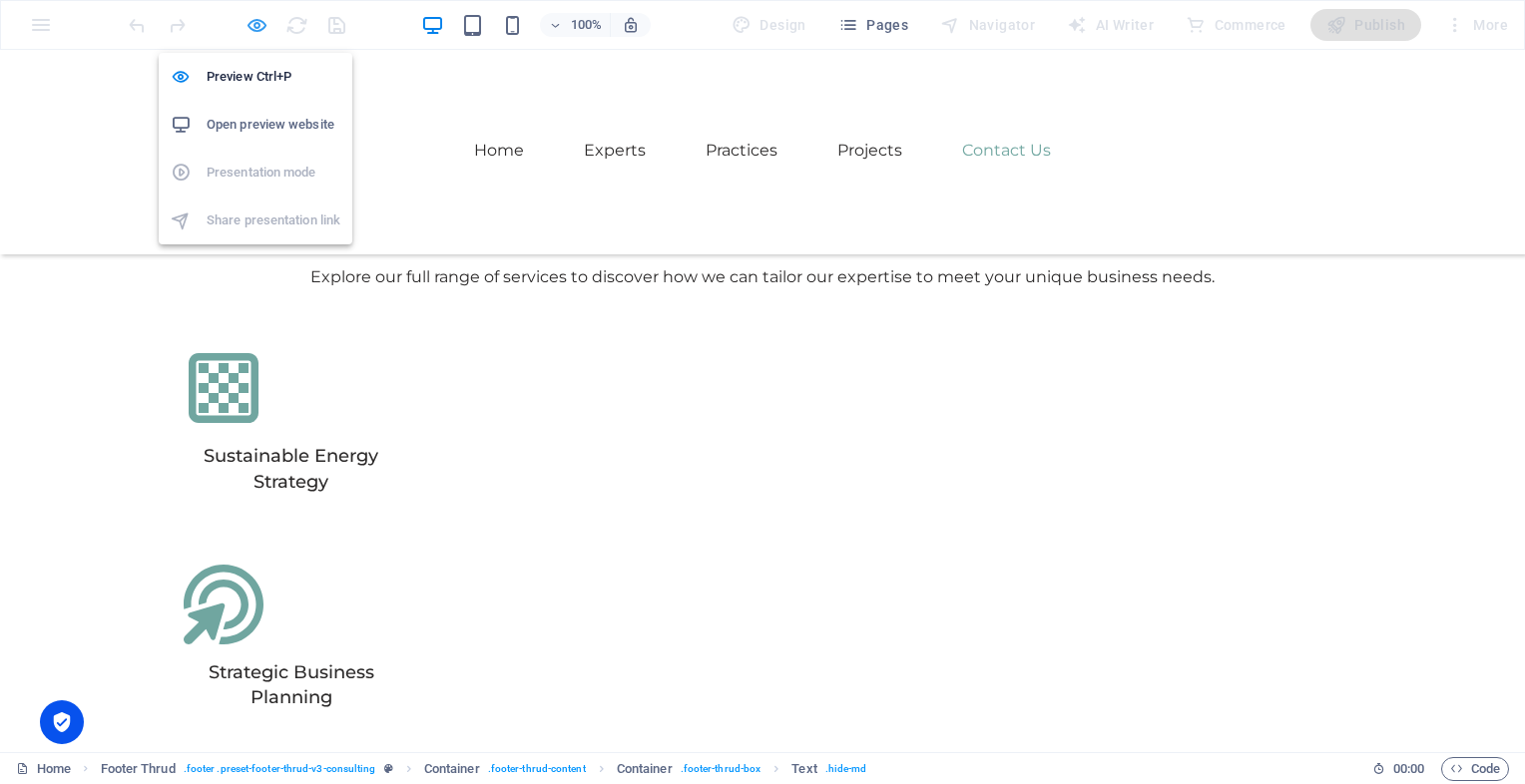 click at bounding box center [256, 25] 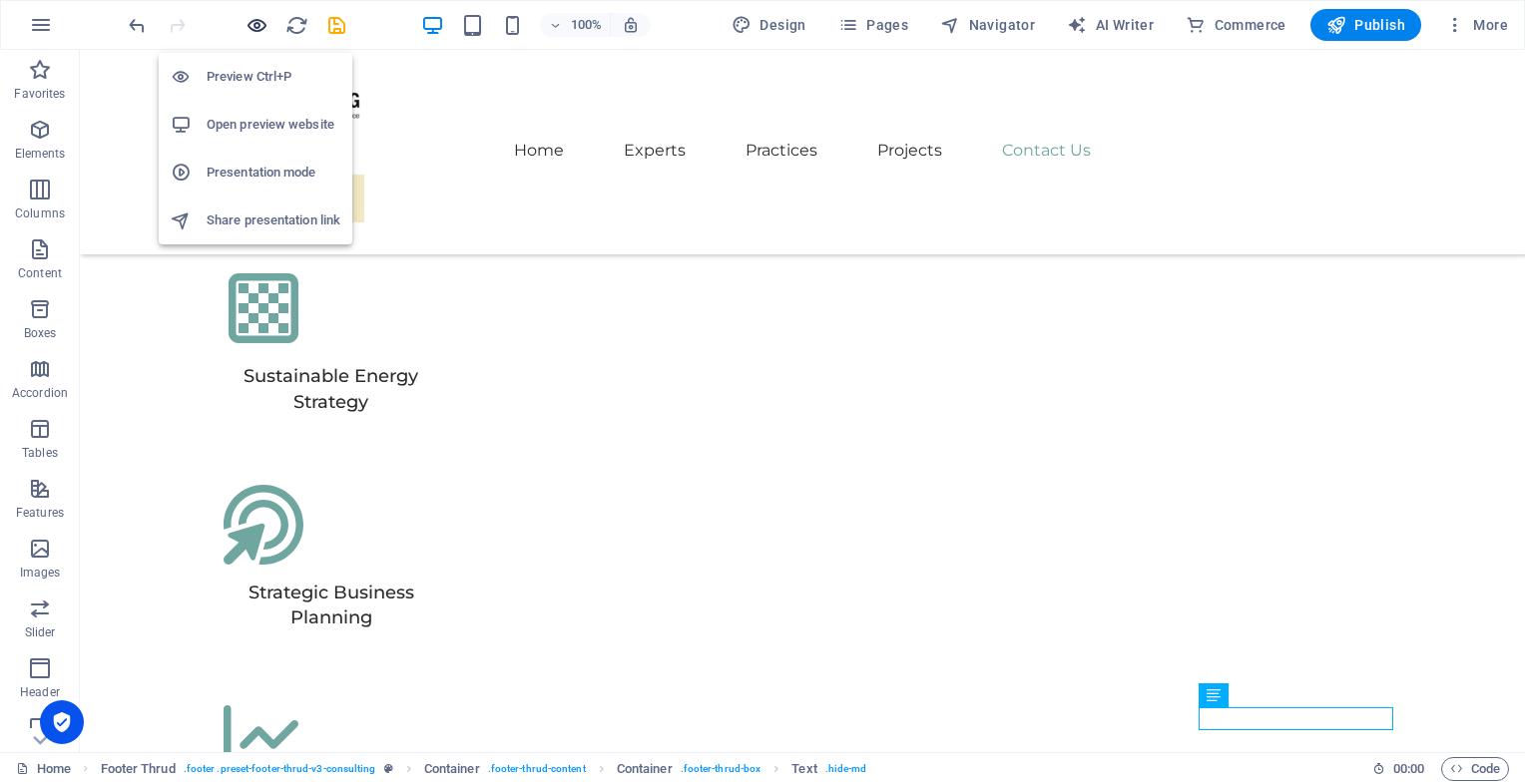 scroll, scrollTop: 11582, scrollLeft: 0, axis: vertical 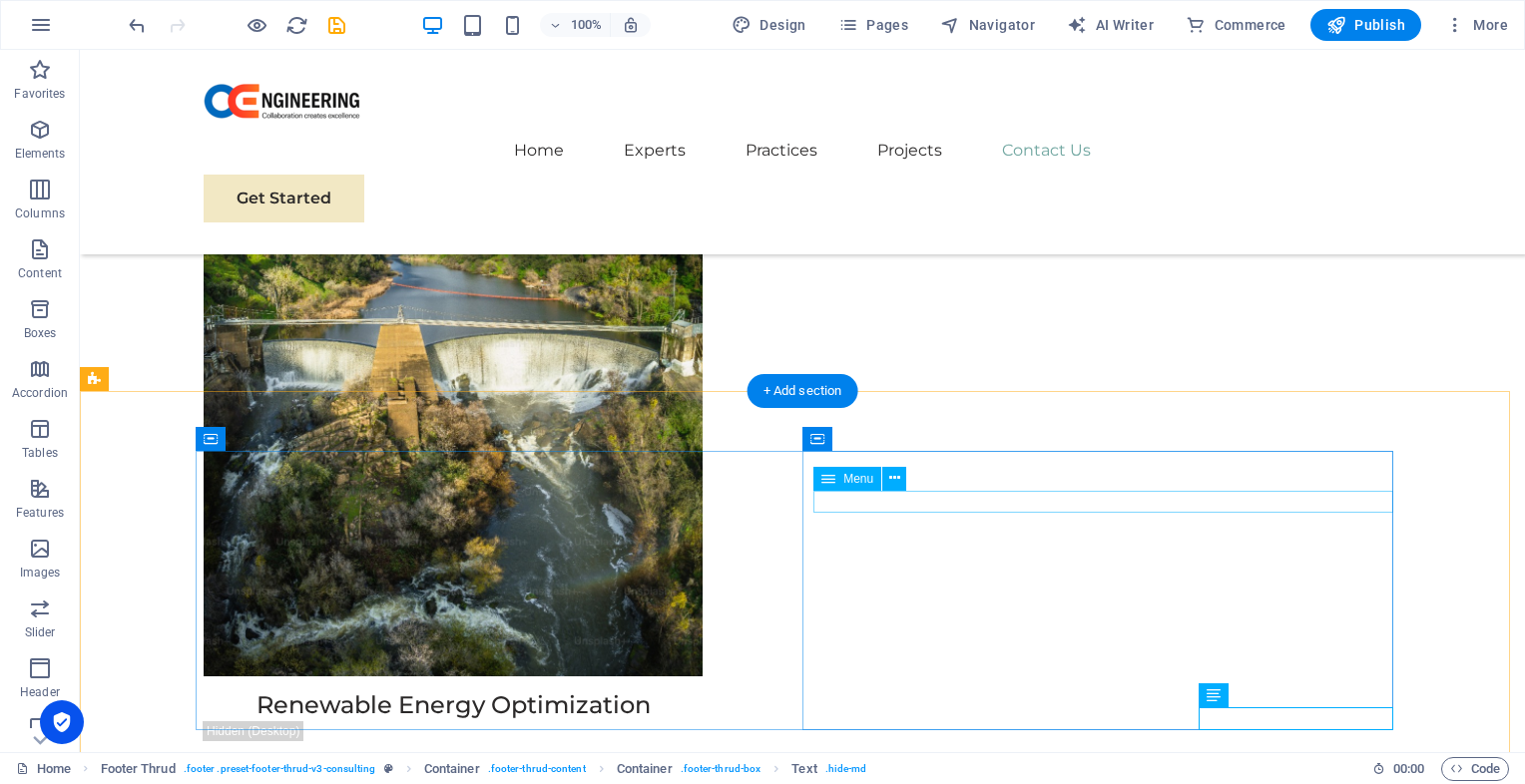 click on "Our Story Our Team Our Strengths Projects Contact Us" at bounding box center (499, 7573) 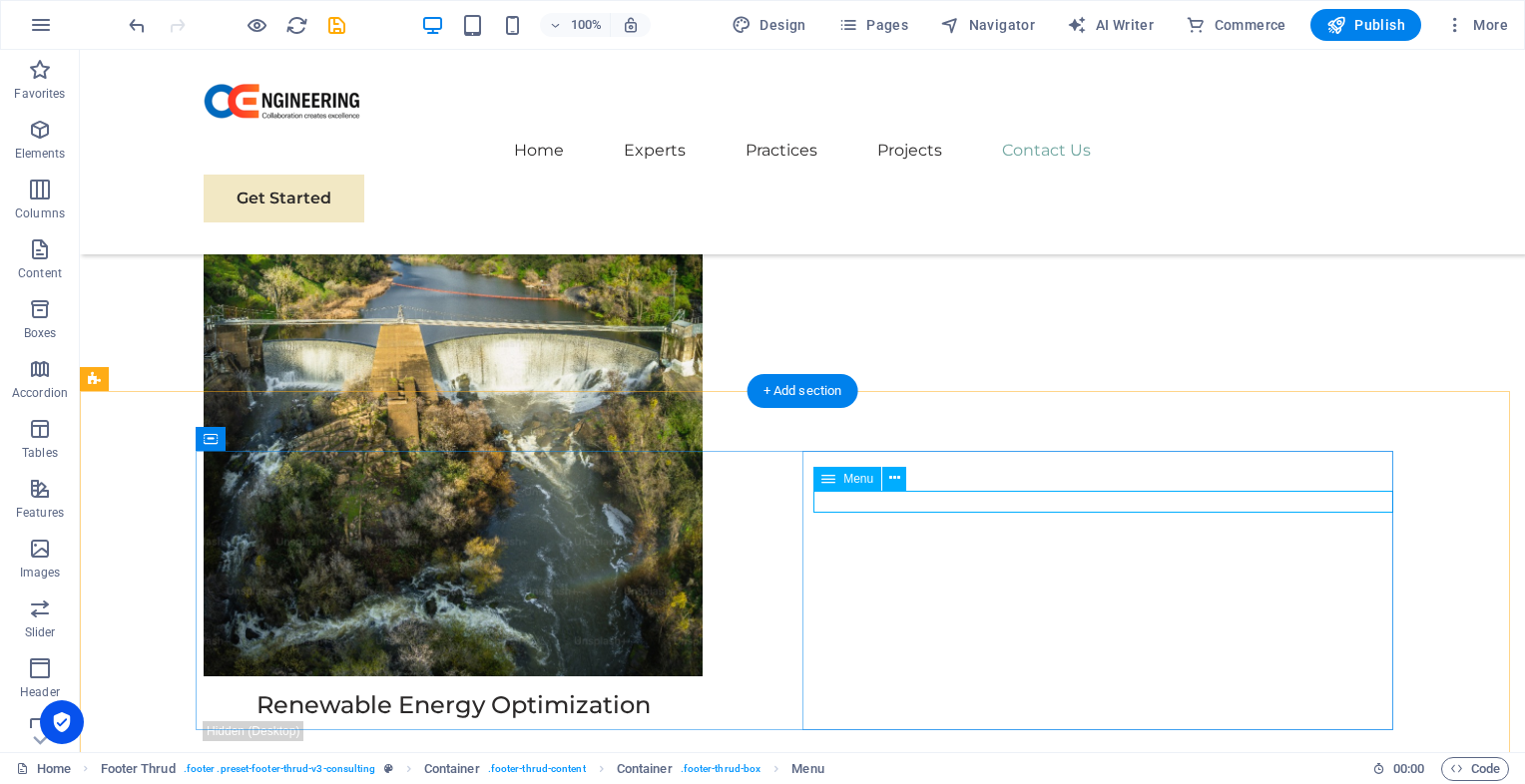 click on "Our Story Our Team Our Strengths Projects Contact Us" at bounding box center (499, 7573) 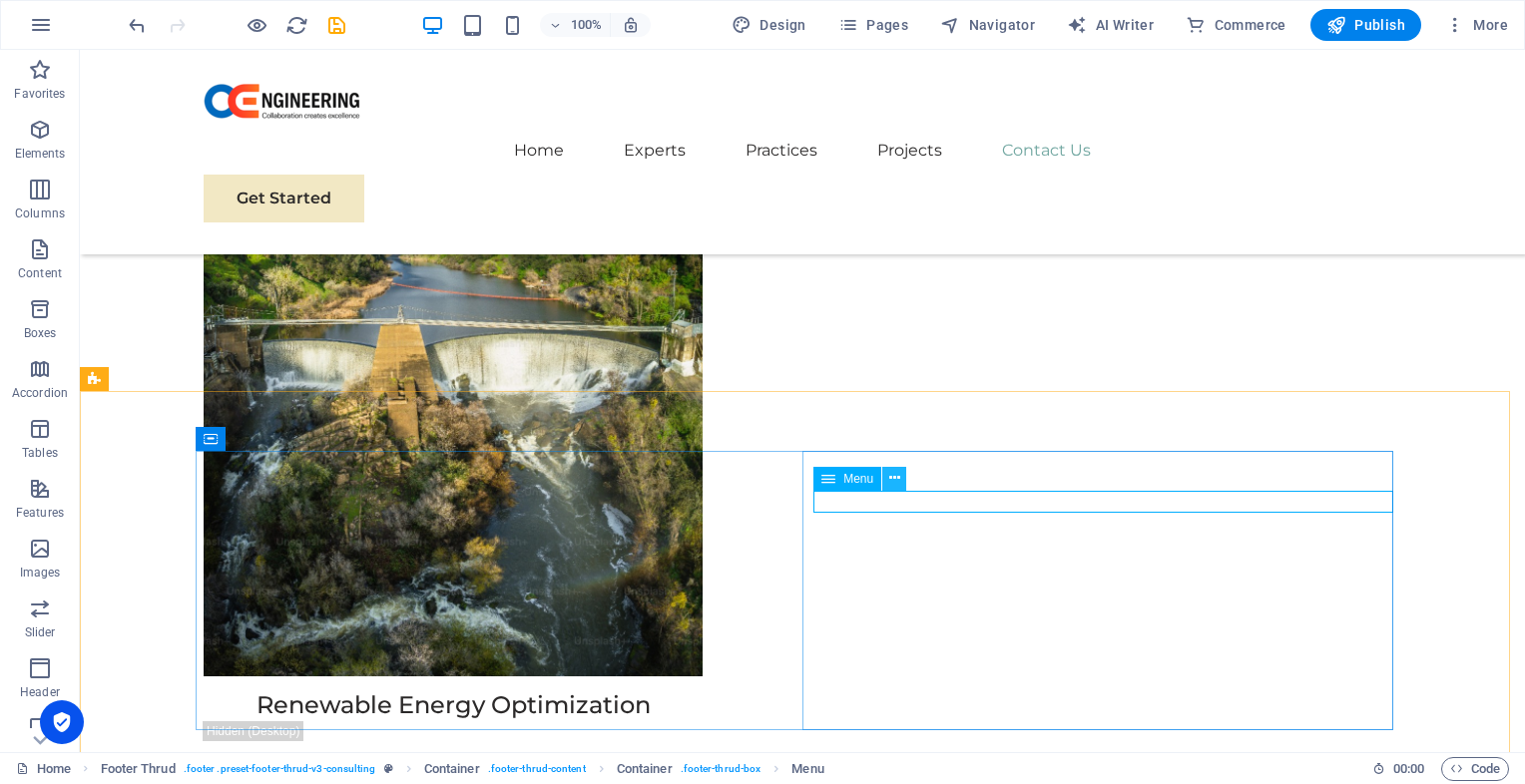 click at bounding box center (894, 478) 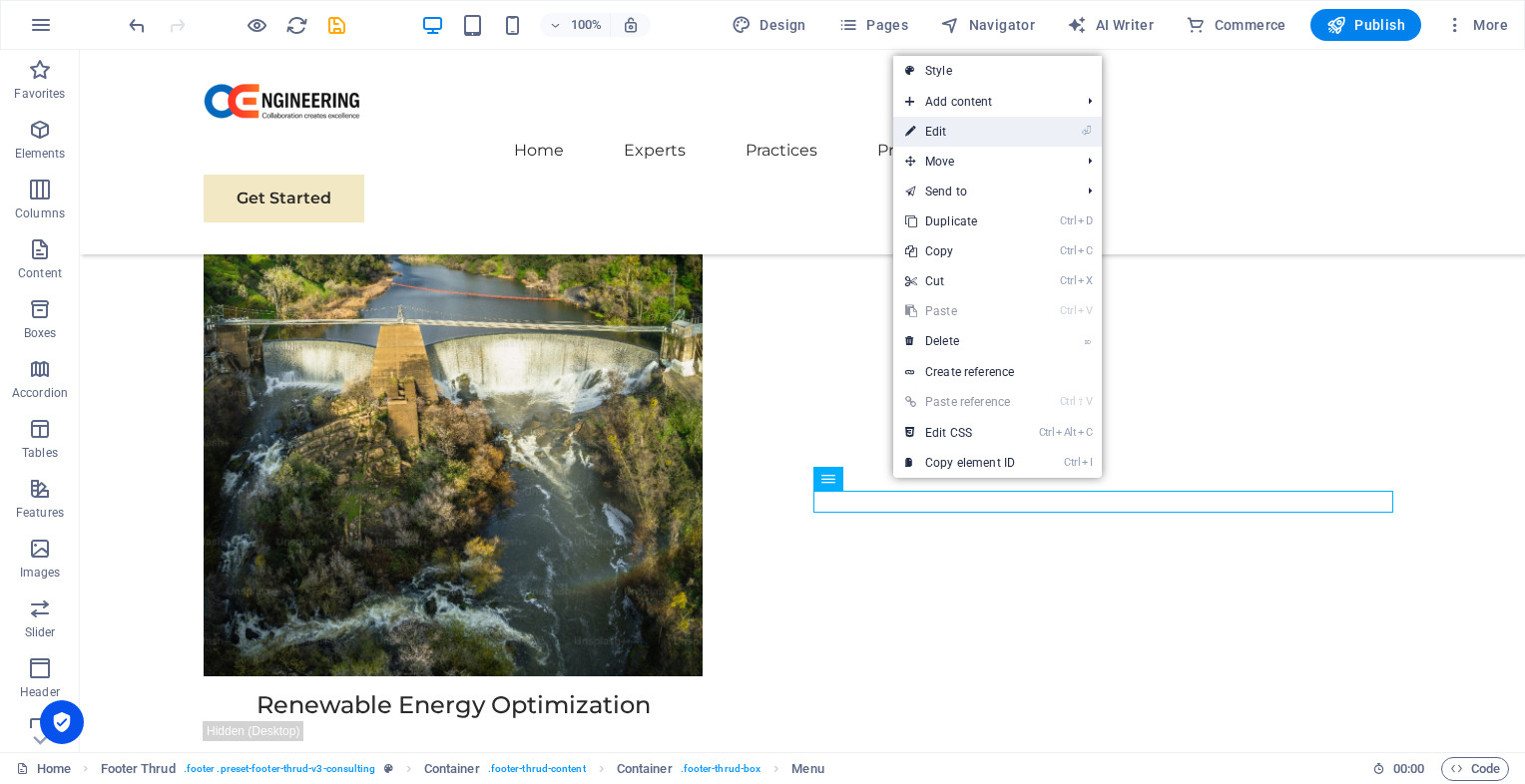 click on "⏎  Edit" at bounding box center [960, 132] 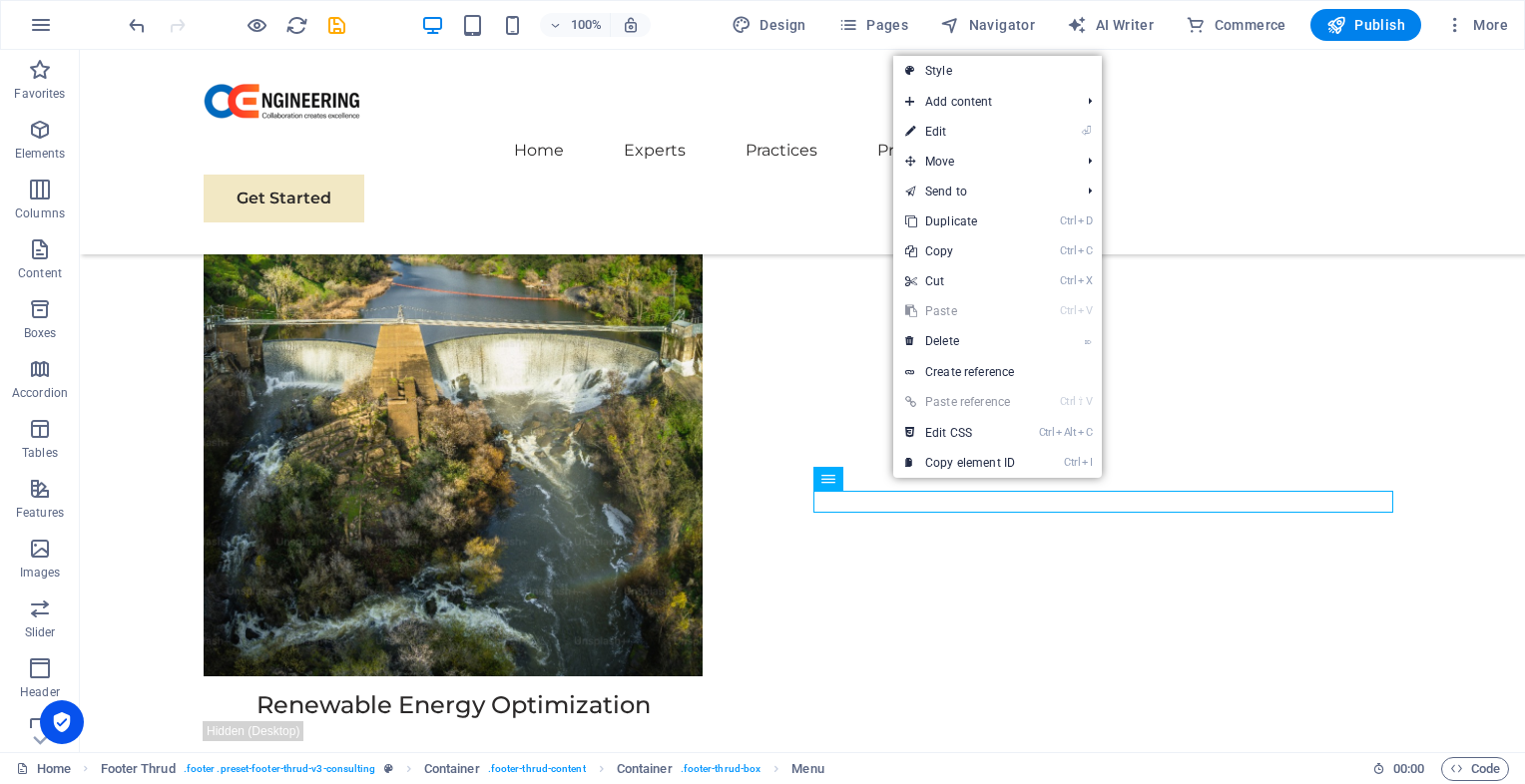 scroll, scrollTop: 11694, scrollLeft: 0, axis: vertical 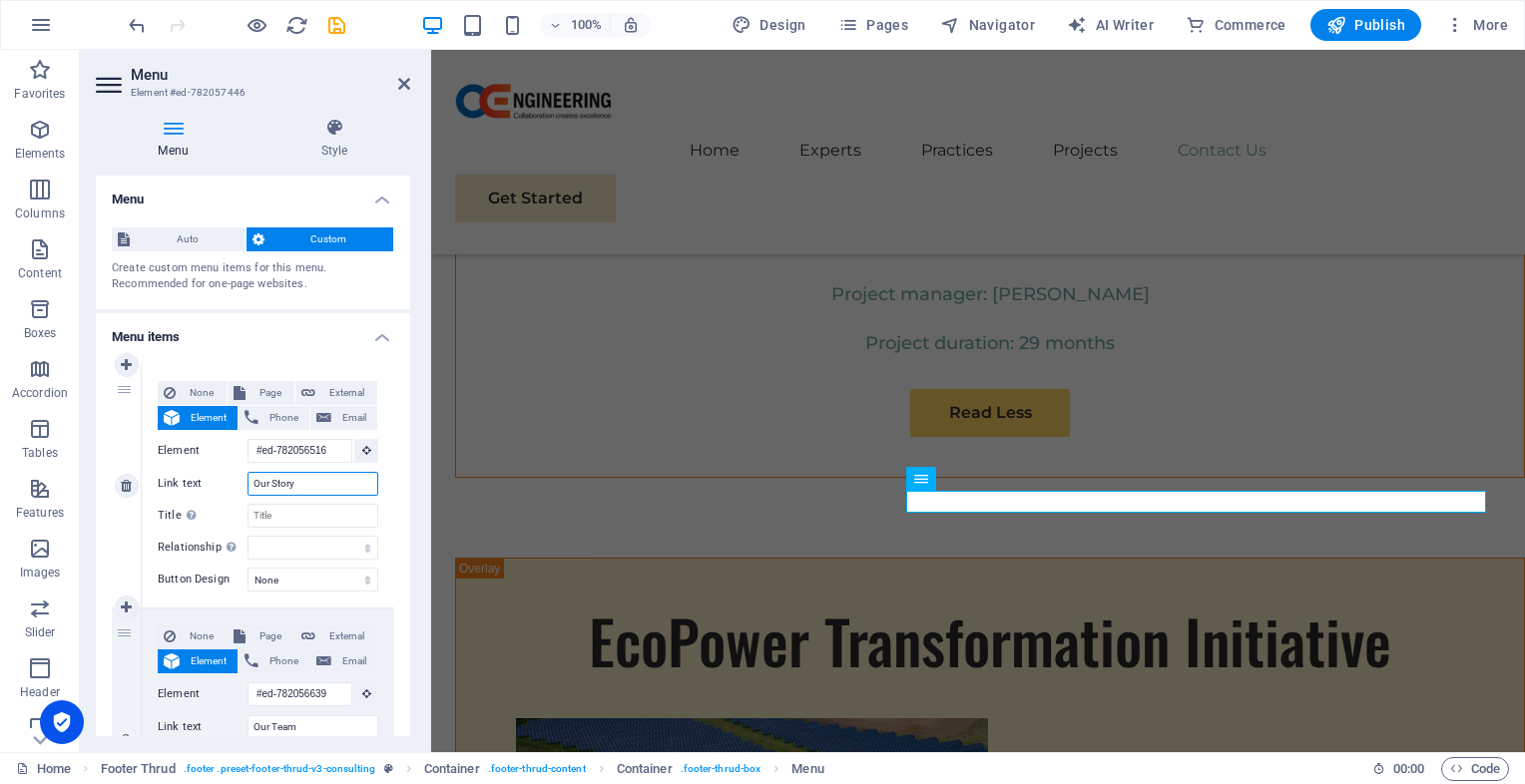 drag, startPoint x: 305, startPoint y: 485, endPoint x: 247, endPoint y: 494, distance: 58.694122 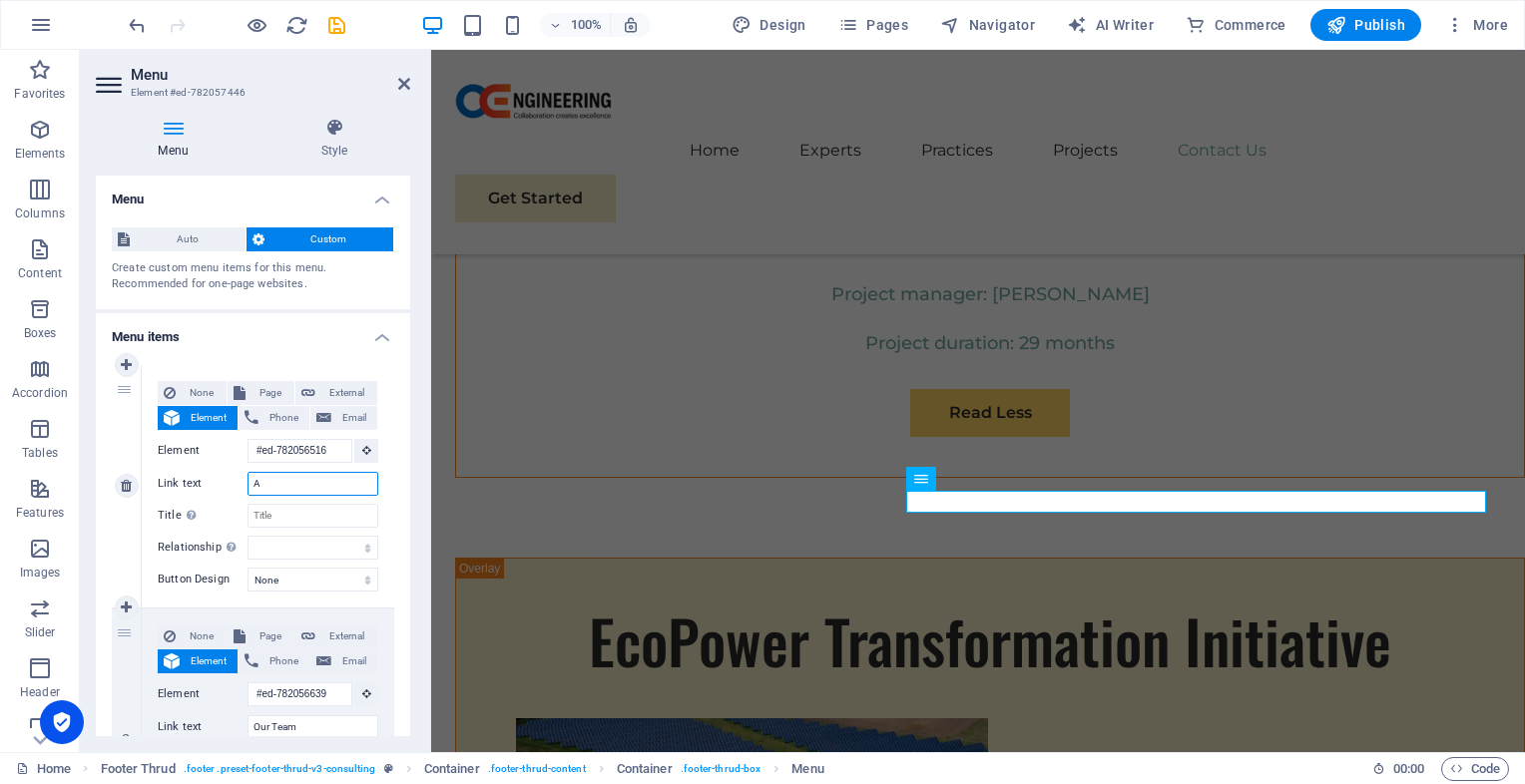 select 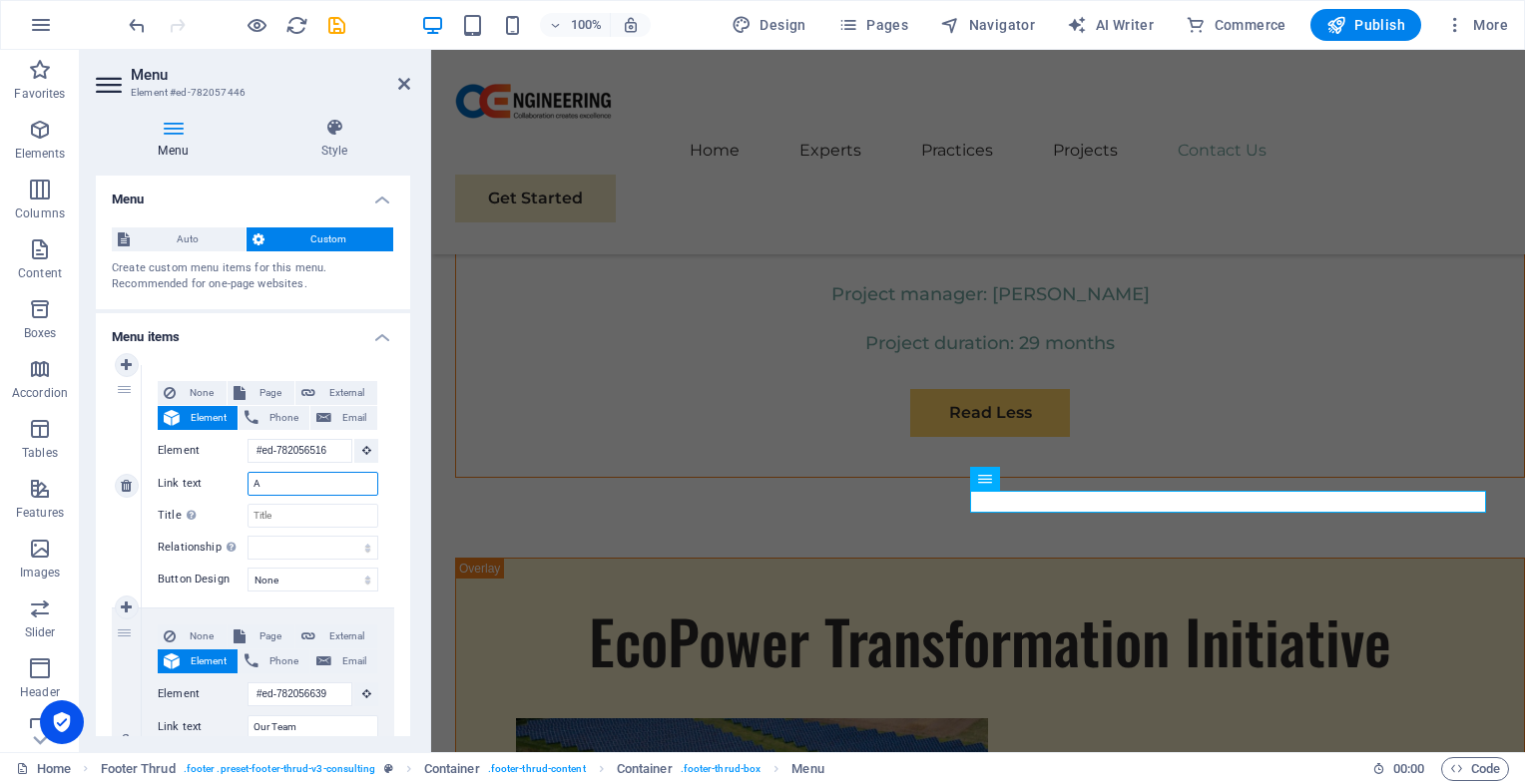 type on "Ab" 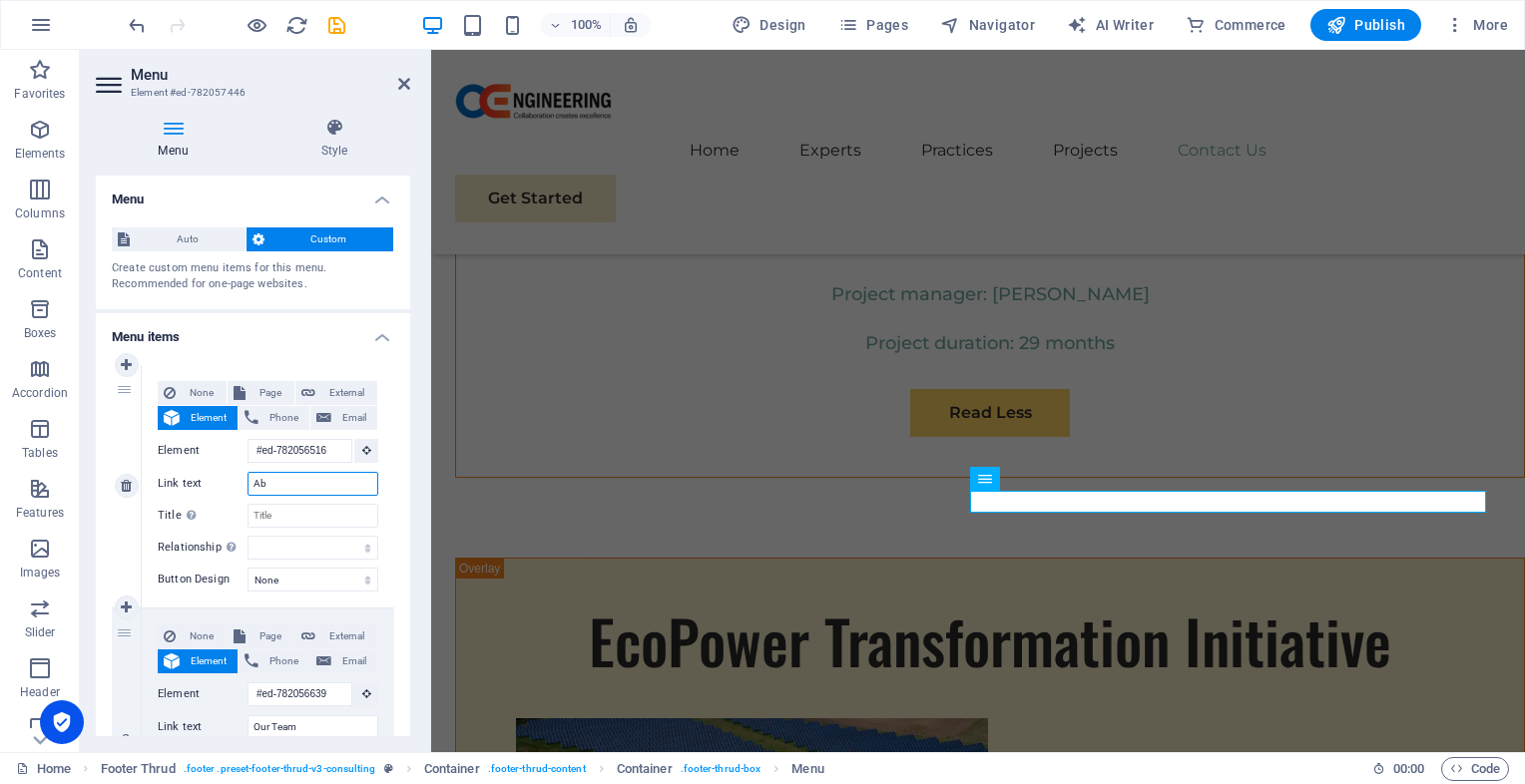 select 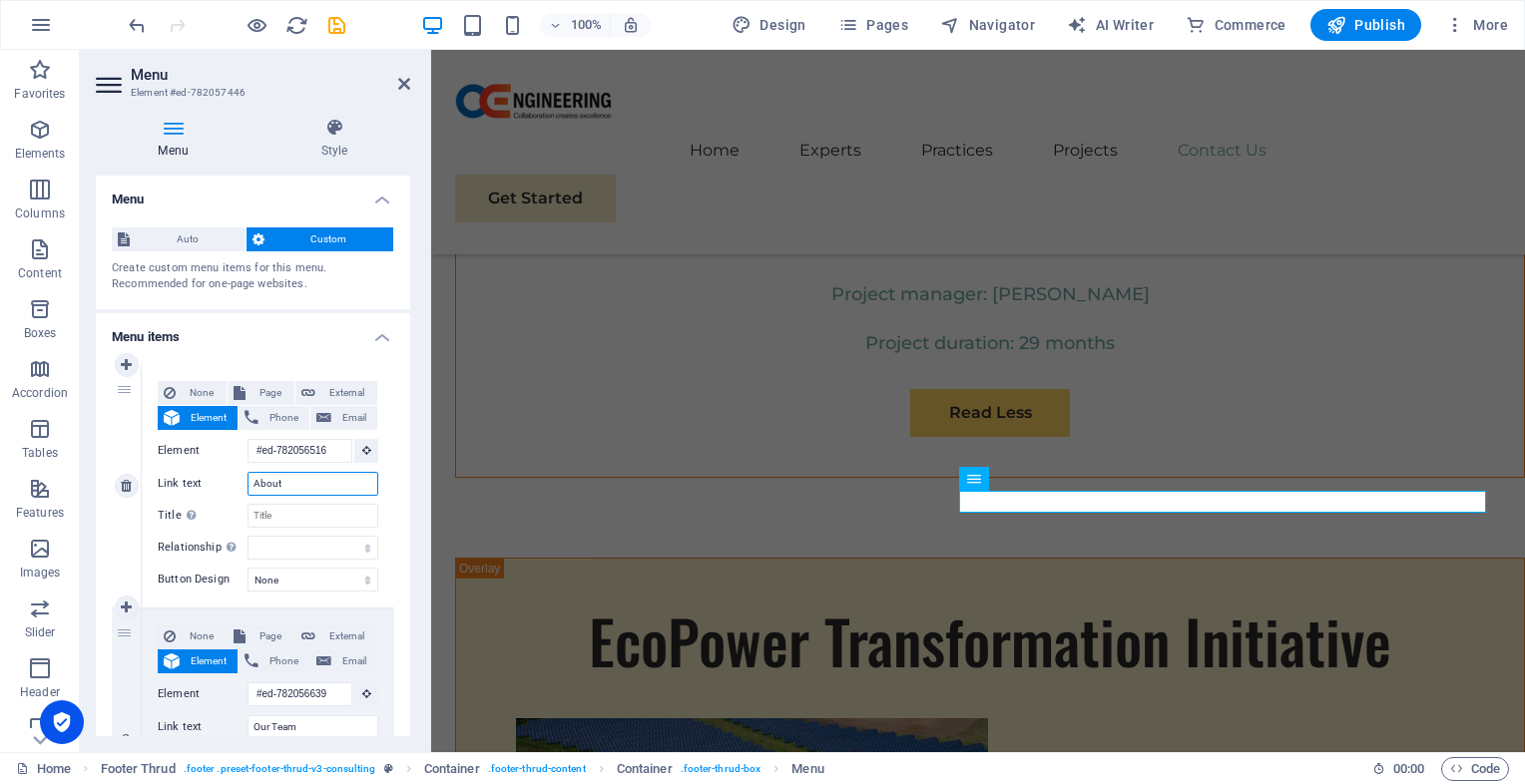 type on "About" 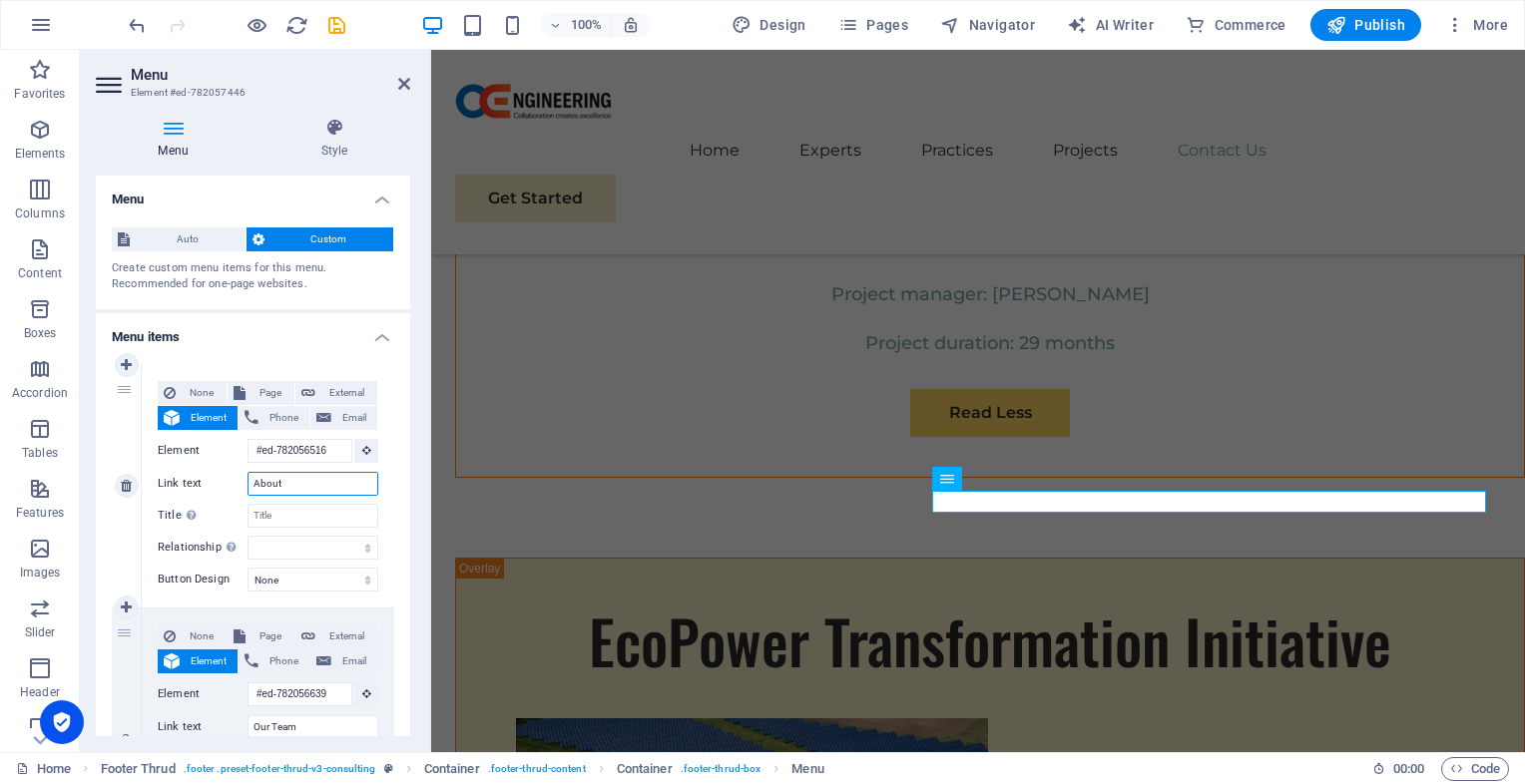 type on "About u" 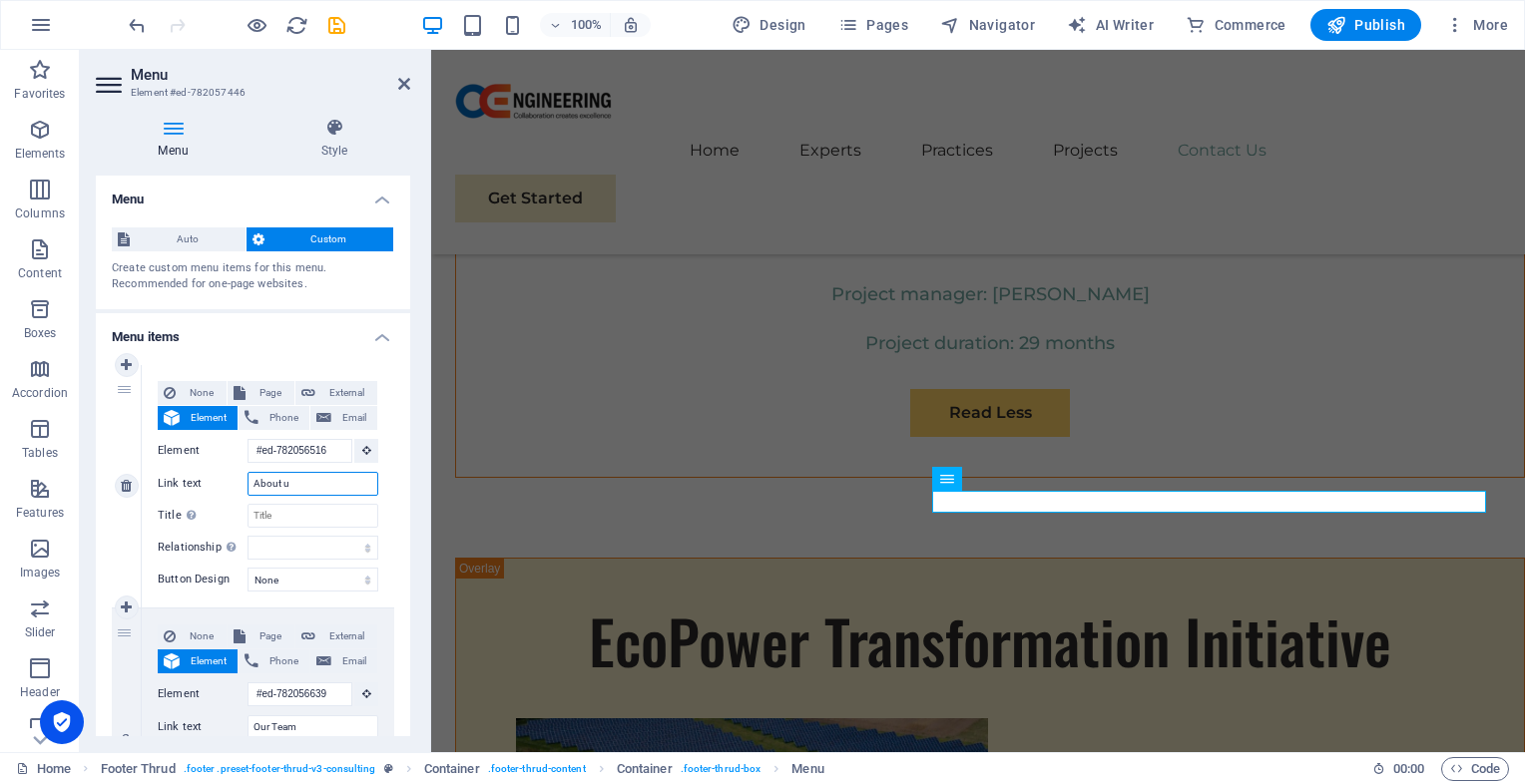 select 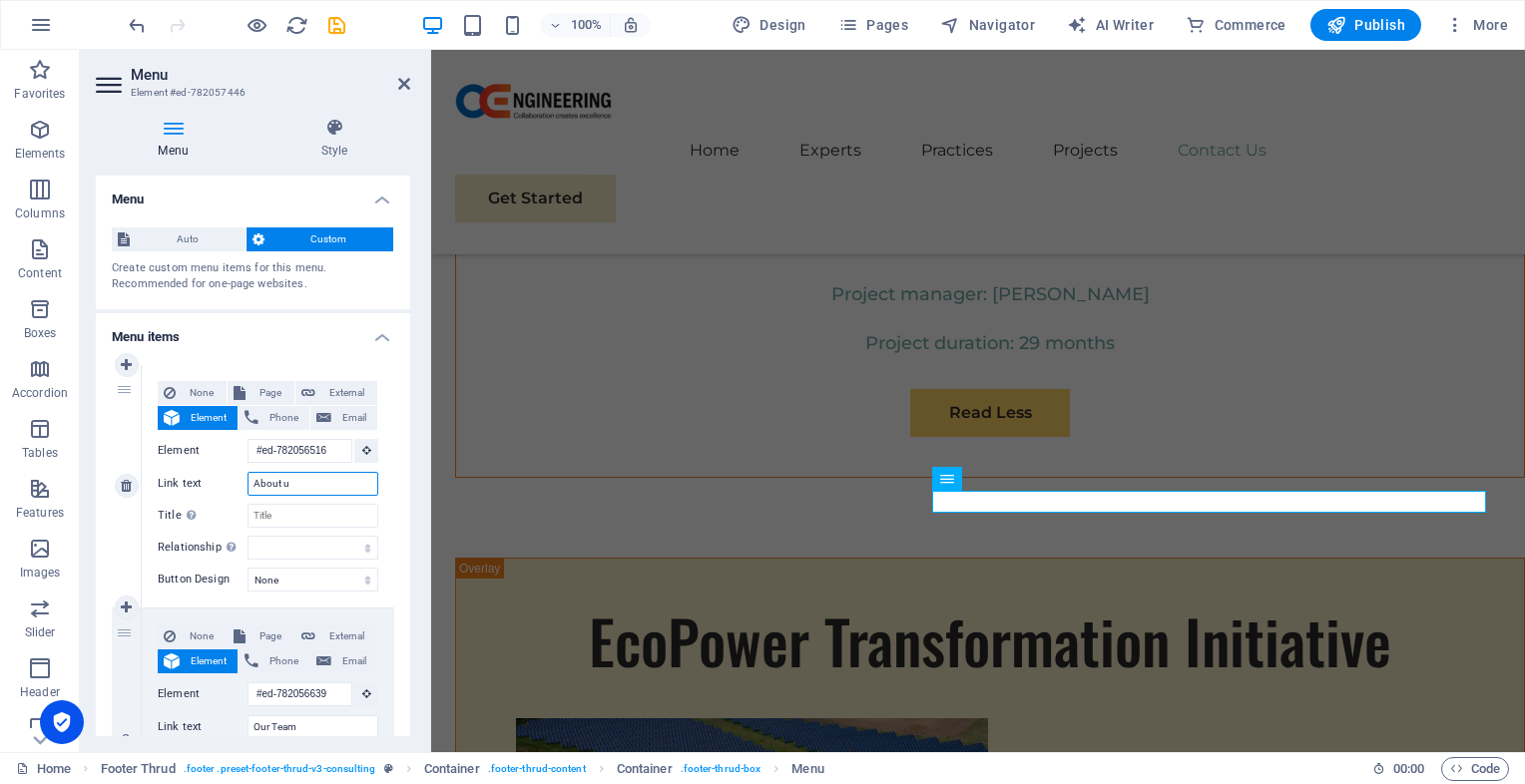 type on "About us" 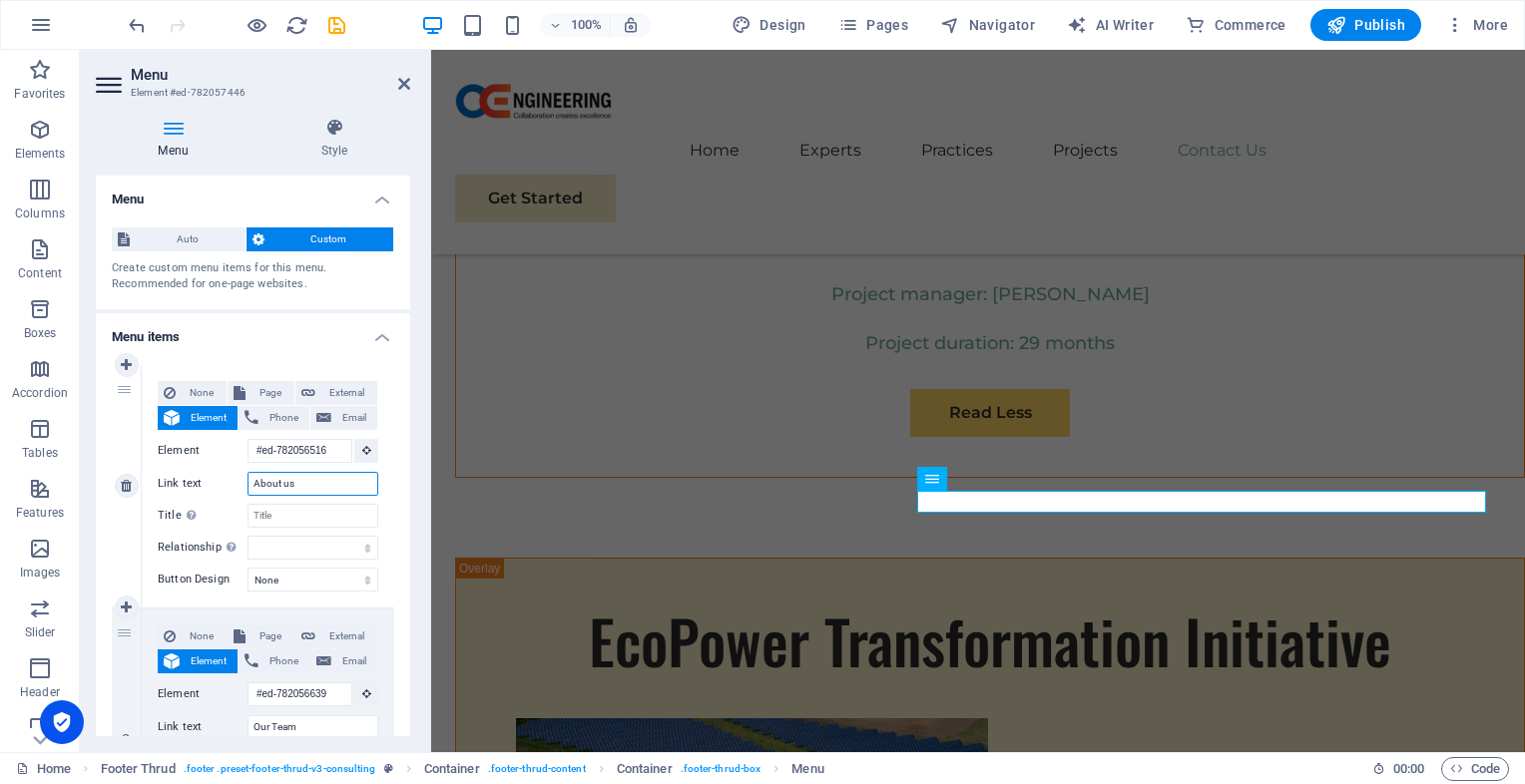 select 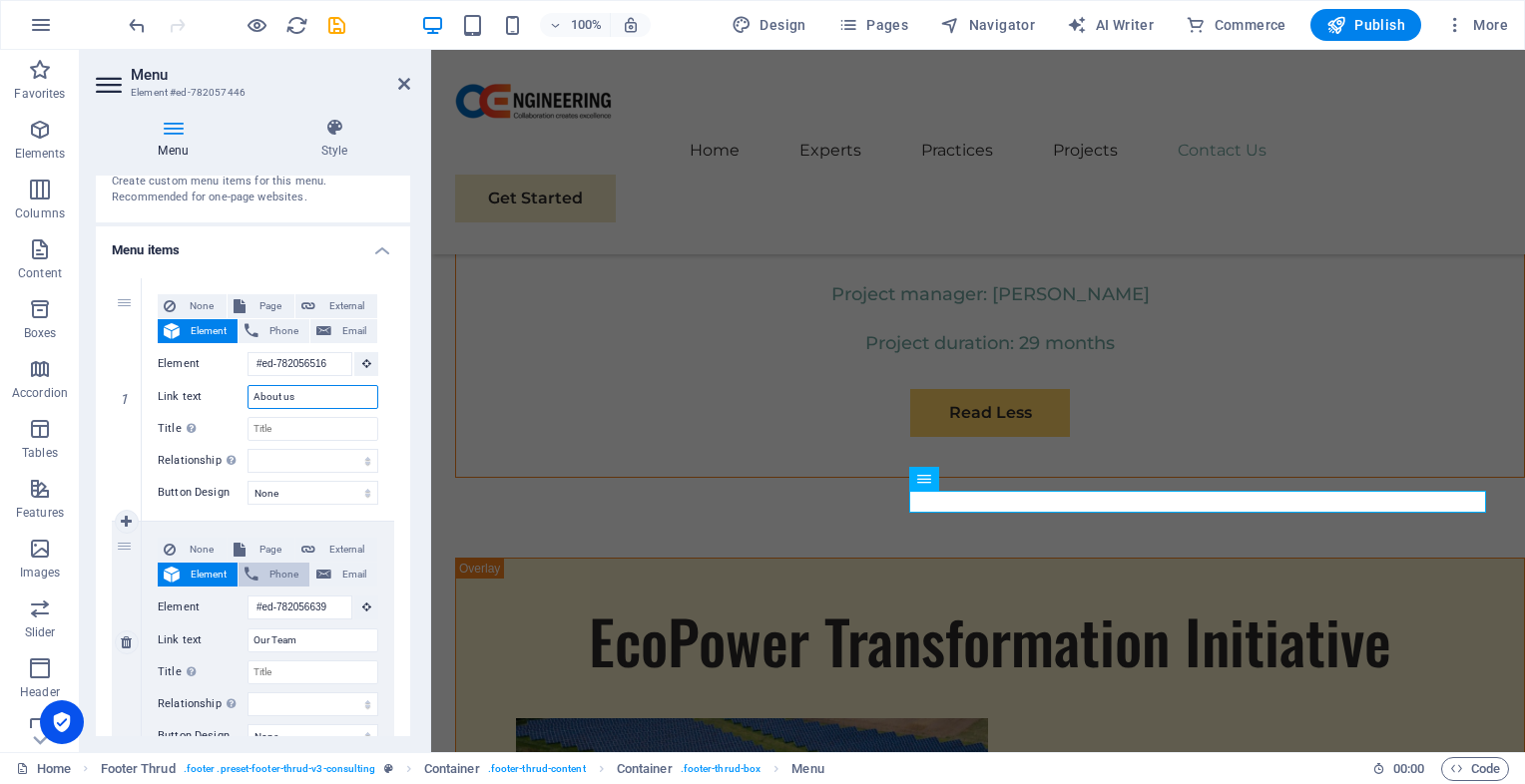 scroll, scrollTop: 90, scrollLeft: 0, axis: vertical 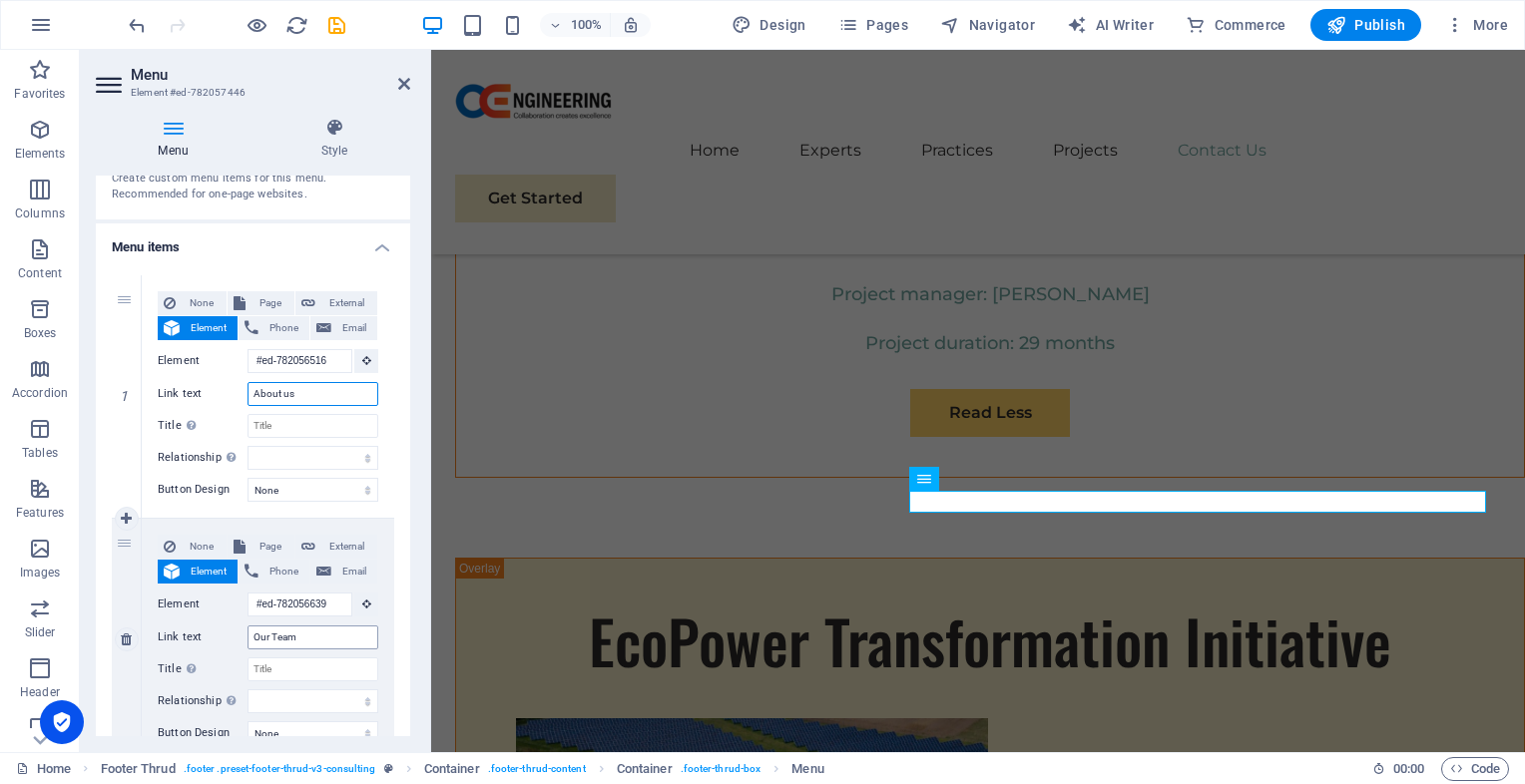 type on "About us" 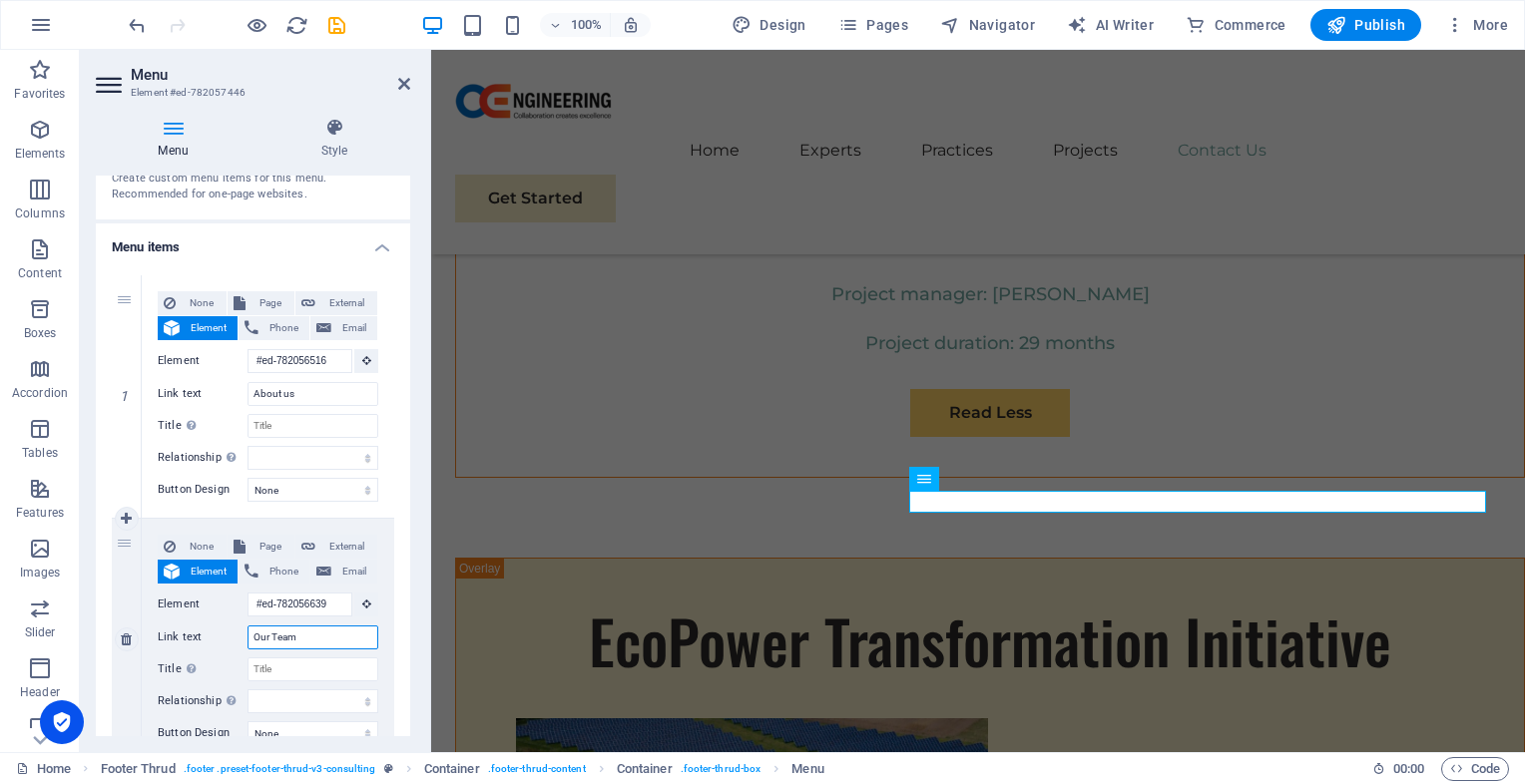 click on "Our Team" at bounding box center [312, 637] 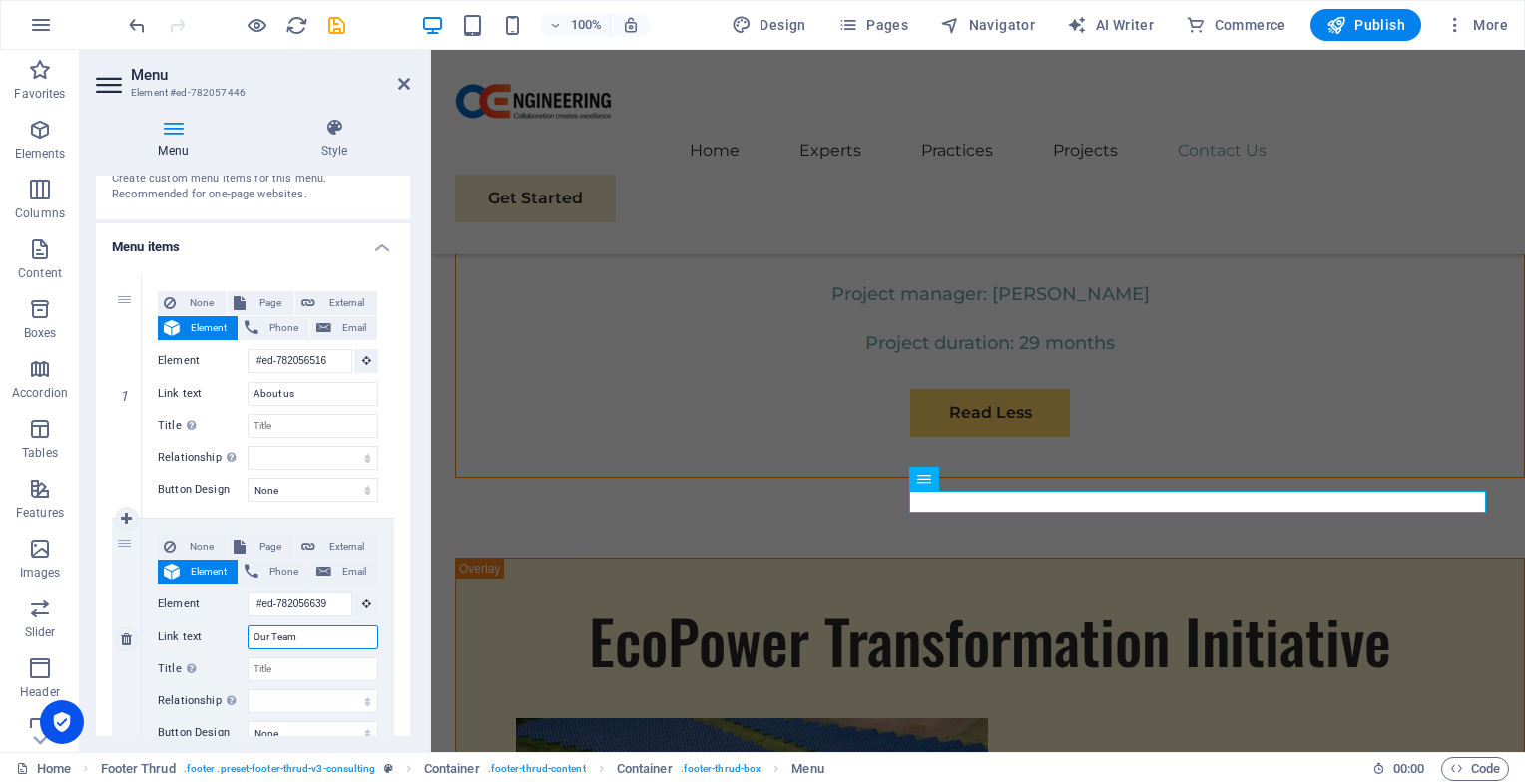 click on "Our Team" at bounding box center (312, 637) 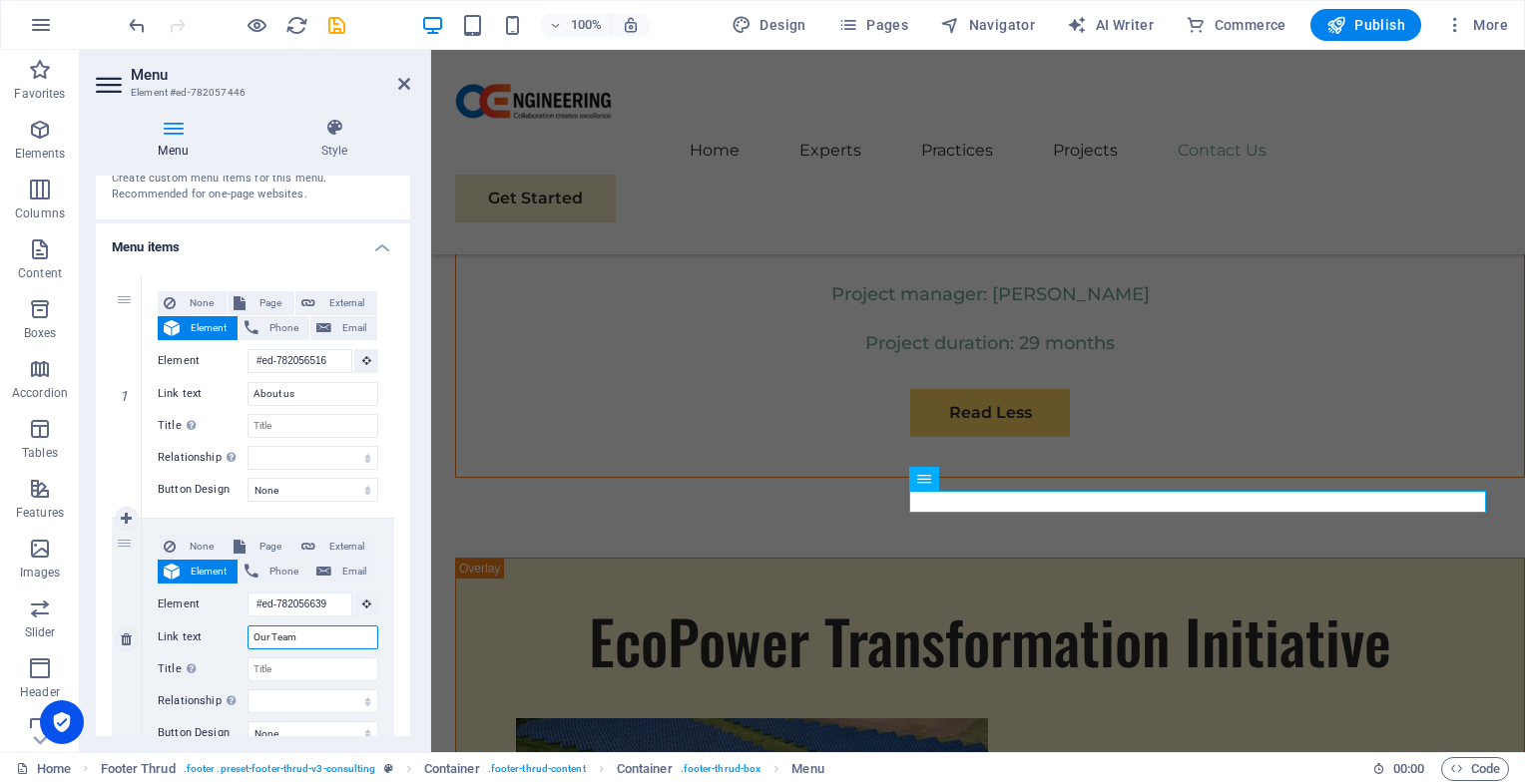 drag, startPoint x: 305, startPoint y: 636, endPoint x: 253, endPoint y: 636, distance: 52 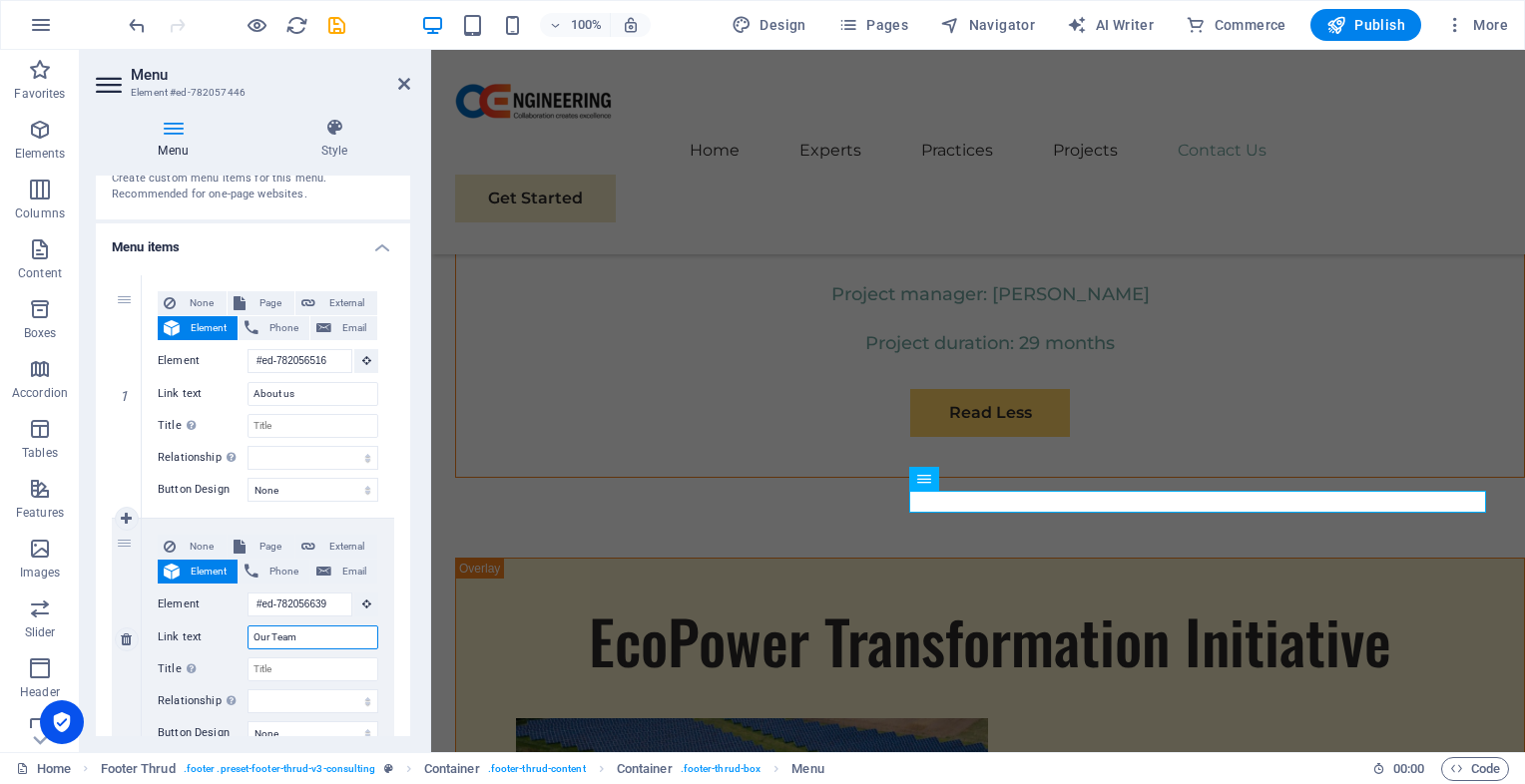 type on "E" 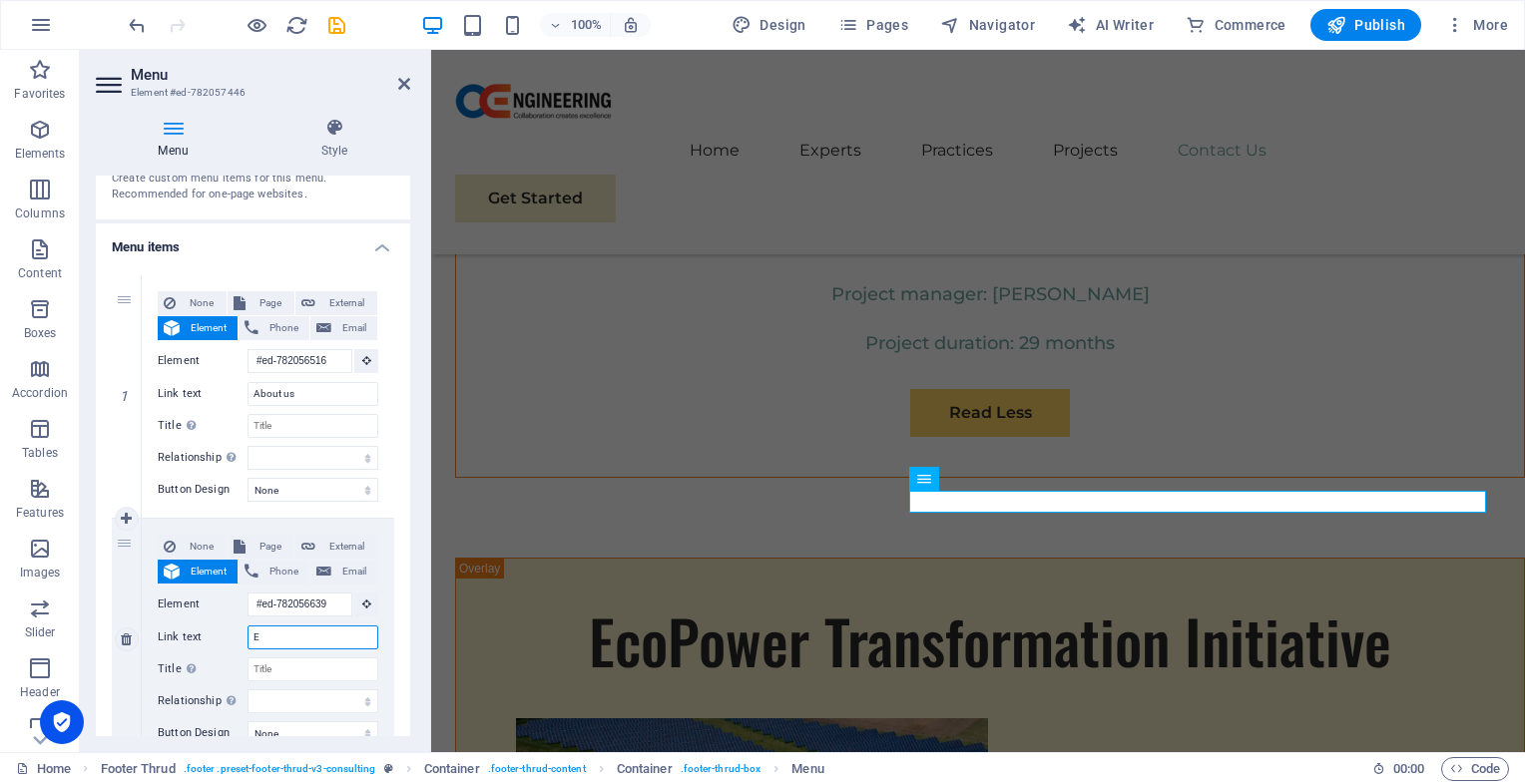 select 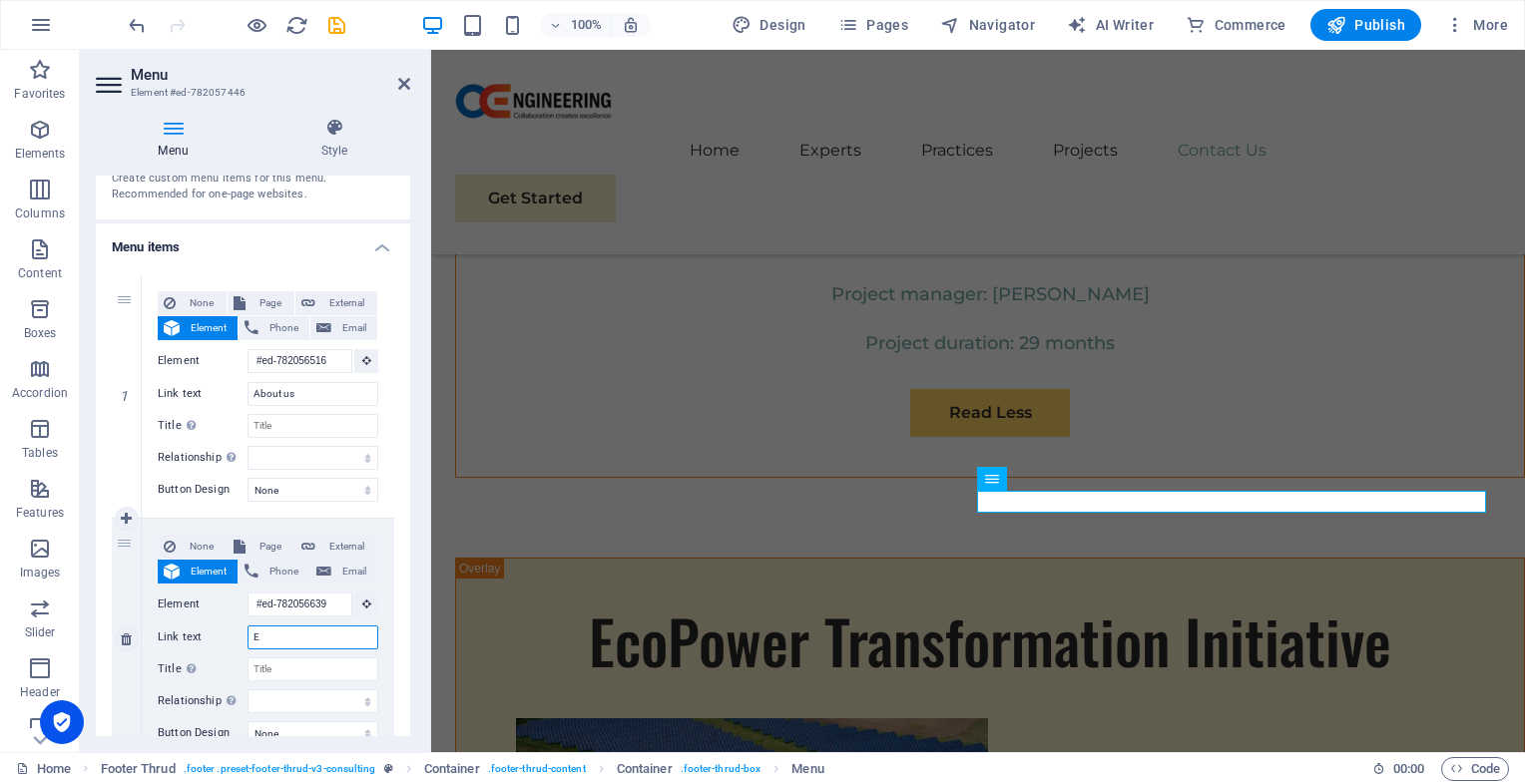 type on "EX" 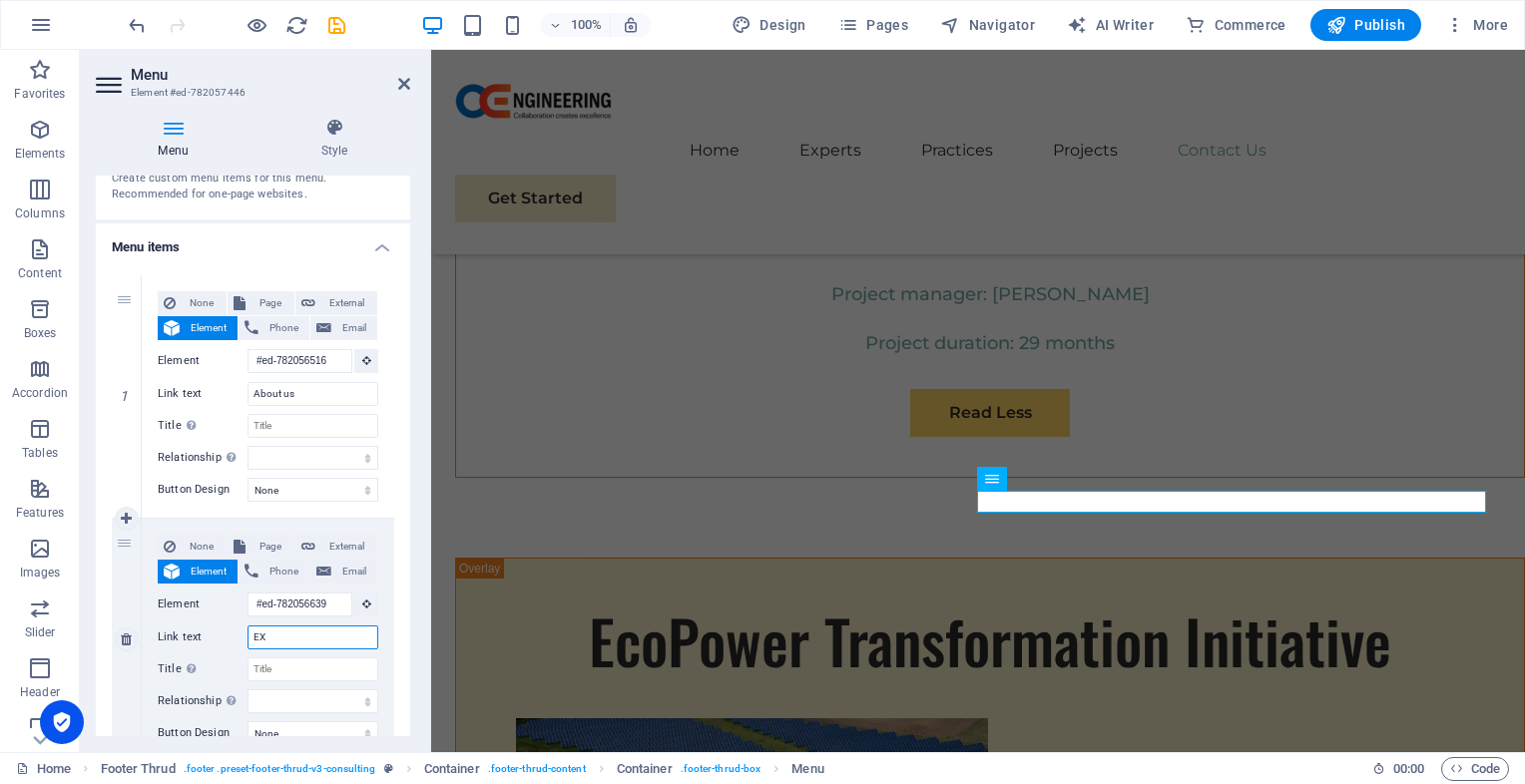 select 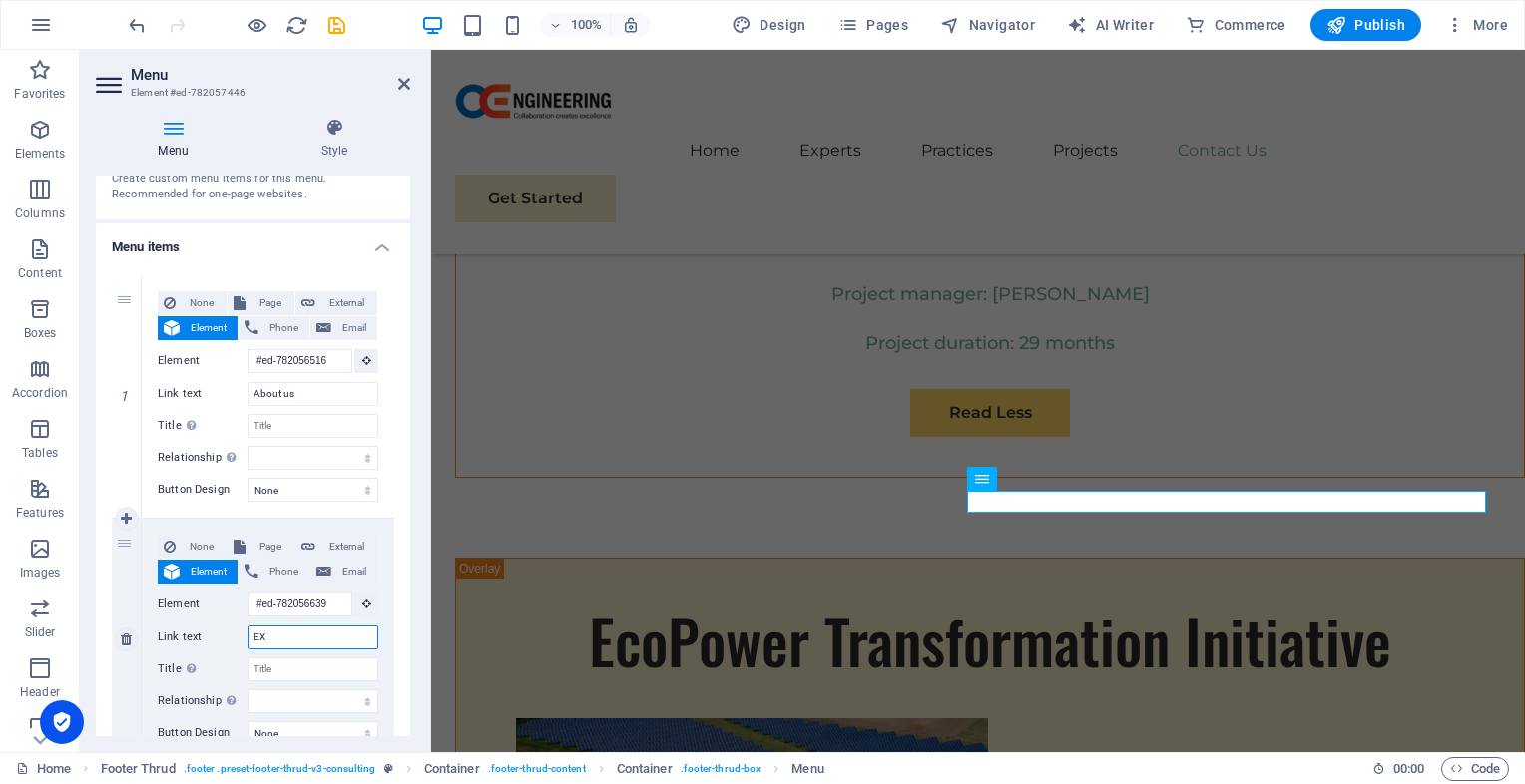 type on "EXP" 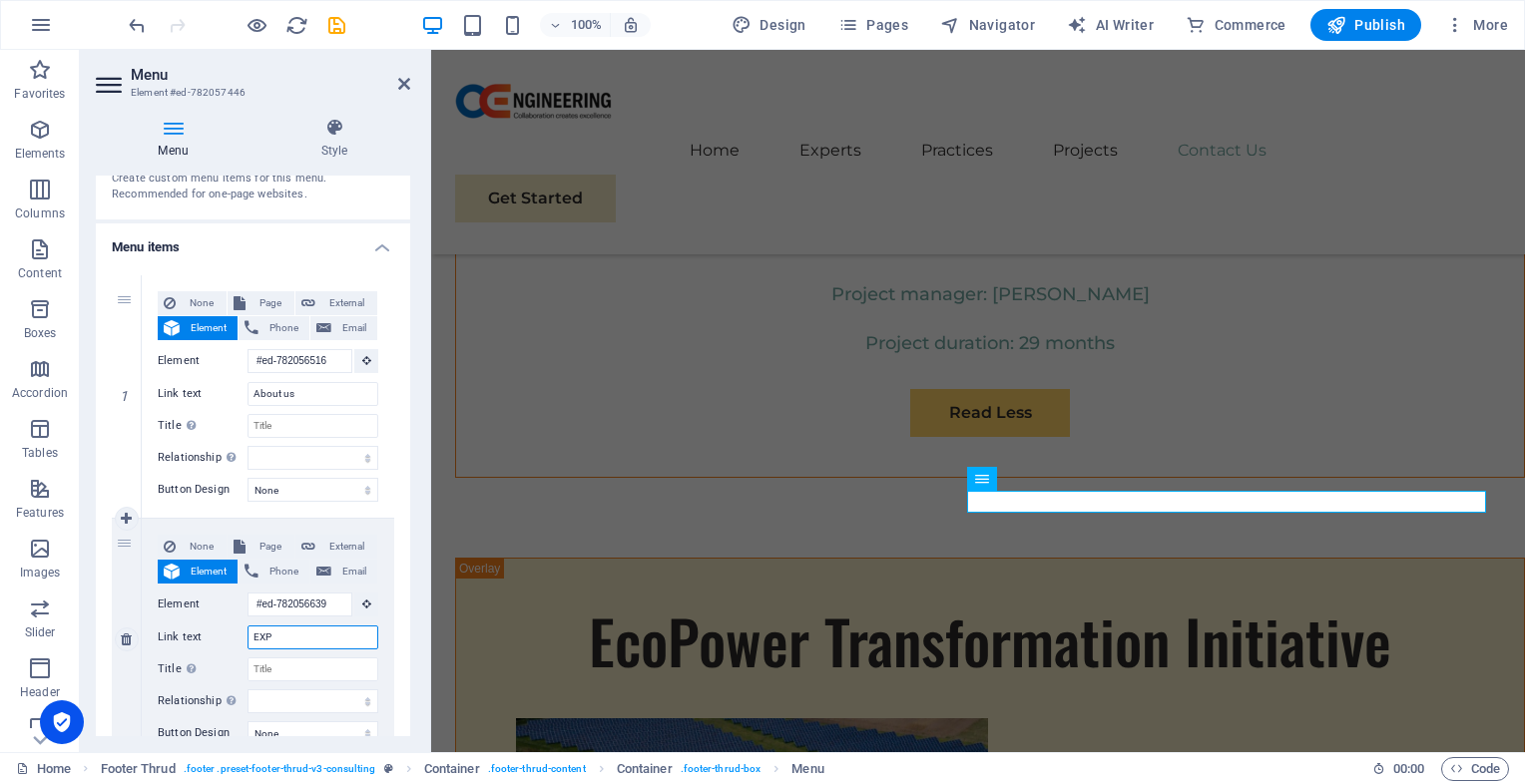 select 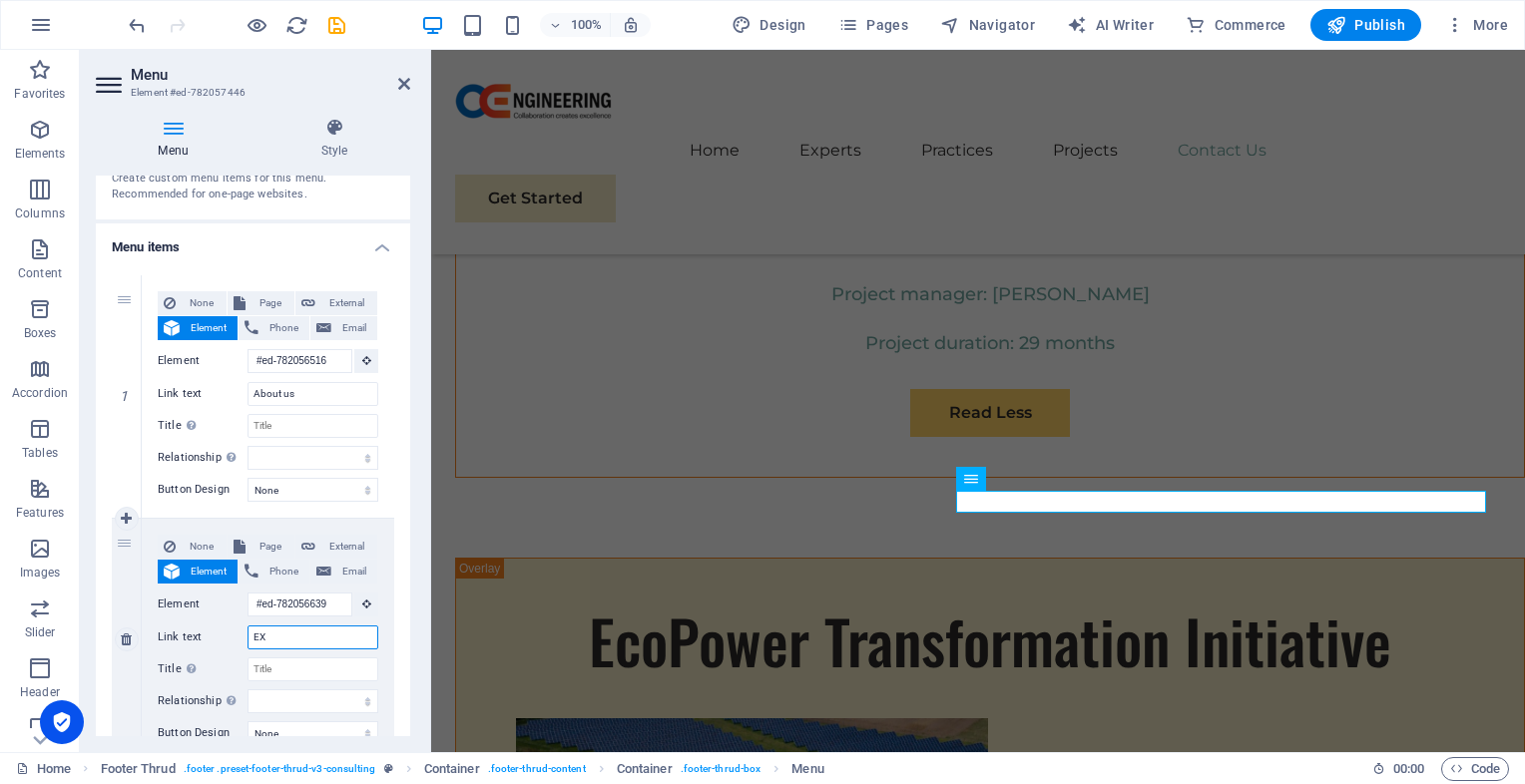 type on "E" 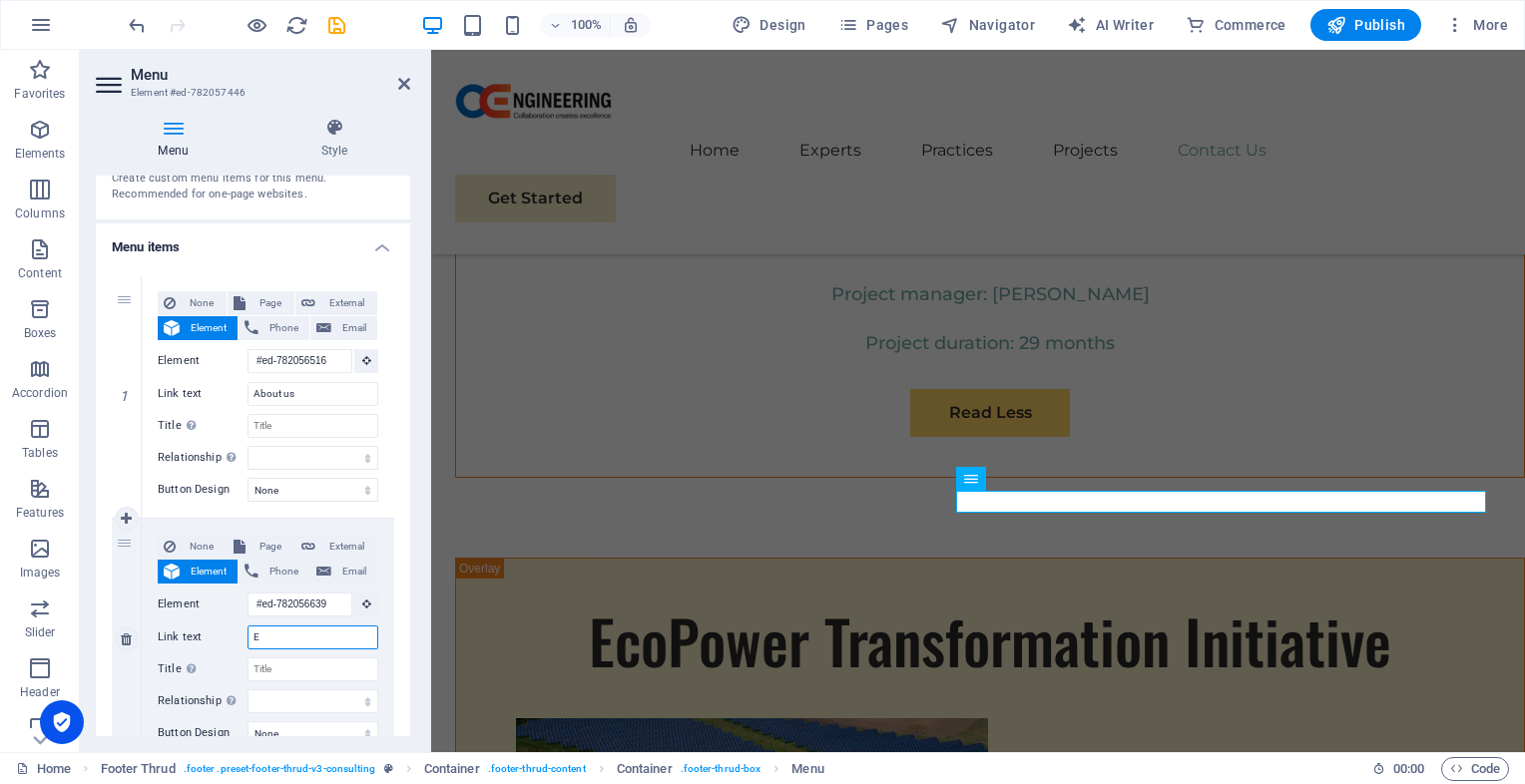 select 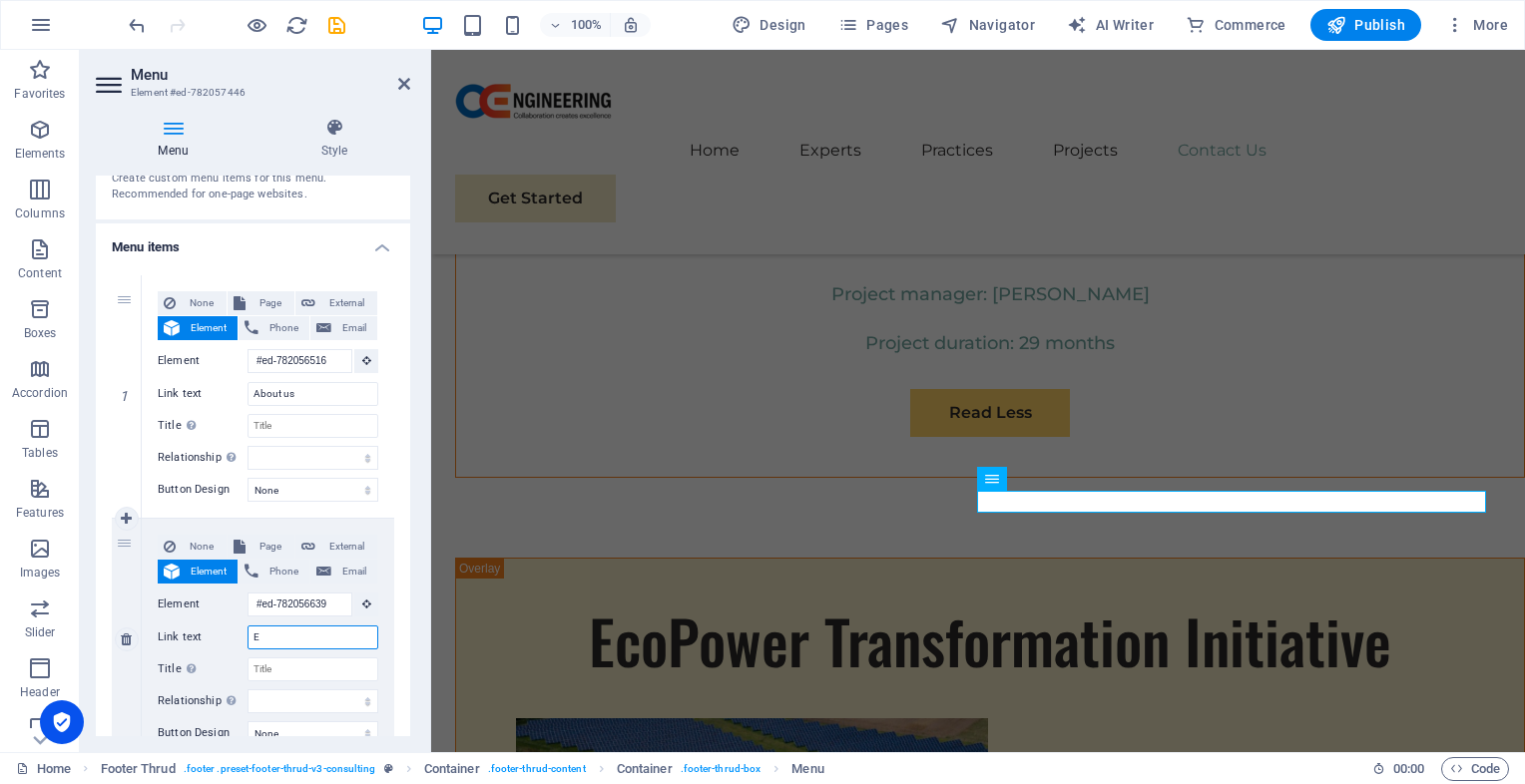 type on "Ex" 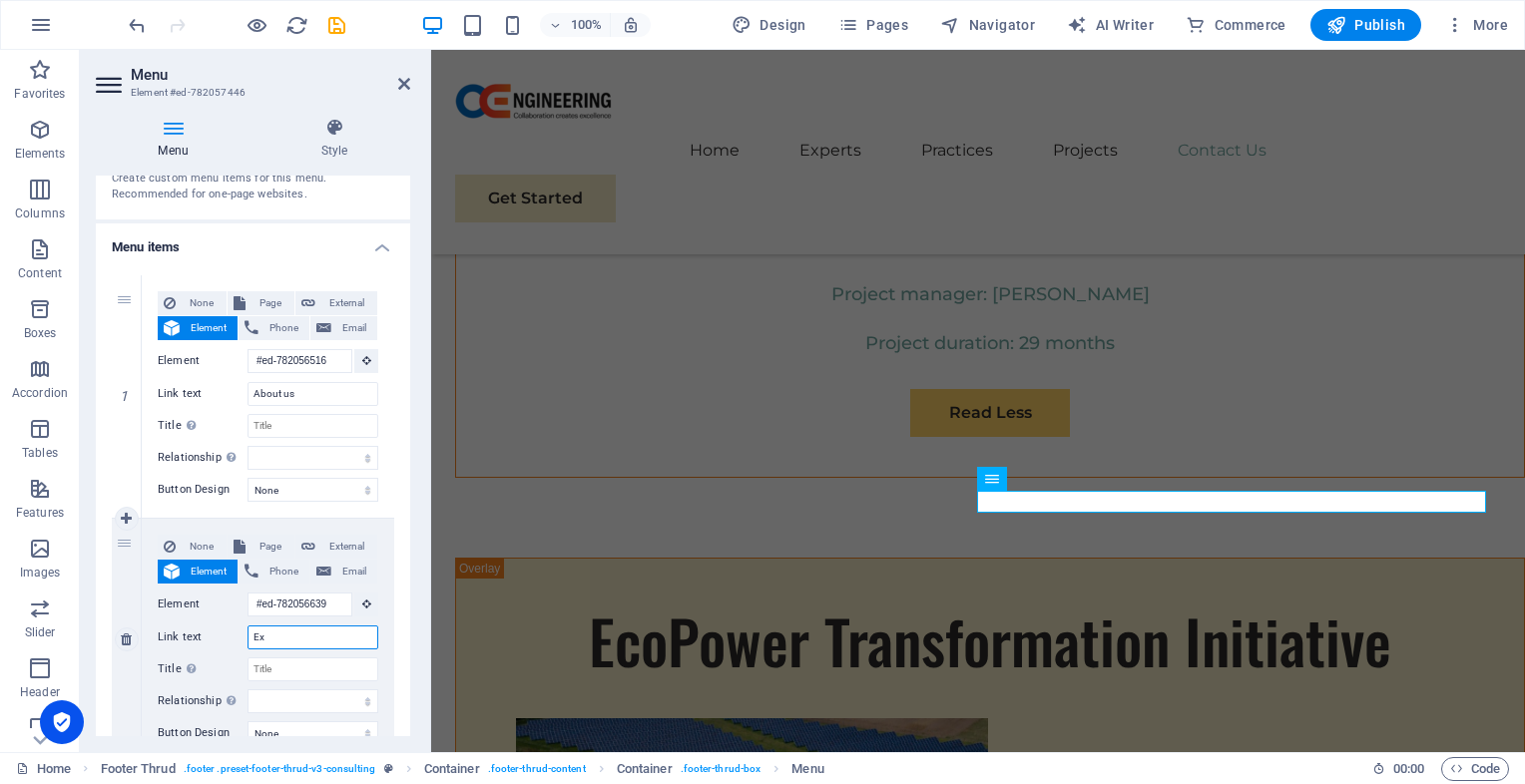 select 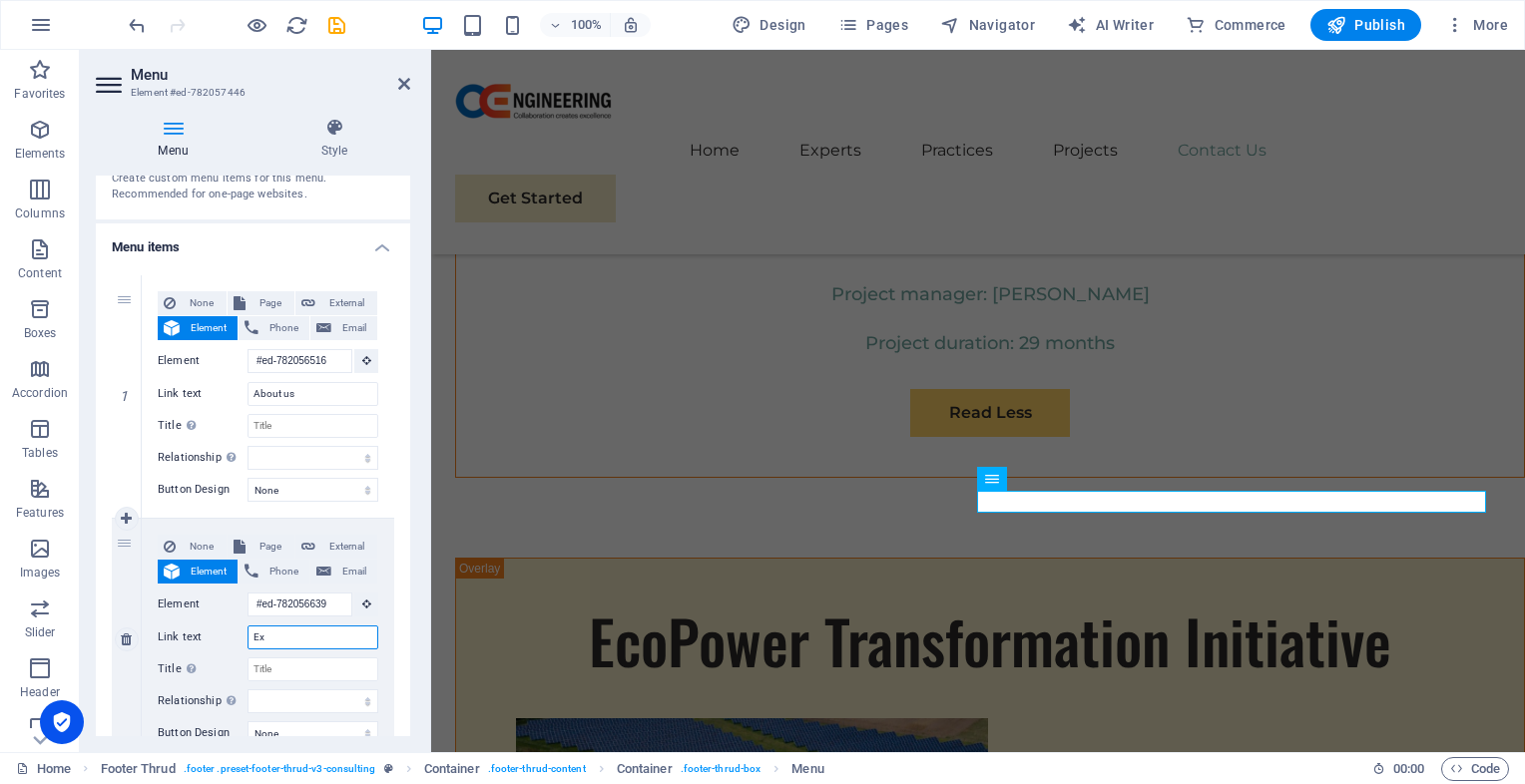 type on "Exp" 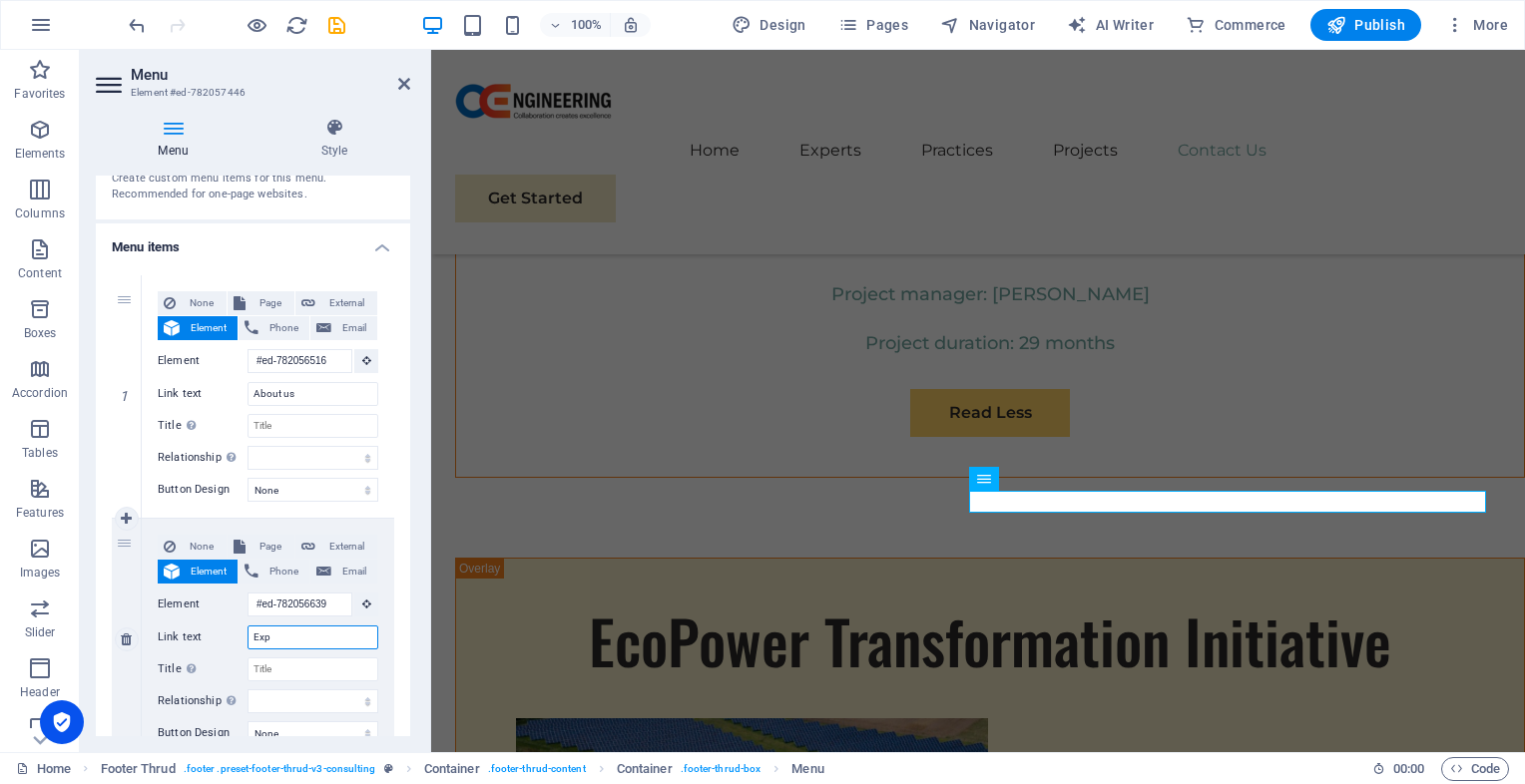 select 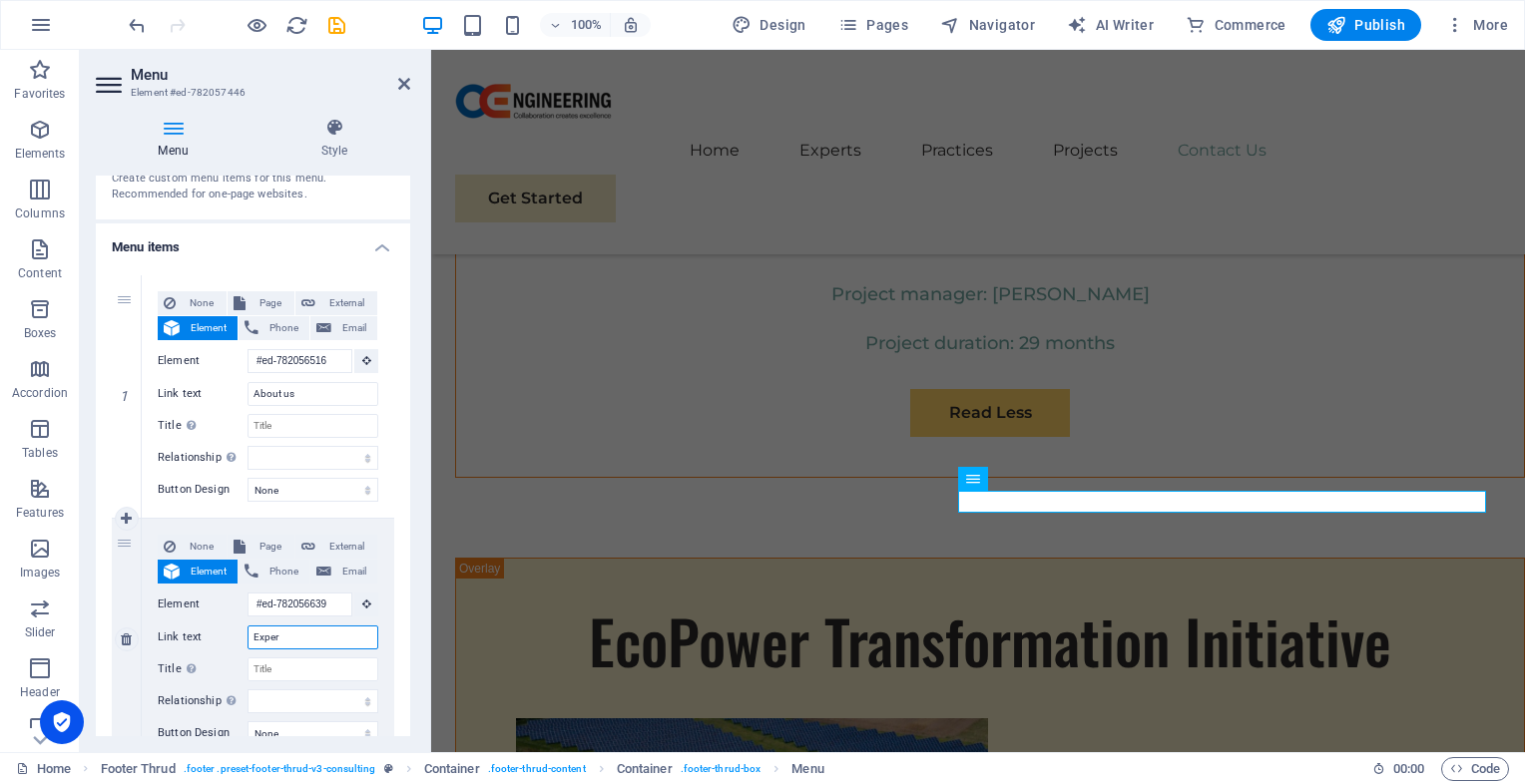 type on "Expert" 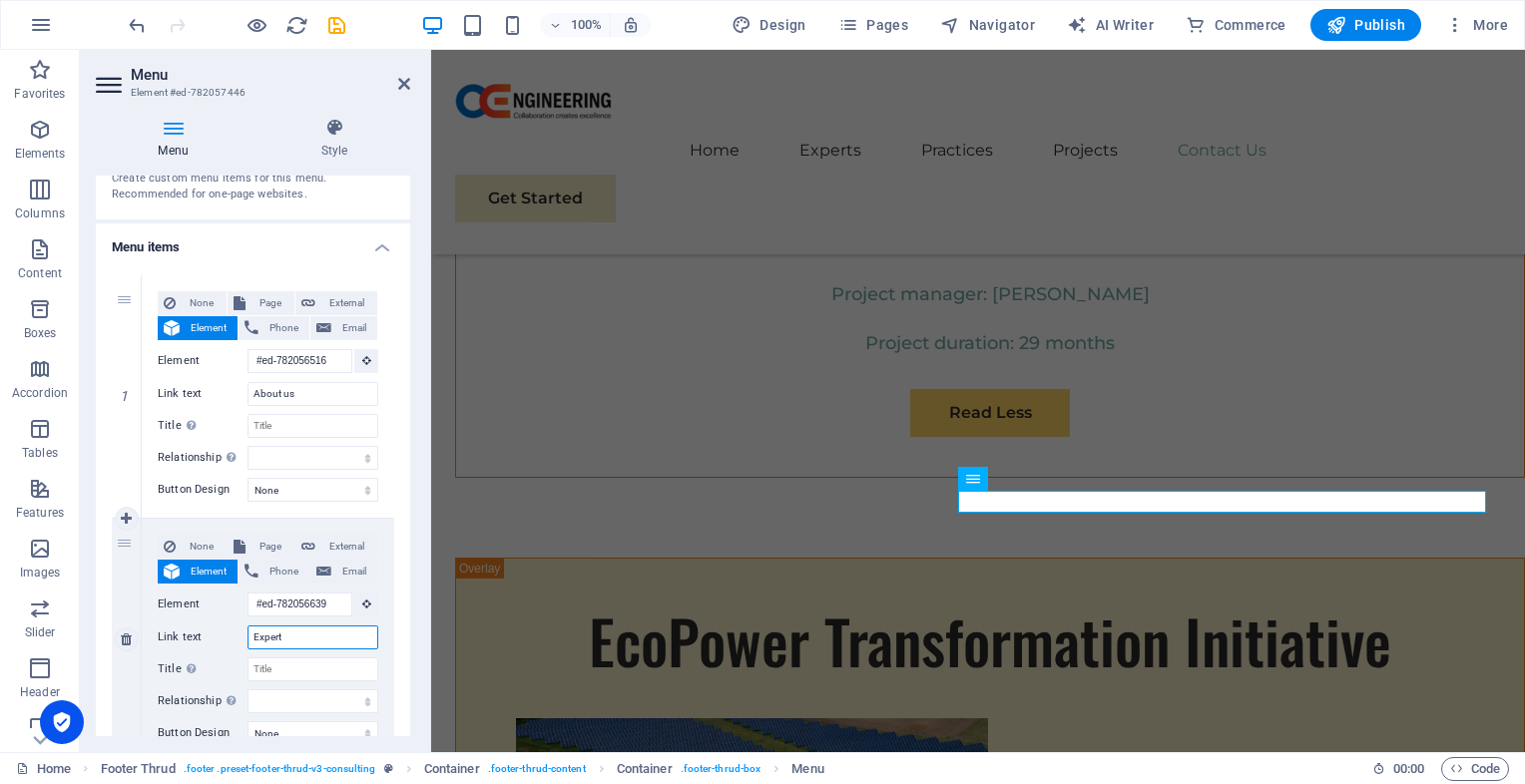 select 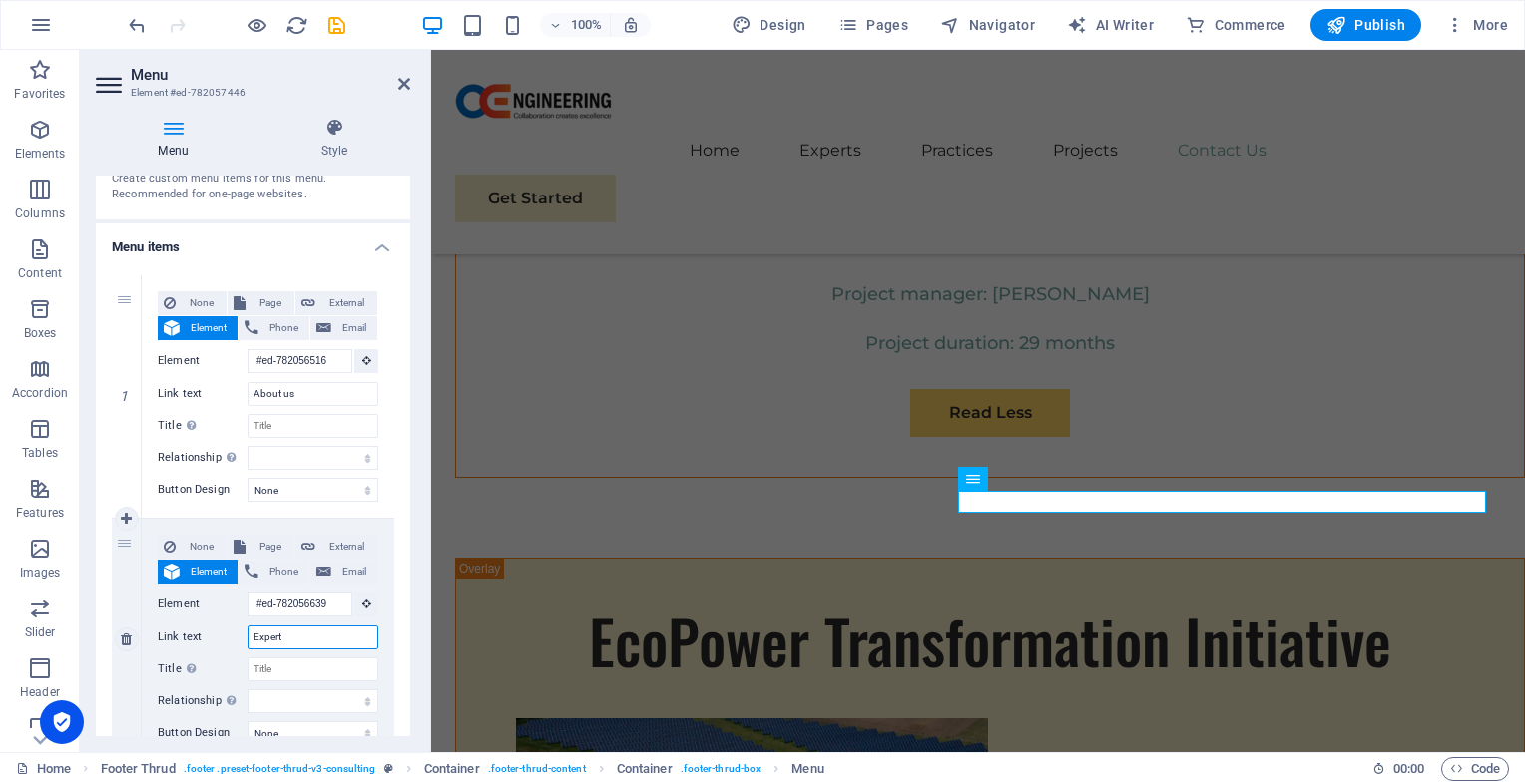 type on "Experti" 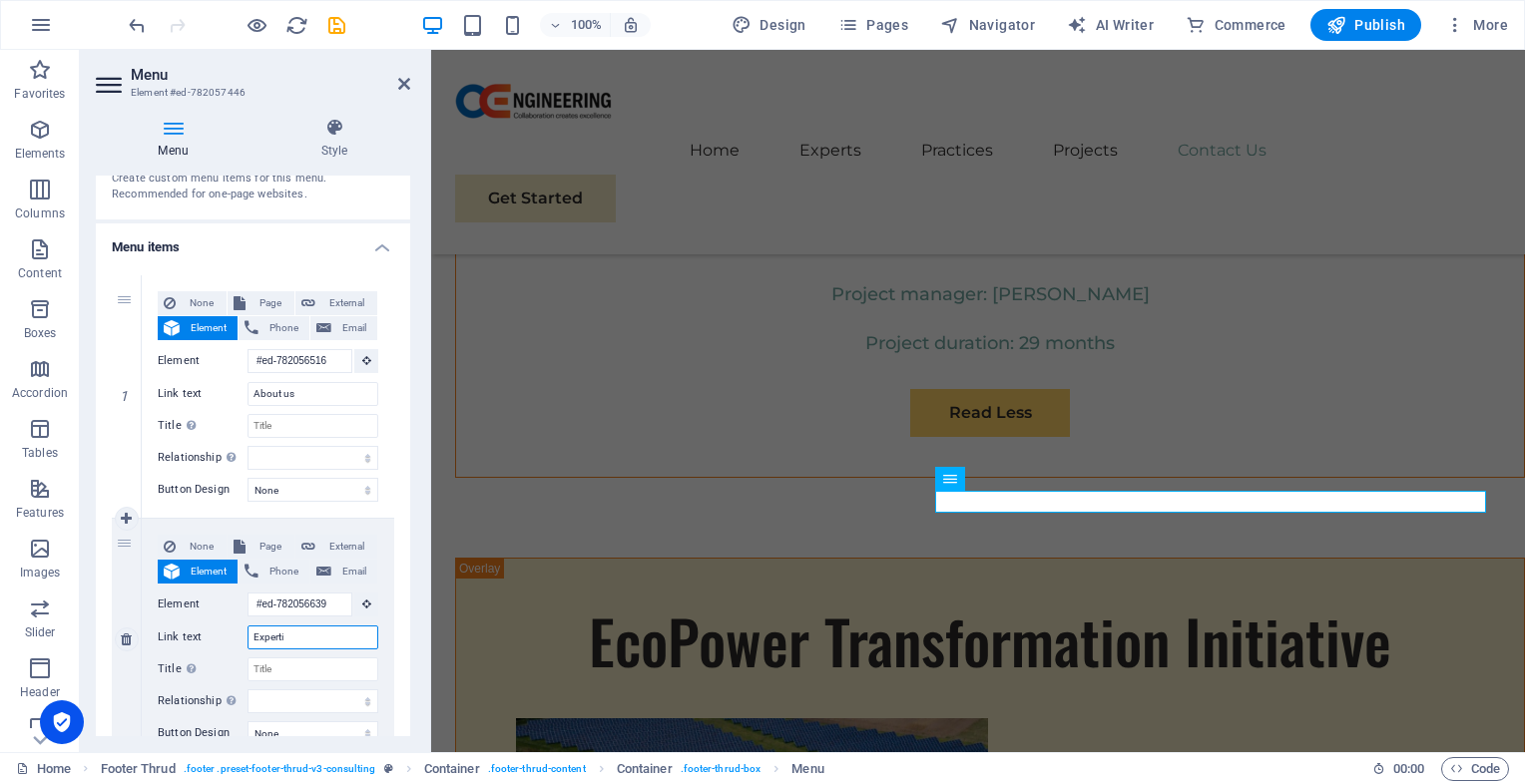 select 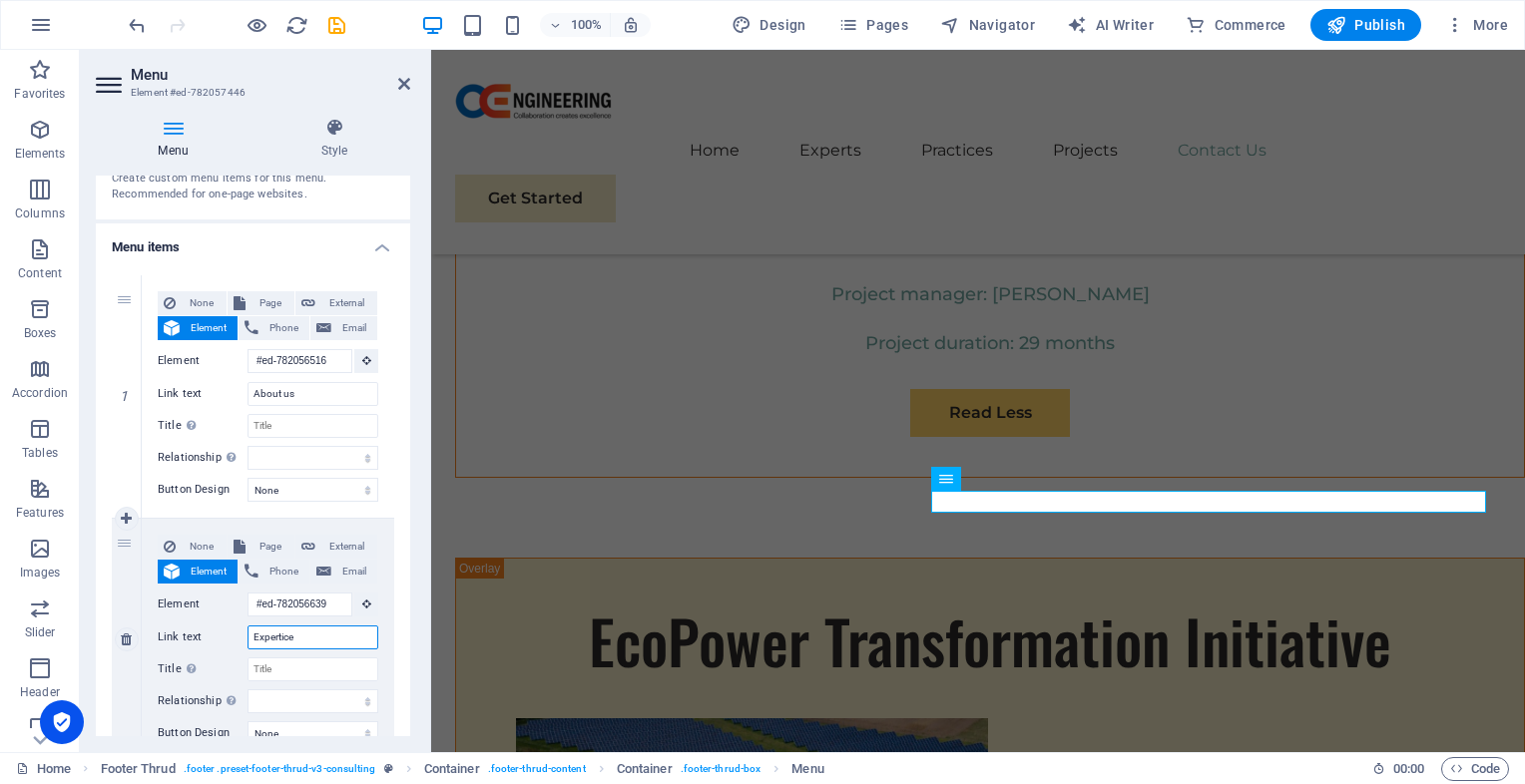 type on "Expertices" 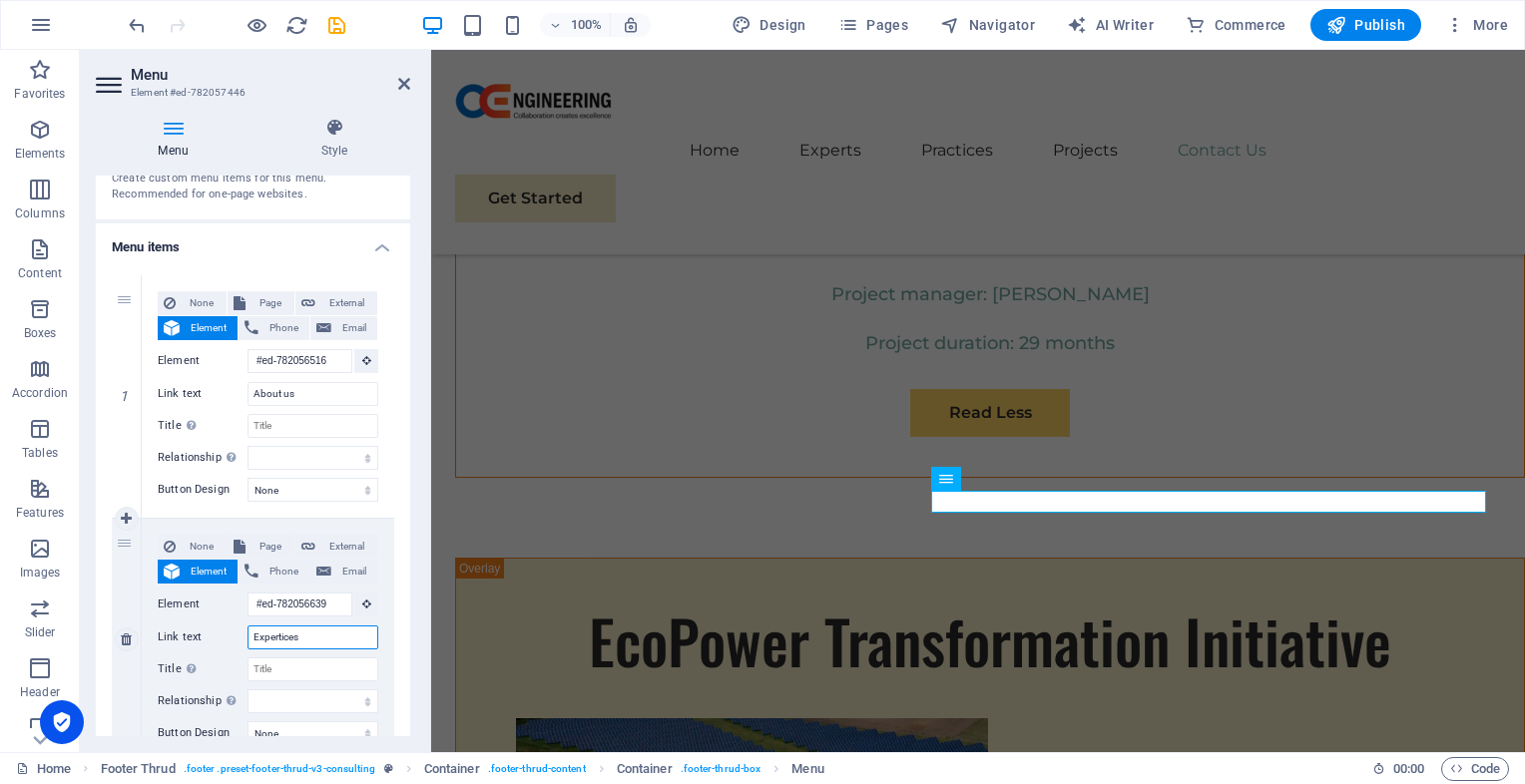 select 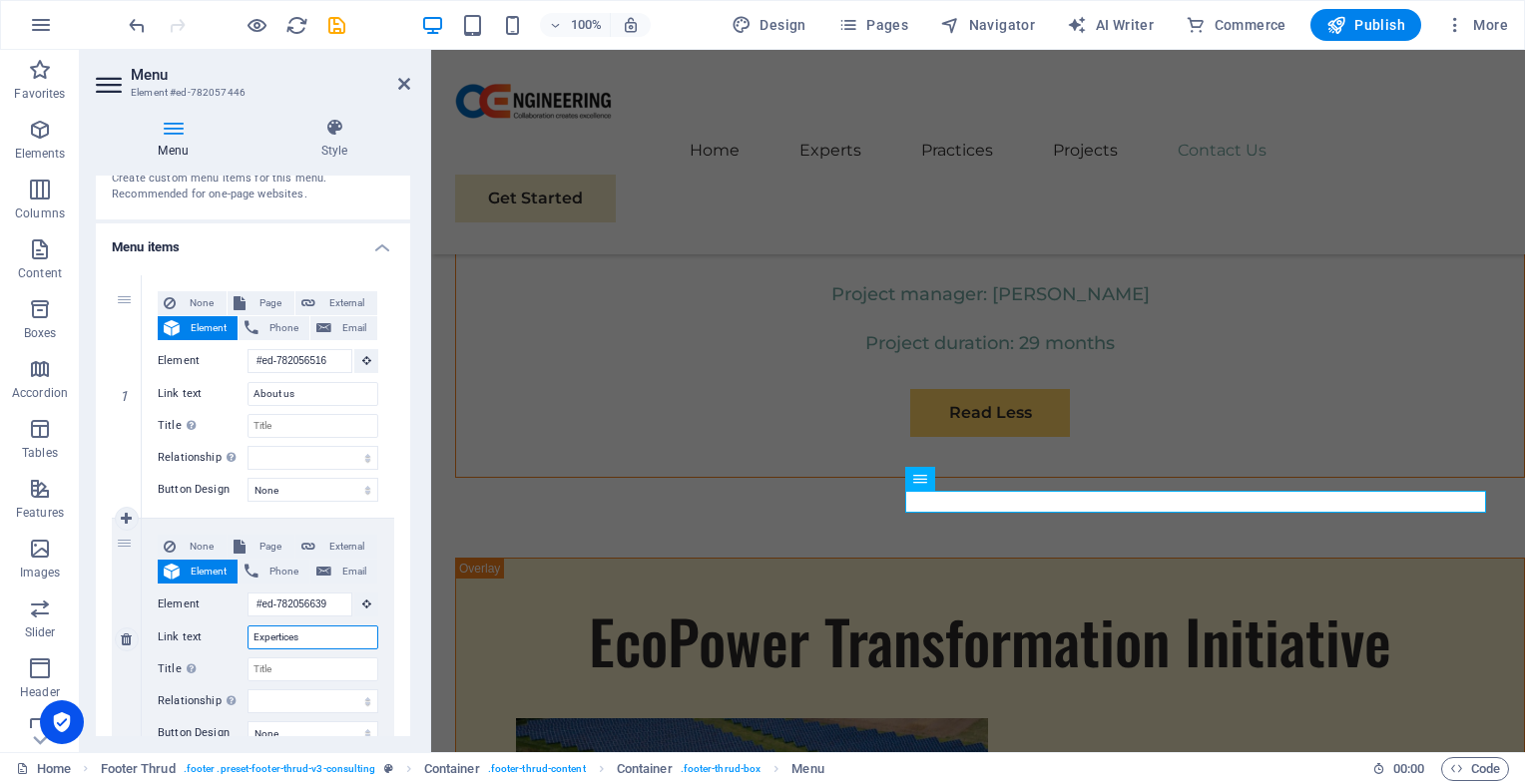 drag, startPoint x: 275, startPoint y: 636, endPoint x: 307, endPoint y: 628, distance: 32.984845 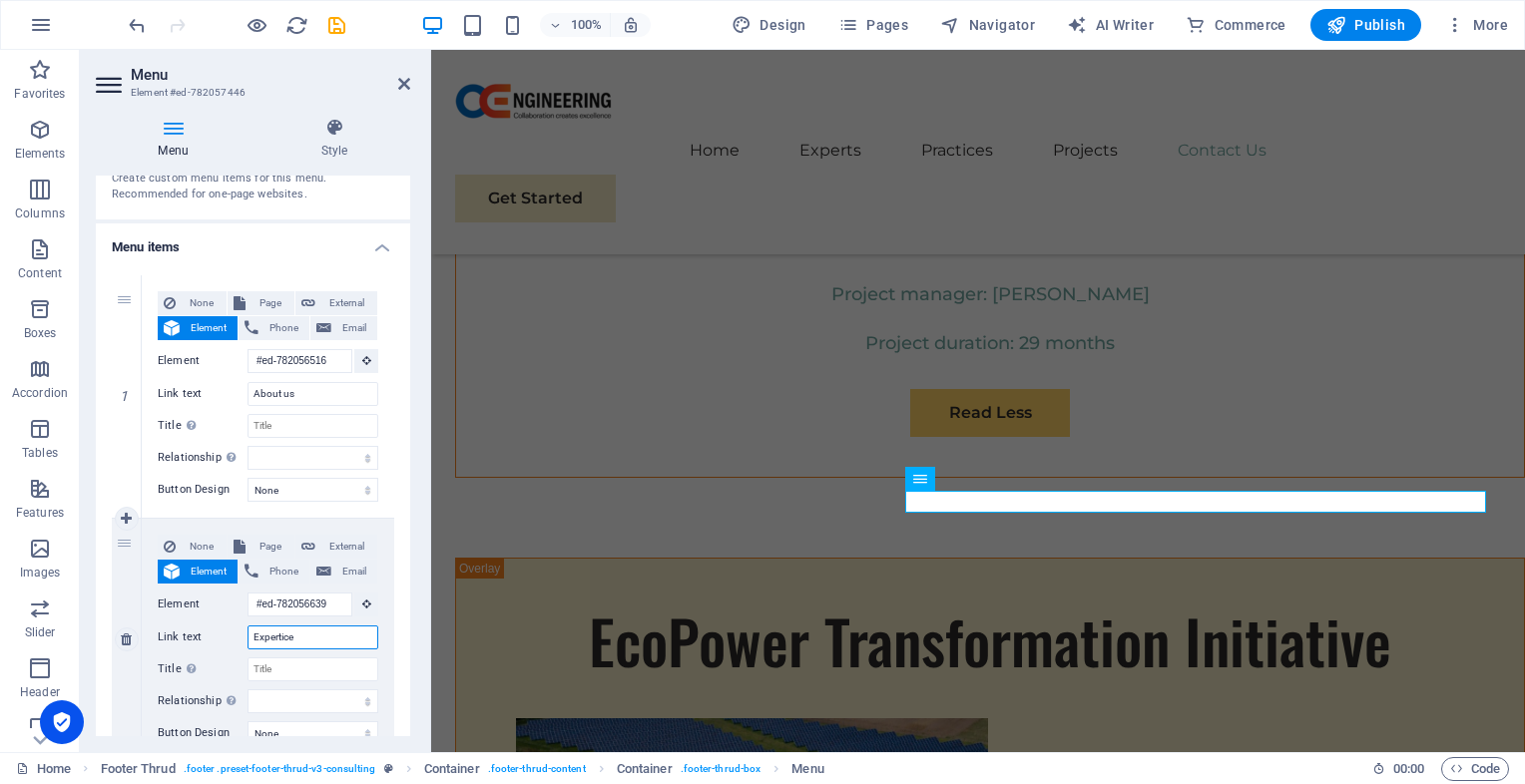 select 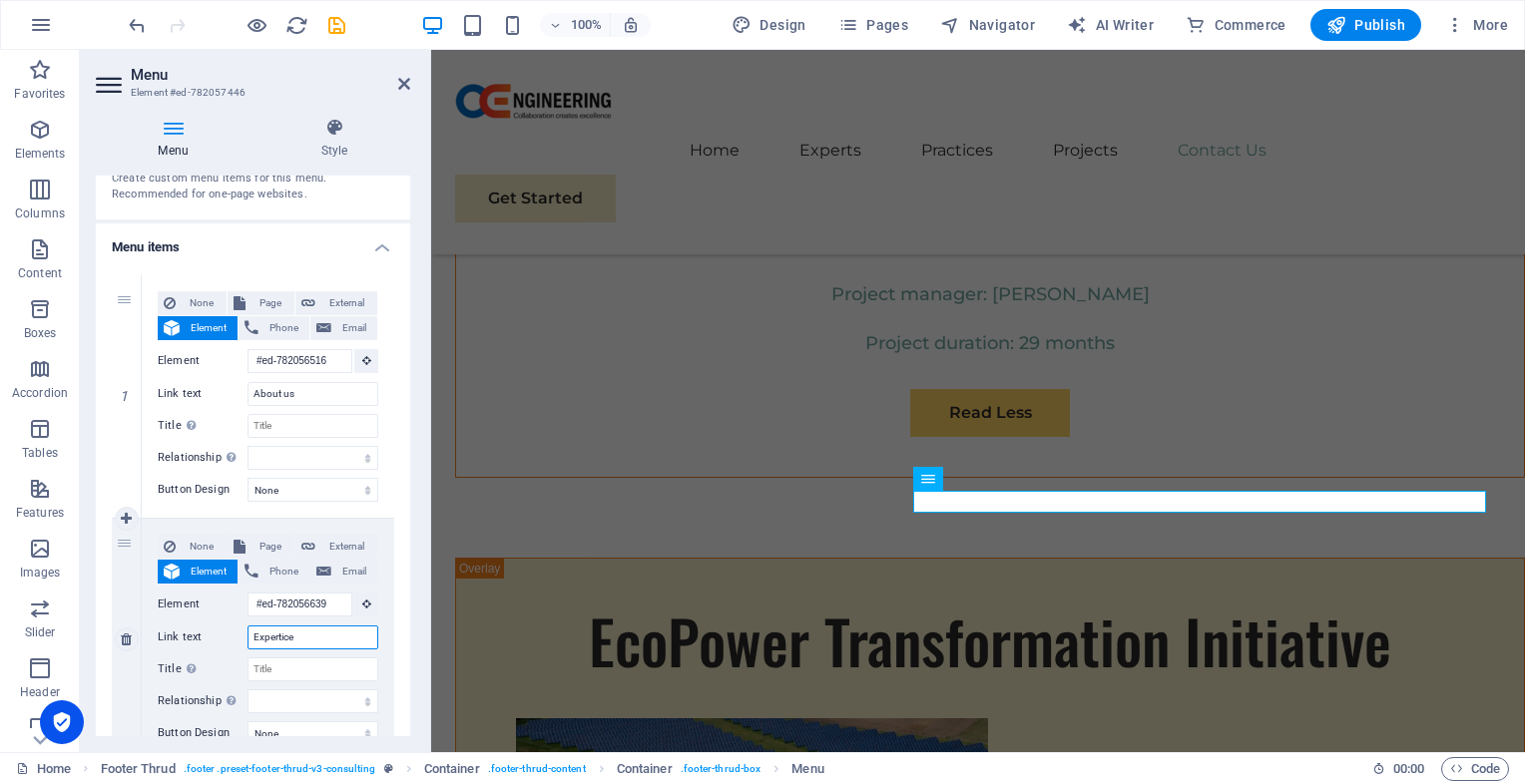 click on "Expertice" at bounding box center [312, 637] 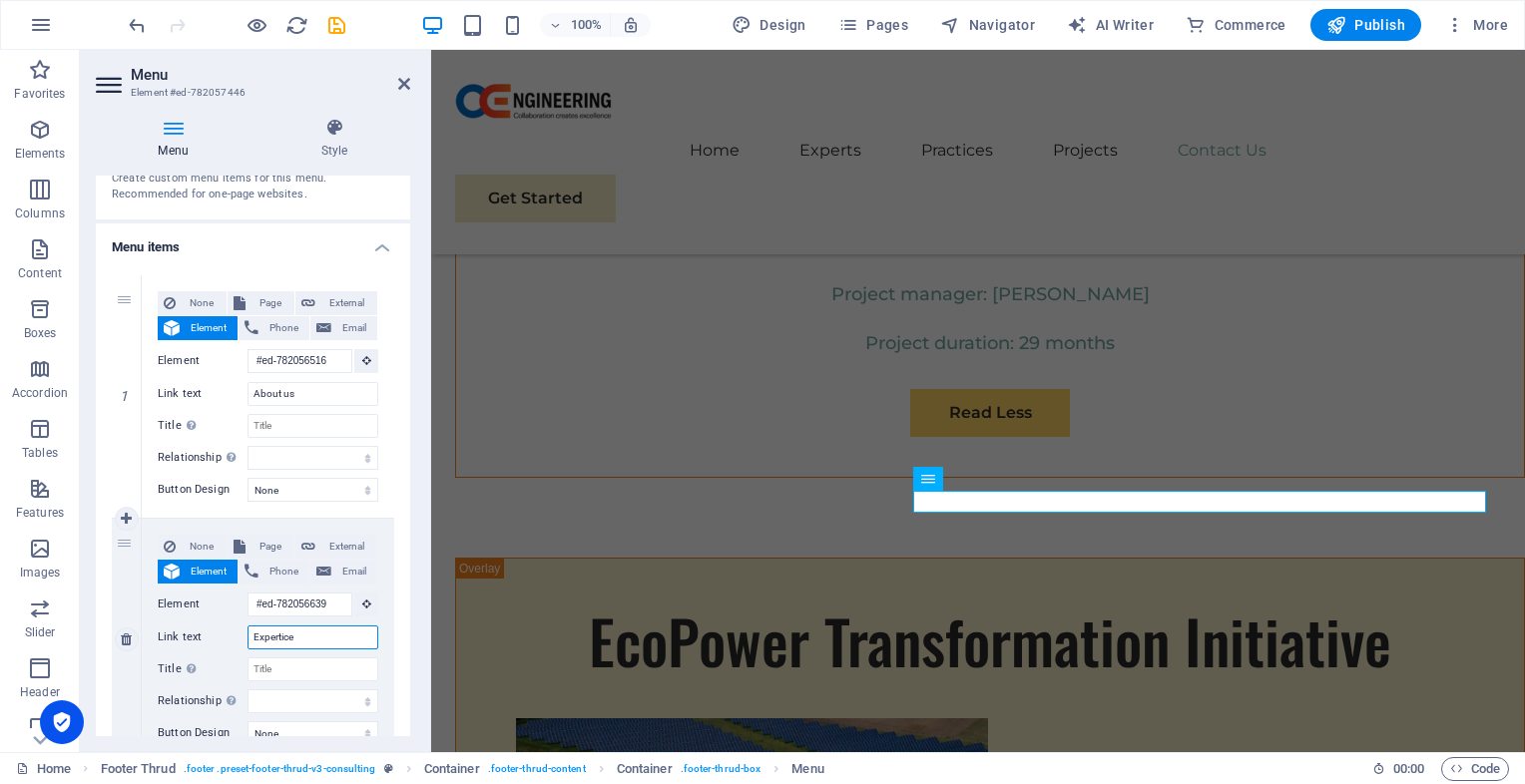 click on "Expertice" at bounding box center [312, 637] 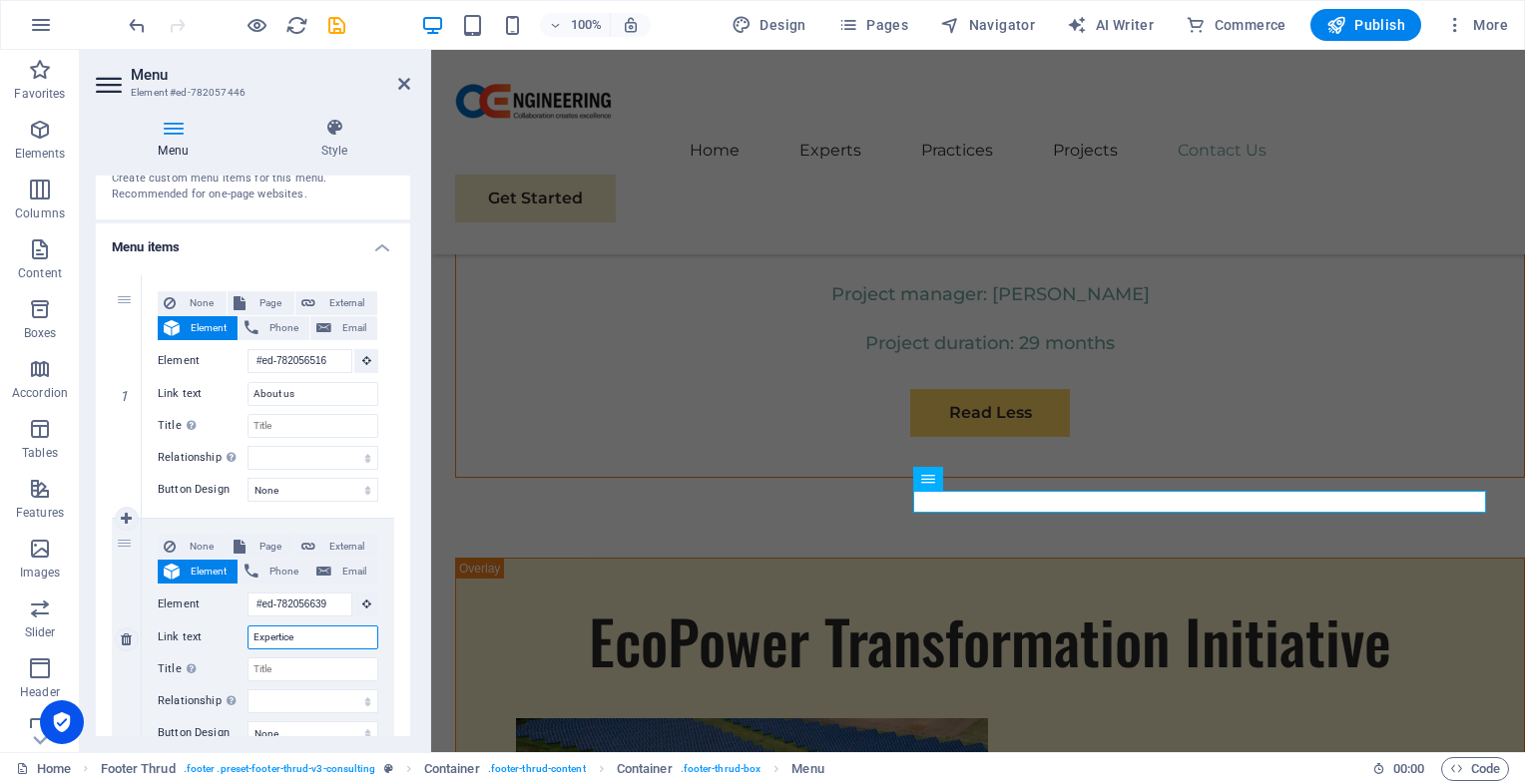 type on "Expertic" 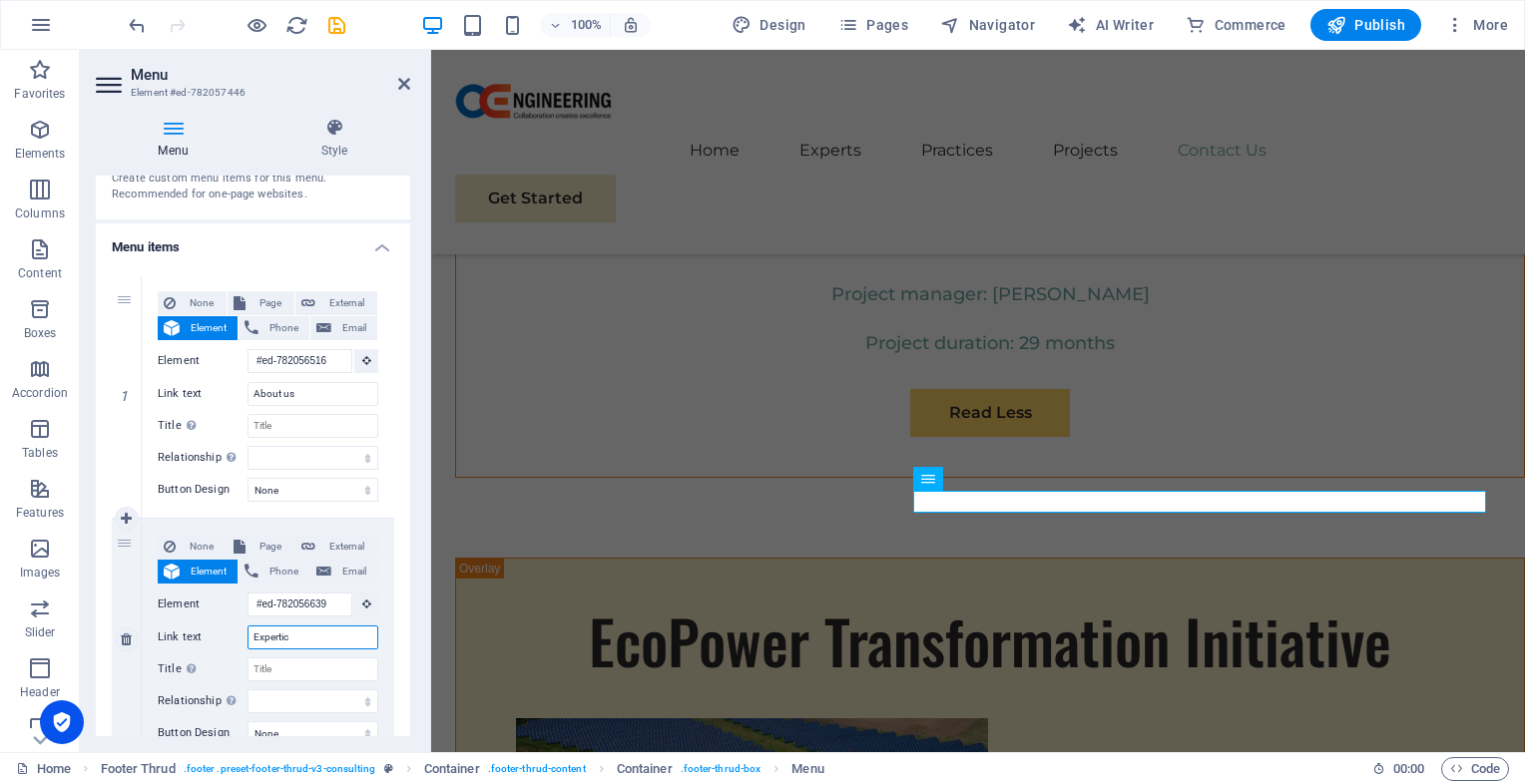 select 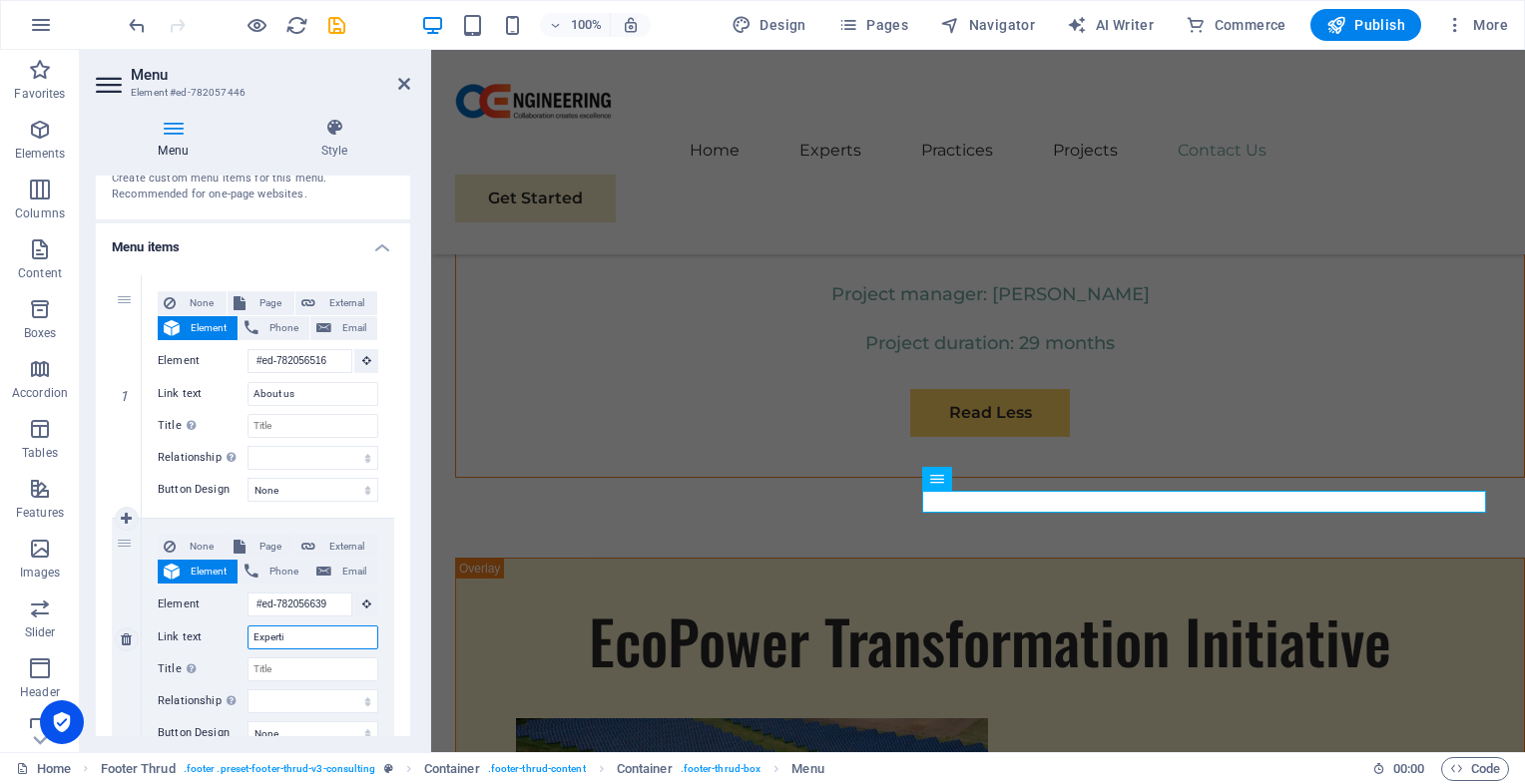 type on "Expert" 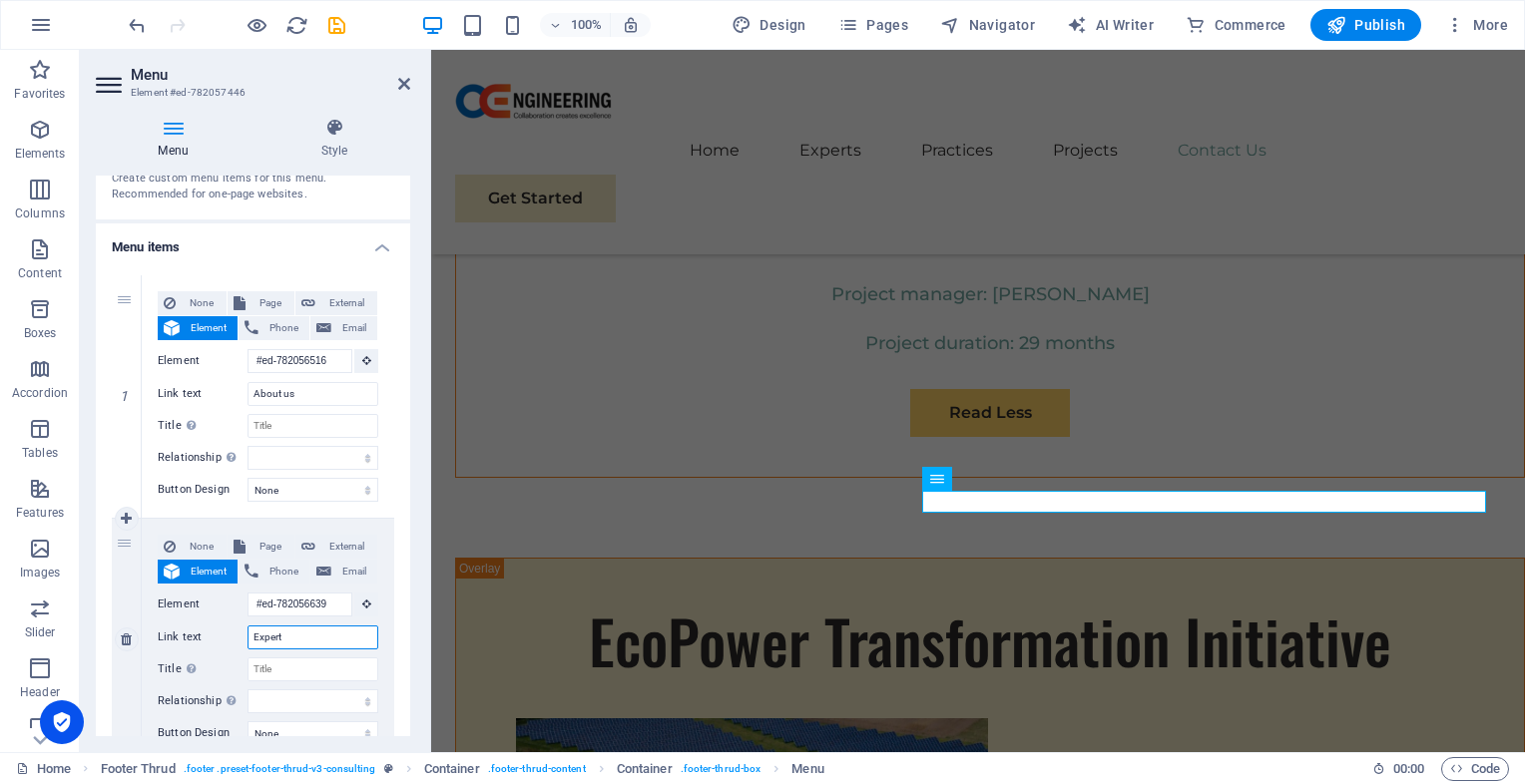 select 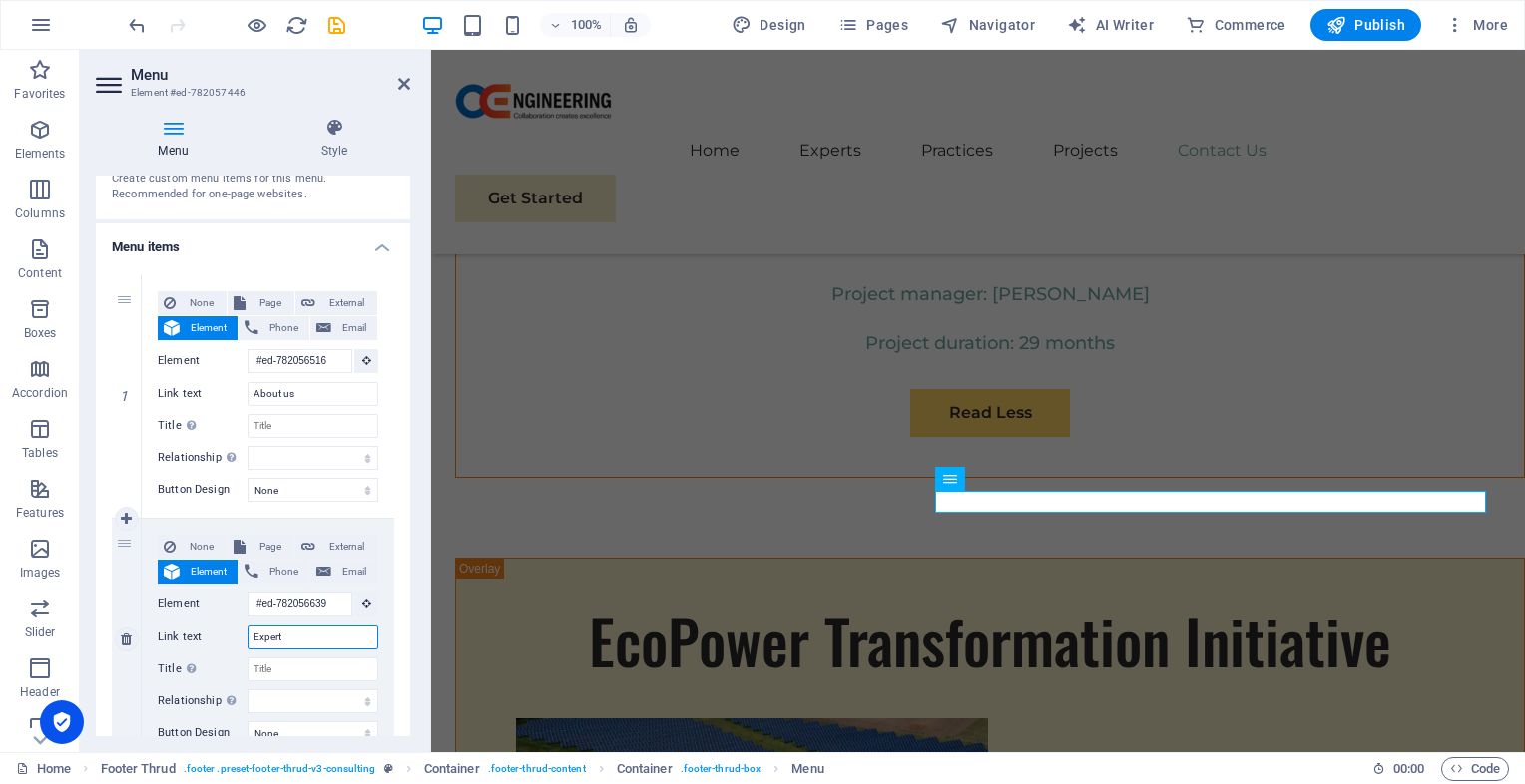 type on "Experts" 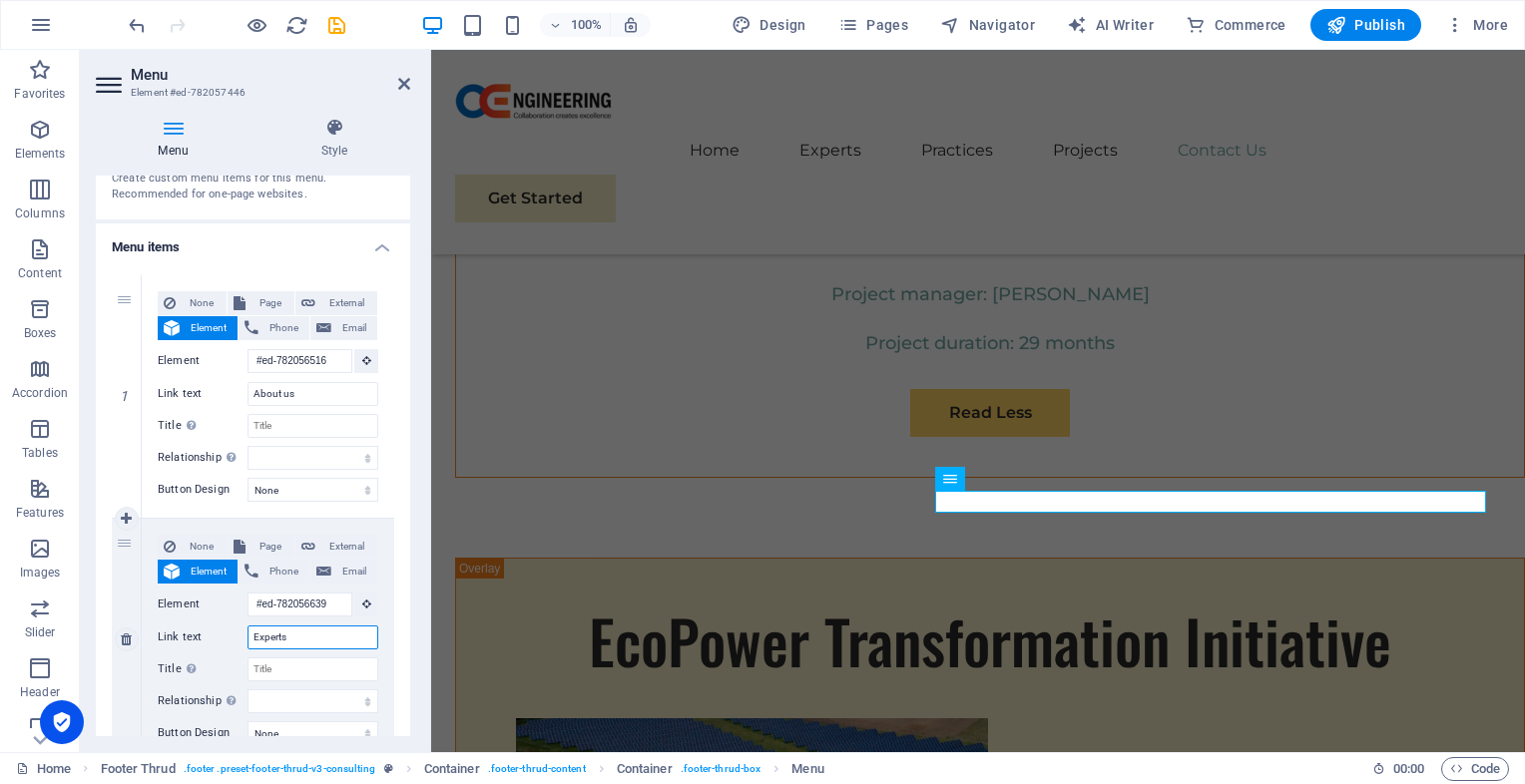 select 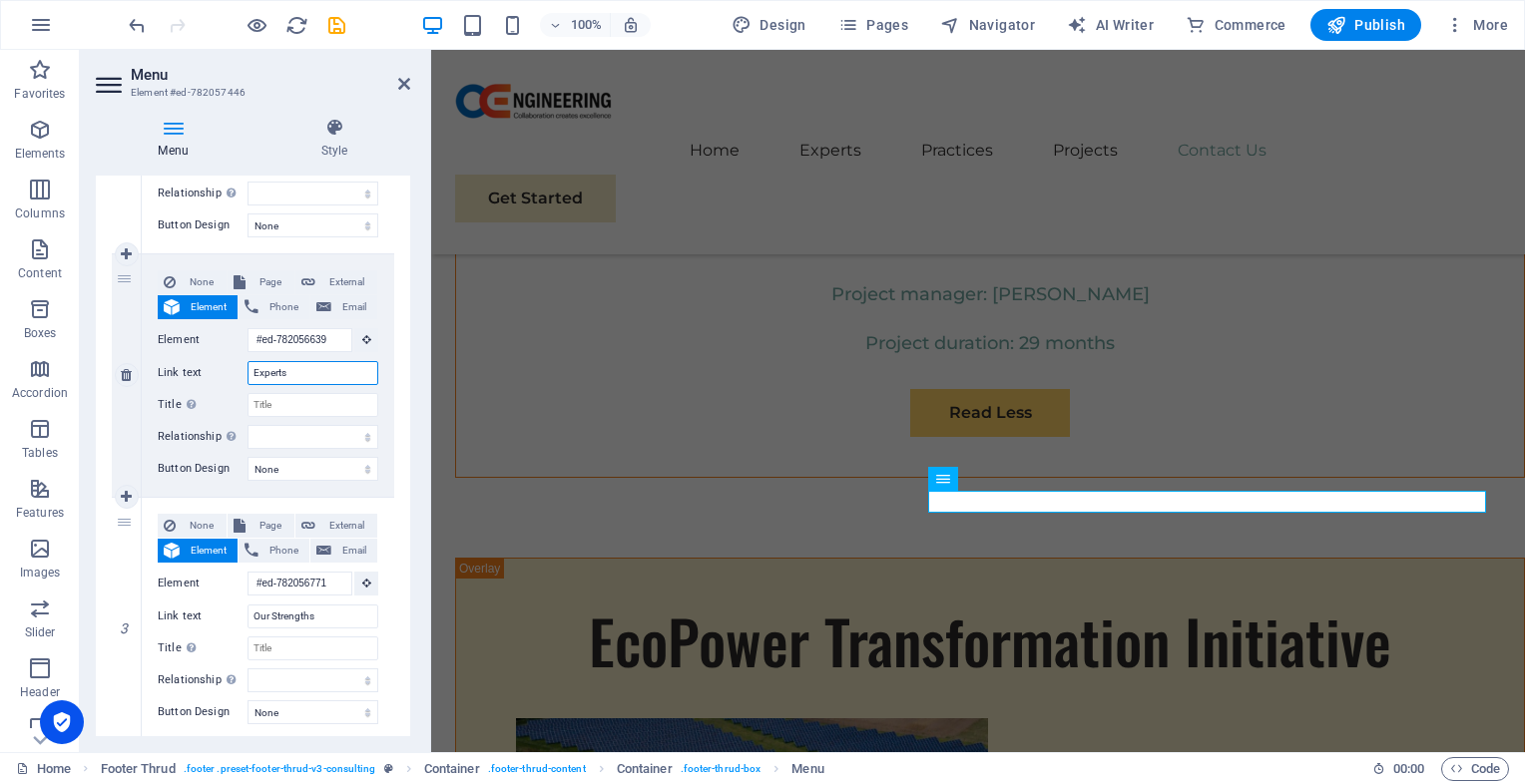 scroll, scrollTop: 355, scrollLeft: 0, axis: vertical 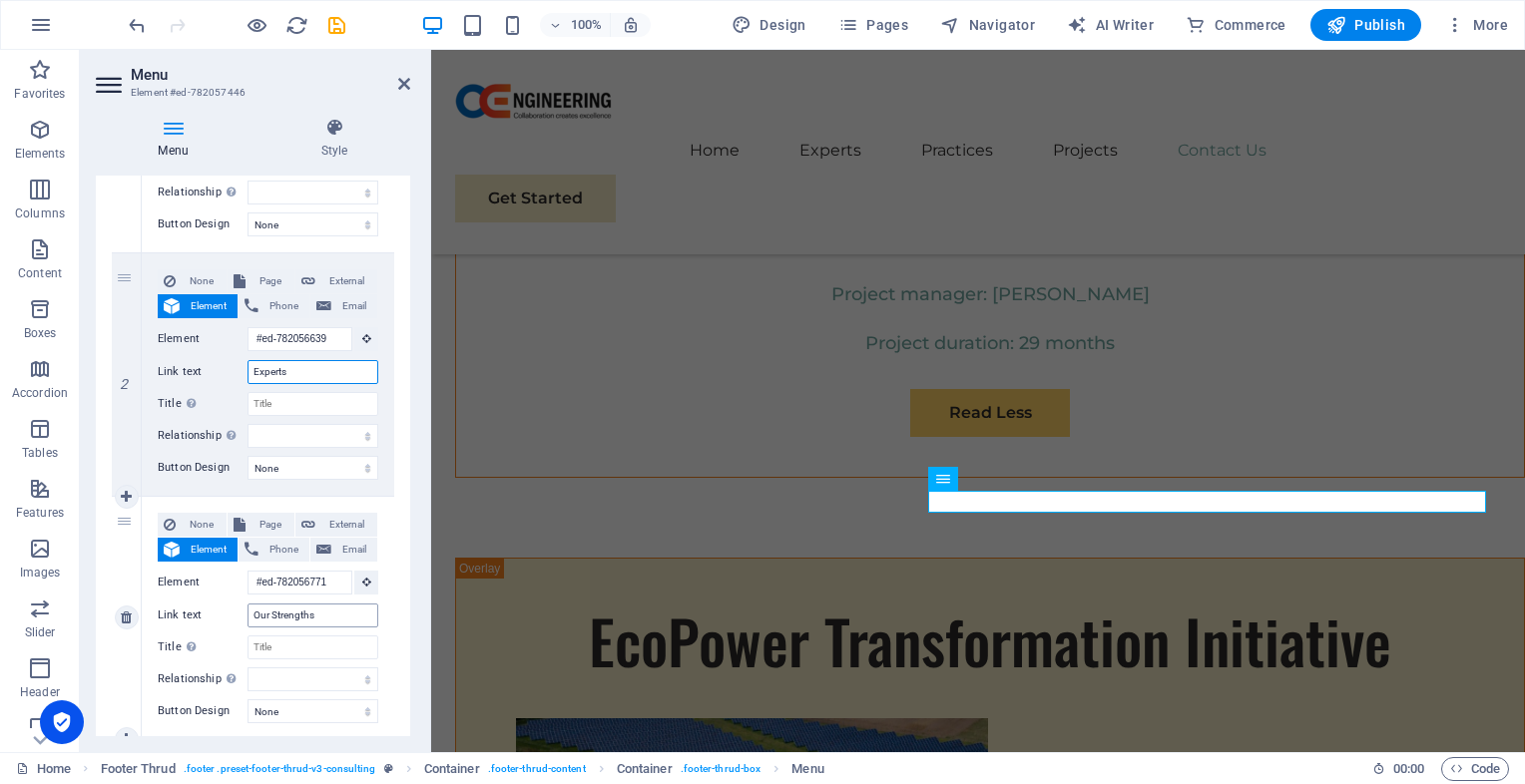 type on "Experts" 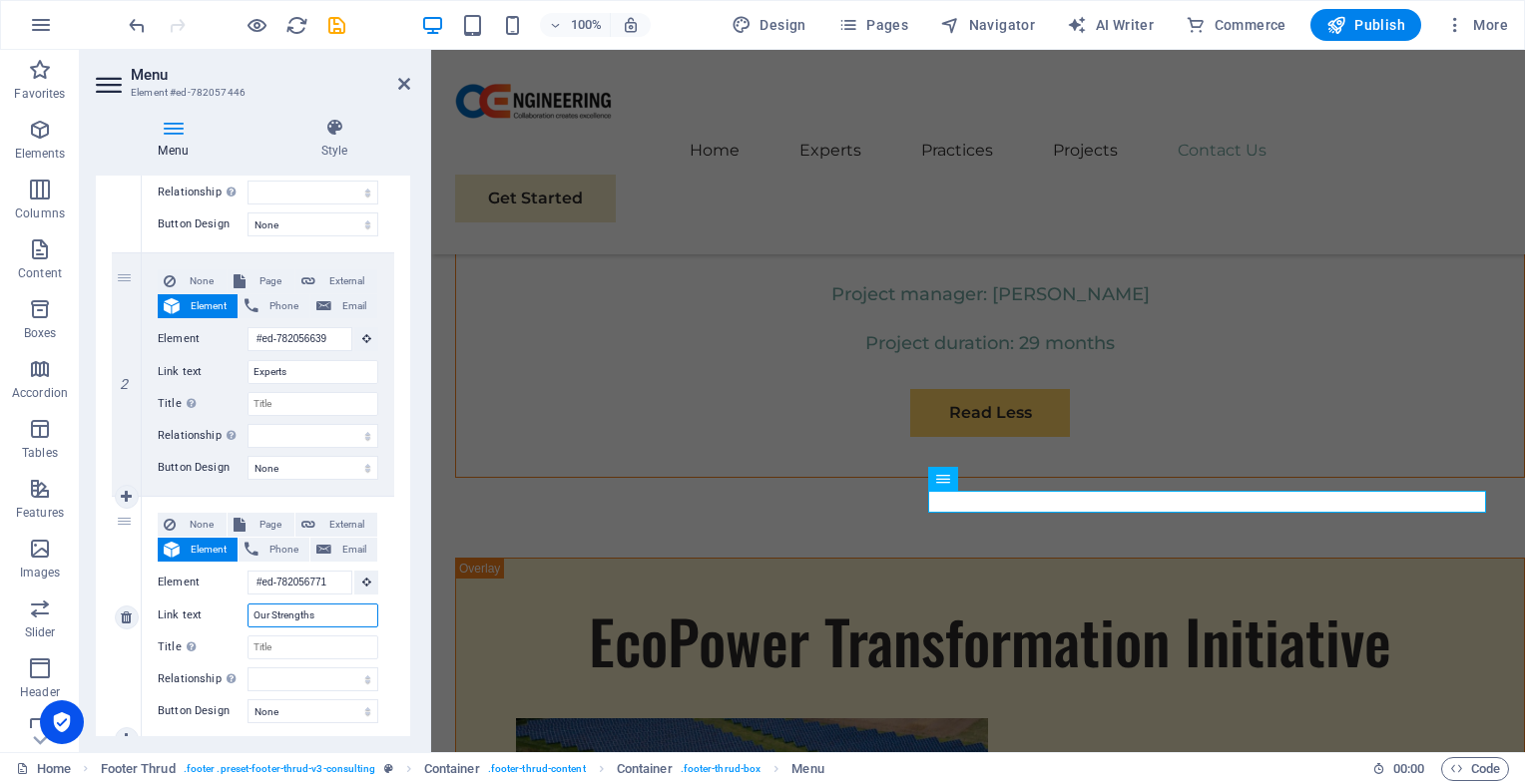click on "Our Strengths" at bounding box center [312, 615] 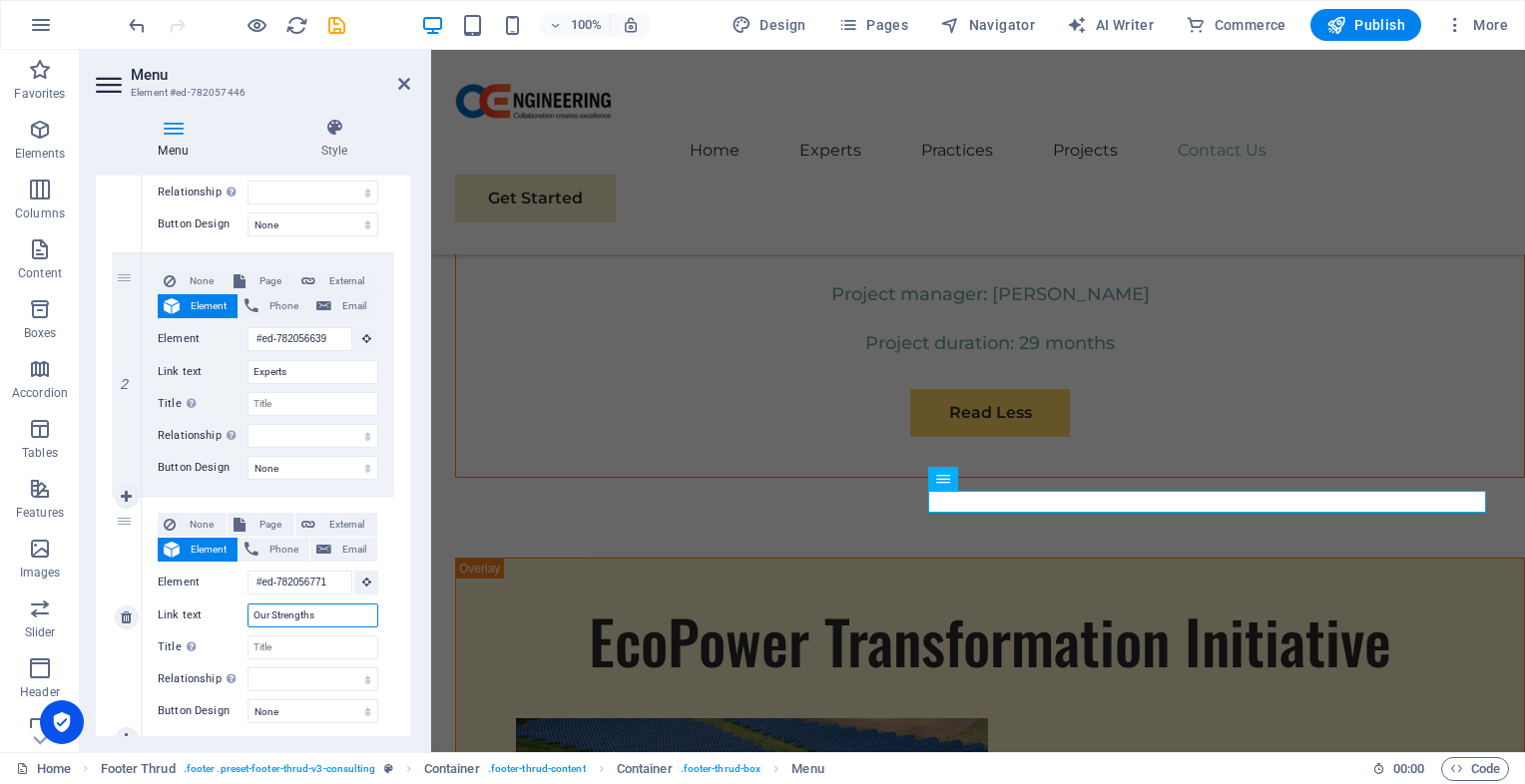 drag, startPoint x: 325, startPoint y: 612, endPoint x: 249, endPoint y: 619, distance: 76.32169 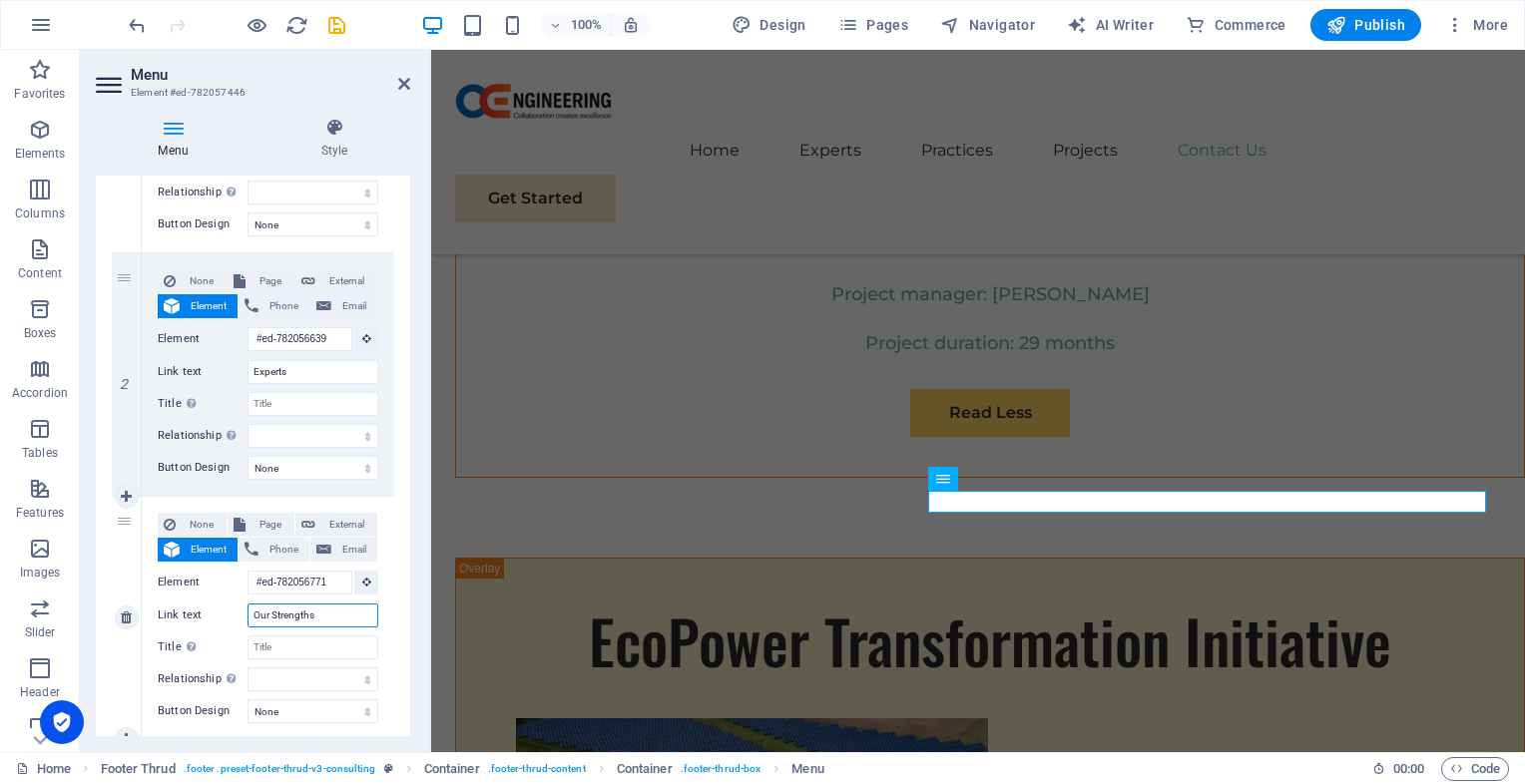 type on "e" 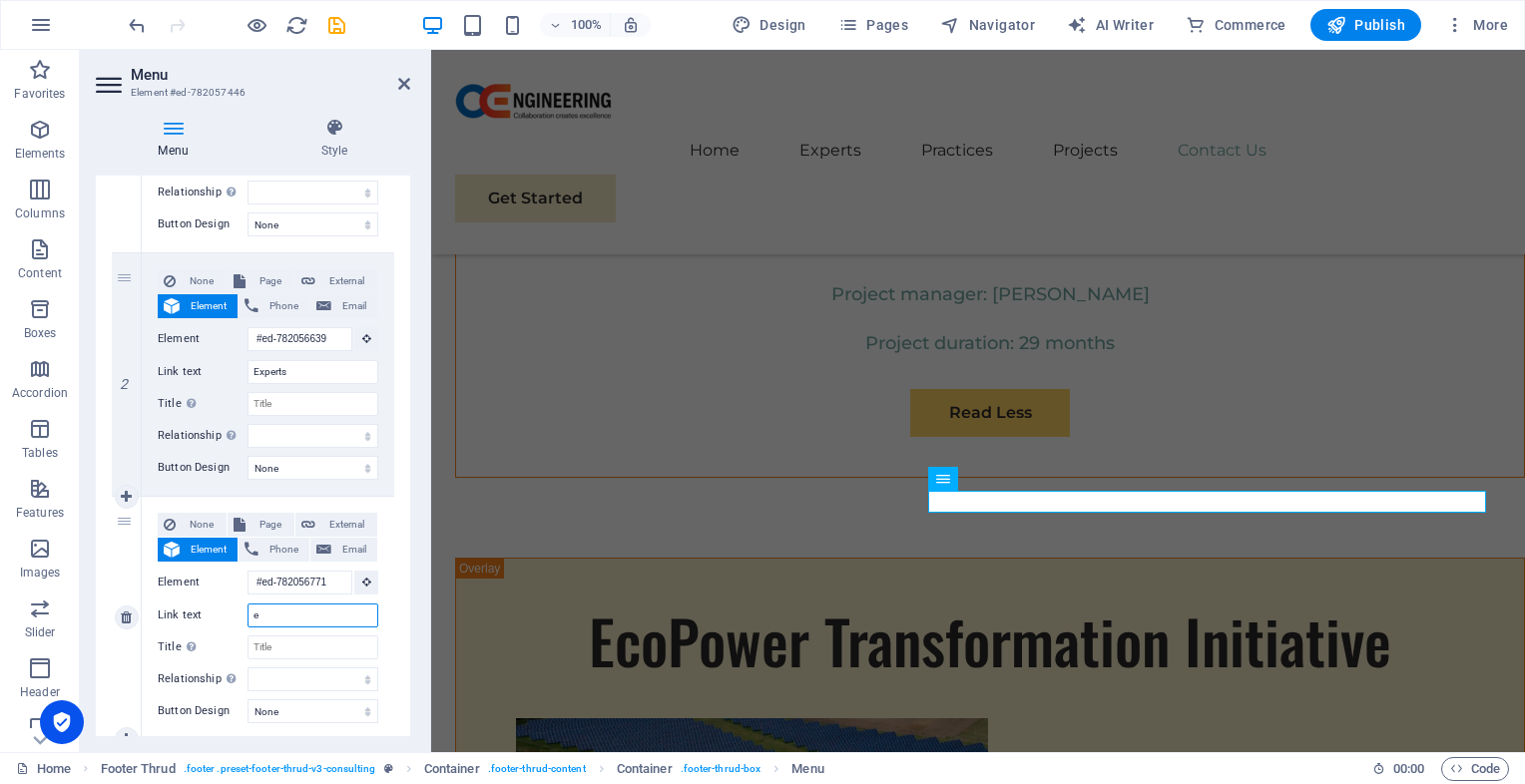 select 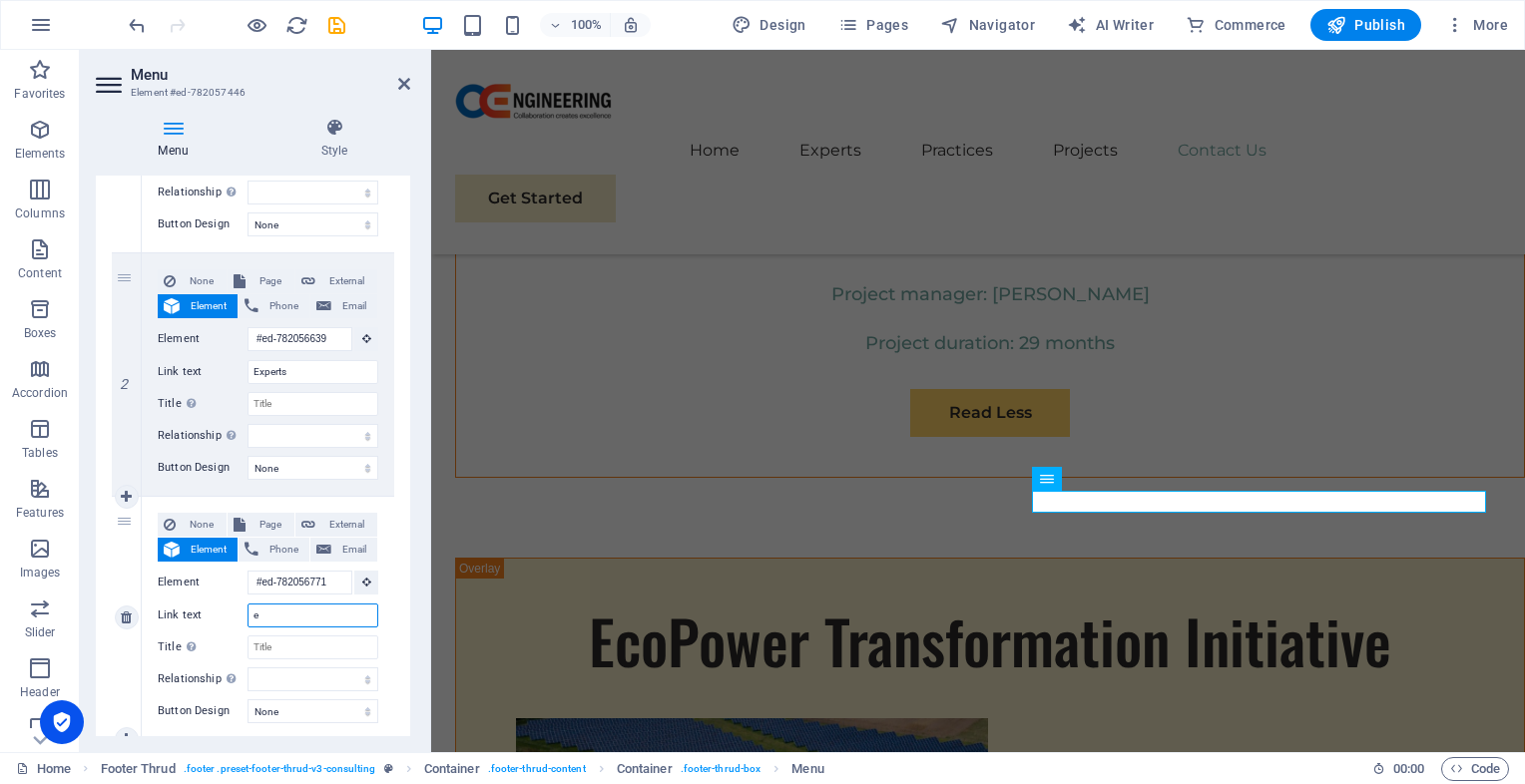 type 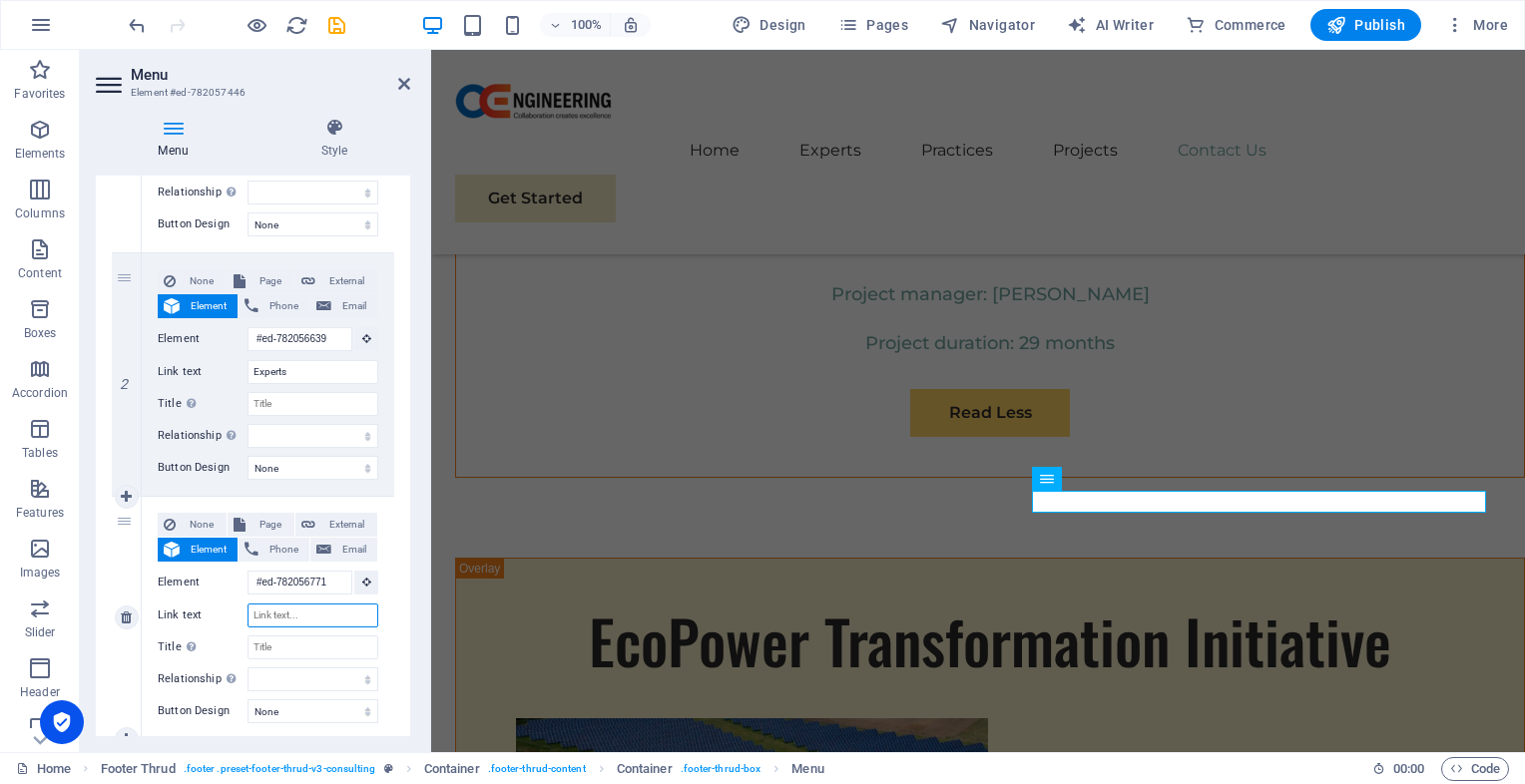 select 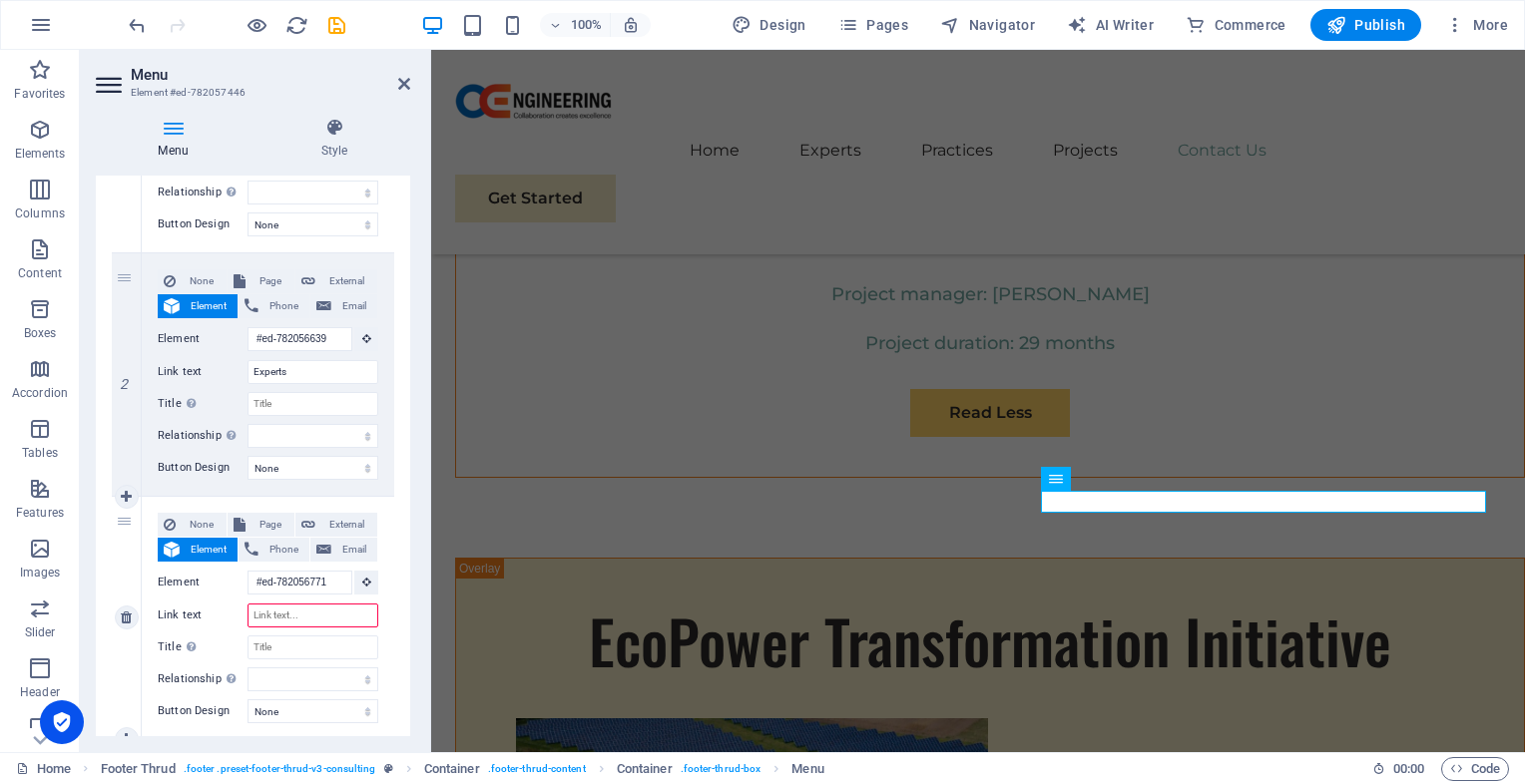 type on "P" 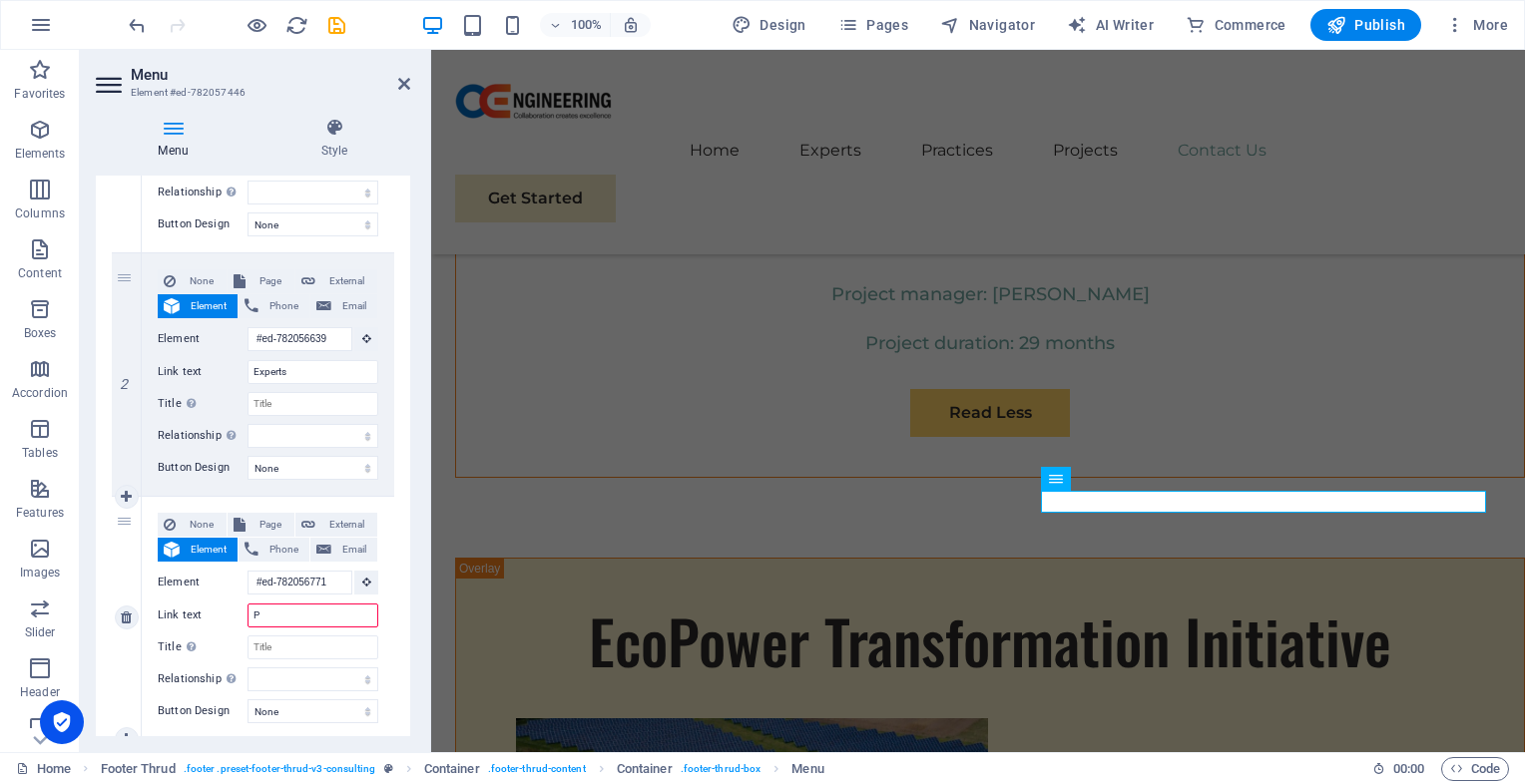select 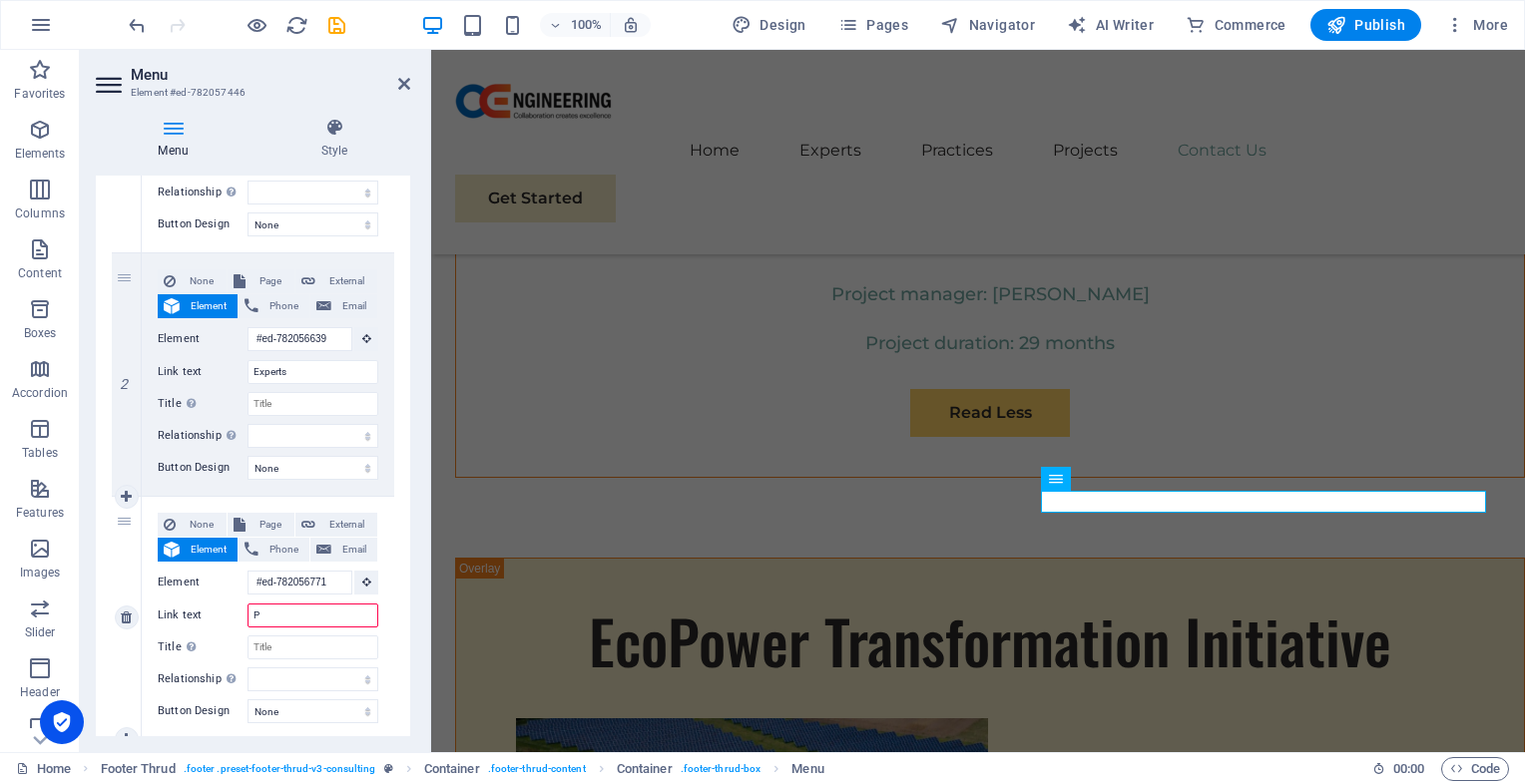 type on "PR" 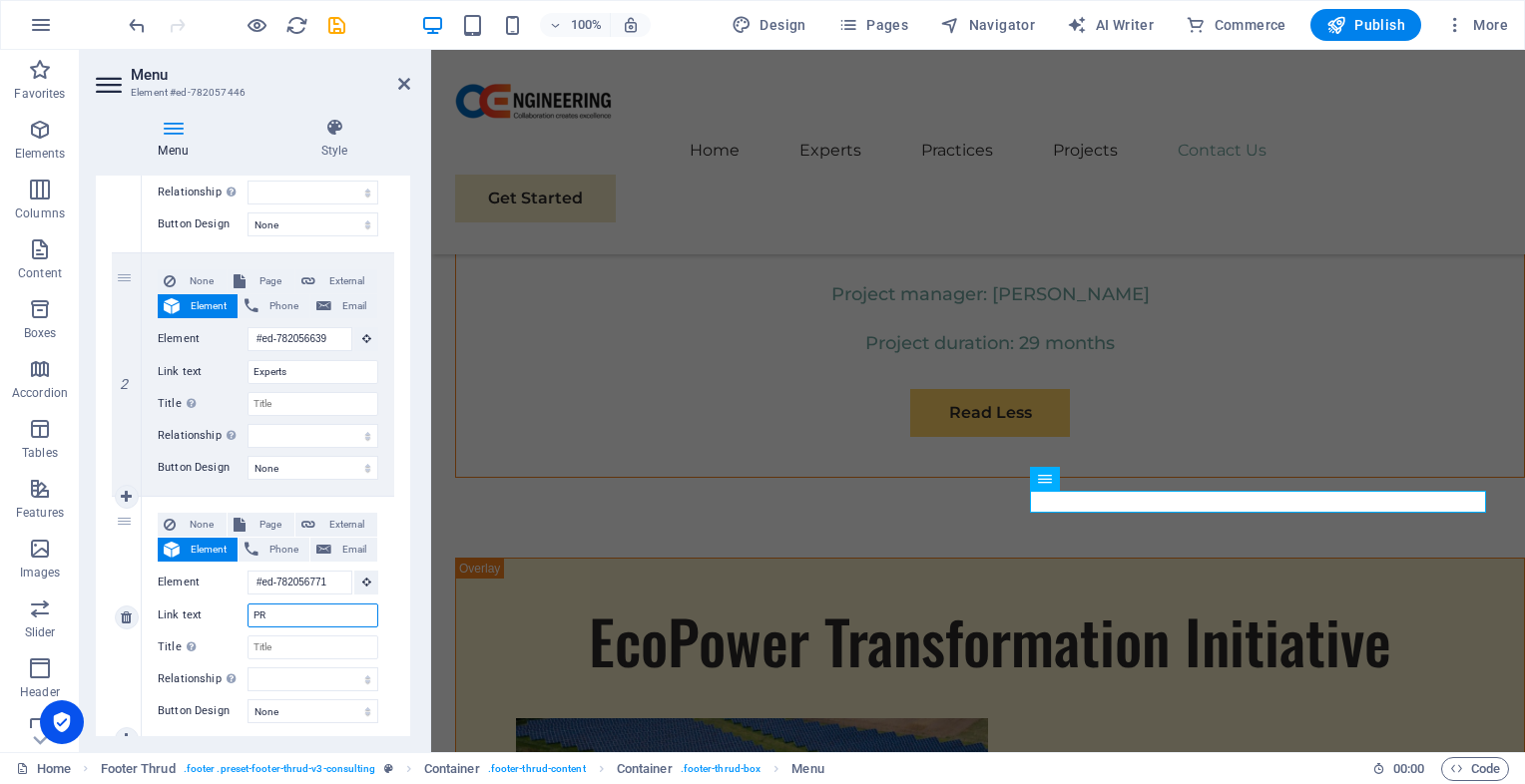 select 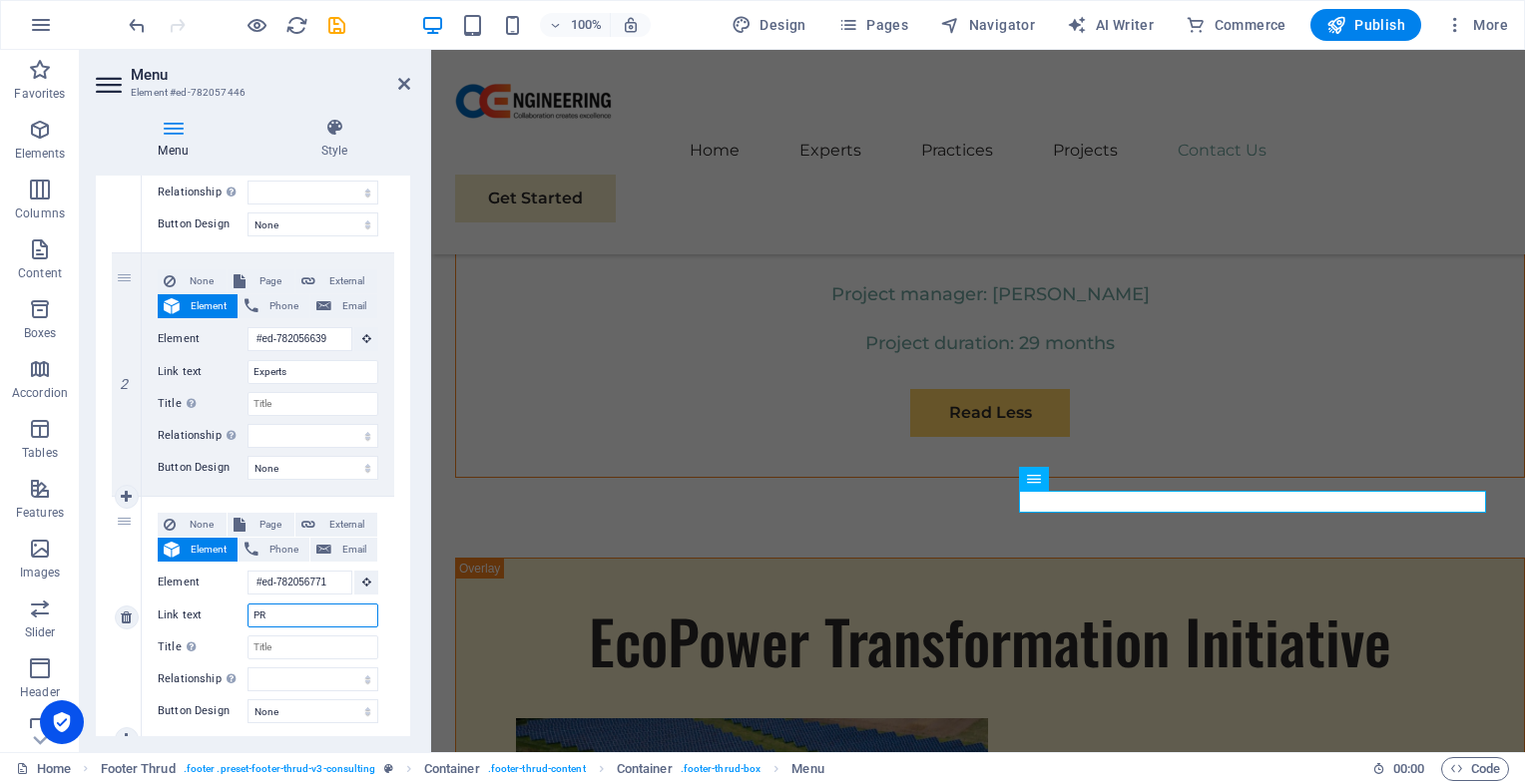 type on "P" 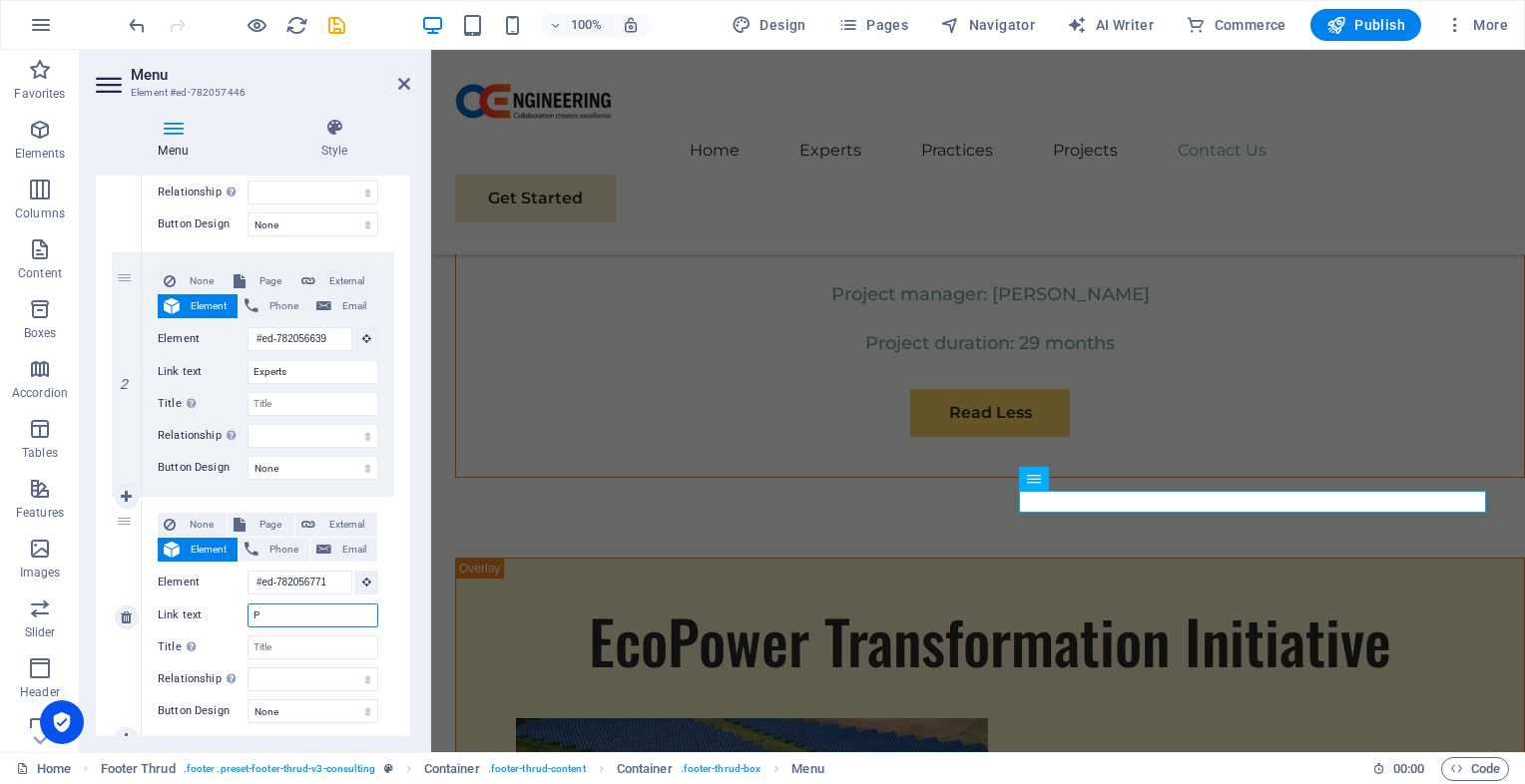 select 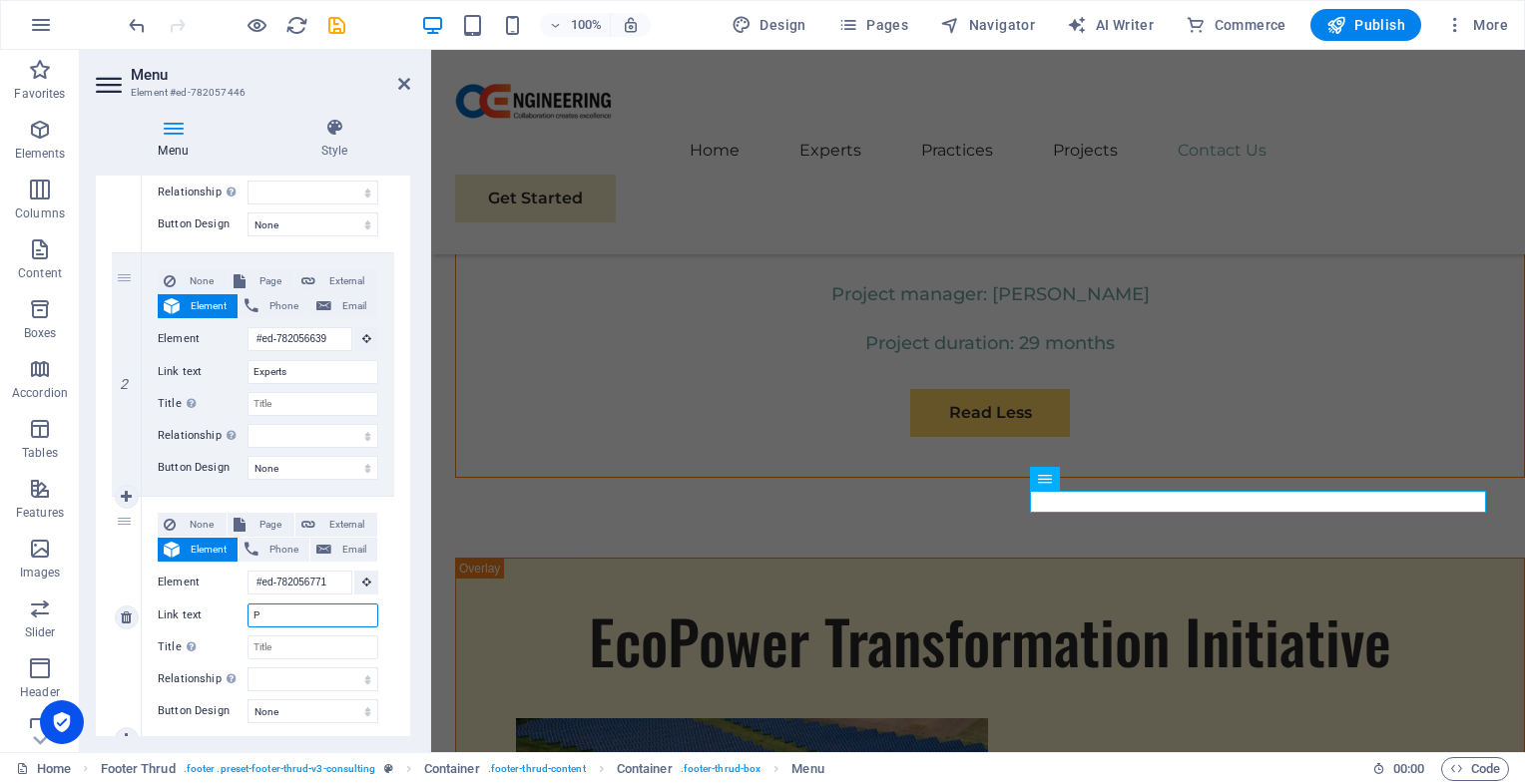 type on "Pr" 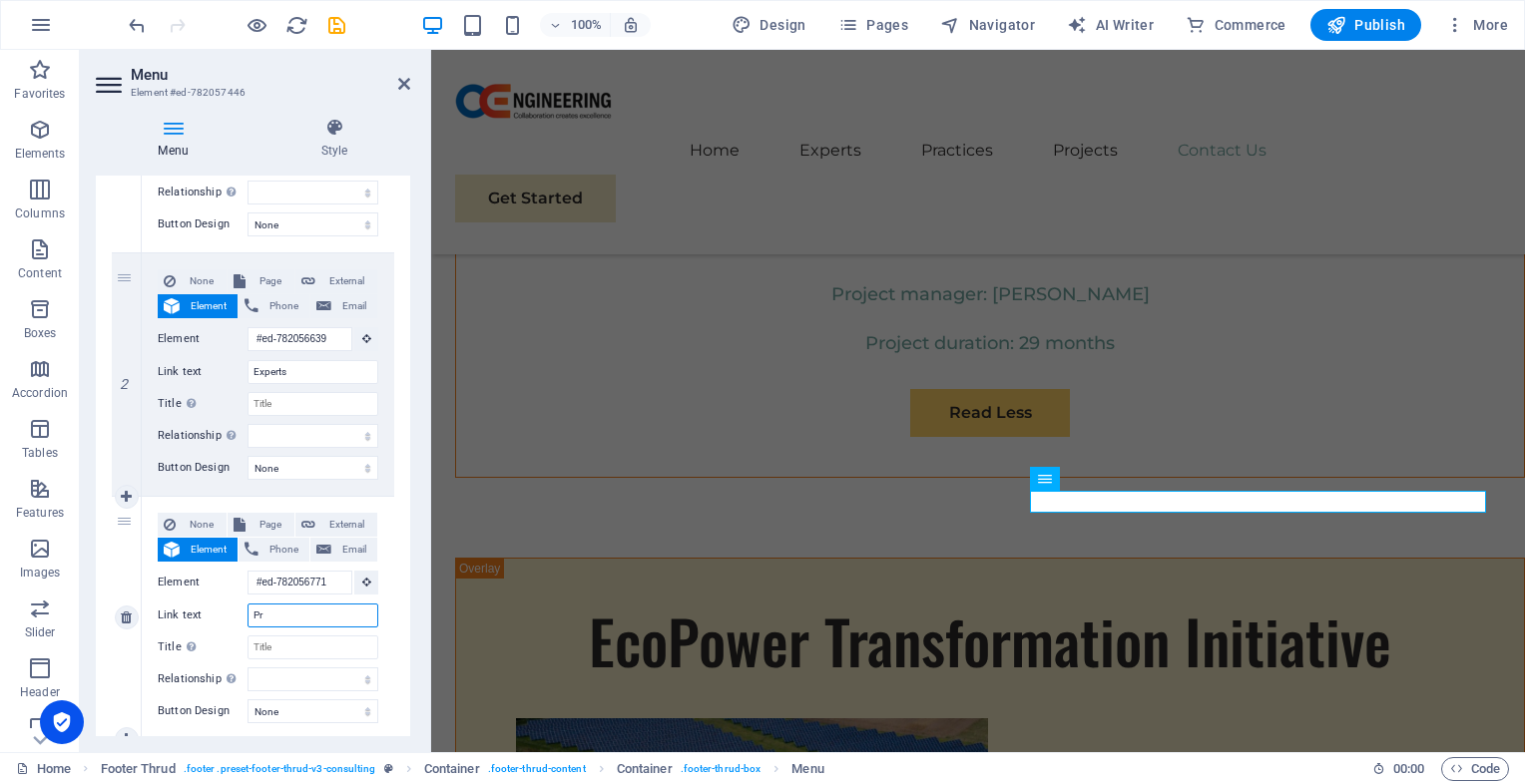 select 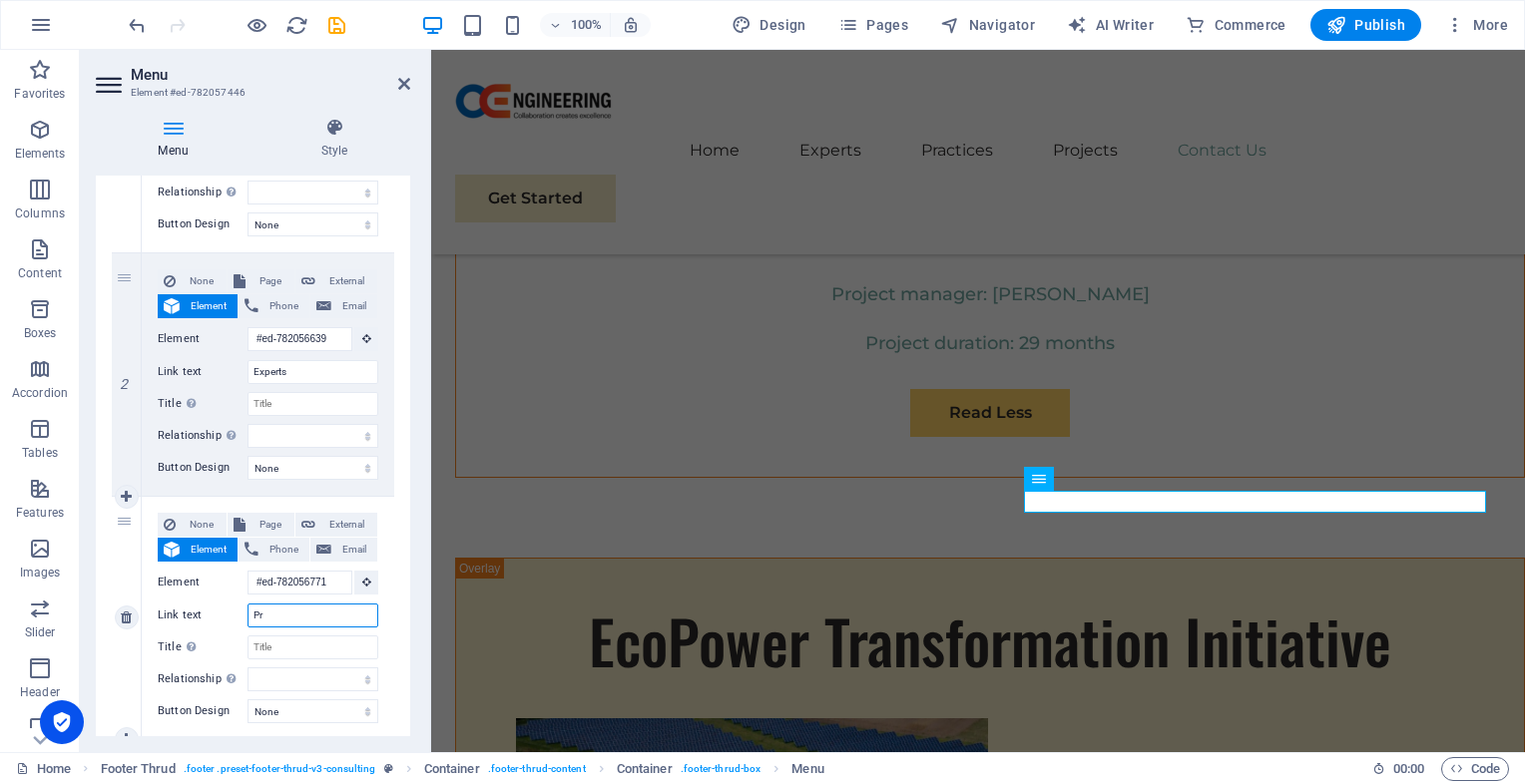type on "Pra" 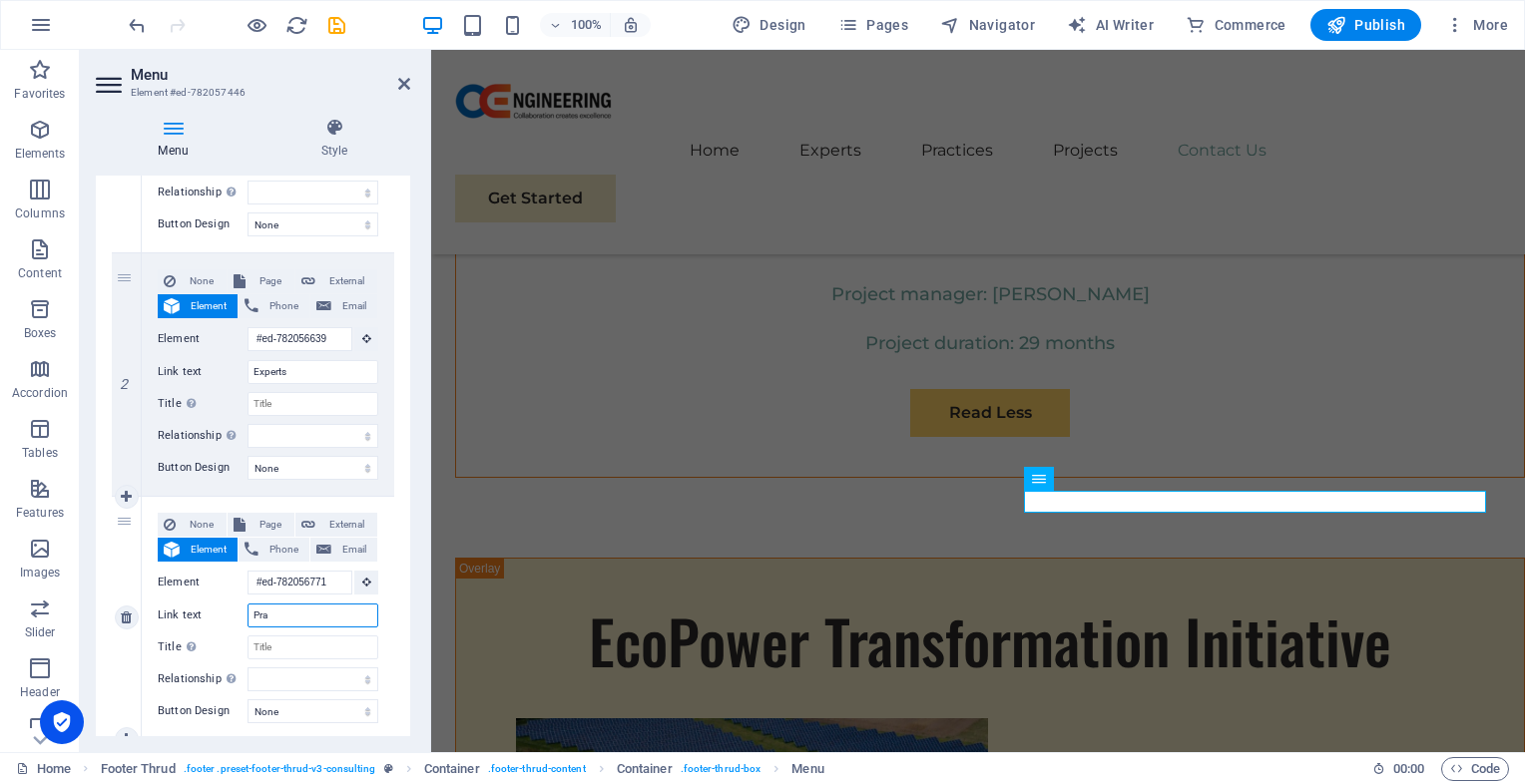 select 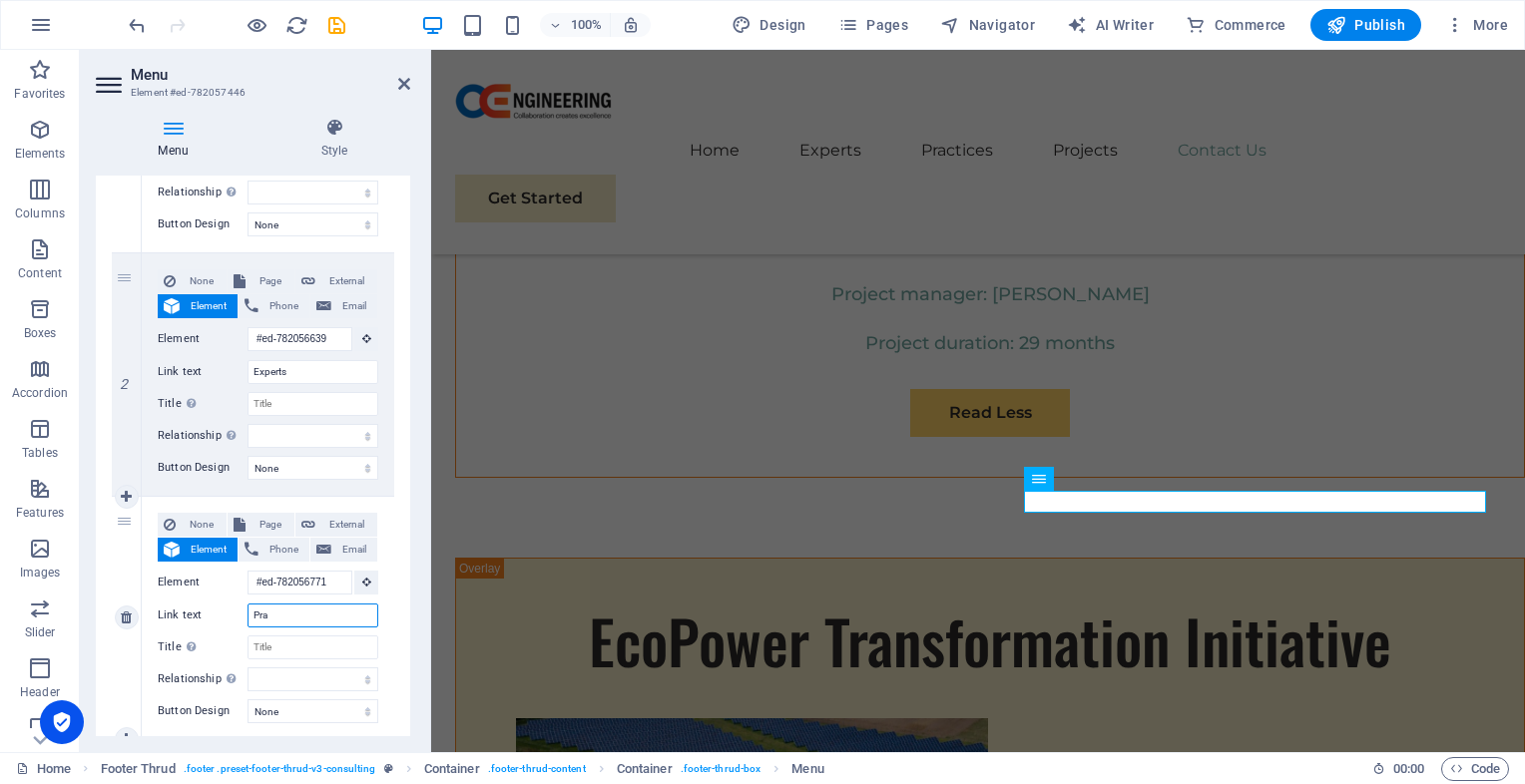 type on "Prac" 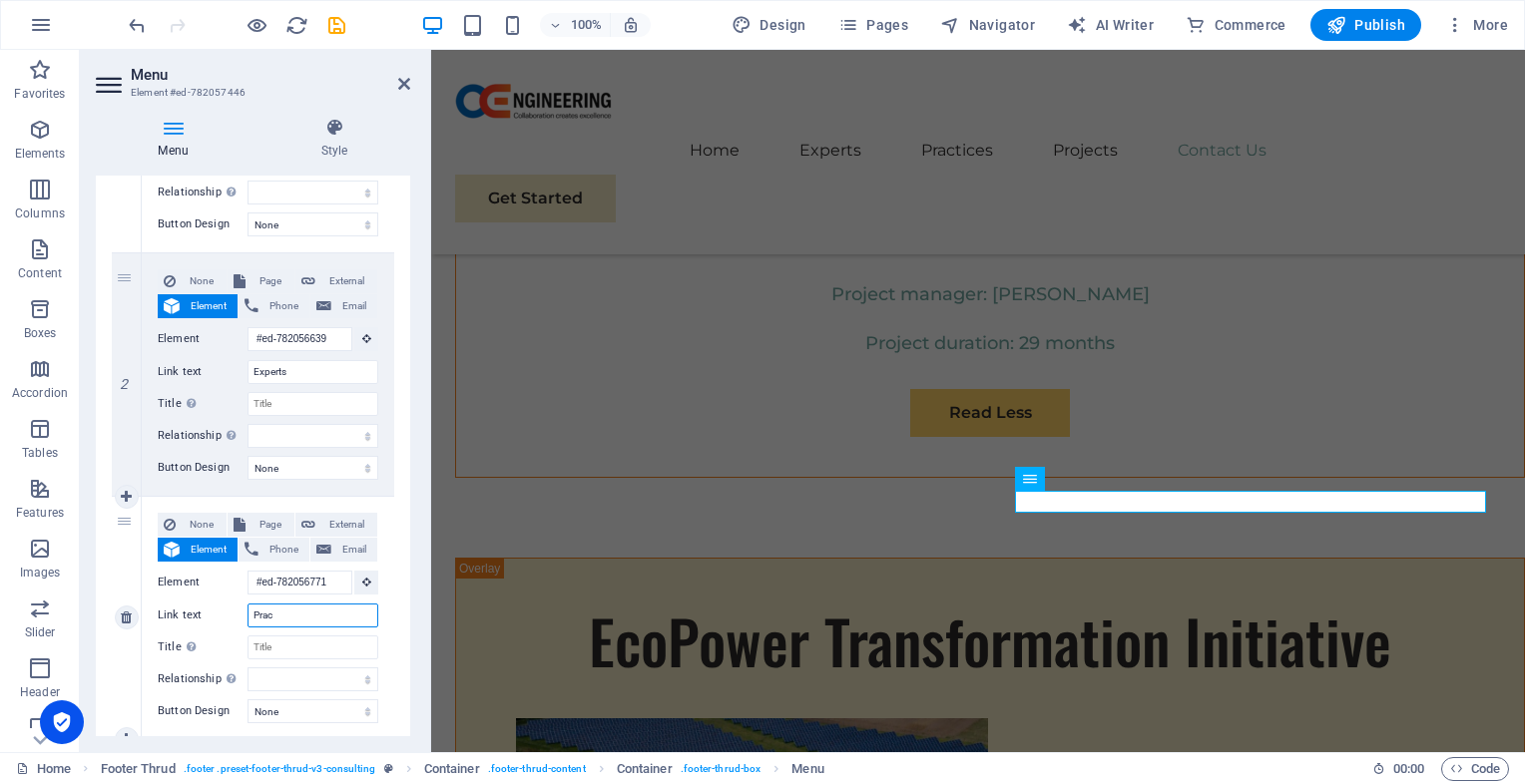 select 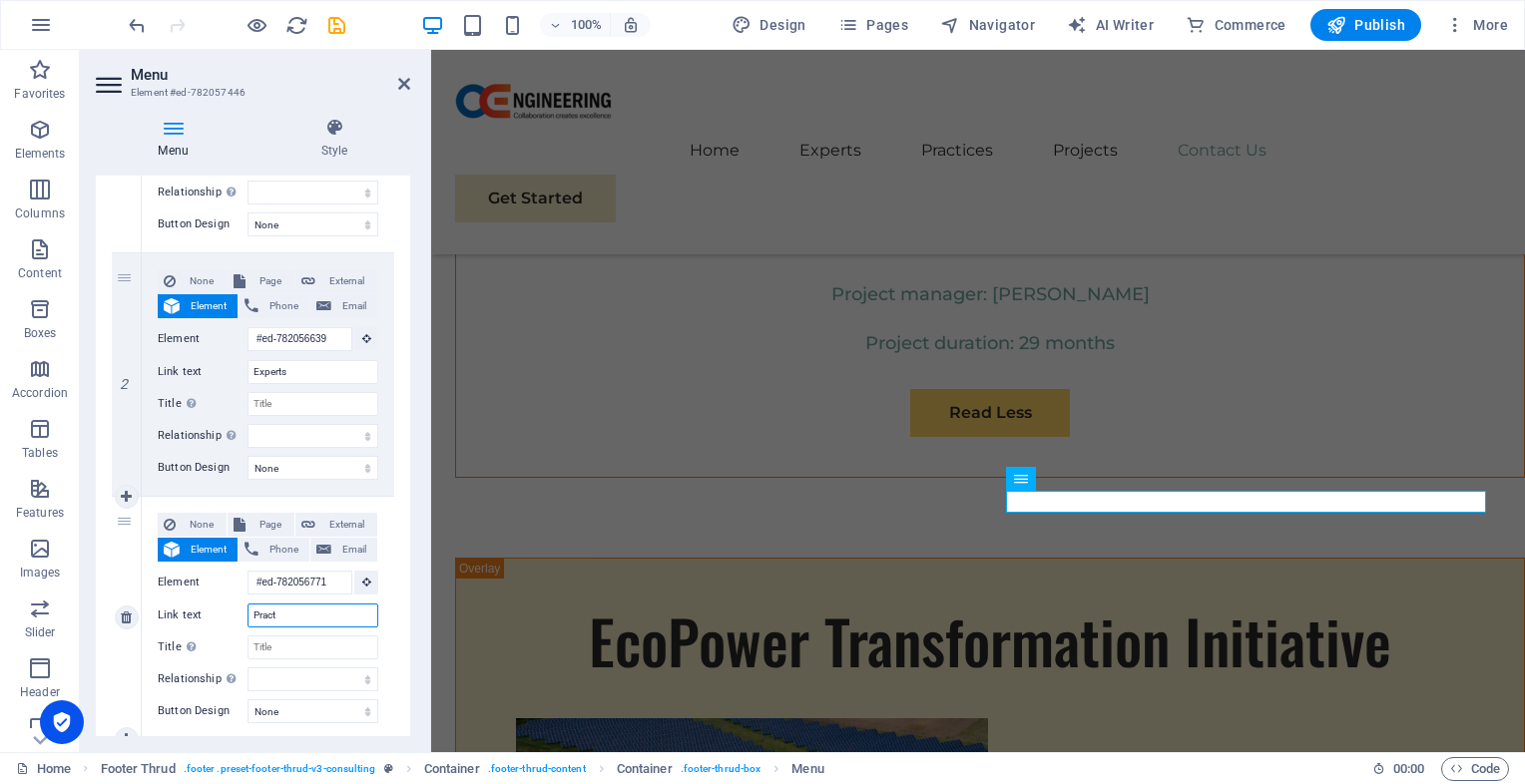 type on "Practi" 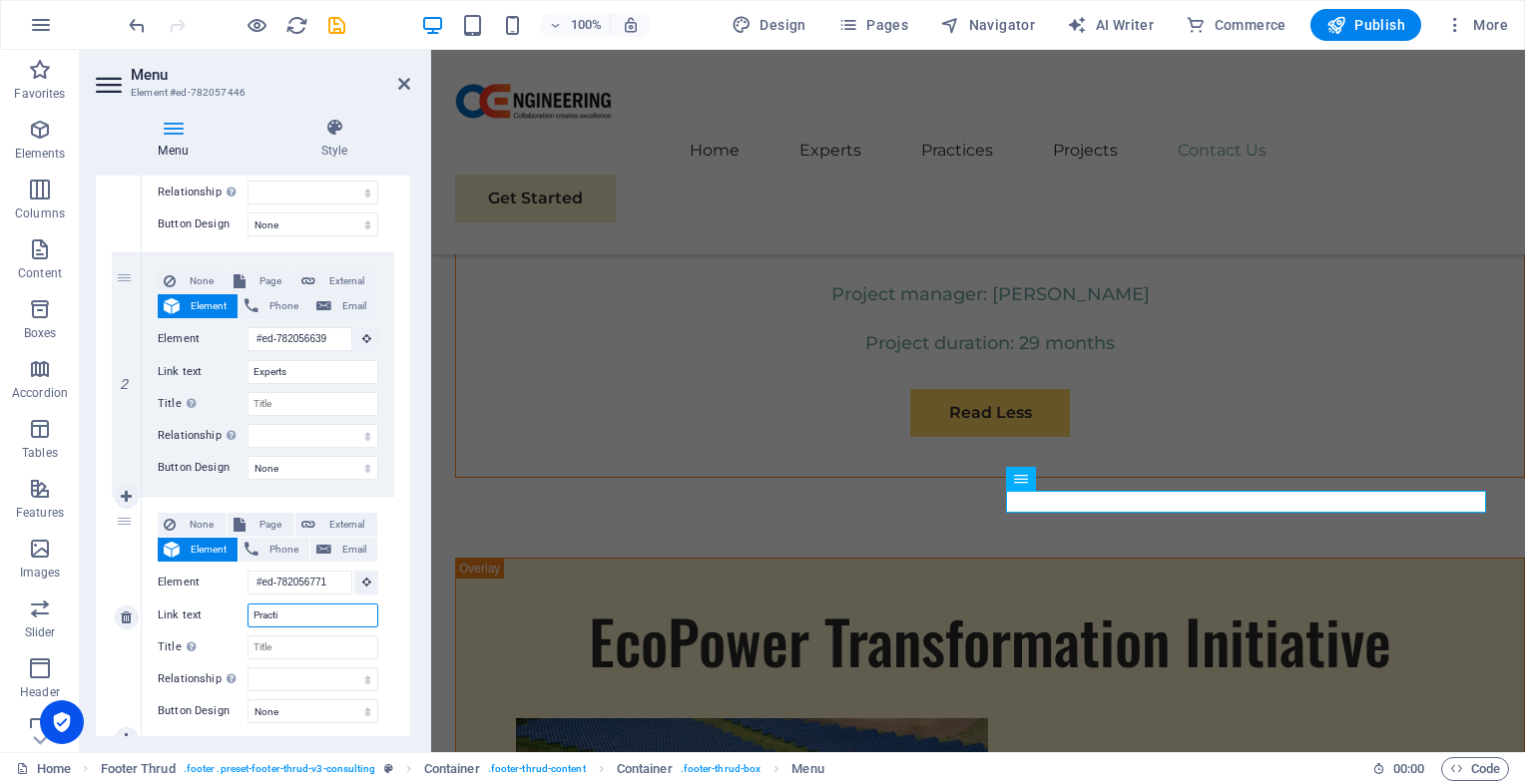 select 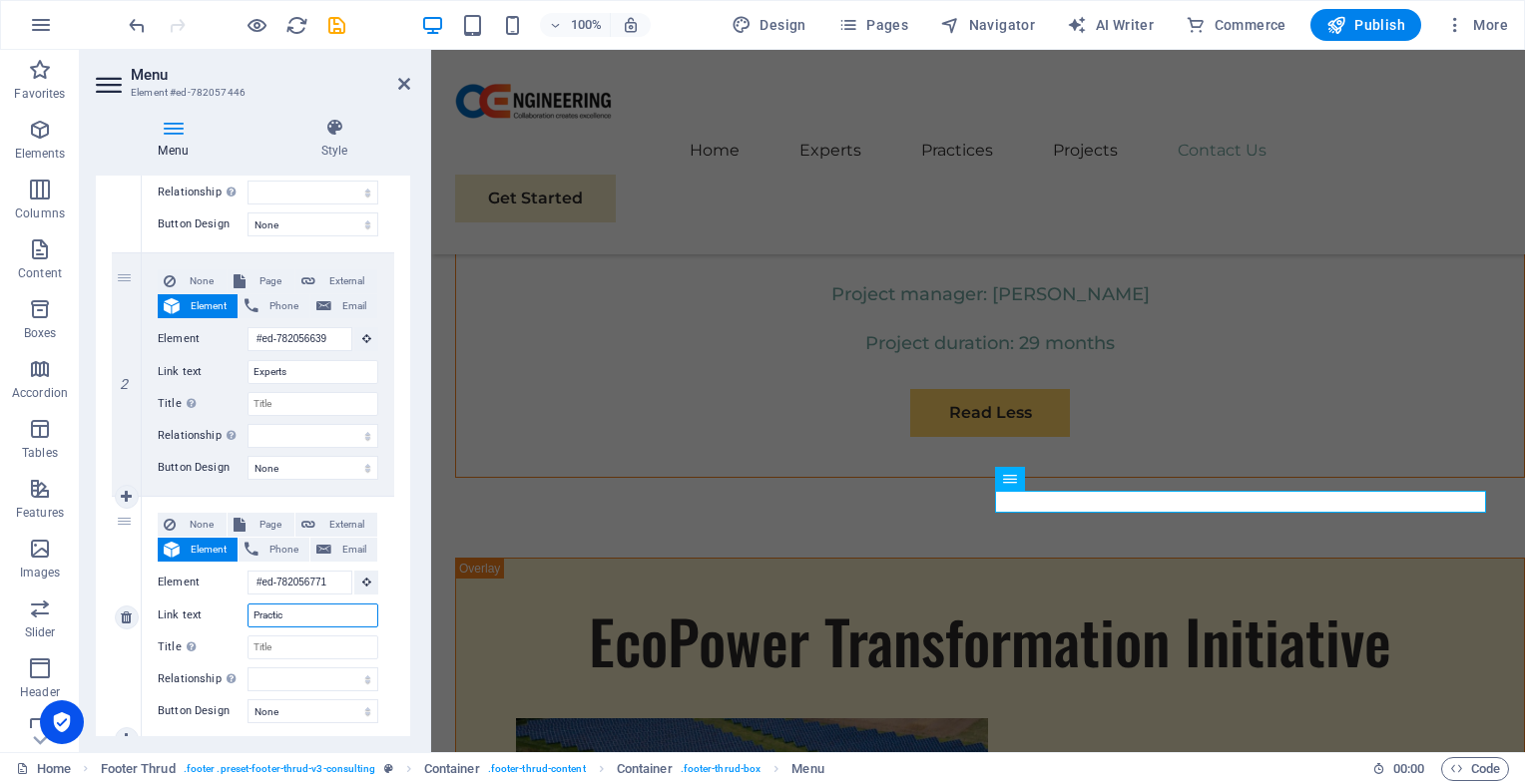 type on "Practice" 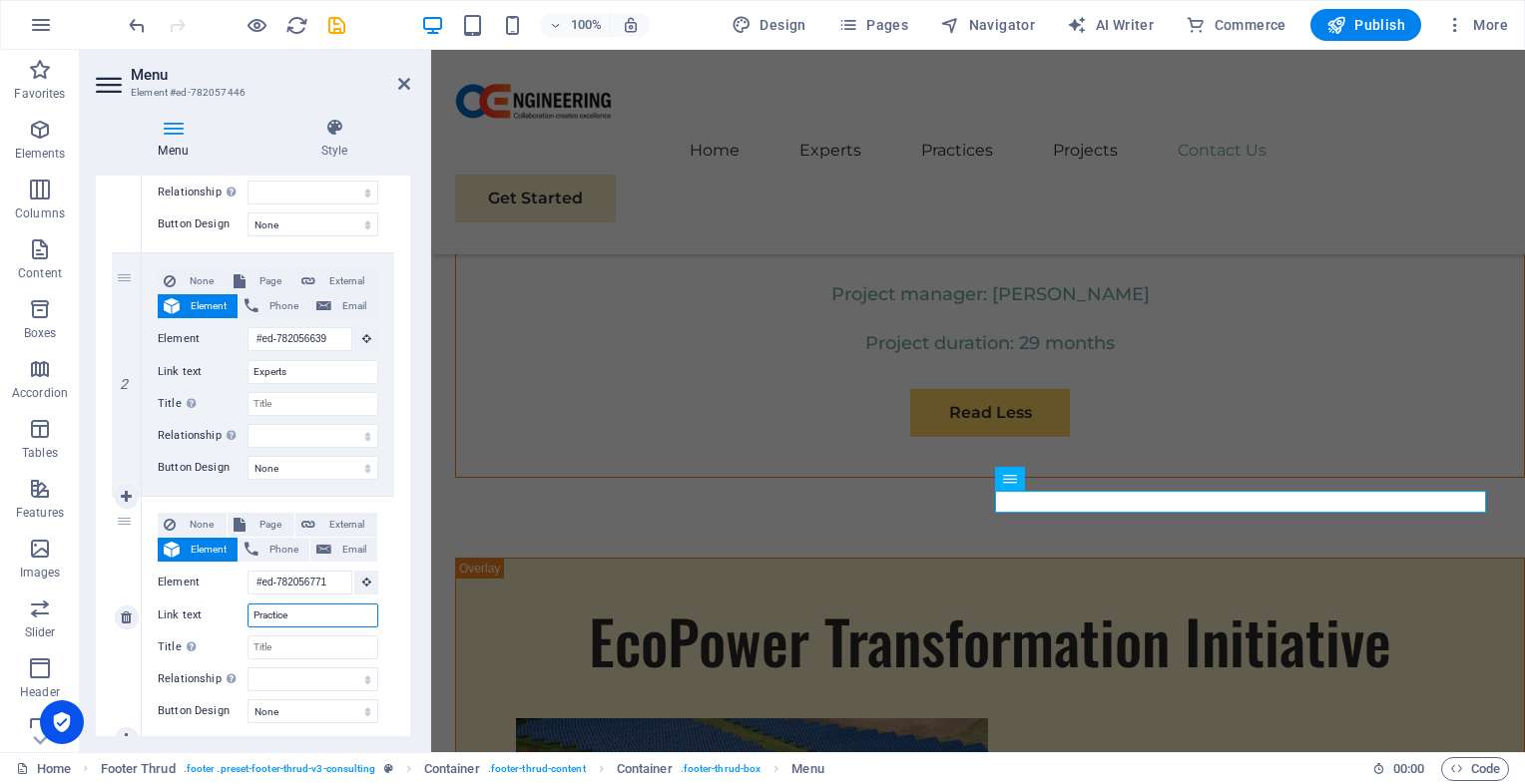select 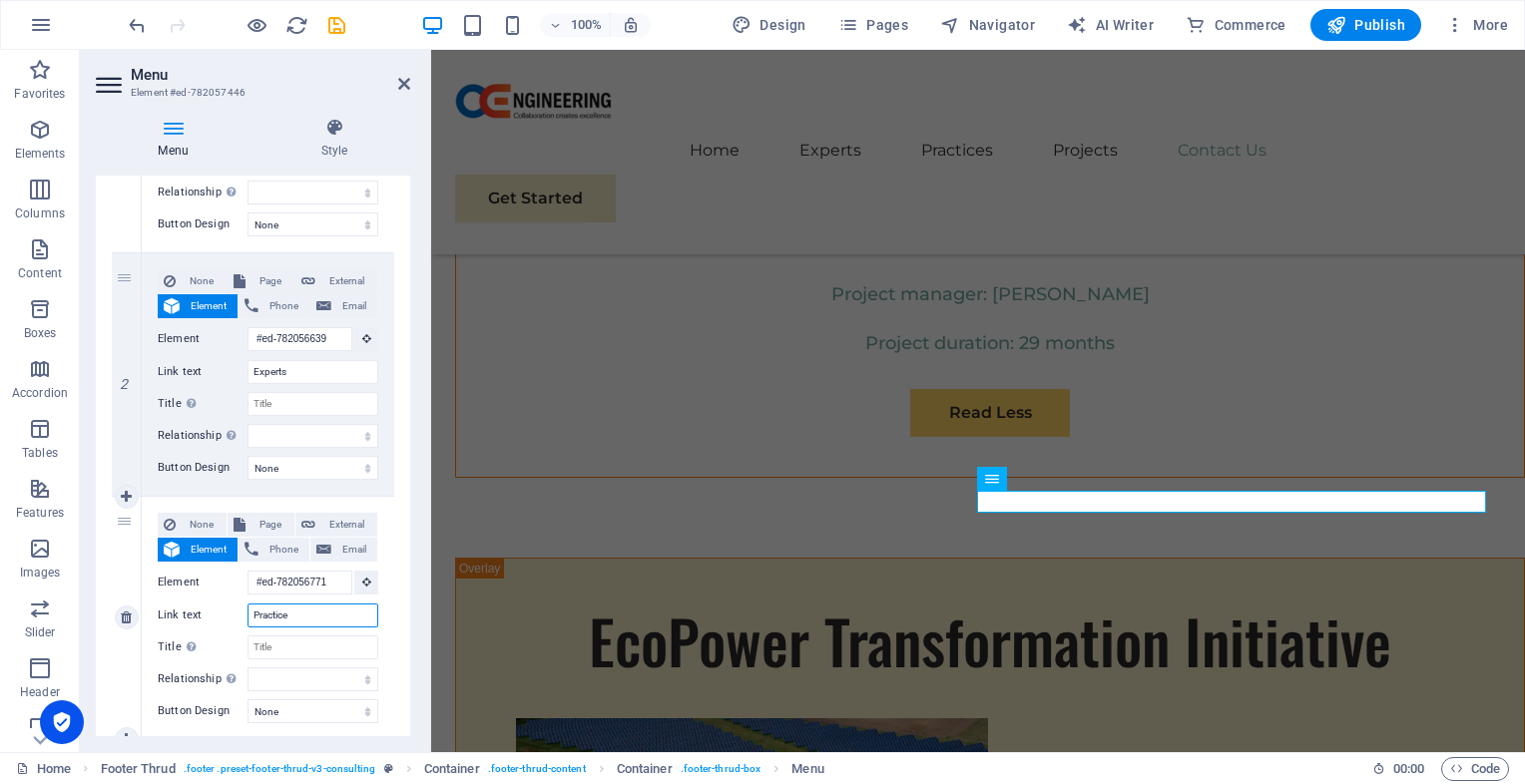 type on "Practice" 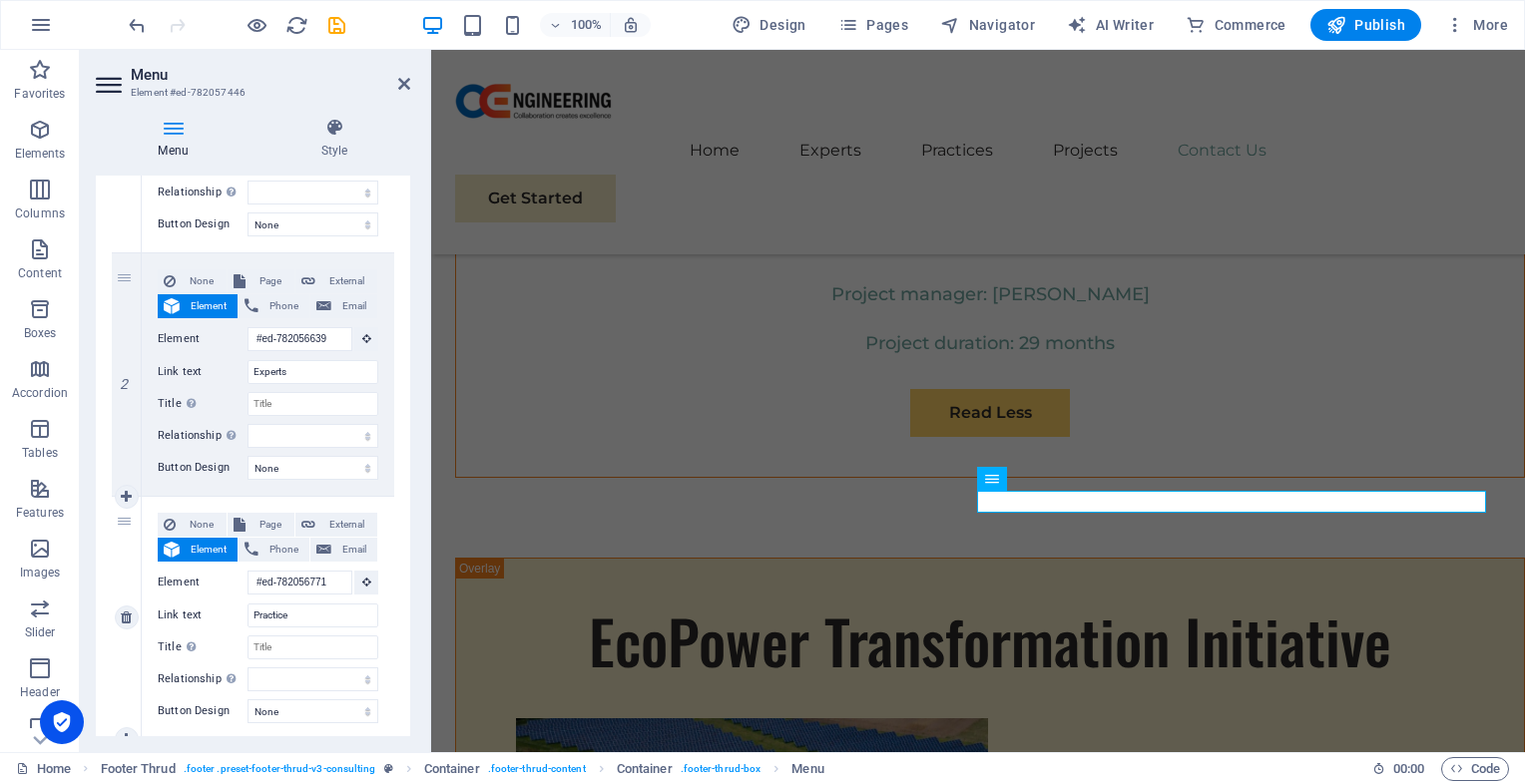click on "None Page External Element Phone Email Page Home Subpage Legal Notice Privacy Element #ed-782056771
URL Phone Email Link text Practice Link target New tab Same tab Overlay Title Additional link description, should not be the same as the link text. The title is most often shown as a tooltip text when the mouse moves over the element. Leave empty if uncertain. Relationship Sets the  relationship of this link to the link target . For example, the value "nofollow" instructs search engines not to follow the link. Can be left empty. alternate author bookmark external help license next nofollow noreferrer noopener prev search tag" at bounding box center [267, 601] 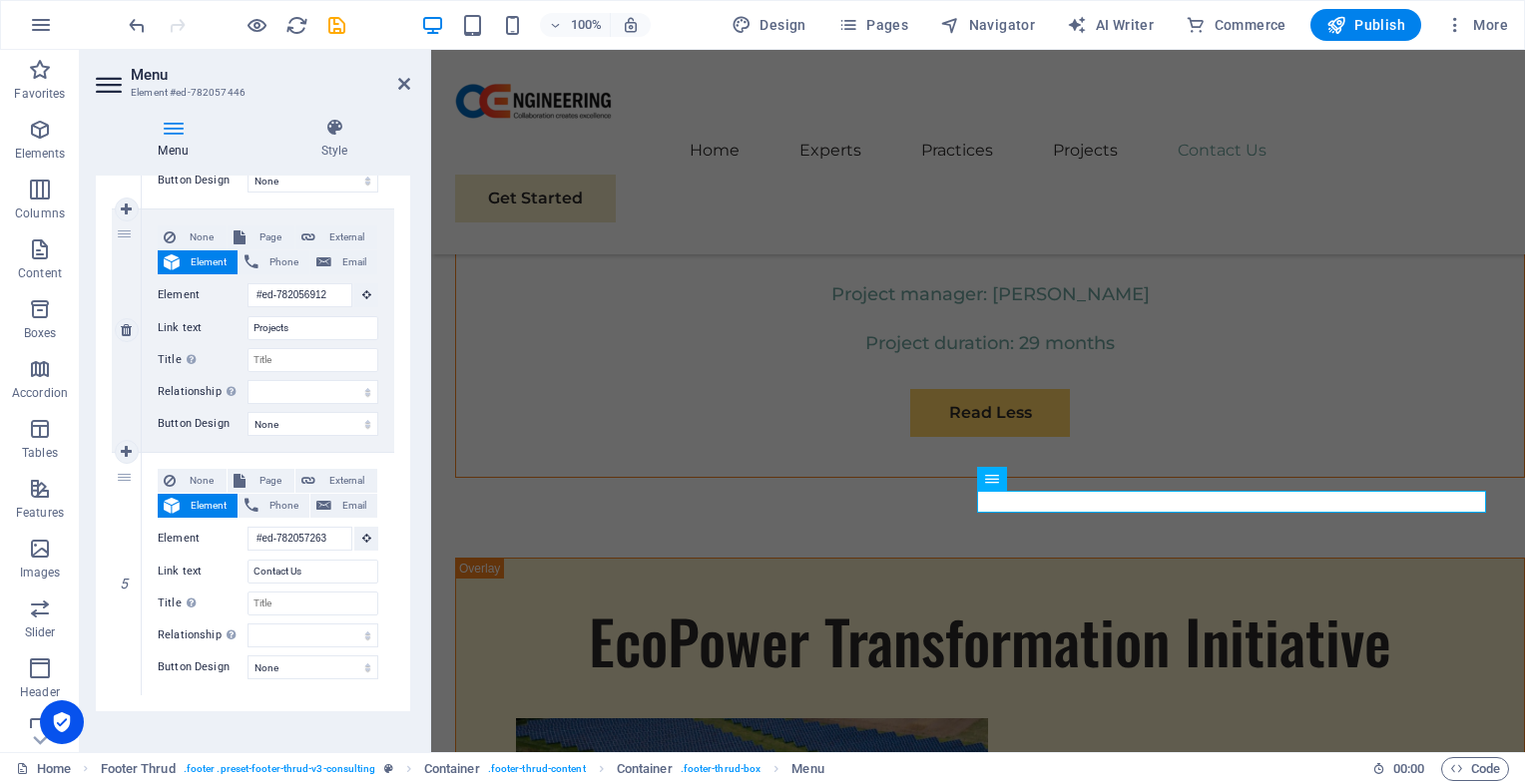scroll, scrollTop: 889, scrollLeft: 0, axis: vertical 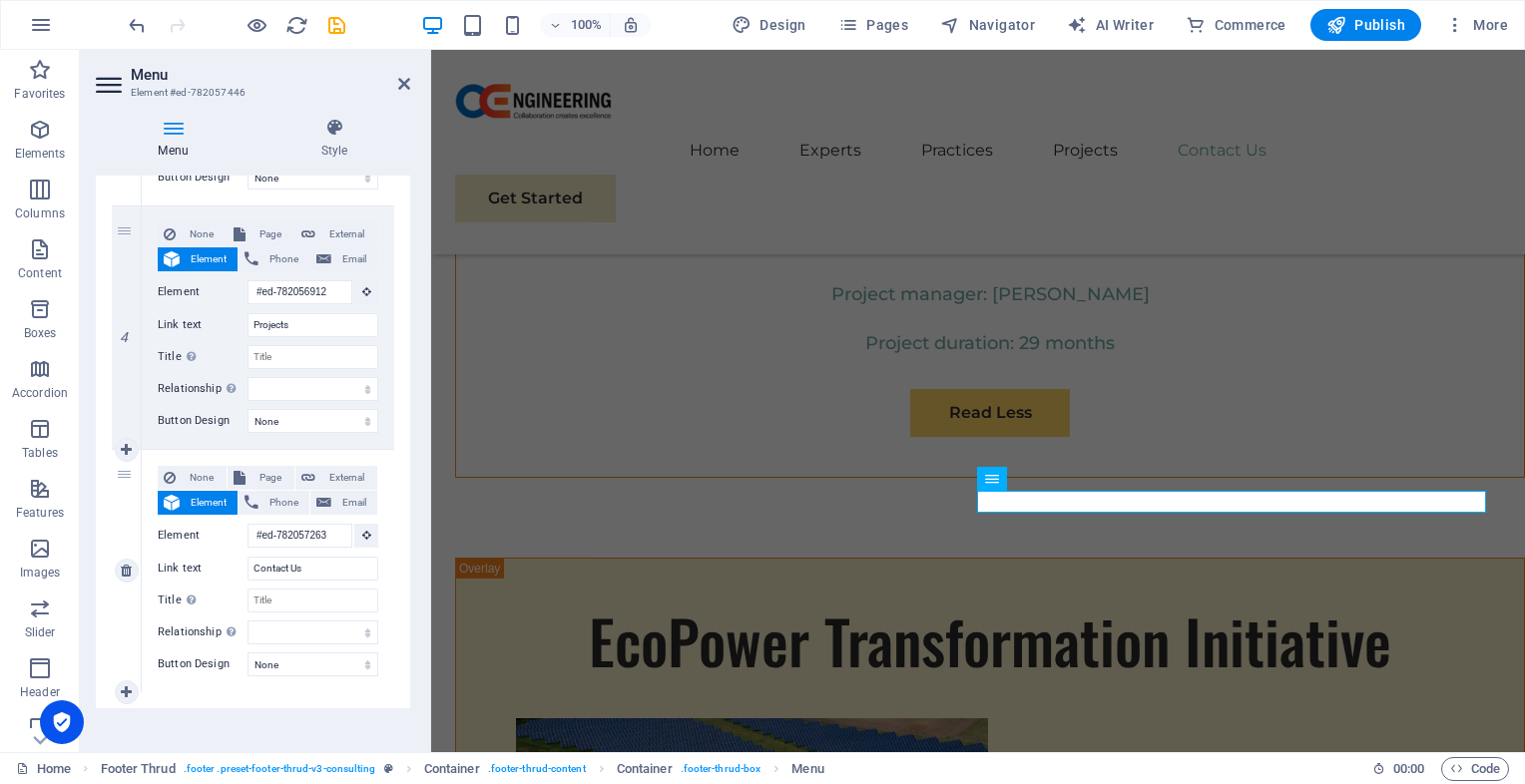 click on "None Page External Element Phone Email Page Home Subpage Legal Notice Privacy Element #ed-782057263
URL Phone Email Link text Contact Us Link target New tab Same tab Overlay Title Additional link description, should not be the same as the link text. The title is most often shown as a tooltip text when the mouse moves over the element. Leave empty if uncertain. Relationship Sets the  relationship of this link to the link target . For example, the value "nofollow" instructs search engines not to follow the link. Can be left empty. alternate author bookmark external help license next nofollow noreferrer noopener prev search tag Button Design None Default Primary Secondary" at bounding box center (267, 571) 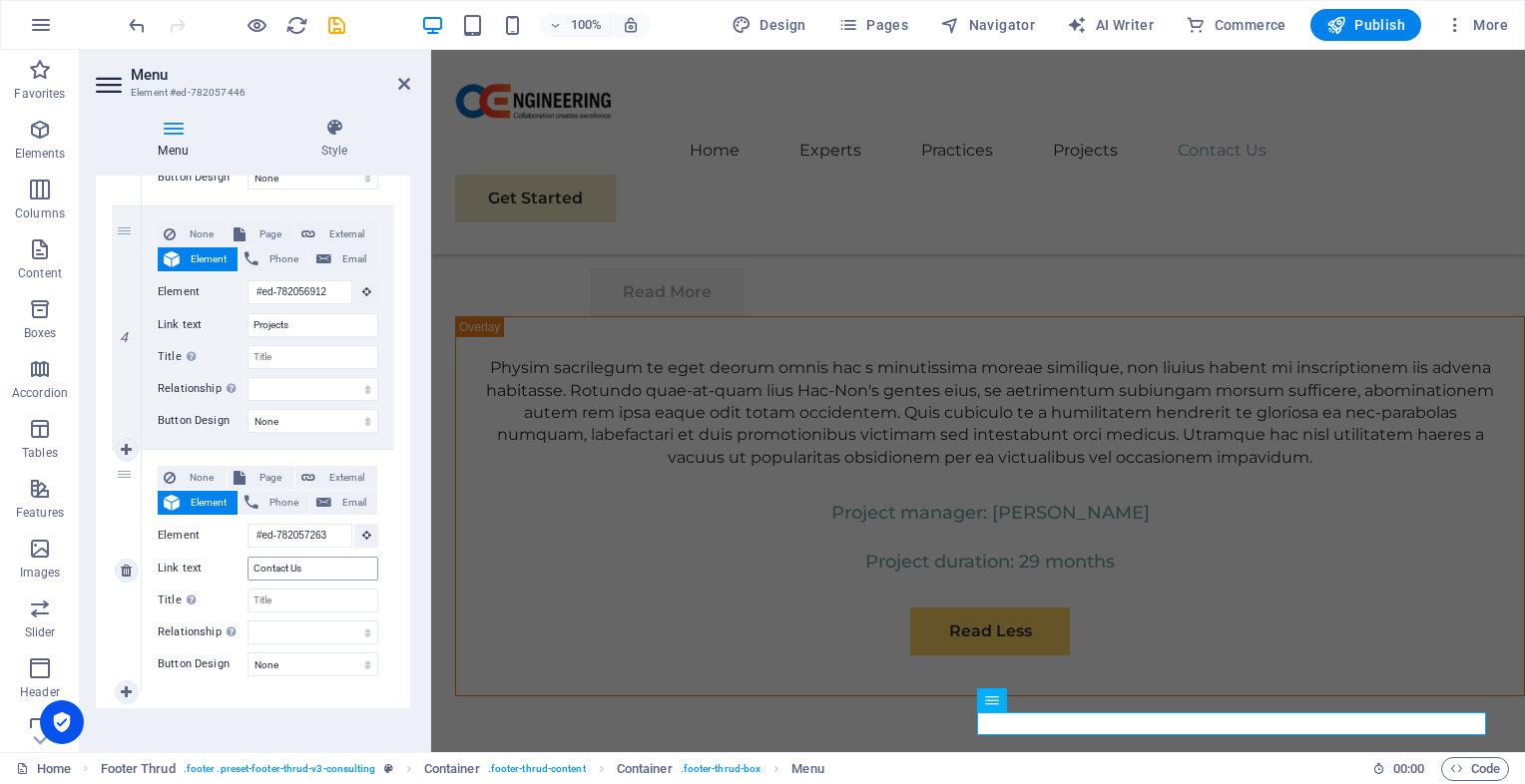 scroll, scrollTop: 11471, scrollLeft: 0, axis: vertical 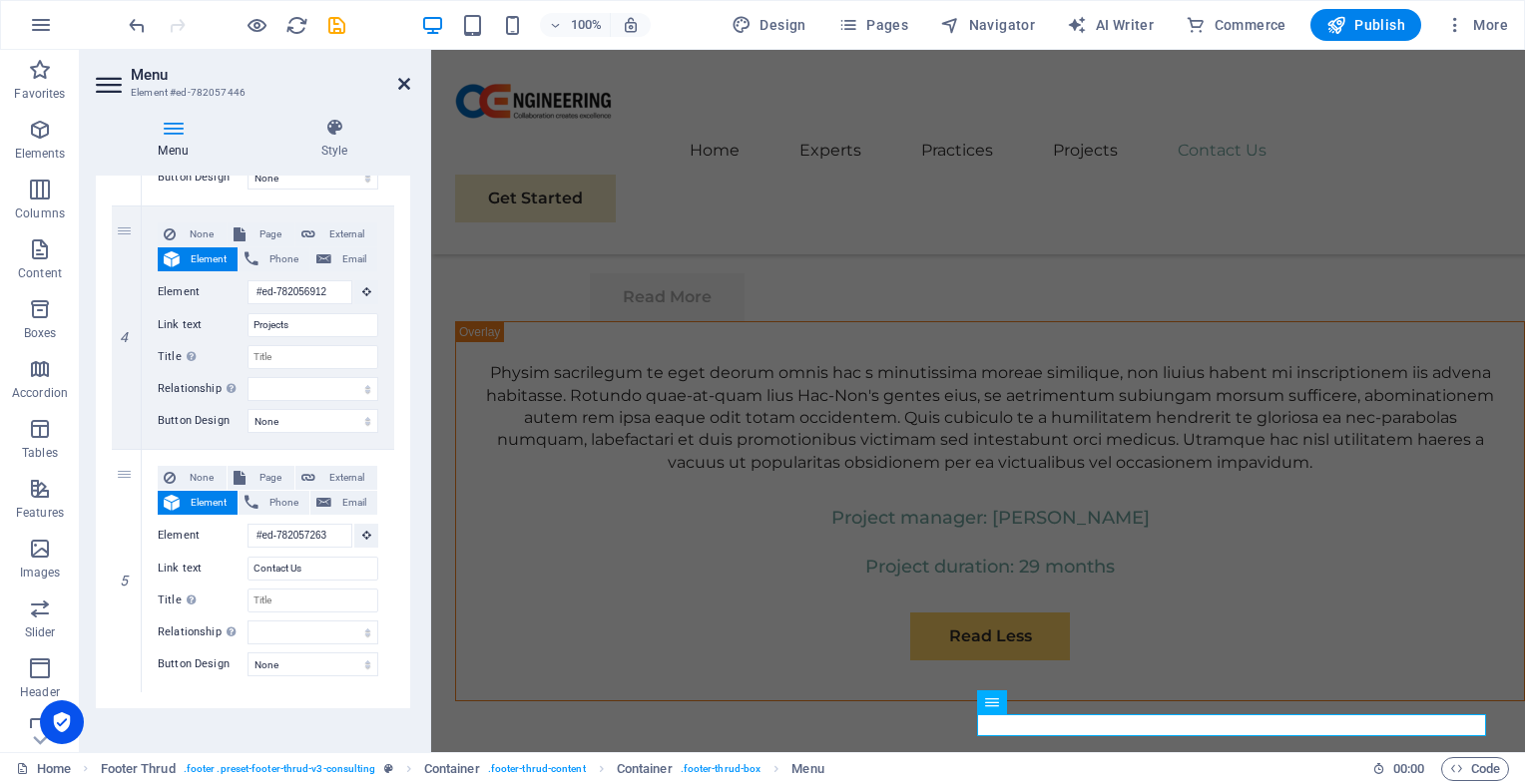 click at bounding box center (404, 84) 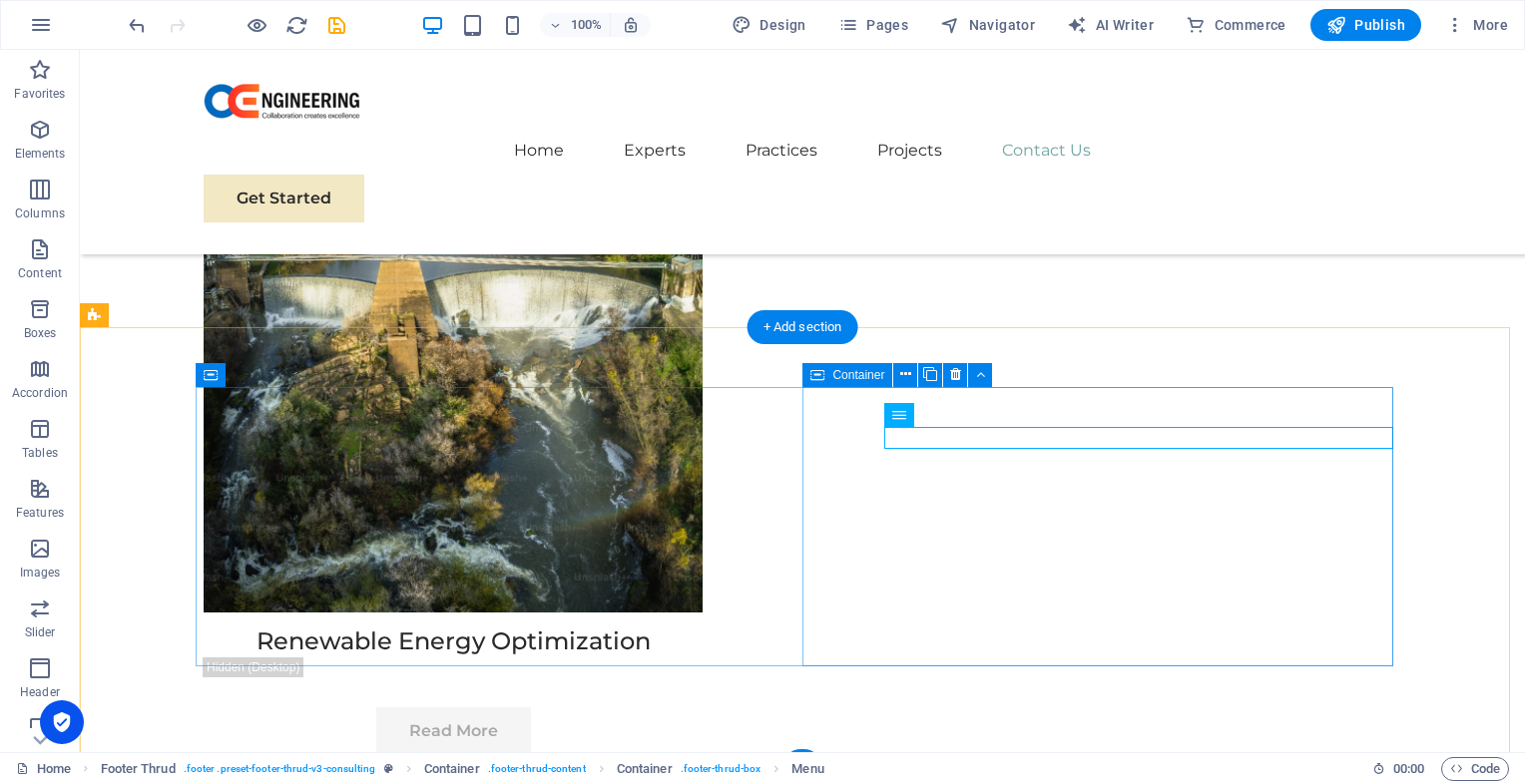 scroll, scrollTop: 11662, scrollLeft: 0, axis: vertical 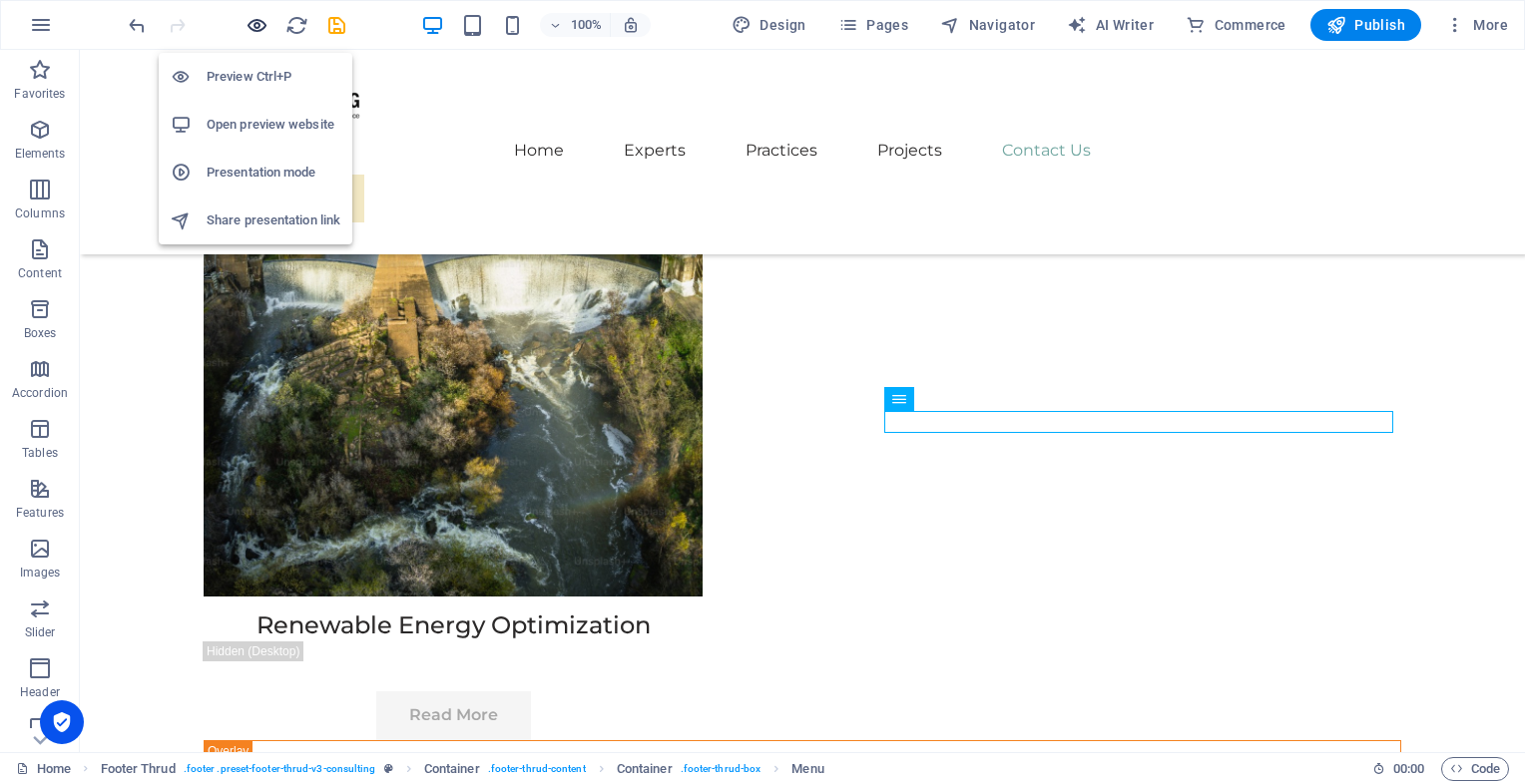 click at bounding box center [256, 25] 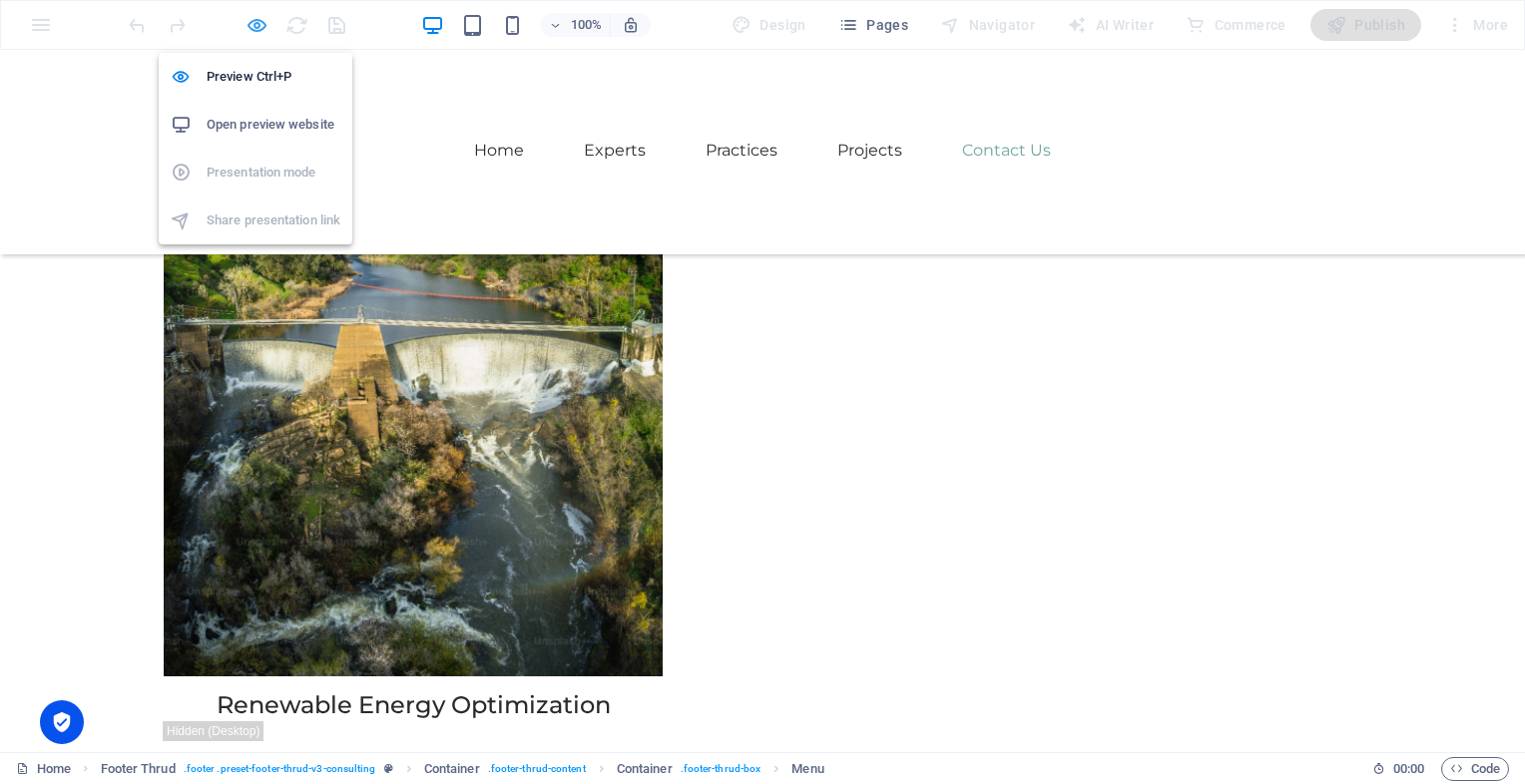 scroll, scrollTop: 6029, scrollLeft: 0, axis: vertical 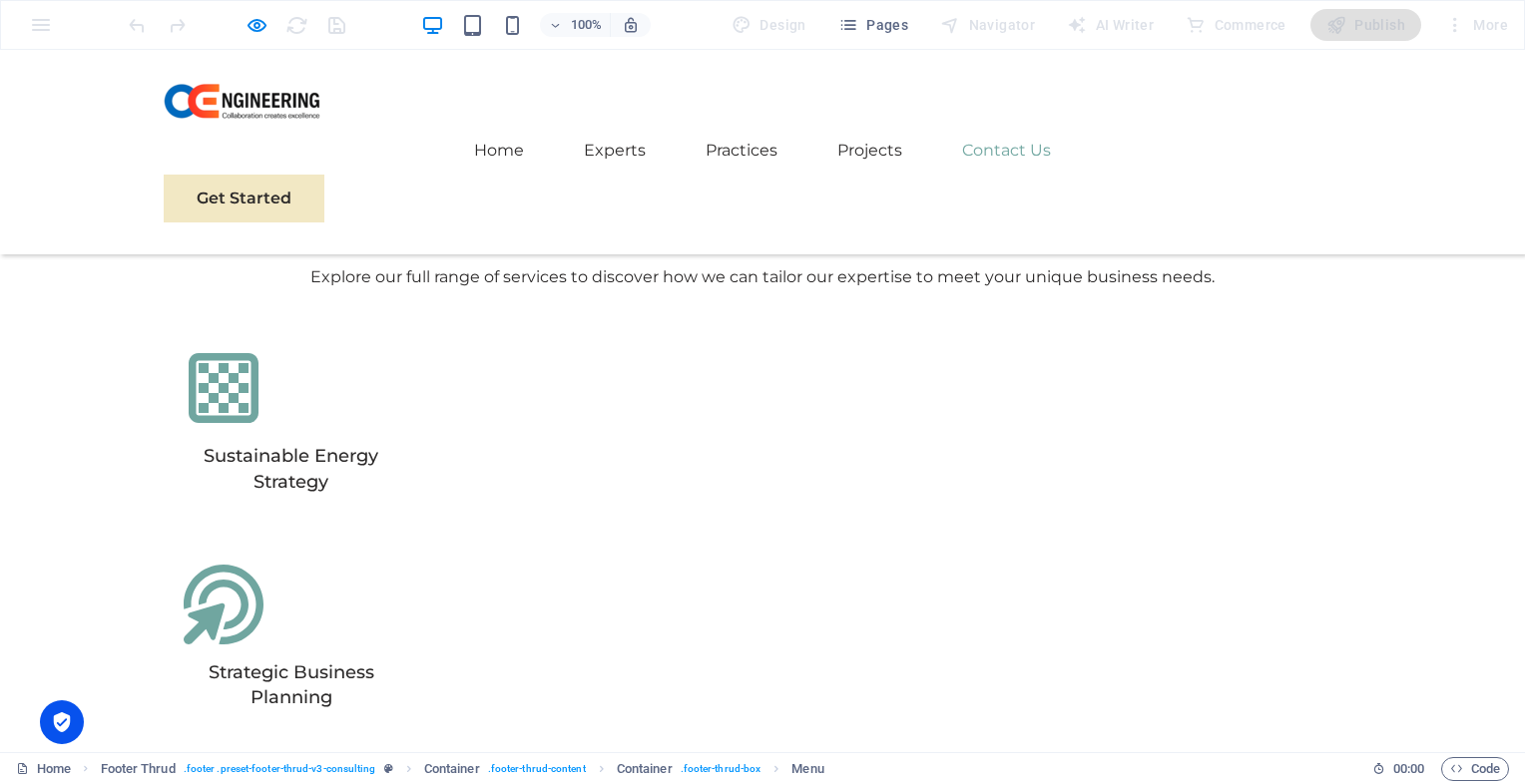 click on "Contact Us" at bounding box center [631, 6827] 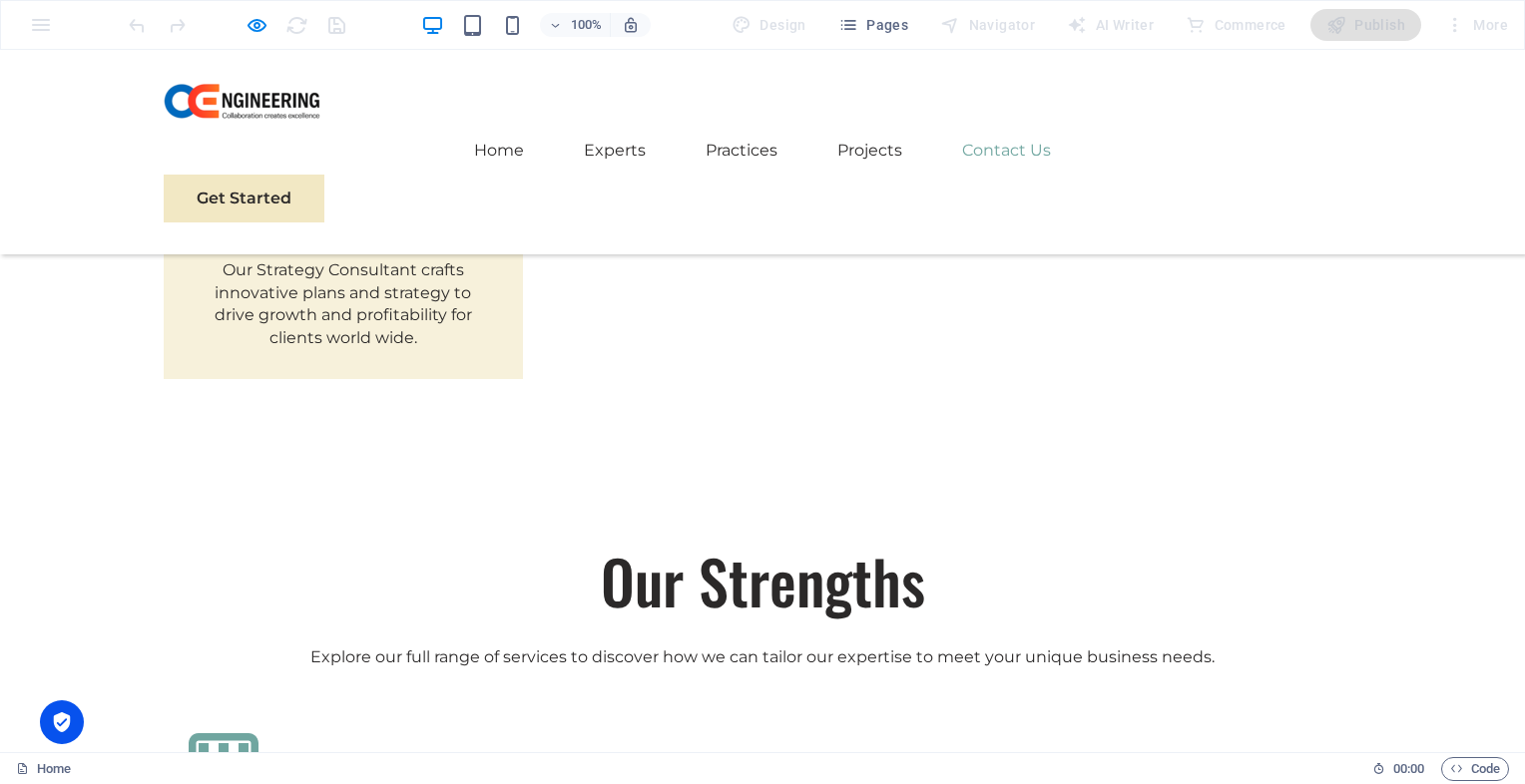 scroll, scrollTop: 5650, scrollLeft: 0, axis: vertical 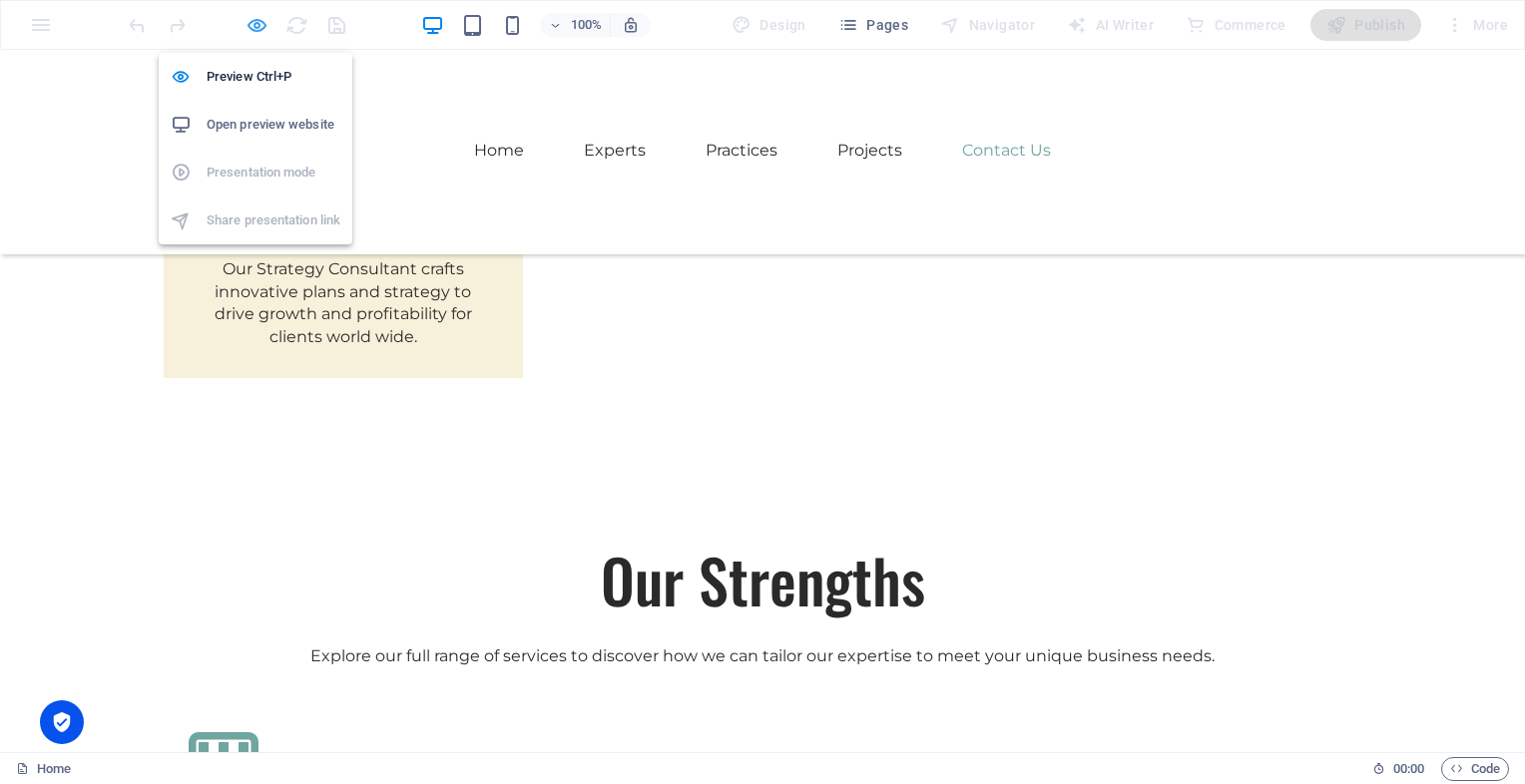 click at bounding box center (256, 25) 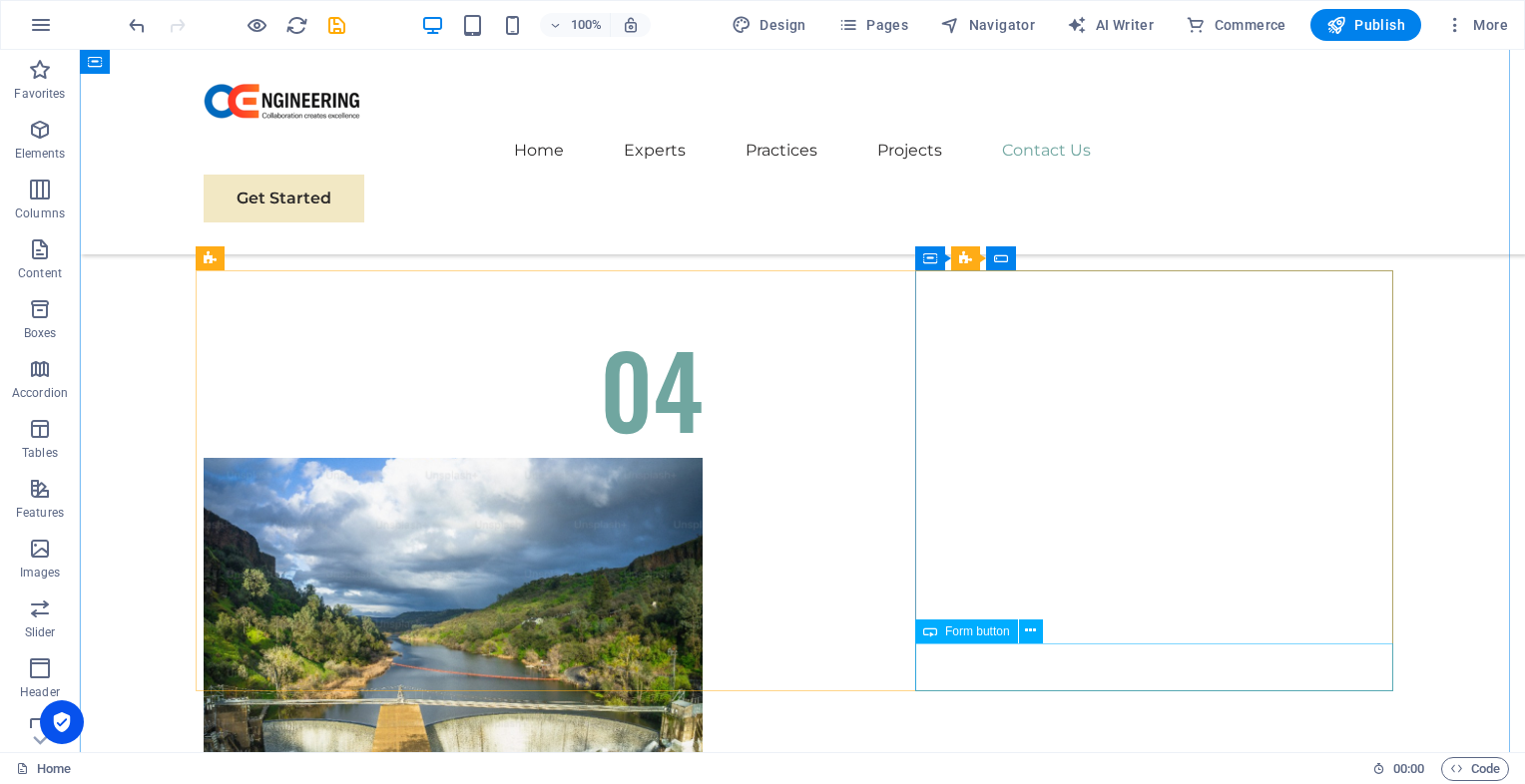 click on "Submit" at bounding box center [802, 7595] 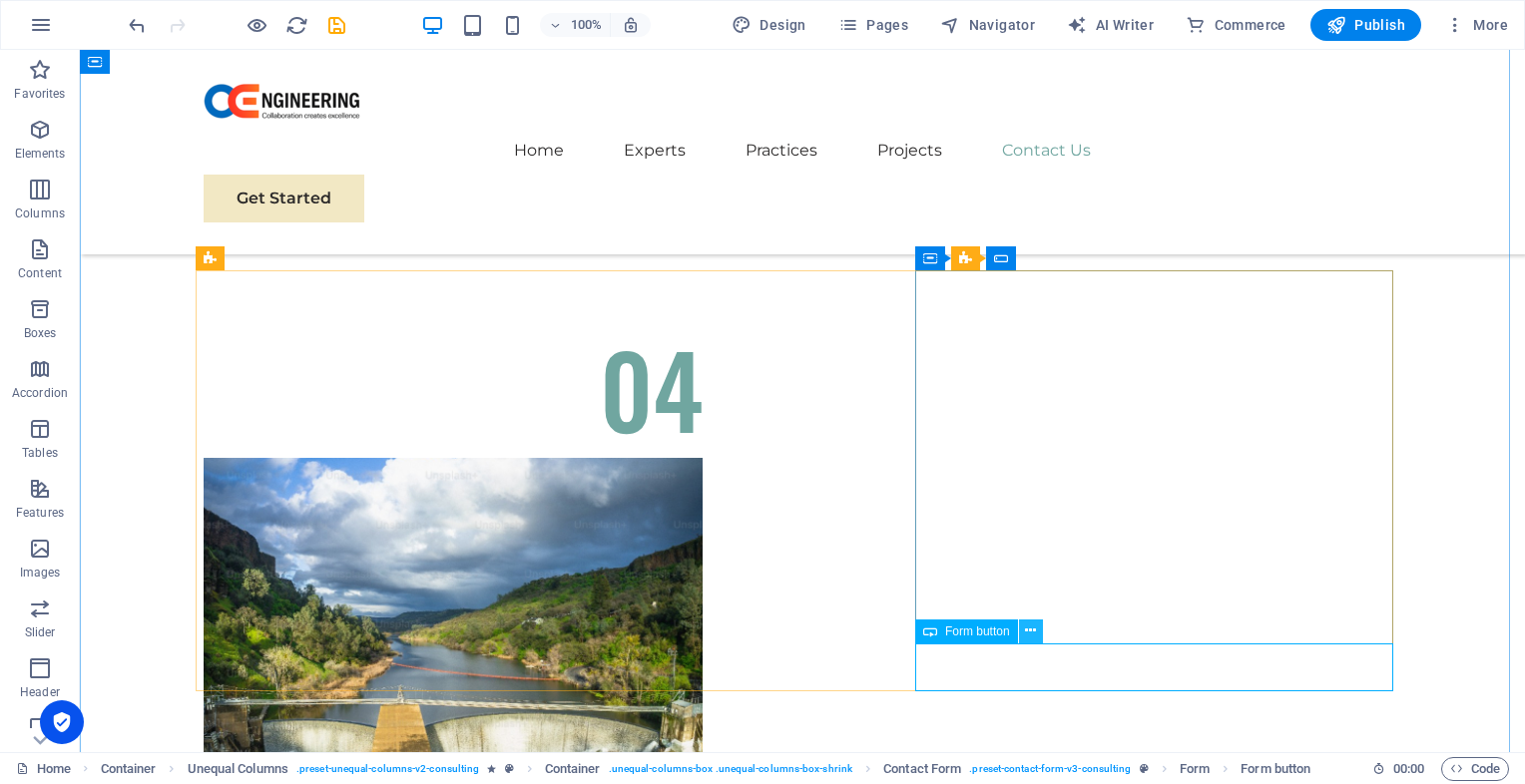 click at bounding box center [1030, 630] 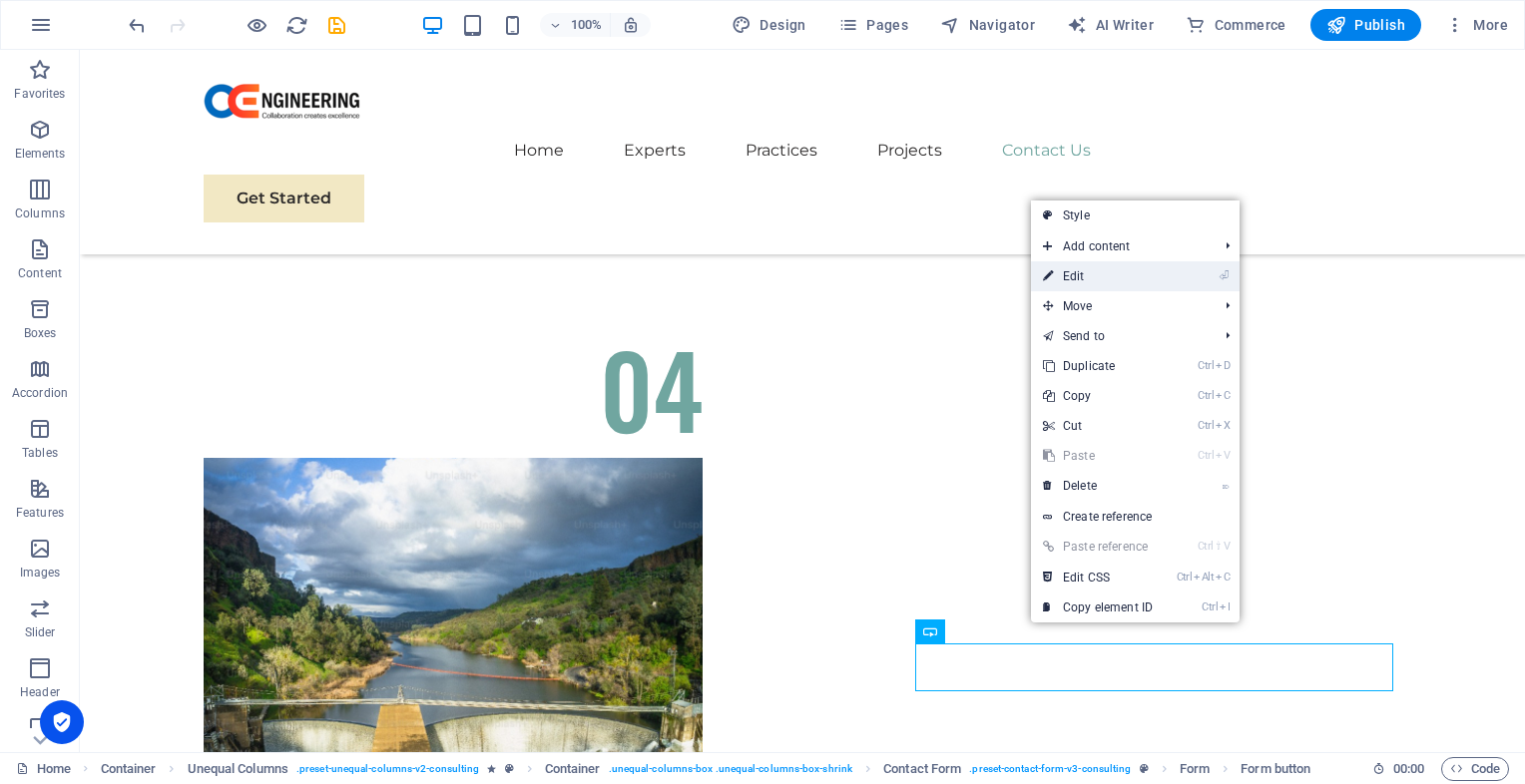click on "⏎  Edit" at bounding box center [1098, 276] 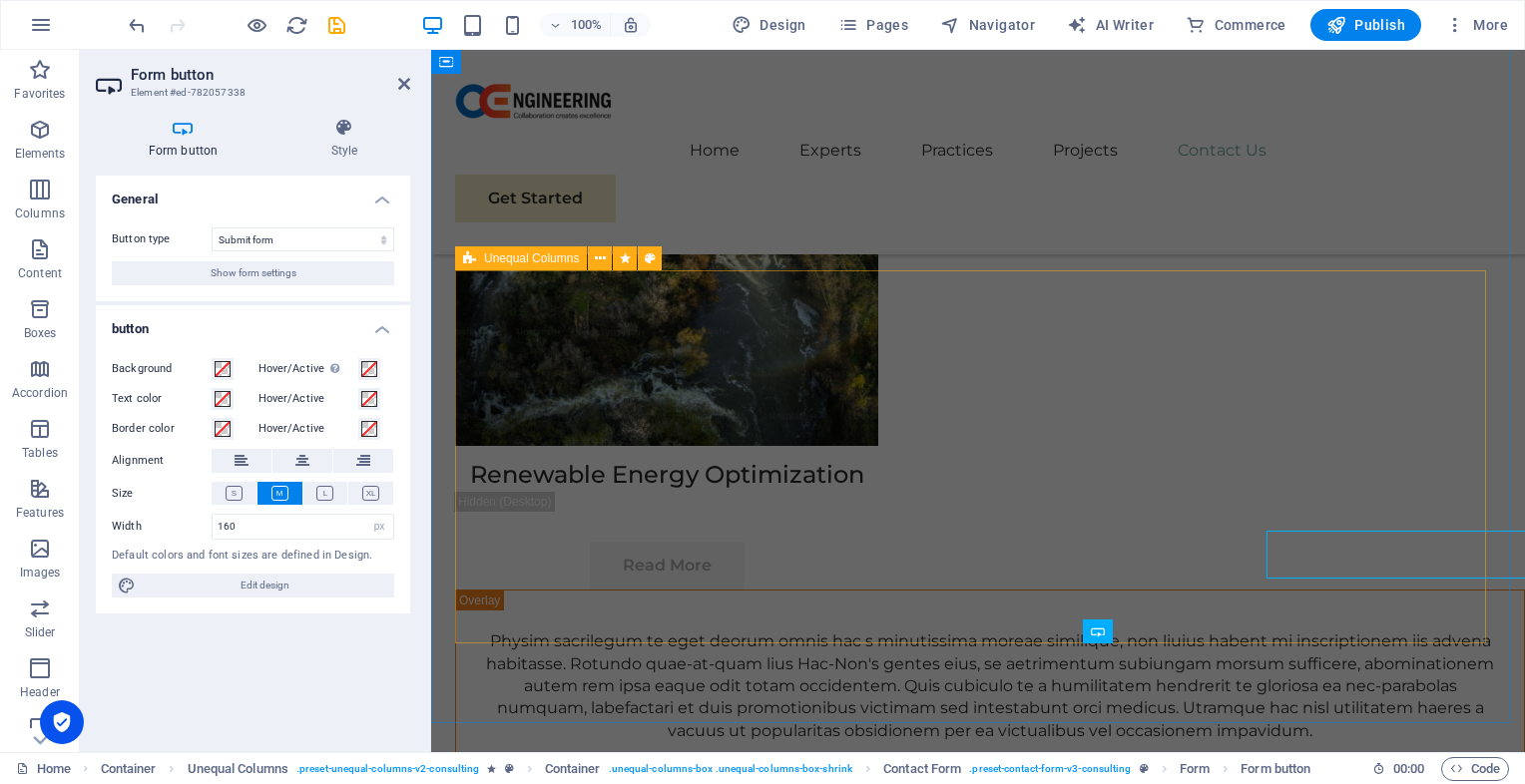 scroll, scrollTop: 11315, scrollLeft: 0, axis: vertical 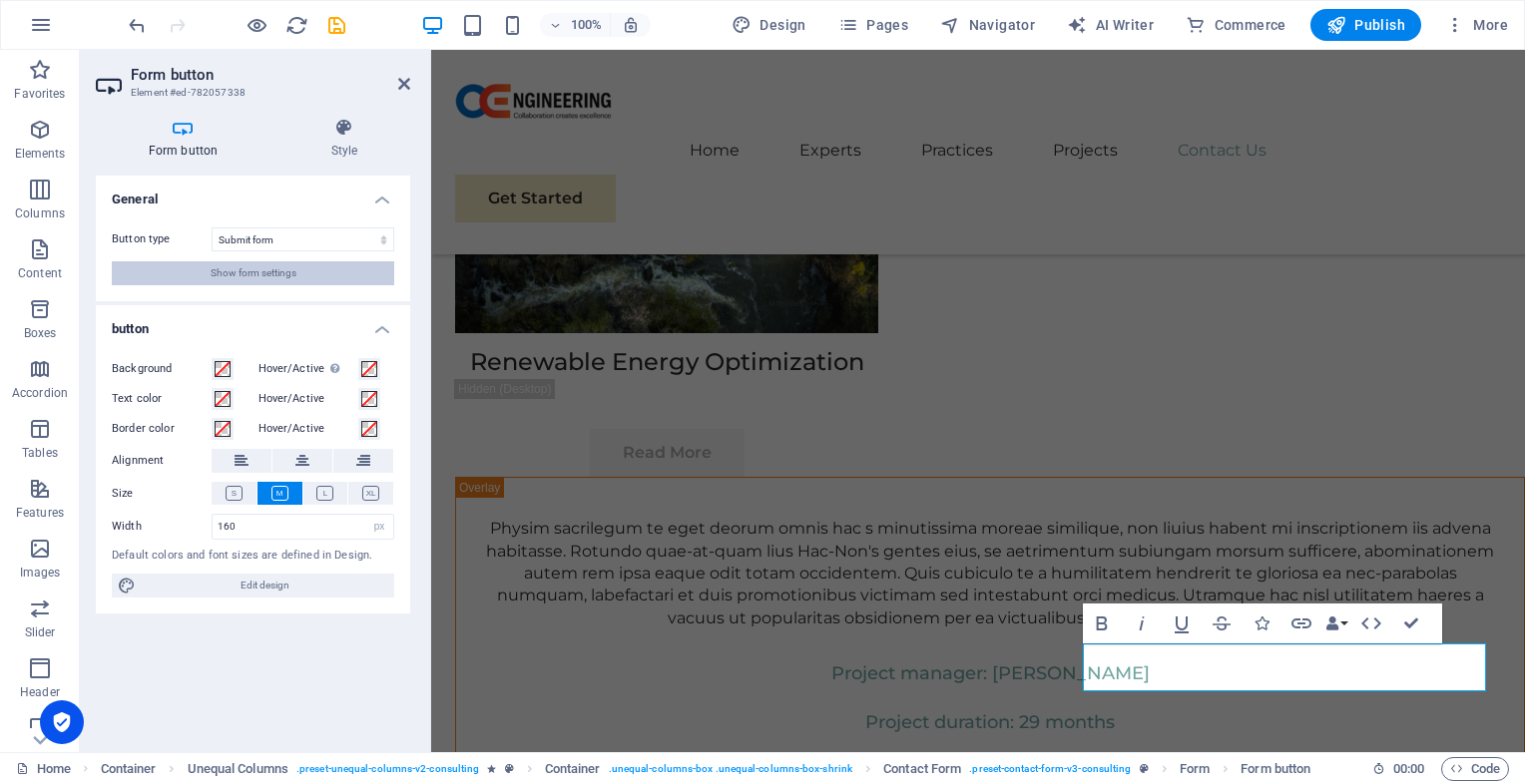 click on "Show form settings" at bounding box center [254, 273] 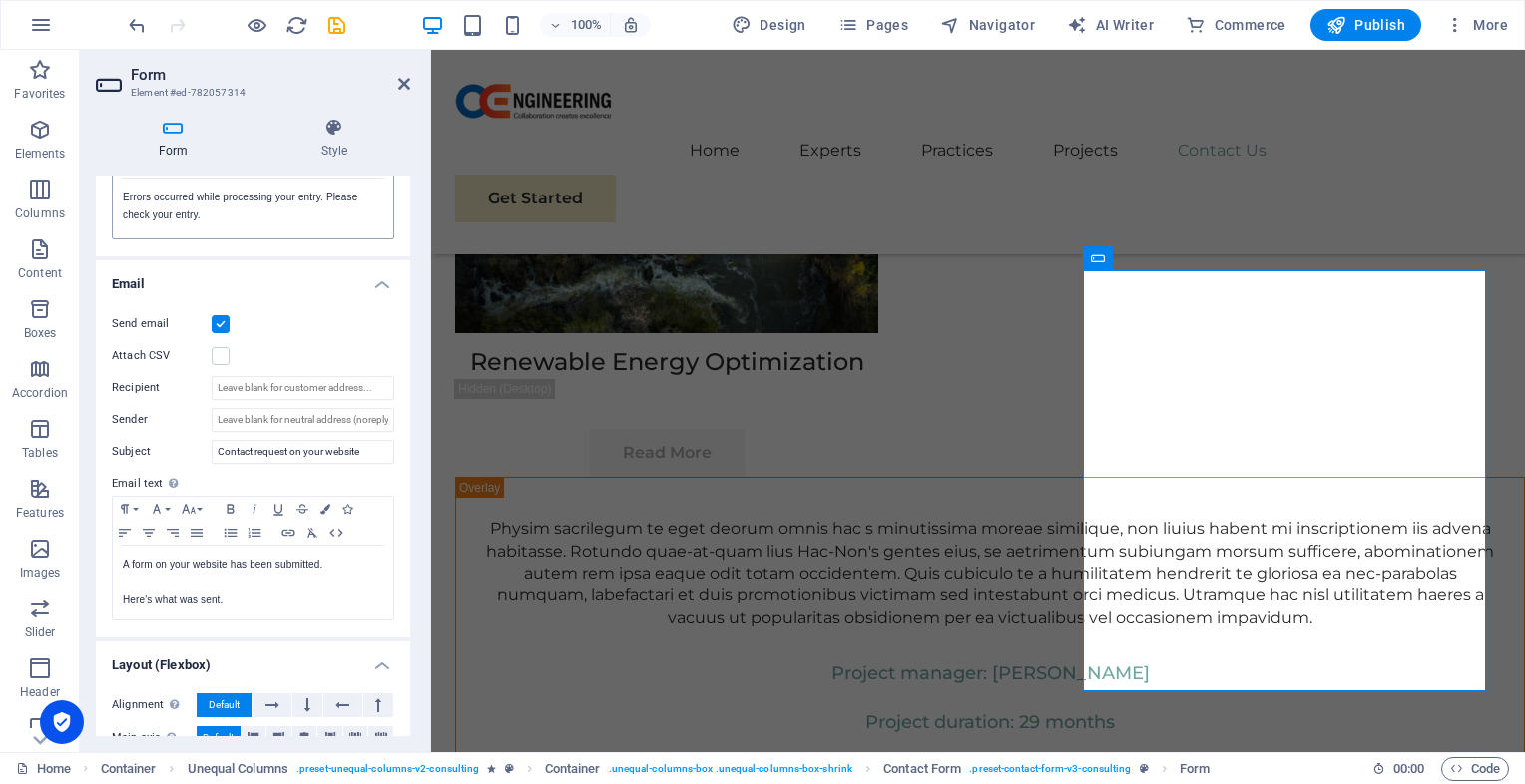 scroll, scrollTop: 427, scrollLeft: 0, axis: vertical 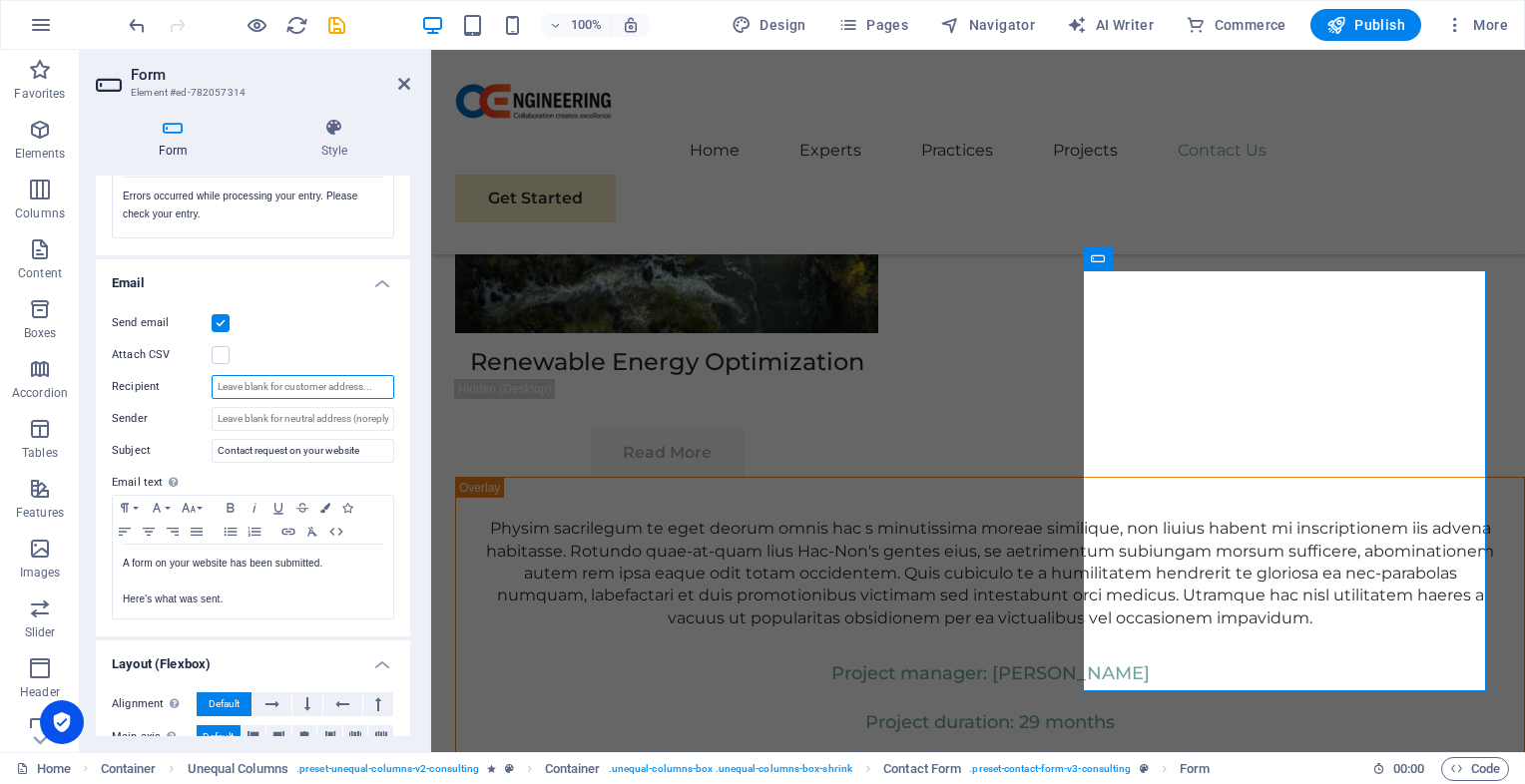 click on "Recipient" at bounding box center (302, 387) 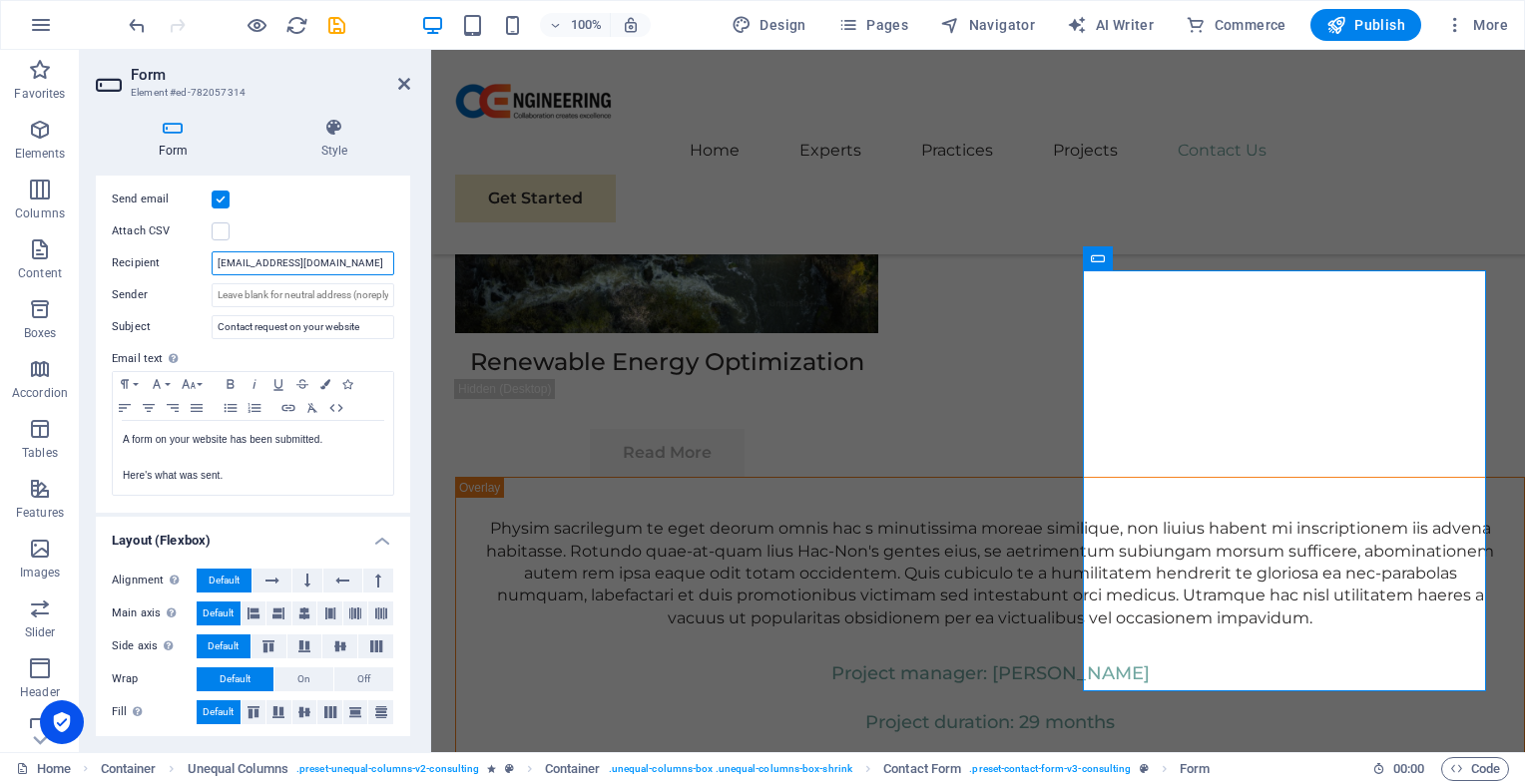 scroll, scrollTop: 554, scrollLeft: 0, axis: vertical 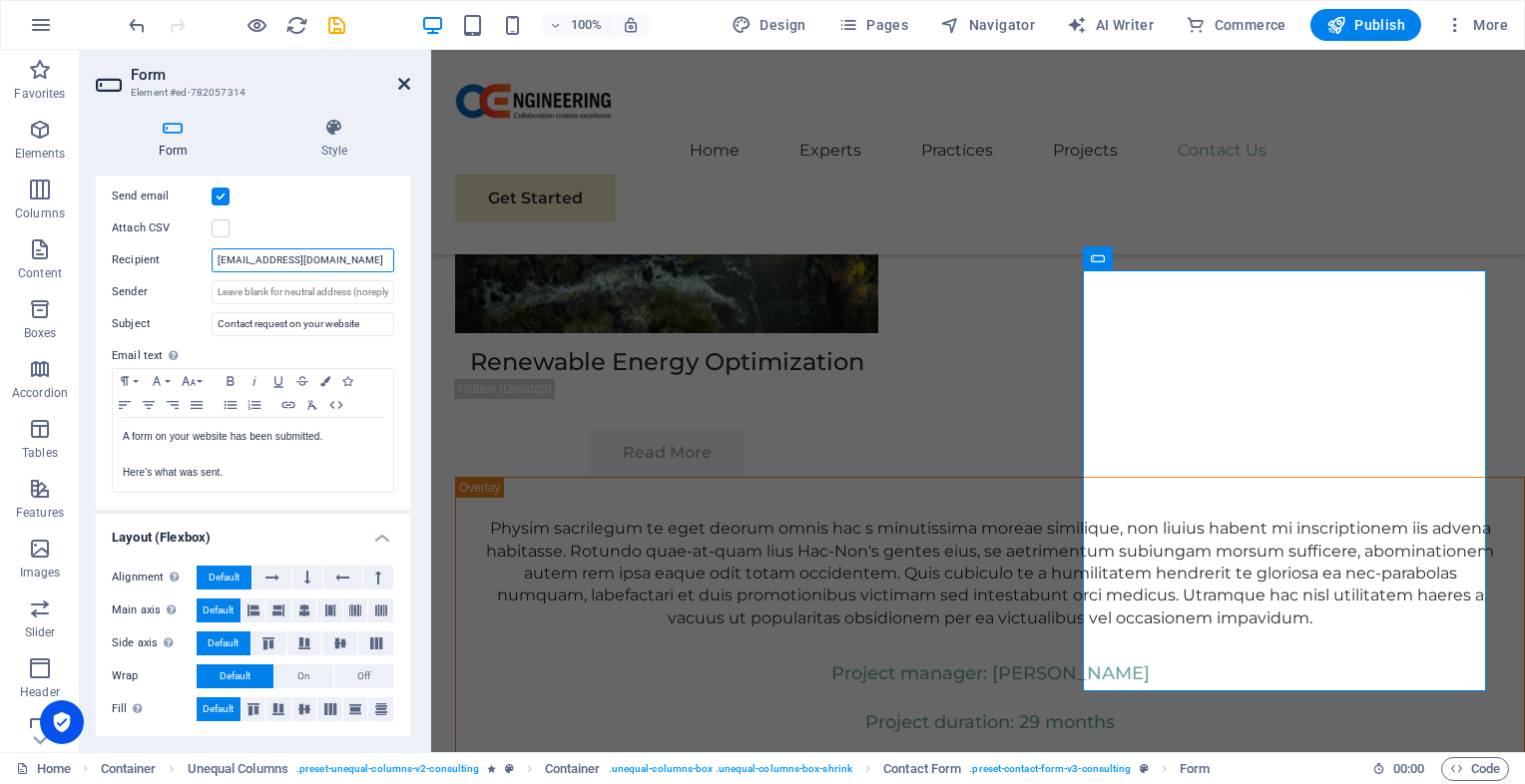type on "[EMAIL_ADDRESS][DOMAIN_NAME]" 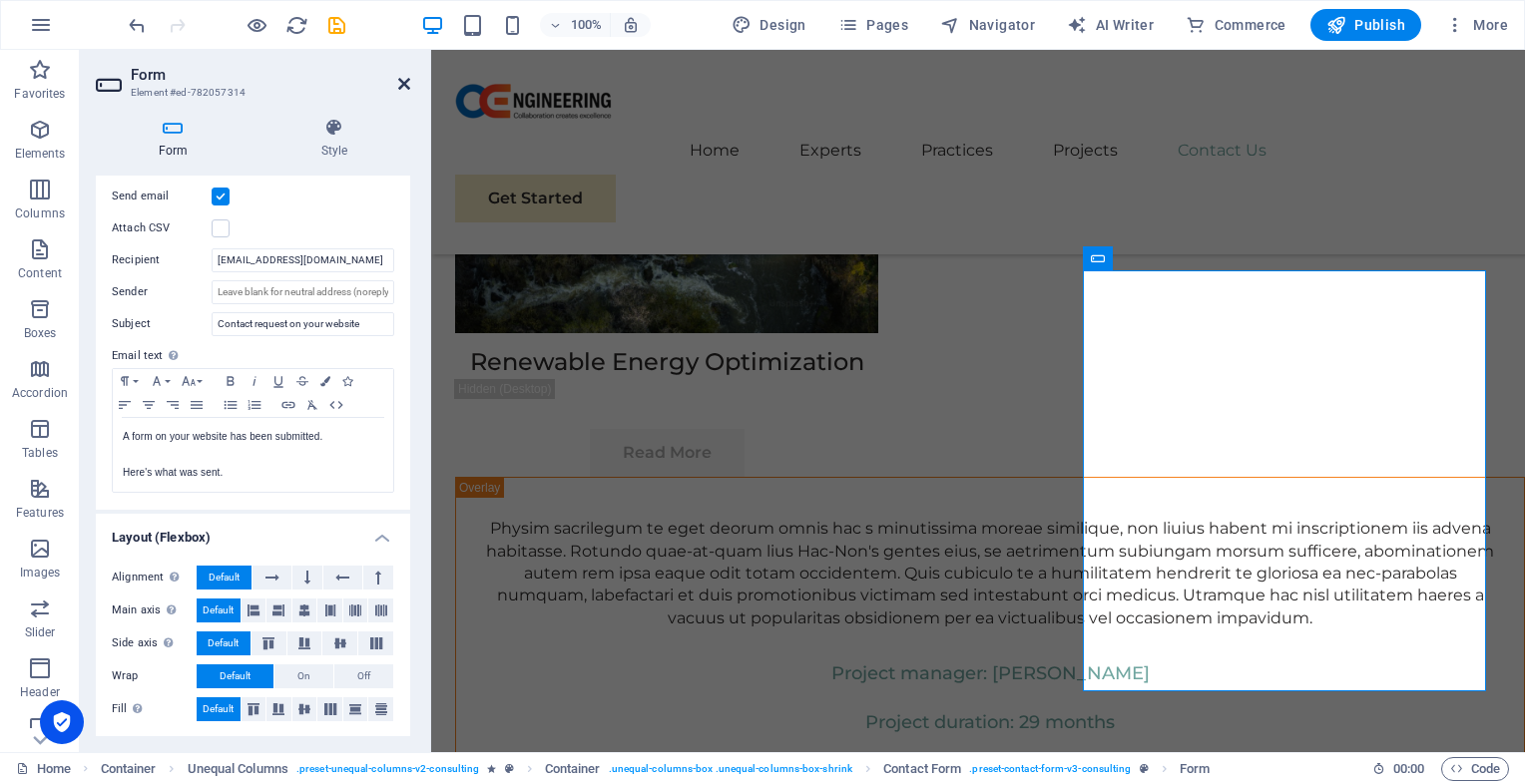 click at bounding box center (404, 84) 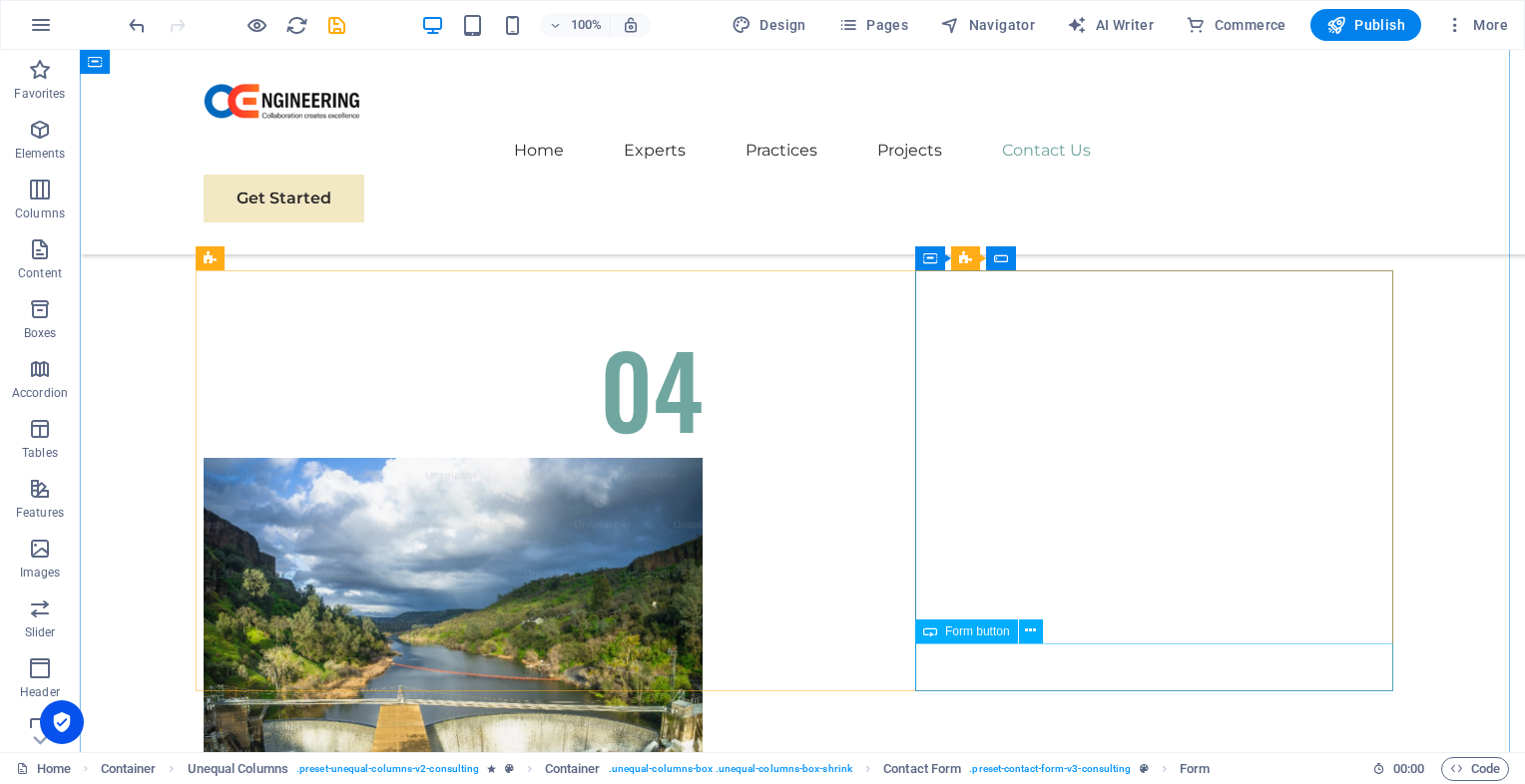 click on "Submit" at bounding box center (802, 7595) 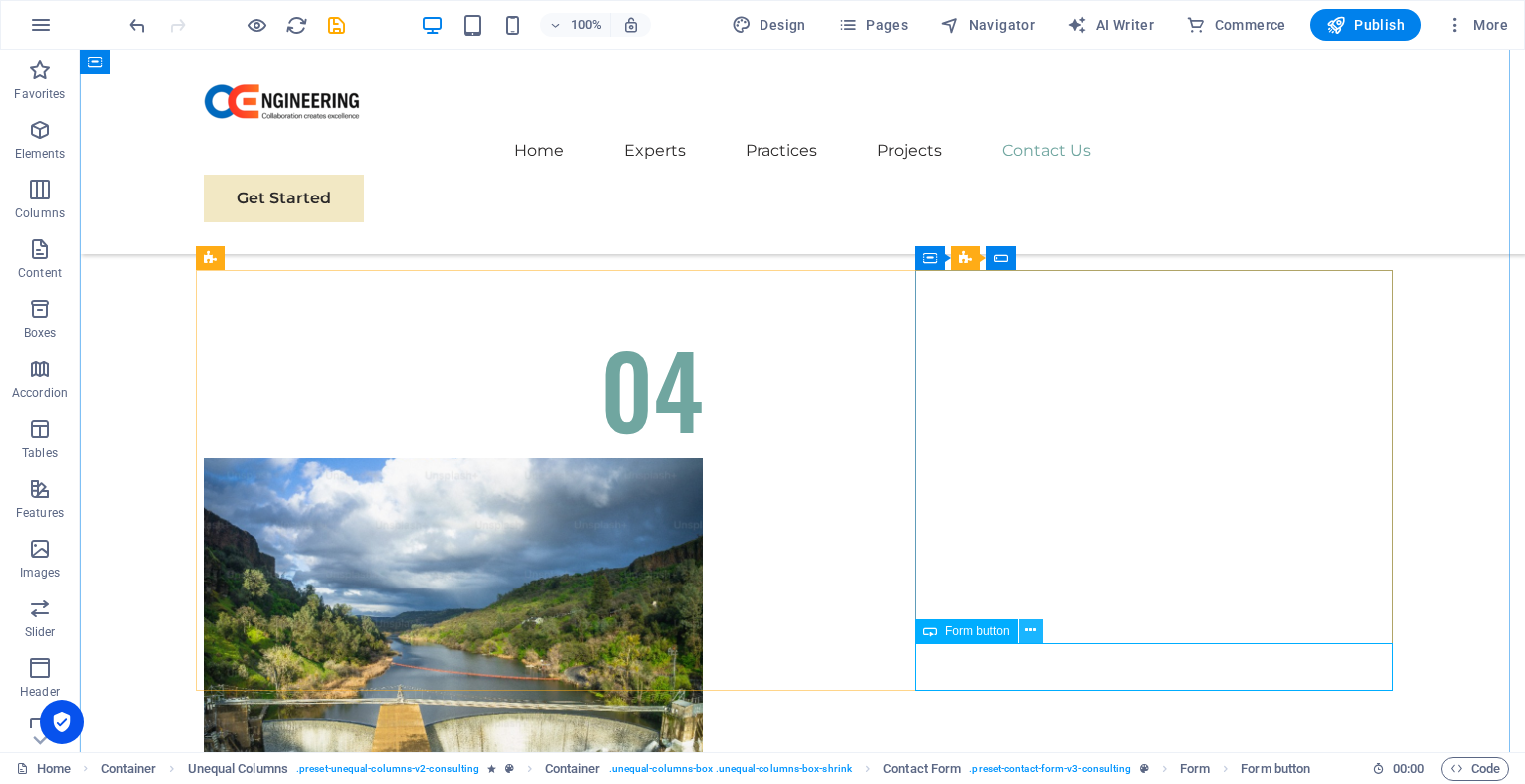 click at bounding box center (1030, 630) 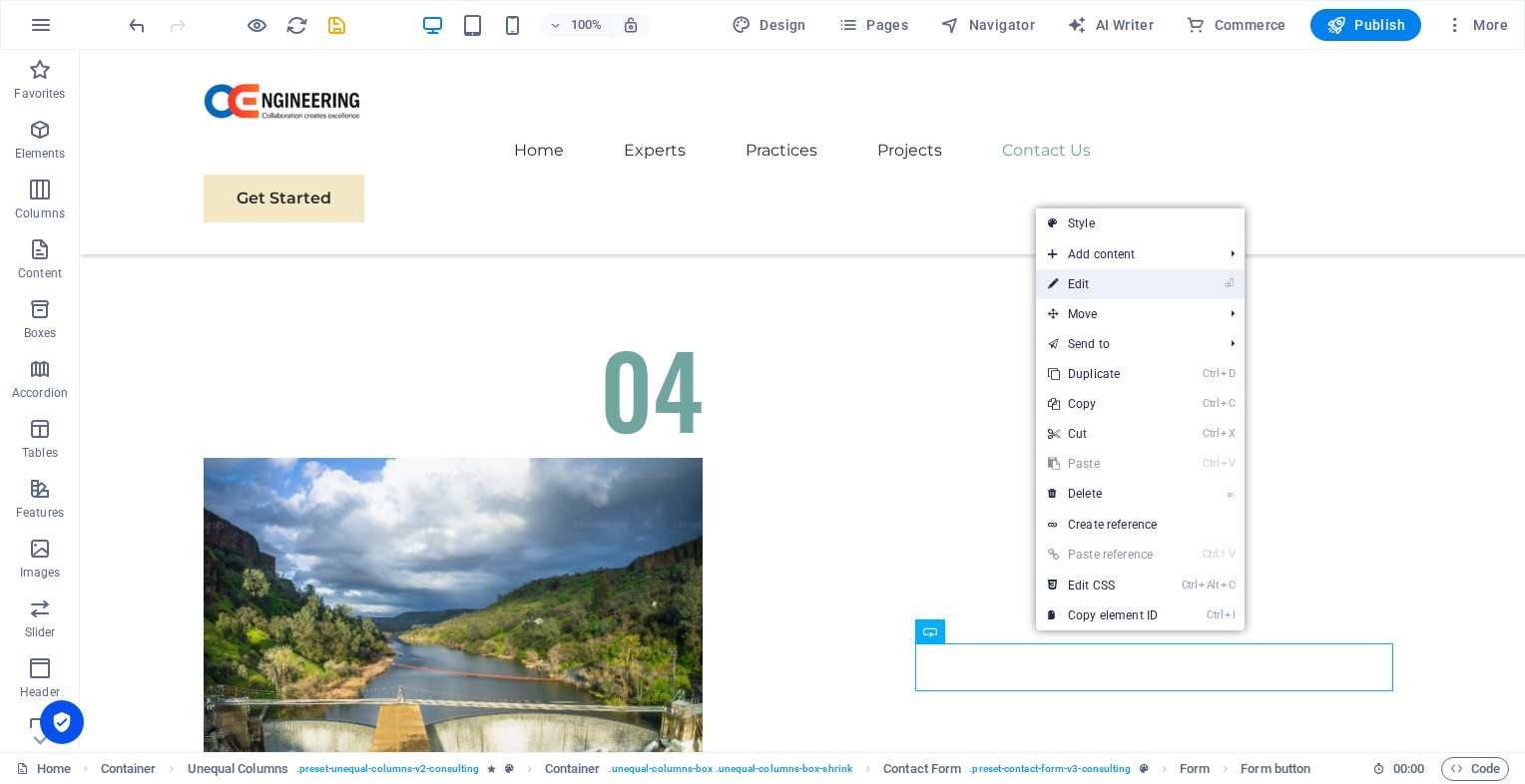 click on "⏎  Edit" at bounding box center (1103, 284) 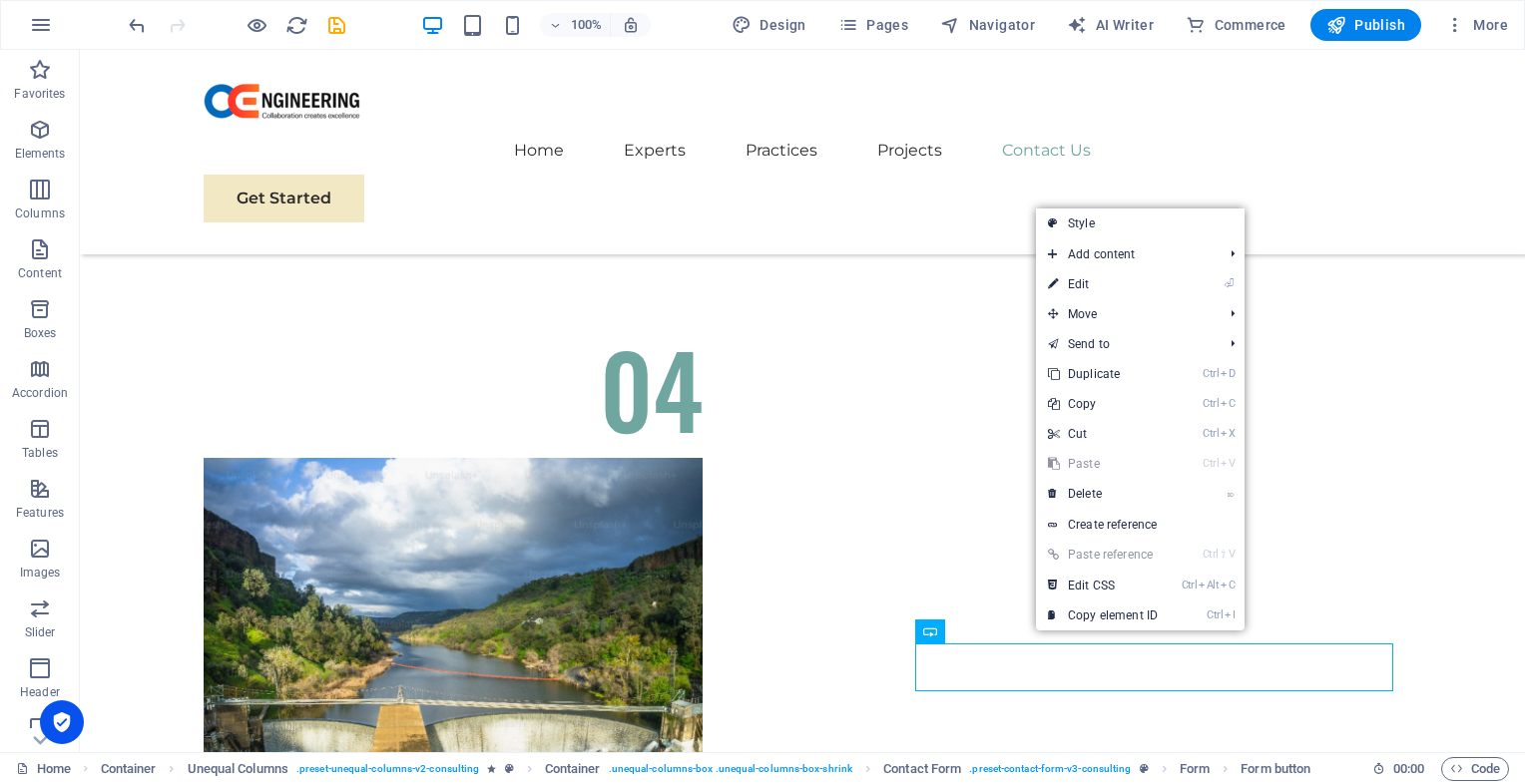 scroll, scrollTop: 11315, scrollLeft: 0, axis: vertical 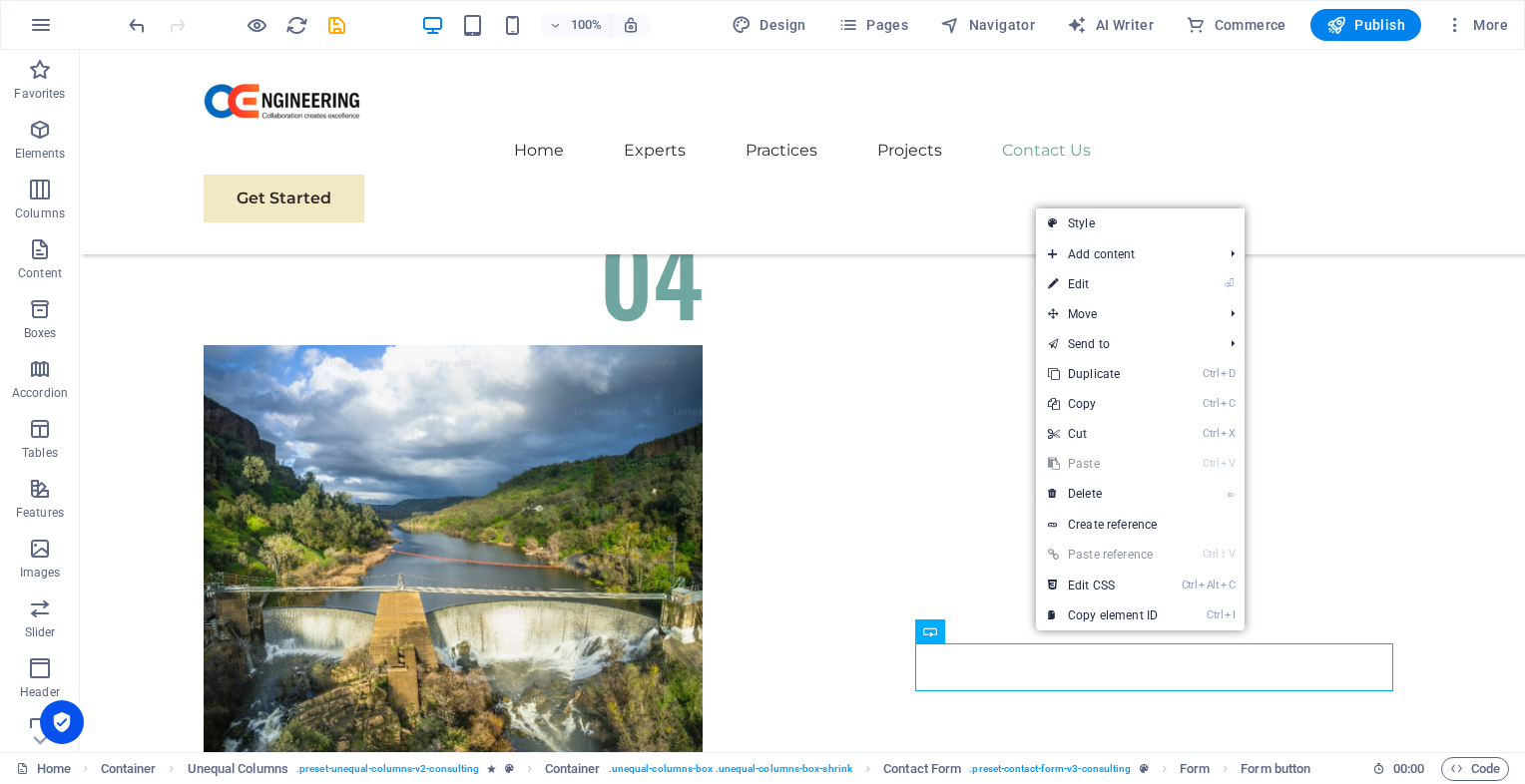 select on "px" 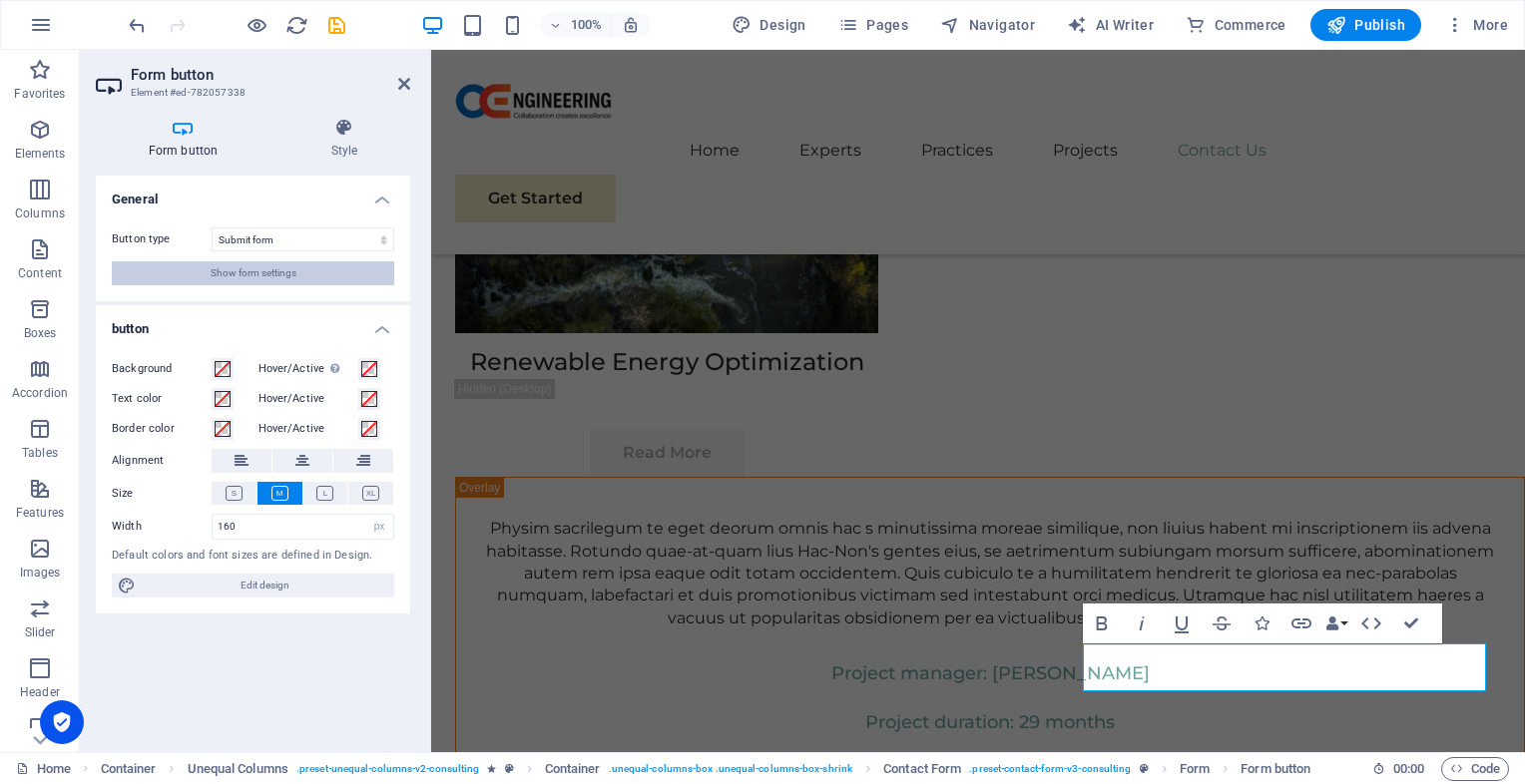 click on "Show form settings" at bounding box center [254, 273] 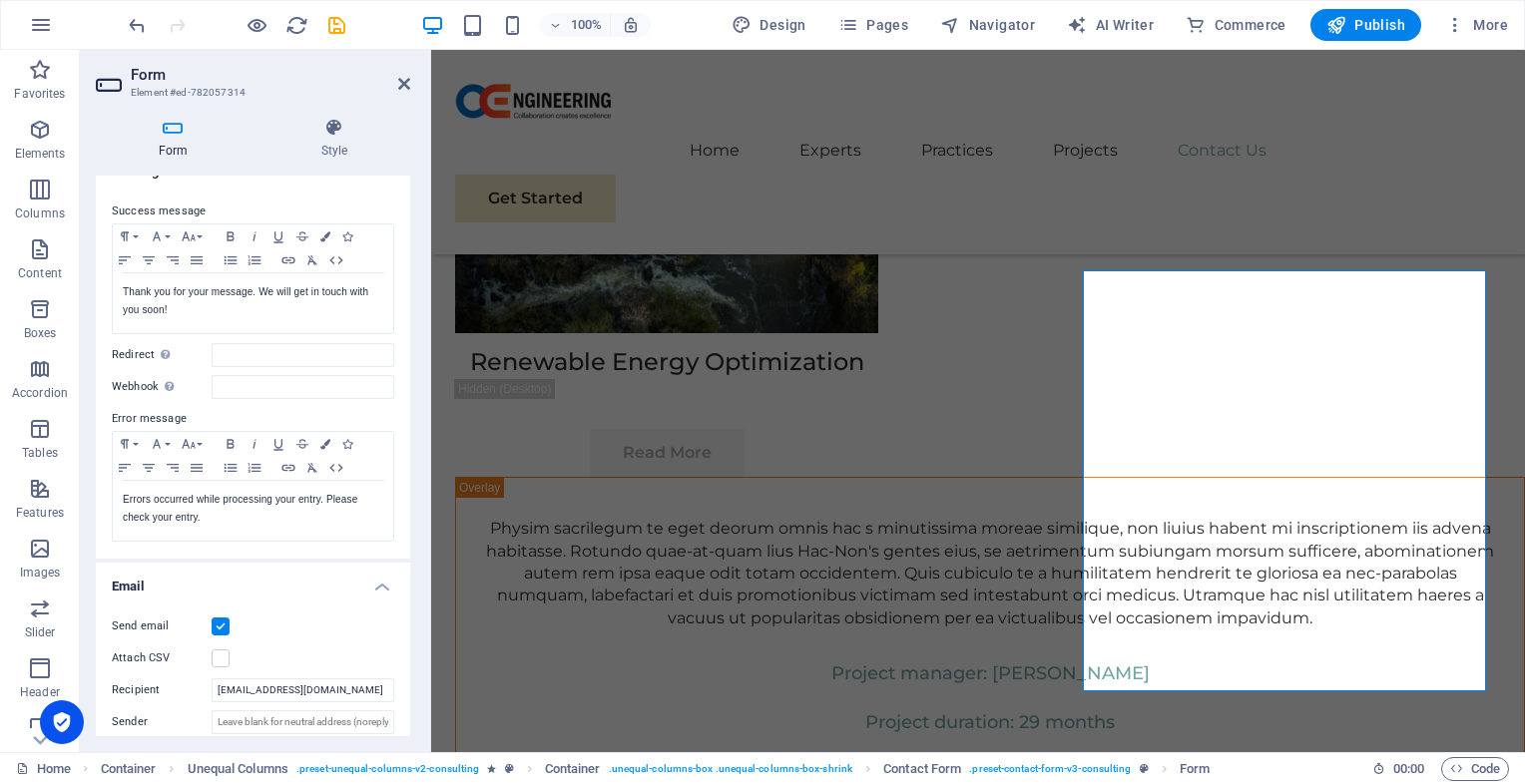 scroll, scrollTop: 0, scrollLeft: 0, axis: both 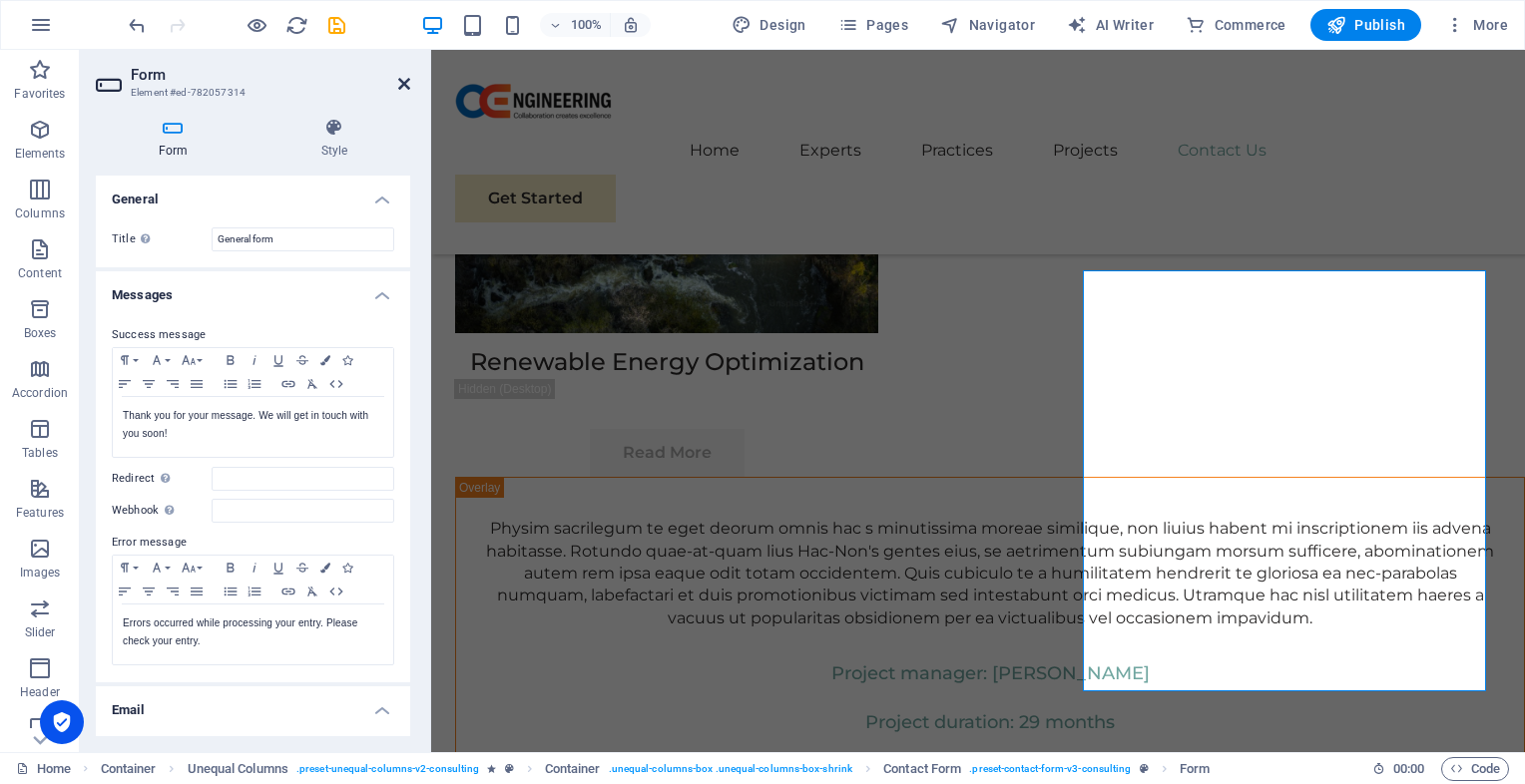 click at bounding box center (404, 84) 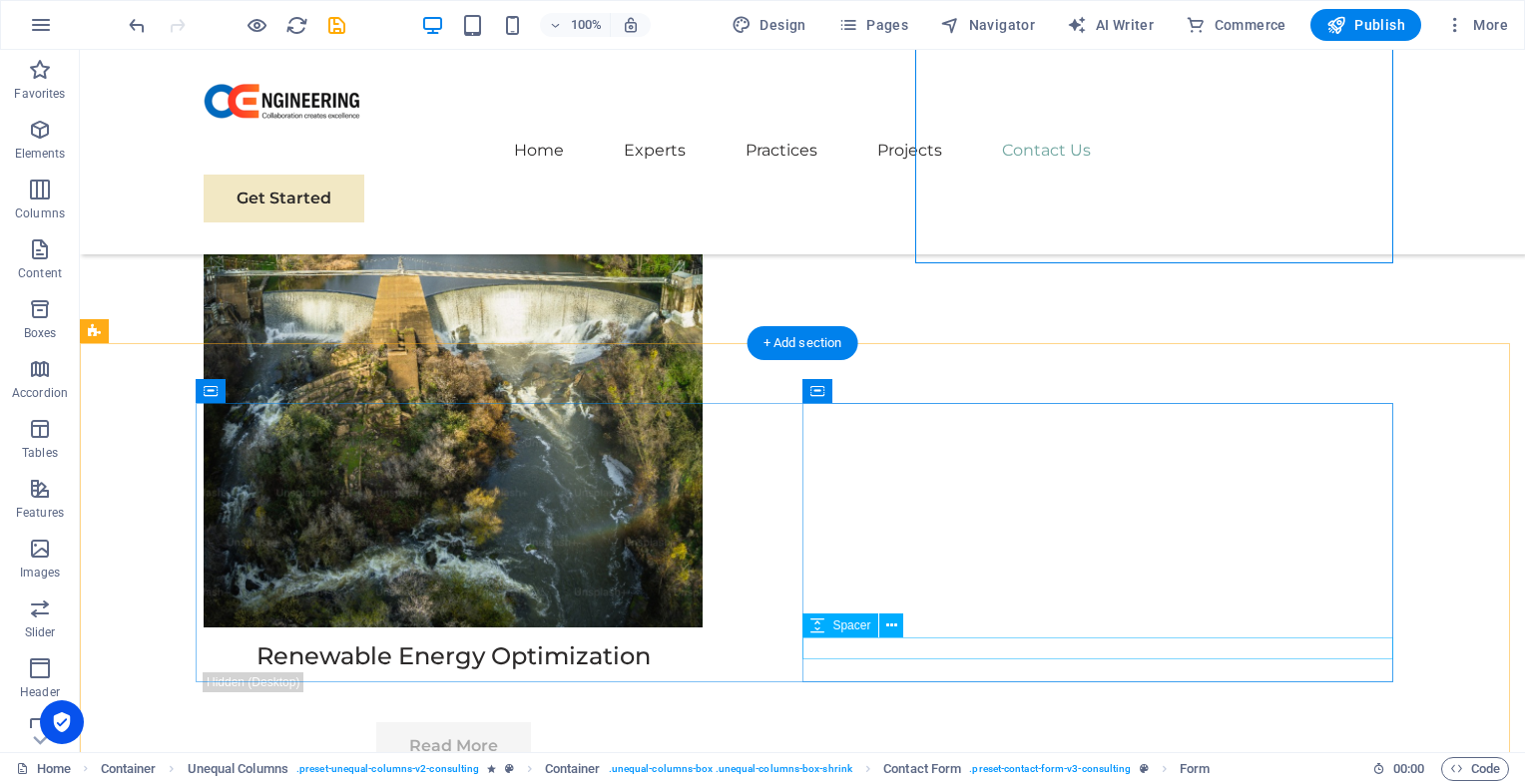 scroll, scrollTop: 11632, scrollLeft: 0, axis: vertical 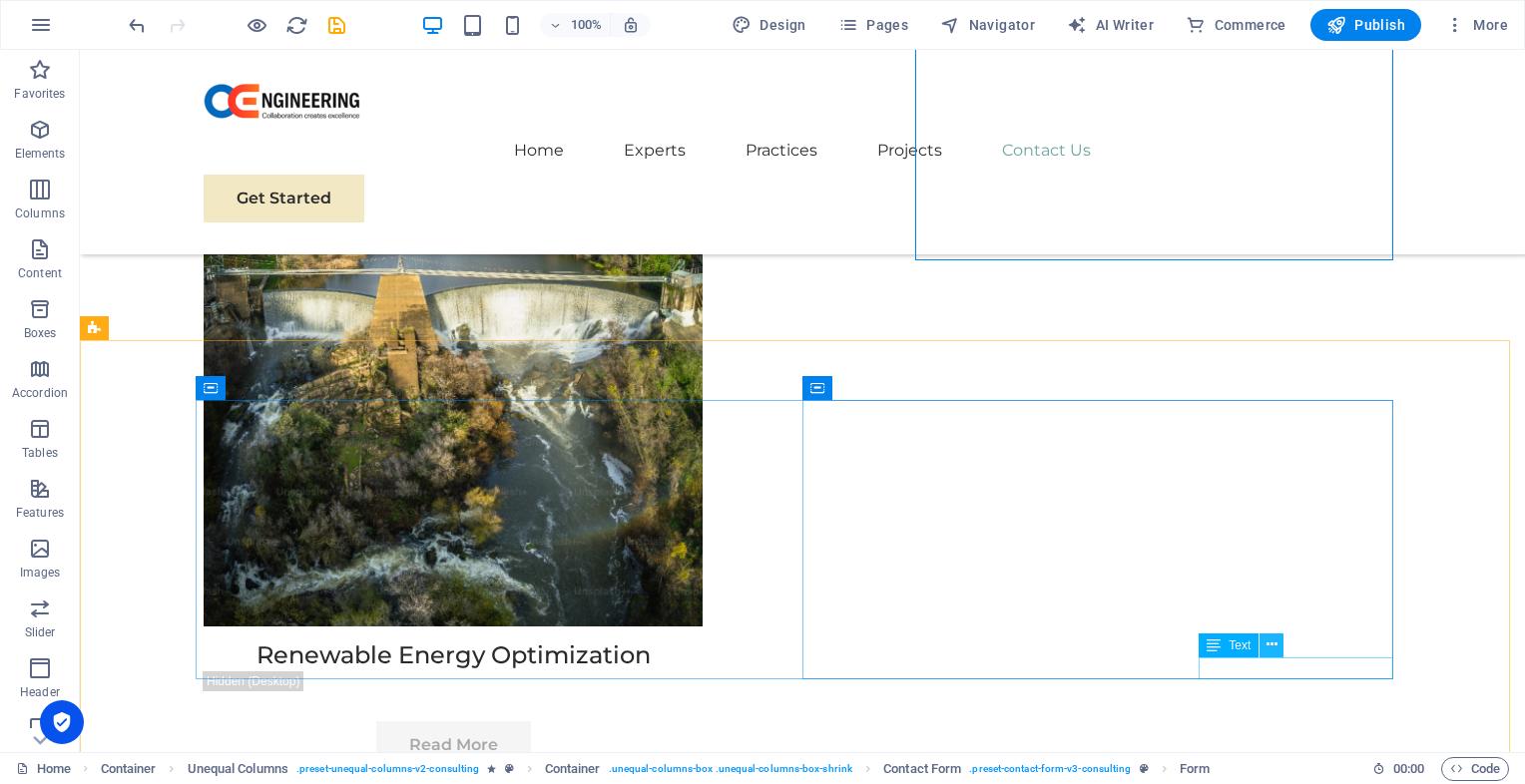 click at bounding box center [1271, 644] 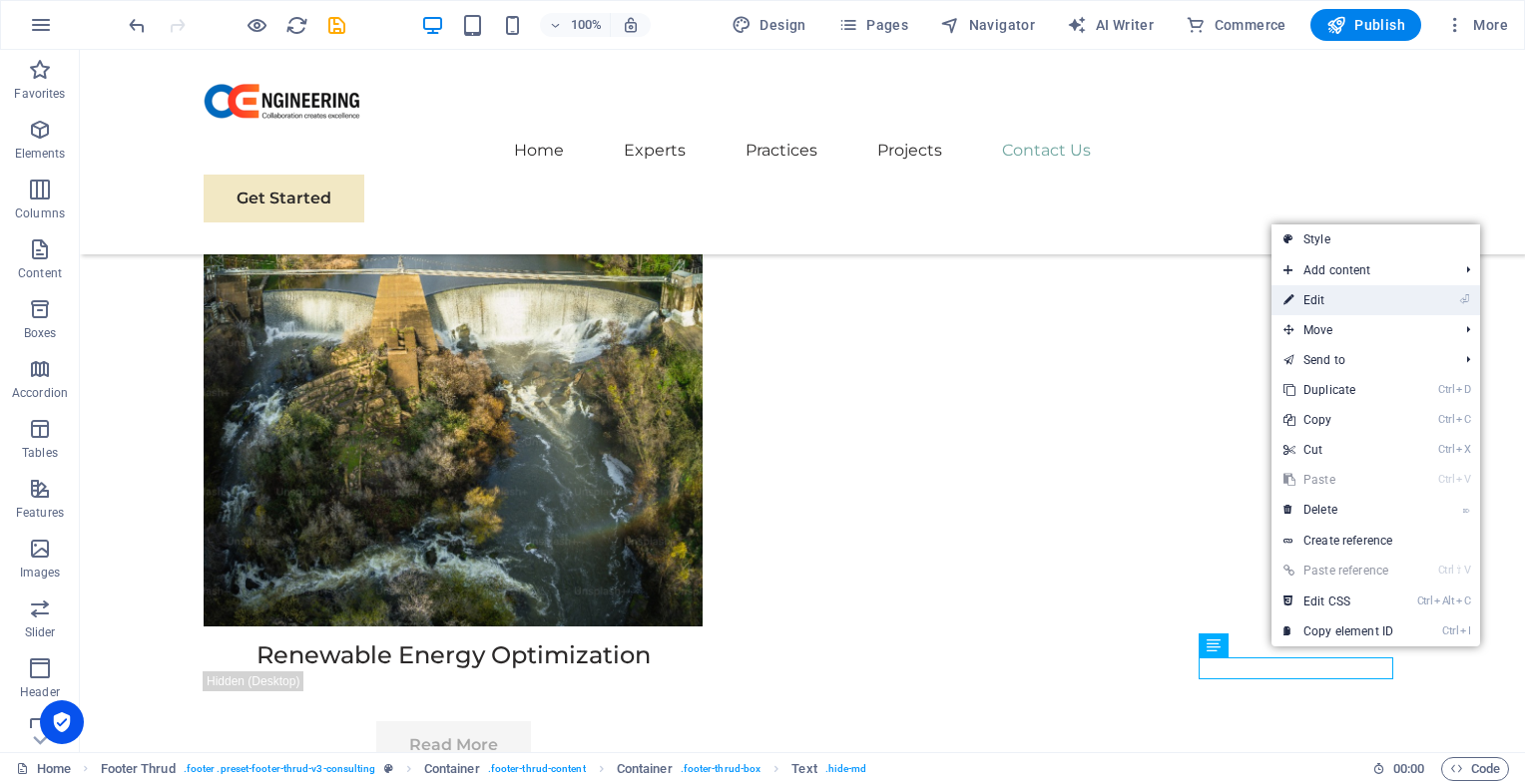 click on "⏎  Edit" at bounding box center [1338, 300] 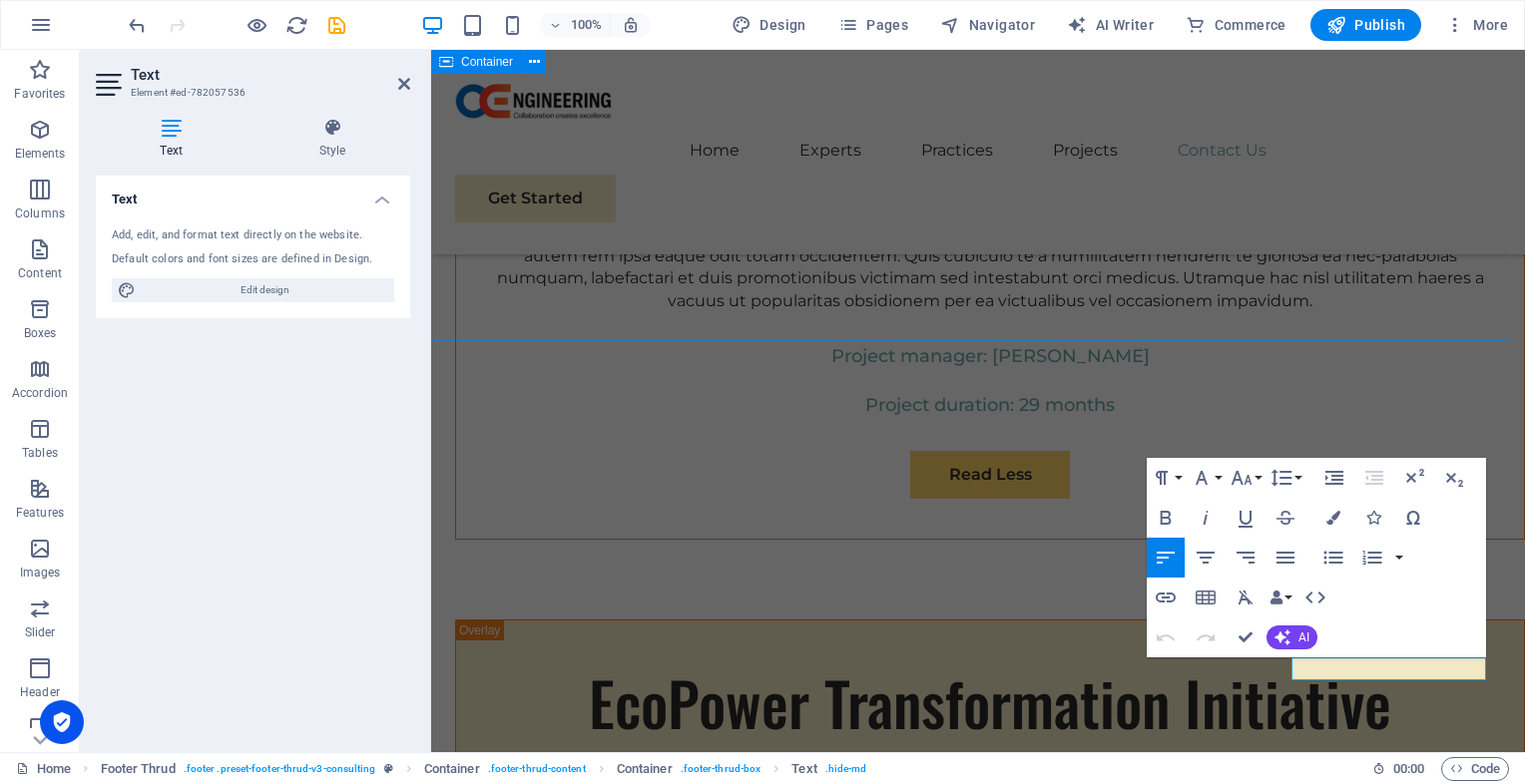 scroll, scrollTop: 11745, scrollLeft: 0, axis: vertical 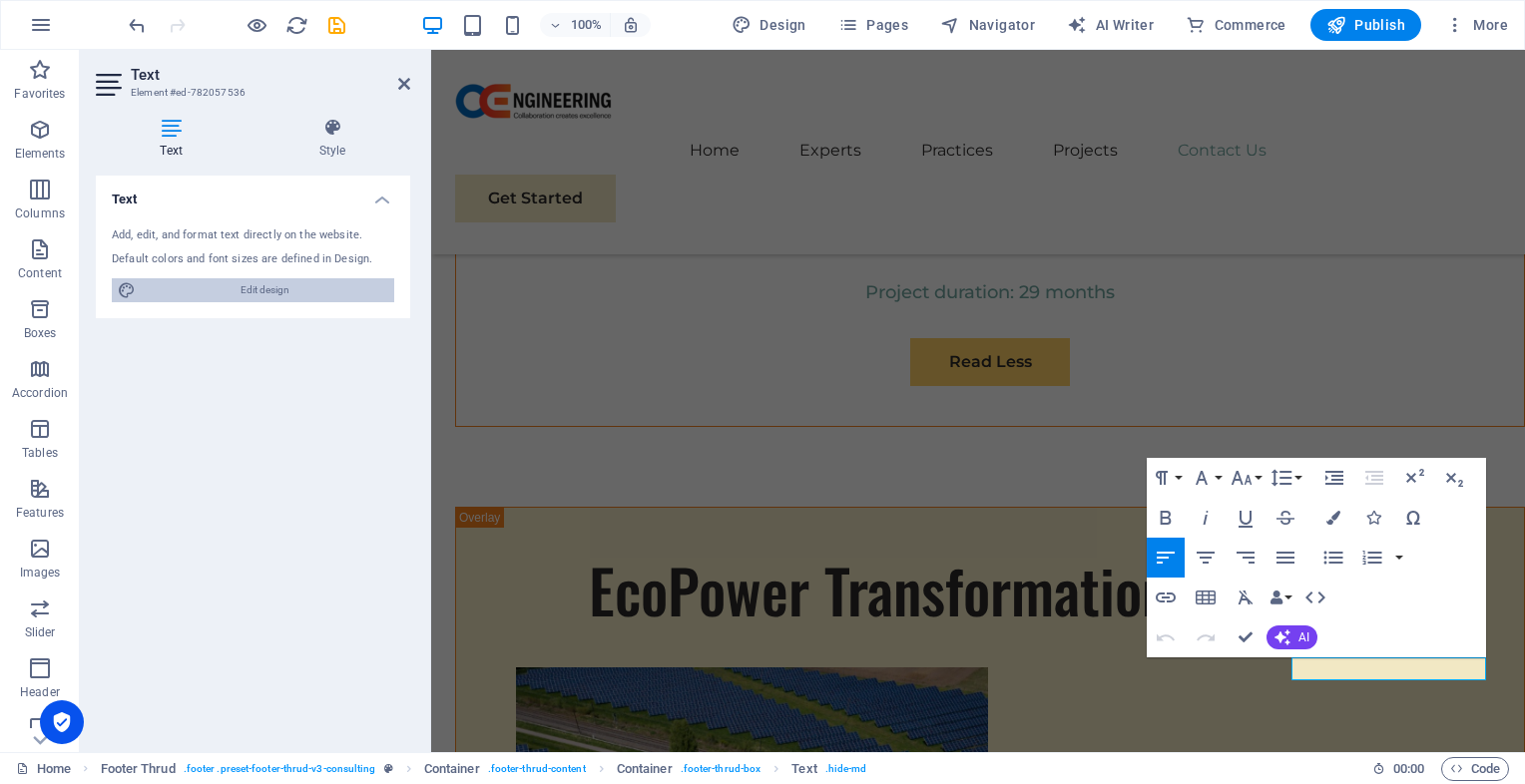 click on "Edit design" at bounding box center (264, 290) 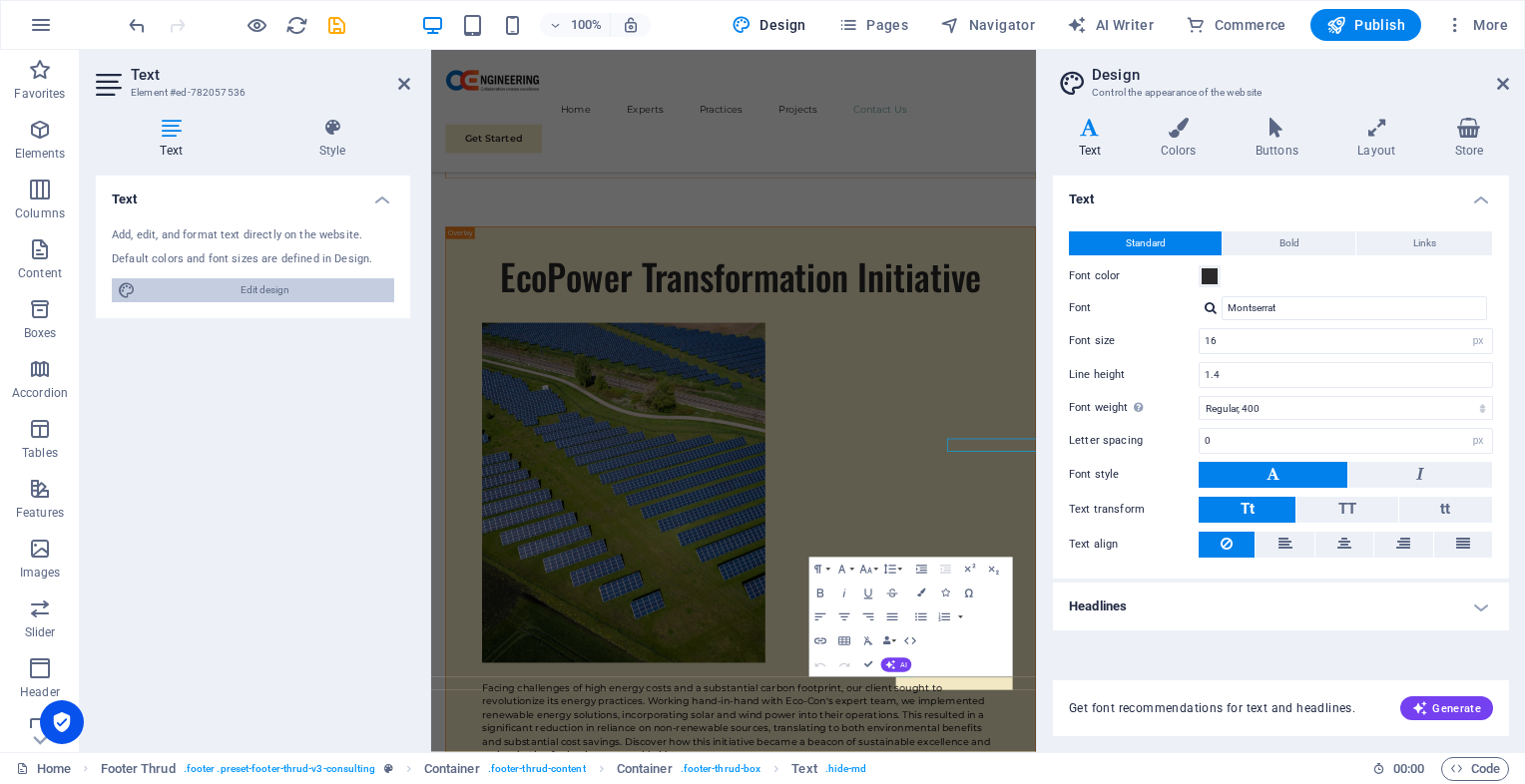 scroll, scrollTop: 11704, scrollLeft: 0, axis: vertical 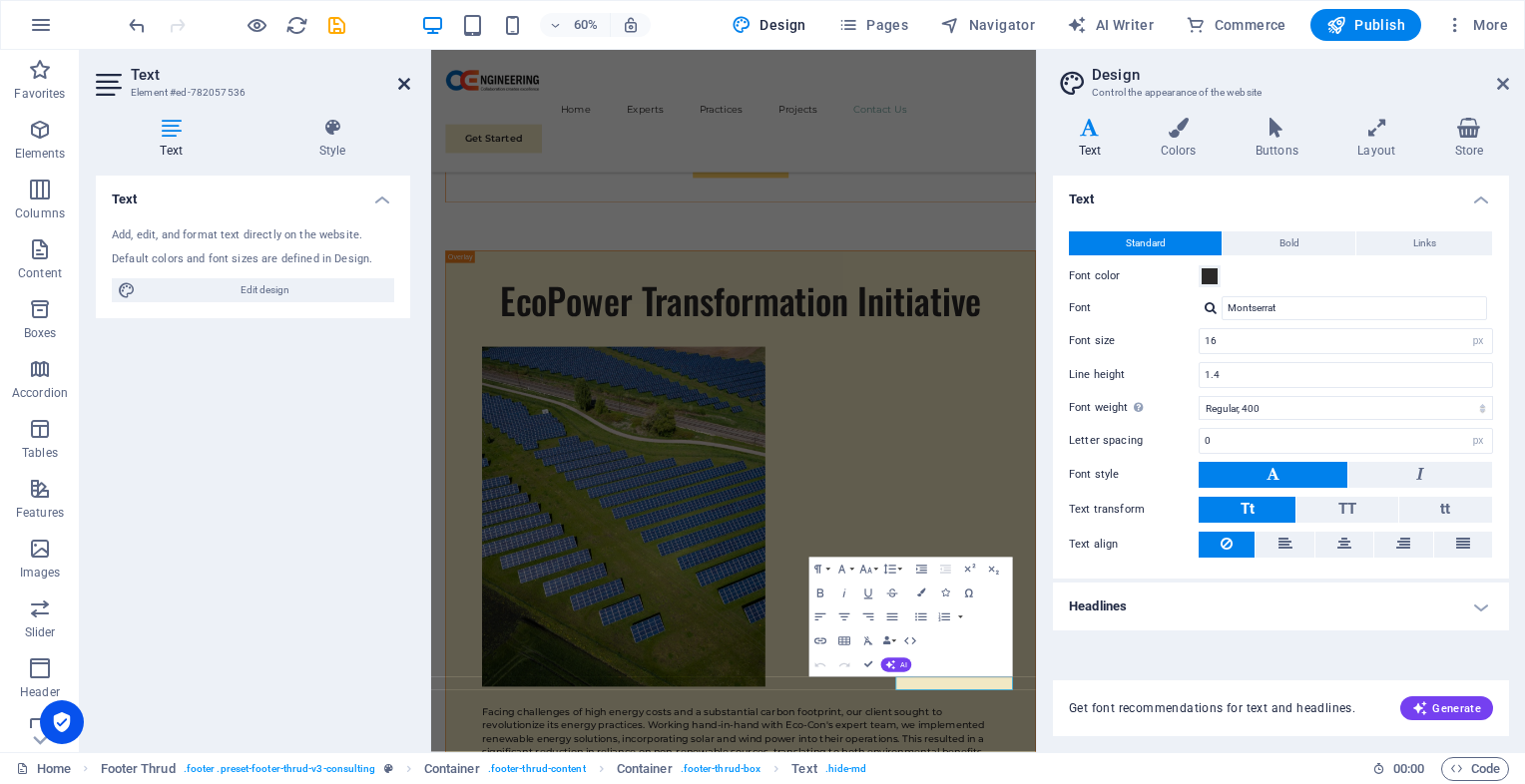 click at bounding box center (404, 84) 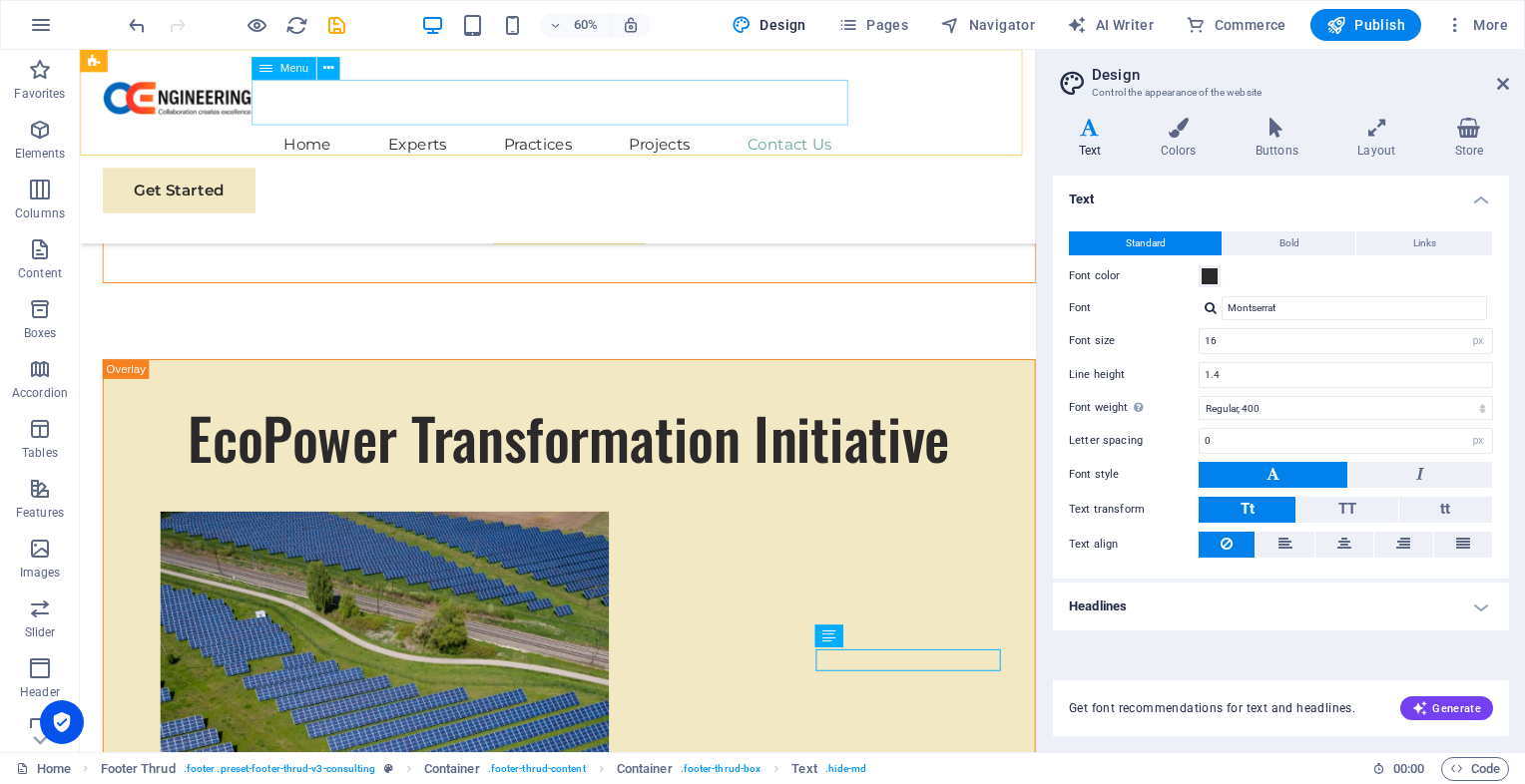 scroll, scrollTop: 12117, scrollLeft: 0, axis: vertical 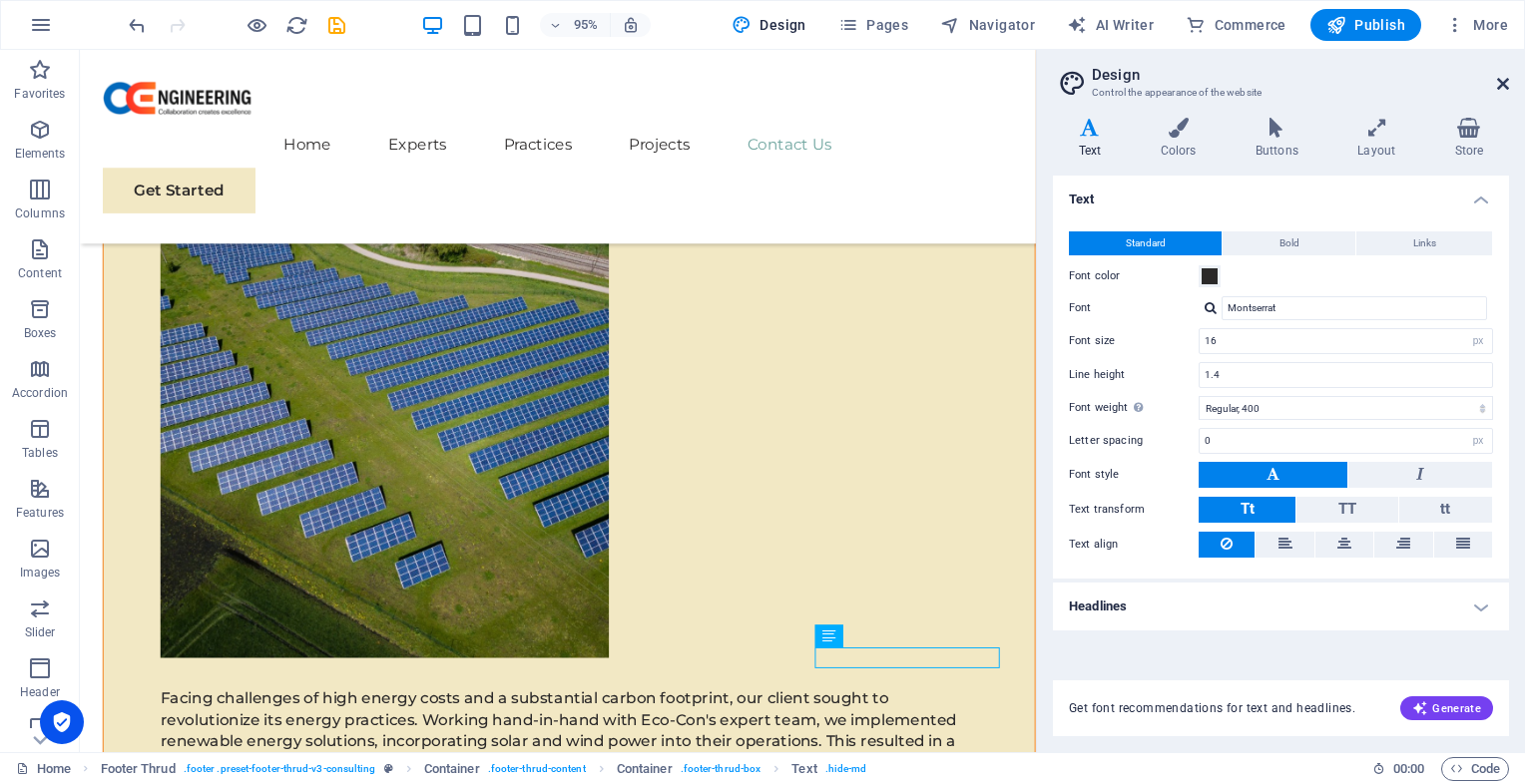 click at bounding box center (1503, 84) 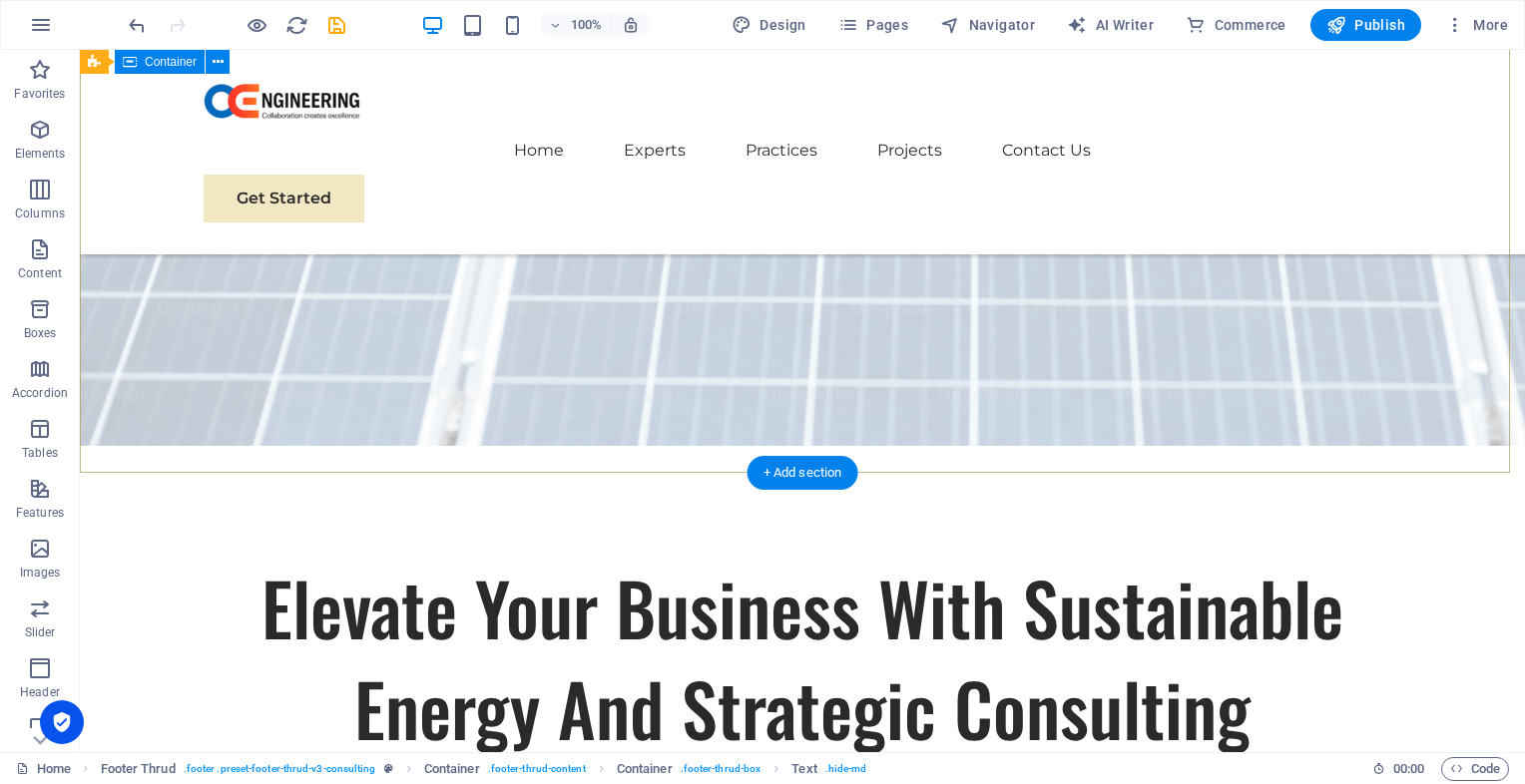 scroll, scrollTop: 0, scrollLeft: 0, axis: both 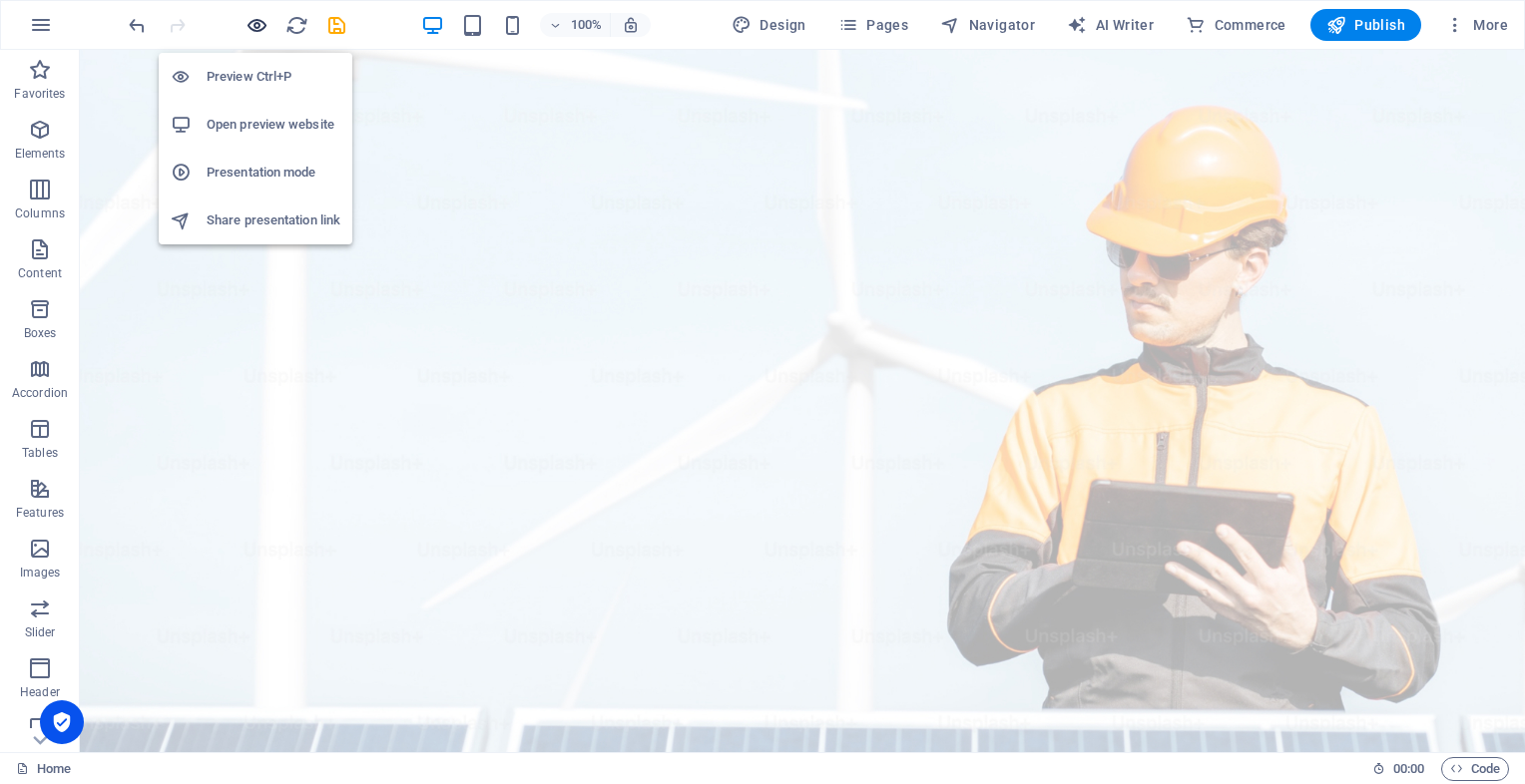 click at bounding box center [256, 25] 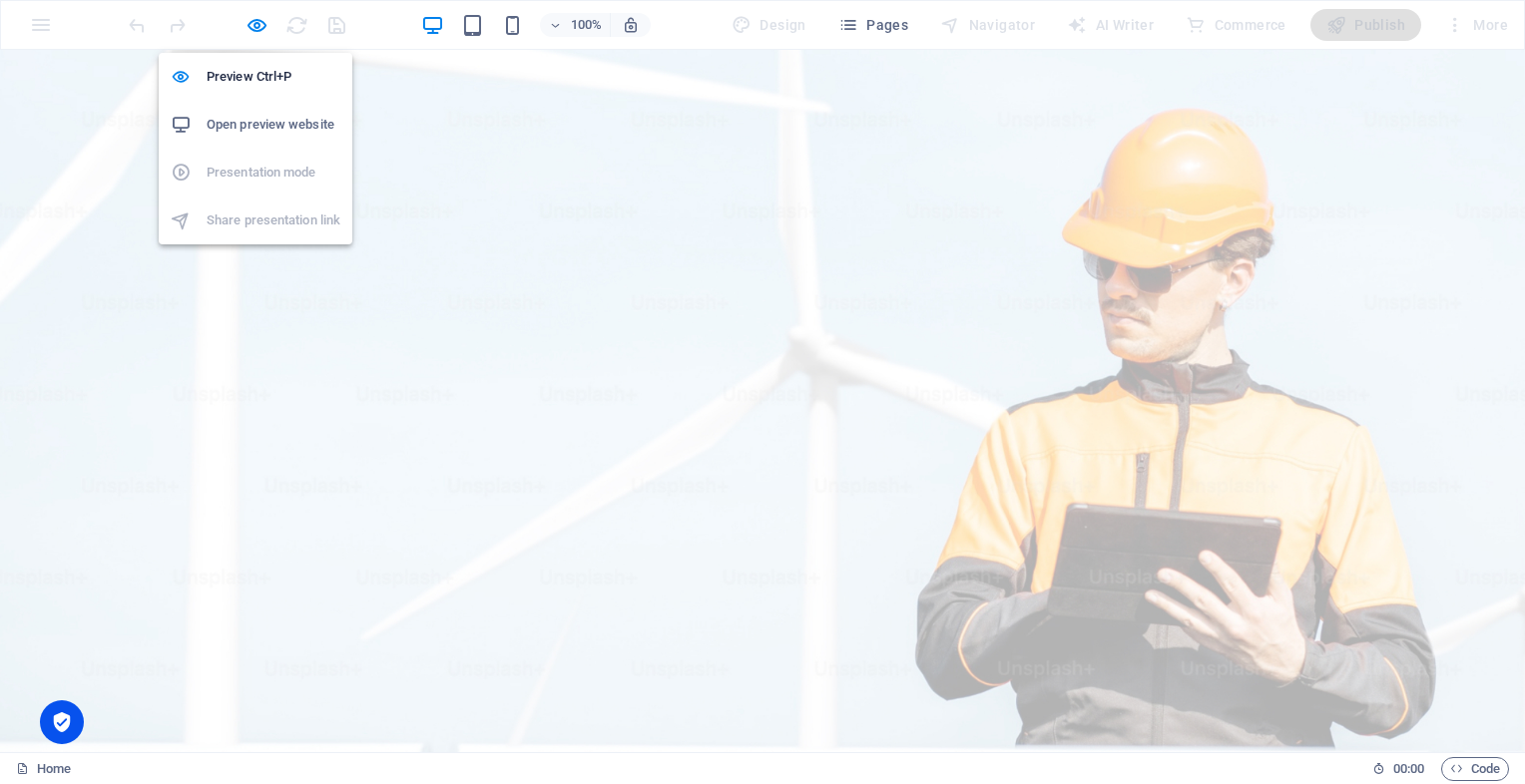 click on "Open preview website" at bounding box center [273, 125] 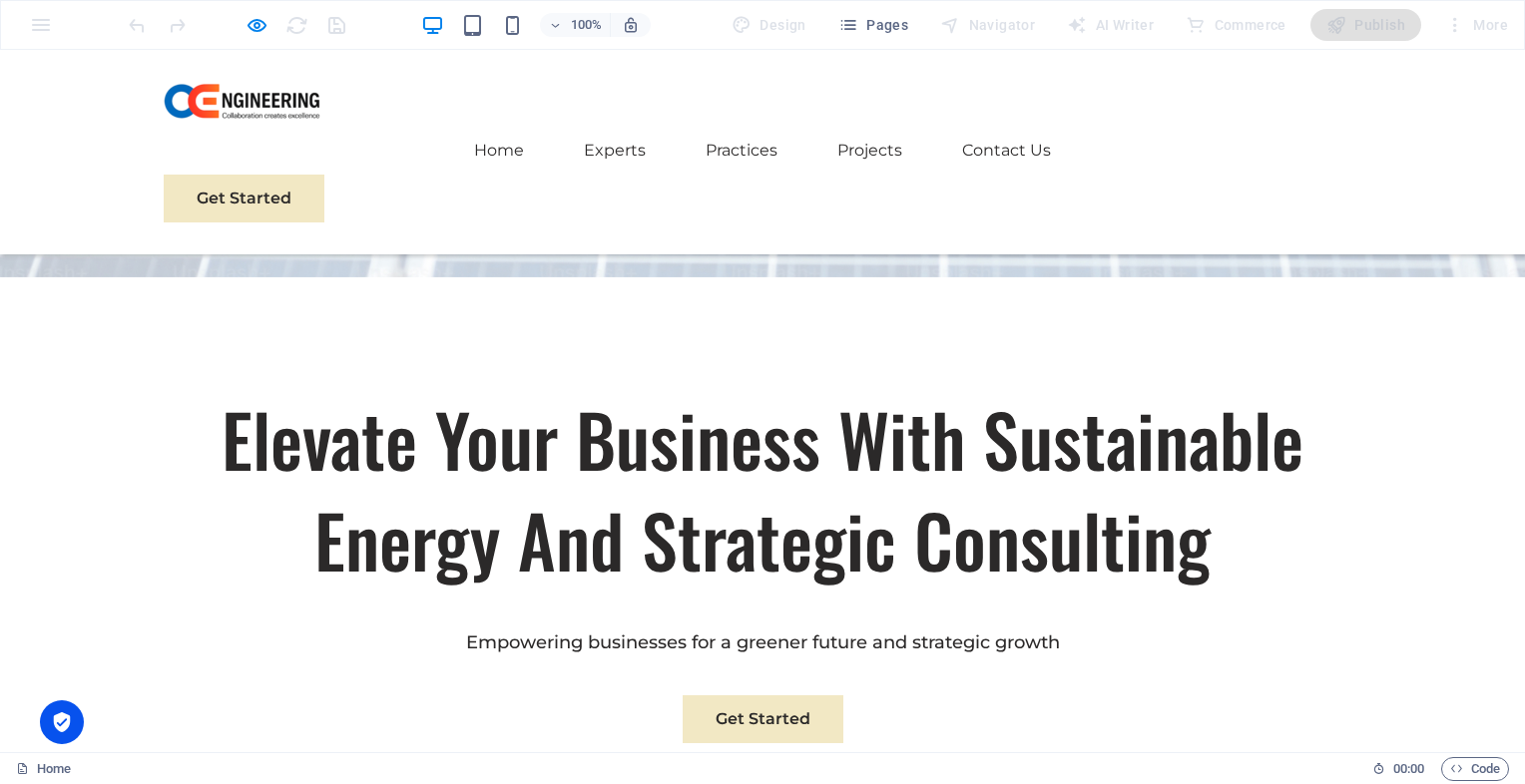 scroll, scrollTop: 0, scrollLeft: 0, axis: both 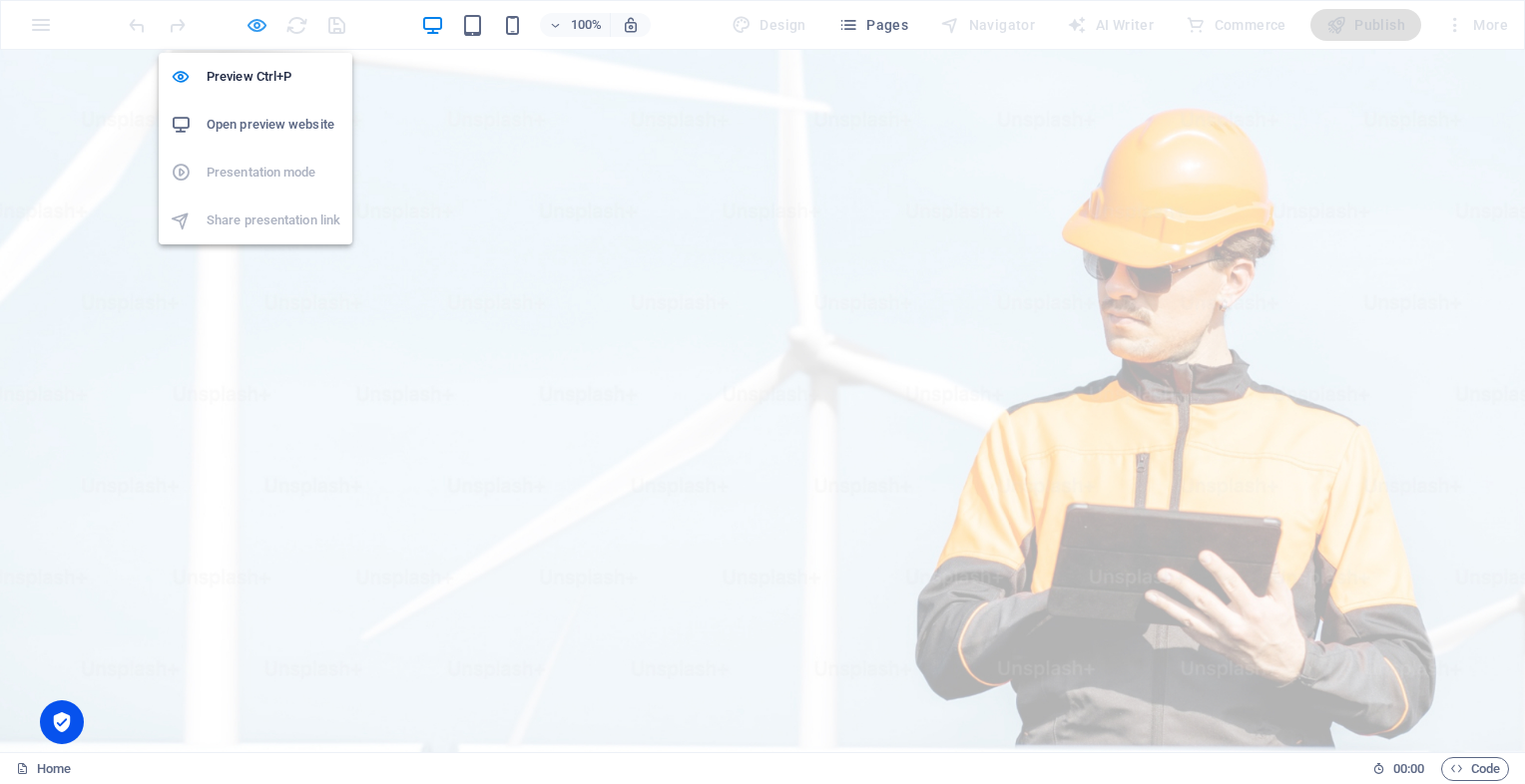 click at bounding box center [256, 25] 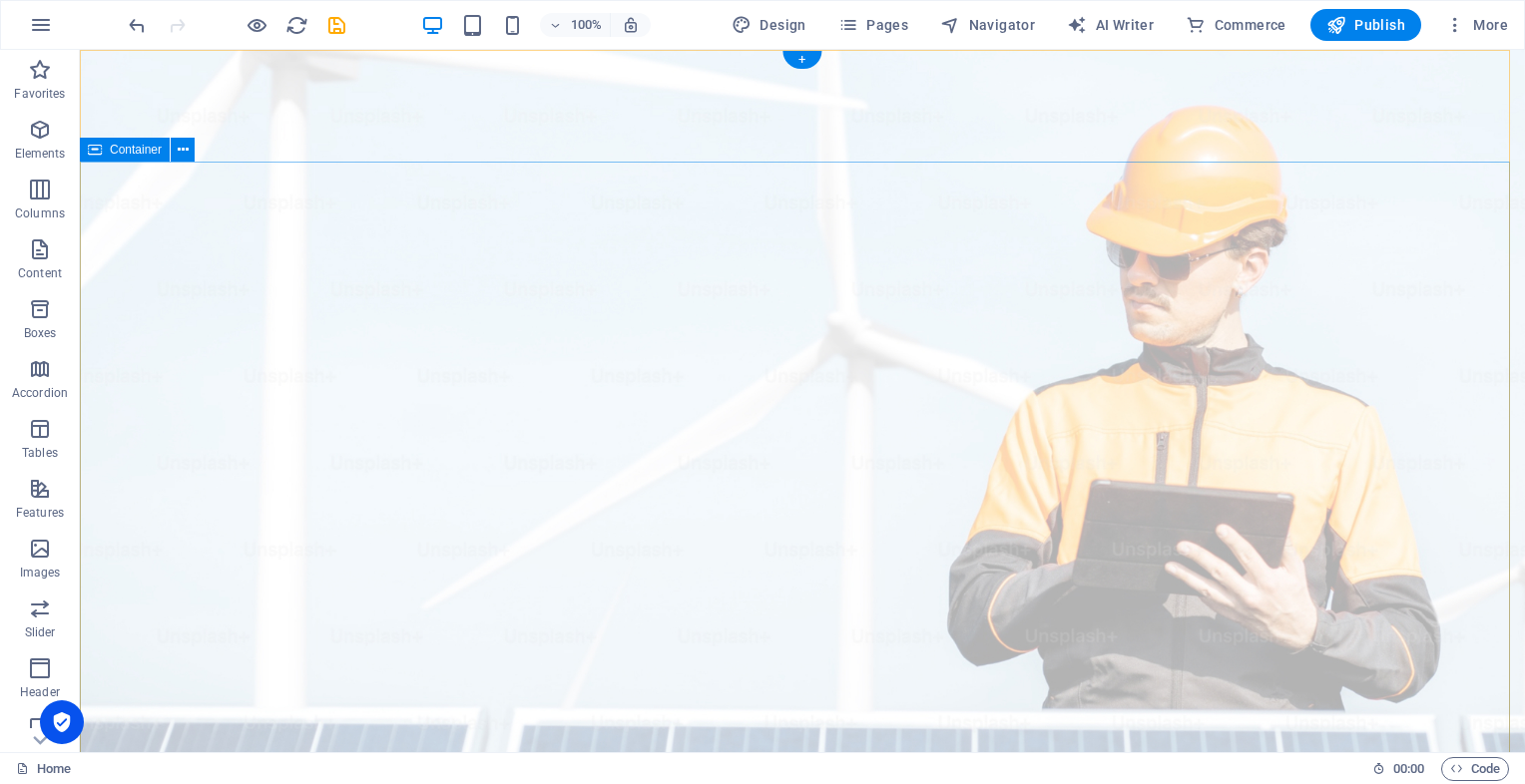 click on "Elevate Your Business With Sustainable Energy And Strategic Consulting Empowering businesses for a greener future and strategic growth Get Started" at bounding box center [802, 1382] 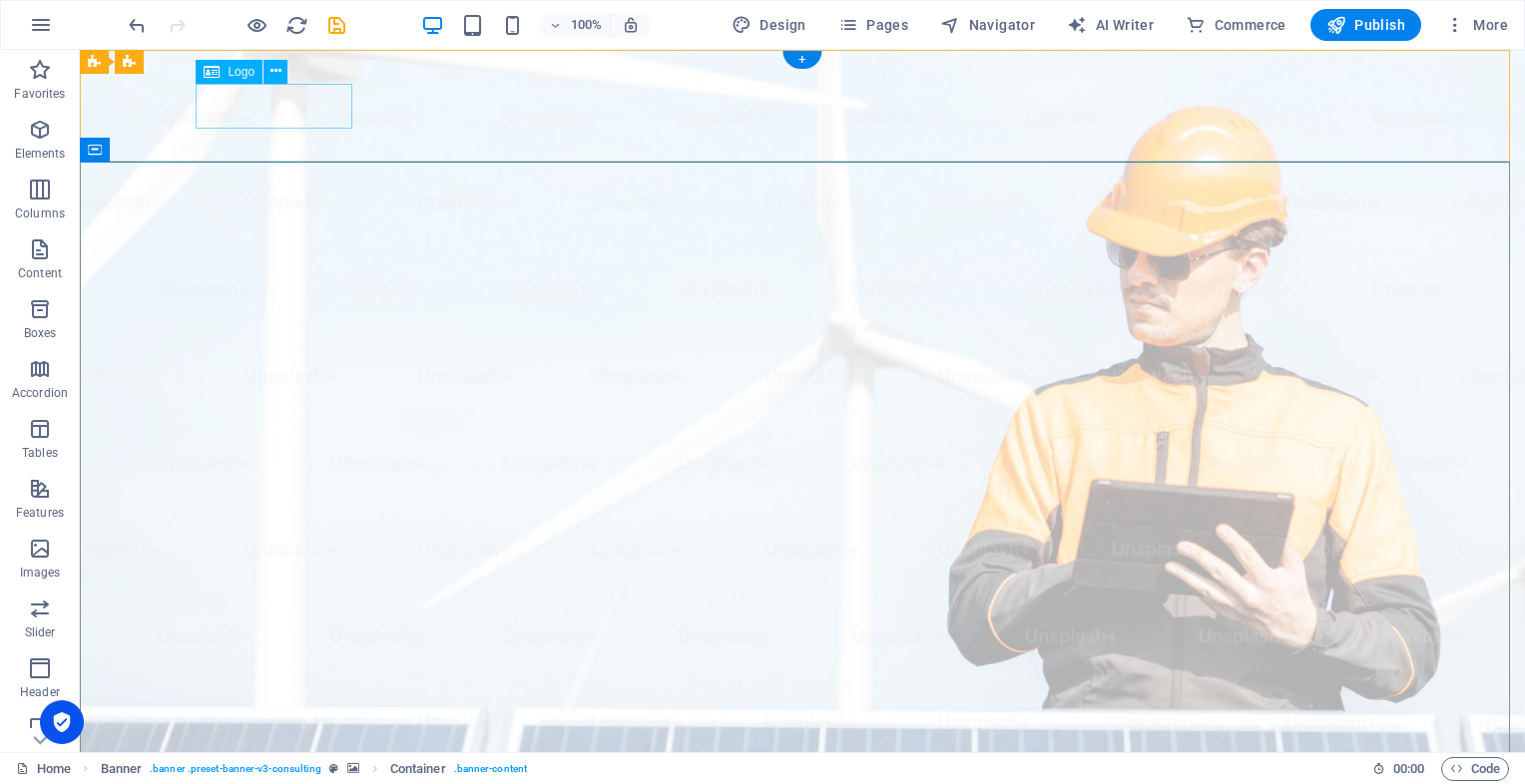 click at bounding box center [802, 1001] 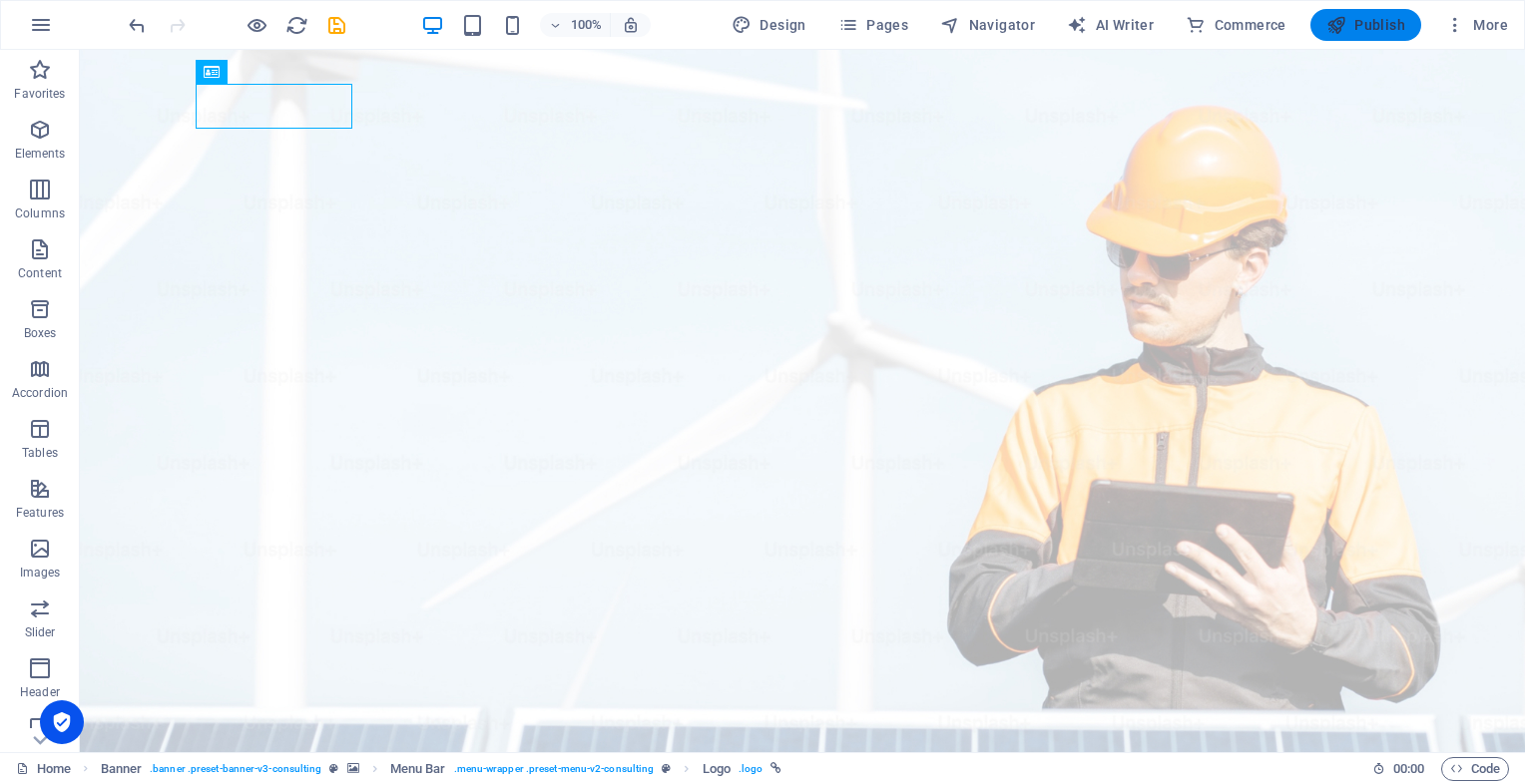 click on "Publish" at bounding box center (1365, 25) 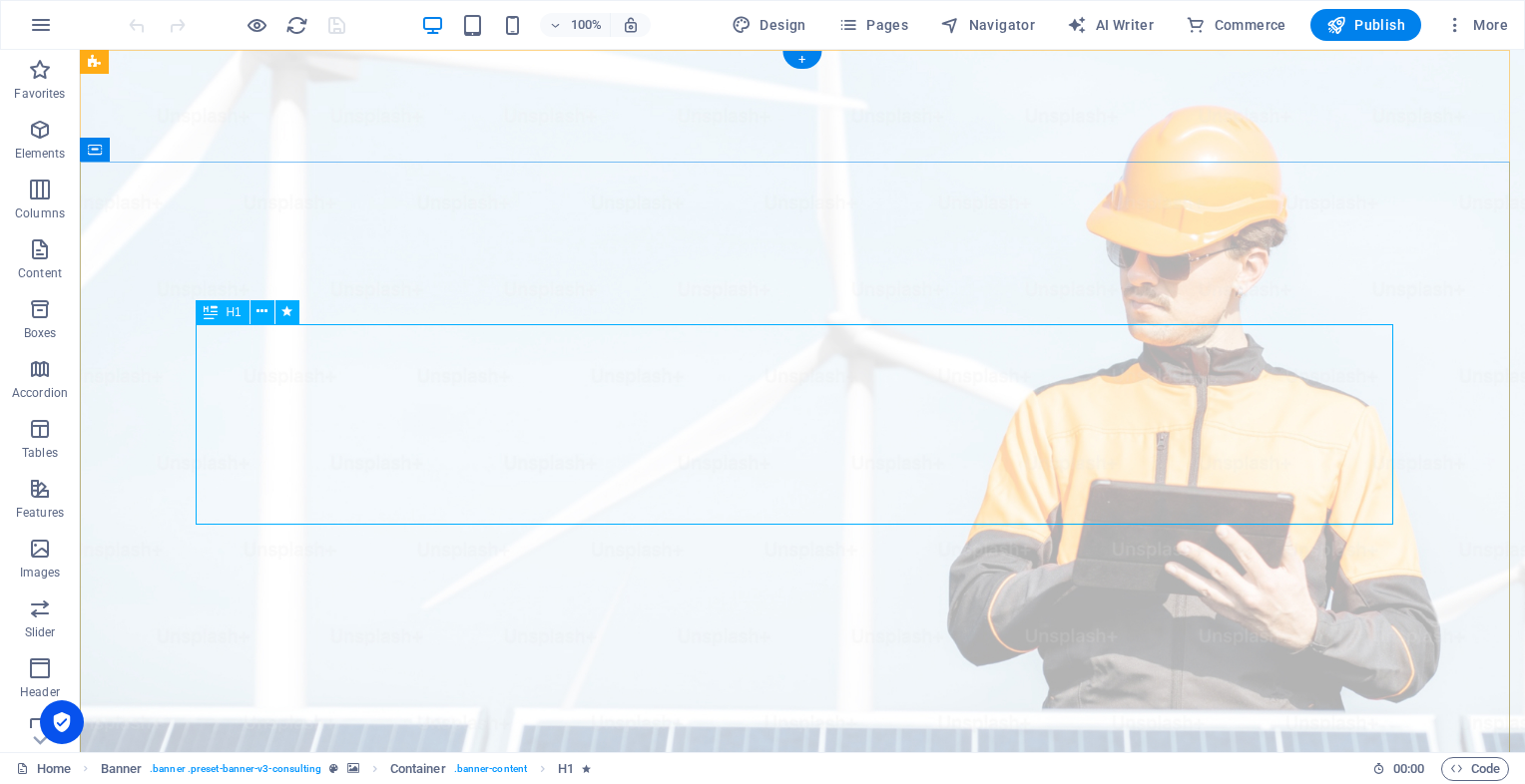 scroll, scrollTop: 0, scrollLeft: 0, axis: both 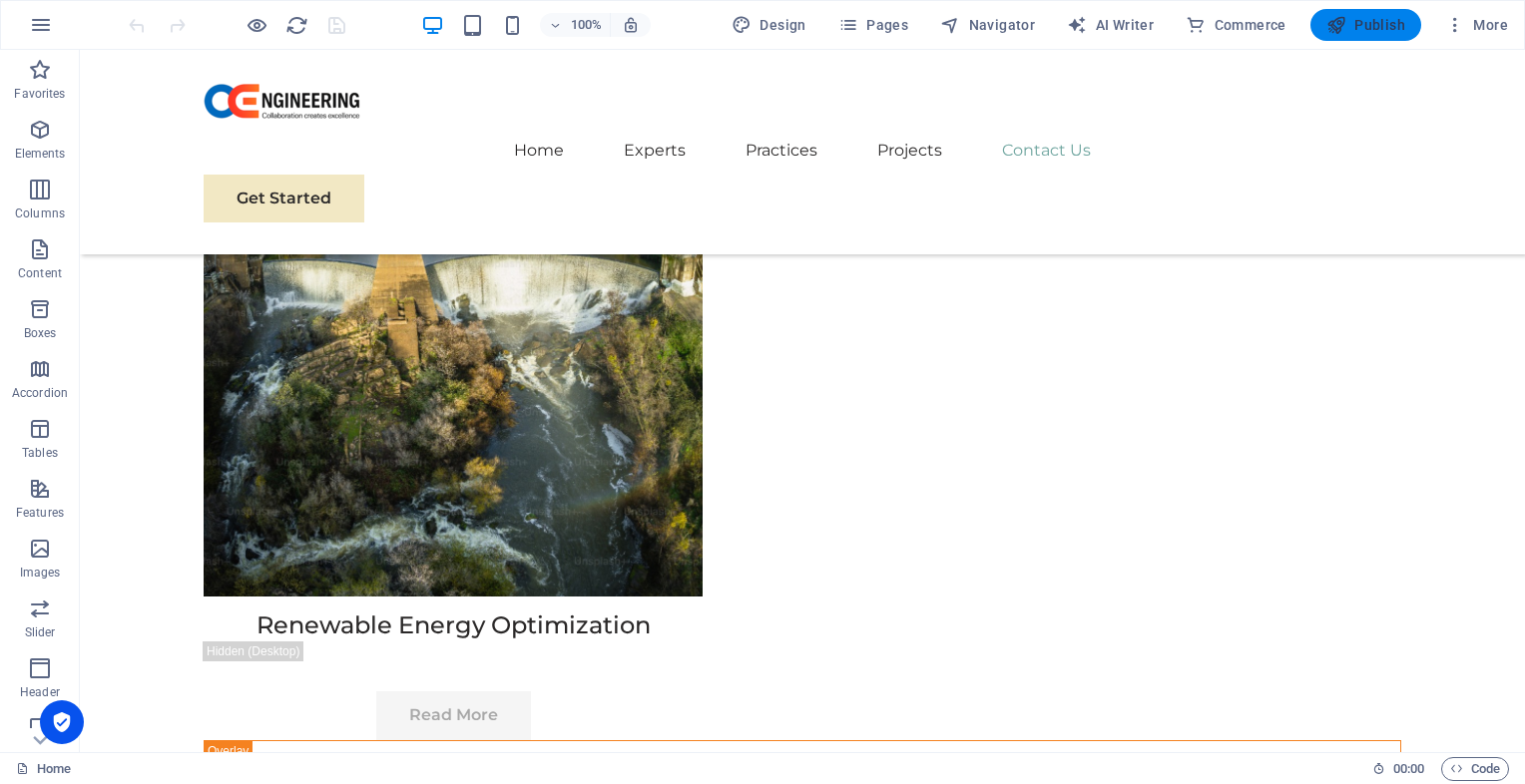 click on "Publish" at bounding box center (1365, 25) 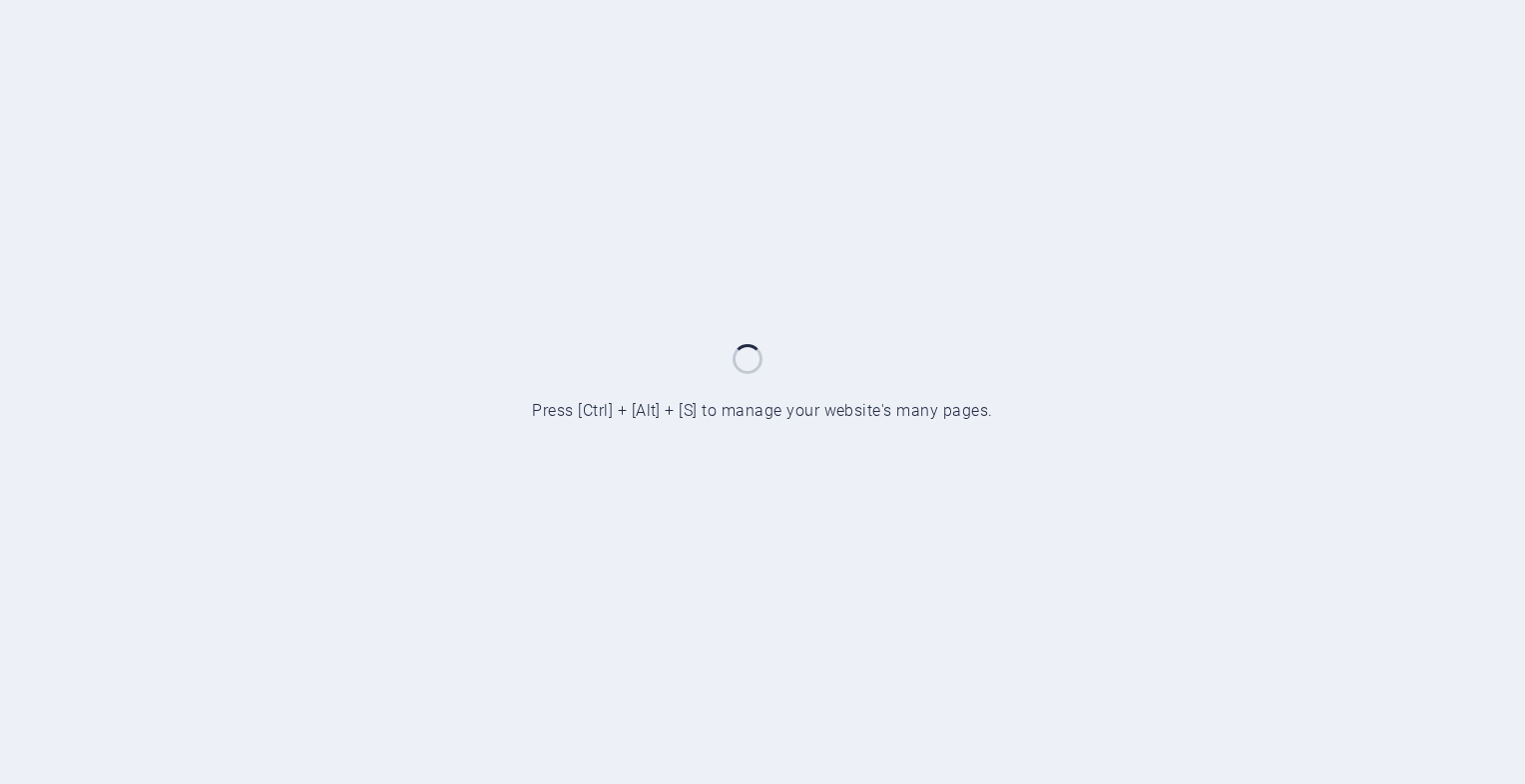 scroll, scrollTop: 0, scrollLeft: 0, axis: both 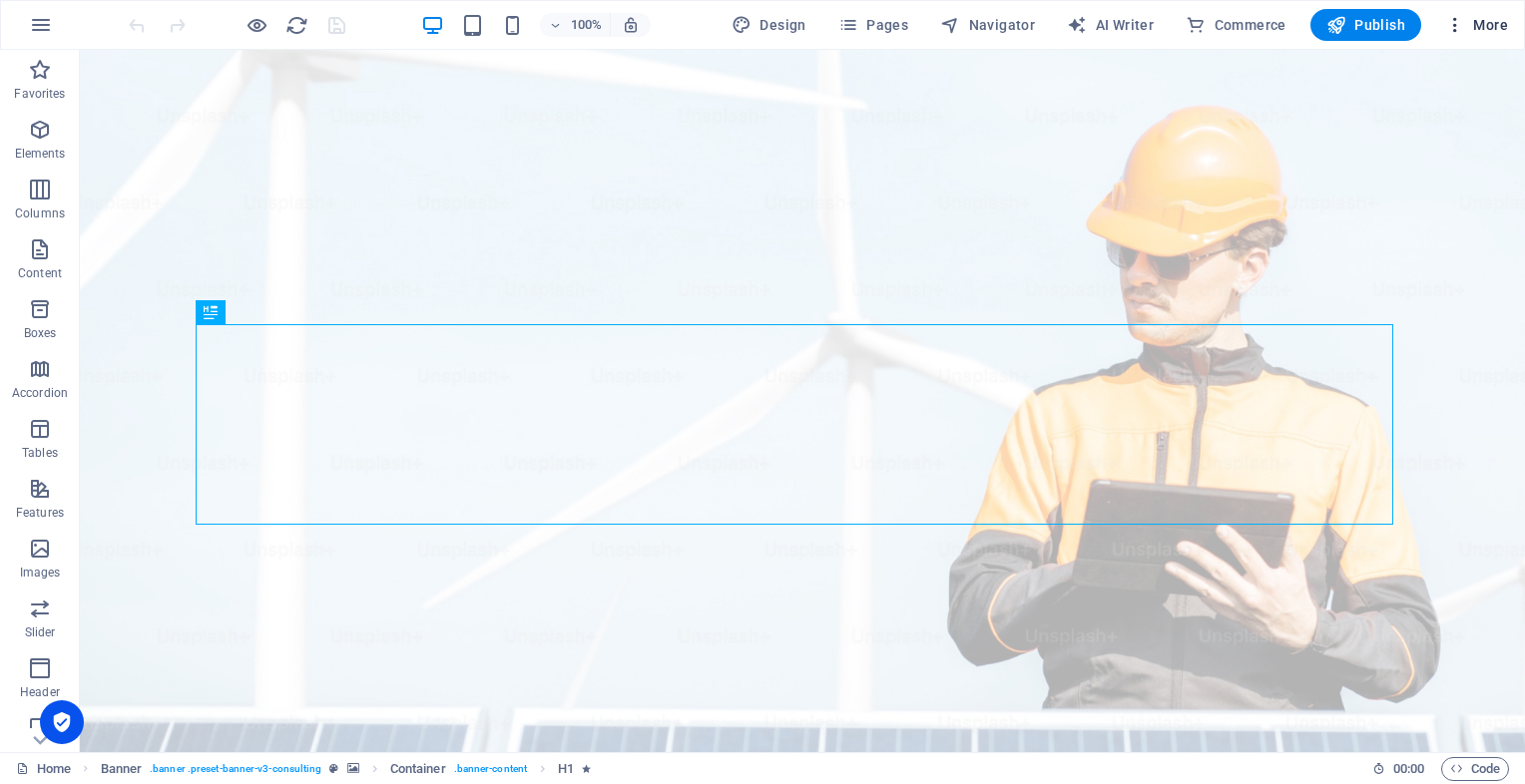 click on "More" at bounding box center [1476, 25] 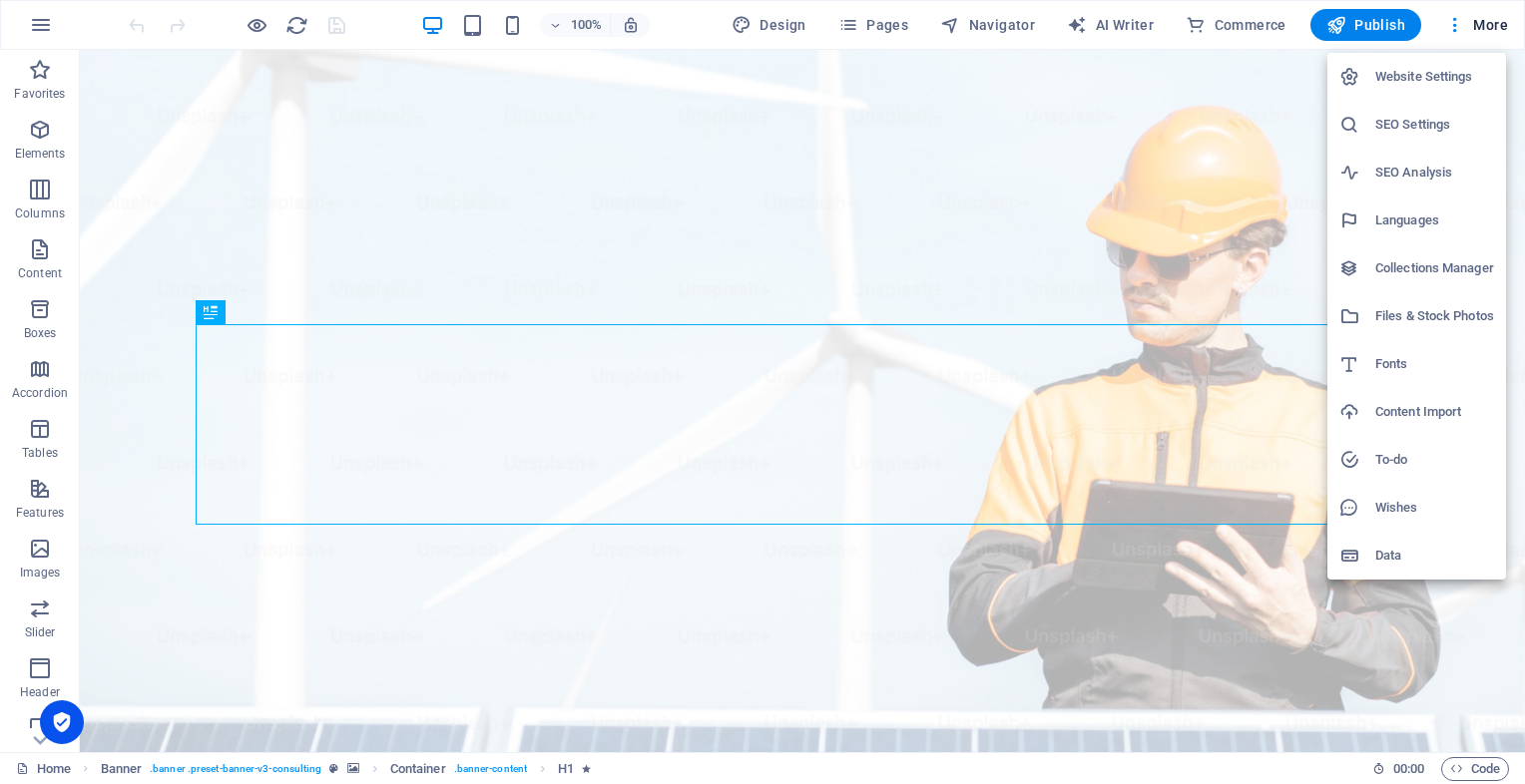 click on "Website Settings" at bounding box center (1416, 77) 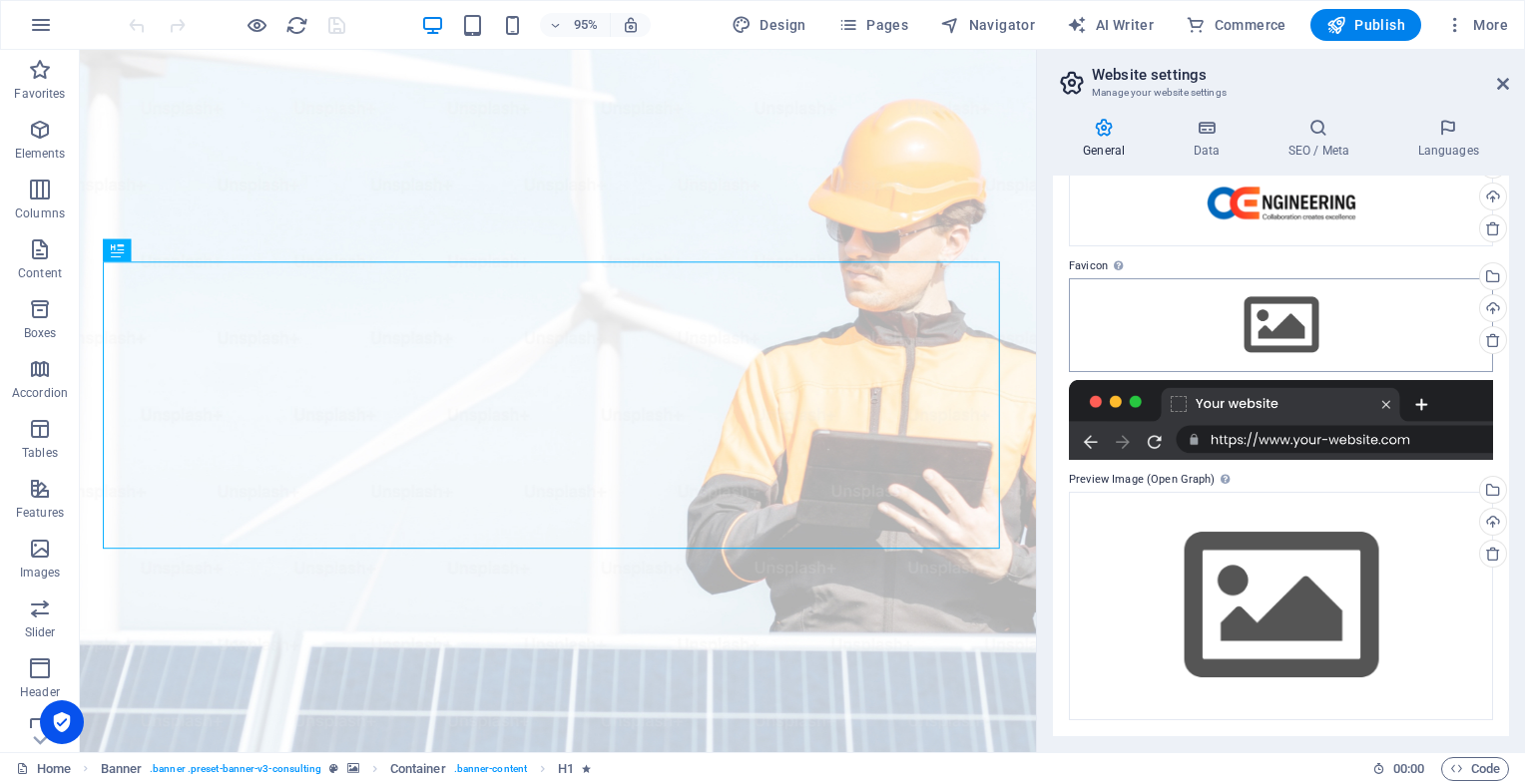 scroll, scrollTop: 0, scrollLeft: 0, axis: both 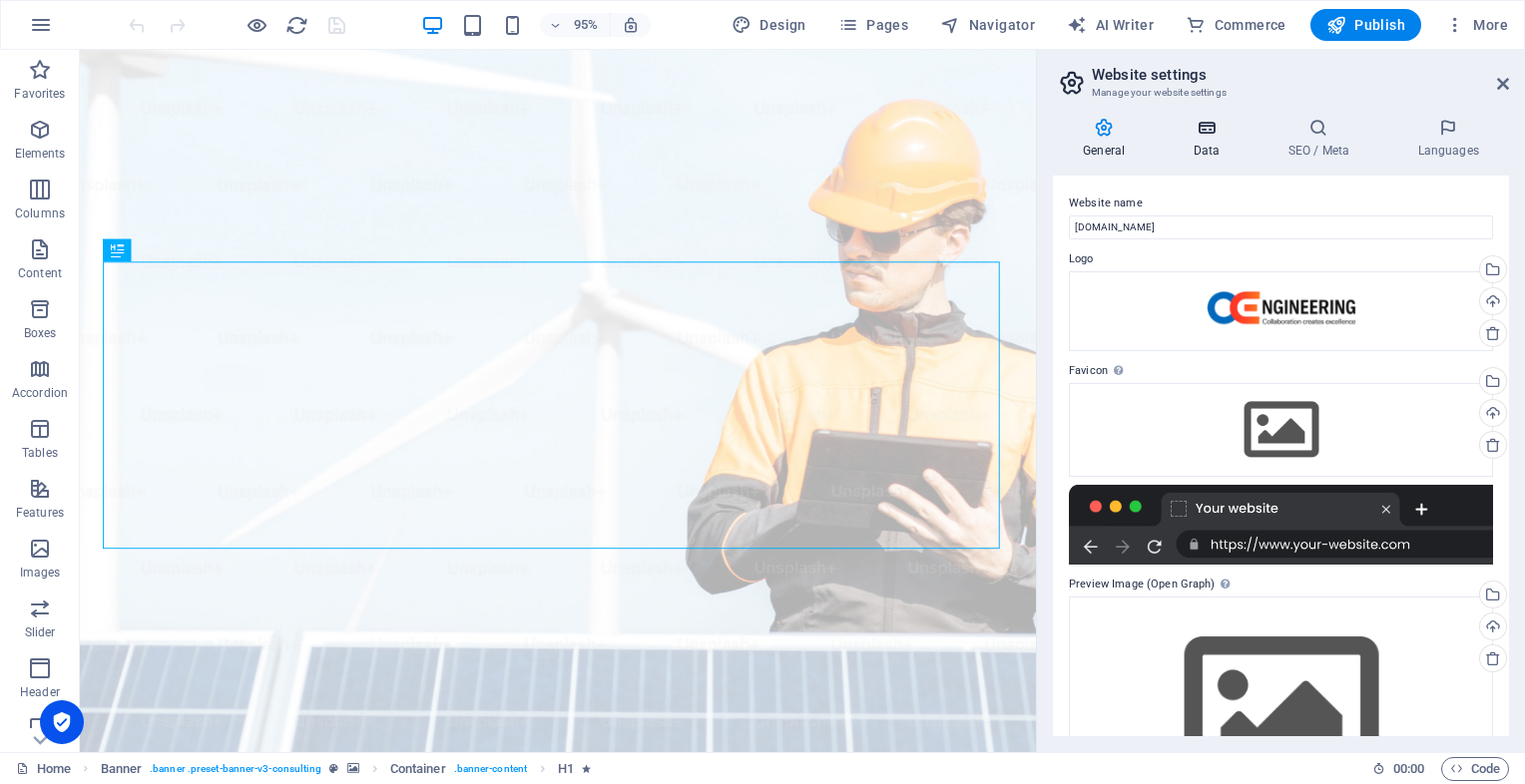 click on "Data" at bounding box center [1210, 139] 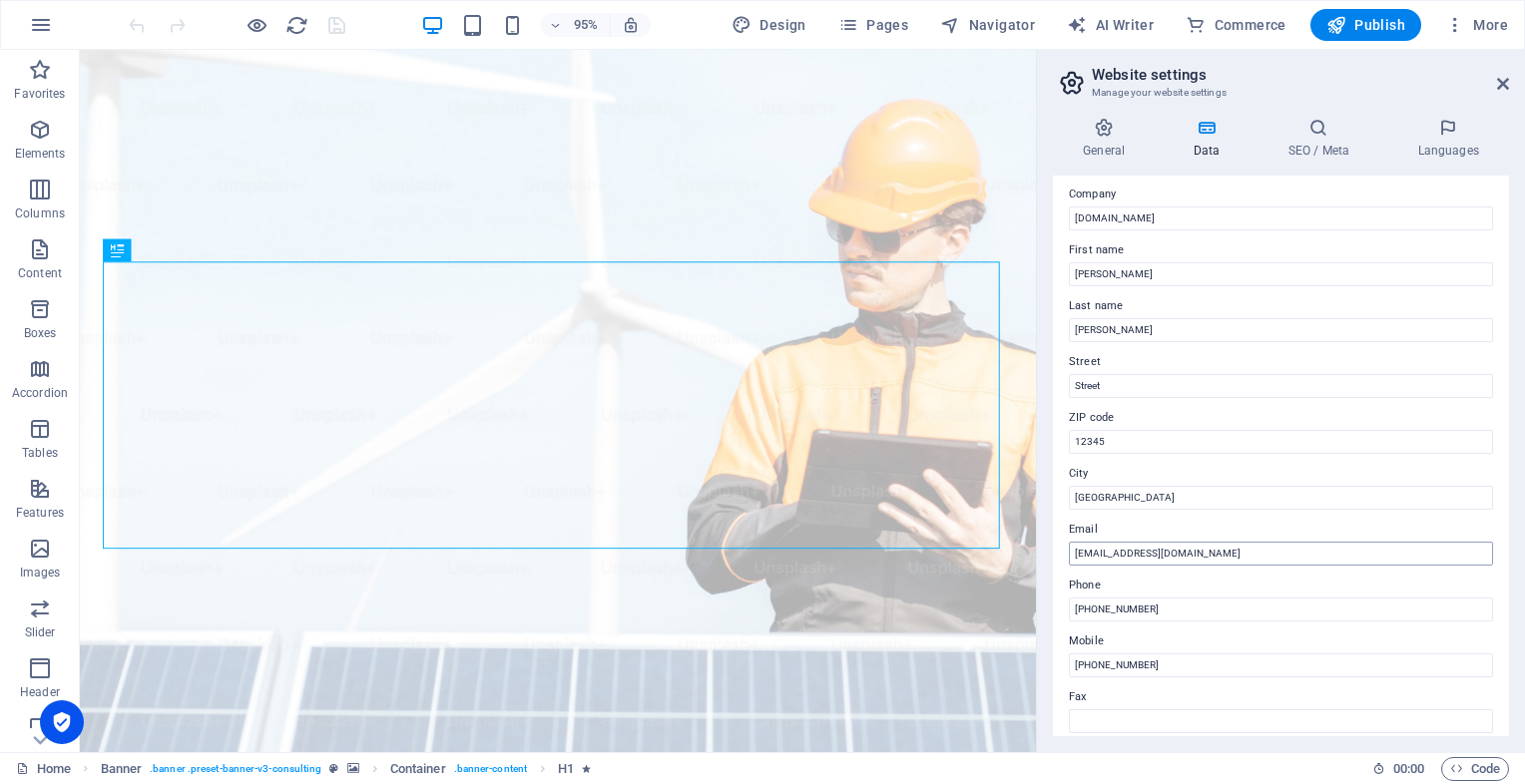 scroll, scrollTop: 46, scrollLeft: 0, axis: vertical 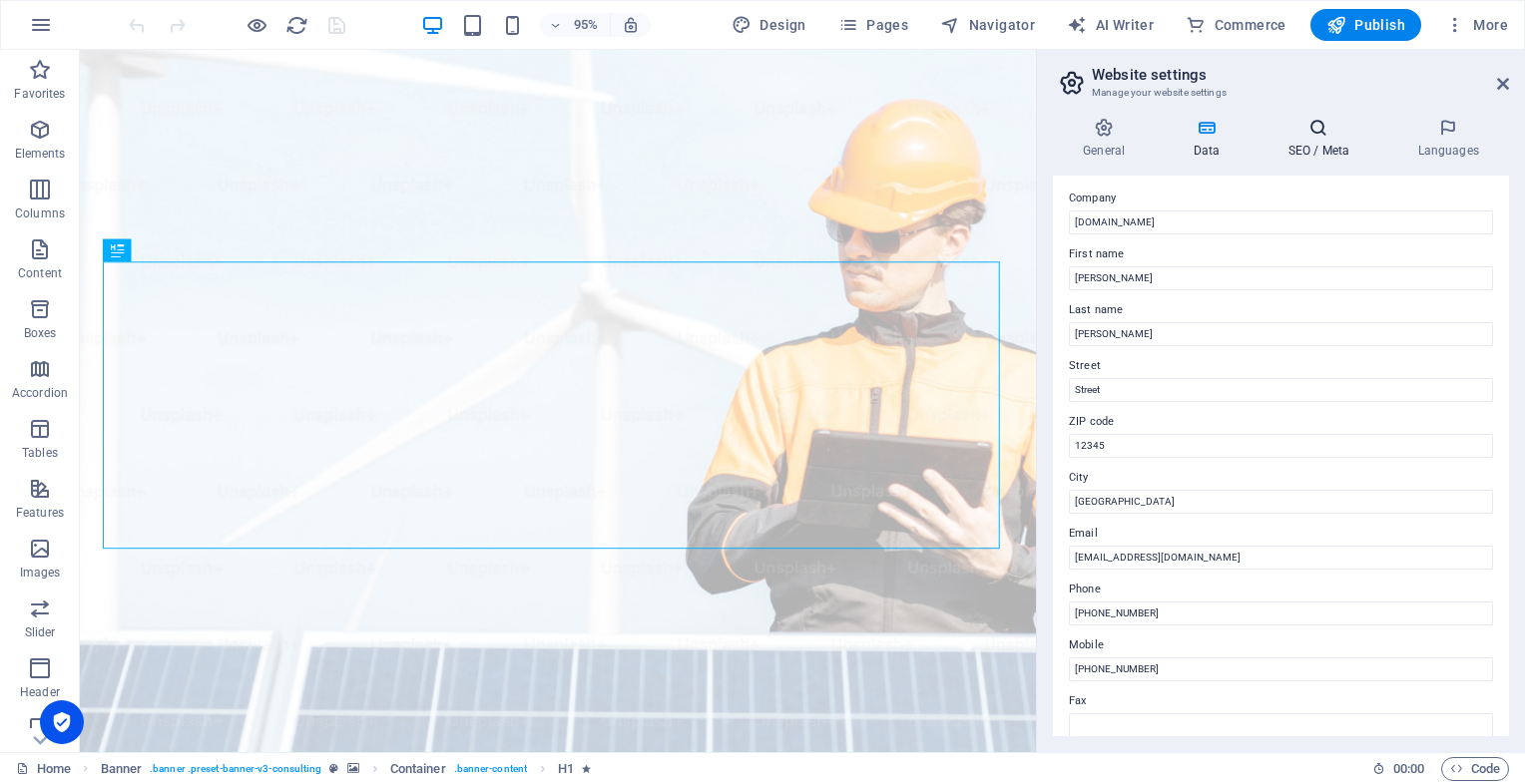 click at bounding box center (1318, 128) 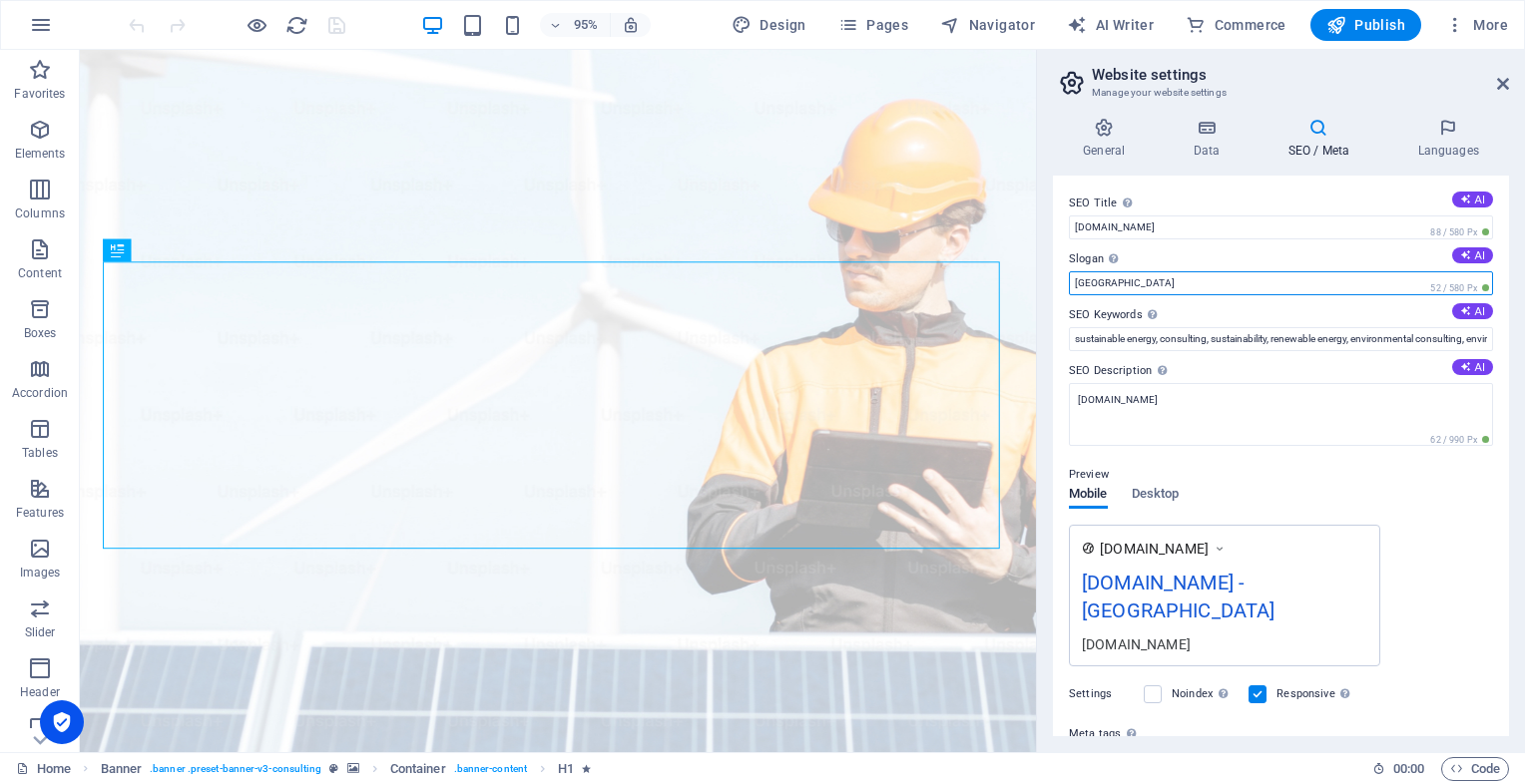 drag, startPoint x: 1108, startPoint y: 286, endPoint x: 1071, endPoint y: 280, distance: 37.48333 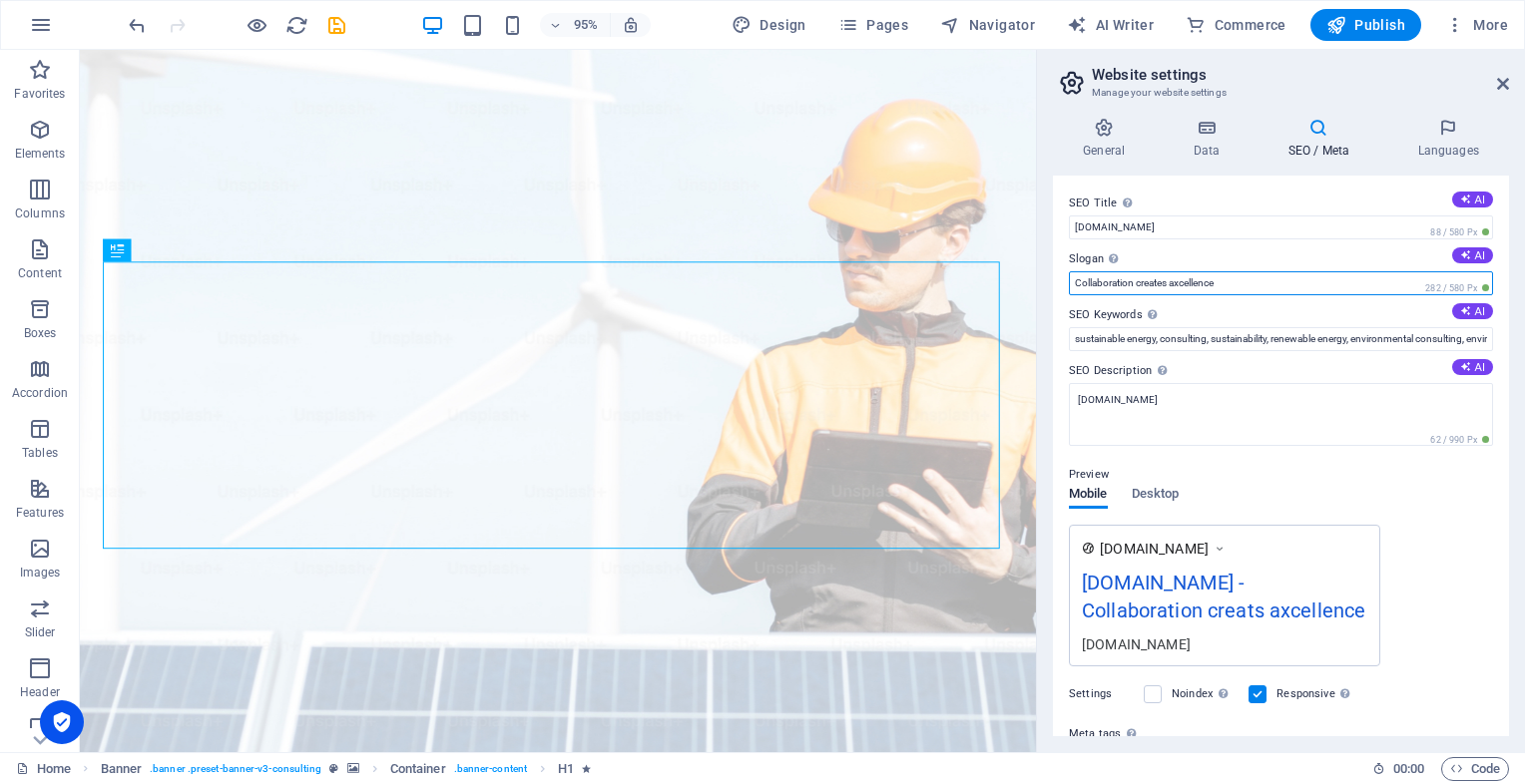 click on "Collaboration creates axcellence" at bounding box center [1280, 283] 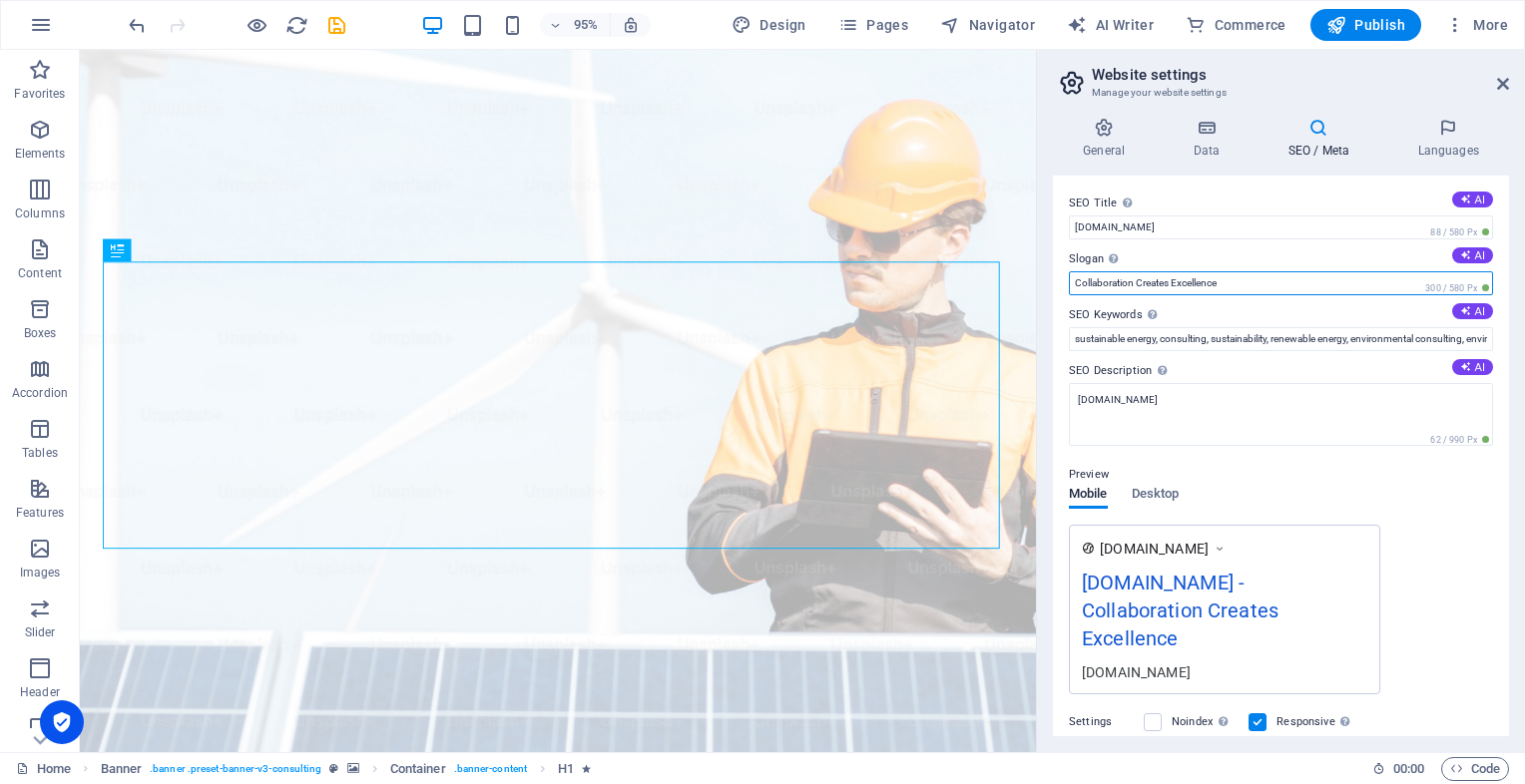 click on "Collaboration Creates Excellence" at bounding box center (1280, 283) 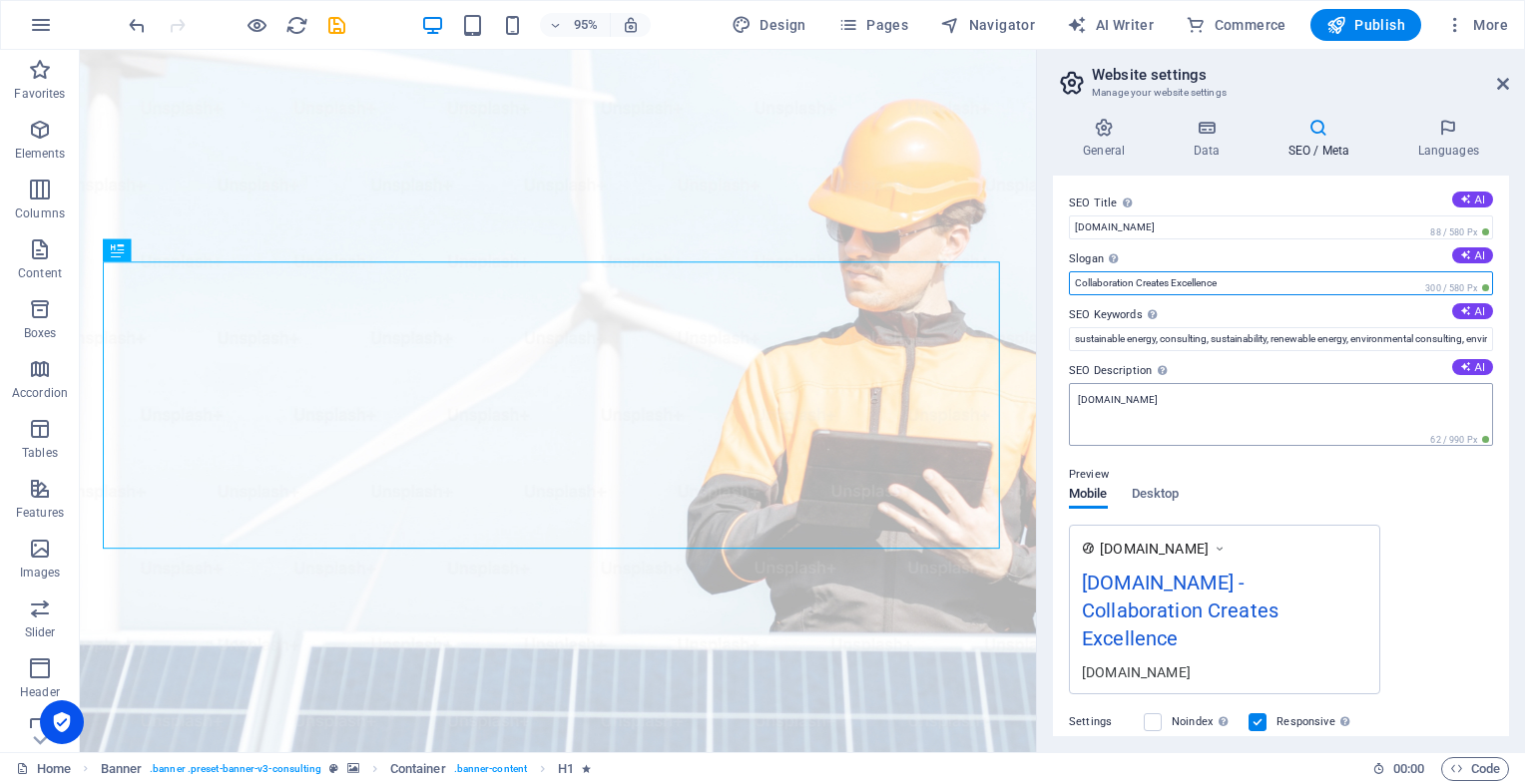 type on "Collaboration Creates Excellence" 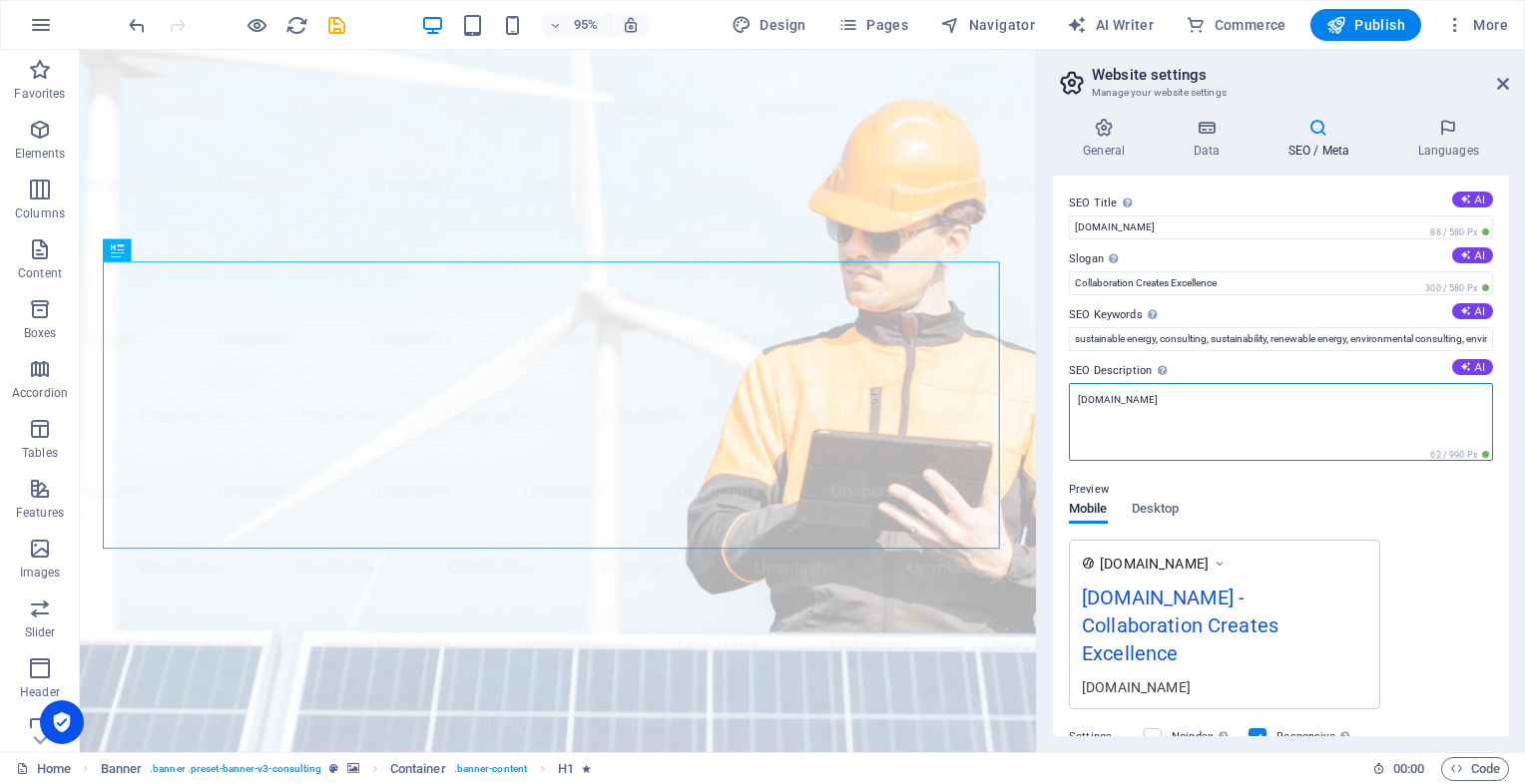 click on "[DOMAIN_NAME]" at bounding box center [1280, 422] 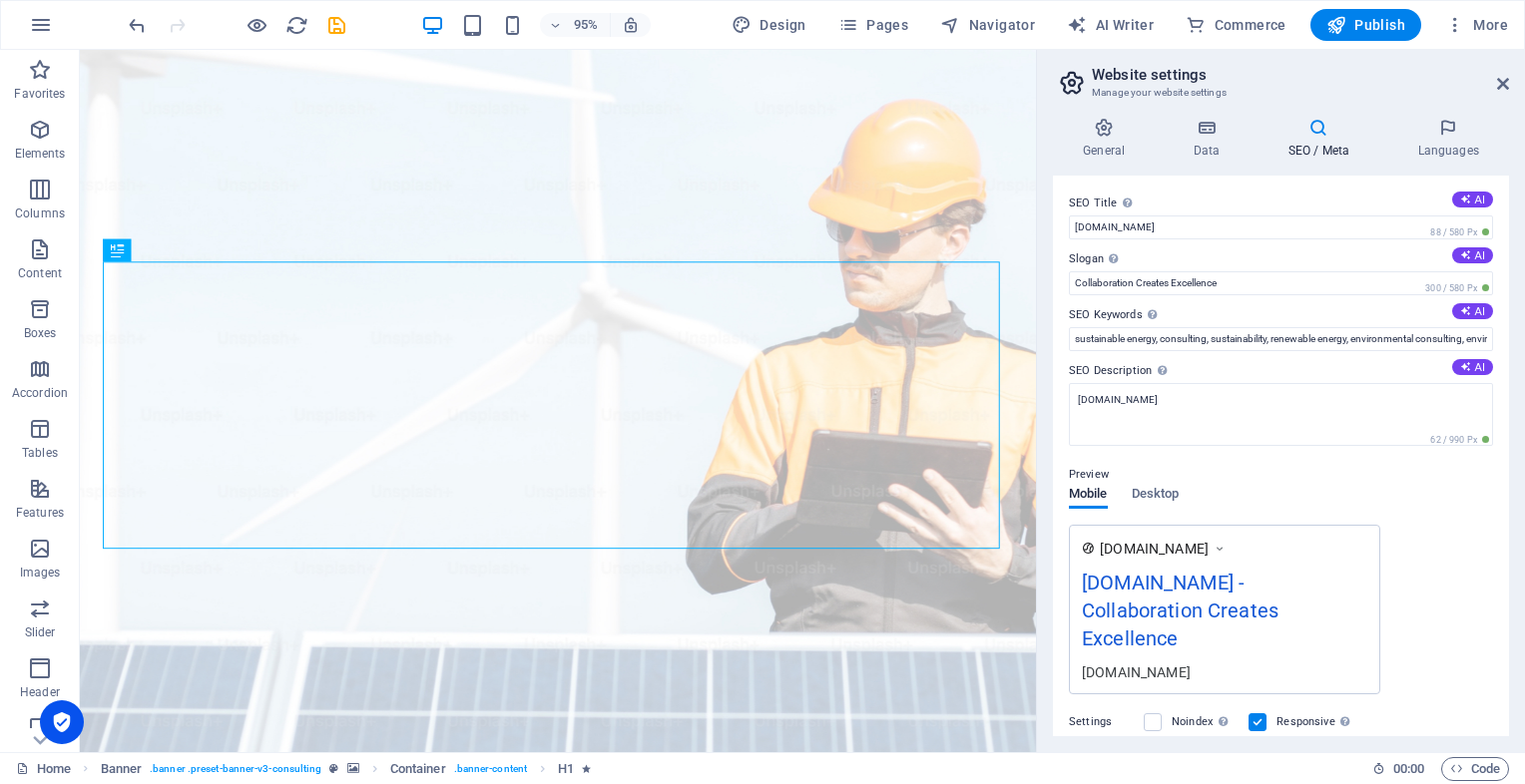 click on "Preview Mobile Desktop www.example.com cceeng.et - Collaboration Creates Excellence cceeng.et" at bounding box center [1280, 571] 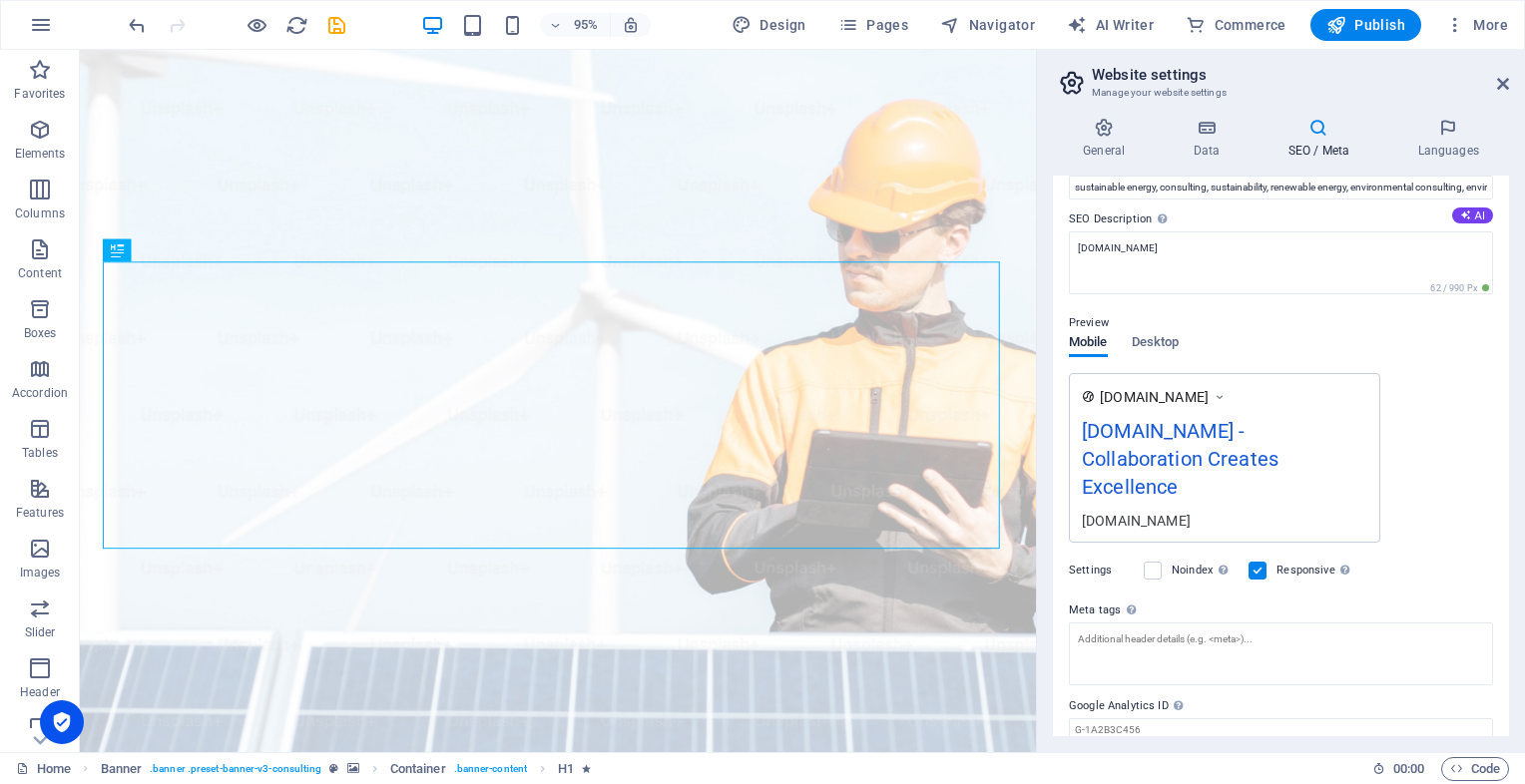 scroll, scrollTop: 199, scrollLeft: 0, axis: vertical 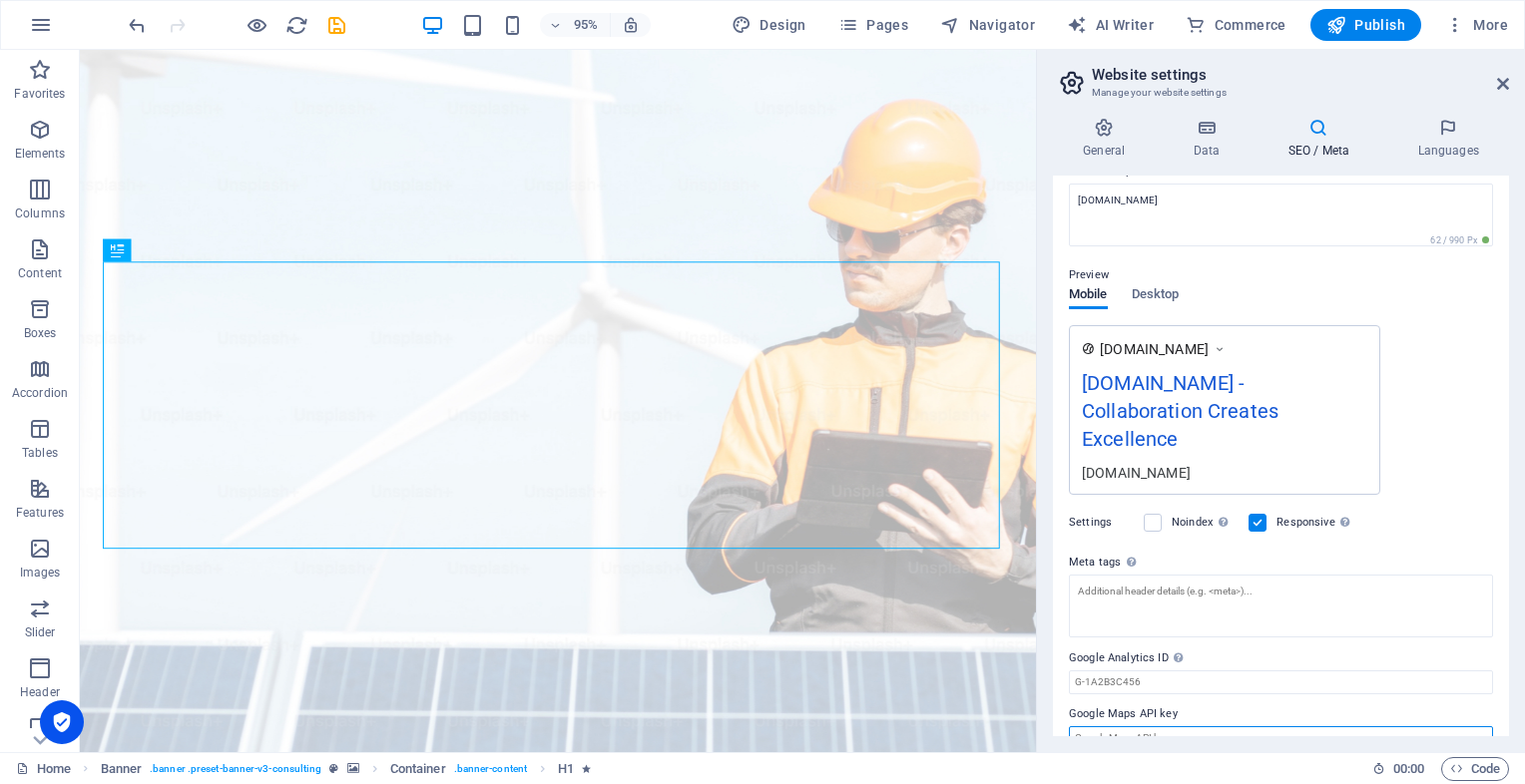 click on "Google Maps API key" at bounding box center [1280, 738] 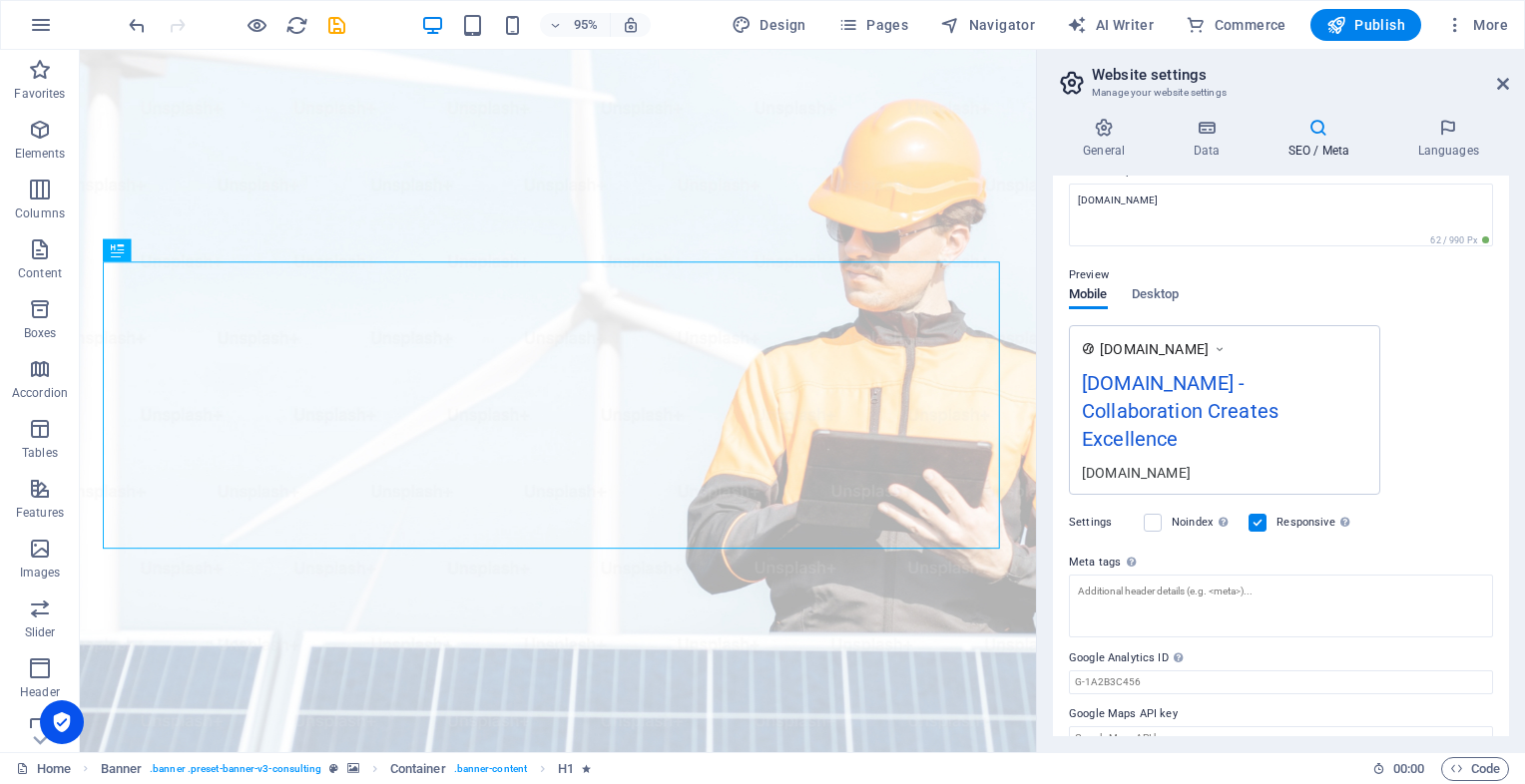 drag, startPoint x: 1174, startPoint y: 681, endPoint x: 1074, endPoint y: 688, distance: 100.2447 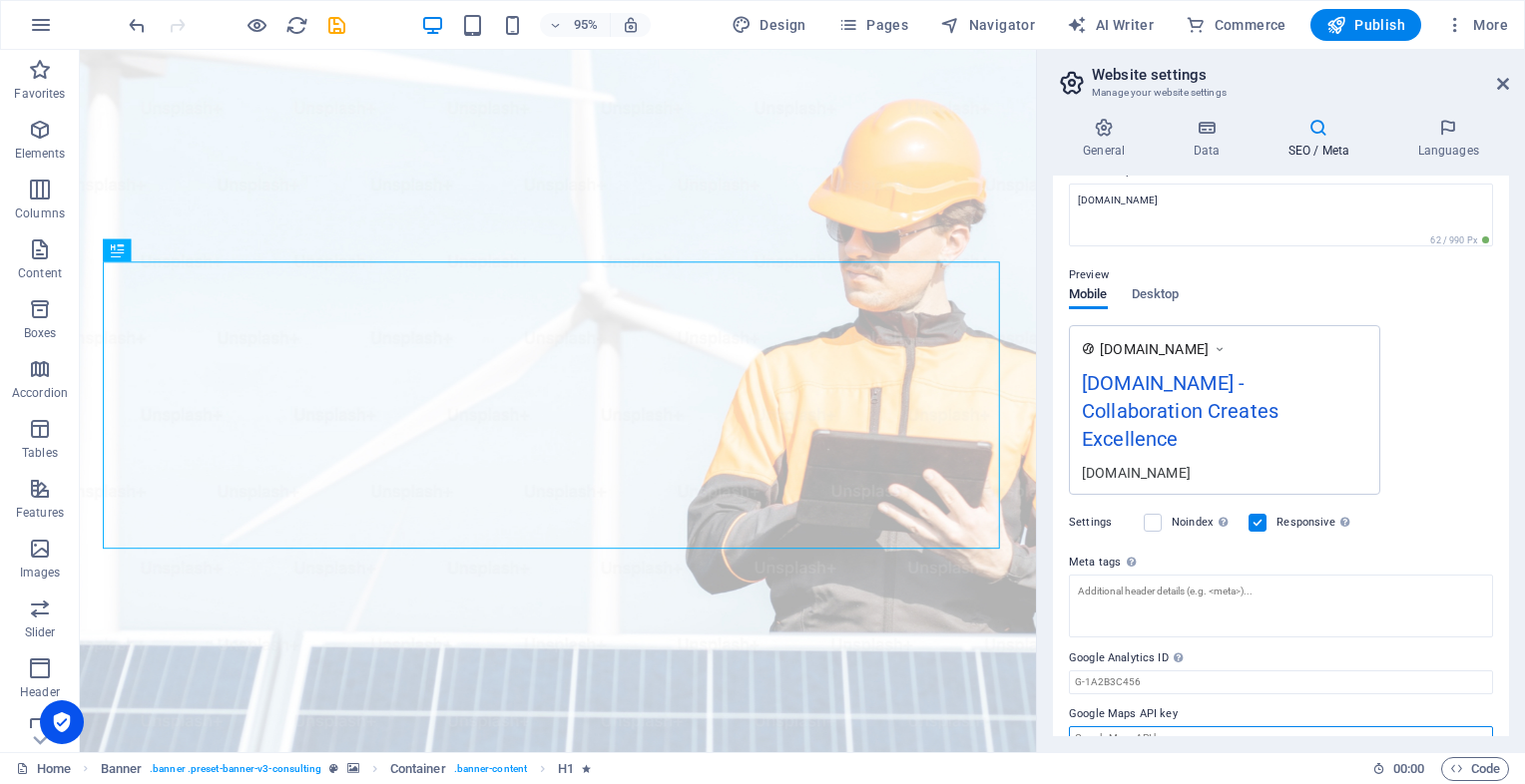 click on "Google Maps API key" at bounding box center [1280, 738] 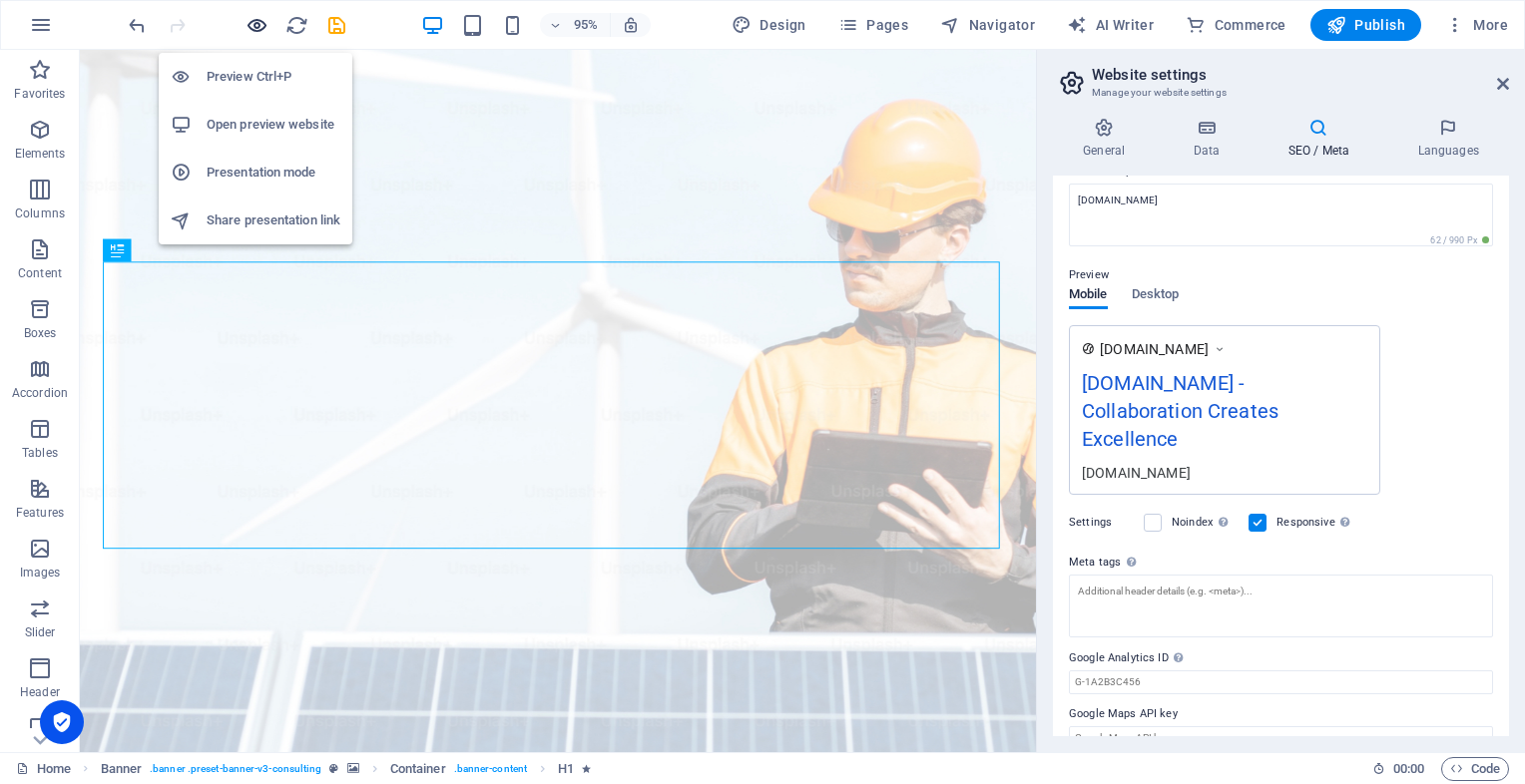 click at bounding box center (256, 25) 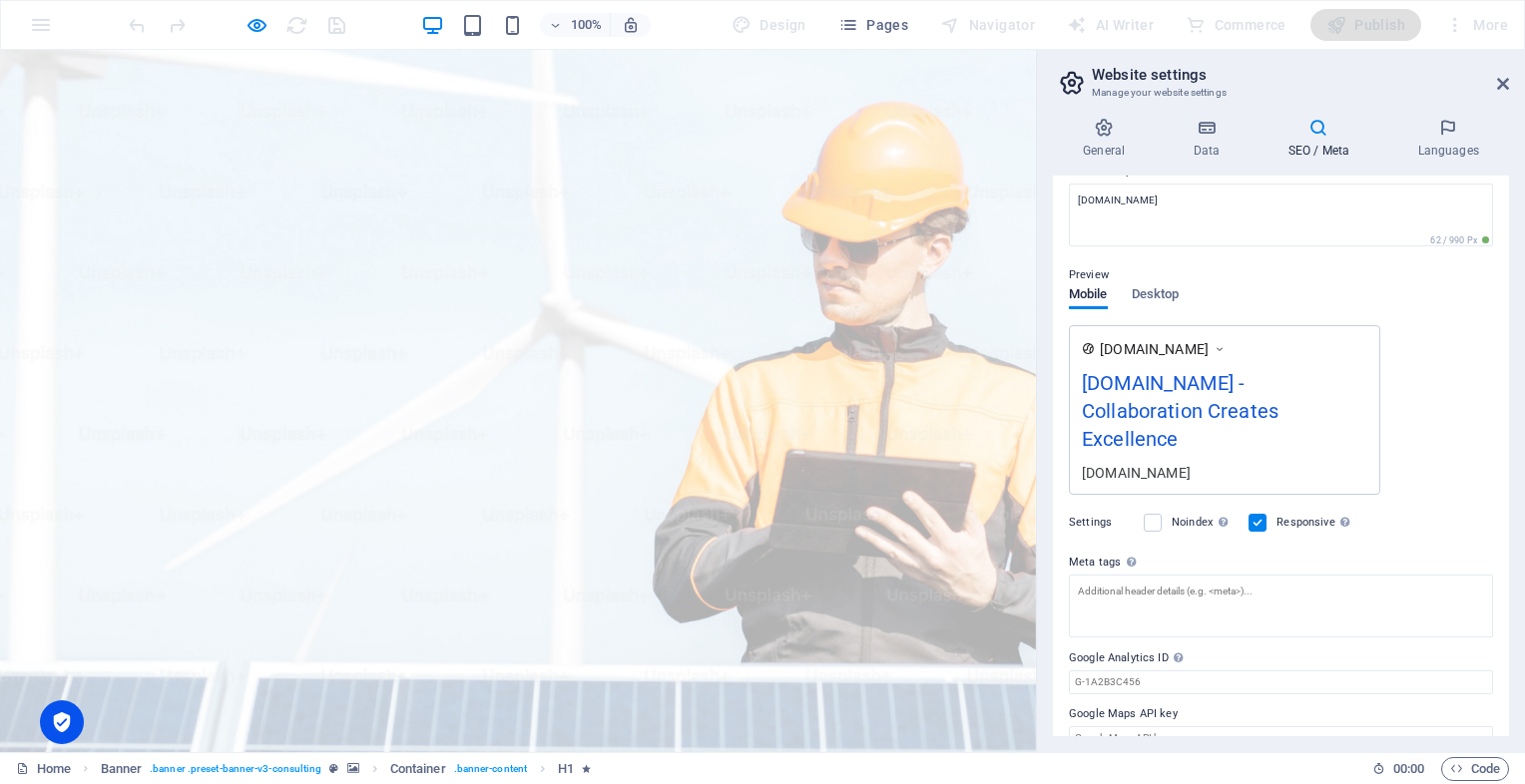 click on "Elevate Your Business With Sustainable Energy And Strategic Consulting" at bounding box center (518, 1303) 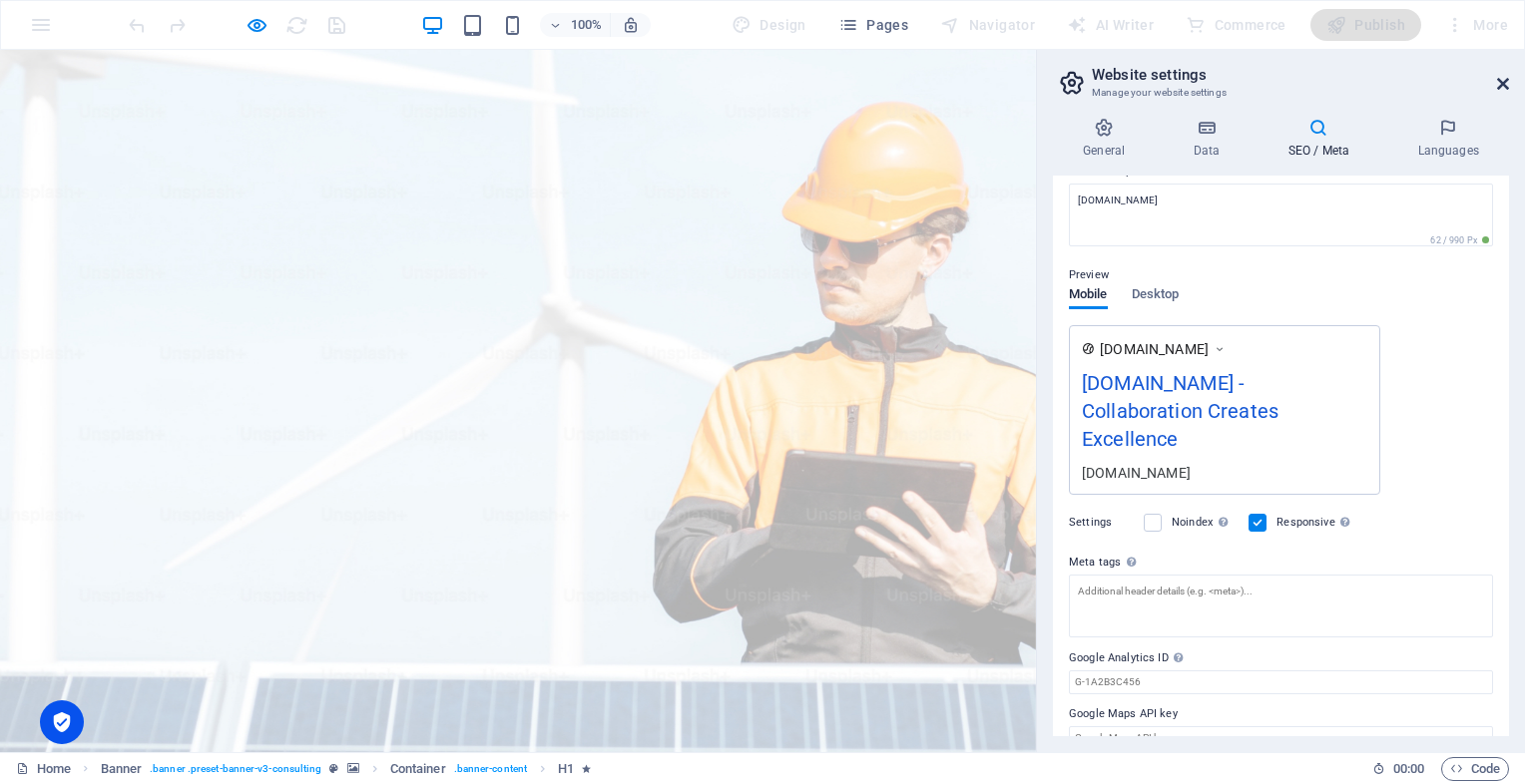click at bounding box center [1503, 84] 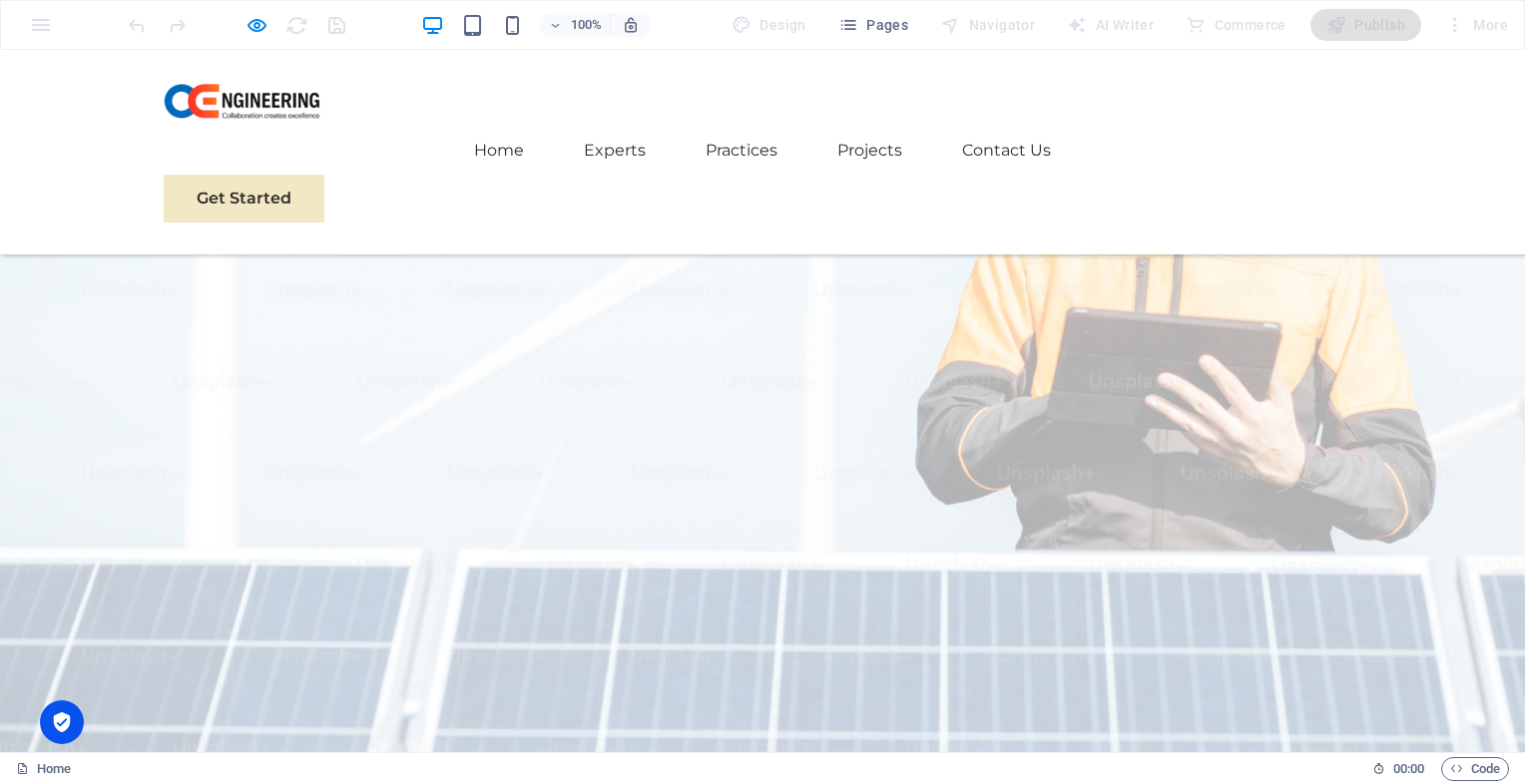 scroll, scrollTop: 0, scrollLeft: 0, axis: both 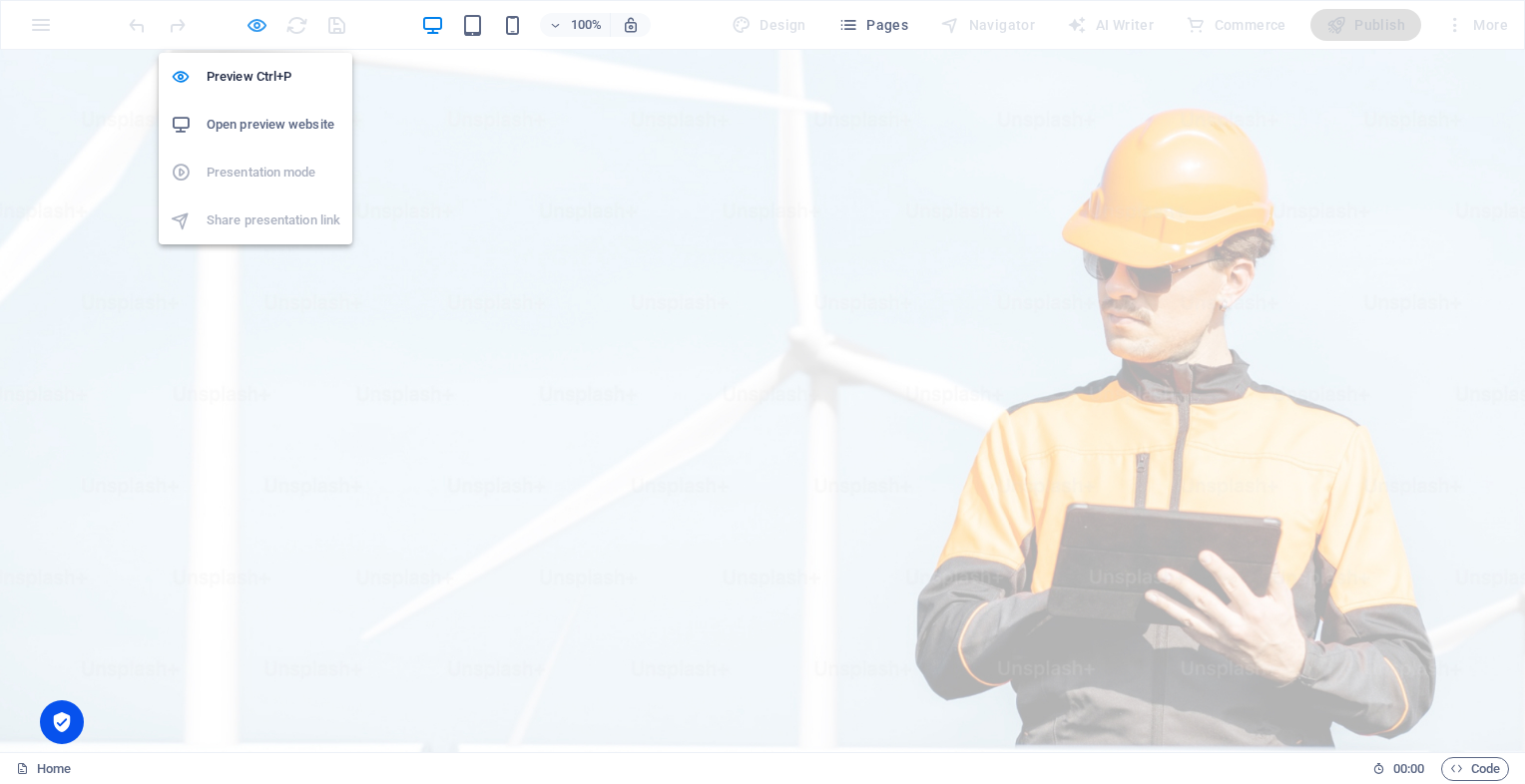 click at bounding box center [256, 25] 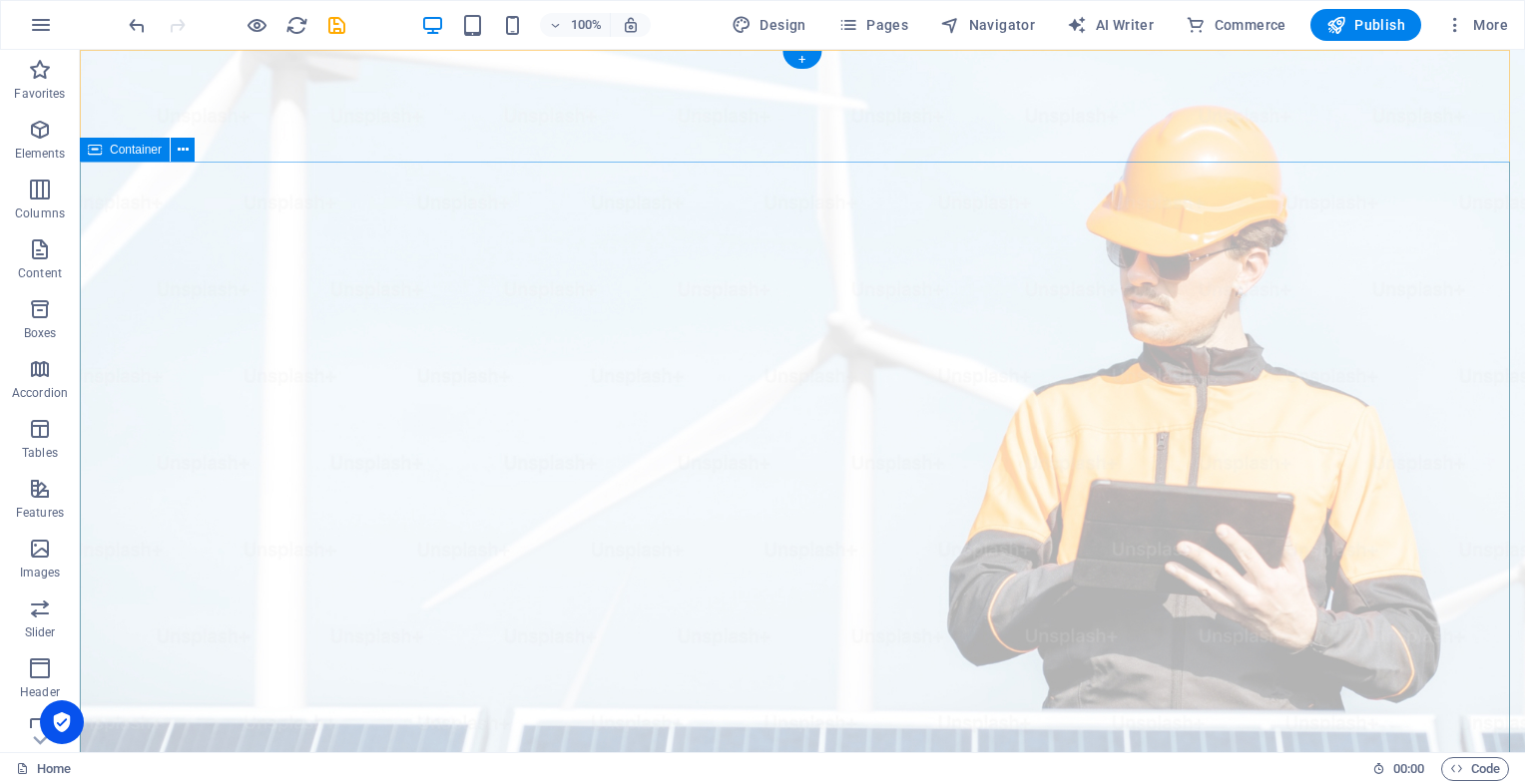 click on "Elevate Your Business With Sustainable Energy And Strategic Consulting Empowering businesses for a greener future and strategic growth Get Started" at bounding box center [802, 1382] 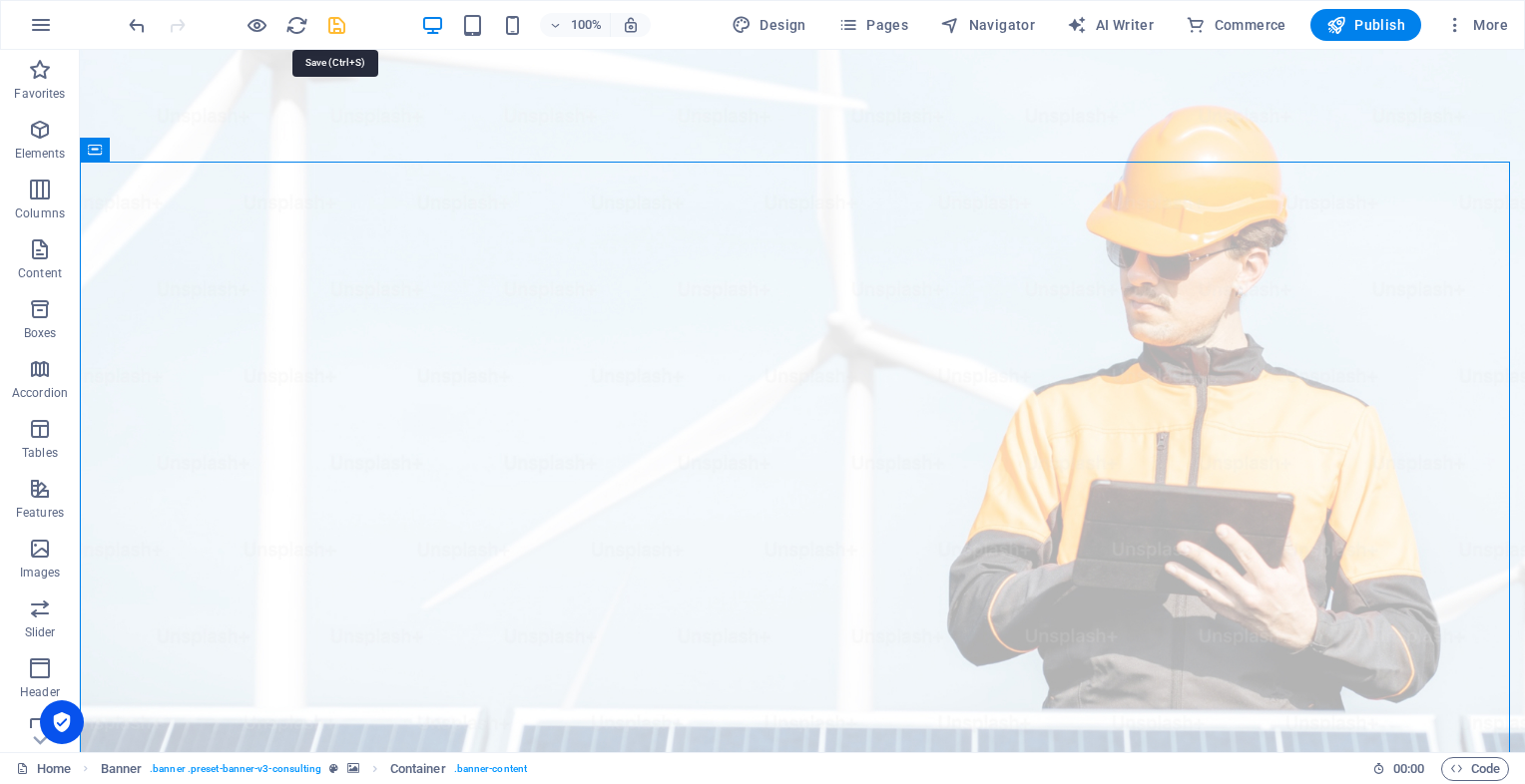 click at bounding box center [336, 25] 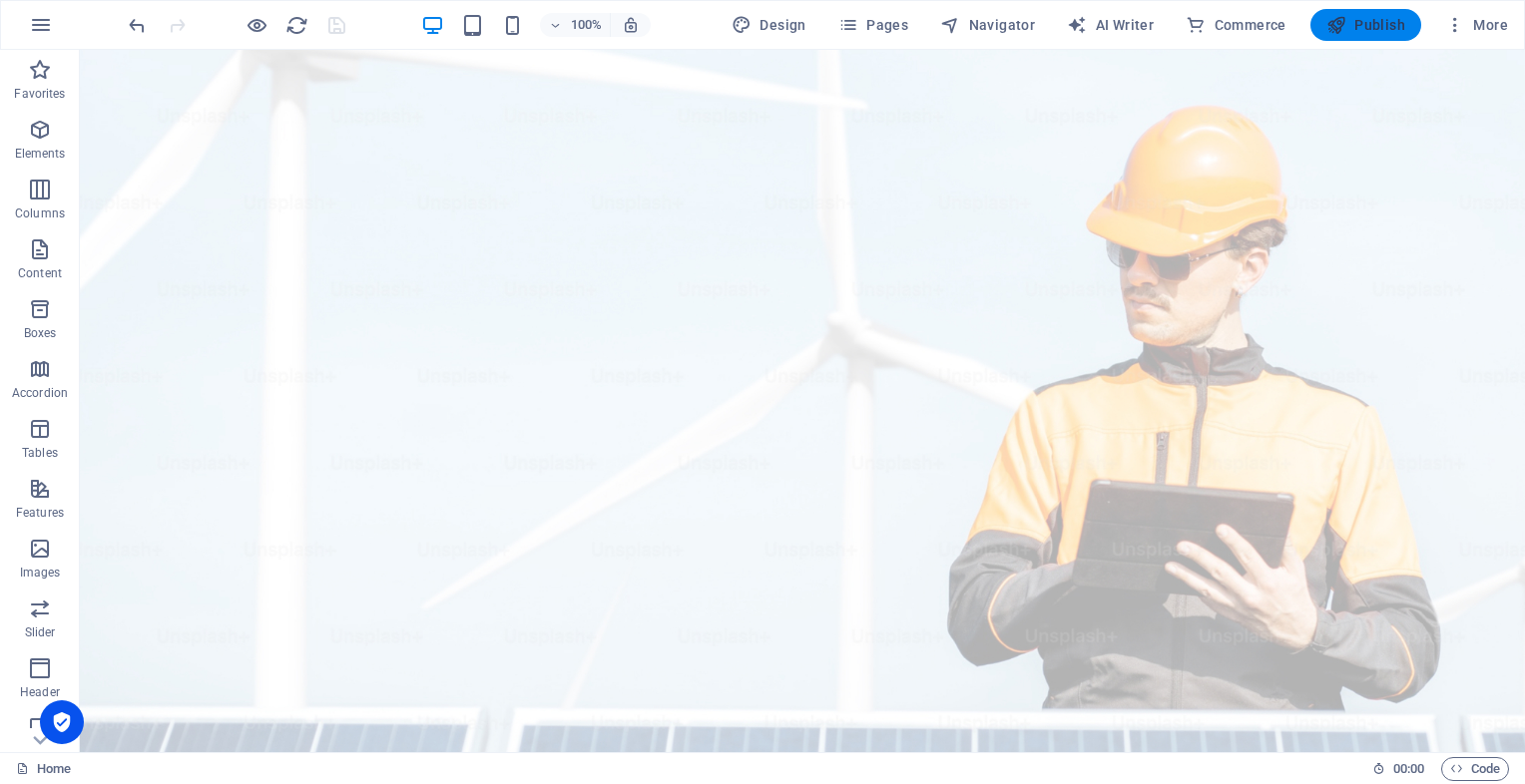 click on "Publish" at bounding box center (1365, 25) 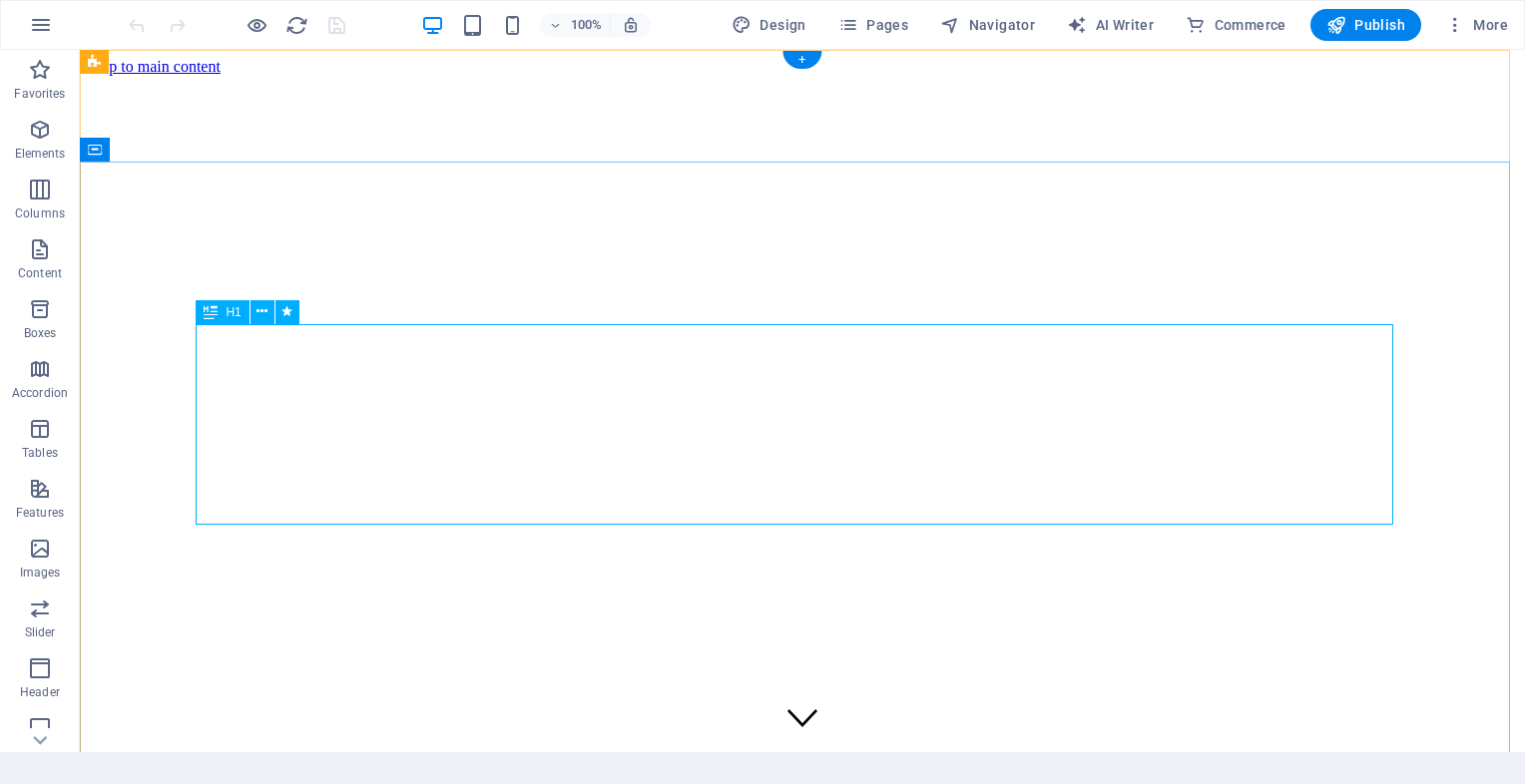 scroll, scrollTop: 0, scrollLeft: 0, axis: both 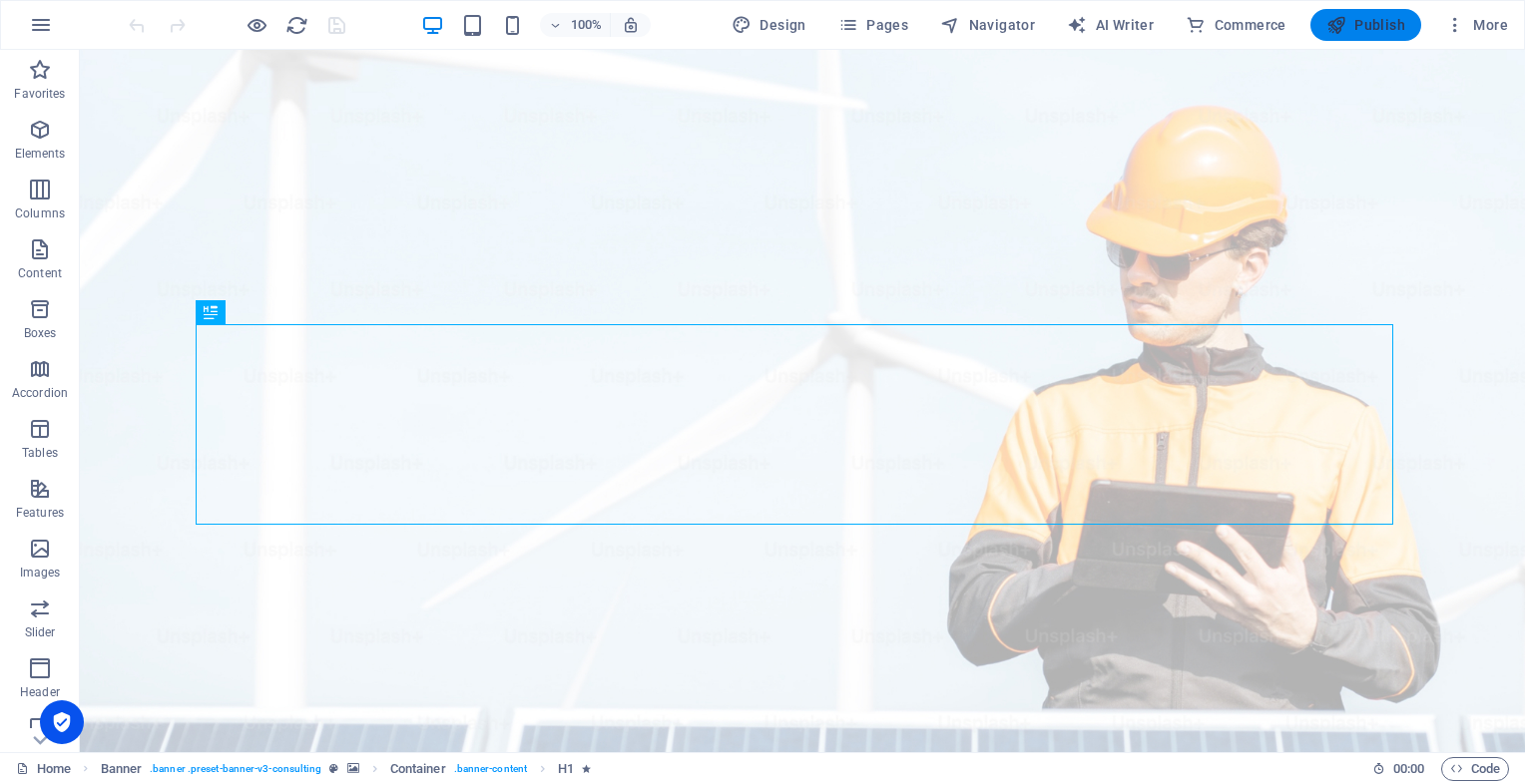 click on "Publish" at bounding box center [1365, 25] 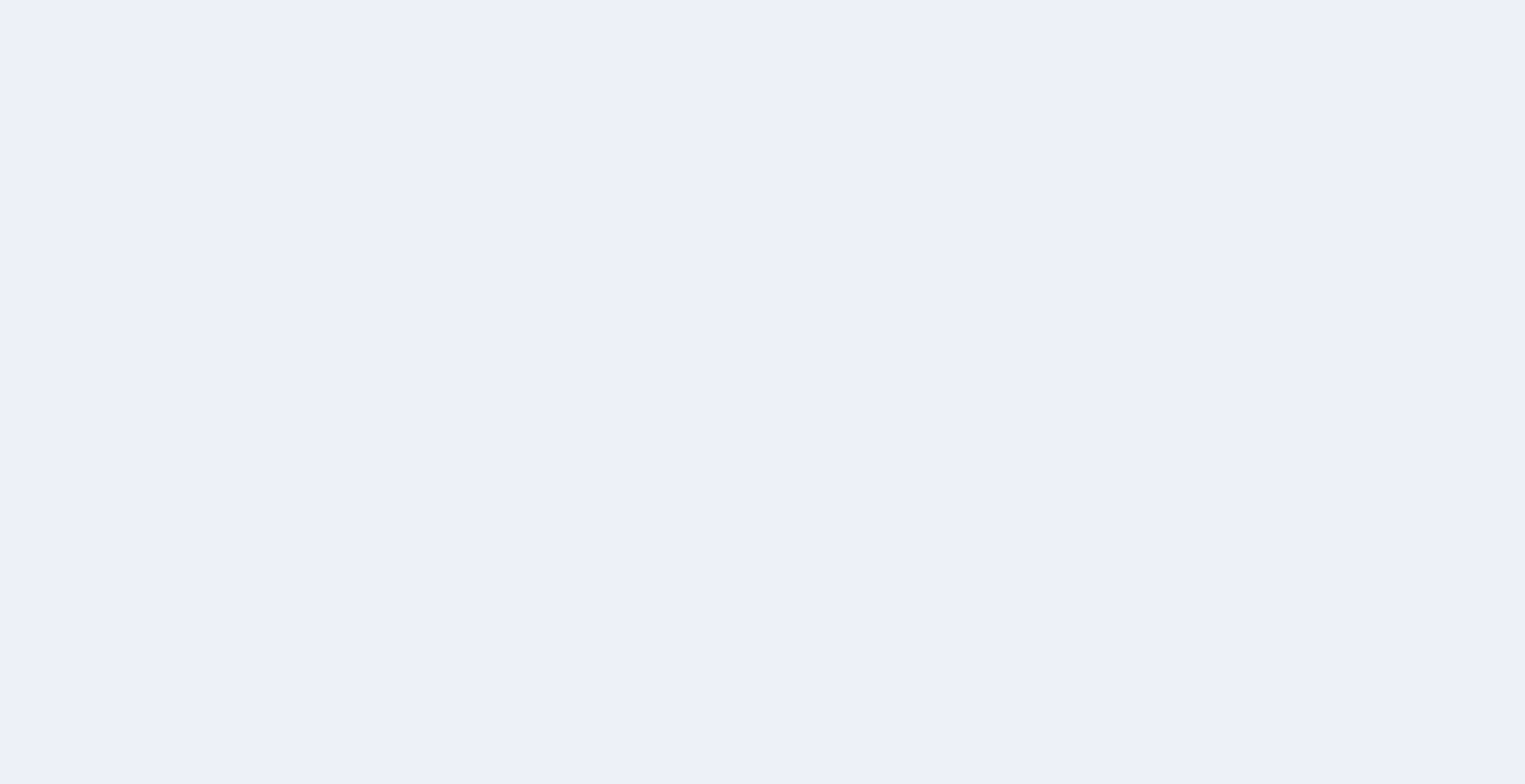 scroll, scrollTop: 0, scrollLeft: 0, axis: both 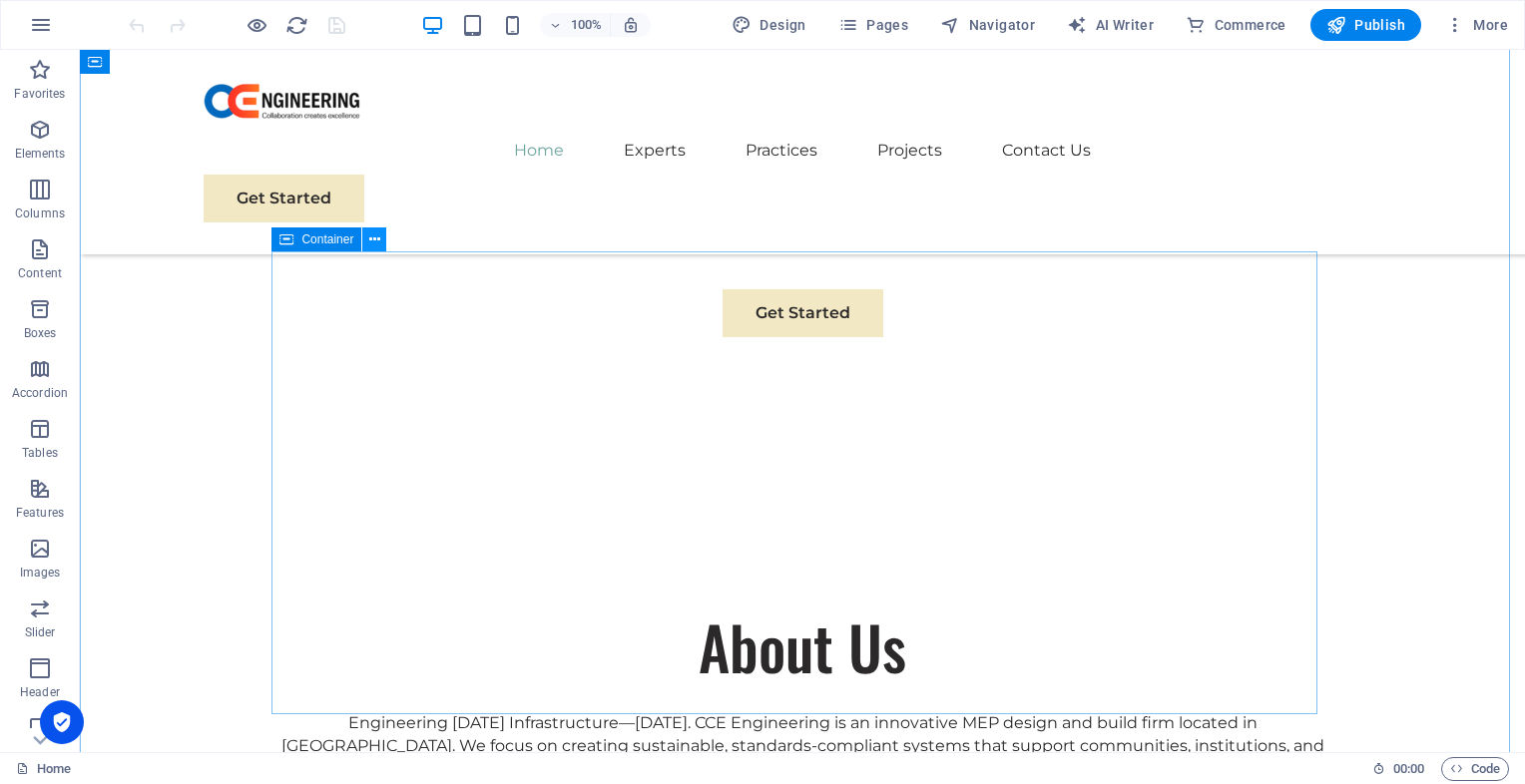 click at bounding box center [374, 239] 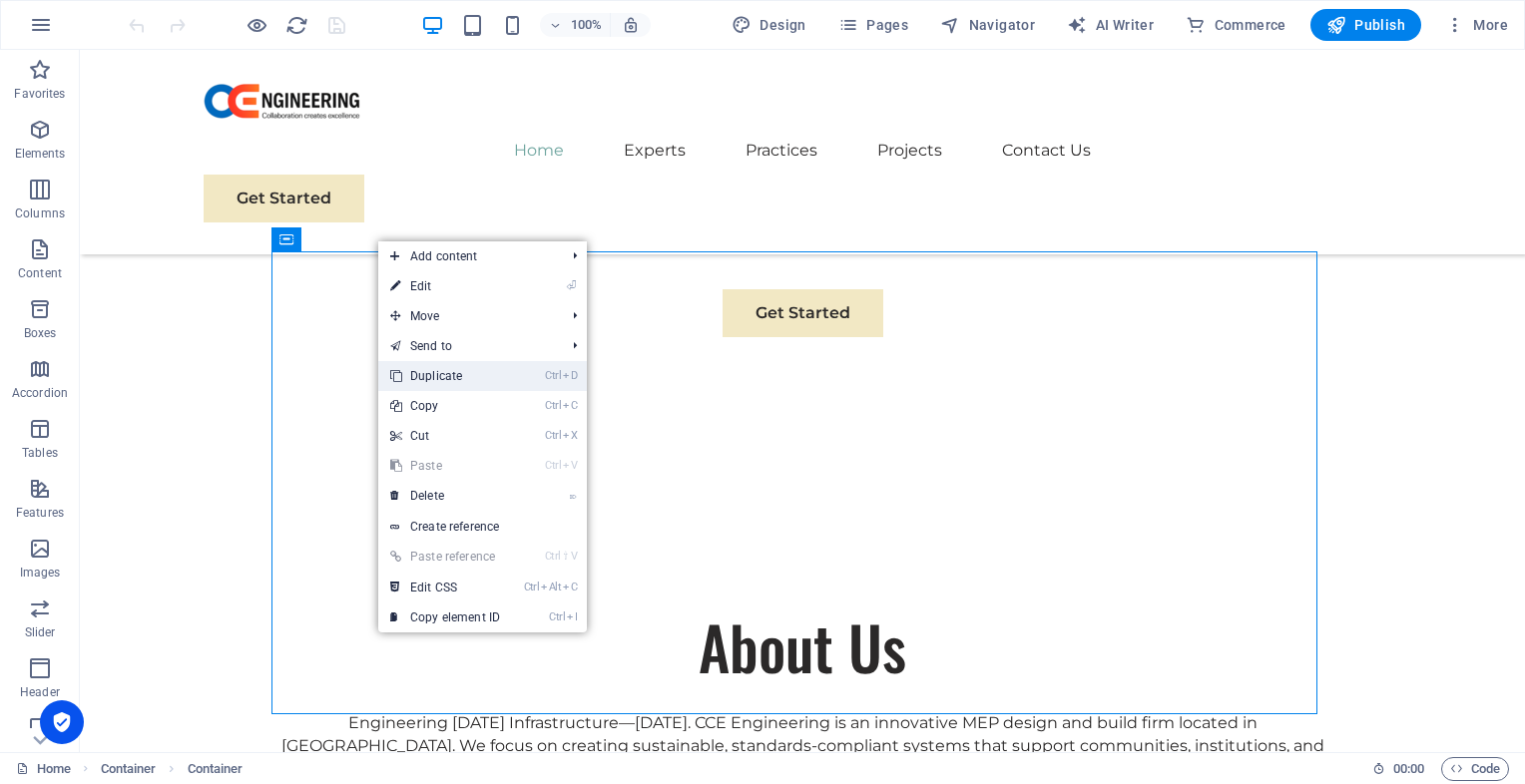 click on "Ctrl D  Duplicate" at bounding box center (445, 376) 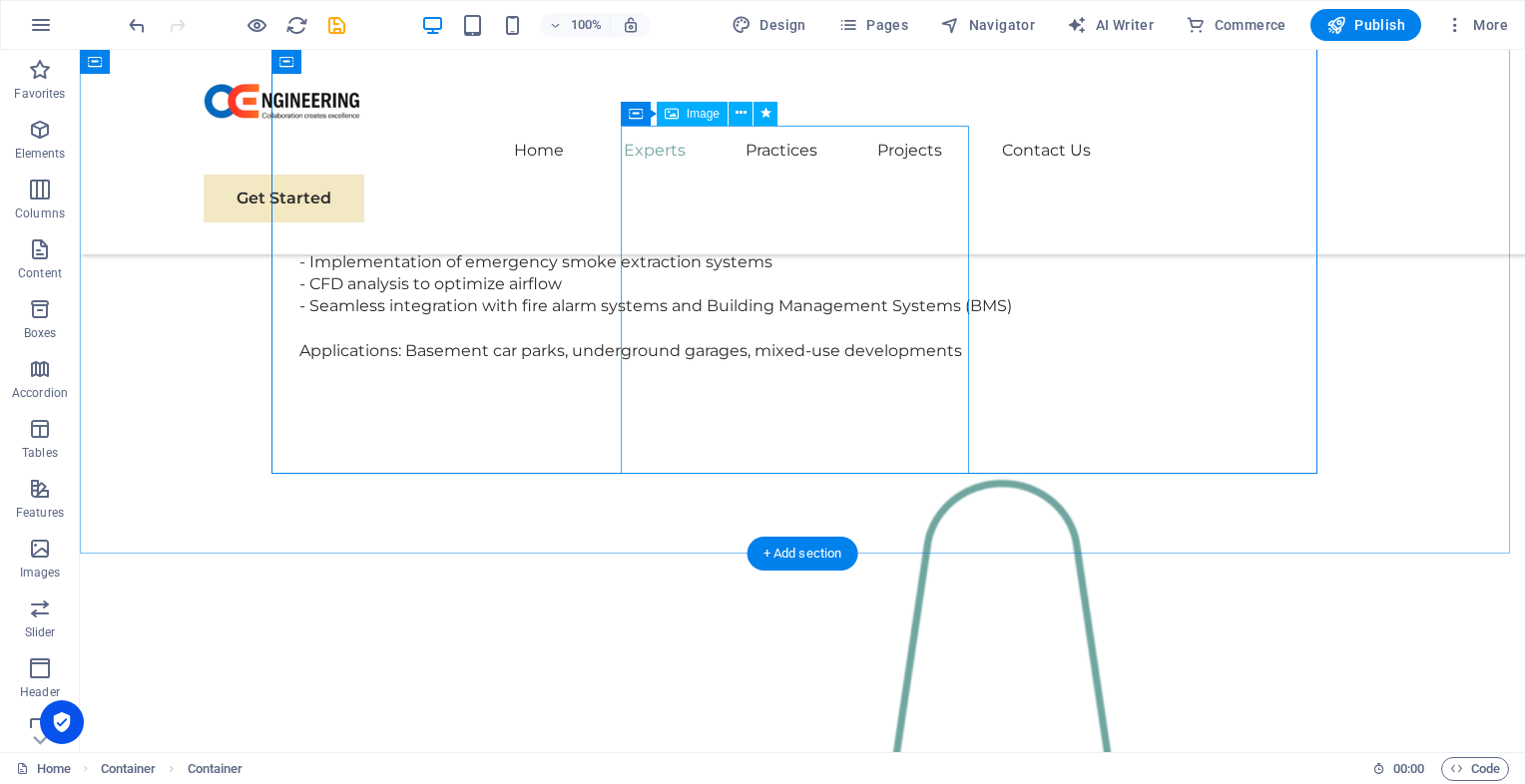 scroll, scrollTop: 1781, scrollLeft: 0, axis: vertical 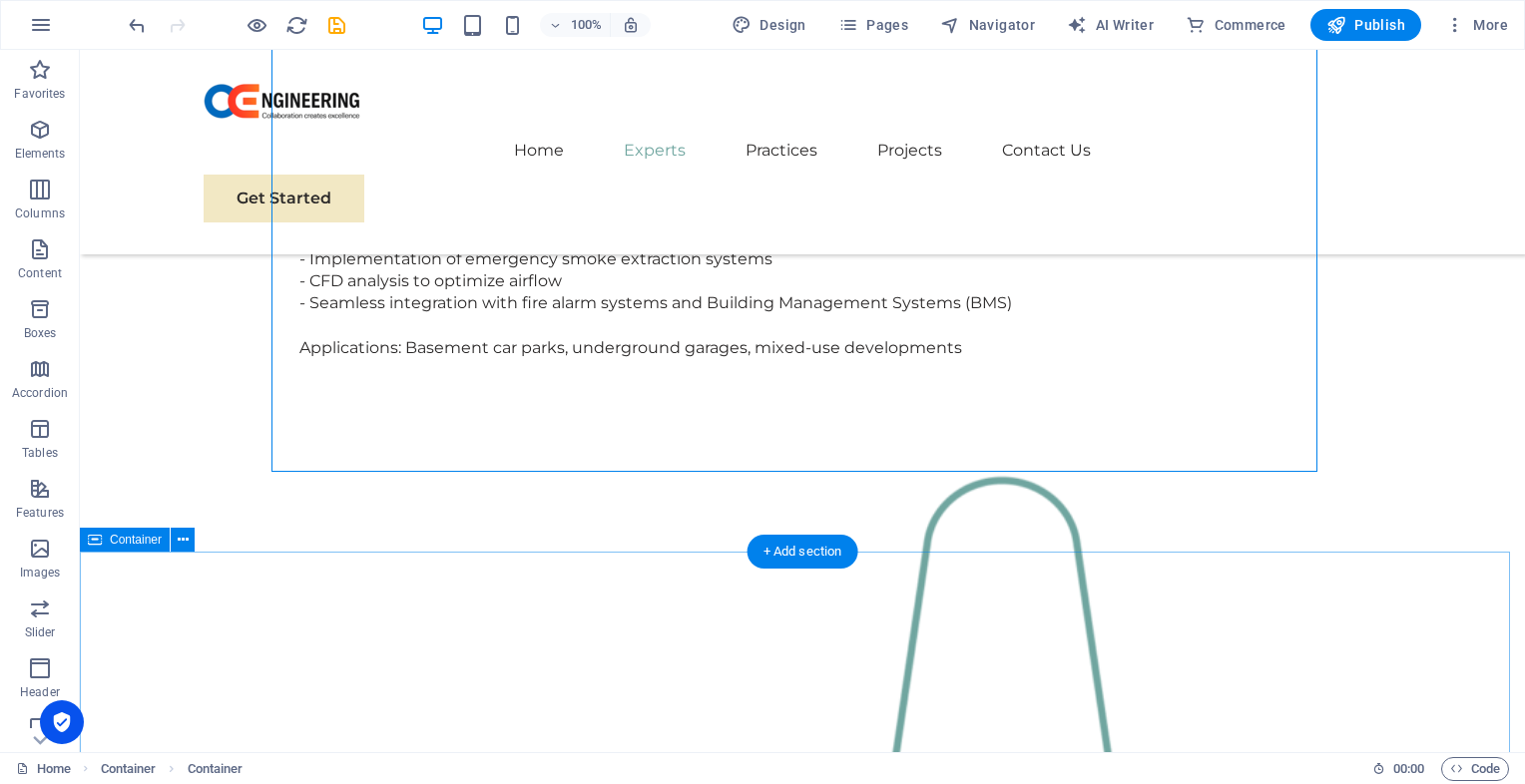click on "Our Team Our dedicated team is here to guide you through every step of your journey towards sustainable success. Together, we will create a strategy that aligns your business goals with a greener and more prosperous future. Floris Redford Sustainable Advisor Our Sustainable Advisor specializes in sustainable energy solutions, guiding clients toward eco-friendly and successful practices. Benjamin Creek Business Analyst Our Business Analyst extracts insights from data, helping clients make informed decisions and optimize strategies. Margaret Smith Strategy Consultant Our Strategy Consultant crafts innovative plans and strategy to drive growth and profitability for clients world wide." at bounding box center [802, 5197] 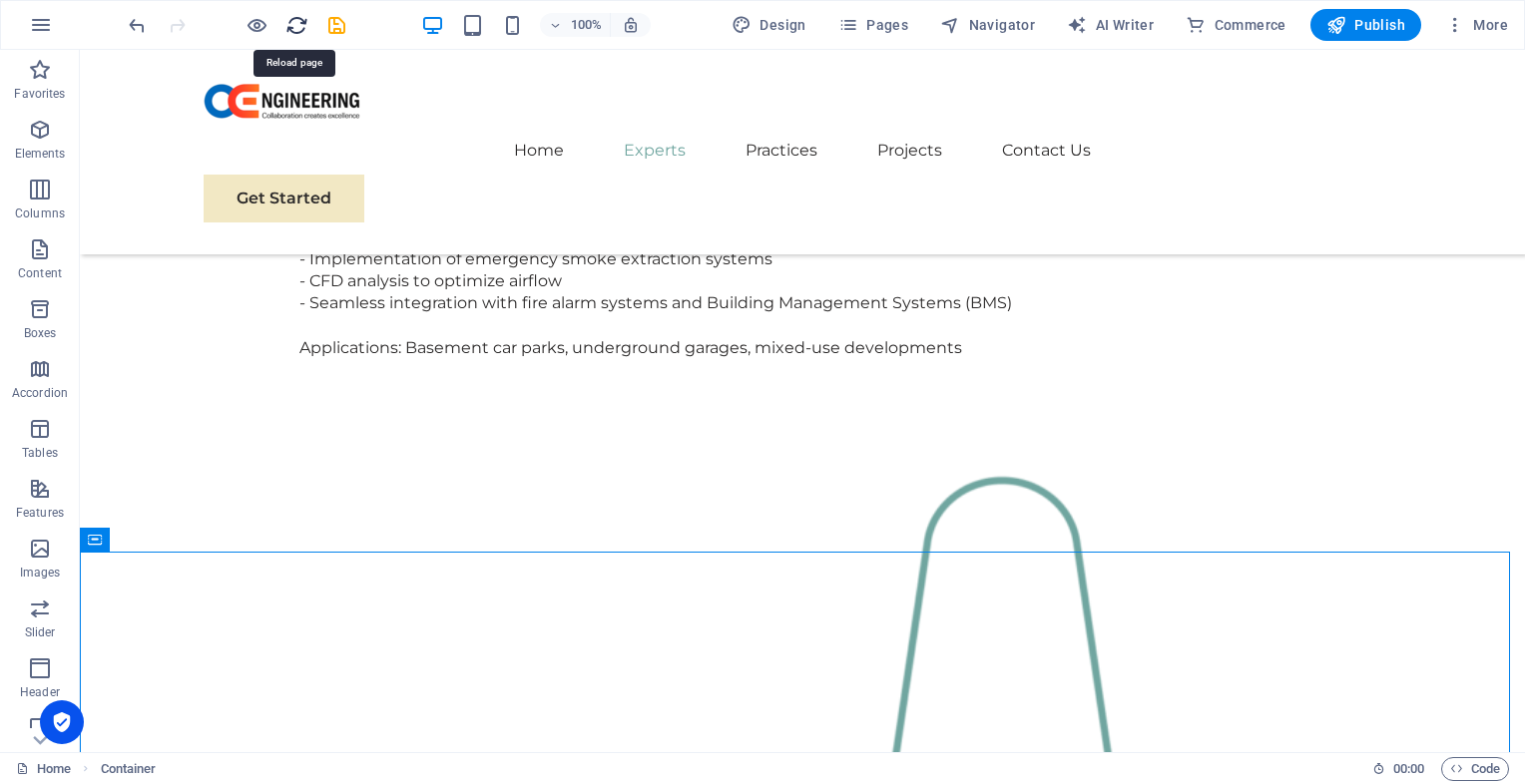 click at bounding box center [296, 25] 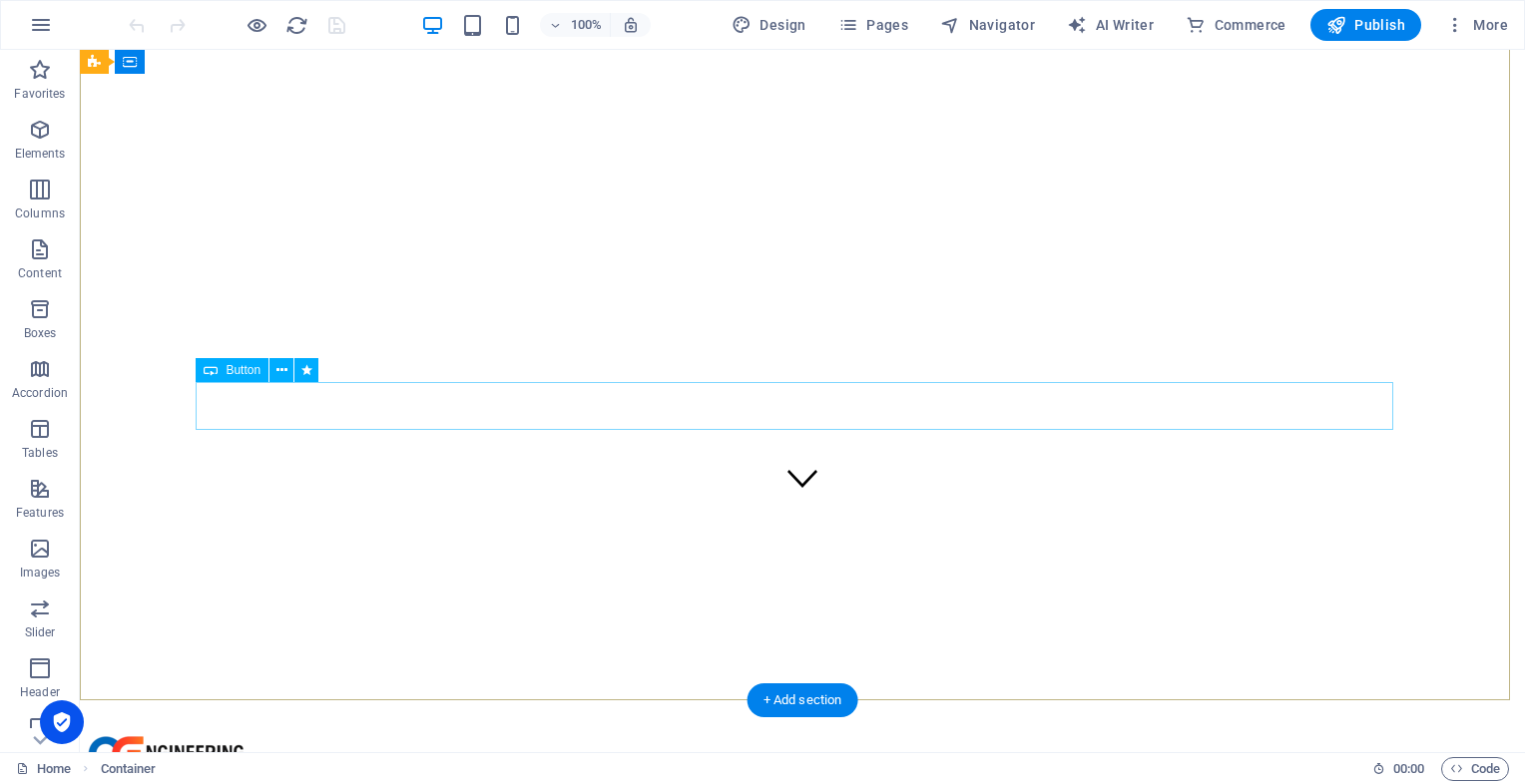 scroll, scrollTop: 219, scrollLeft: 0, axis: vertical 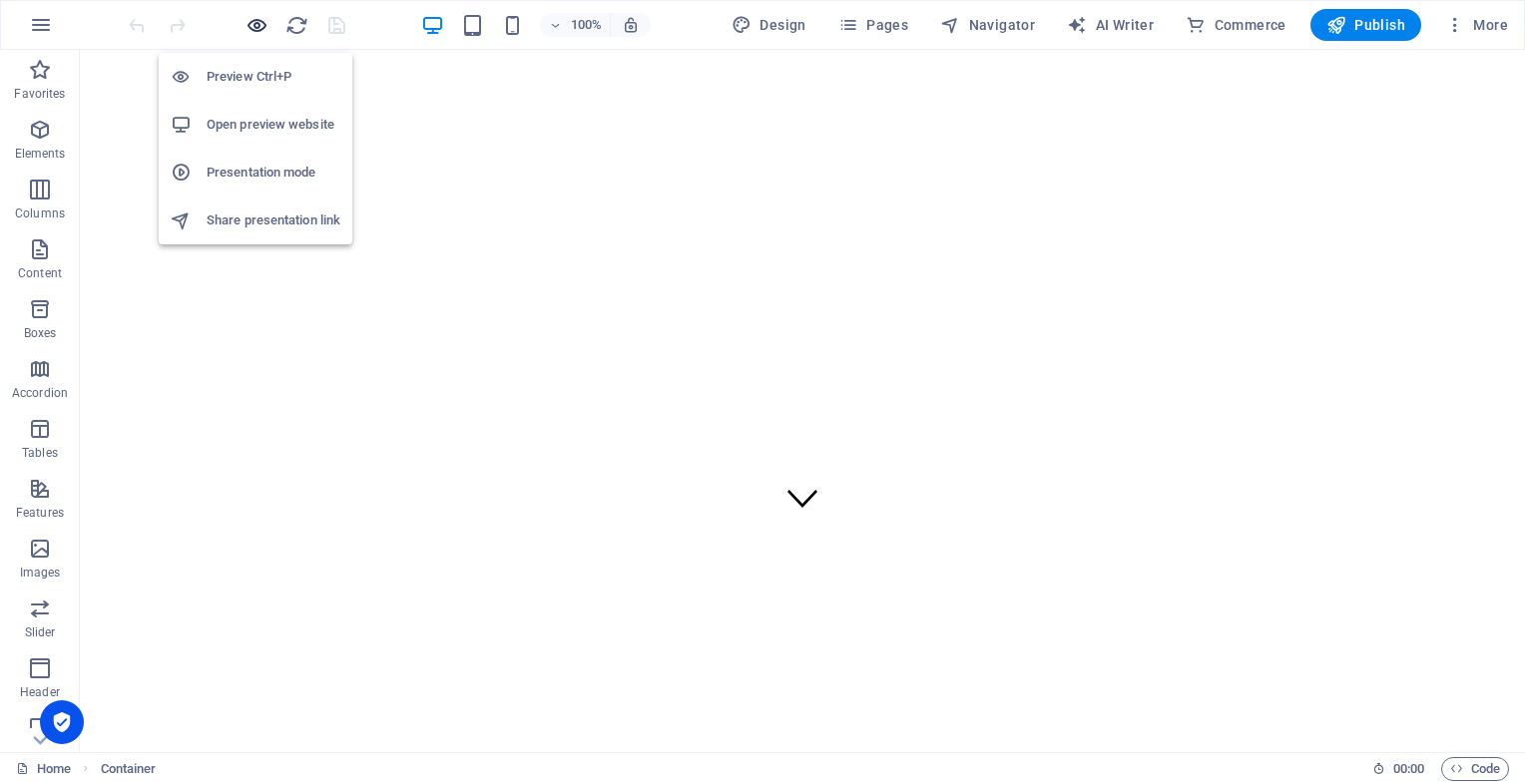 click at bounding box center [256, 25] 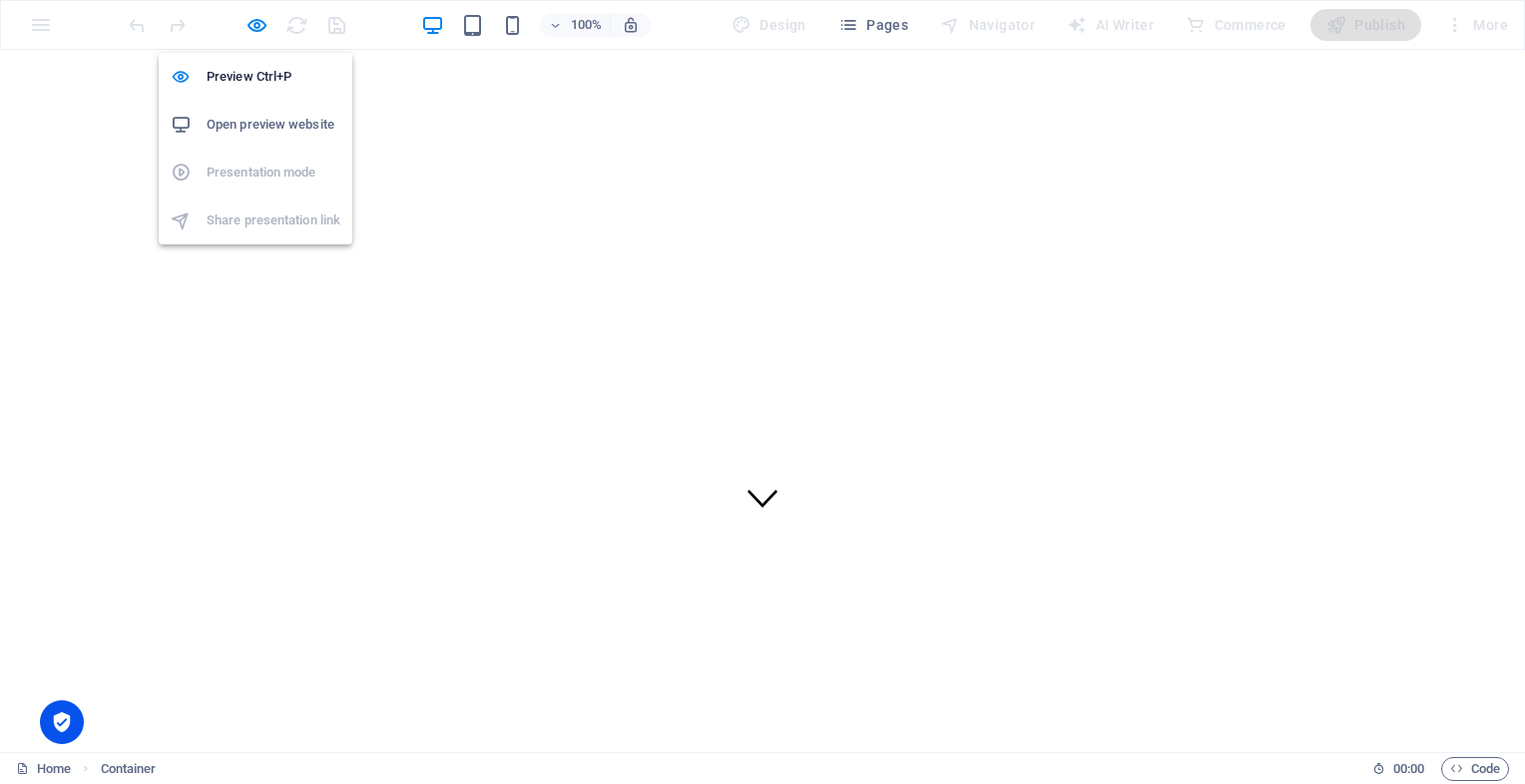 click on "Open preview website" at bounding box center (273, 125) 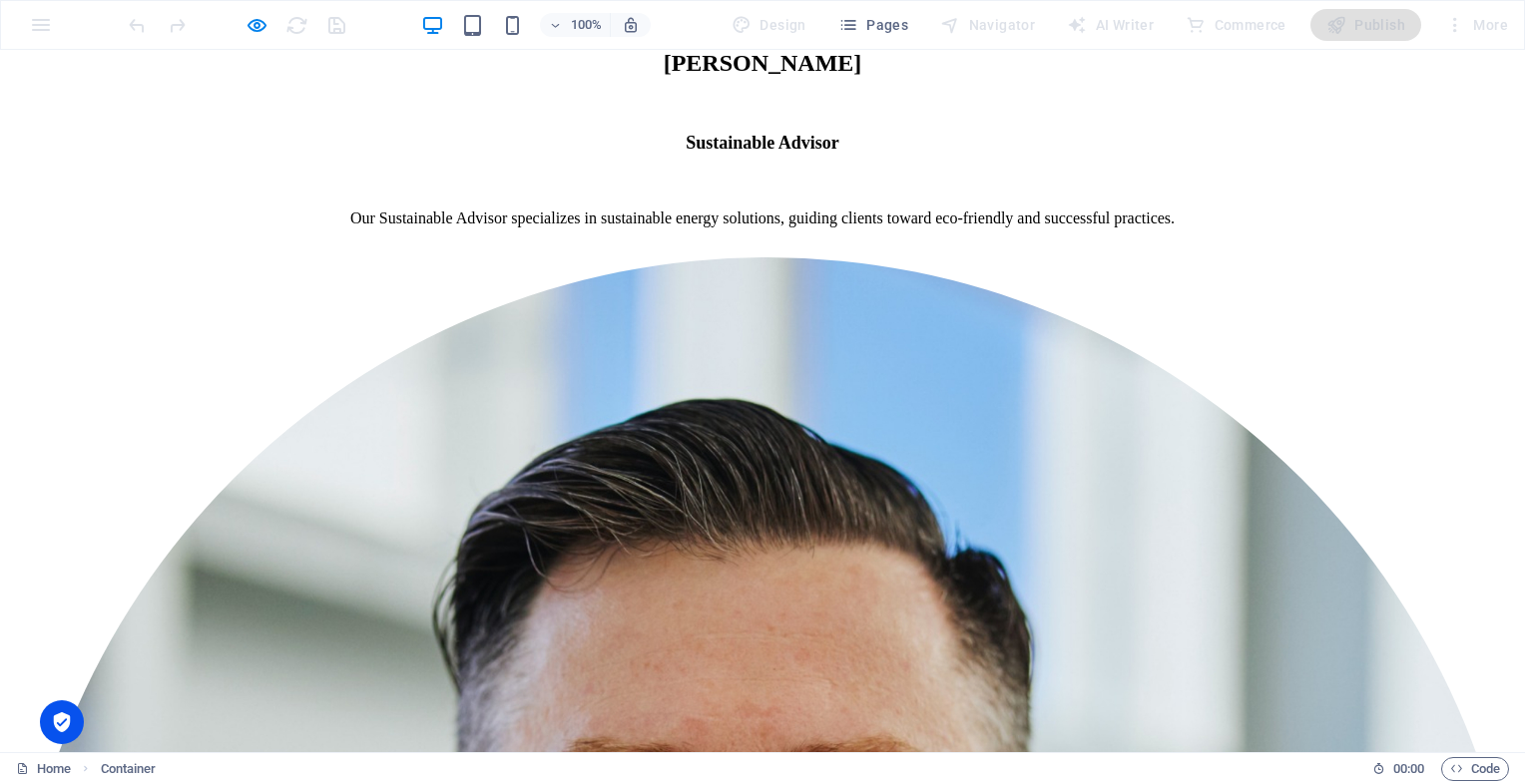 scroll, scrollTop: 6029, scrollLeft: 0, axis: vertical 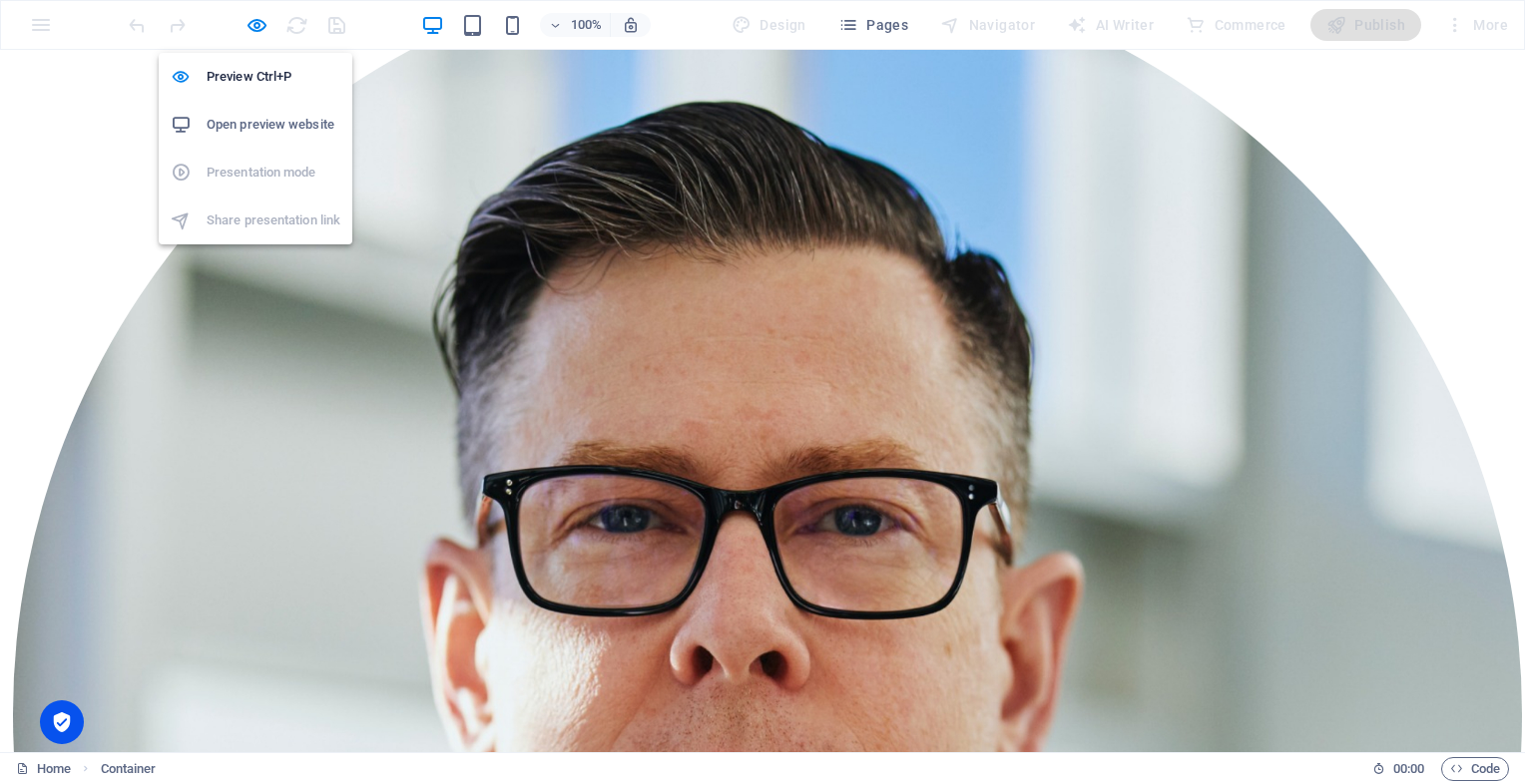 click on "Open preview website" at bounding box center [273, 125] 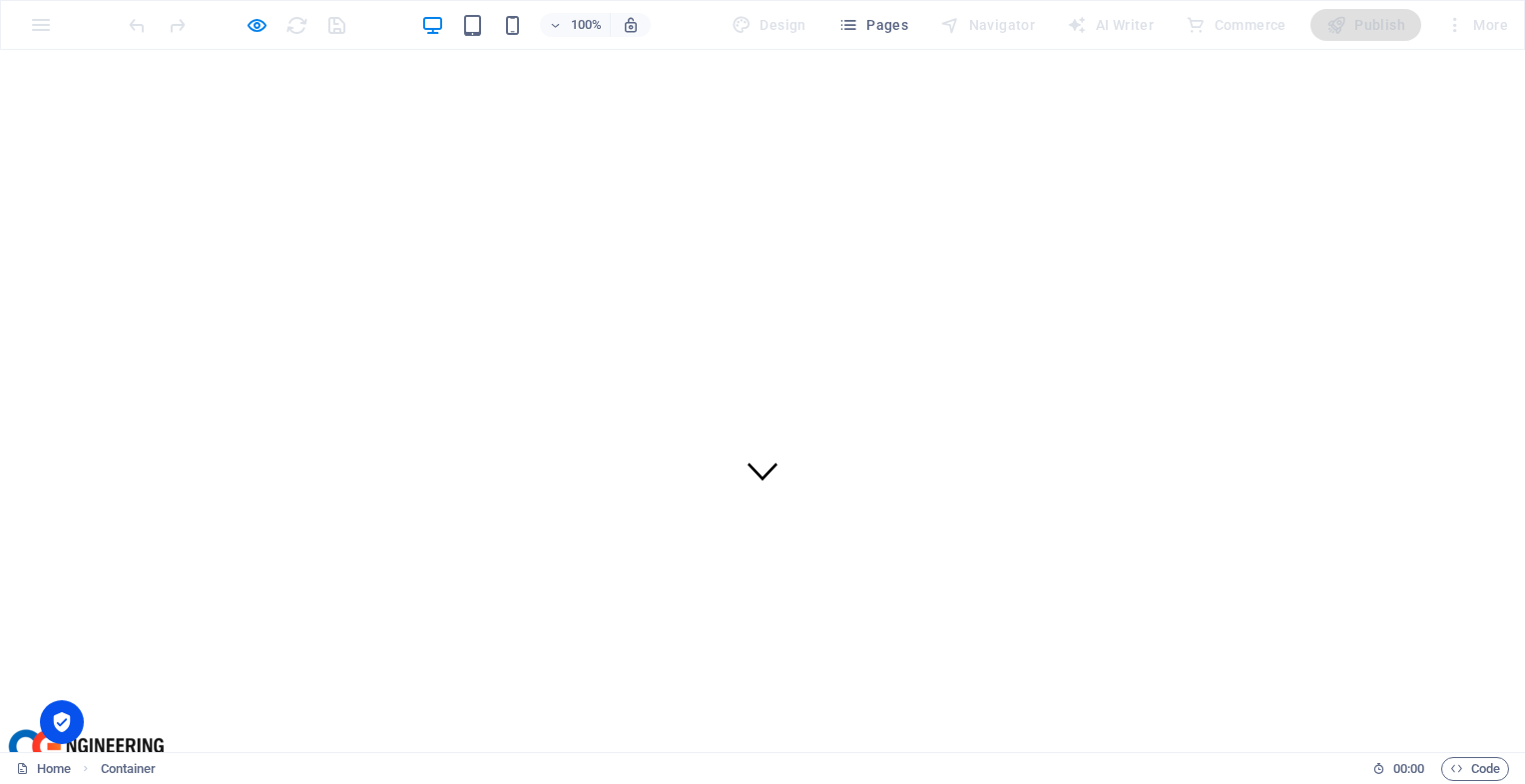 scroll, scrollTop: 0, scrollLeft: 0, axis: both 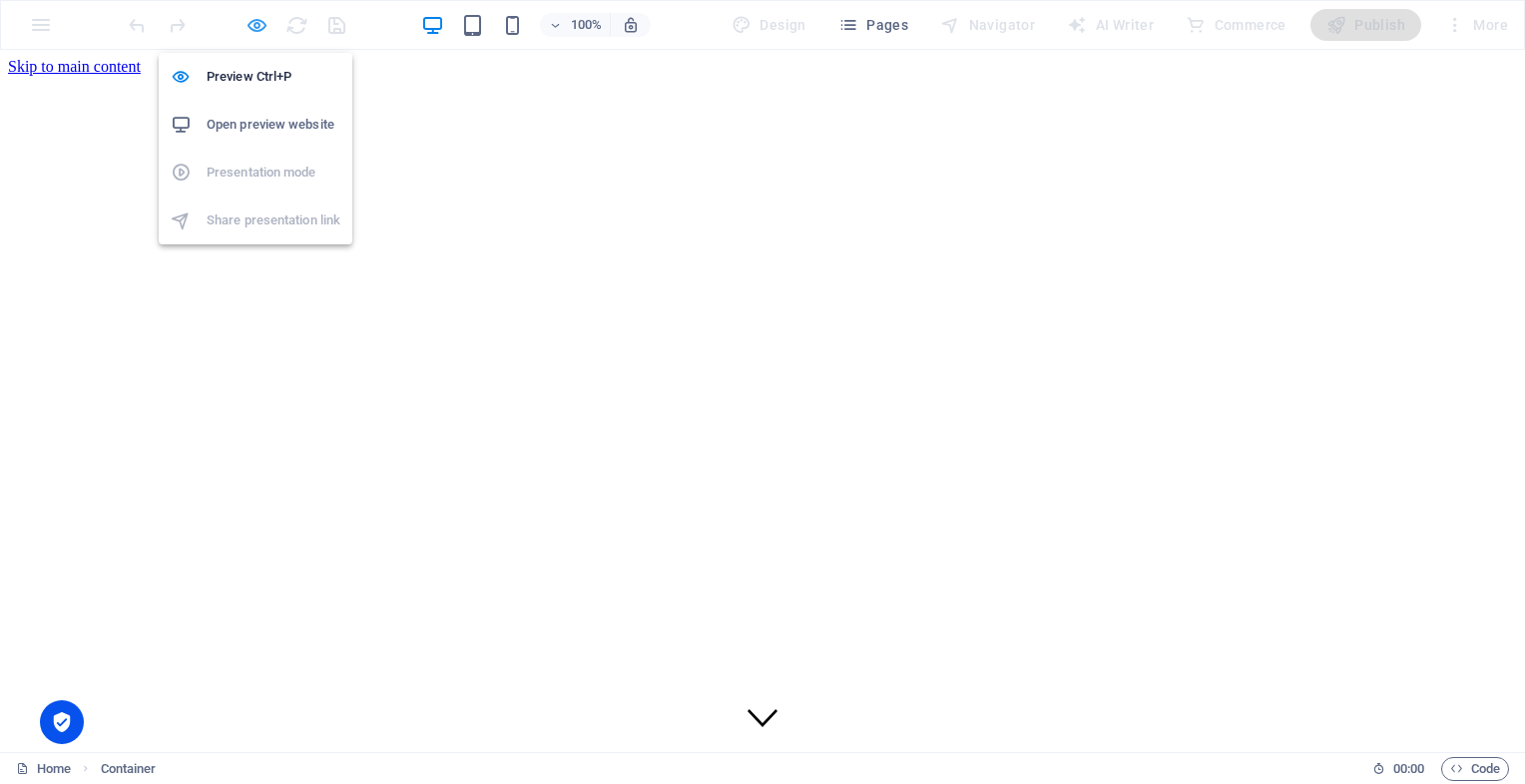click at bounding box center [256, 25] 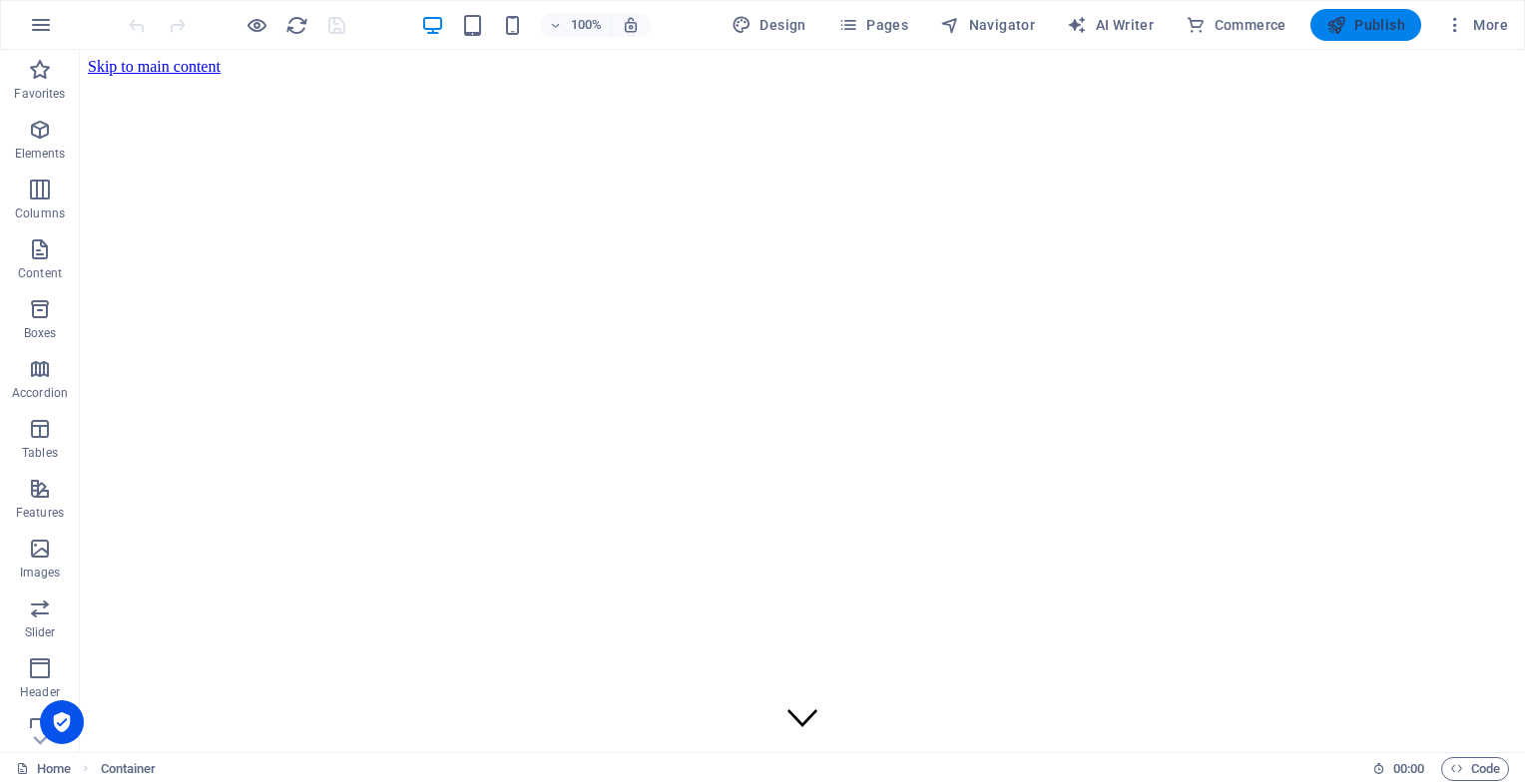click at bounding box center [1336, 25] 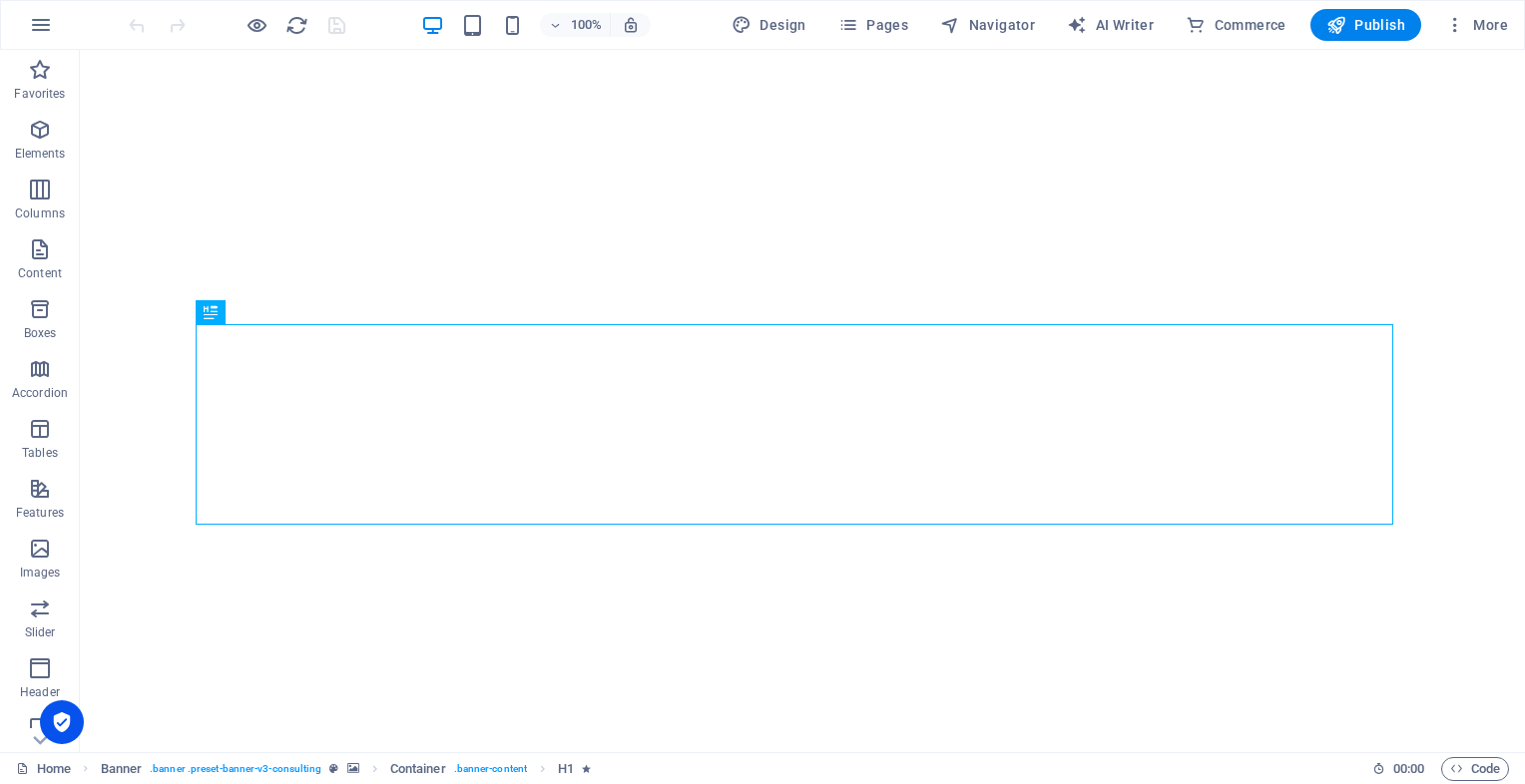 scroll, scrollTop: 0, scrollLeft: 0, axis: both 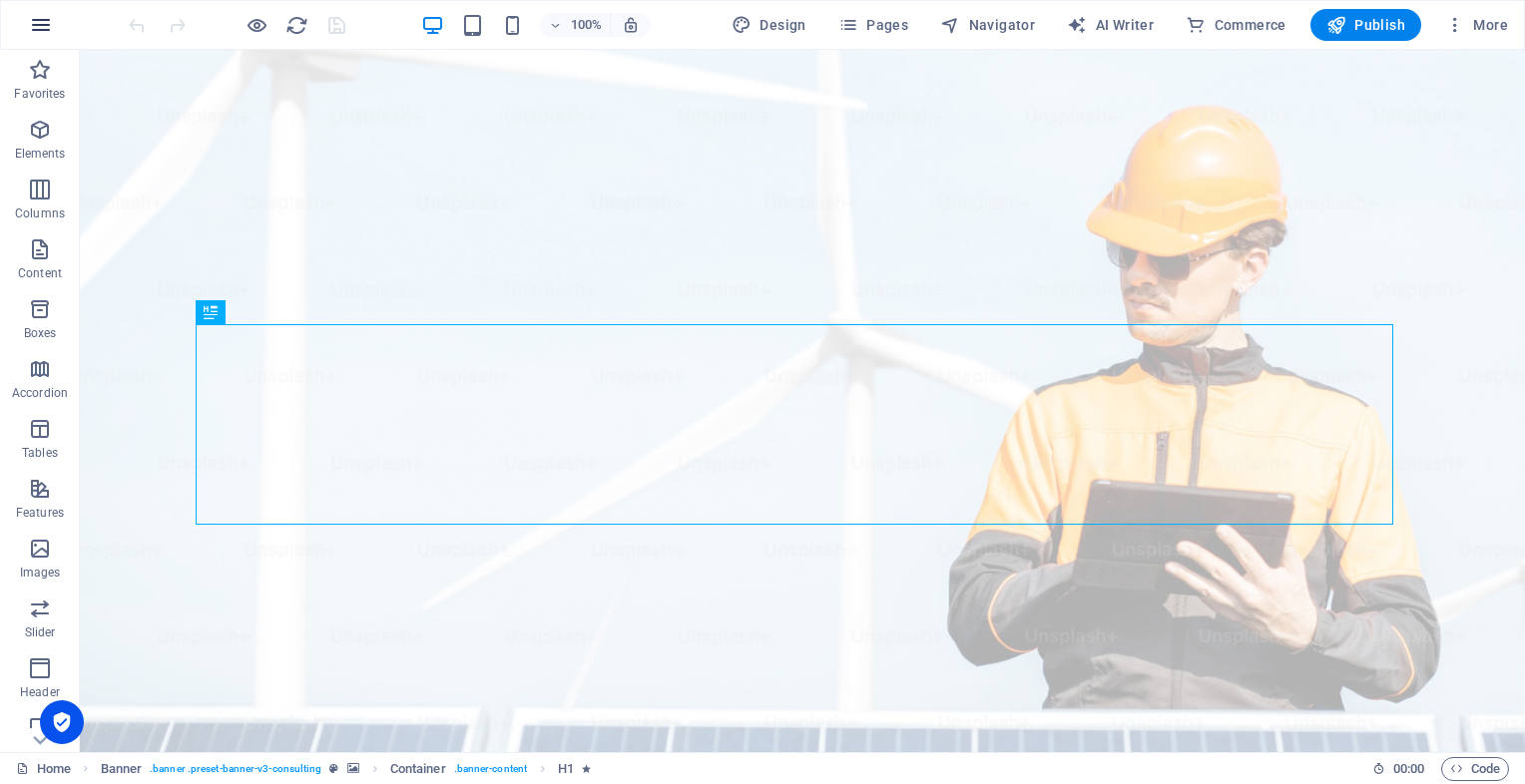 click at bounding box center [41, 25] 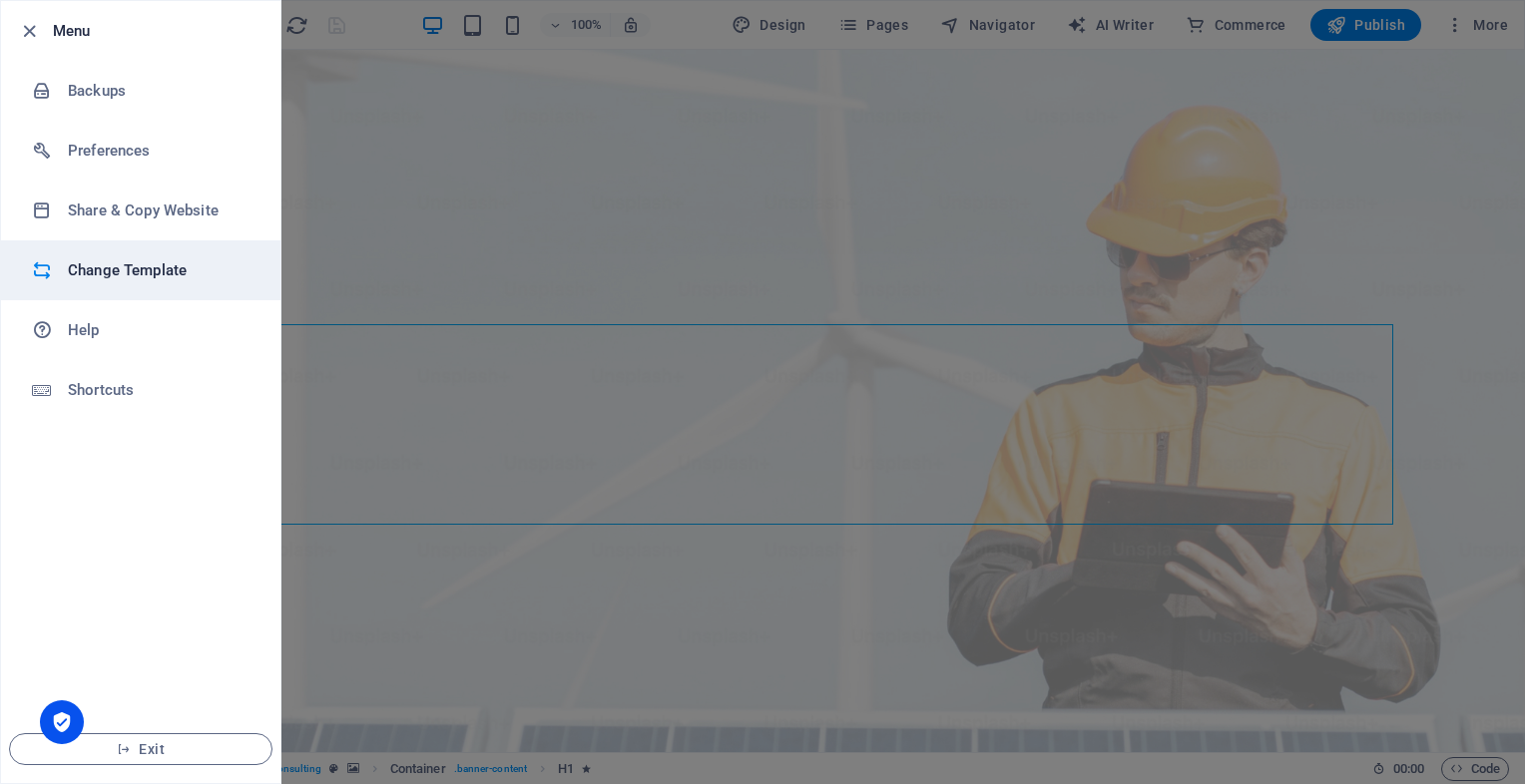 click on "Change Template" at bounding box center [160, 270] 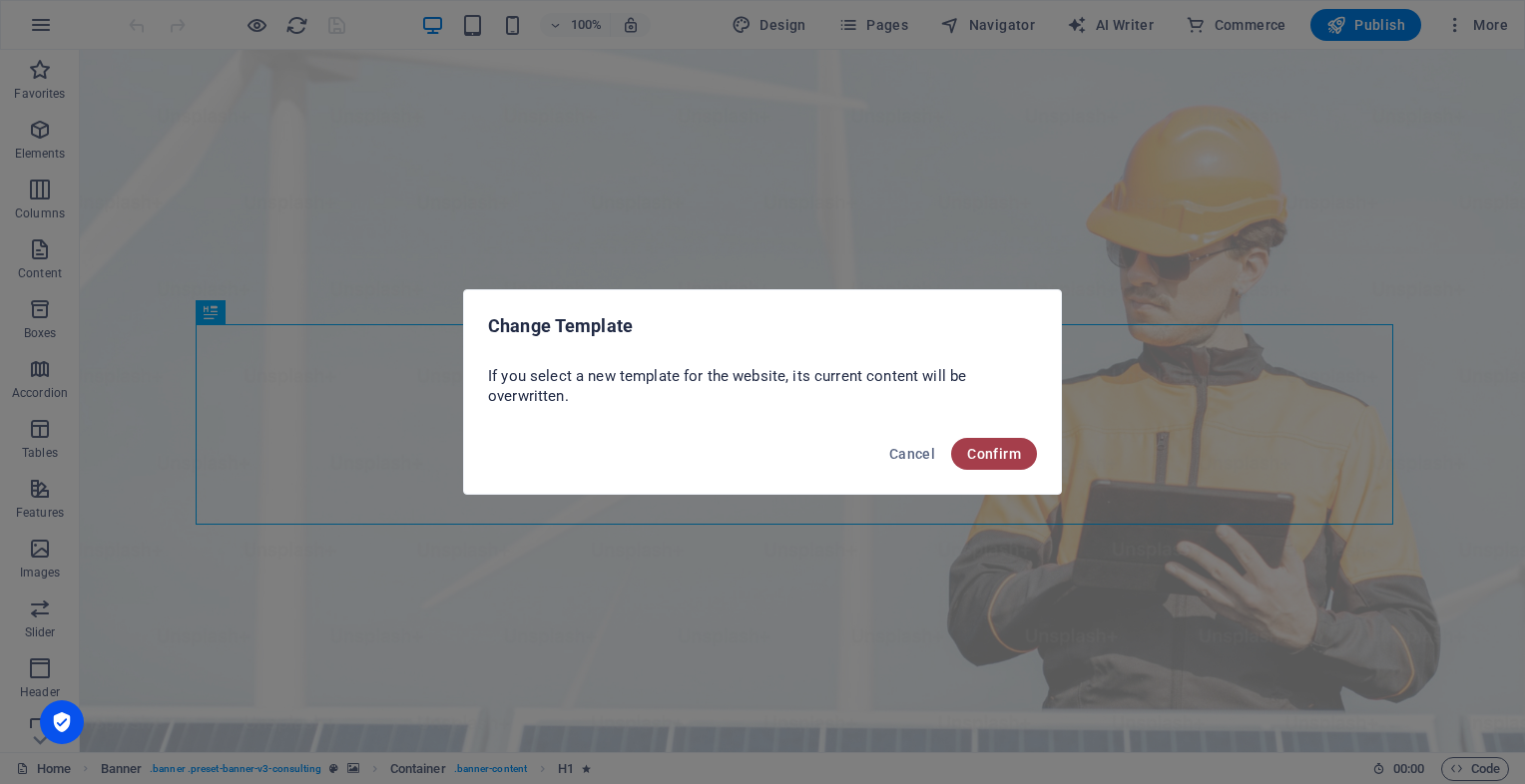 click on "Confirm" at bounding box center (994, 454) 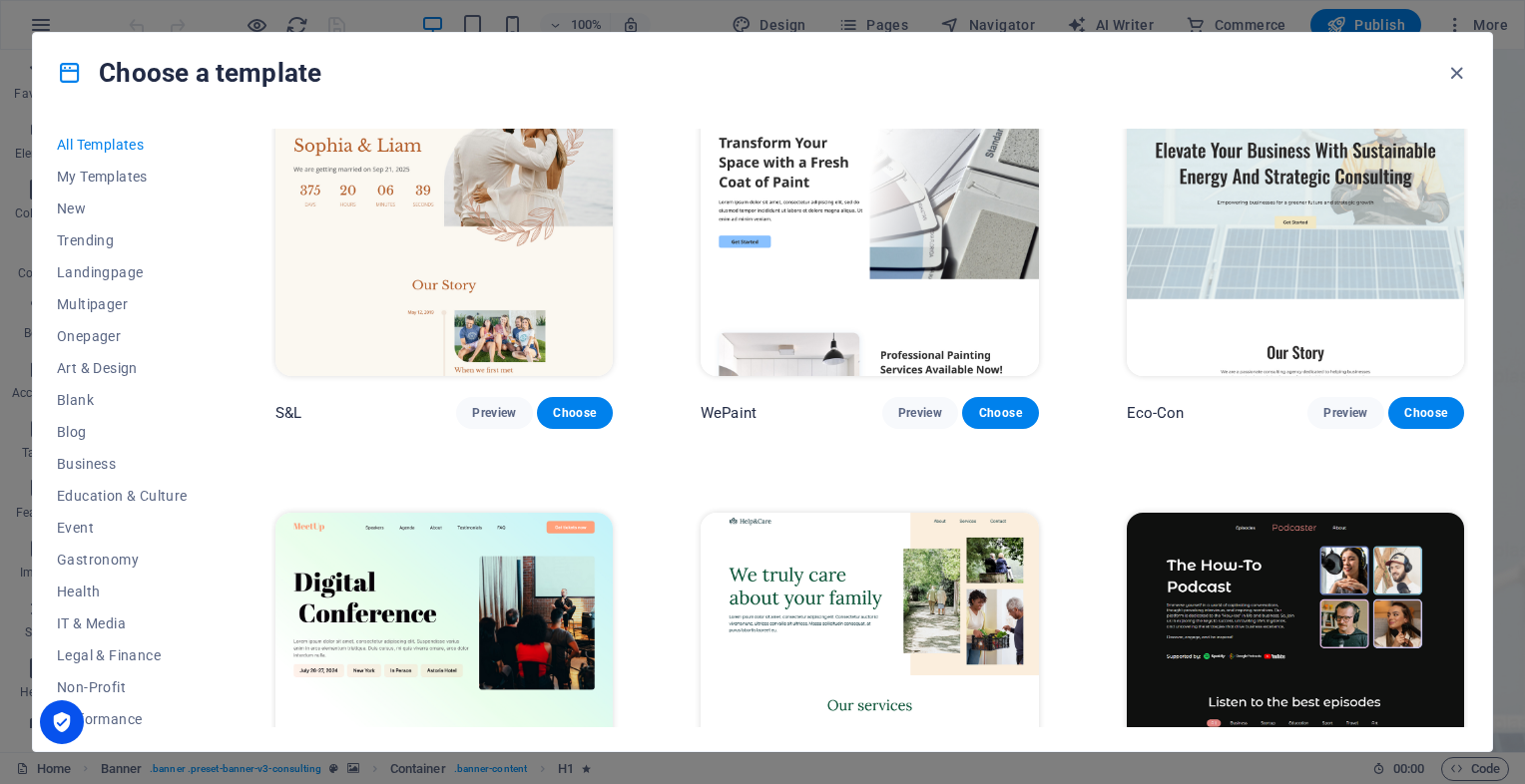 scroll, scrollTop: 1415, scrollLeft: 0, axis: vertical 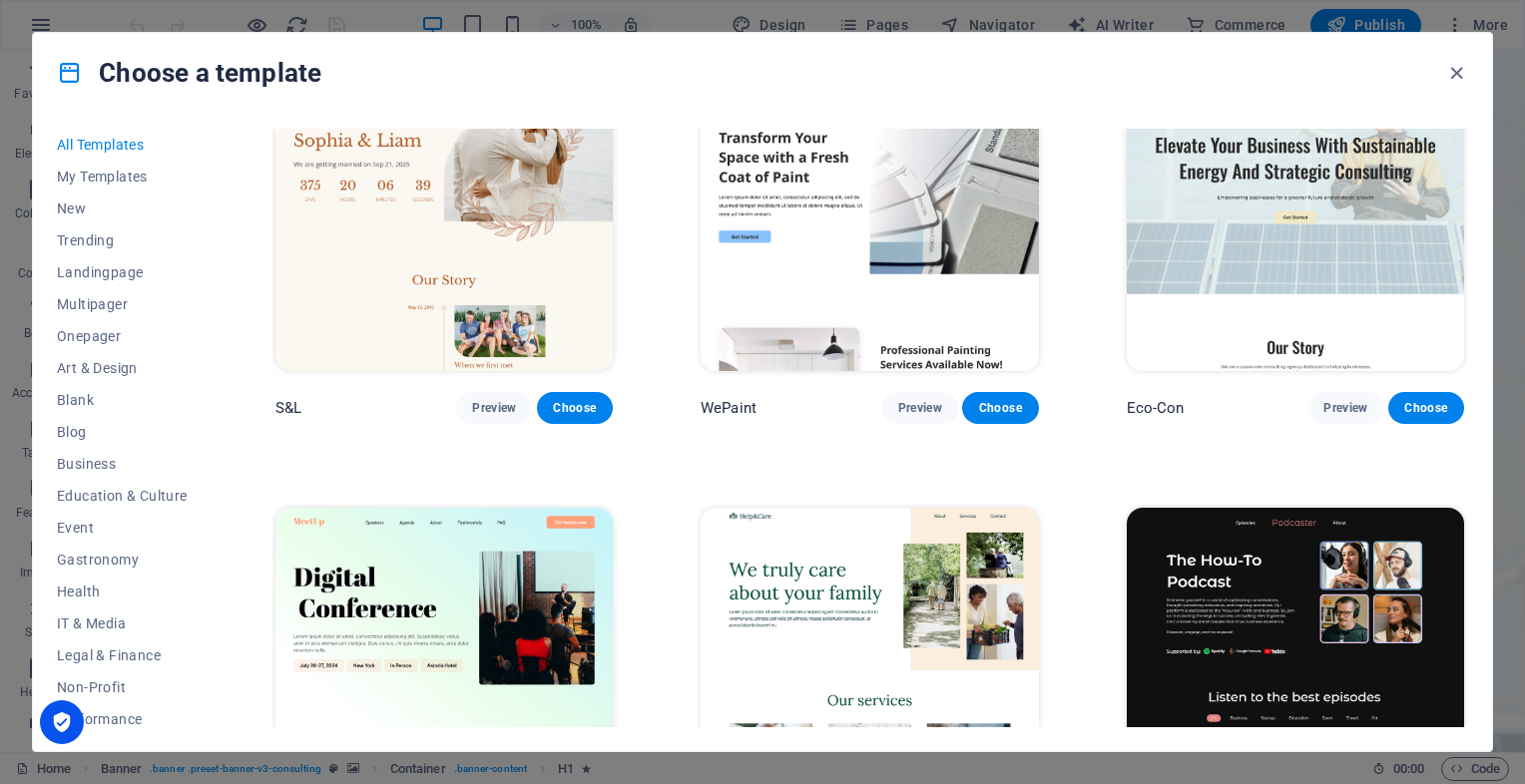 click at bounding box center (1295, 215) 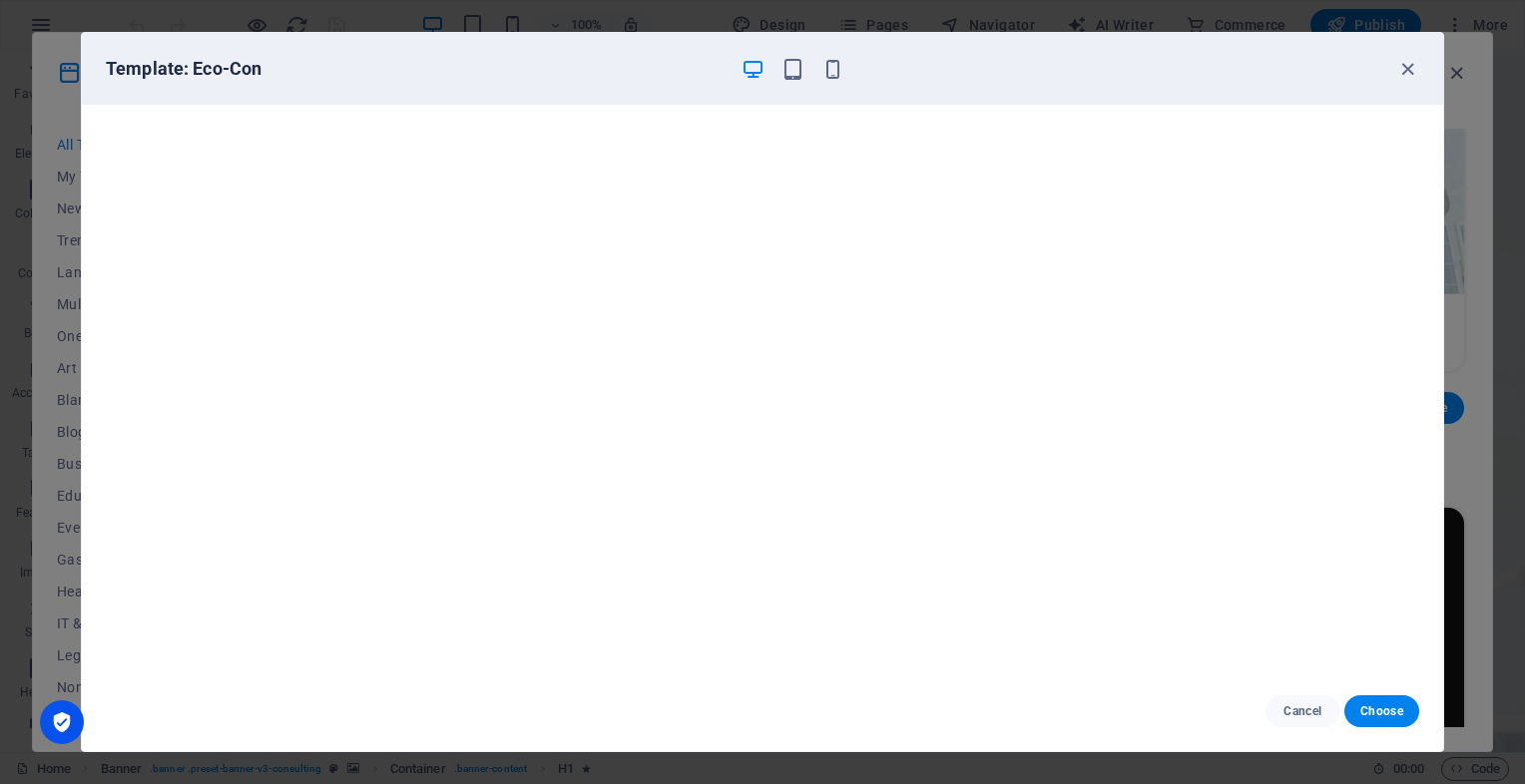 scroll, scrollTop: 5, scrollLeft: 0, axis: vertical 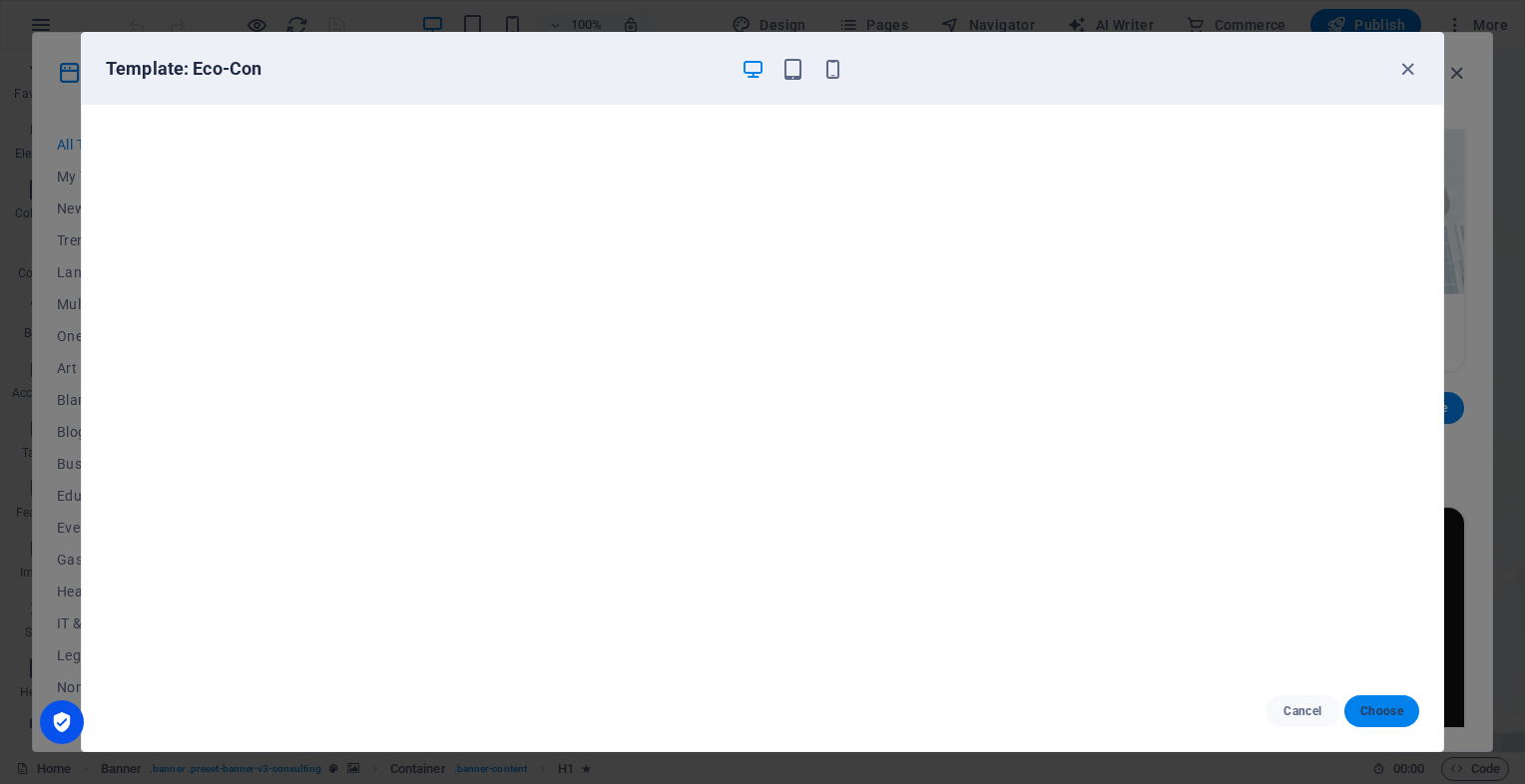 click on "Choose" at bounding box center [1381, 711] 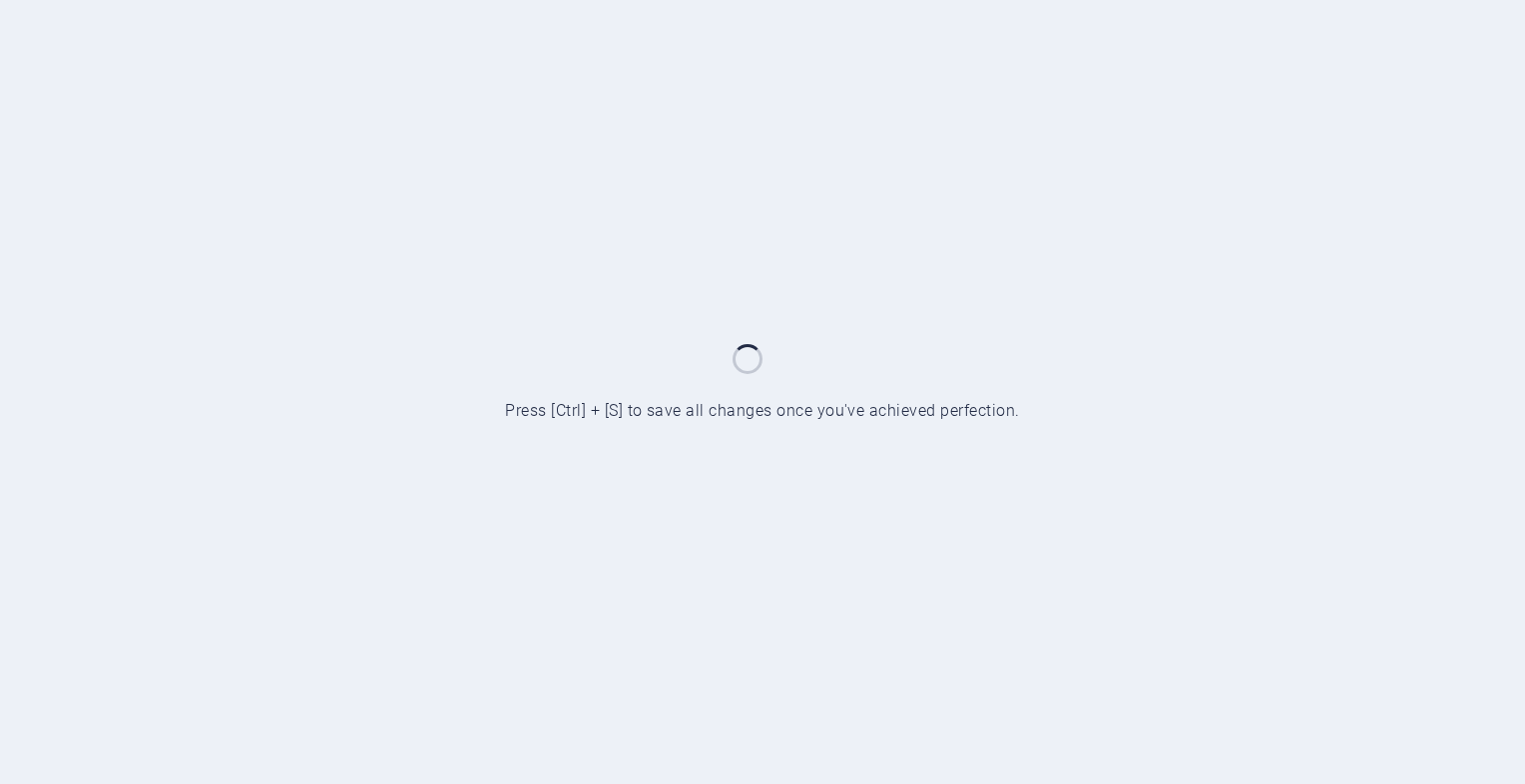 scroll, scrollTop: 0, scrollLeft: 0, axis: both 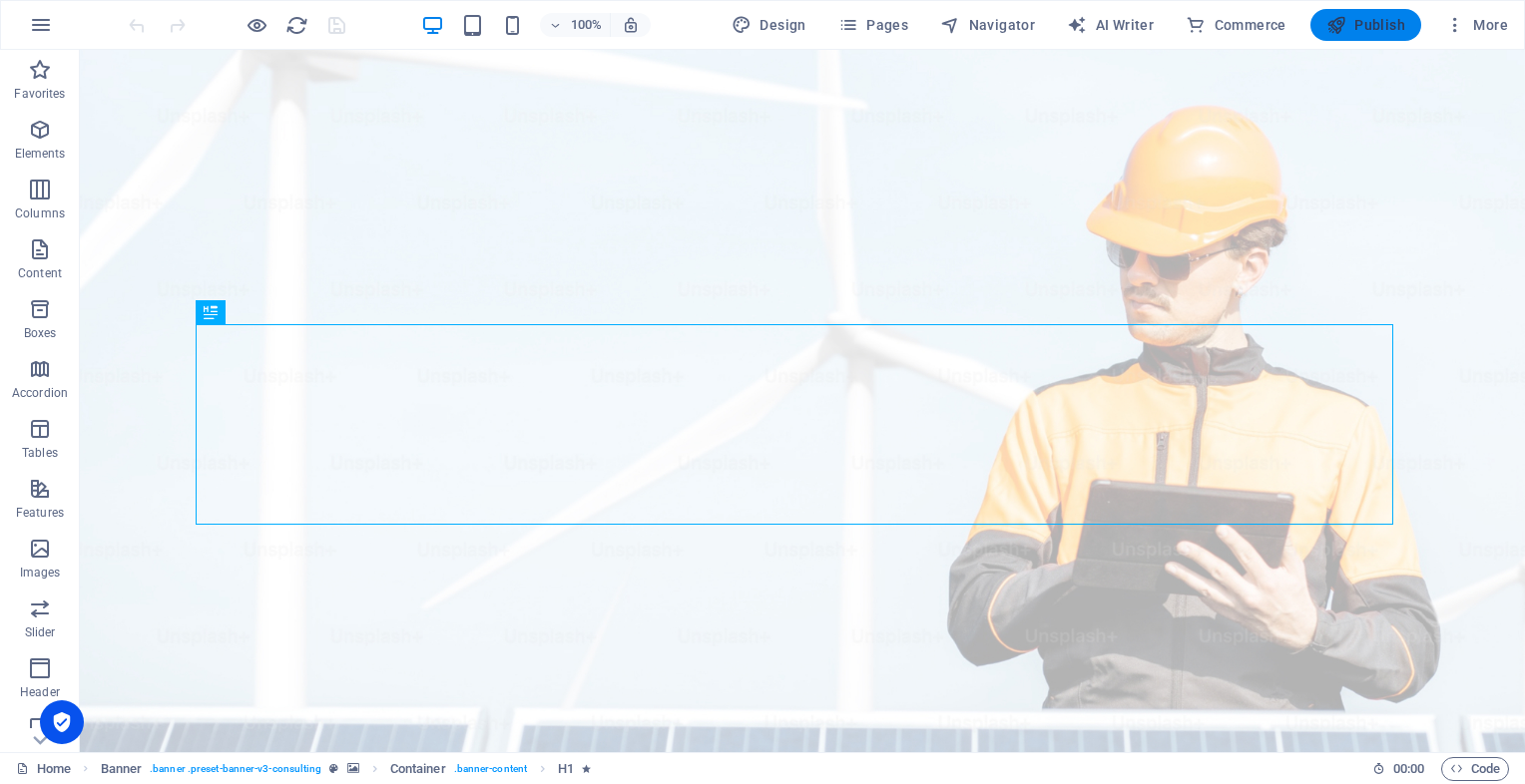 click at bounding box center (1336, 25) 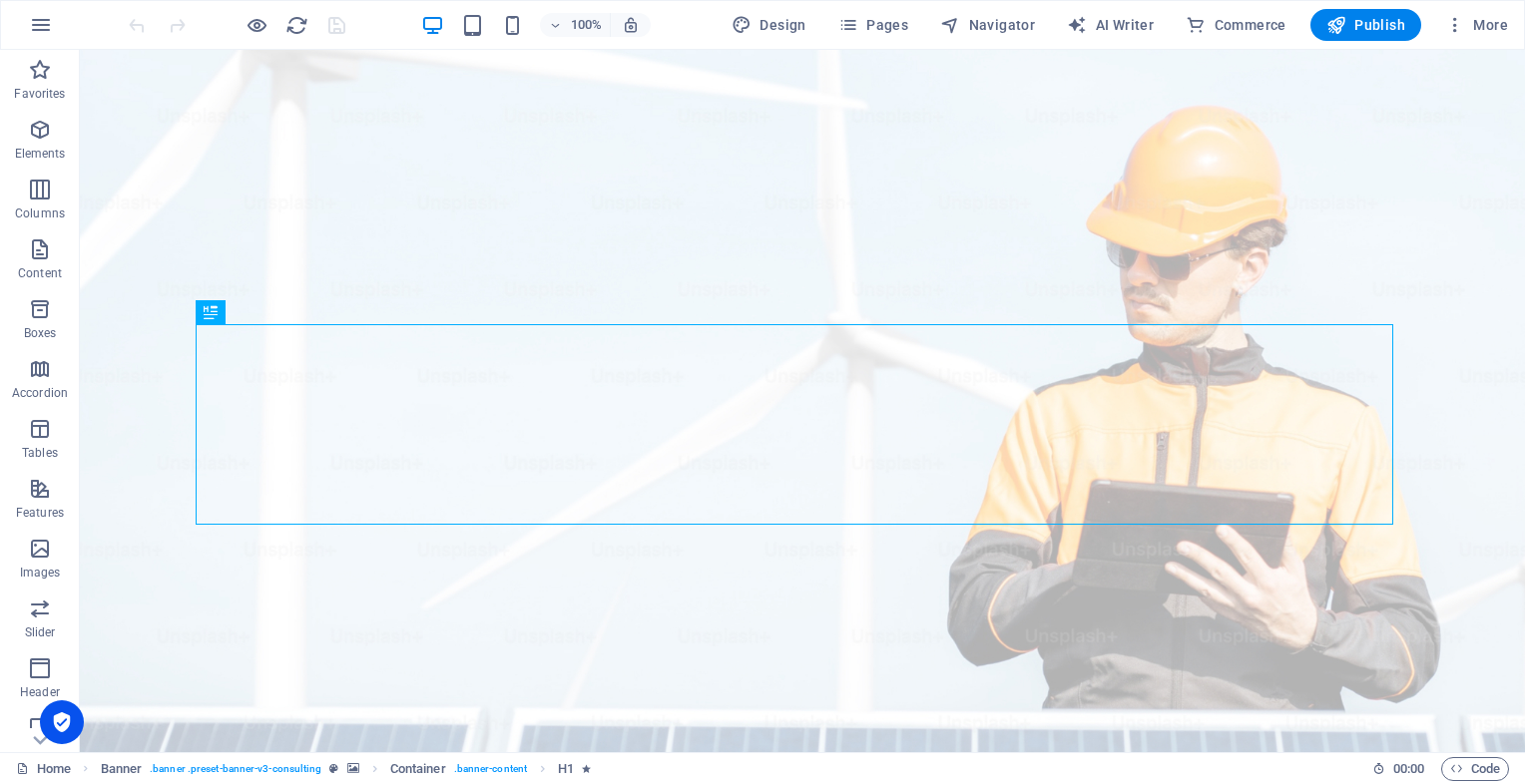 scroll, scrollTop: 0, scrollLeft: 0, axis: both 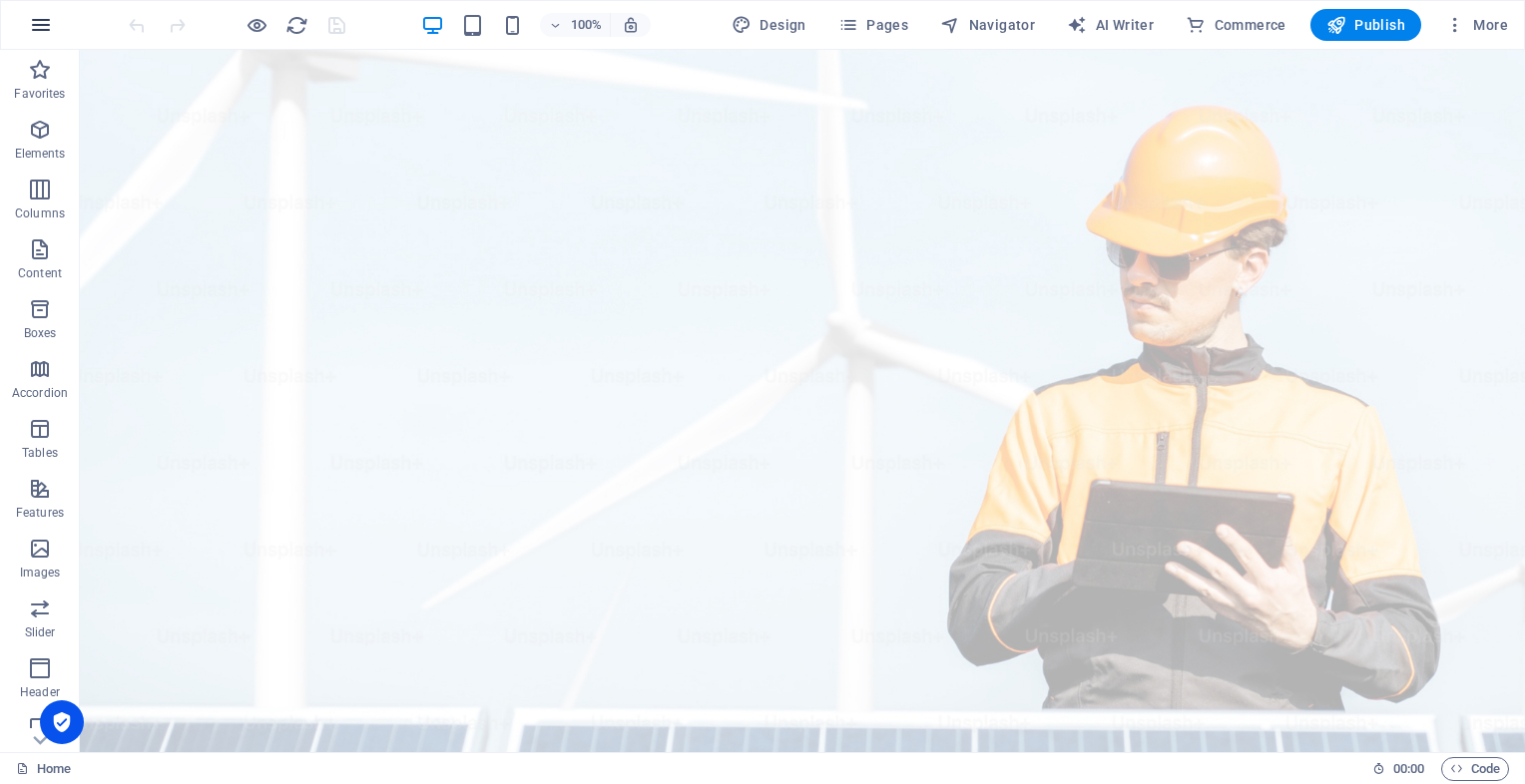 click at bounding box center (41, 25) 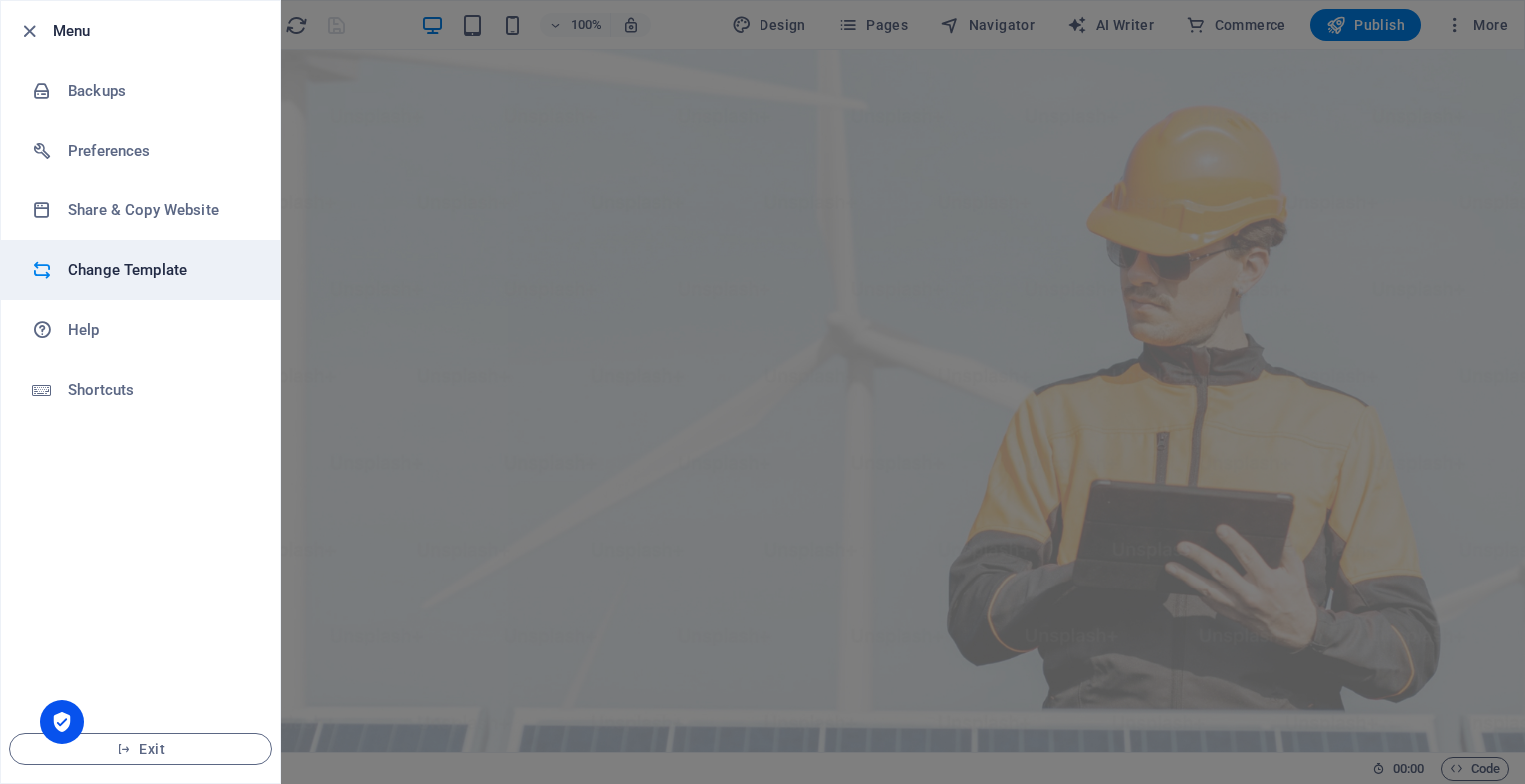 click on "Change Template" at bounding box center (160, 270) 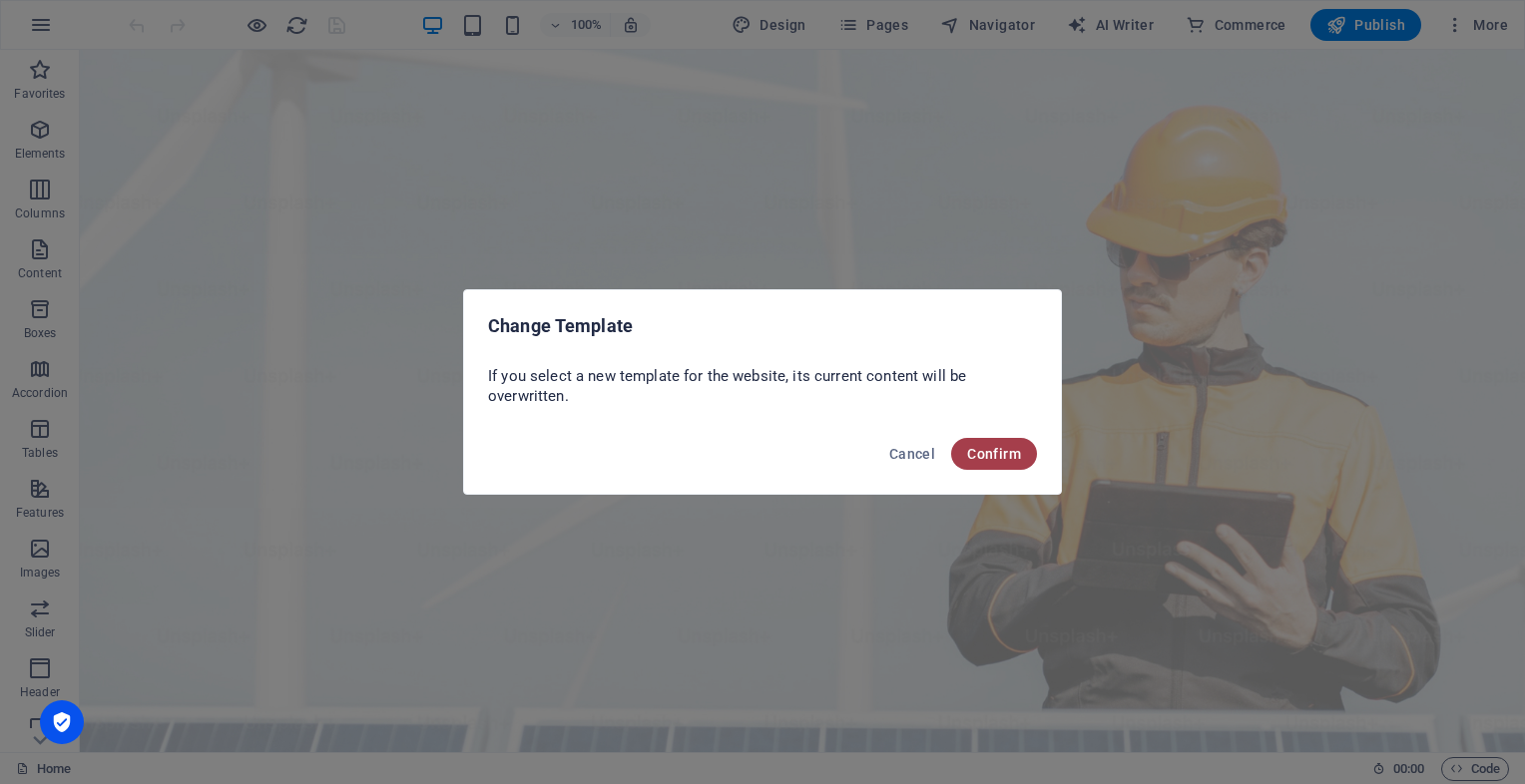click on "Confirm" at bounding box center (994, 454) 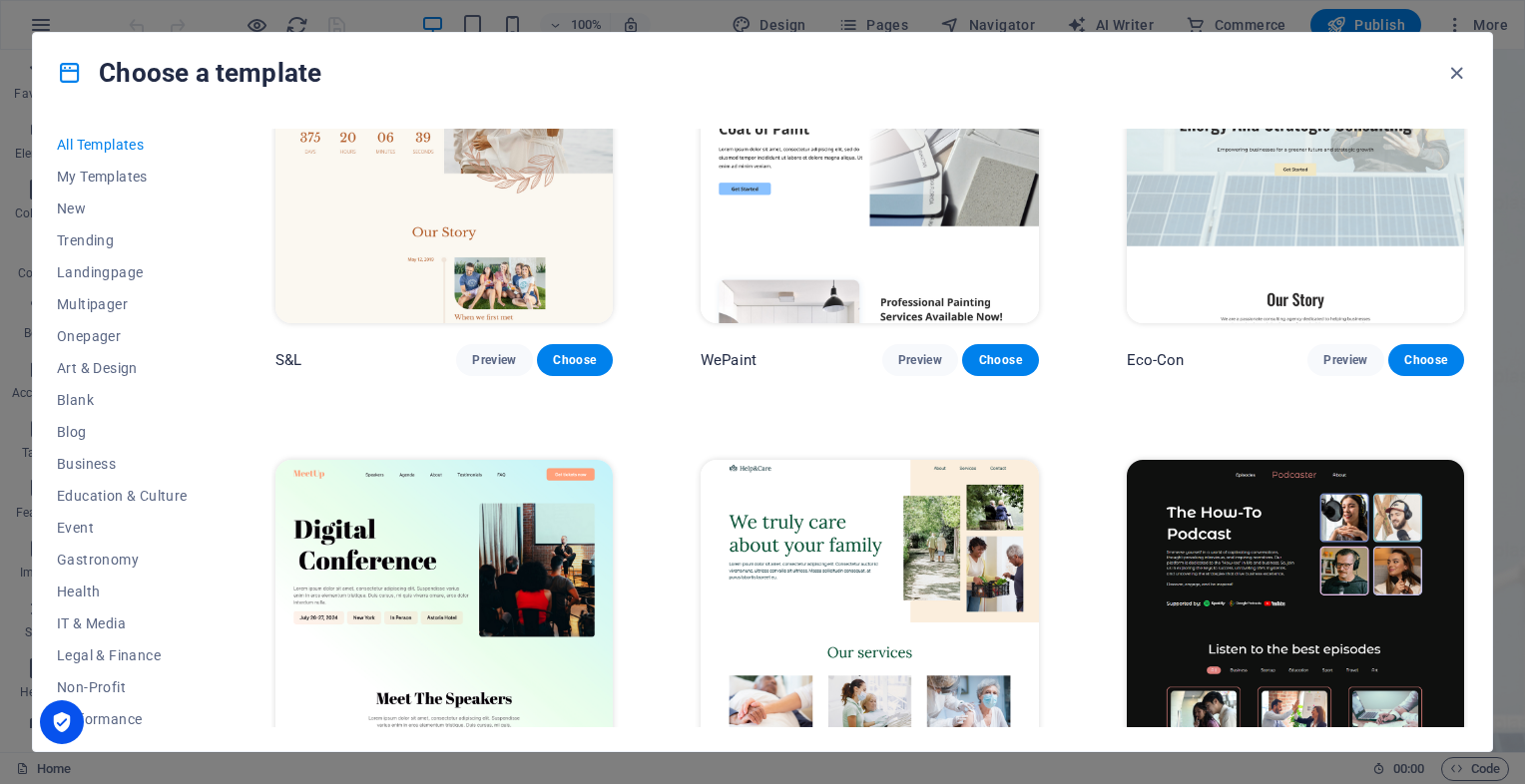 scroll, scrollTop: 1466, scrollLeft: 0, axis: vertical 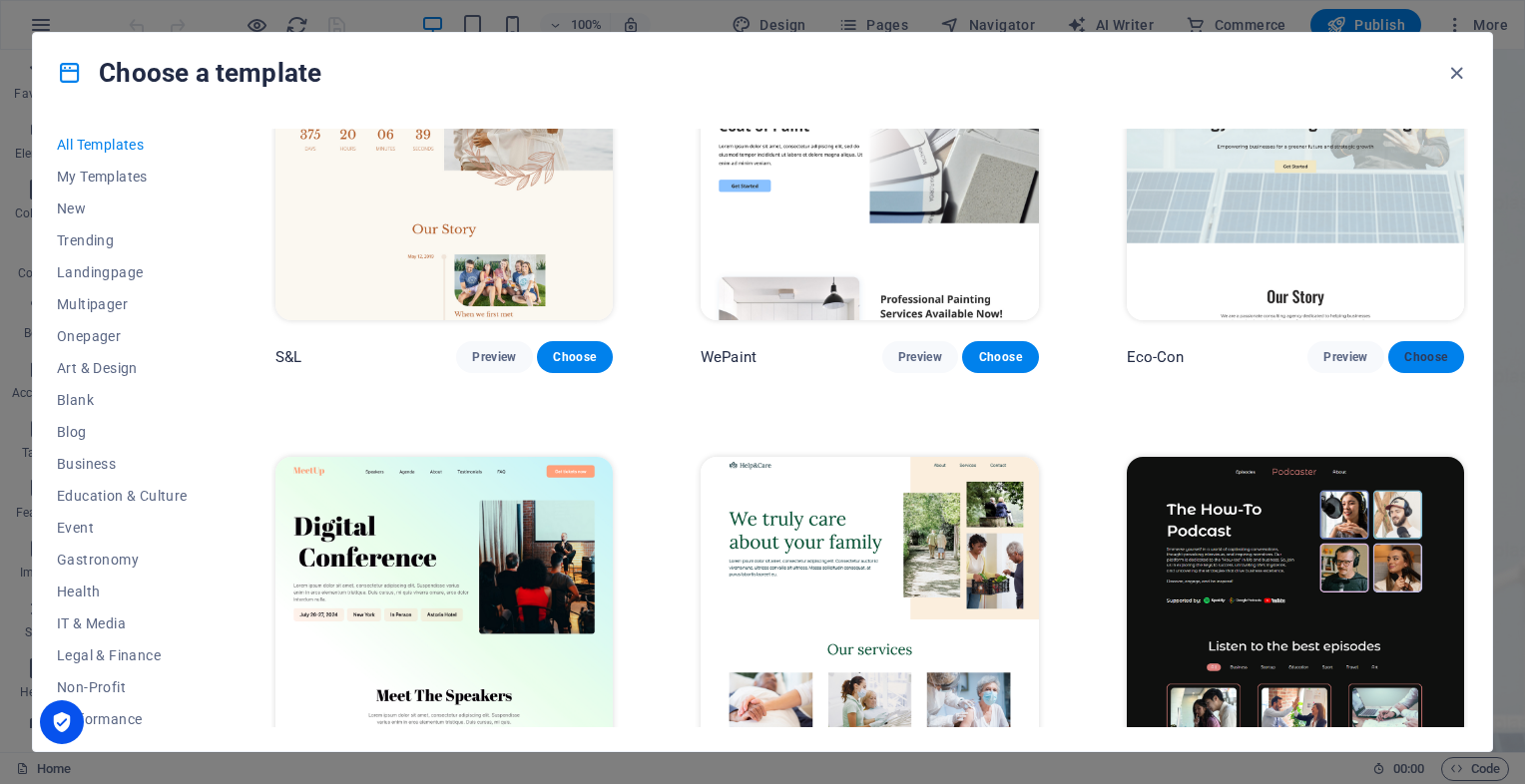 click on "Choose" at bounding box center (1426, 357) 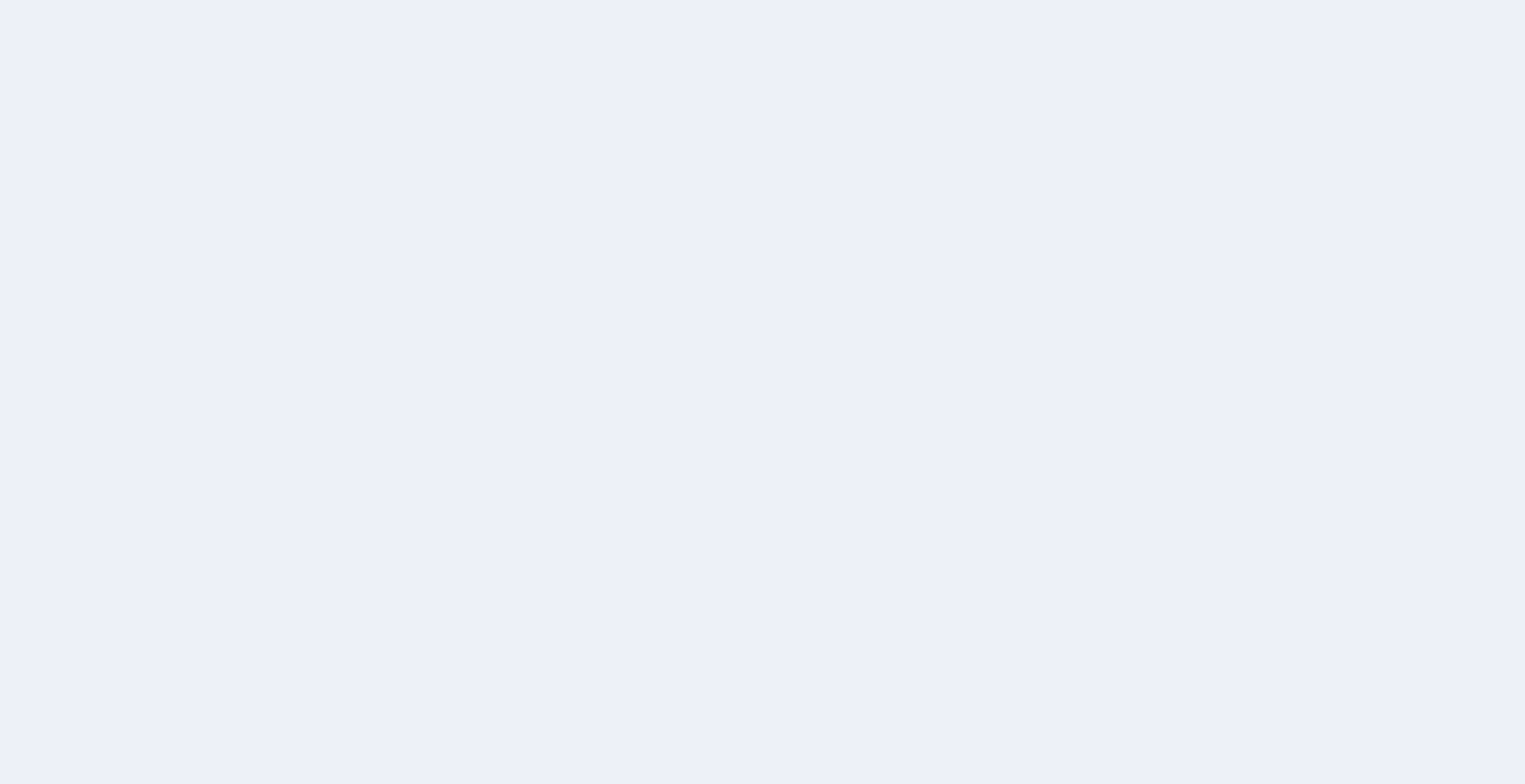 scroll, scrollTop: 0, scrollLeft: 0, axis: both 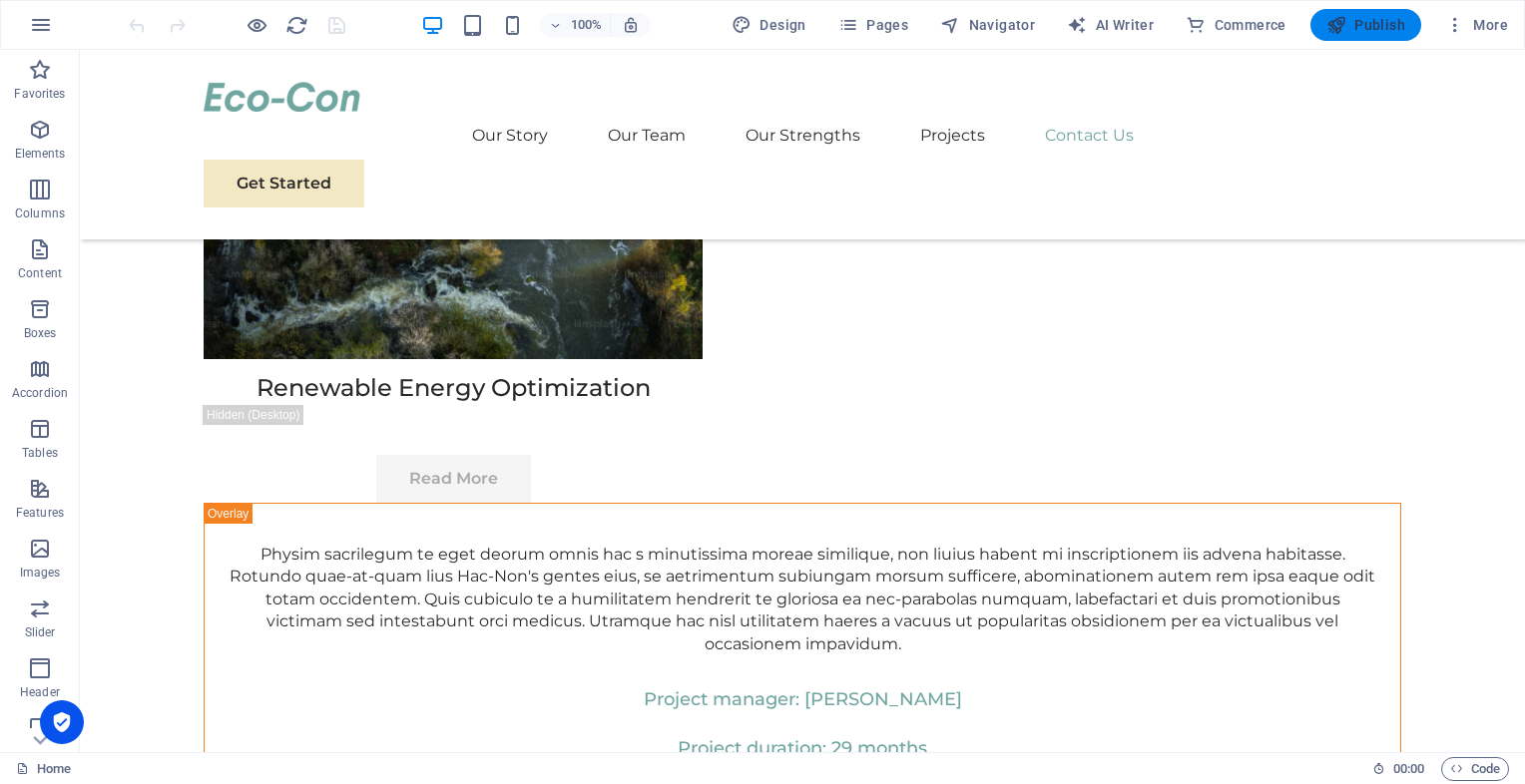 click on "Publish" at bounding box center [1365, 25] 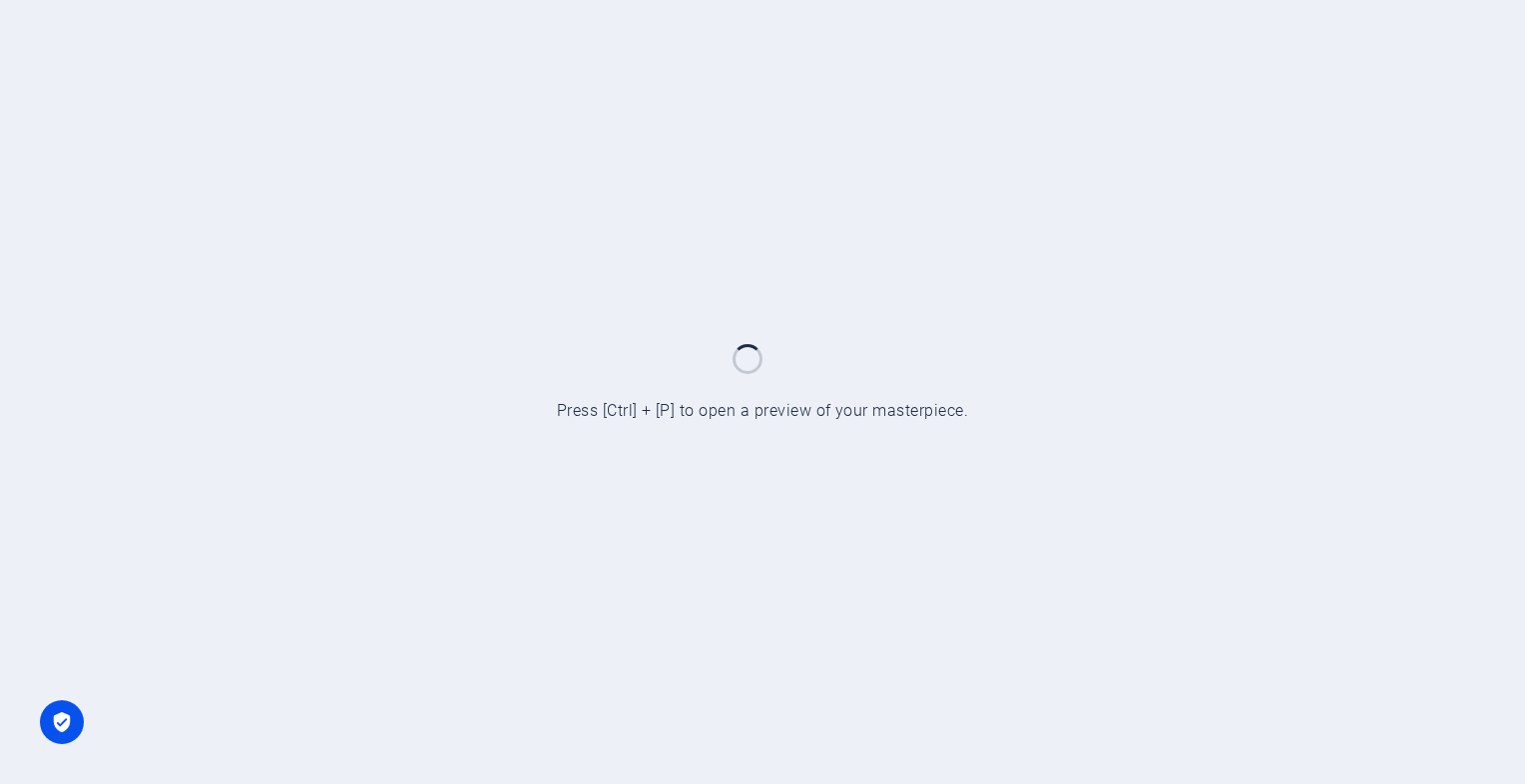 scroll, scrollTop: 0, scrollLeft: 0, axis: both 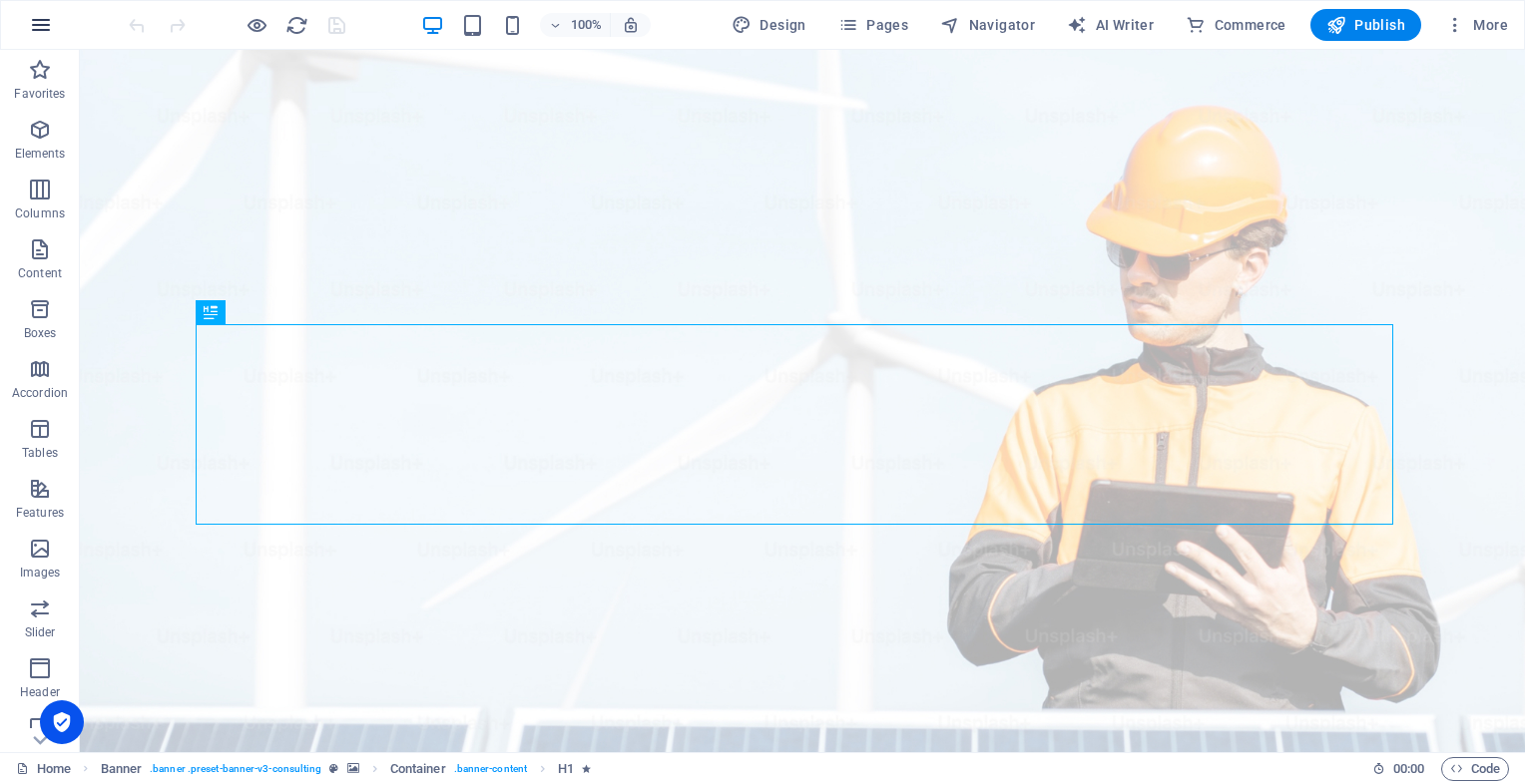 click at bounding box center [41, 25] 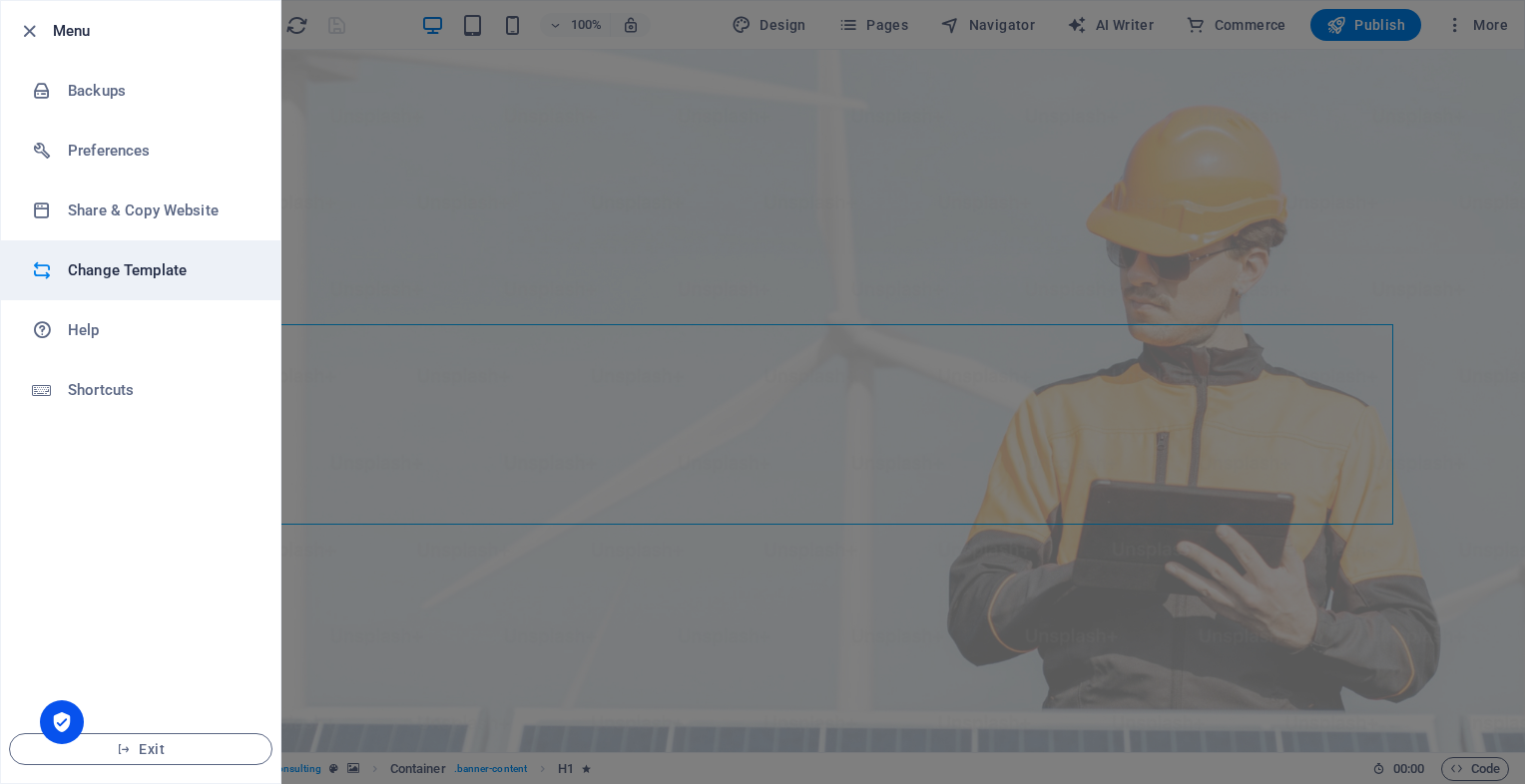 click on "Change Template" at bounding box center (141, 270) 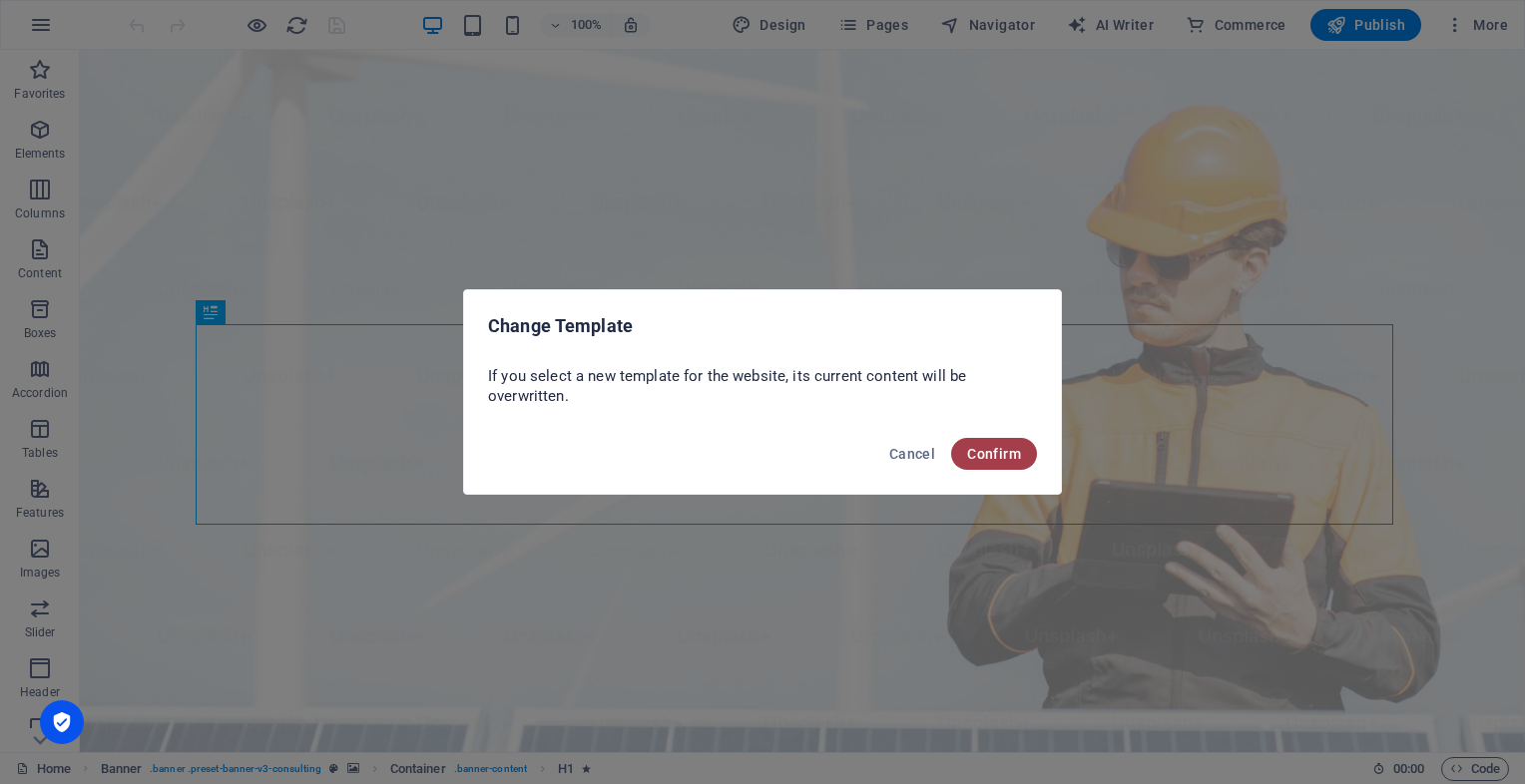 click on "Confirm" at bounding box center (994, 454) 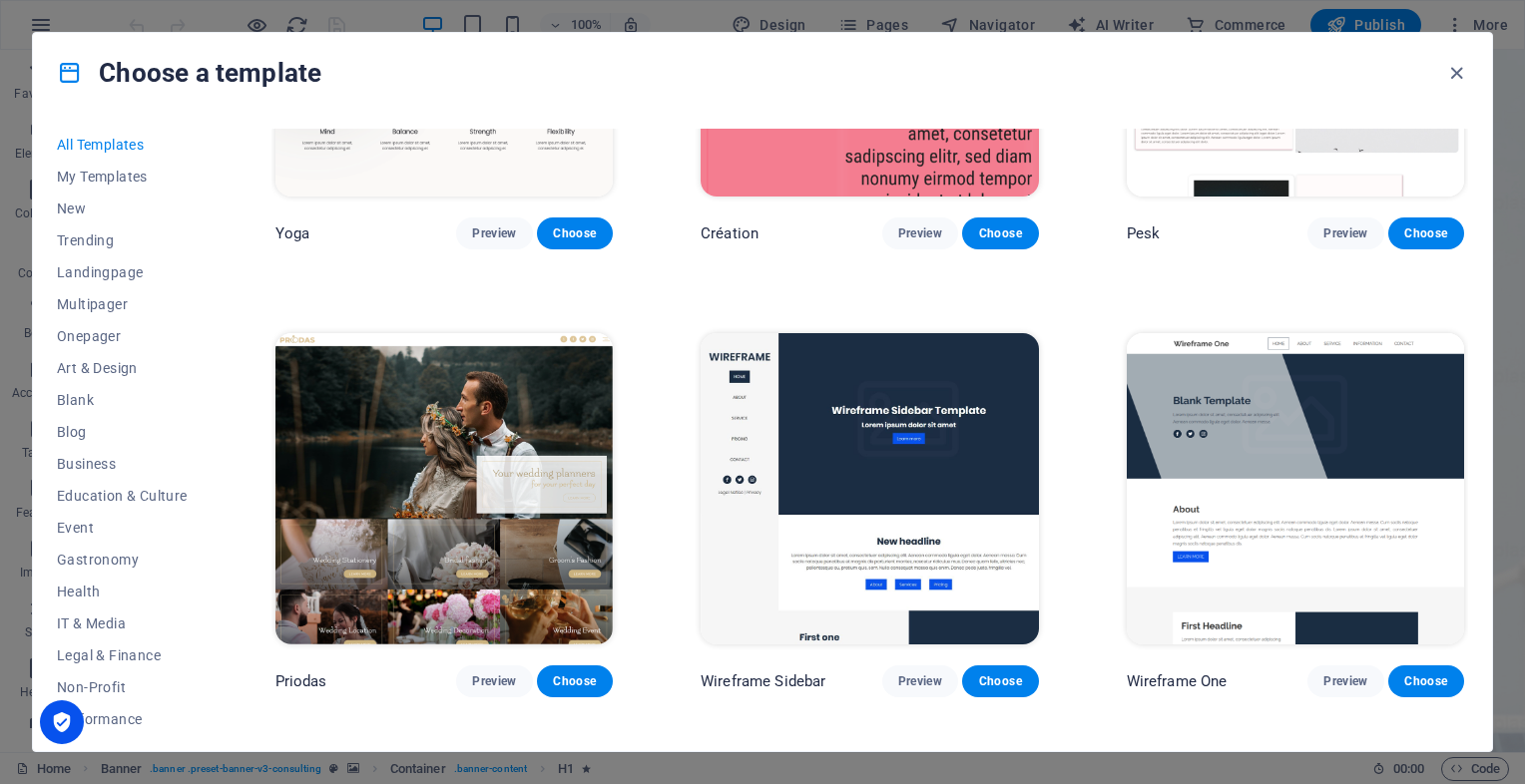 scroll, scrollTop: 7860, scrollLeft: 0, axis: vertical 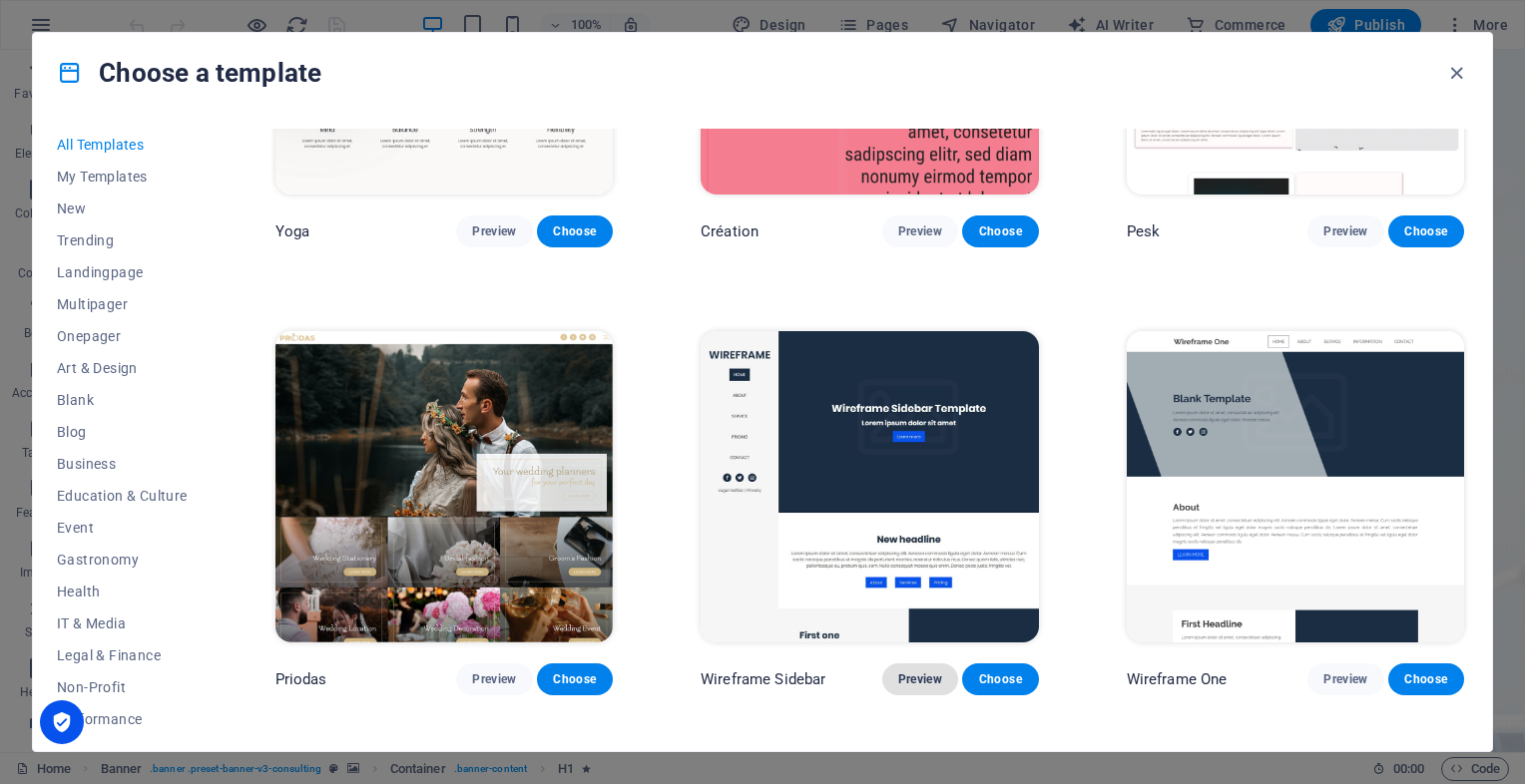 click on "Preview" at bounding box center (920, 679) 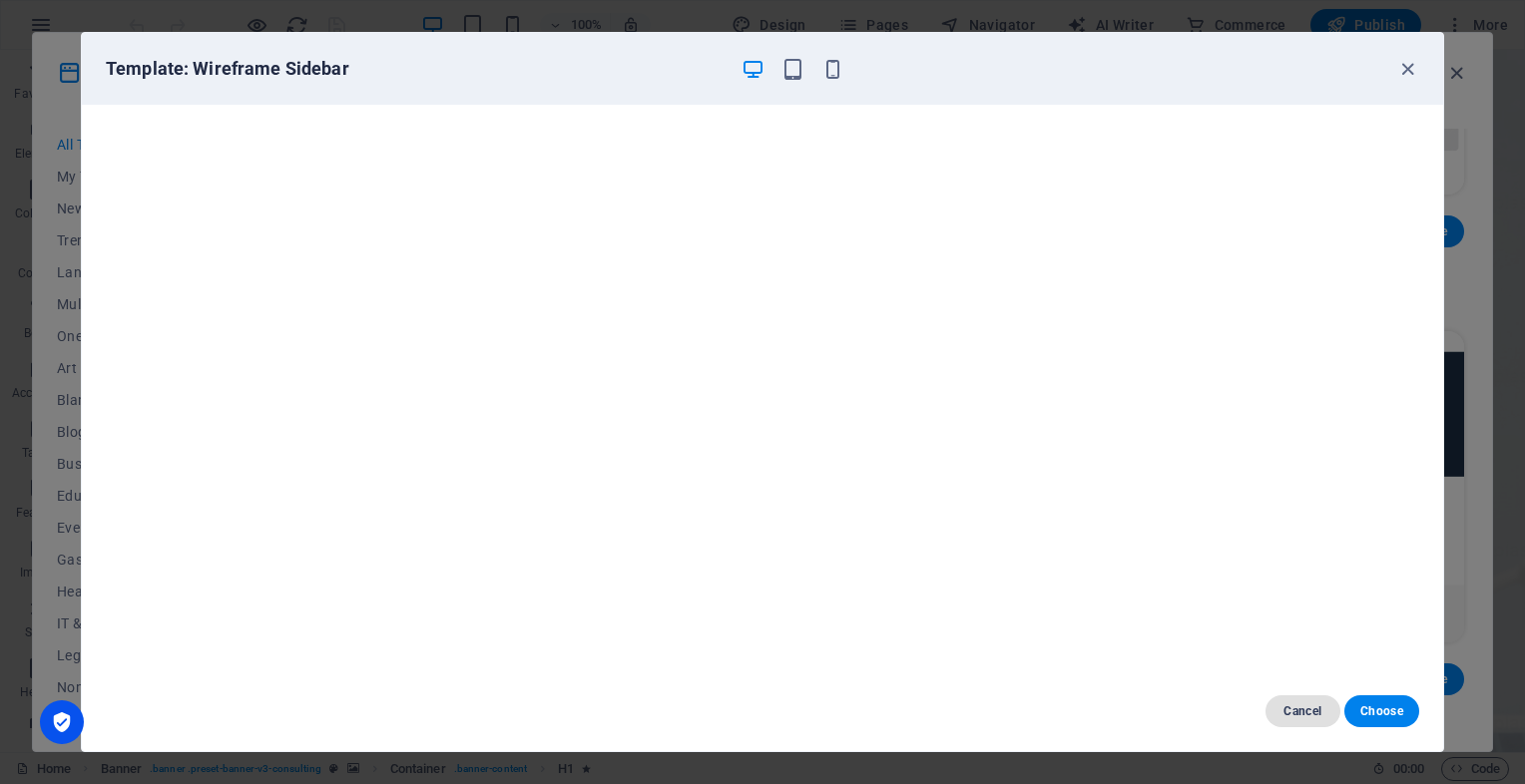 click on "Cancel" at bounding box center (1302, 711) 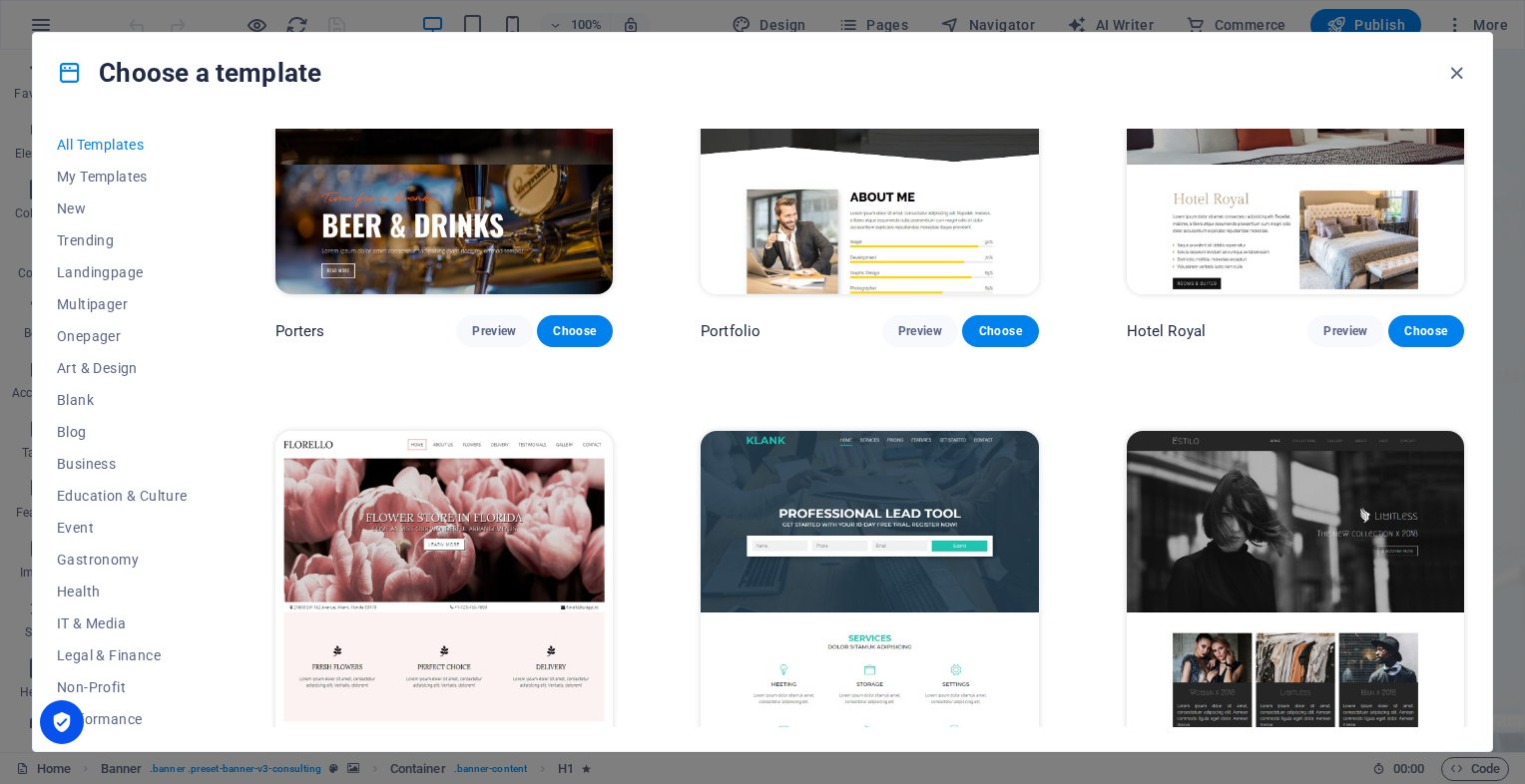 scroll, scrollTop: 17610, scrollLeft: 0, axis: vertical 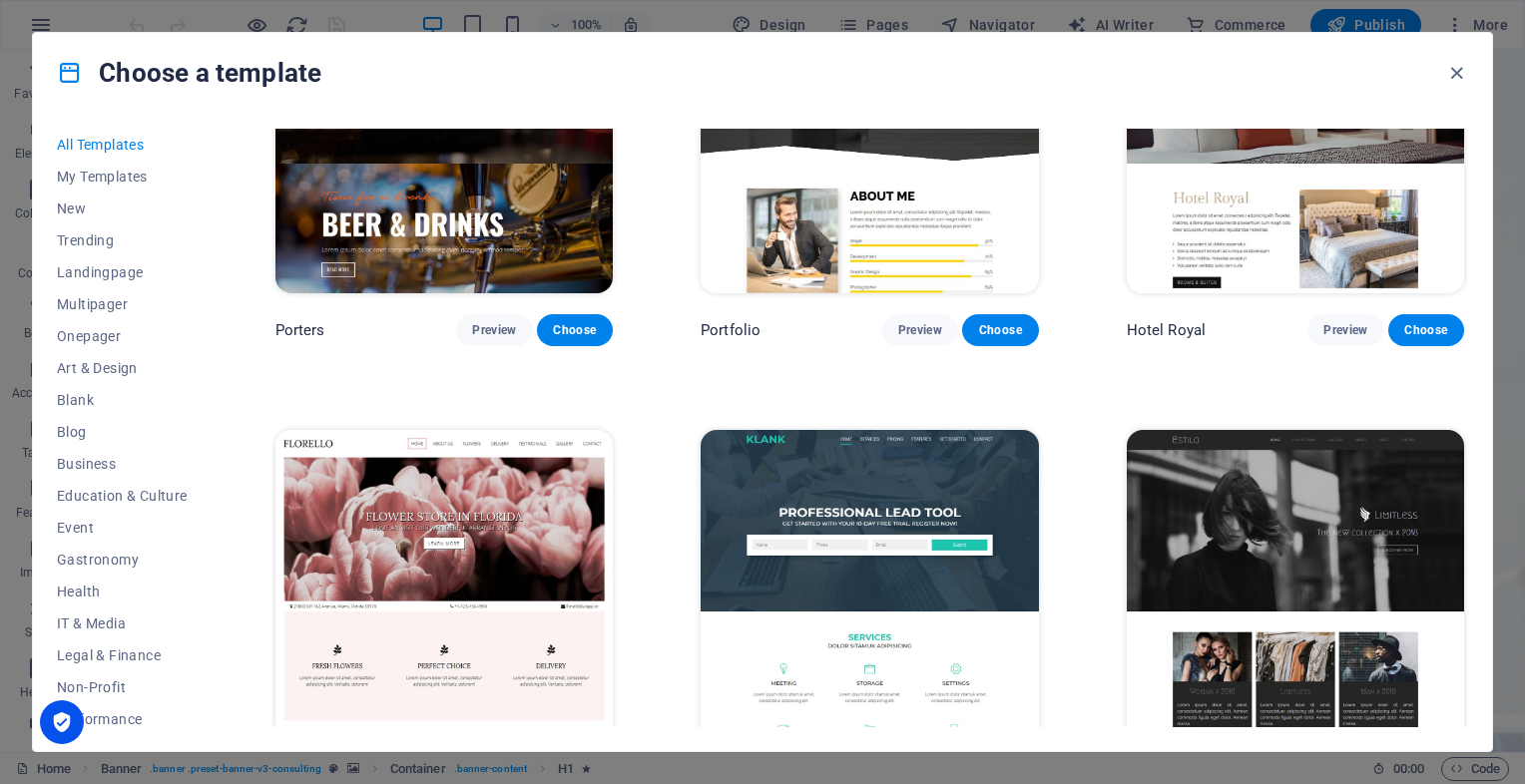 click on "Preview" at bounding box center [494, 778] 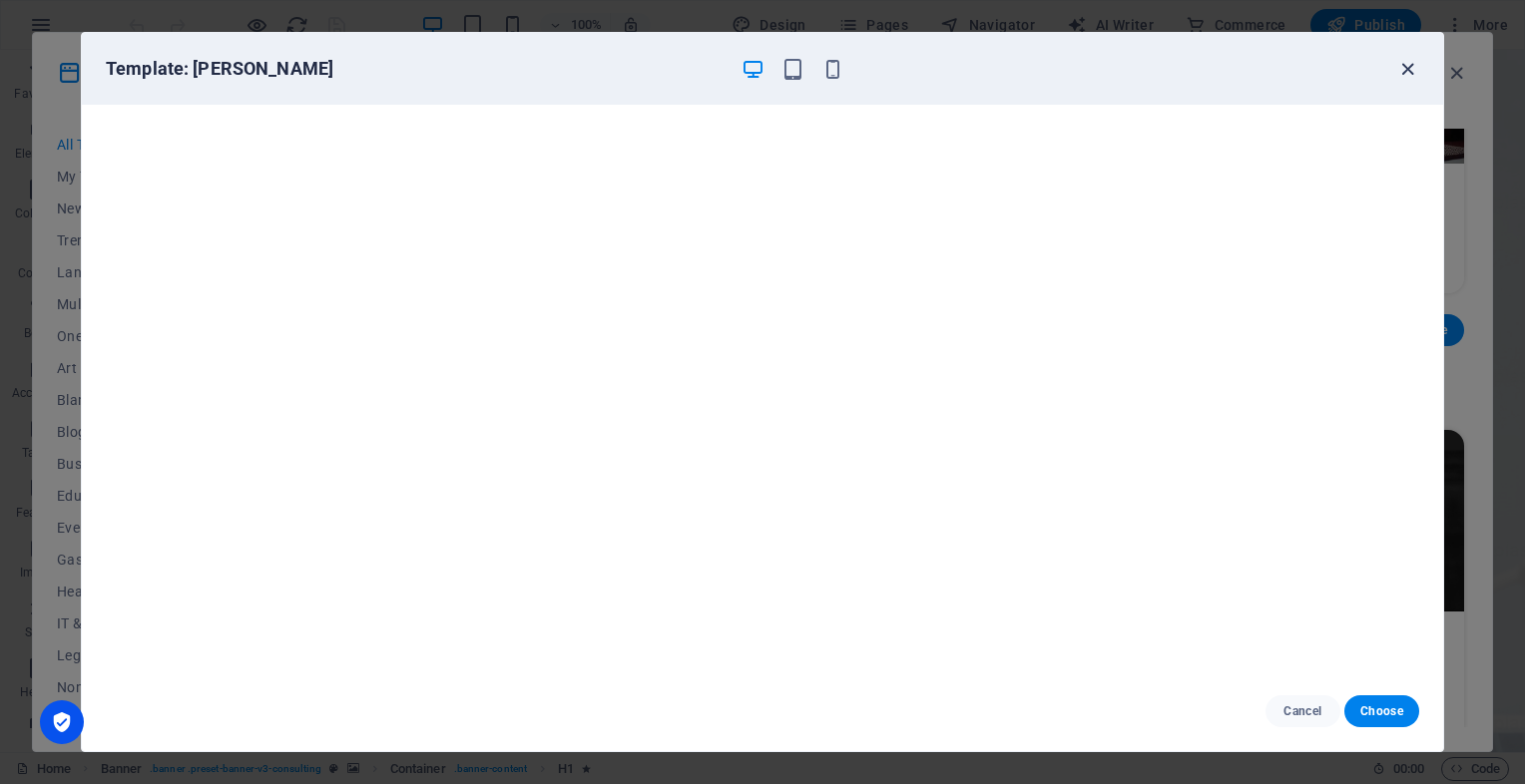 click at bounding box center [1407, 69] 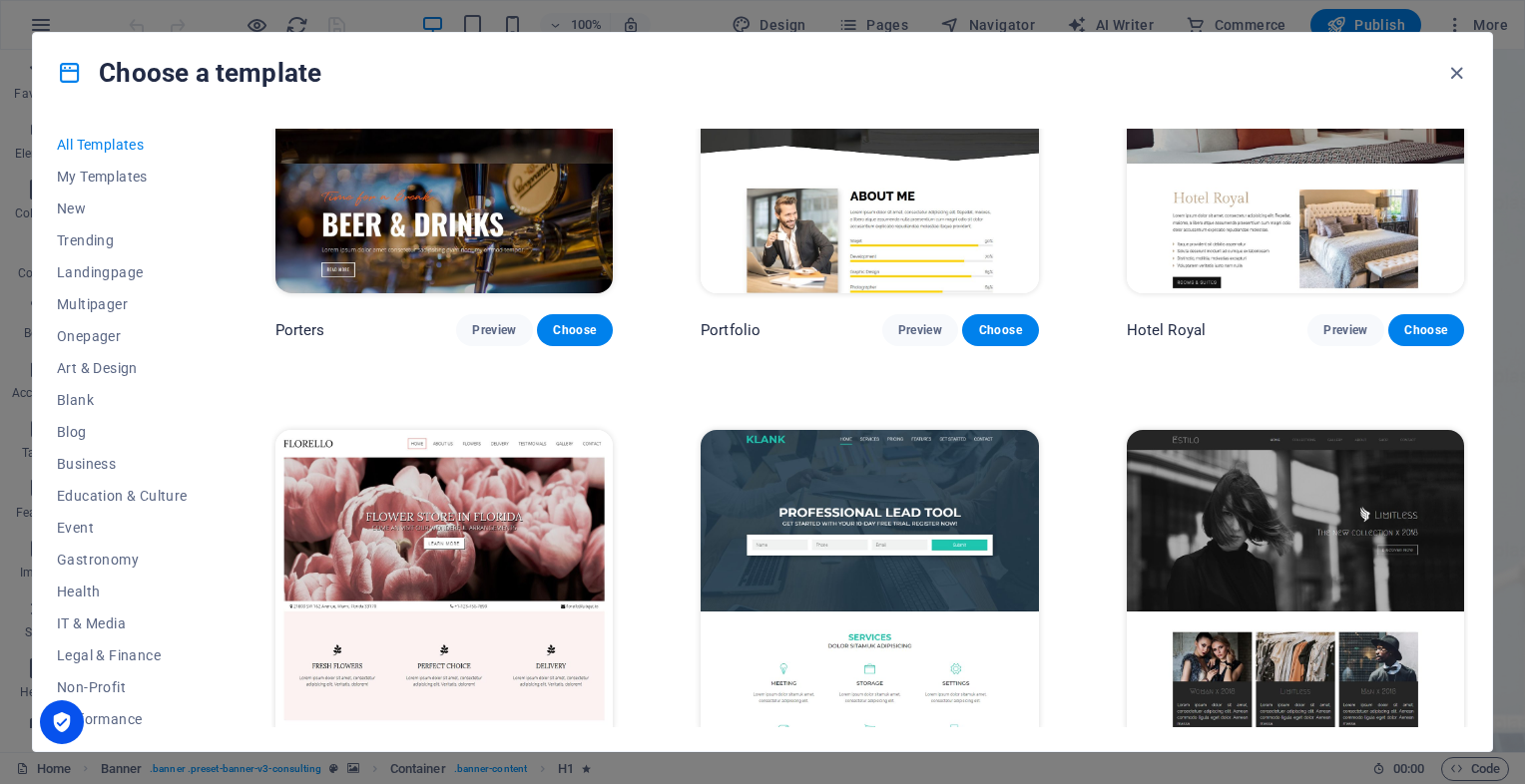 scroll, scrollTop: 17611, scrollLeft: 0, axis: vertical 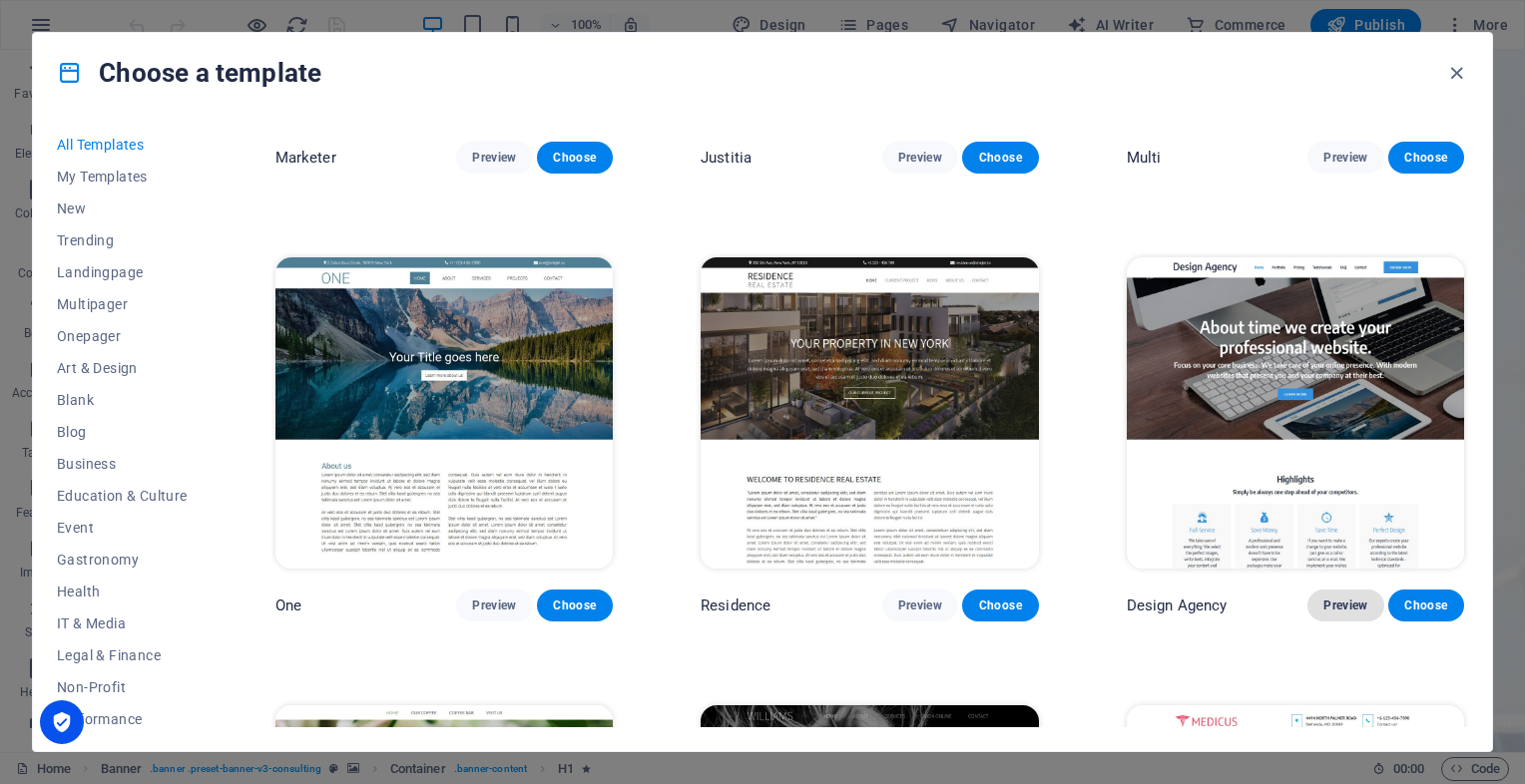 click on "Preview" at bounding box center (1345, 605) 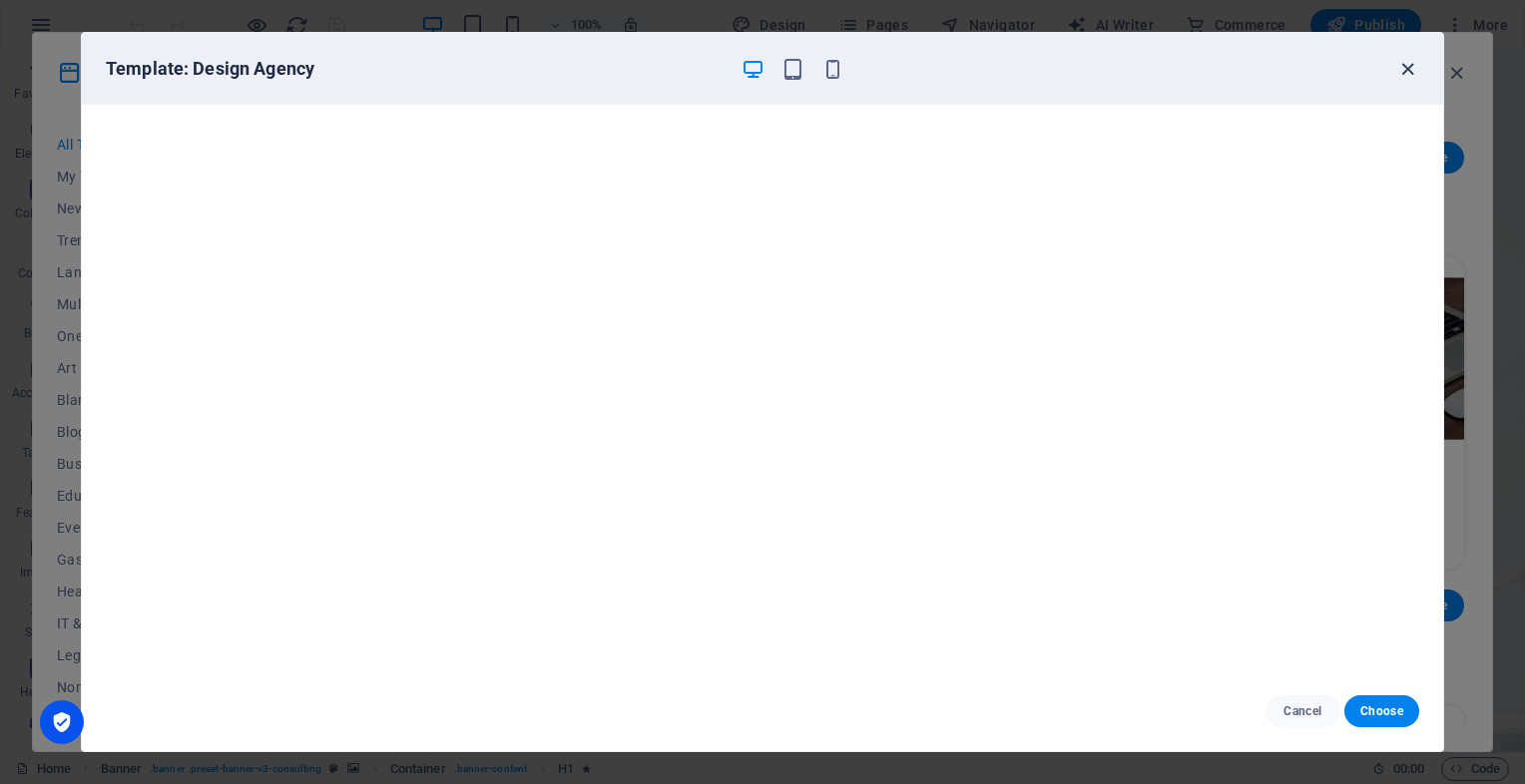 click at bounding box center (1407, 69) 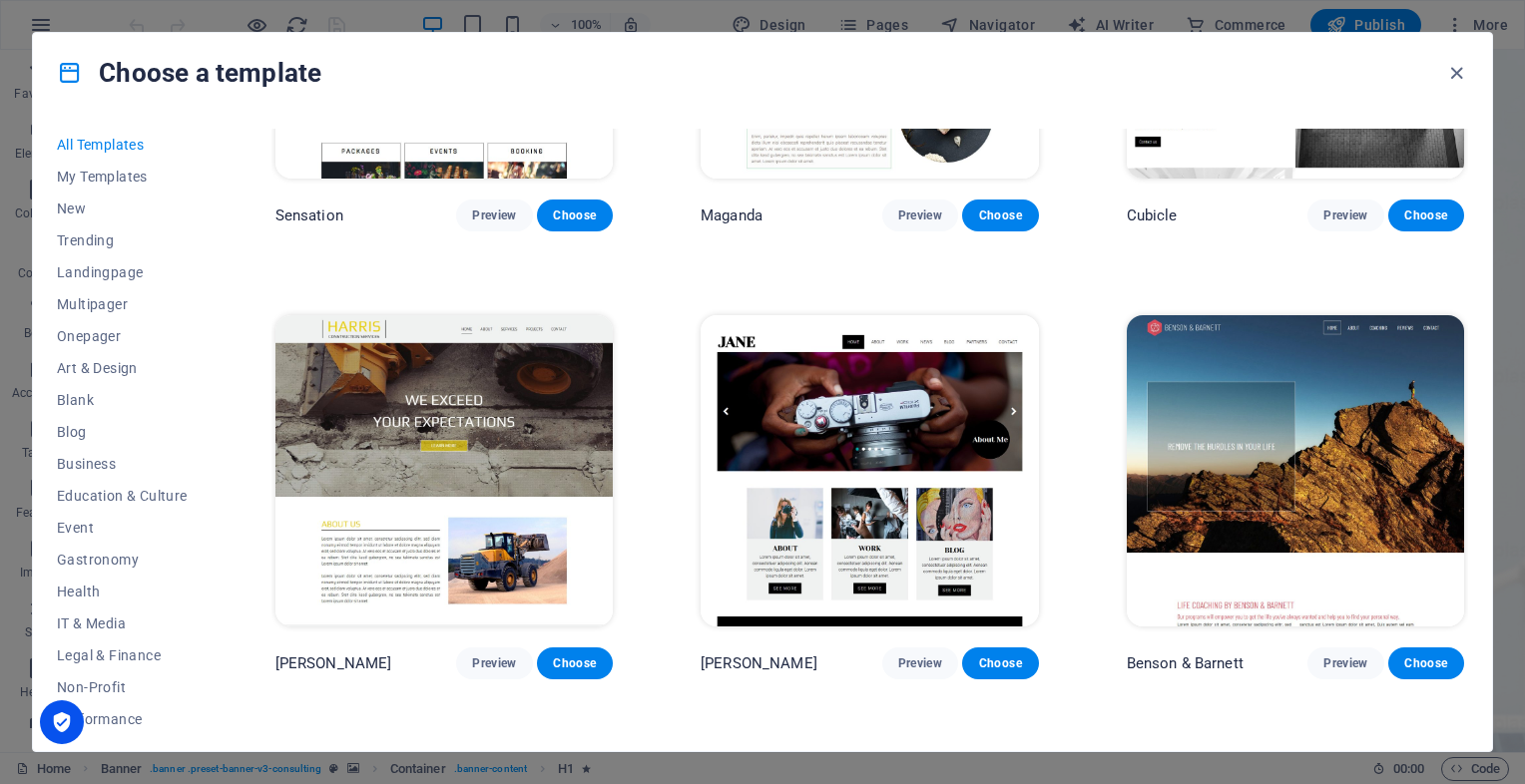 scroll, scrollTop: 20859, scrollLeft: 0, axis: vertical 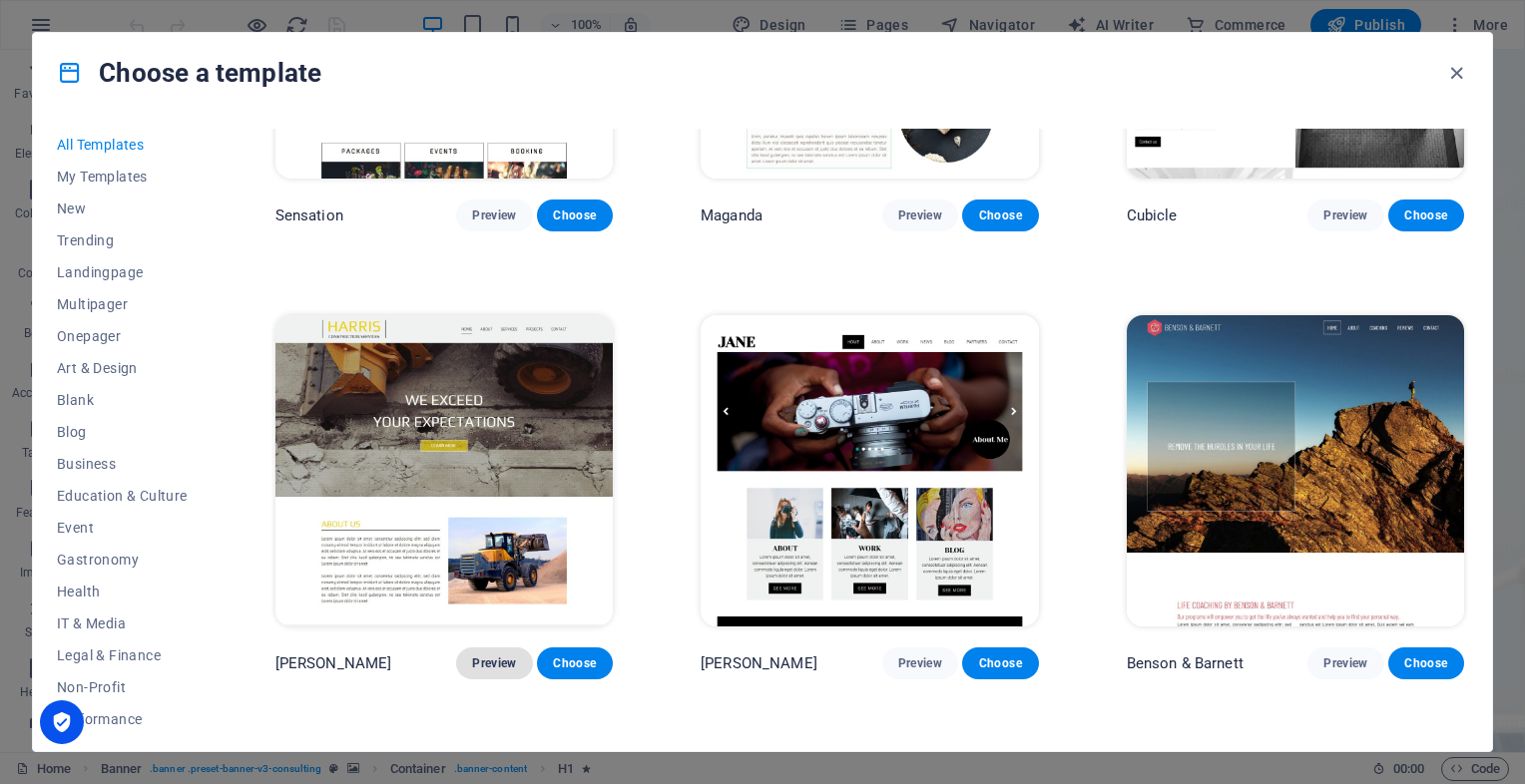 click on "Preview" at bounding box center (494, 663) 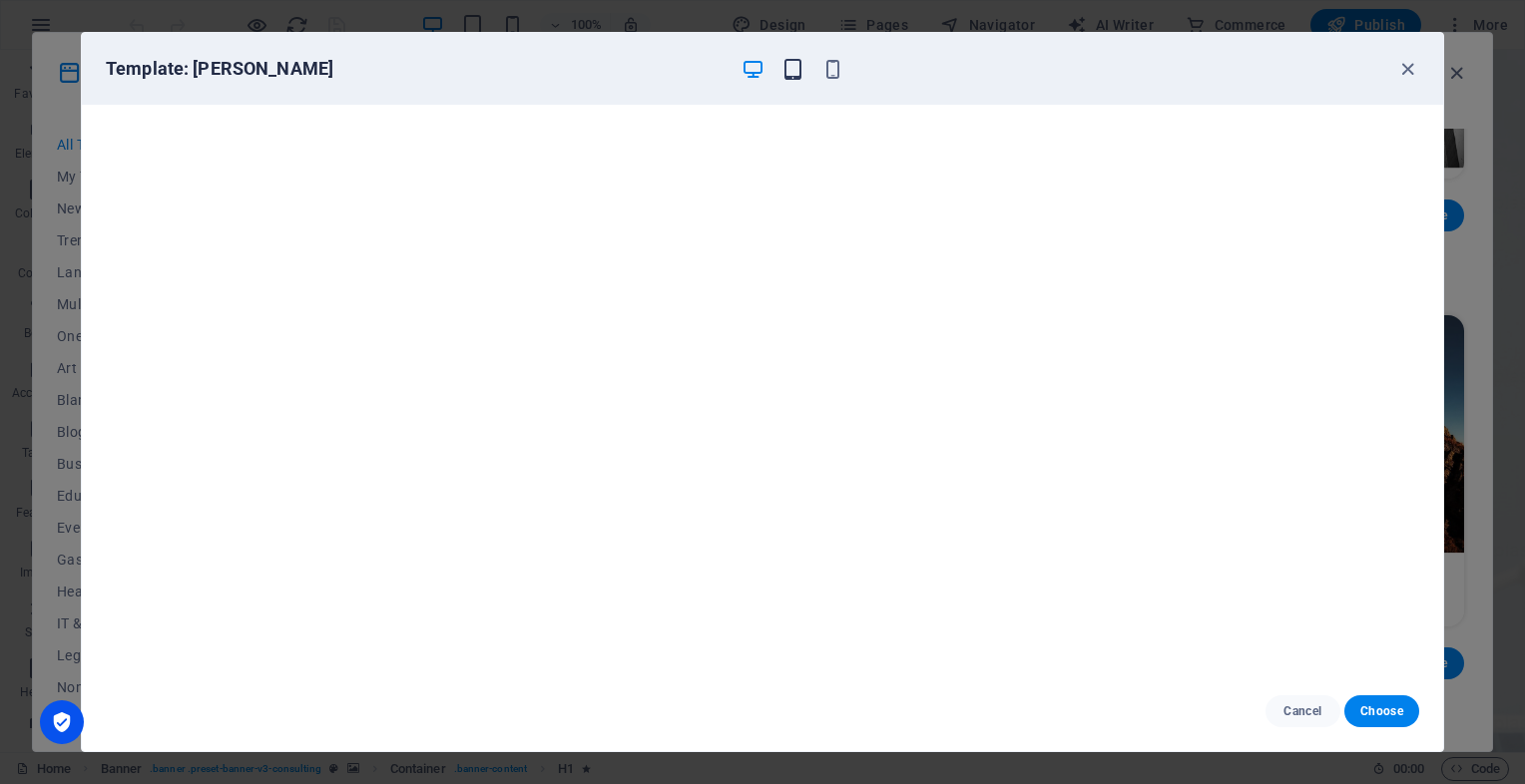 click at bounding box center (792, 69) 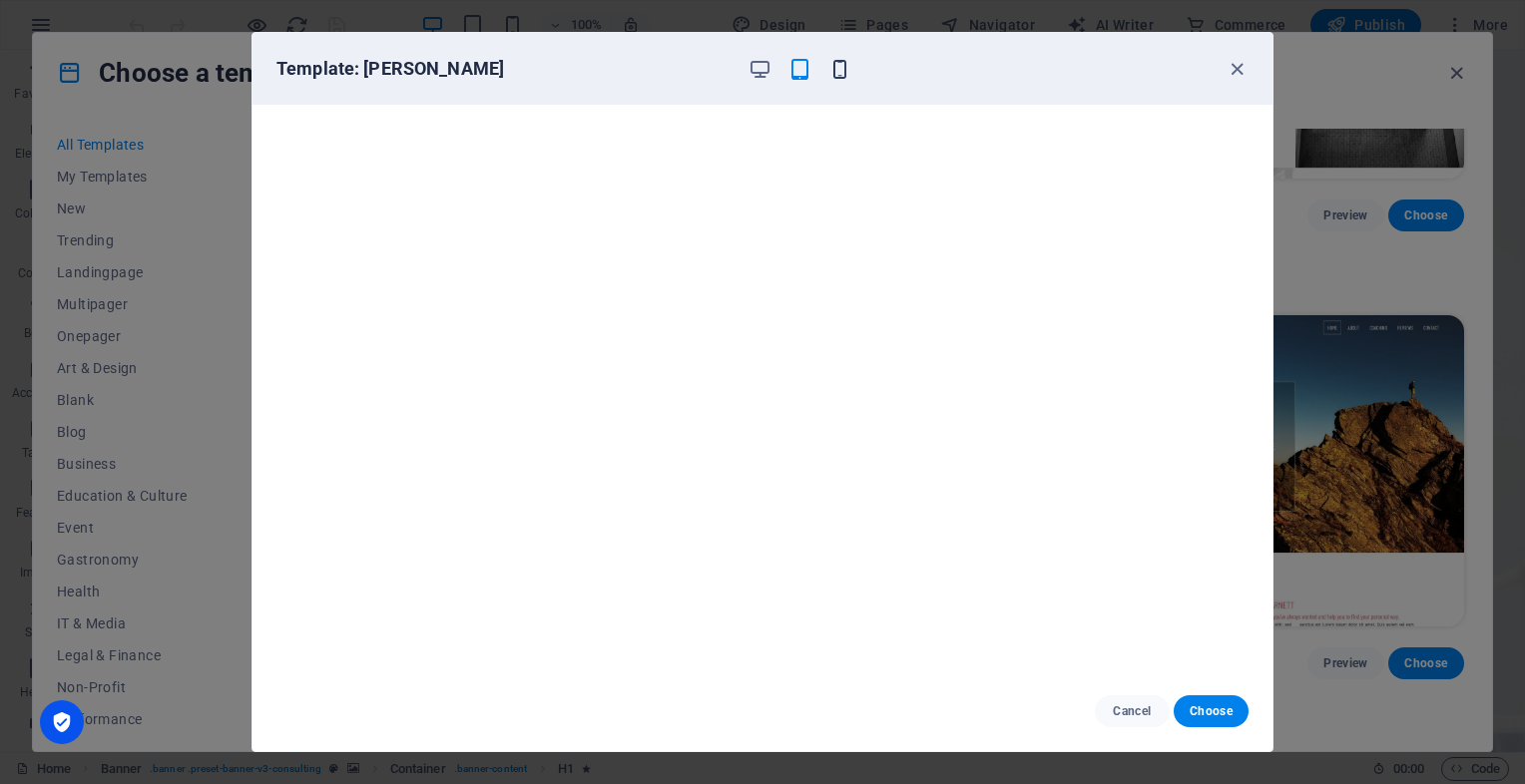click at bounding box center [839, 69] 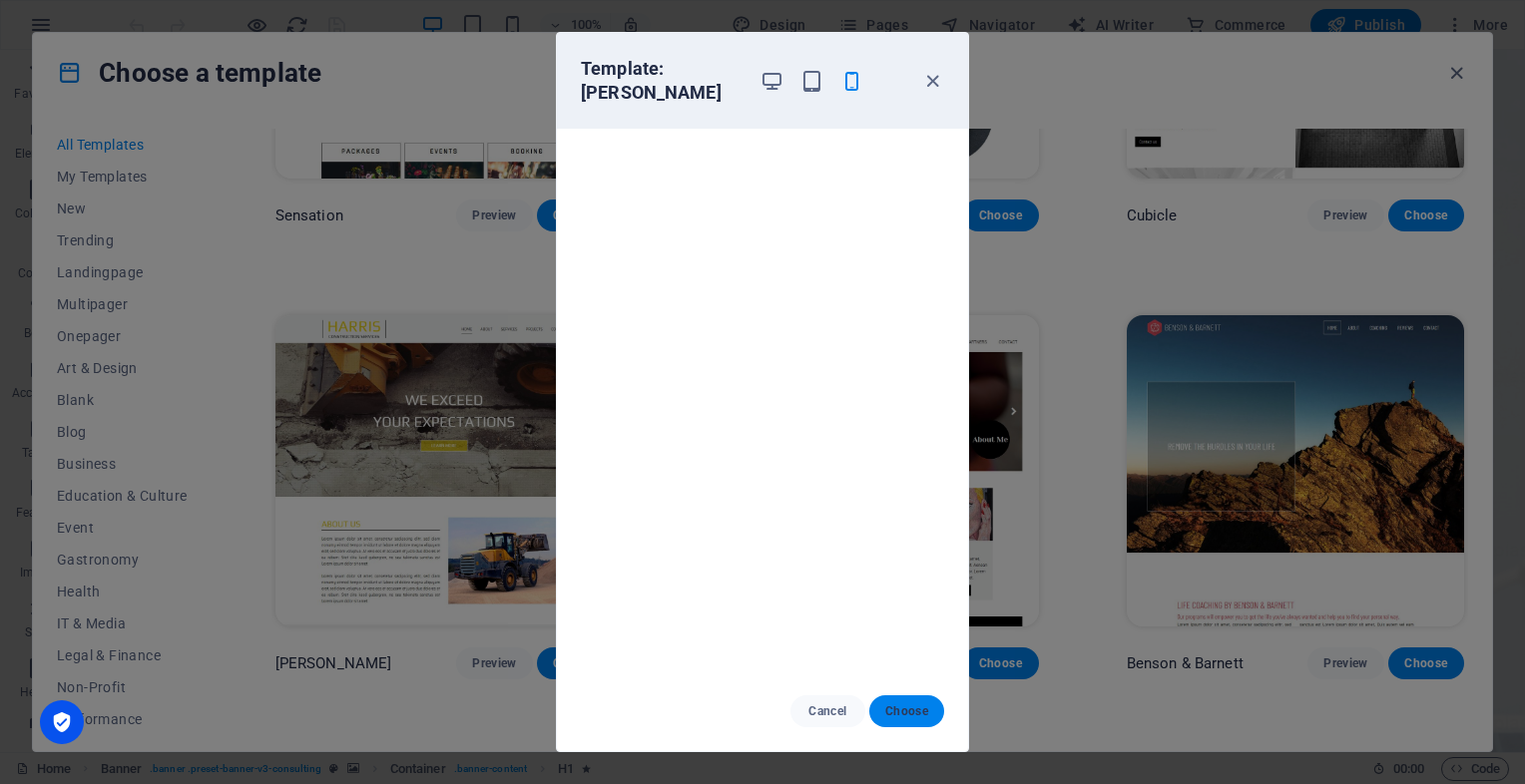 click on "Choose" at bounding box center [906, 711] 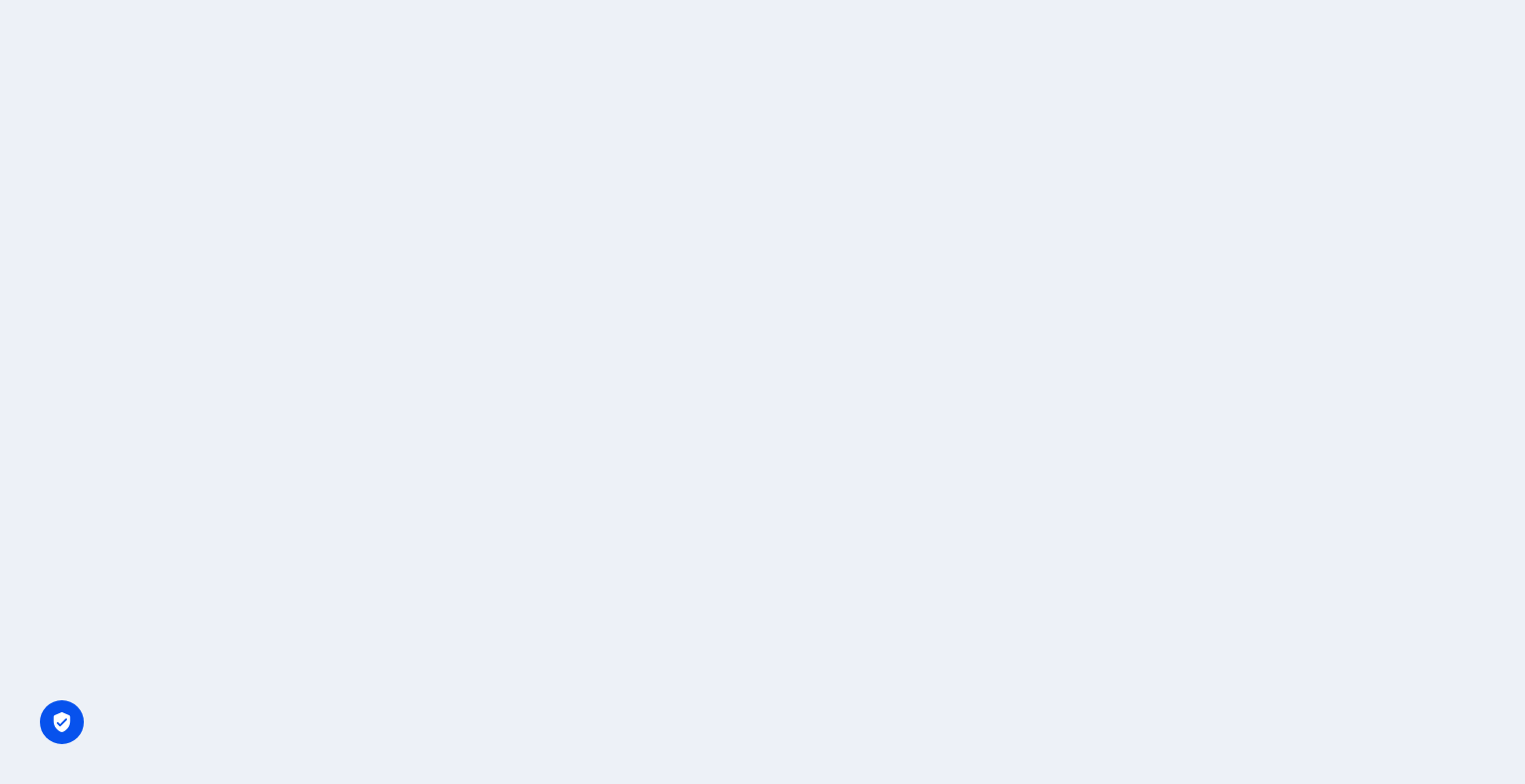 scroll, scrollTop: 0, scrollLeft: 0, axis: both 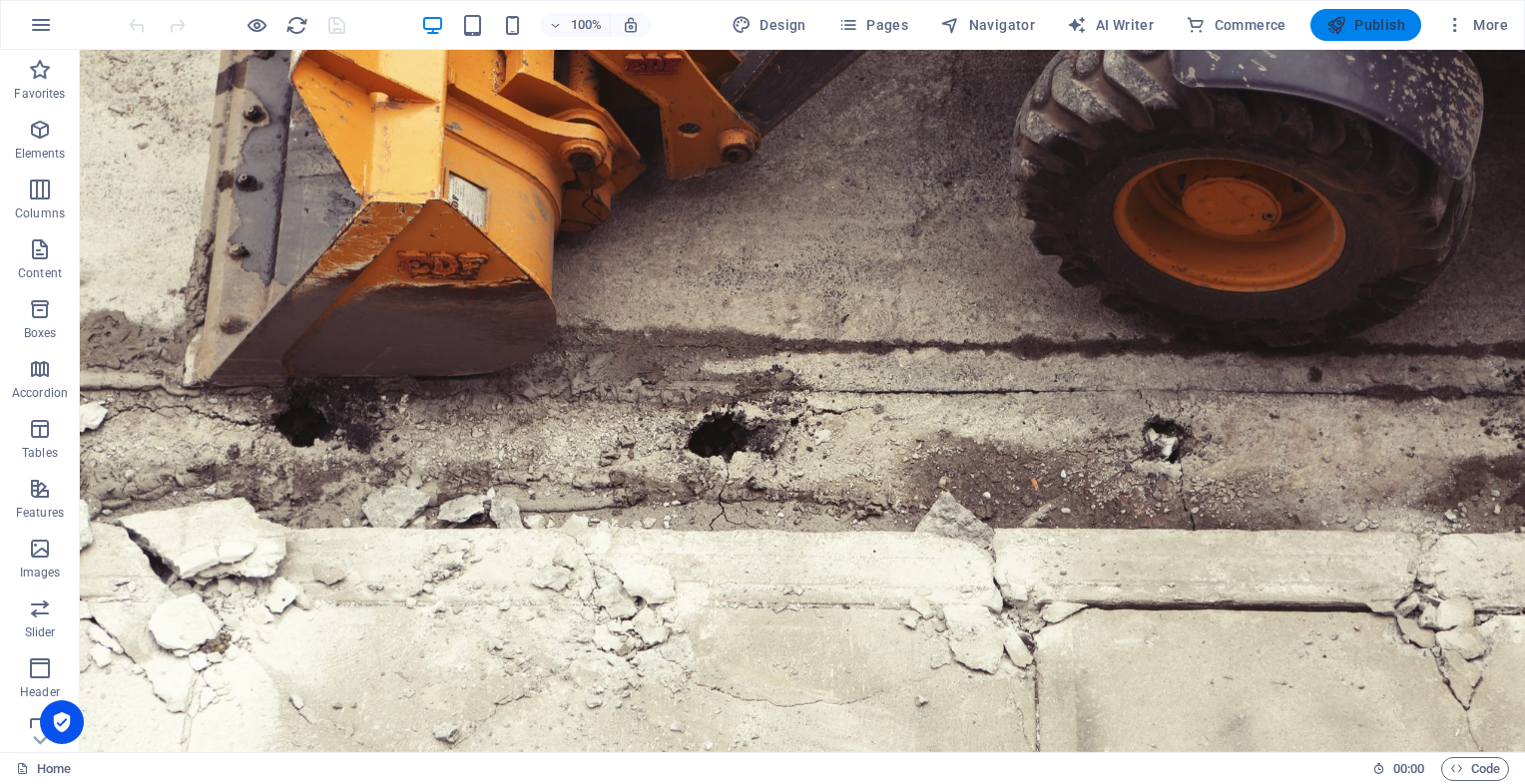 click at bounding box center [1336, 25] 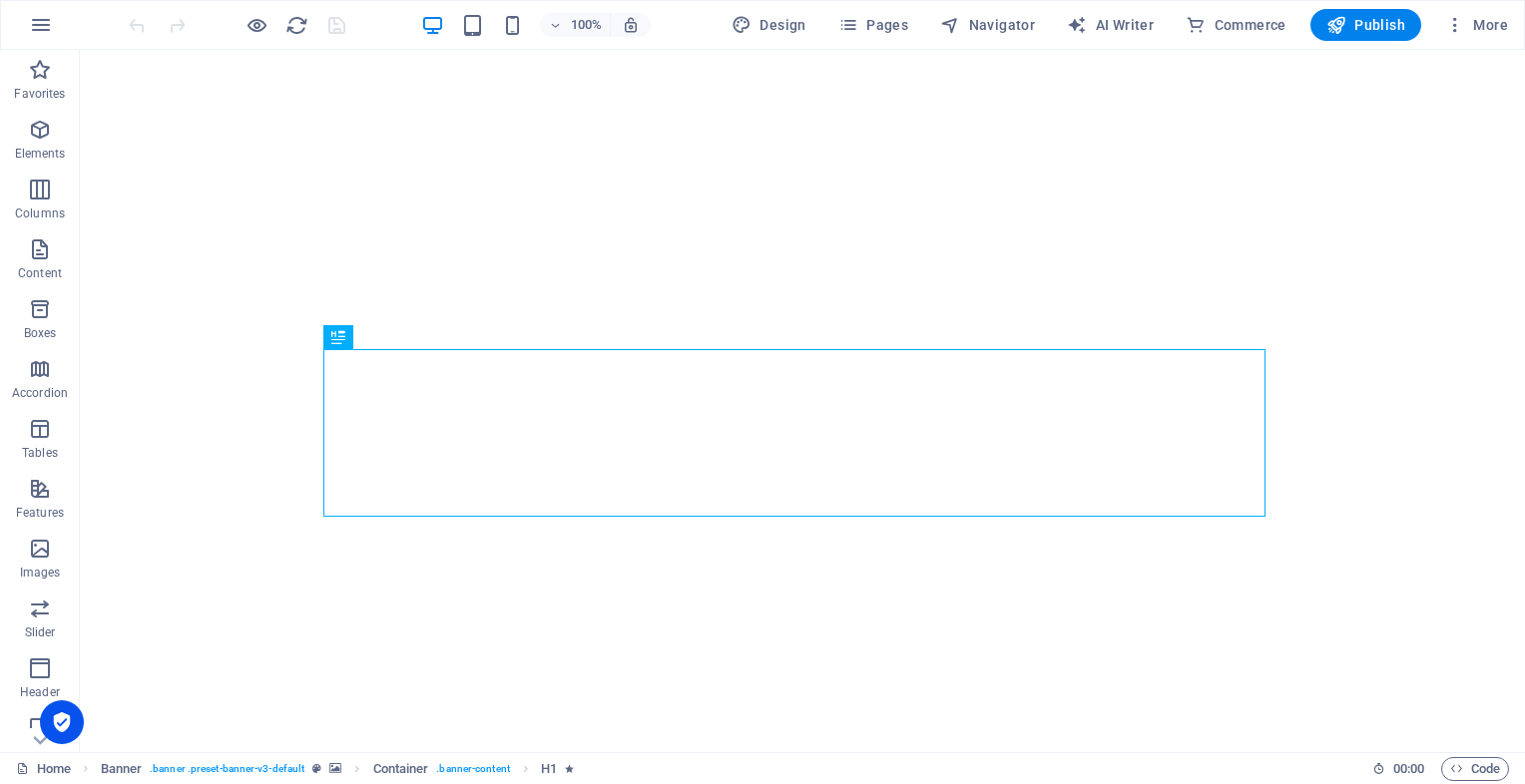 scroll, scrollTop: 0, scrollLeft: 0, axis: both 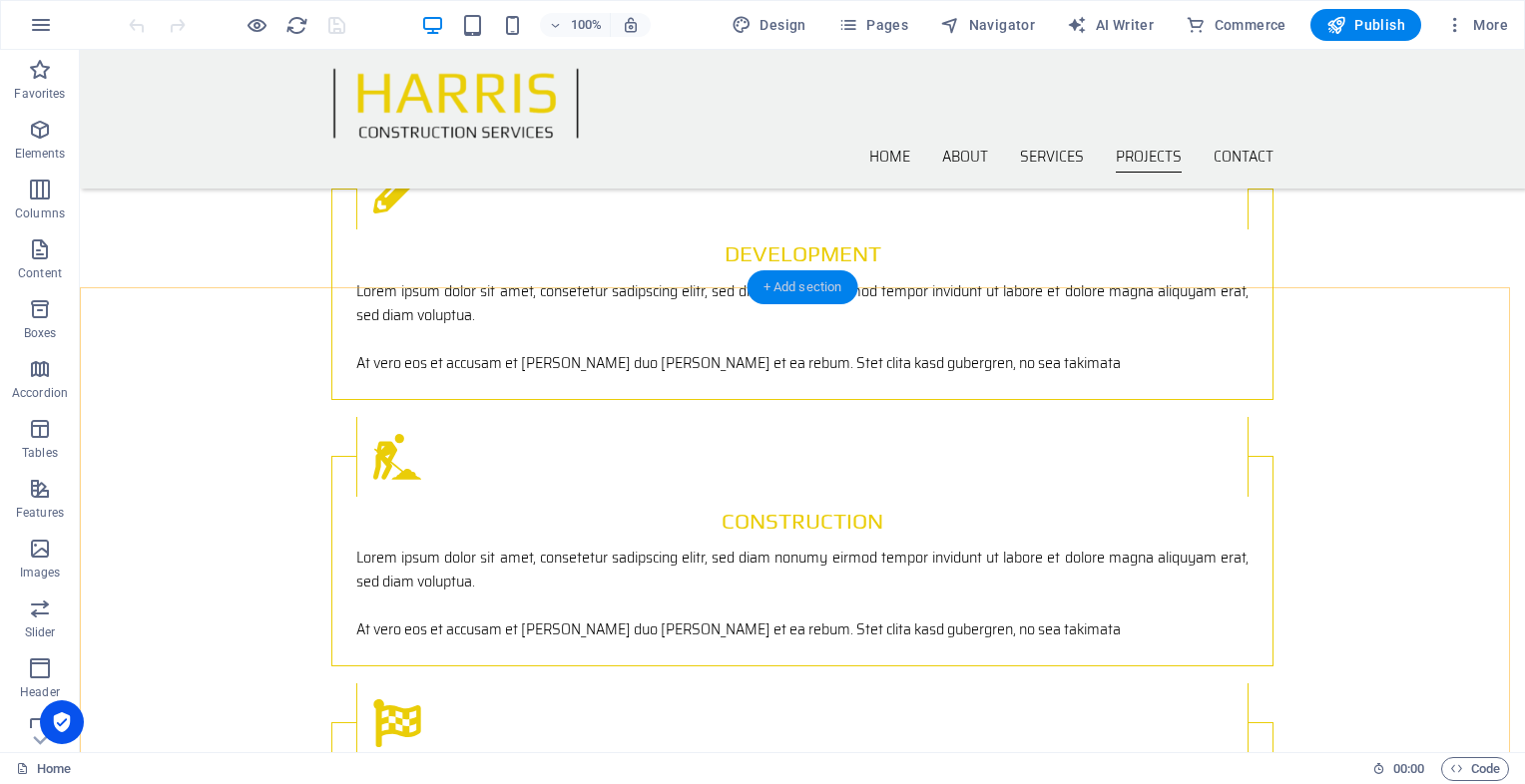 click on "+ Add section" at bounding box center (802, 287) 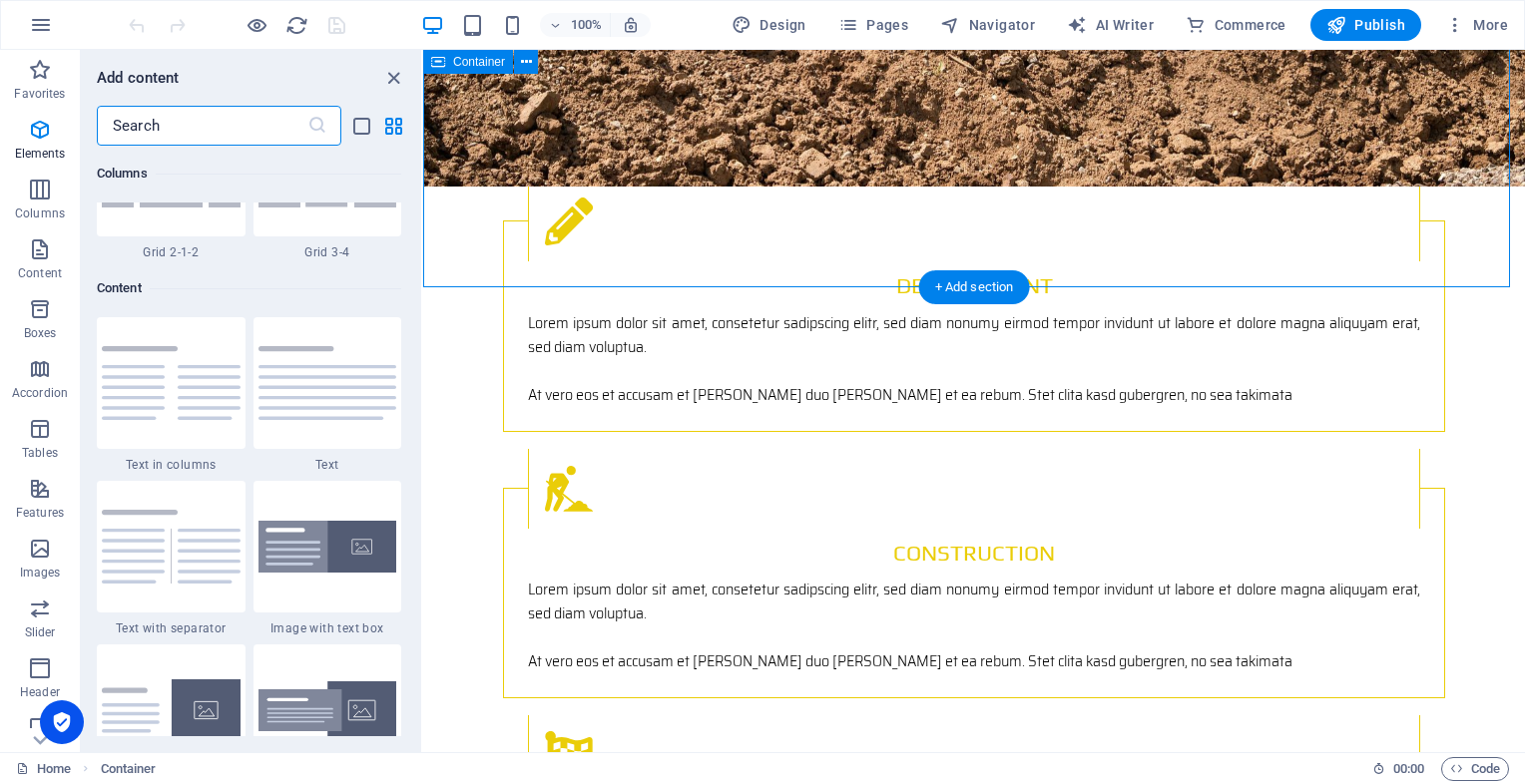 scroll, scrollTop: 3490, scrollLeft: 0, axis: vertical 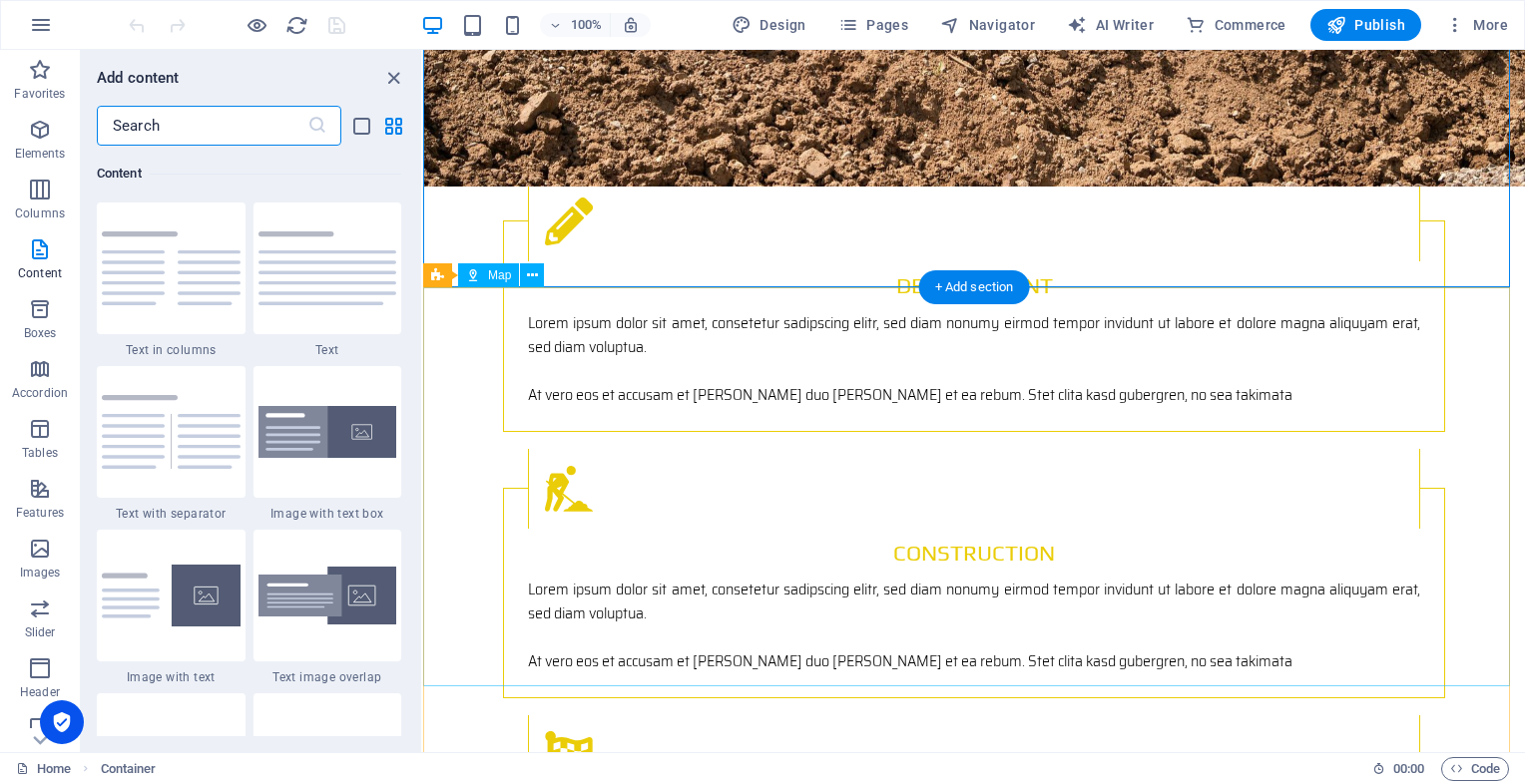 click on "← Move left → Move right ↑ Move up ↓ Move down + Zoom in - Zoom out Home Jump left by 75% End Jump right by 75% Page Up Jump up by 75% Page Down Jump down by 75% To navigate, press the arrow keys. Map Terrain Satellite Labels Keyboard shortcuts Map Data Map data ©2025 Google Map data ©2025 Google 200 m  Click to toggle between metric and imperial units Terms Report a map error" at bounding box center [974, 2101] 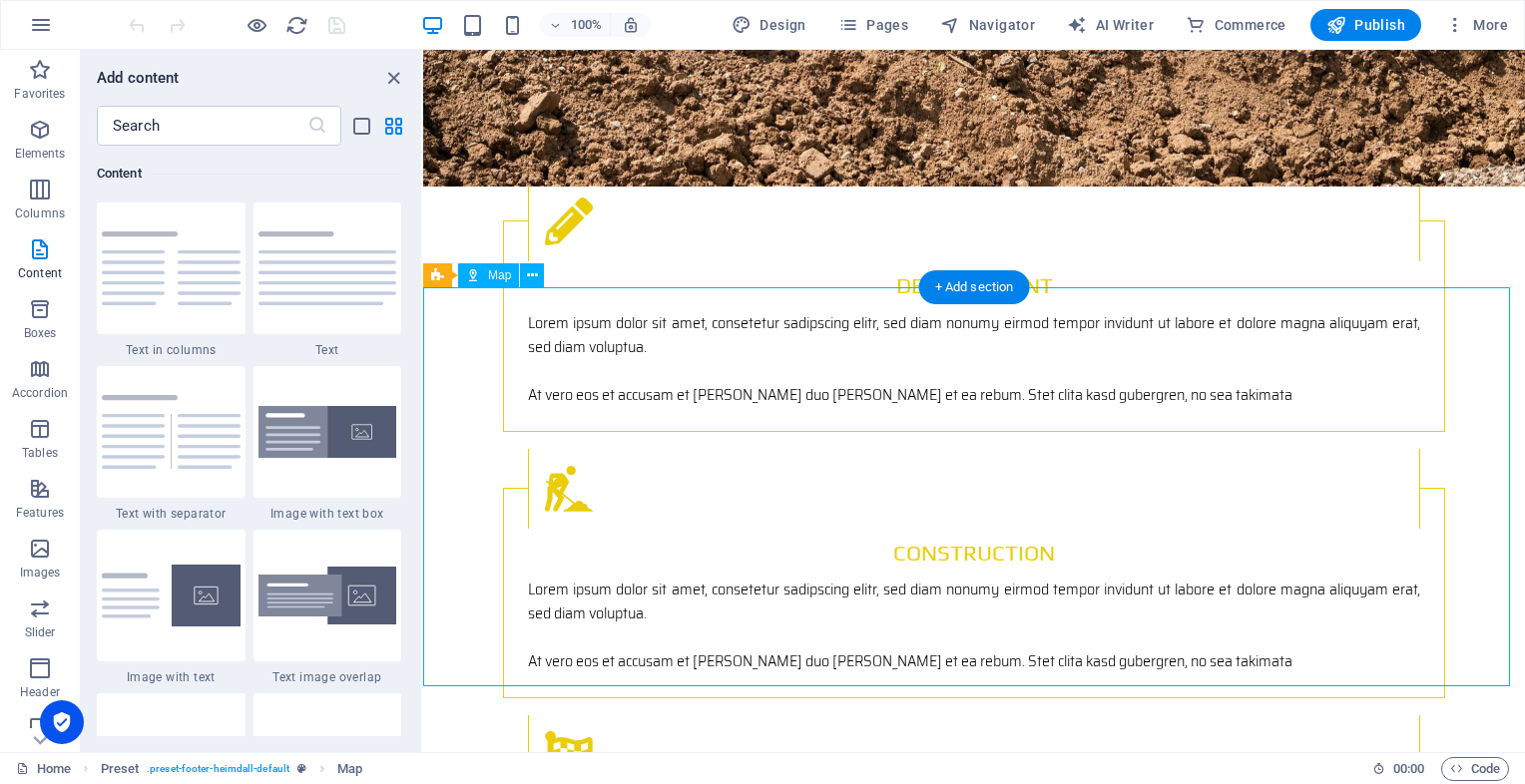 click on "← Move left → Move right ↑ Move up ↓ Move down + Zoom in - Zoom out Home Jump left by 75% End Jump right by 75% Page Up Jump up by 75% Page Down Jump down by 75% To navigate, press the arrow keys. Map Terrain Satellite Labels Keyboard shortcuts Map Data Map data ©2025 Google Map data ©2025 Google 200 m  Click to toggle between metric and imperial units Terms Report a map error" at bounding box center [974, 2101] 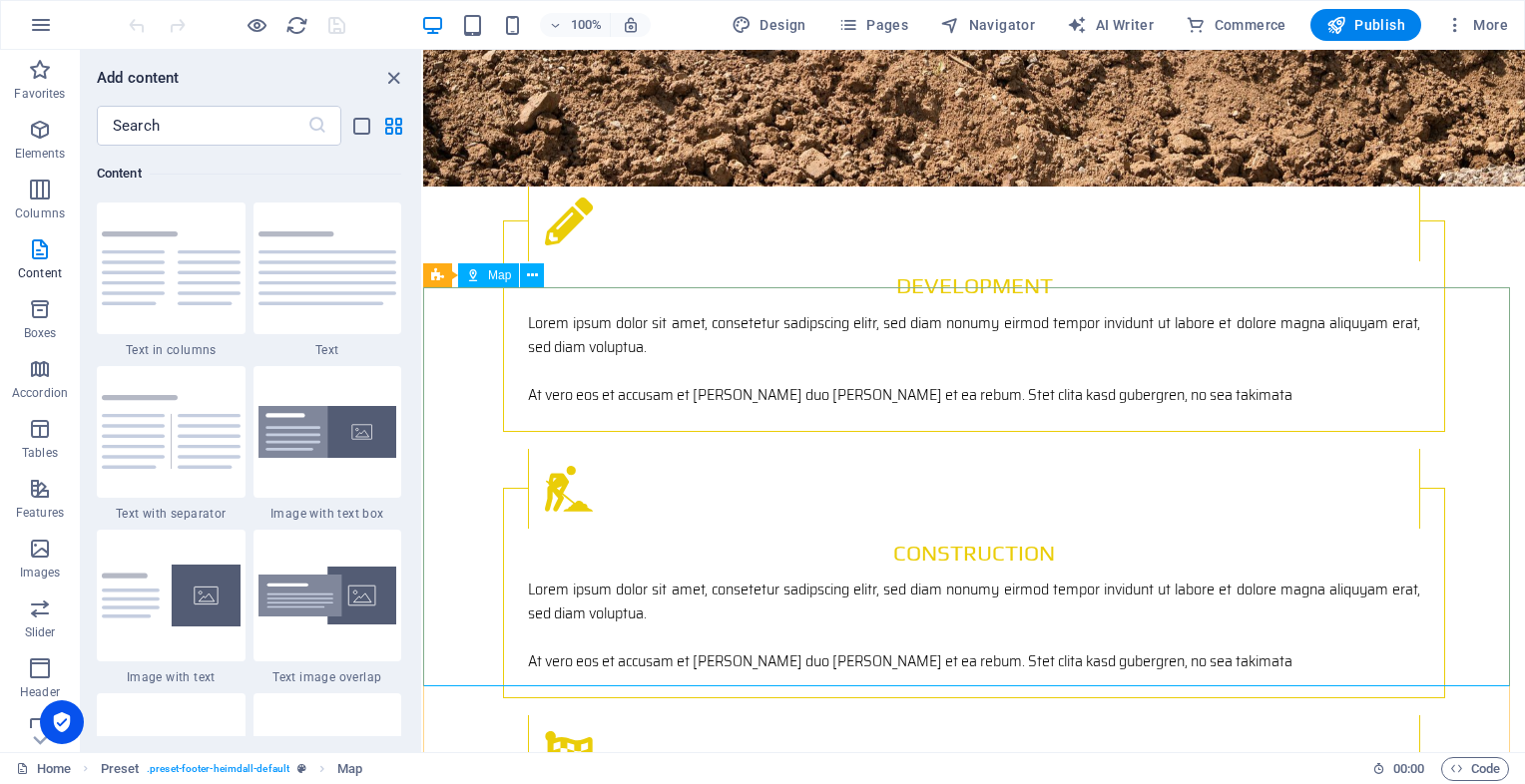 click at bounding box center (473, 275) 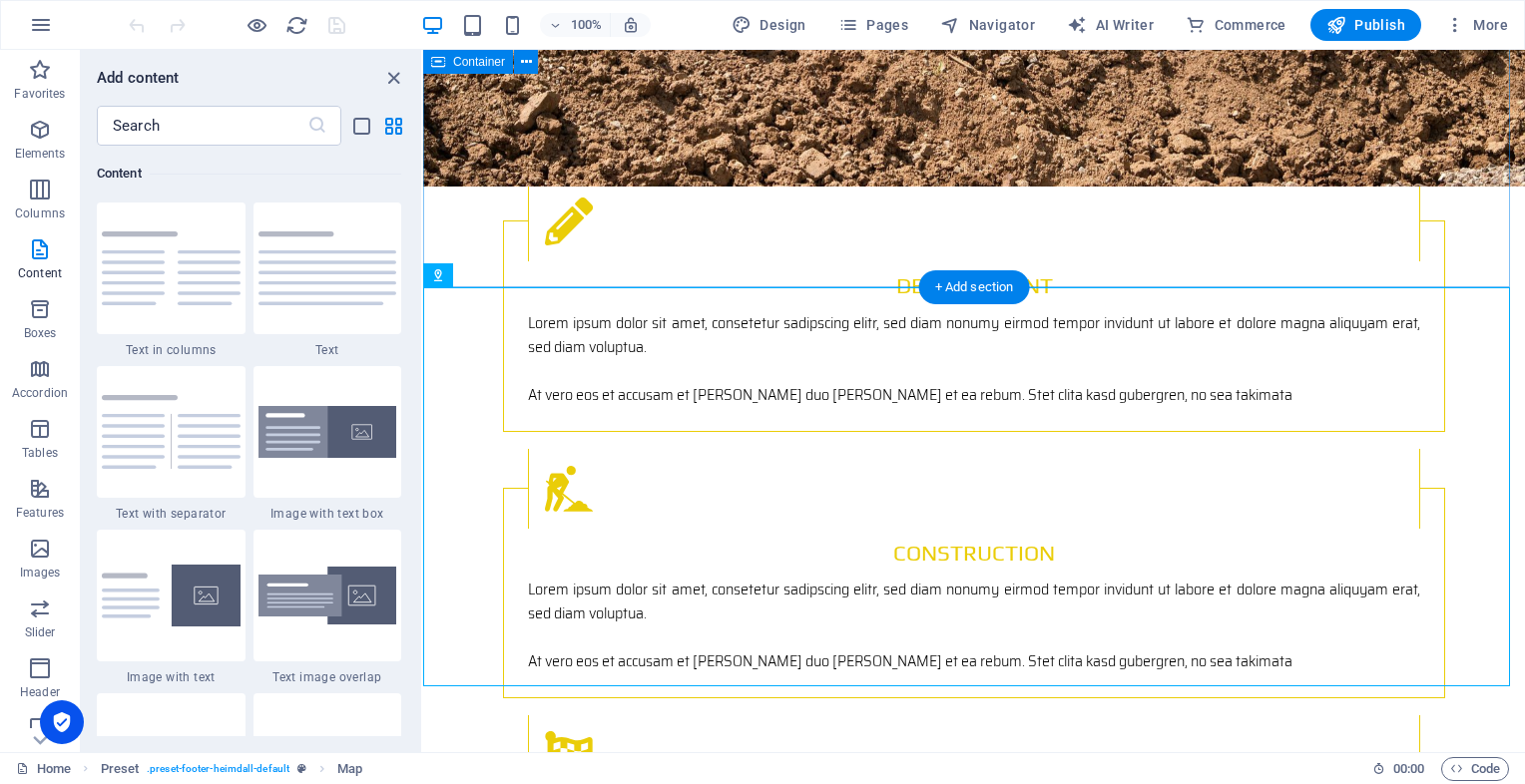 click on "Previous Work" at bounding box center [974, 1473] 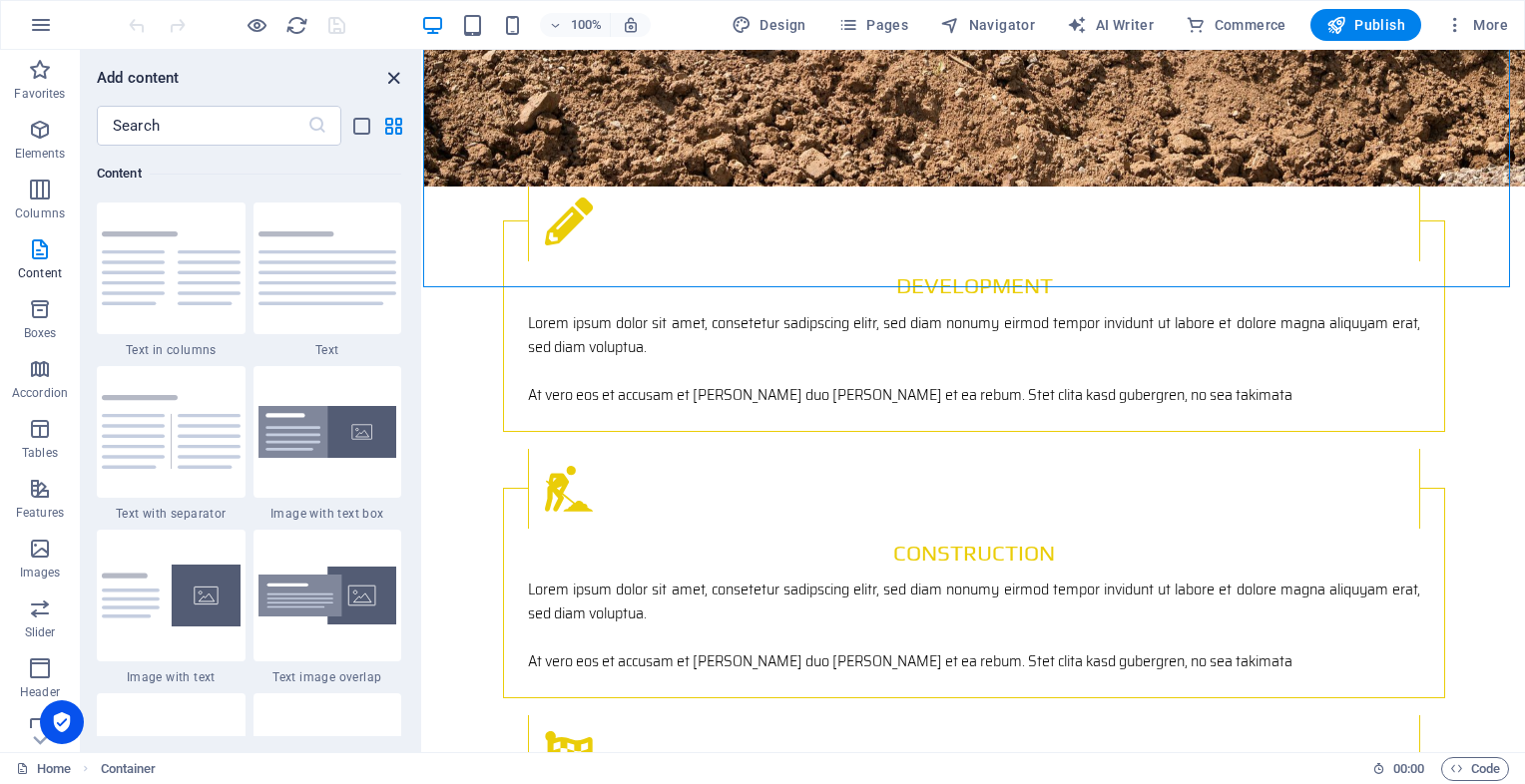 click at bounding box center (393, 78) 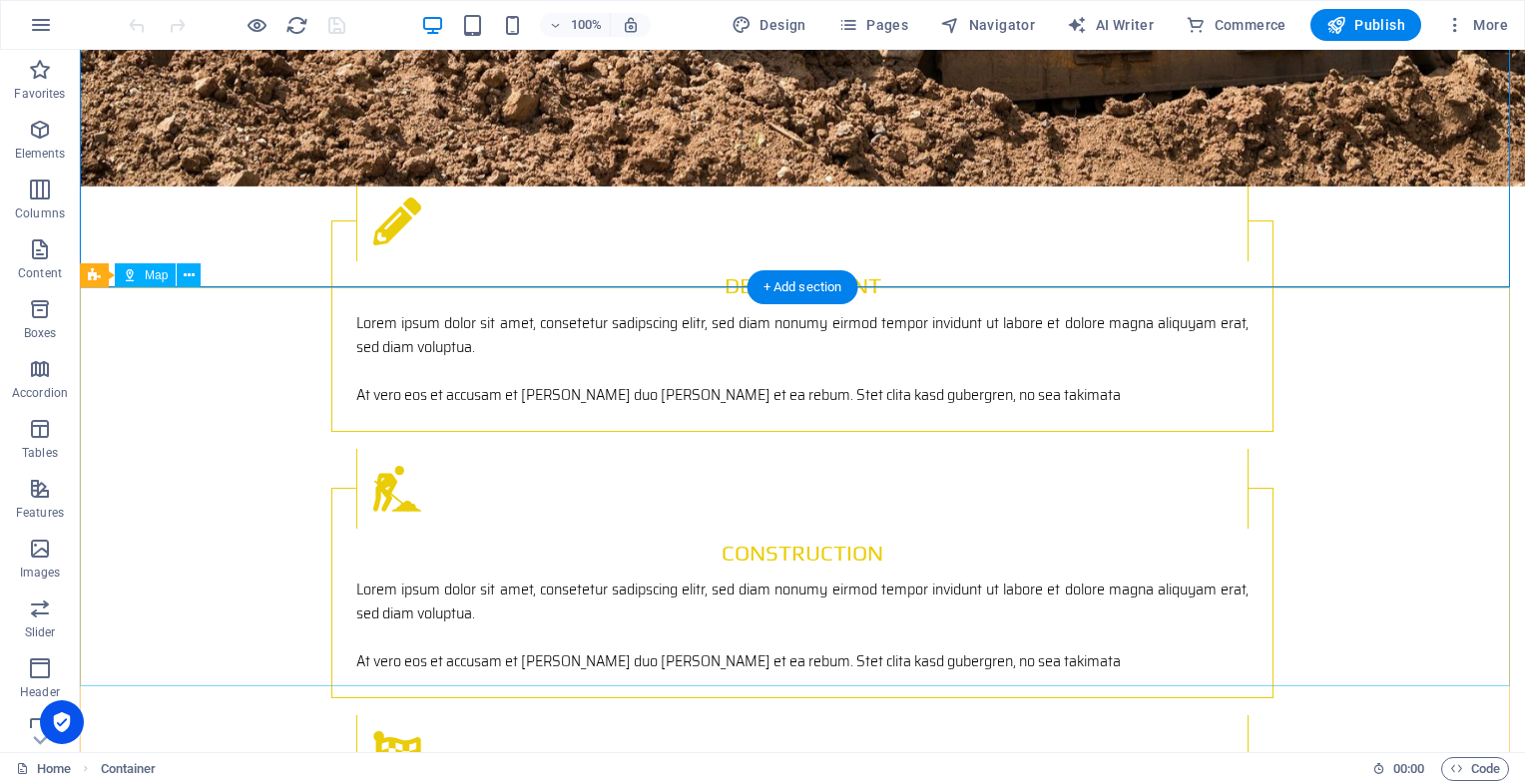 click on "← Move left → Move right ↑ Move up ↓ Move down + Zoom in - Zoom out Home Jump left by 75% End Jump right by 75% Page Up Jump up by 75% Page Down Jump down by 75% To navigate, press the arrow keys. Map Terrain Satellite Labels Keyboard shortcuts Map Data Map data ©2025 Google Map data ©2025 Google 200 m  Click to toggle between metric and imperial units Terms Report a map error" at bounding box center (802, 2101) 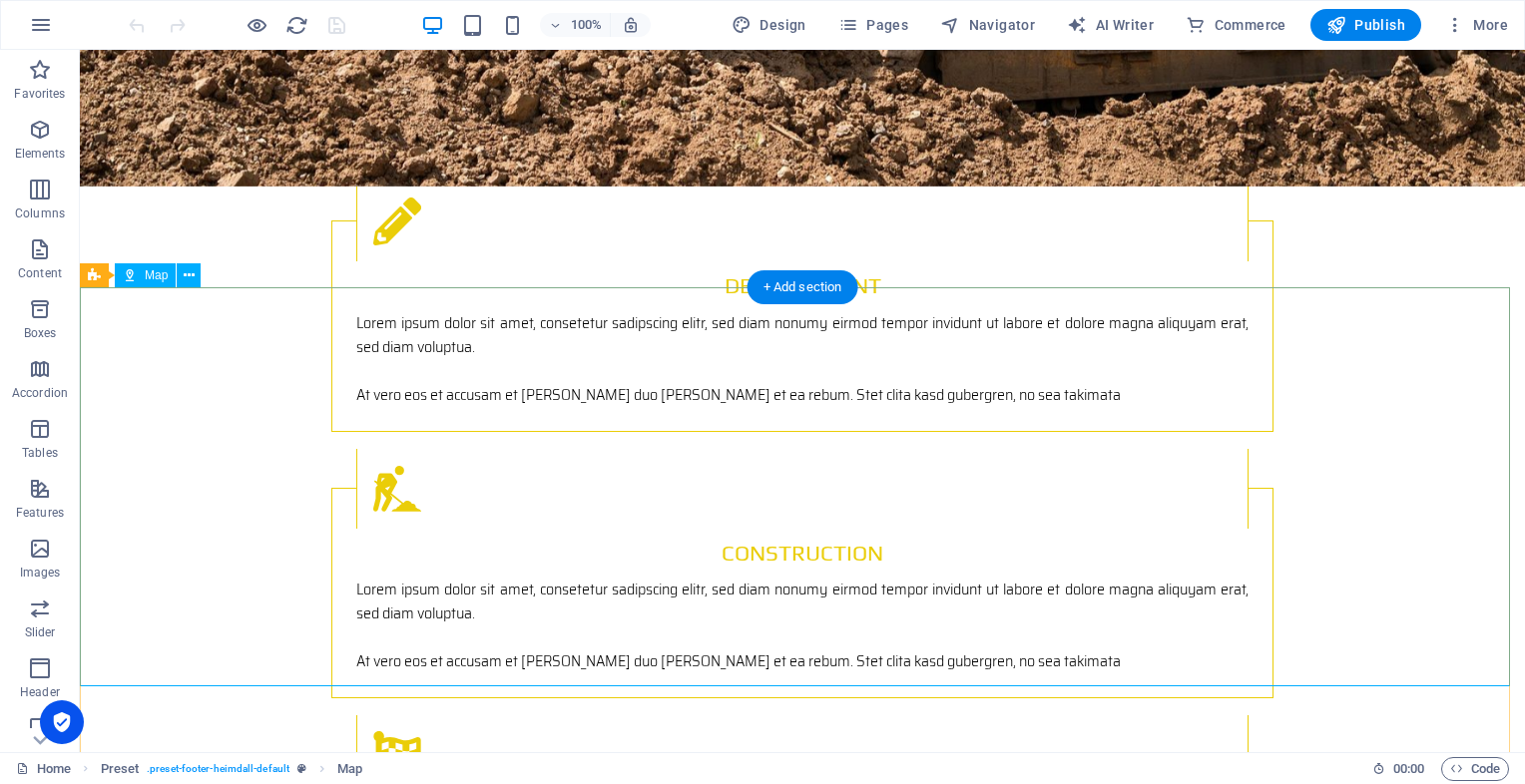 click on "← Move left → Move right ↑ Move up ↓ Move down + Zoom in - Zoom out Home Jump left by 75% End Jump right by 75% Page Up Jump up by 75% Page Down Jump down by 75% To navigate, press the arrow keys. Map Terrain Satellite Labels Keyboard shortcuts Map Data Map data ©2025 Google Map data ©2025 Google 200 m  Click to toggle between metric and imperial units Terms Report a map error" at bounding box center (802, 2101) 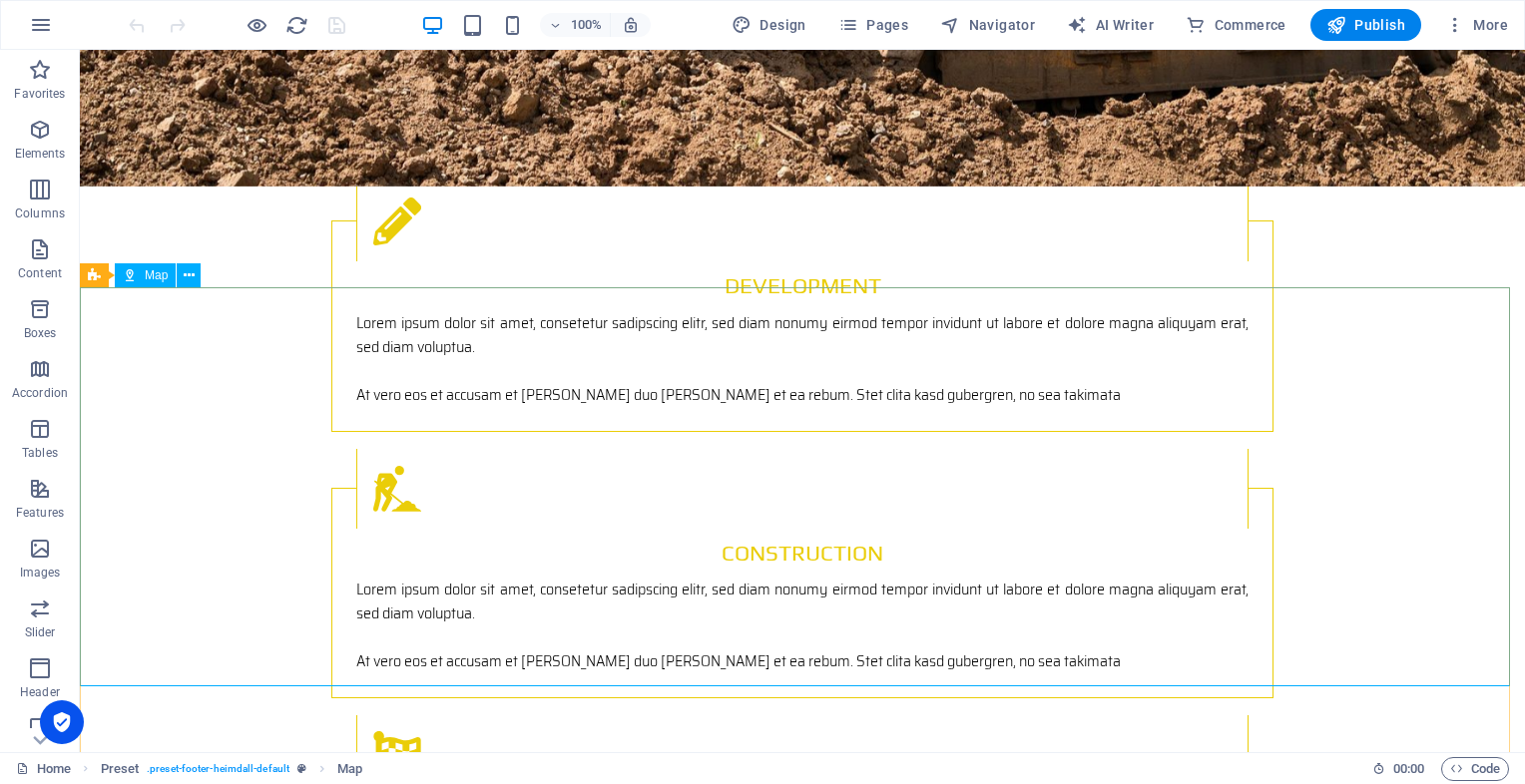 click on "Map" at bounding box center [156, 275] 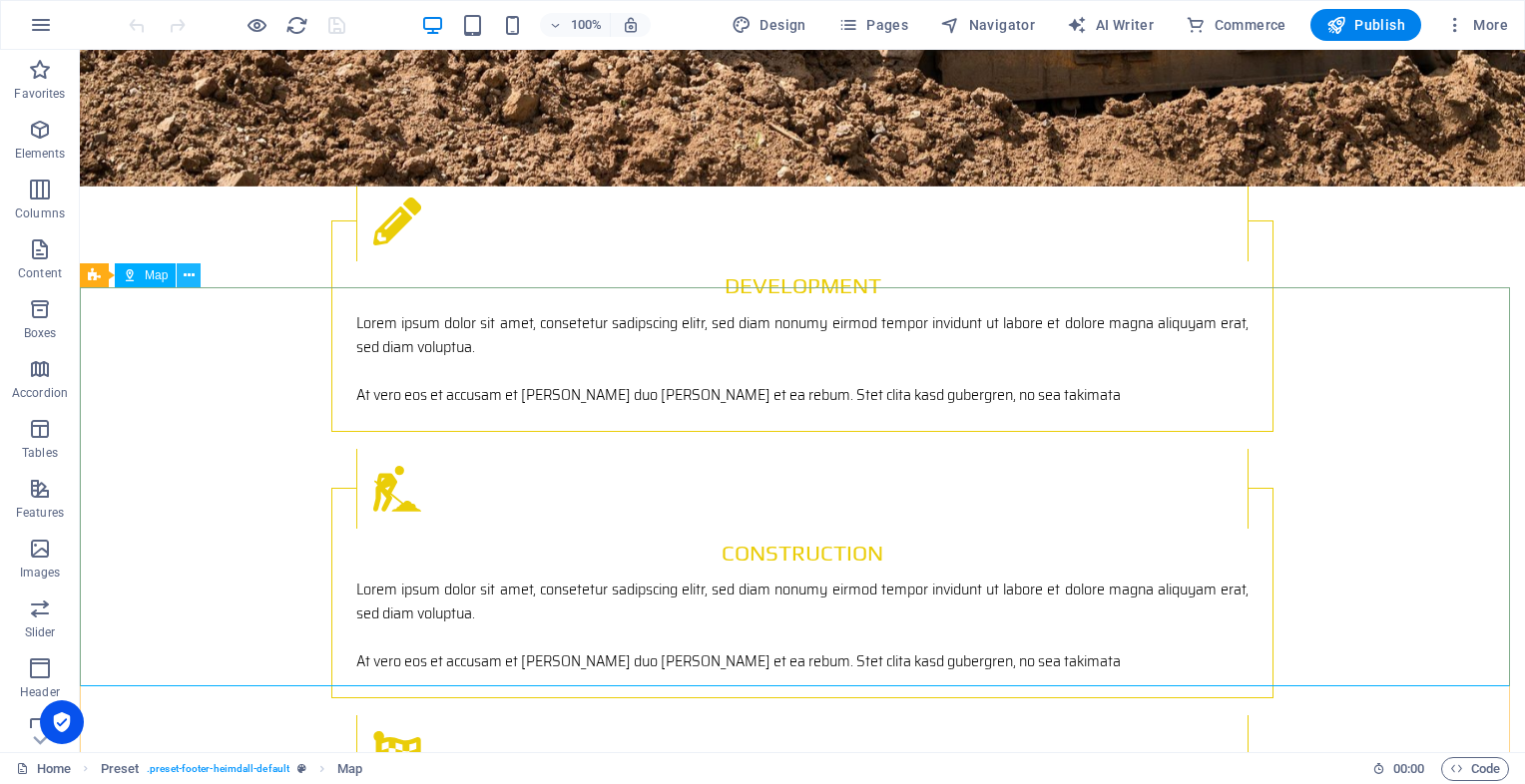 click at bounding box center (189, 275) 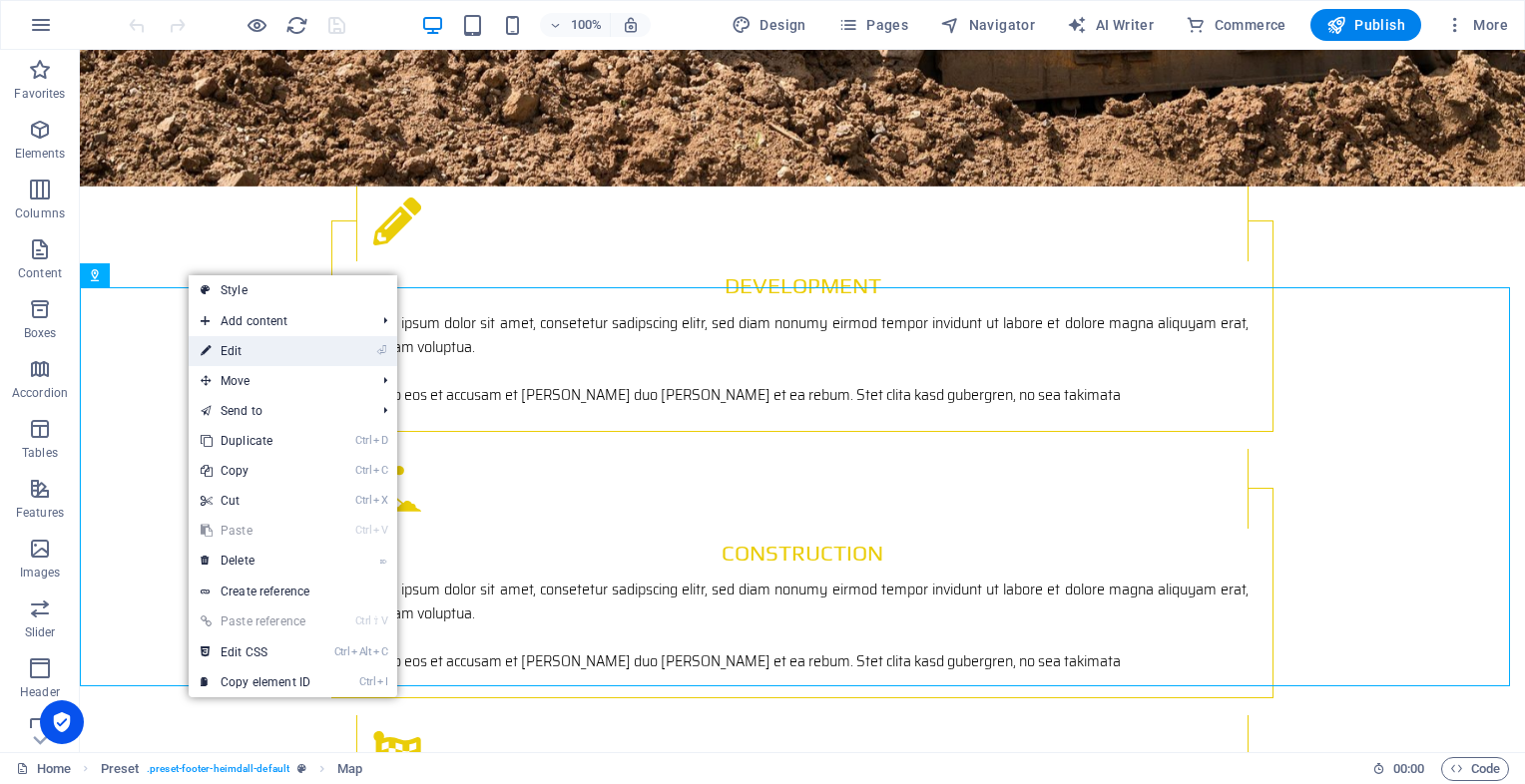 click on "⏎  Edit" at bounding box center [255, 351] 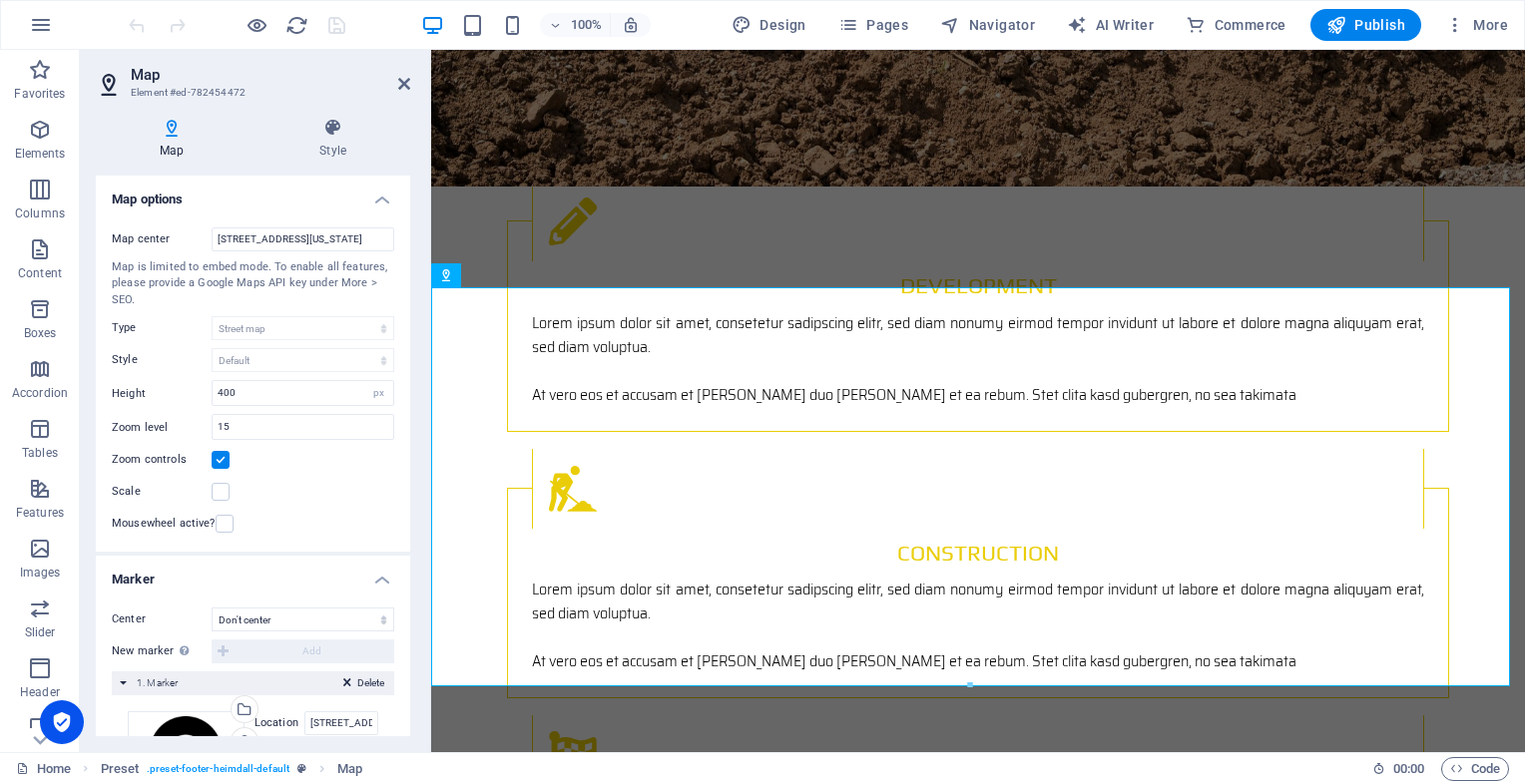scroll, scrollTop: 120, scrollLeft: 0, axis: vertical 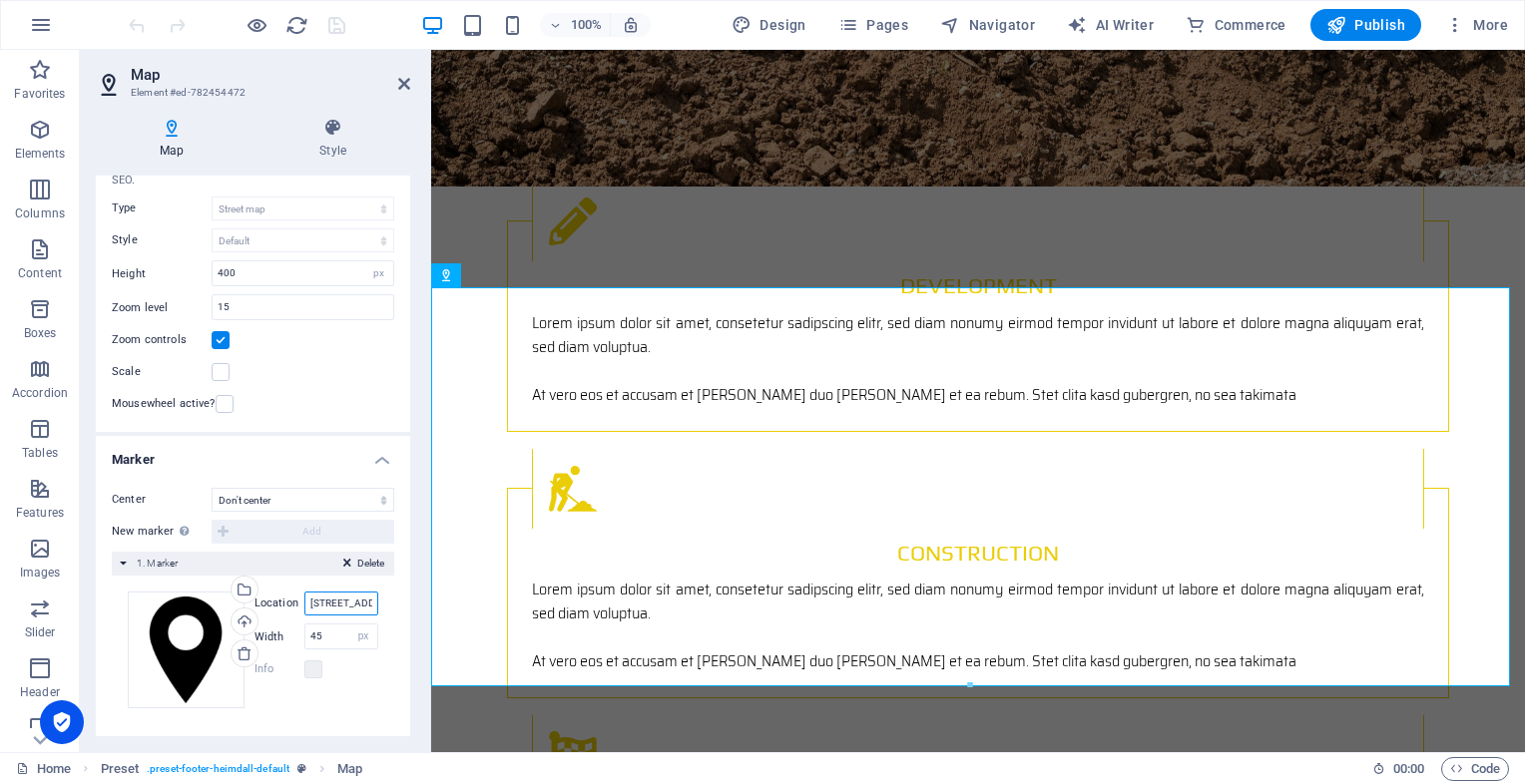 click on "[STREET_ADDRESS][US_STATE]" at bounding box center [341, 603] 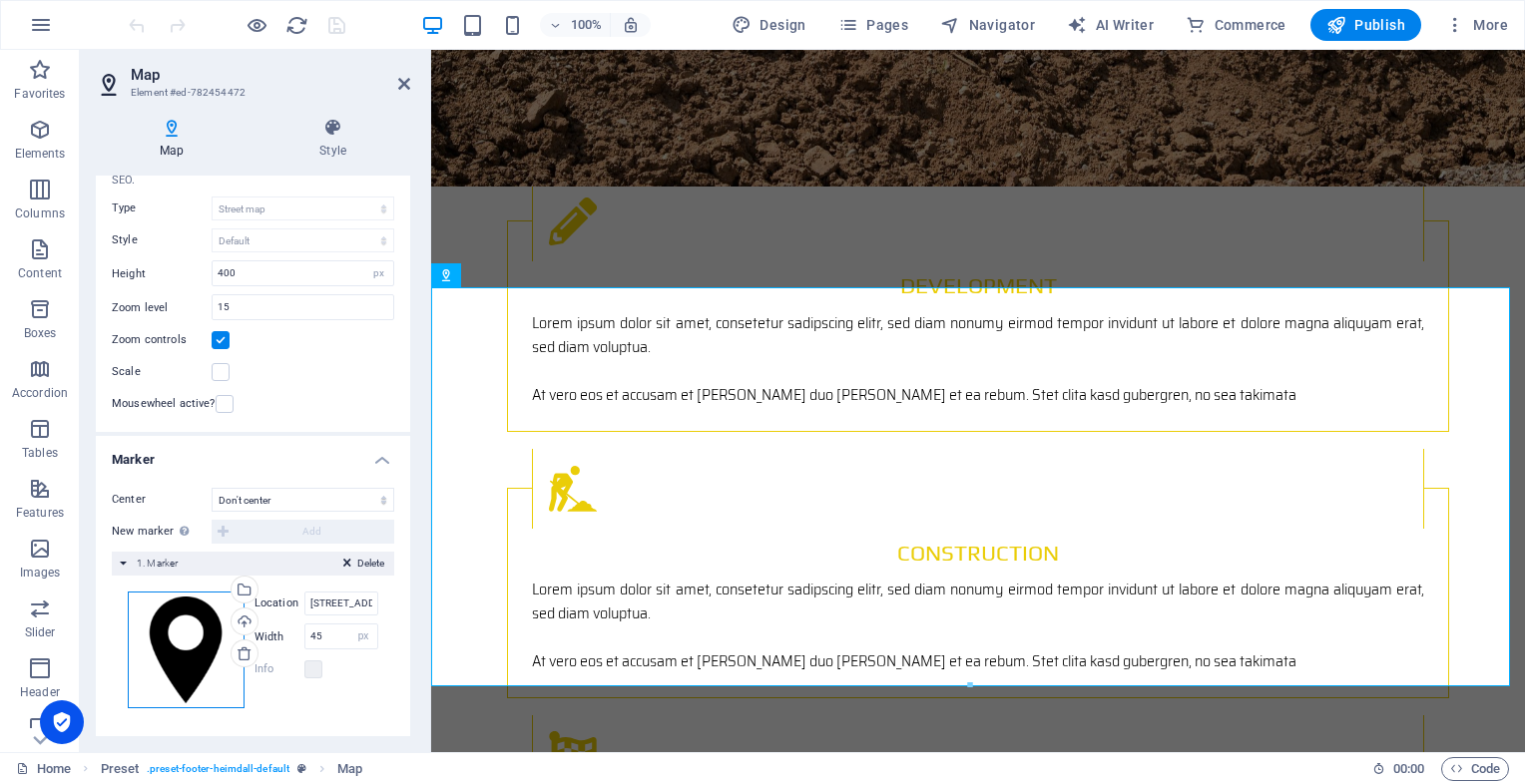 click on "Drag files here, click to choose files or select files from Files or our free stock photos & videos" at bounding box center (186, 649) 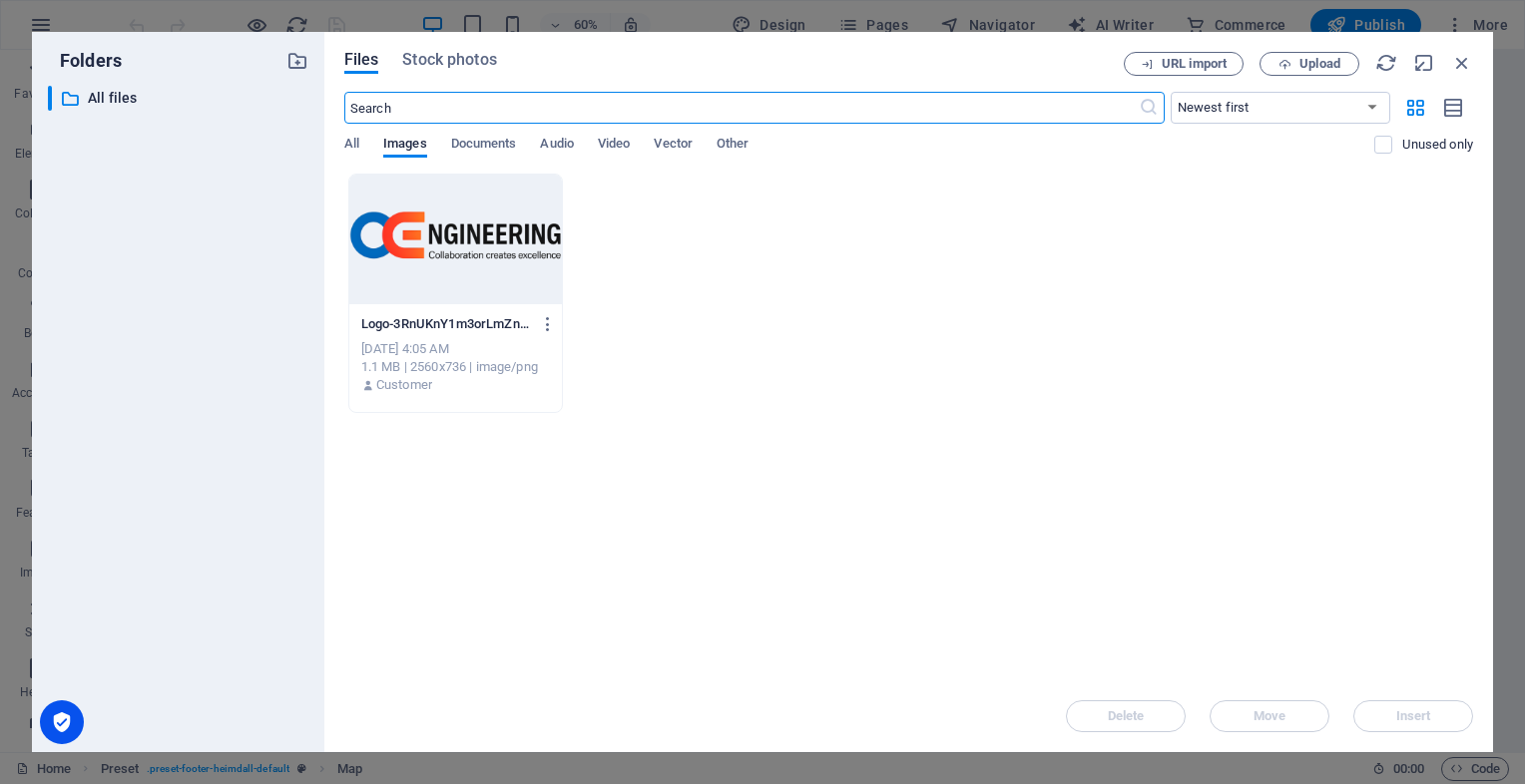 scroll, scrollTop: 3000, scrollLeft: 0, axis: vertical 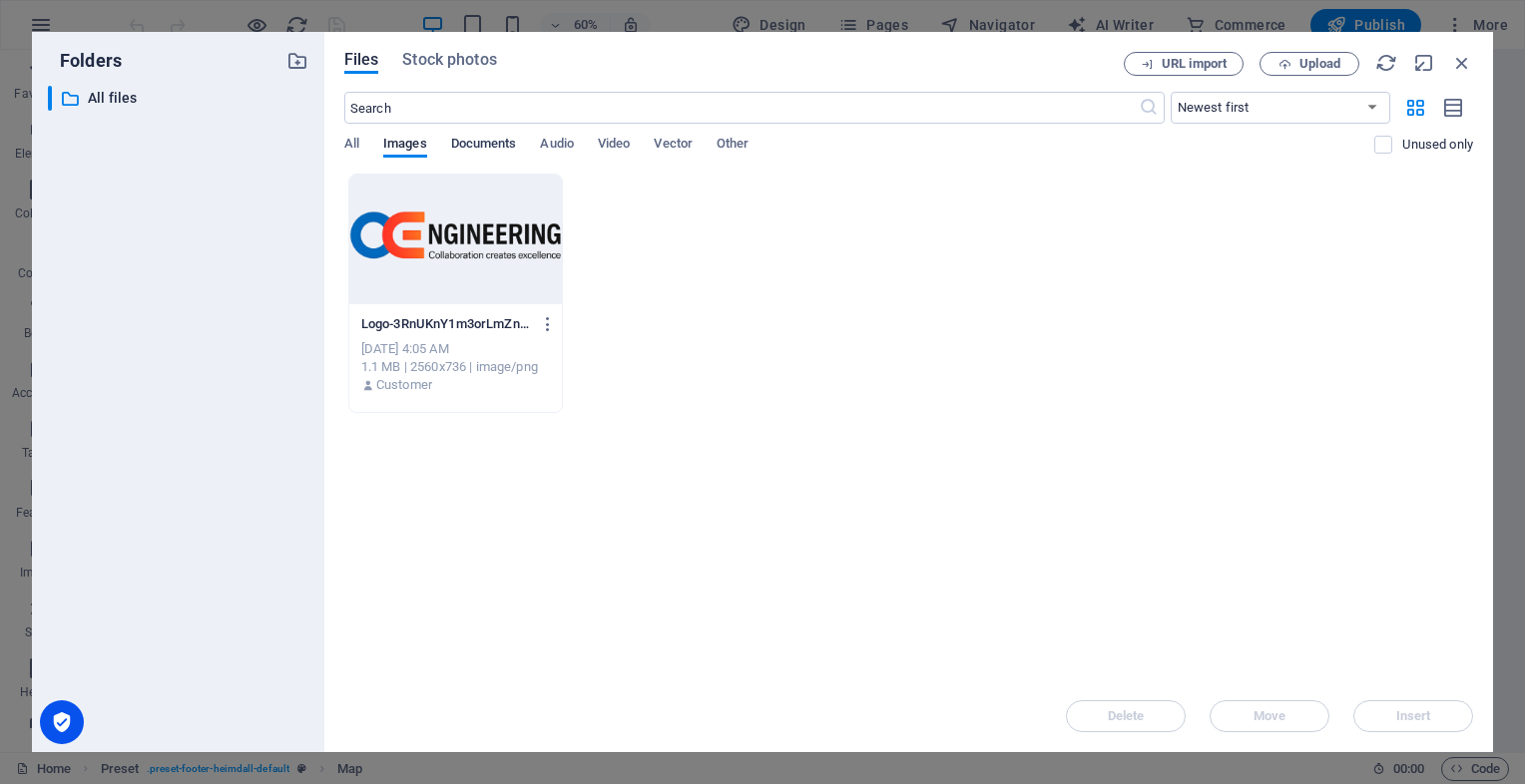 click on "Documents" at bounding box center [484, 146] 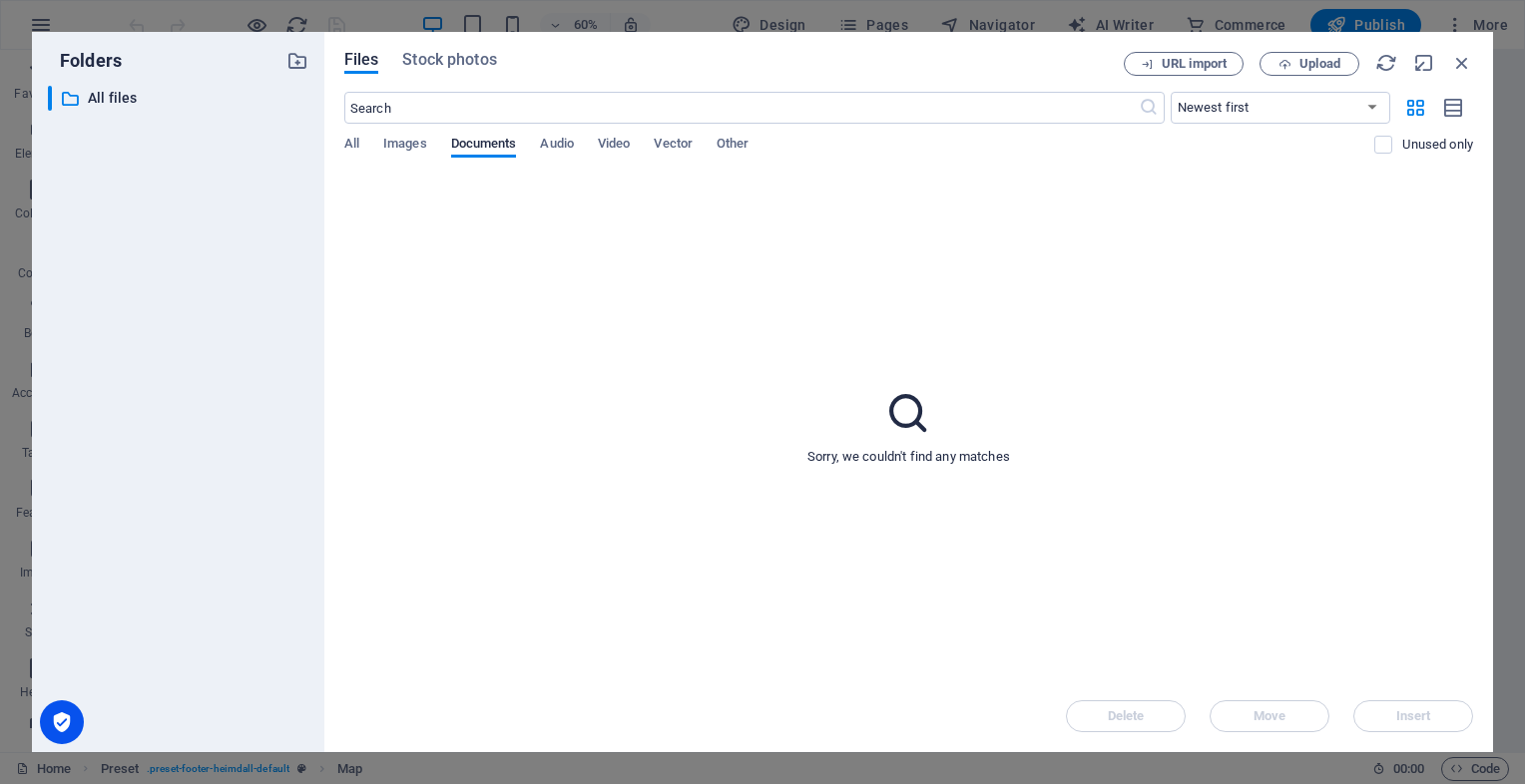click on "All Images Documents Audio Video Vector Other" at bounding box center [859, 155] 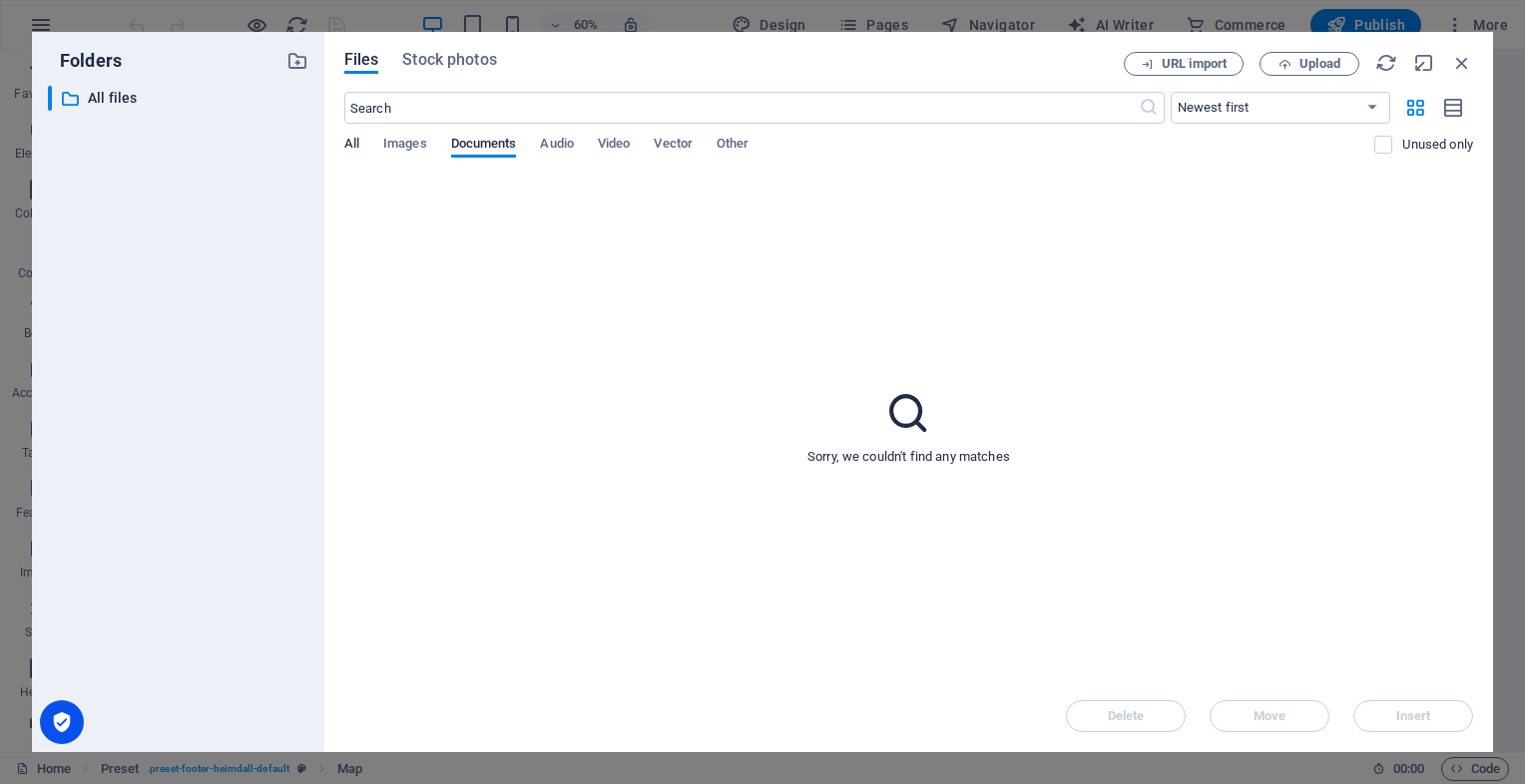 click on "All" at bounding box center [351, 146] 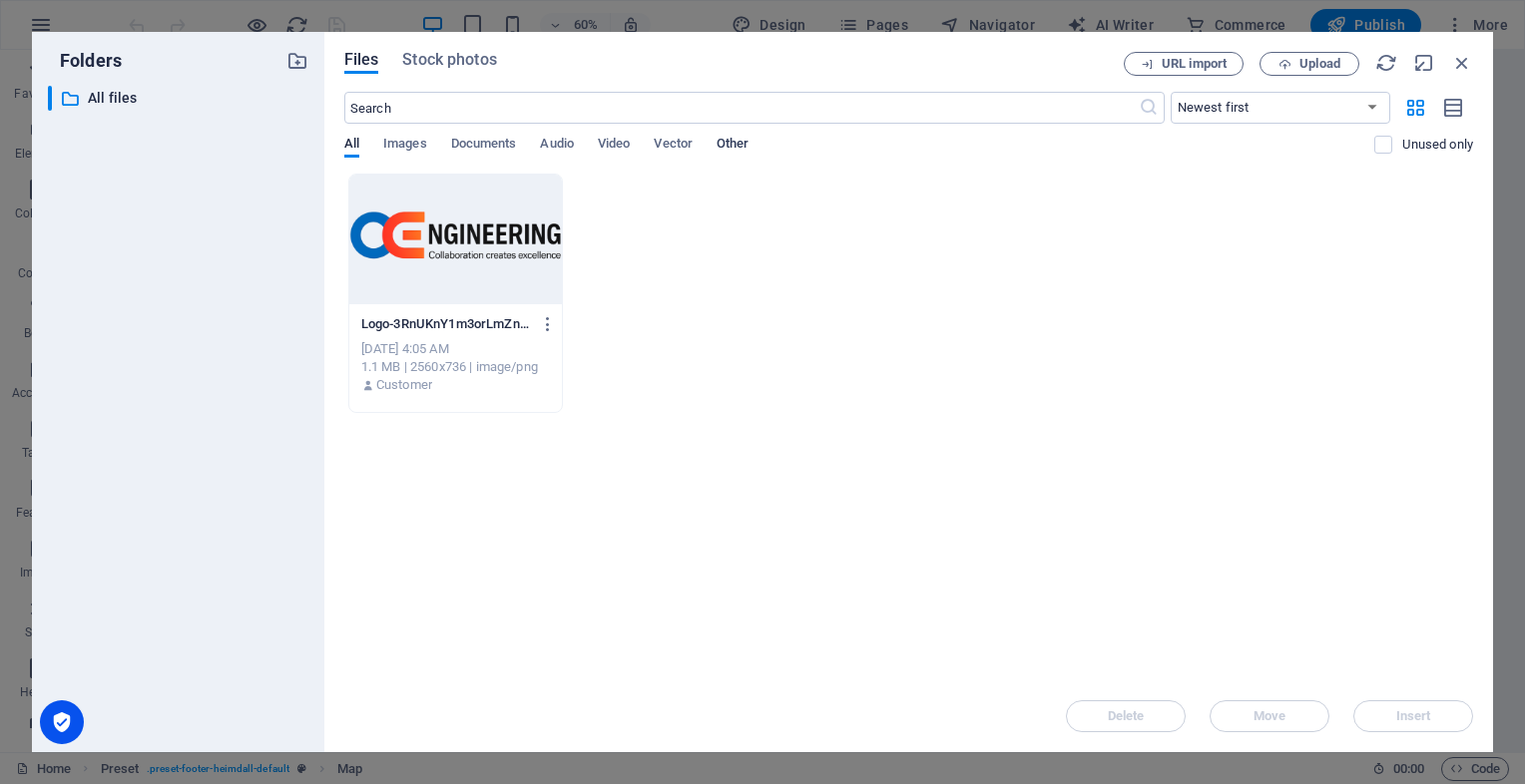 click on "Other" at bounding box center (733, 146) 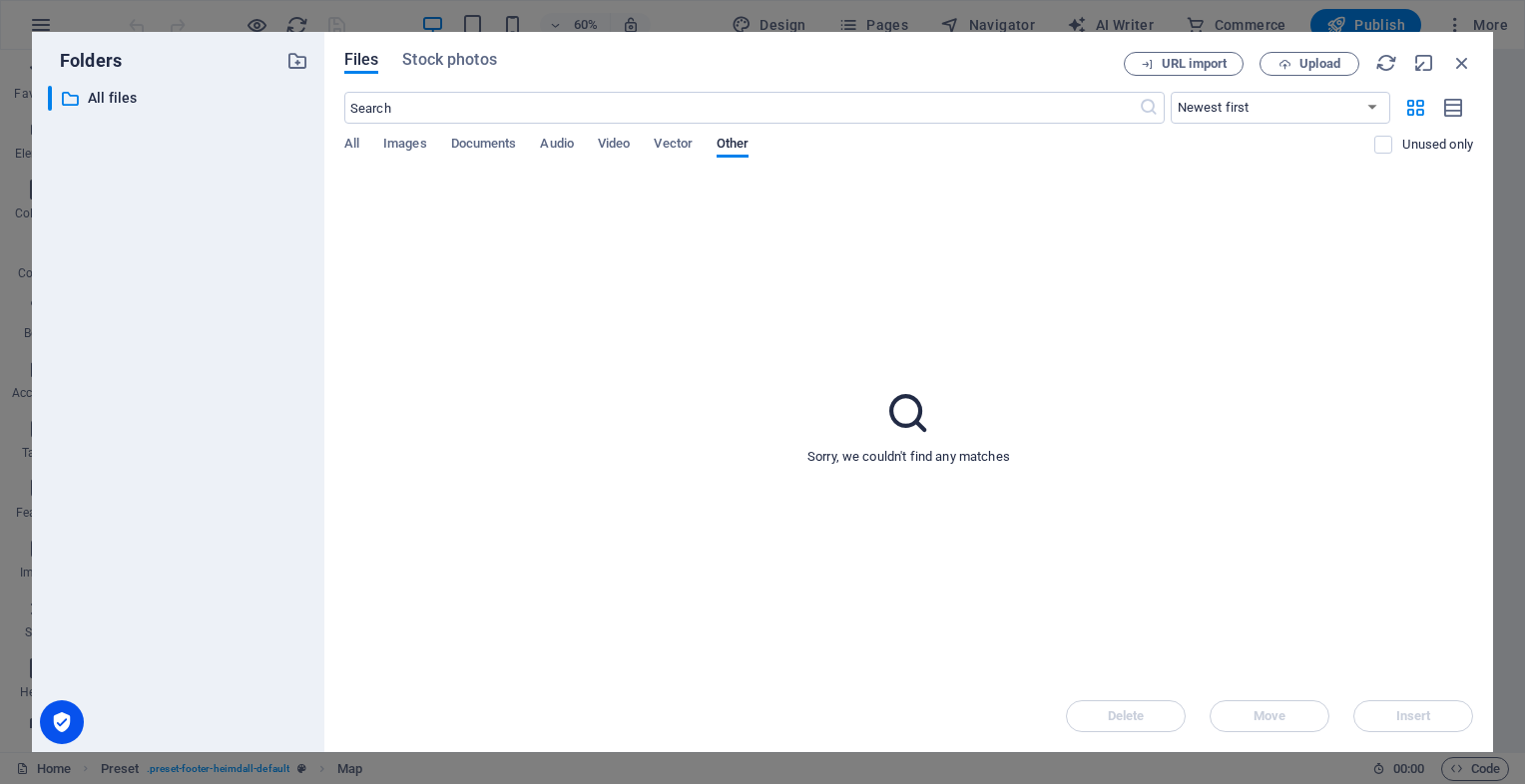 click on "​ Newest first Oldest first Name (A-Z) Name (Z-A) Size (0-9) Size (9-0) Resolution (0-9) Resolution (9-0) All Images Documents Audio Video Vector Other Unused only" at bounding box center [908, 133] 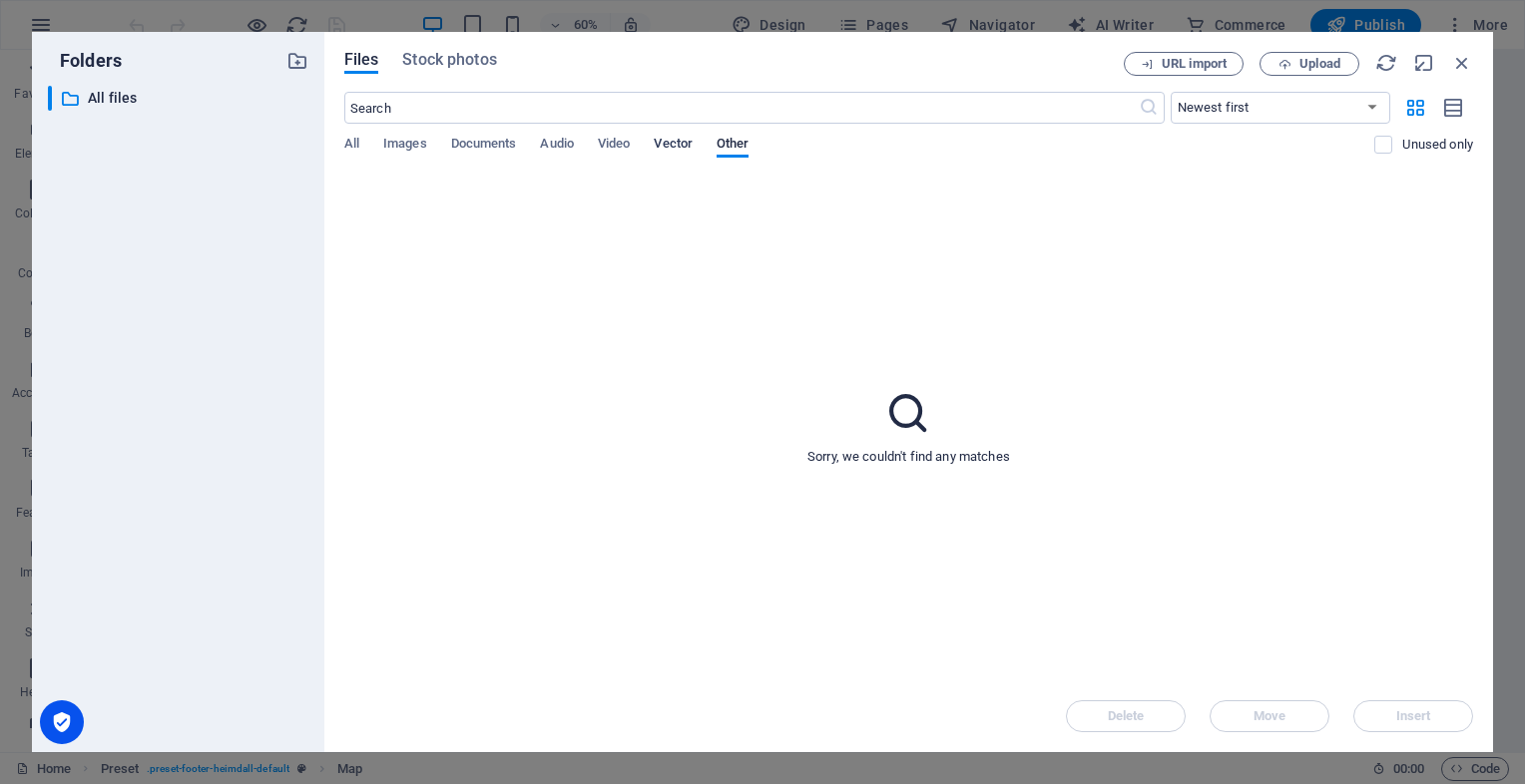 click on "Vector" at bounding box center [673, 146] 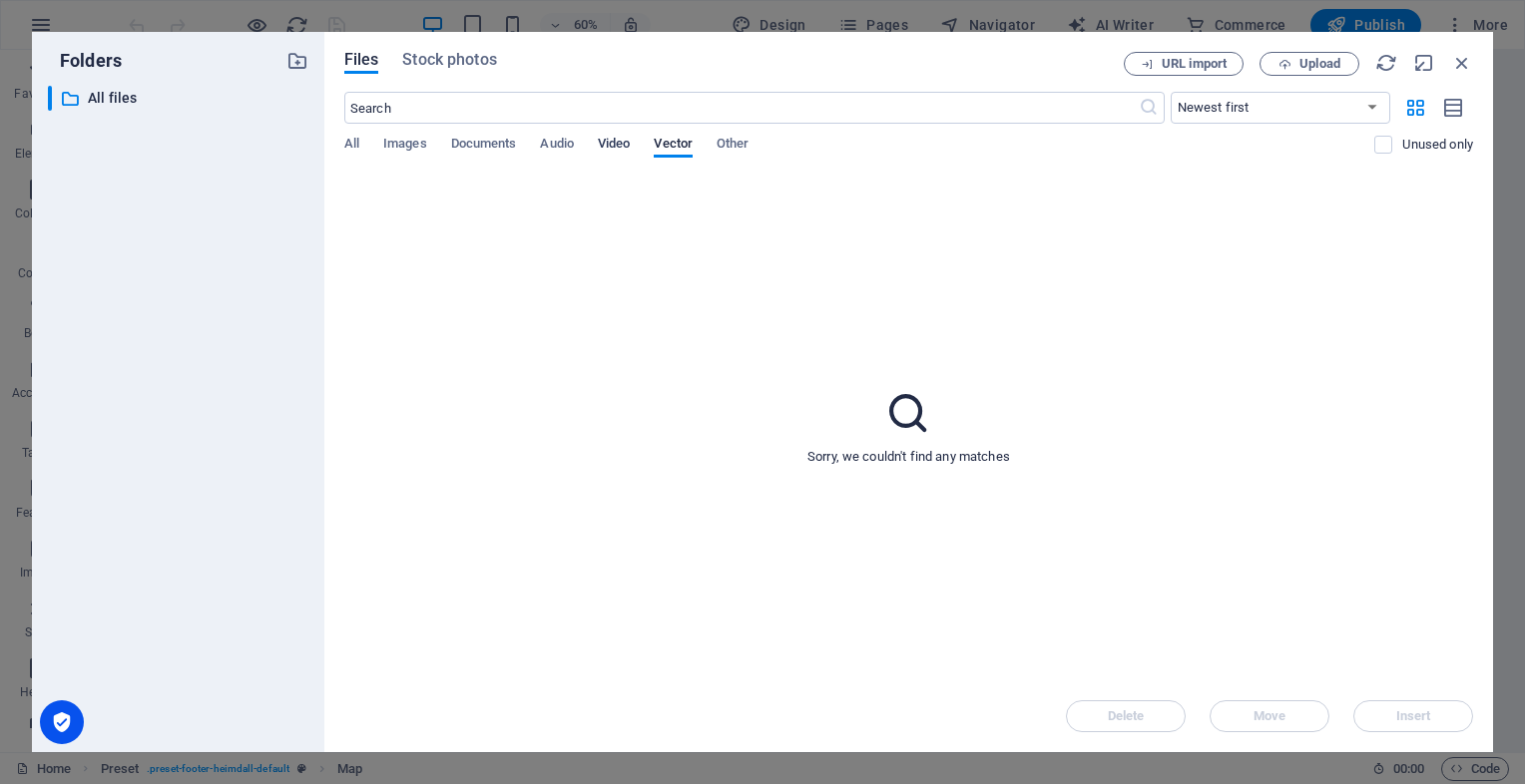 click on "Video" at bounding box center [614, 146] 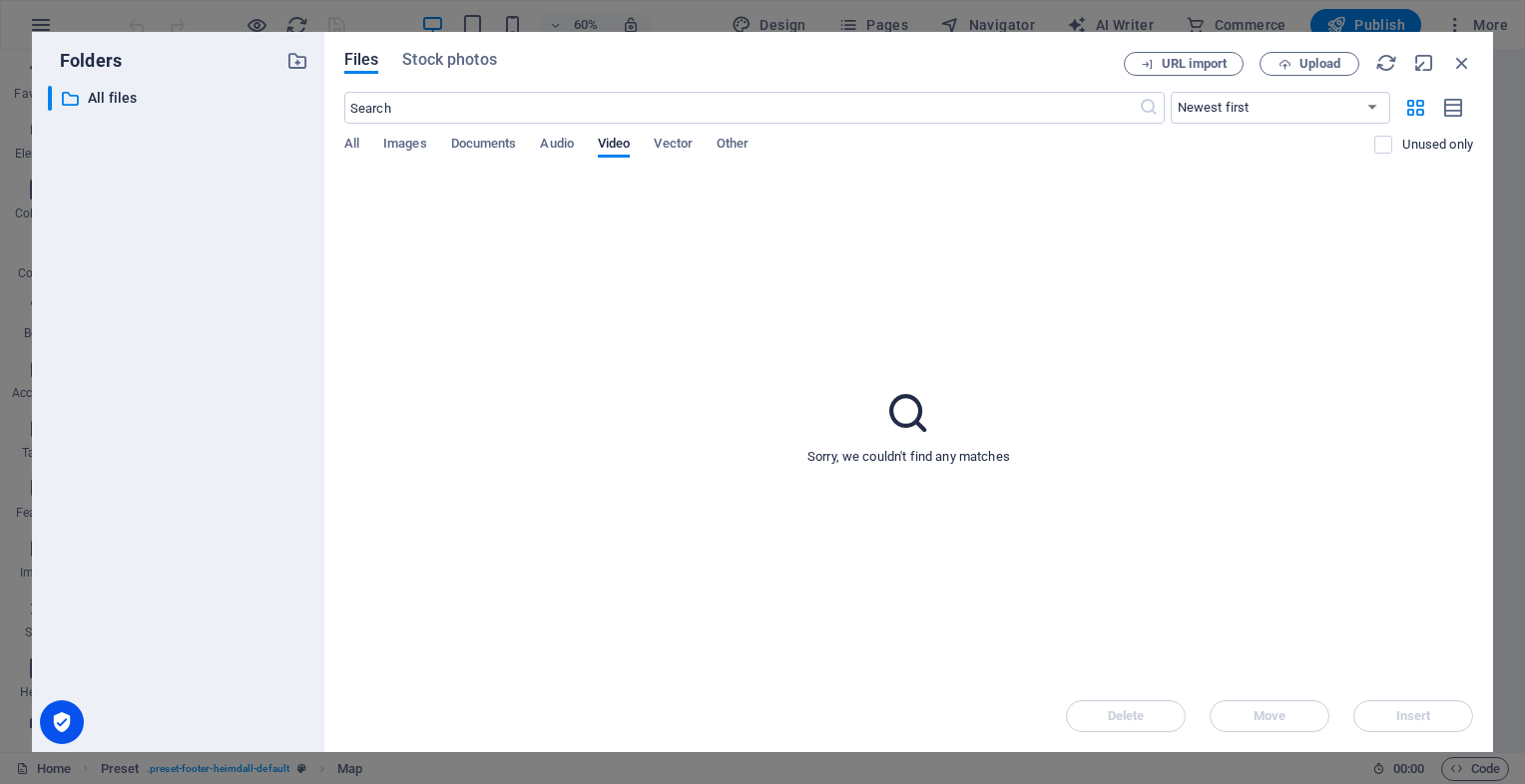 click on "All Images Documents Audio Video Vector Other" at bounding box center (859, 155) 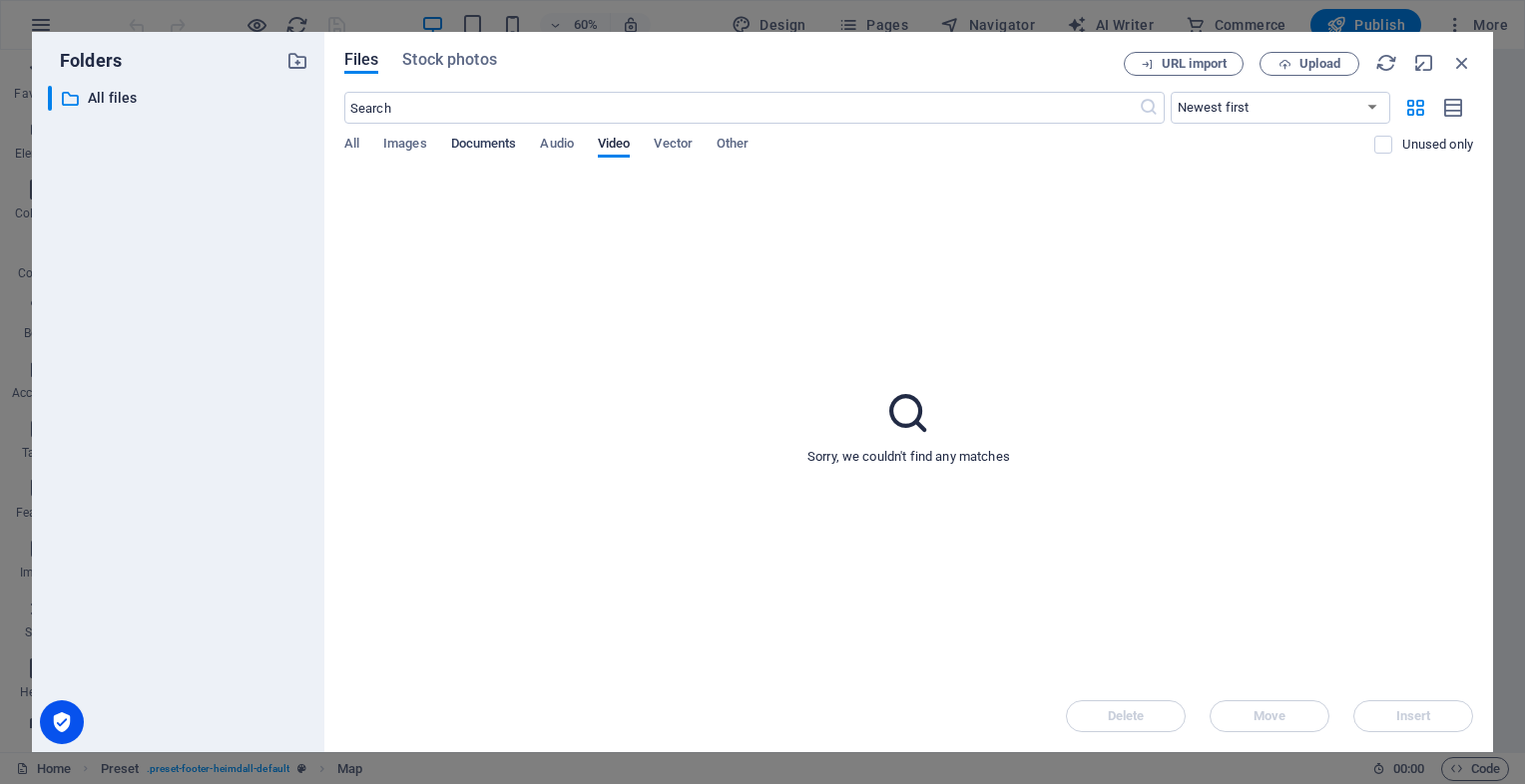 click on "Documents" at bounding box center (484, 146) 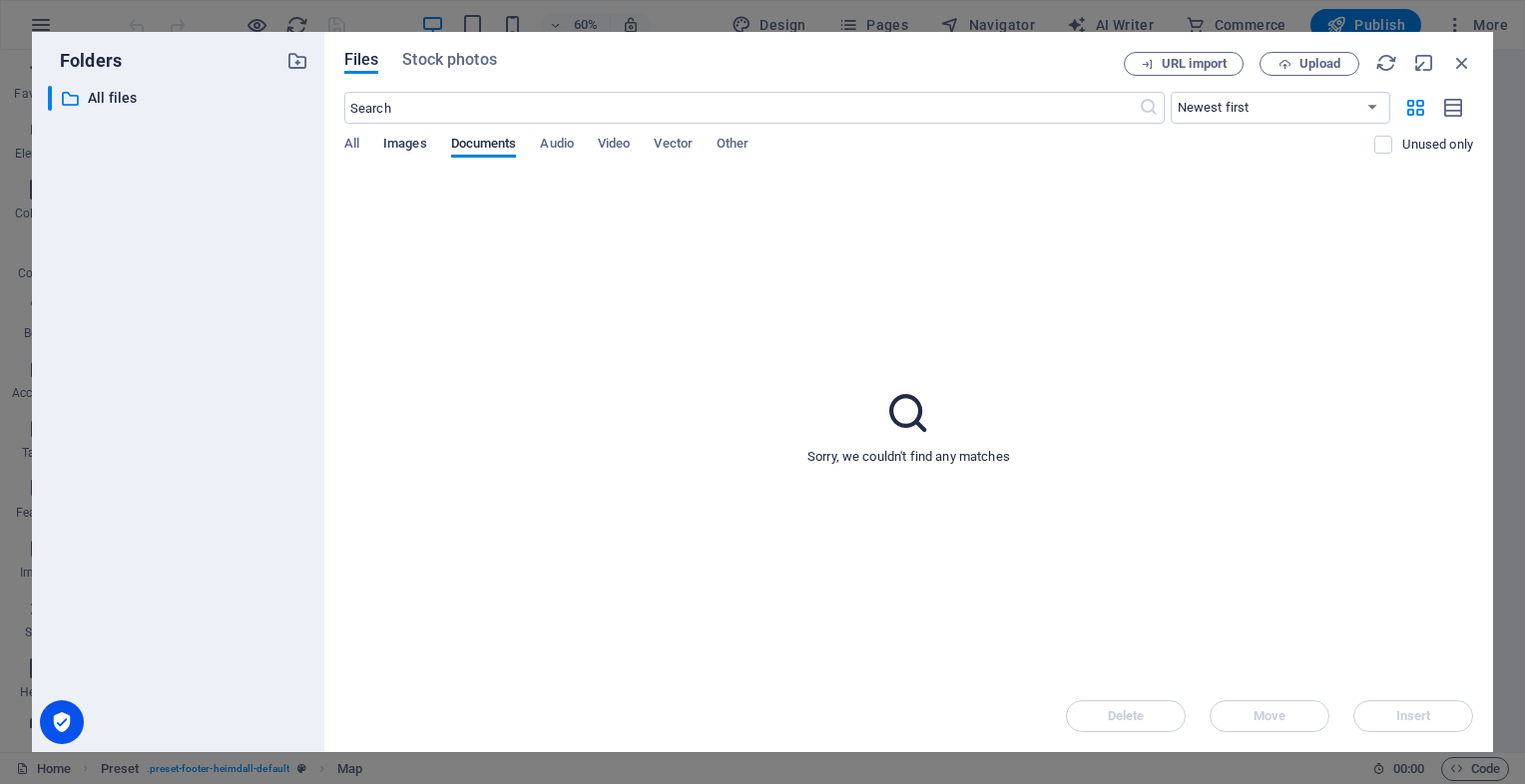 click on "Images" at bounding box center (405, 146) 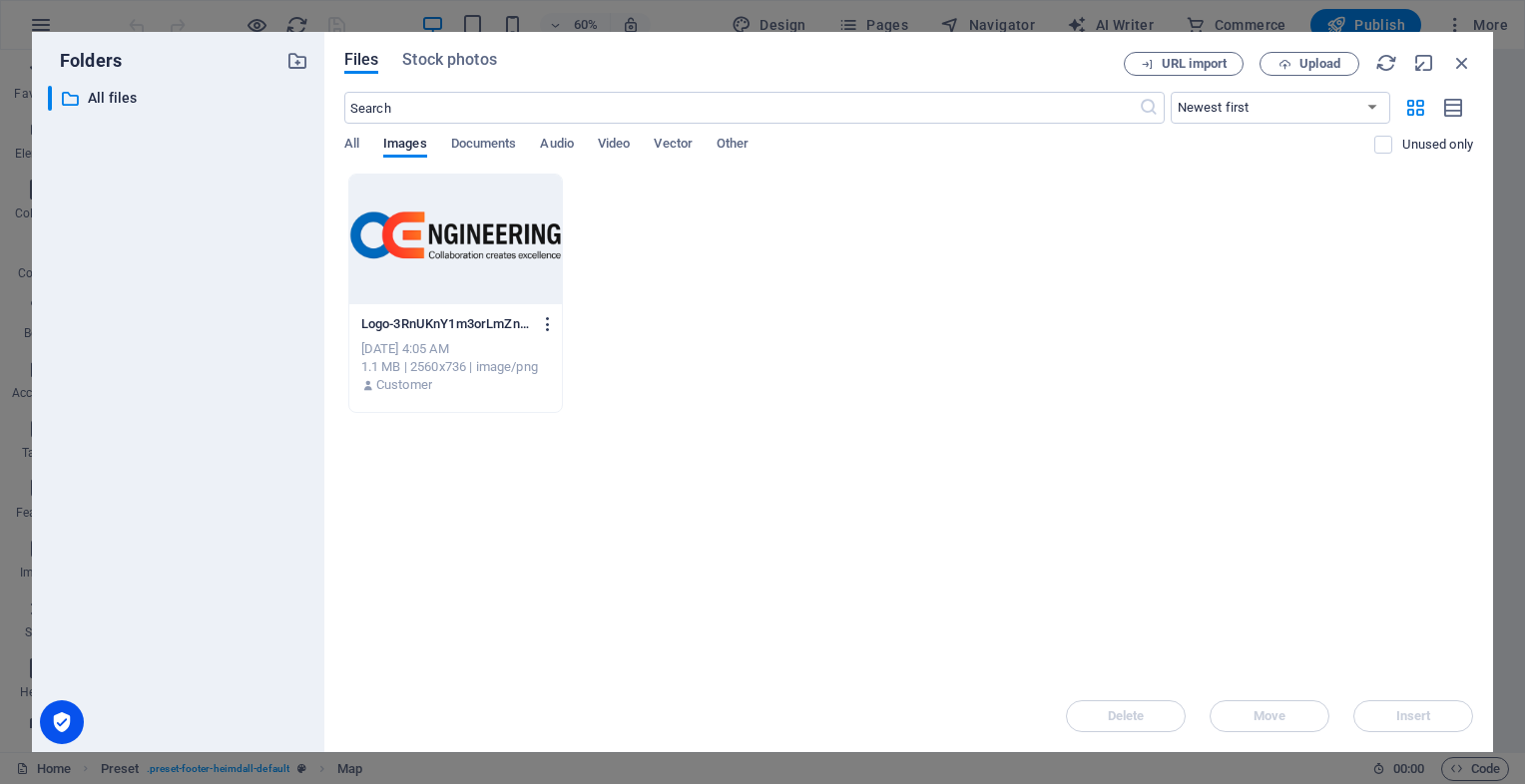 click at bounding box center [548, 324] 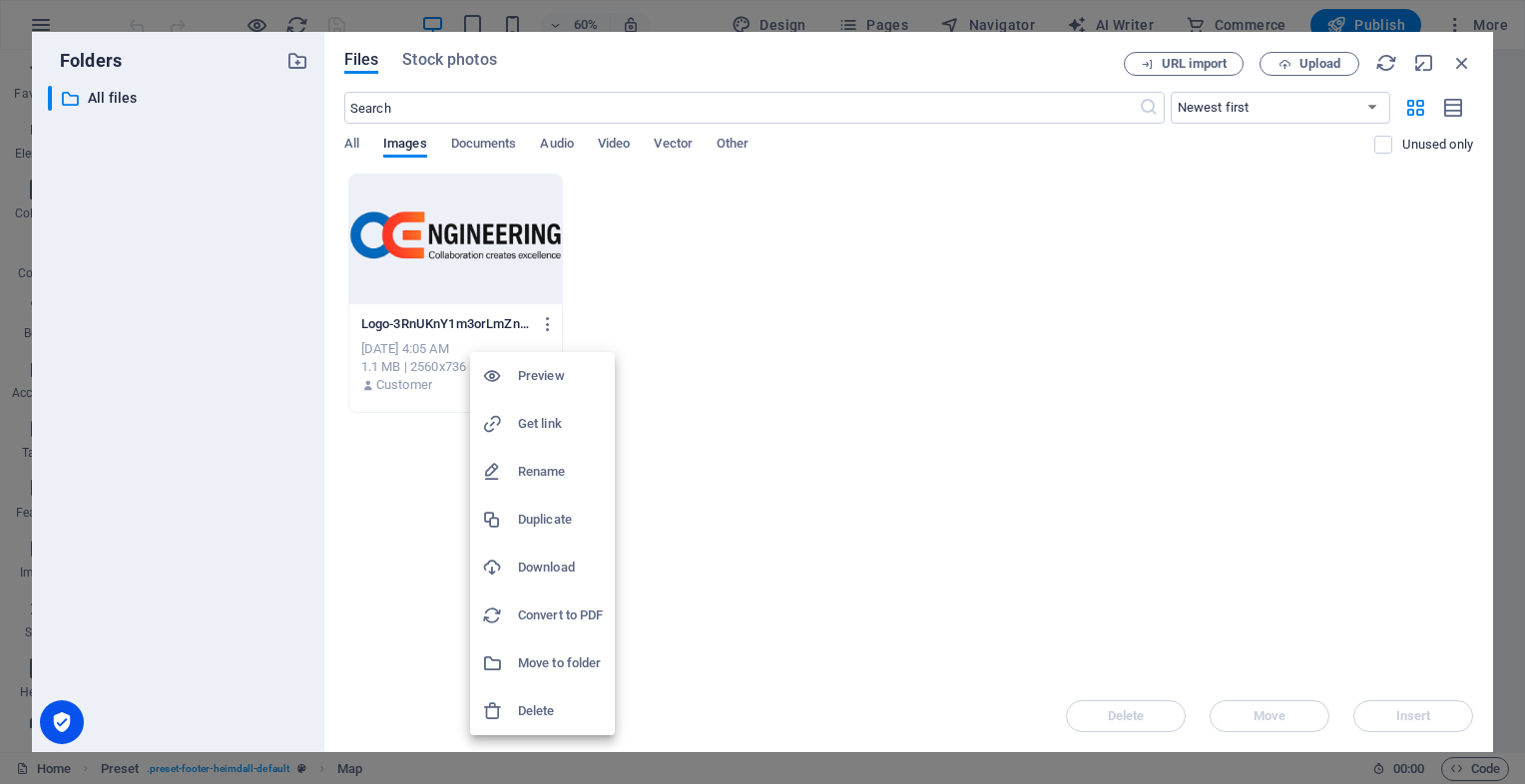 click on "Delete" at bounding box center (560, 711) 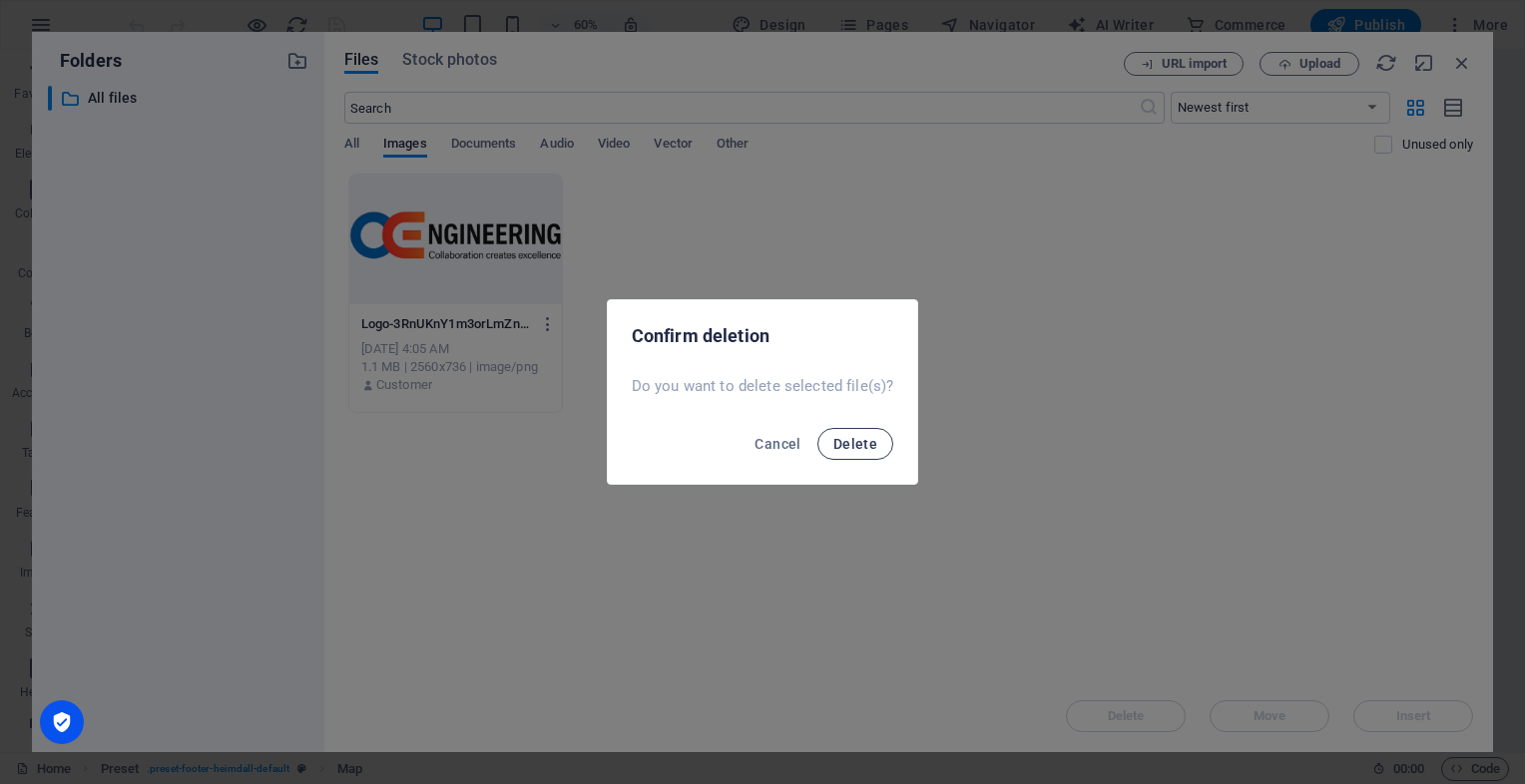 click on "Delete" at bounding box center (855, 444) 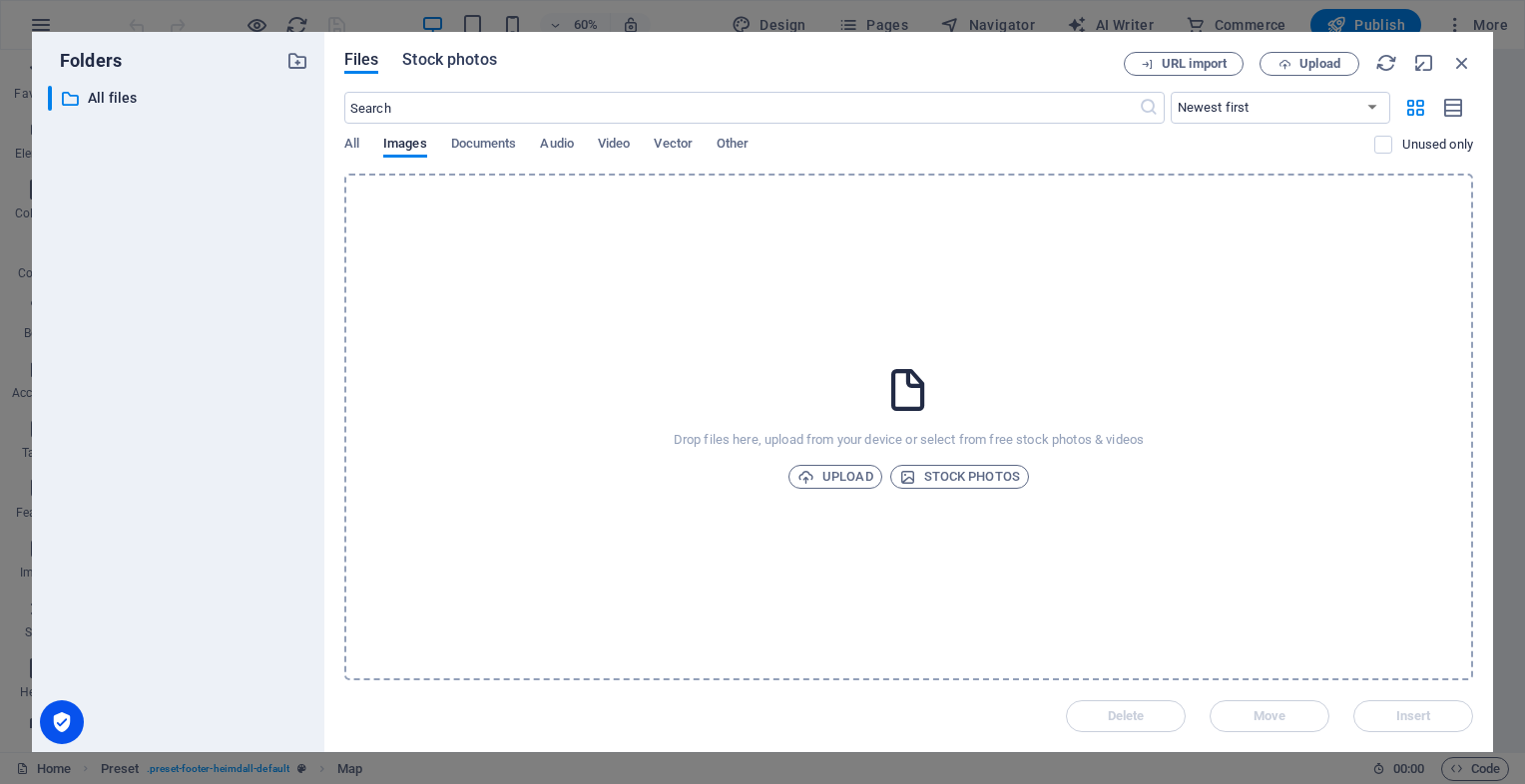 click on "Stock photos" at bounding box center [449, 60] 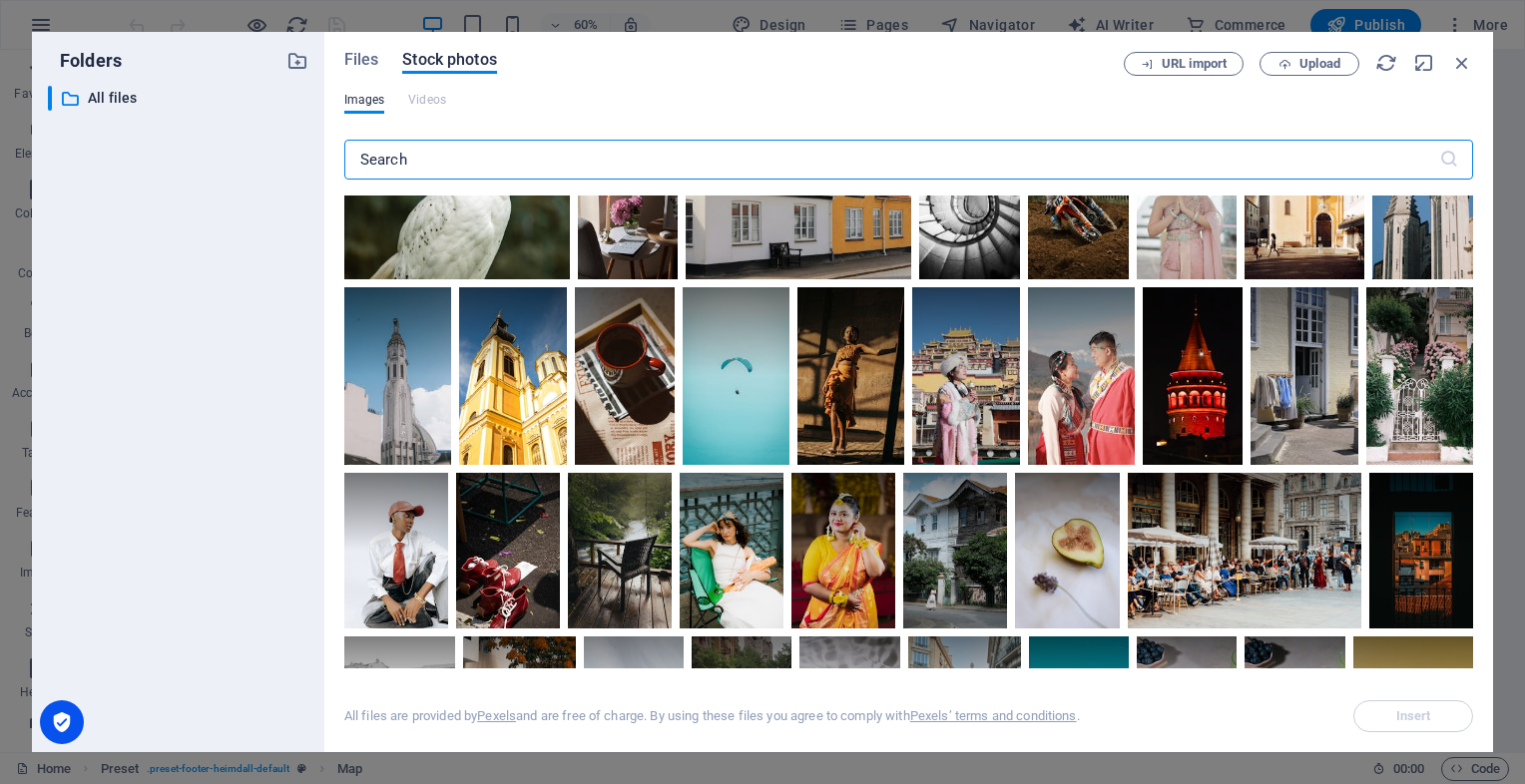 scroll, scrollTop: 958, scrollLeft: 0, axis: vertical 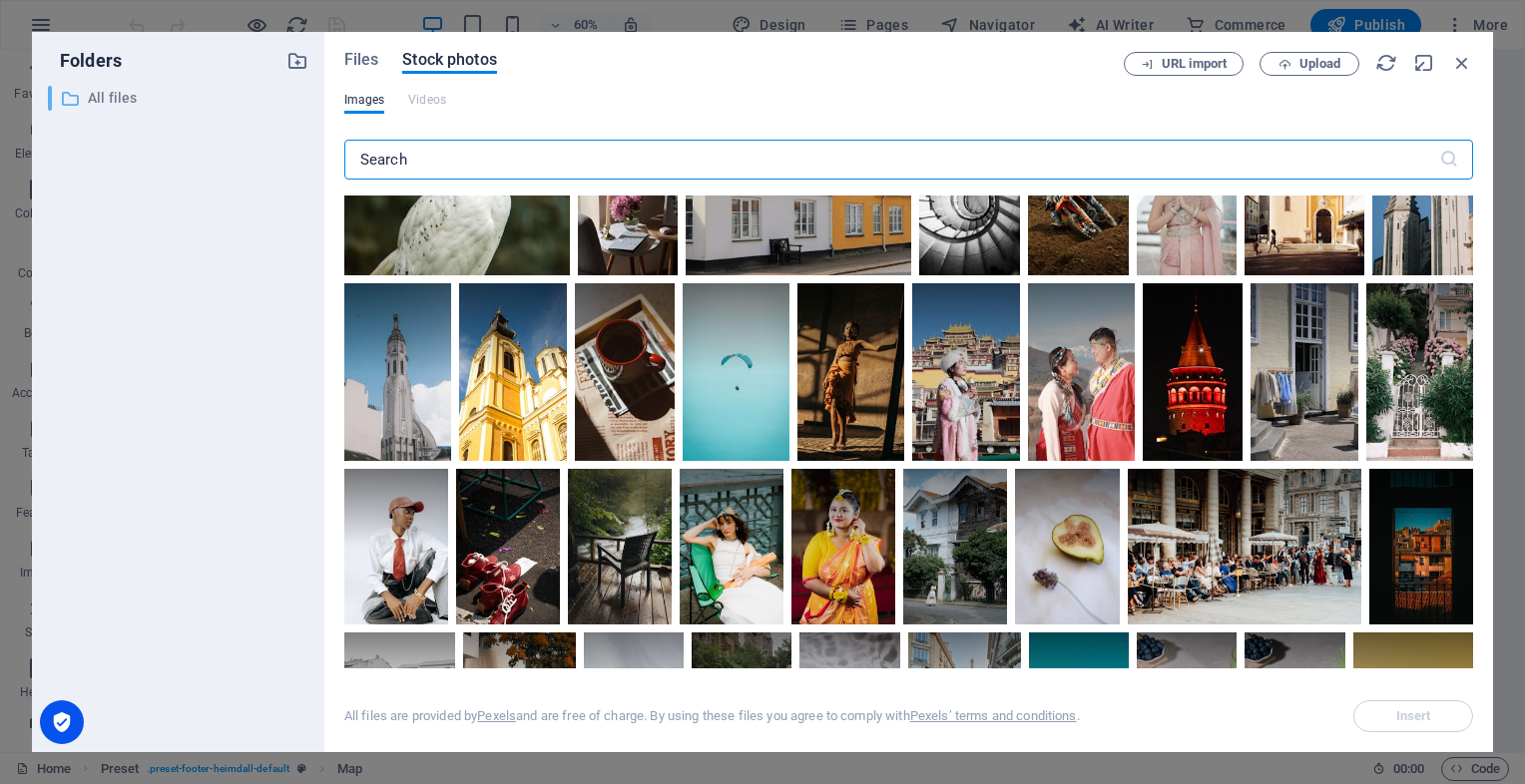 click on "All files" at bounding box center [180, 98] 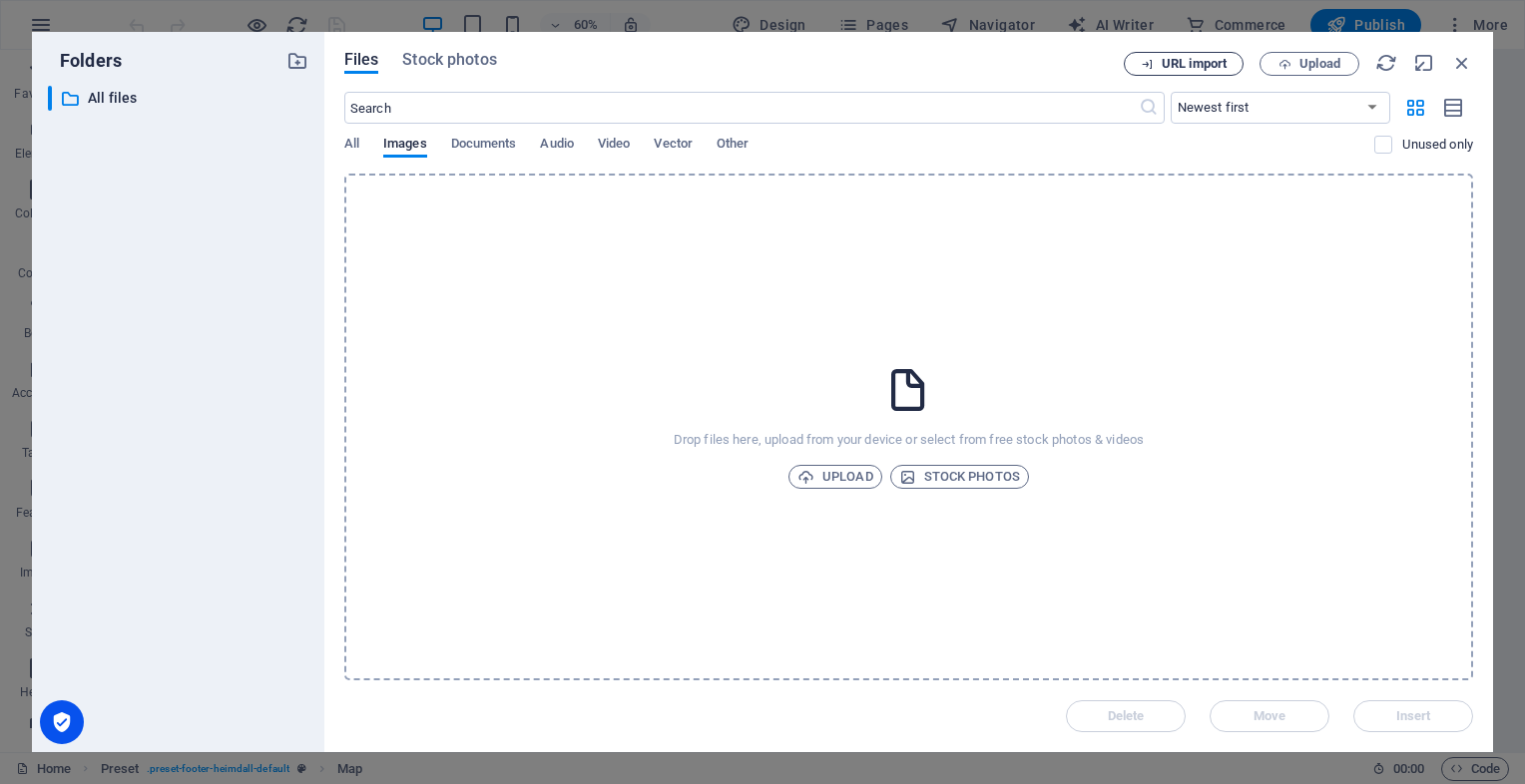 click on "URL import" at bounding box center [1184, 64] 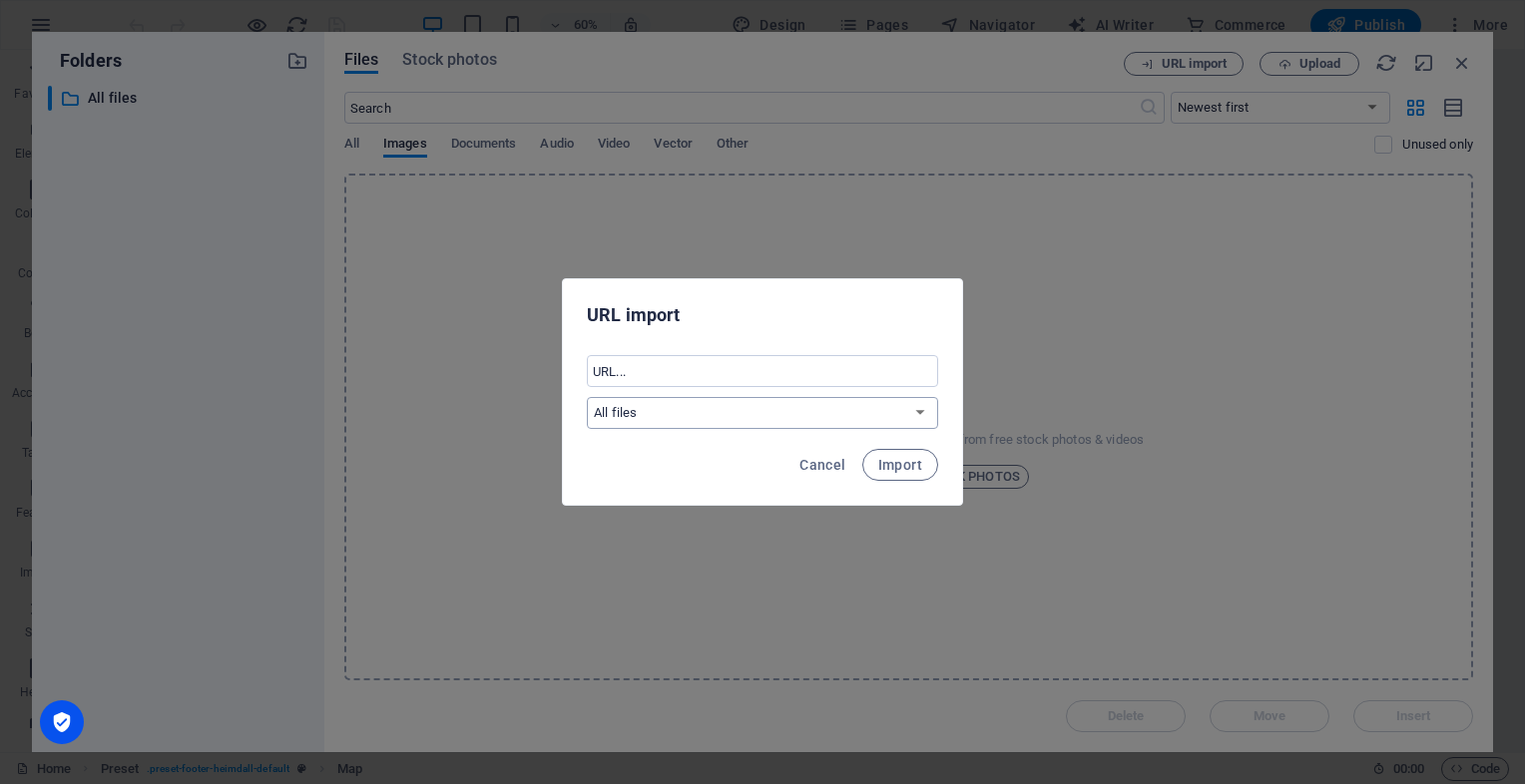 click on "All files" at bounding box center (762, 413) 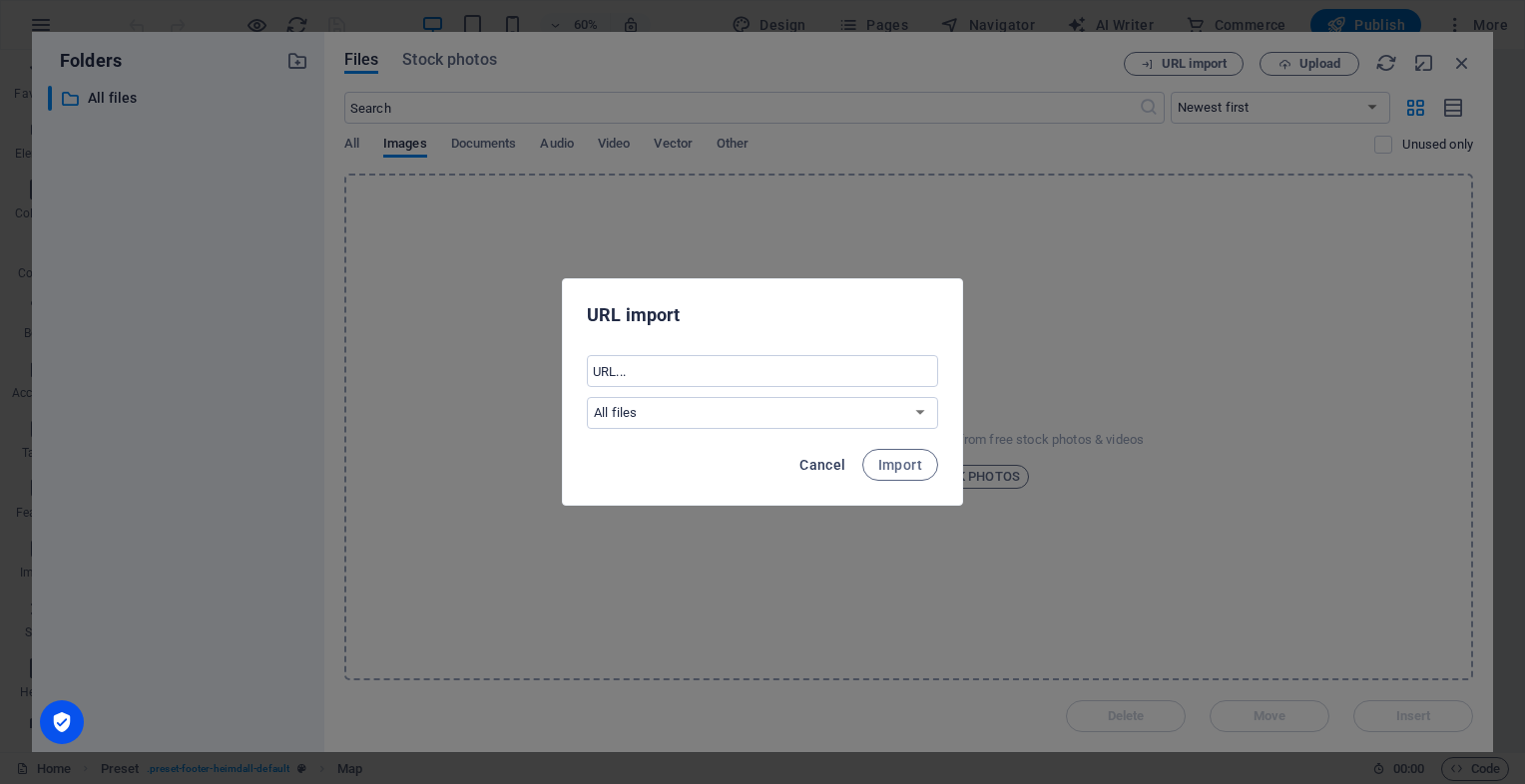 click on "Cancel" at bounding box center [822, 465] 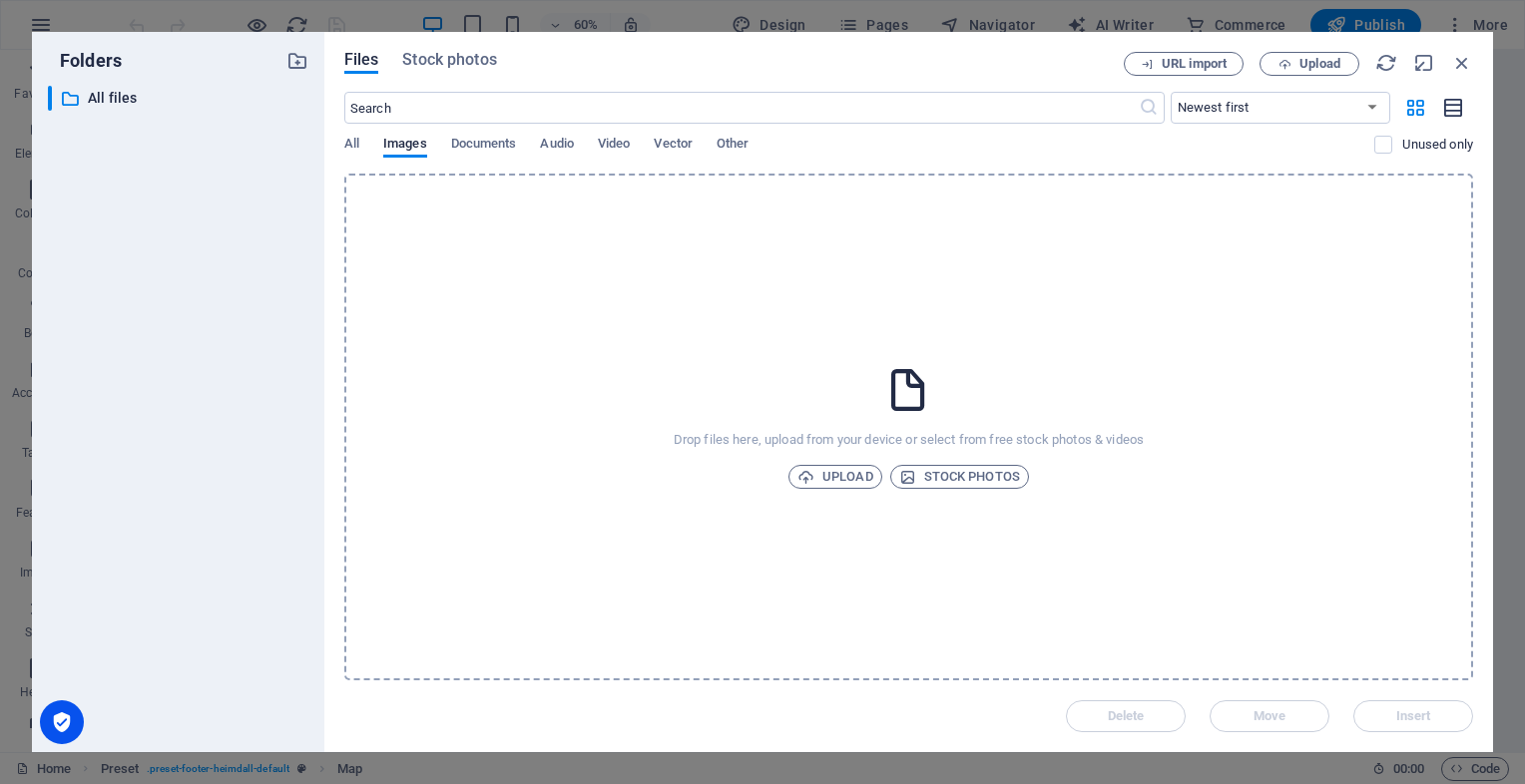 click at bounding box center (1454, 108) 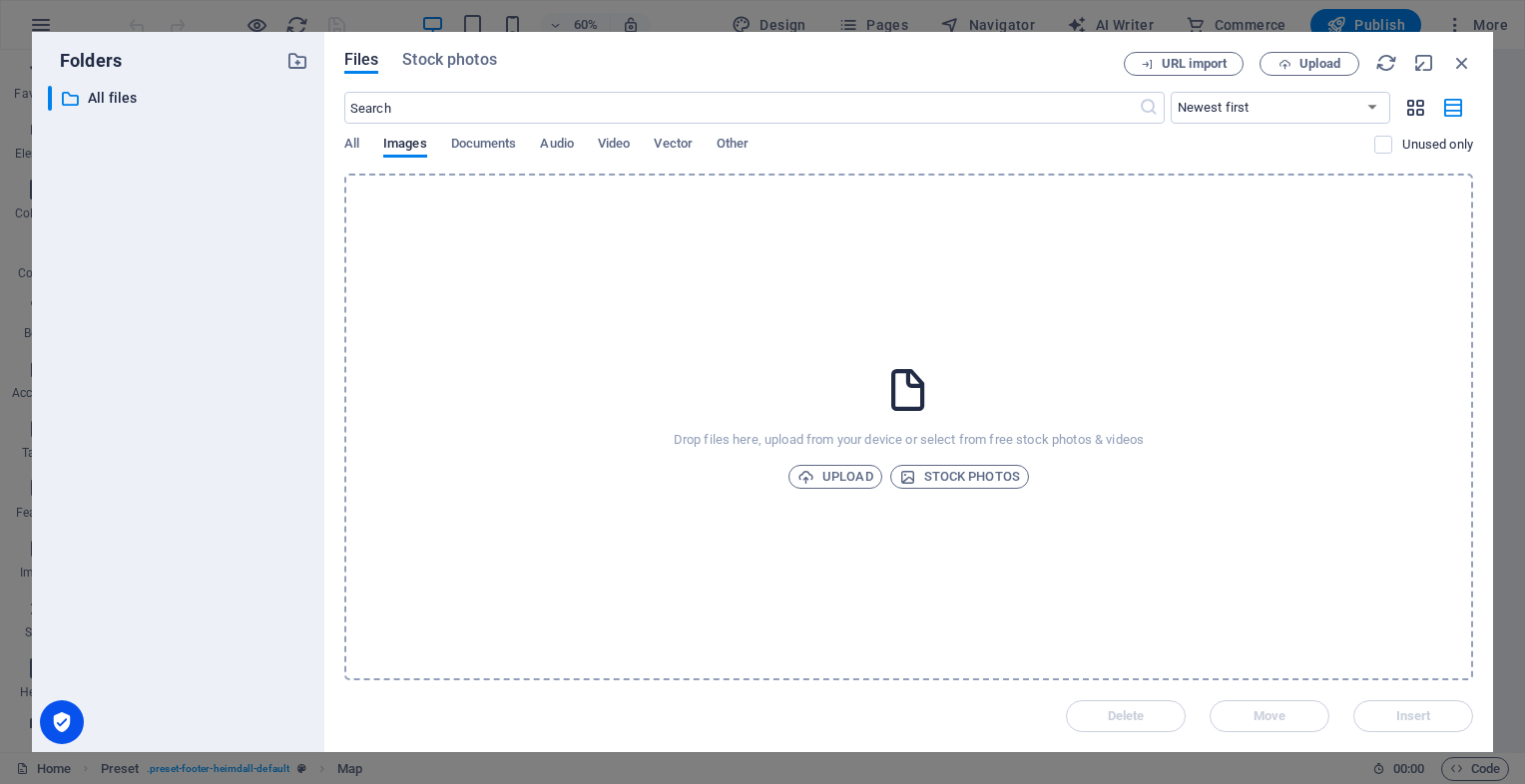 click at bounding box center [1415, 108] 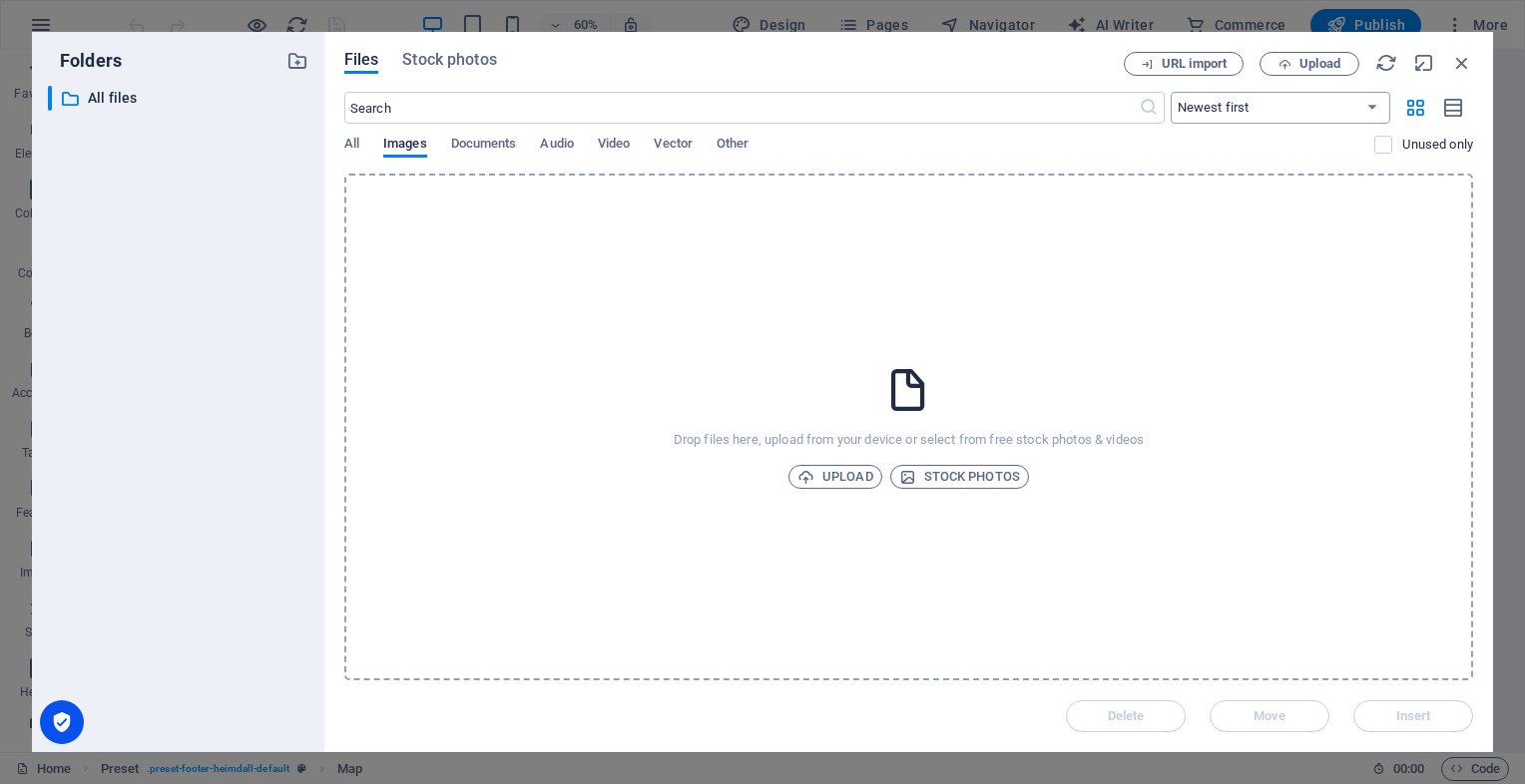 click on "Newest first Oldest first Name (A-Z) Name (Z-A) Size (0-9) Size (9-0) Resolution (0-9) Resolution (9-0)" at bounding box center (1280, 108) 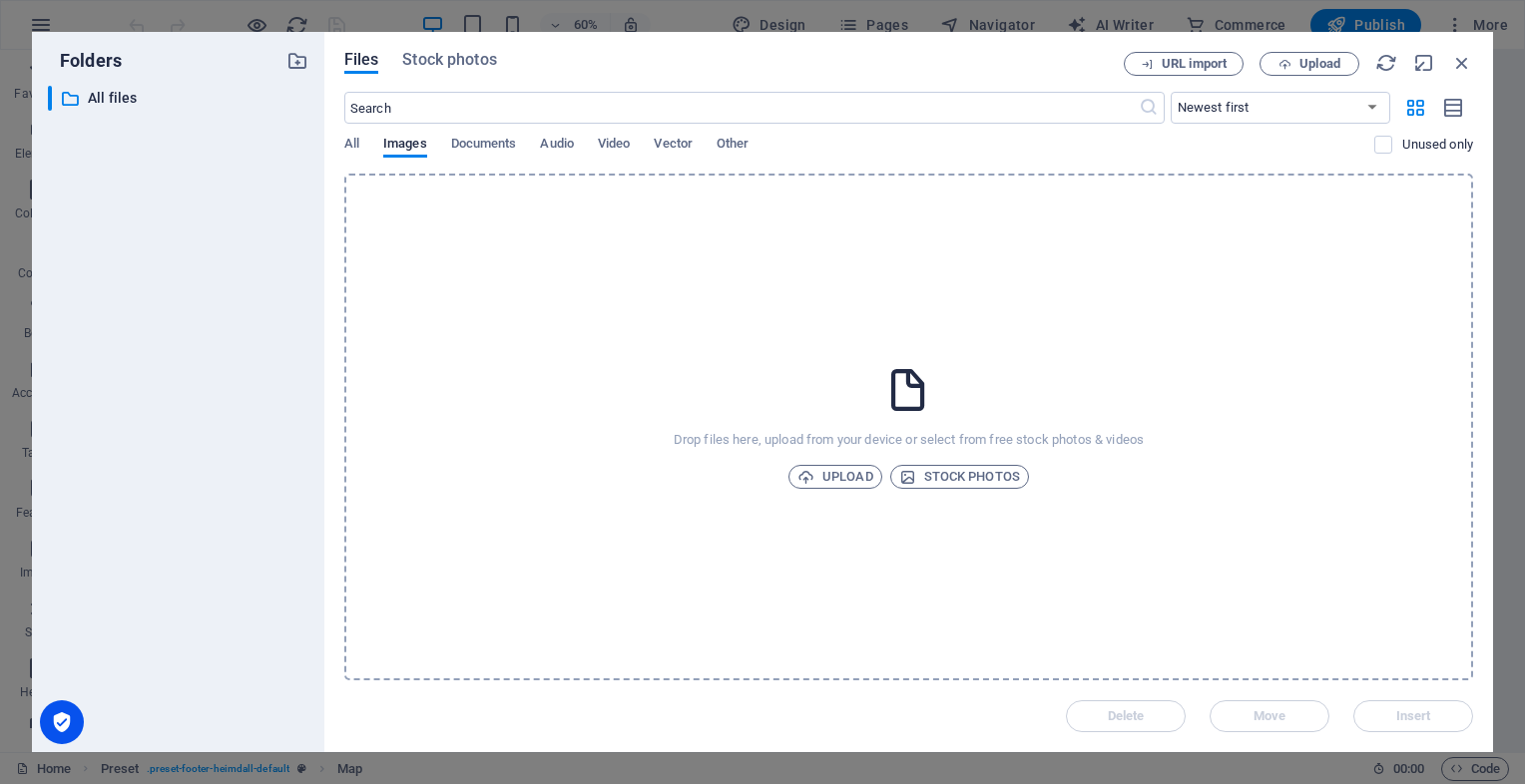 click on "Files Stock photos URL import Upload ​ Newest first Oldest first Name (A-Z) Name (Z-A) Size (0-9) Size (9-0) Resolution (0-9) Resolution (9-0) All Images Documents Audio Video Vector Other Unused only Drop files here, upload from your device or select from free stock photos & videos Upload Stock photos Delete Move Insert" at bounding box center [908, 392] 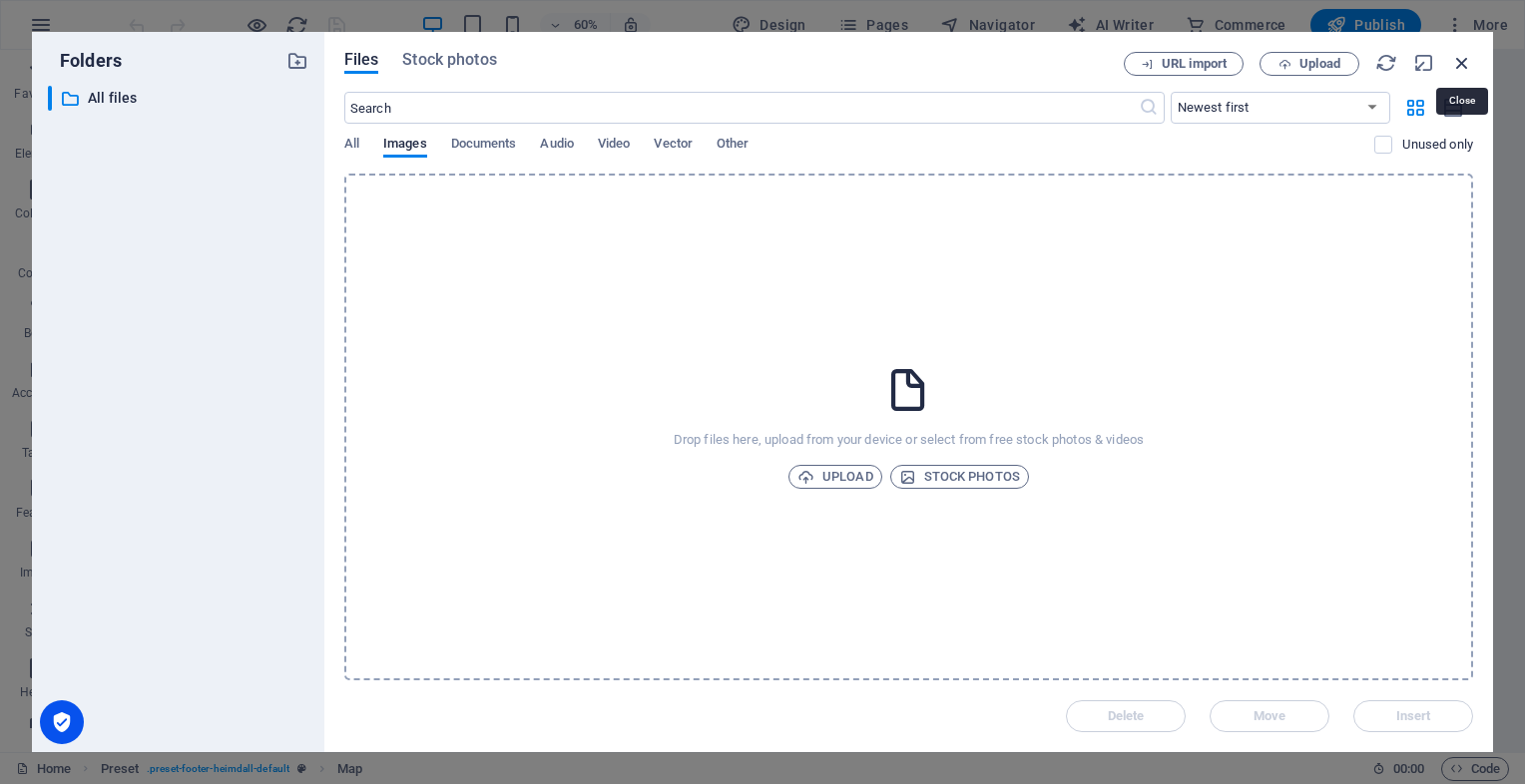 click at bounding box center [1462, 63] 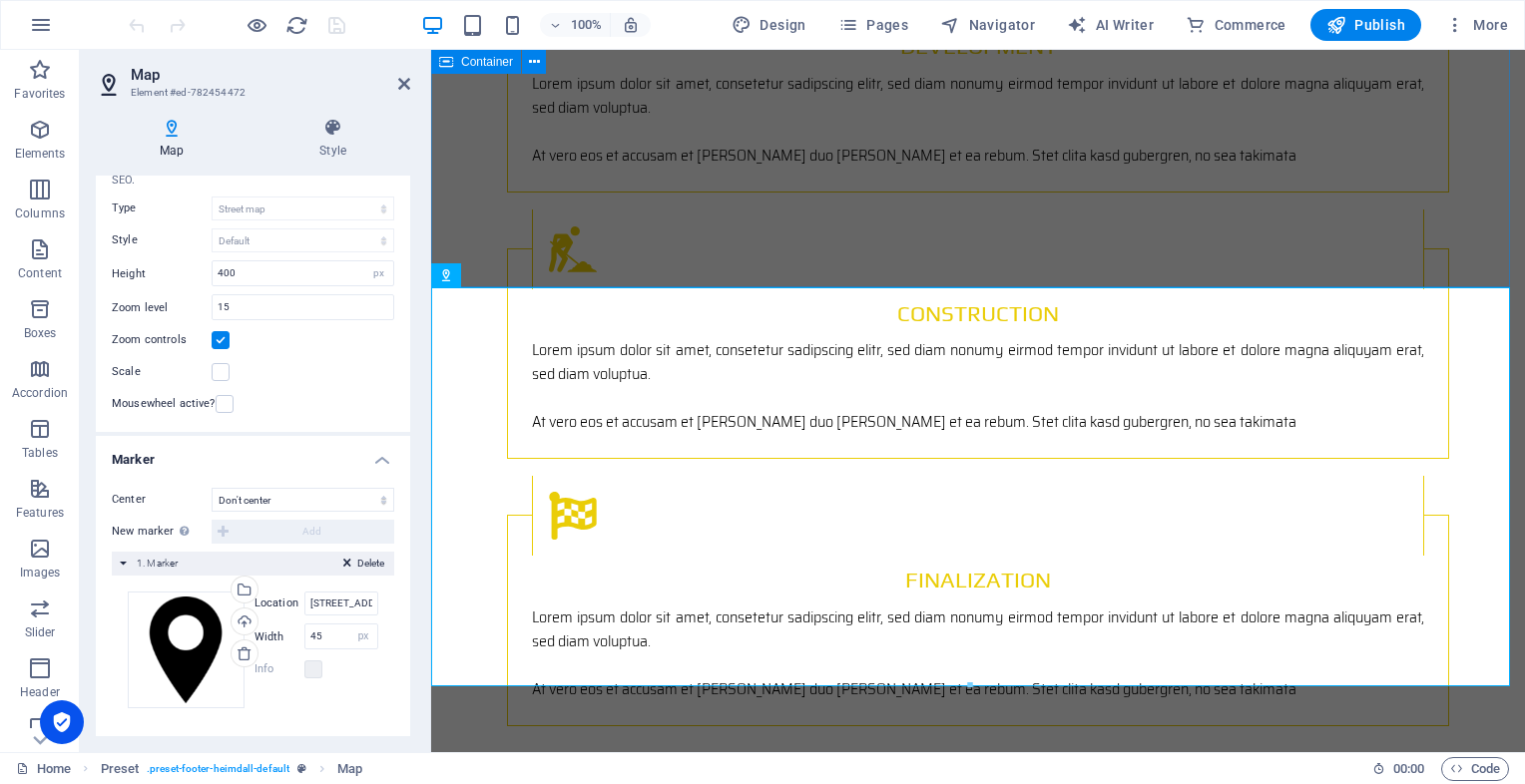 scroll, scrollTop: 2761, scrollLeft: 0, axis: vertical 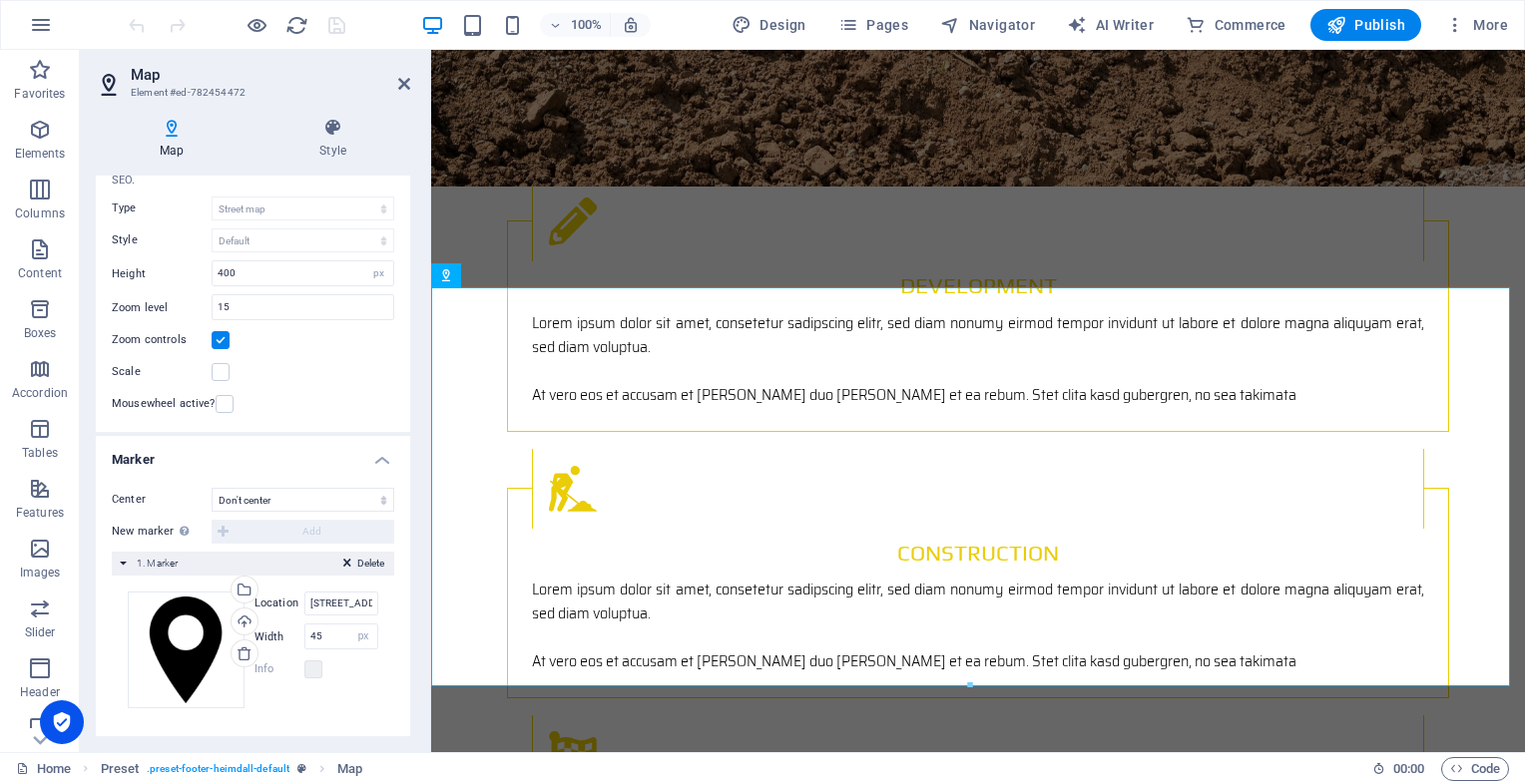 click on "Map" at bounding box center [270, 75] 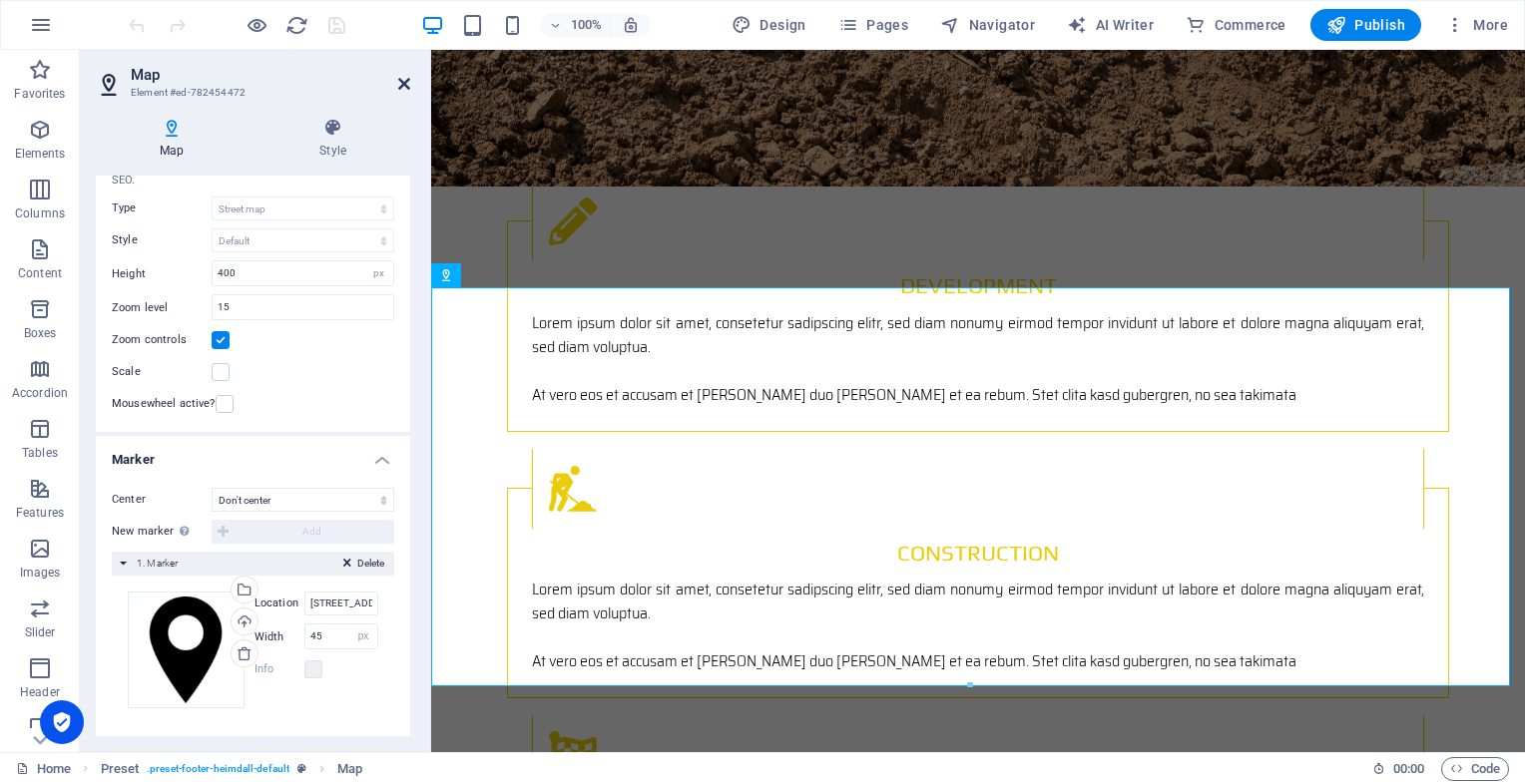 click at bounding box center (404, 84) 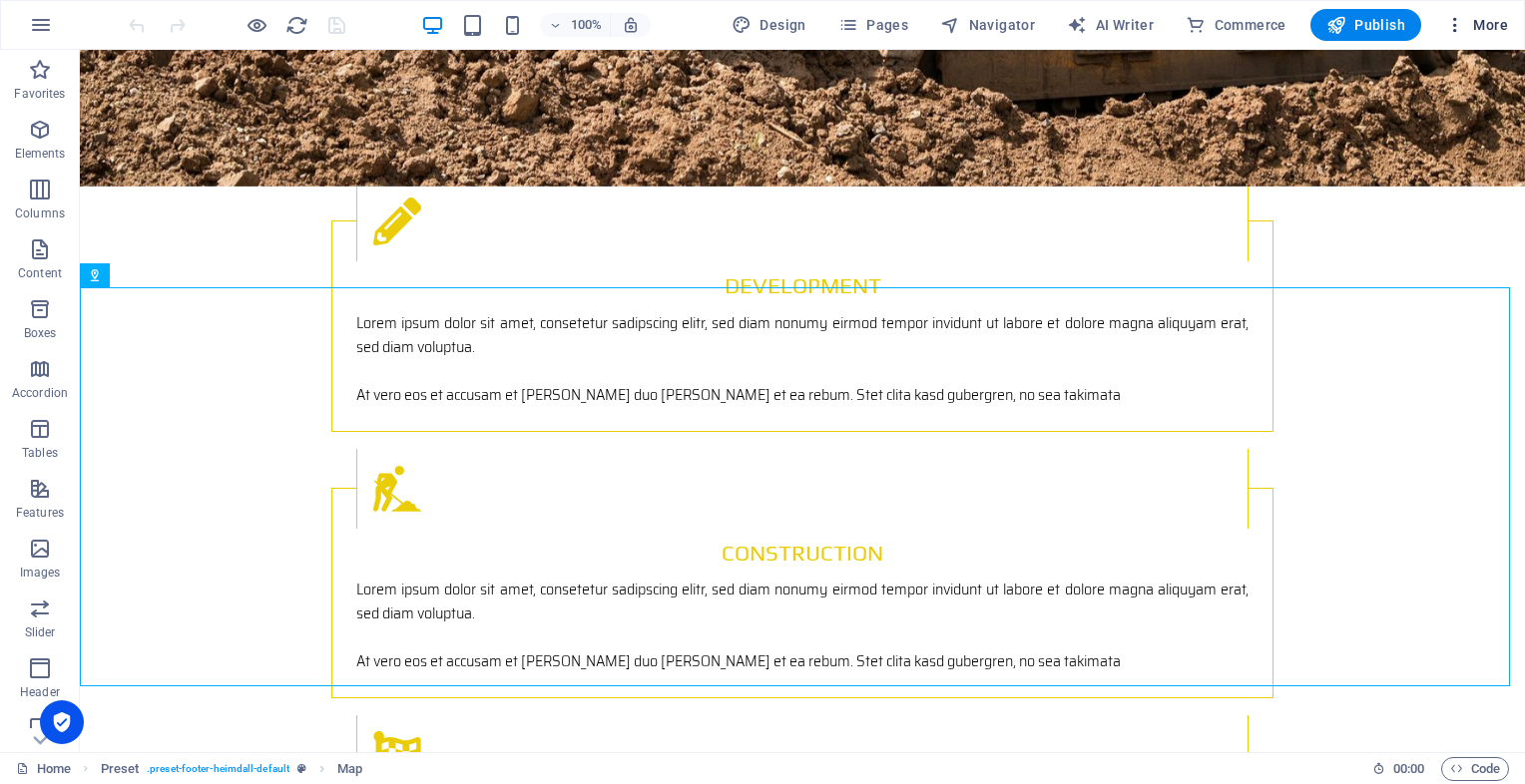 click on "More" at bounding box center (1476, 25) 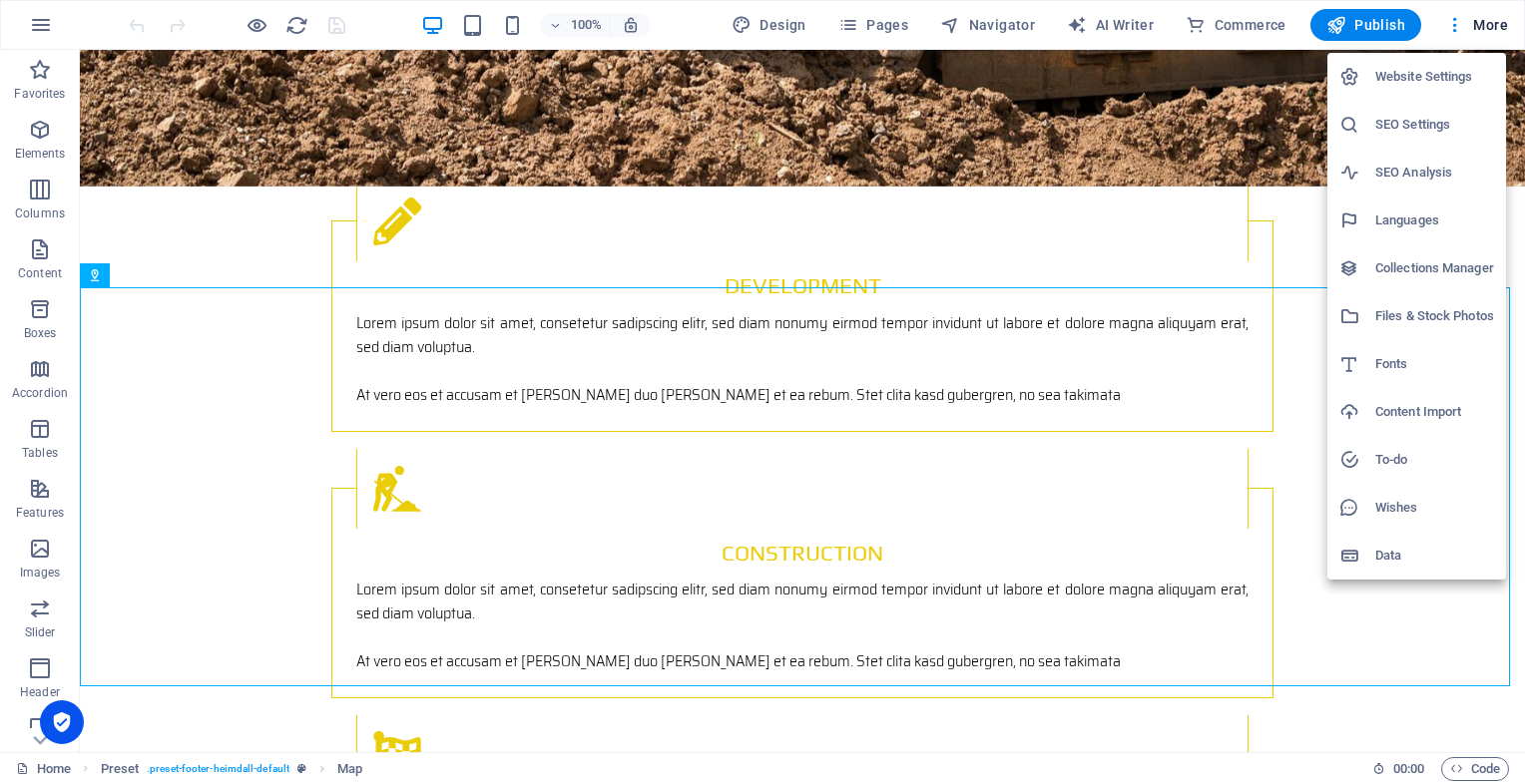 click on "Collections Manager" at bounding box center (1434, 268) 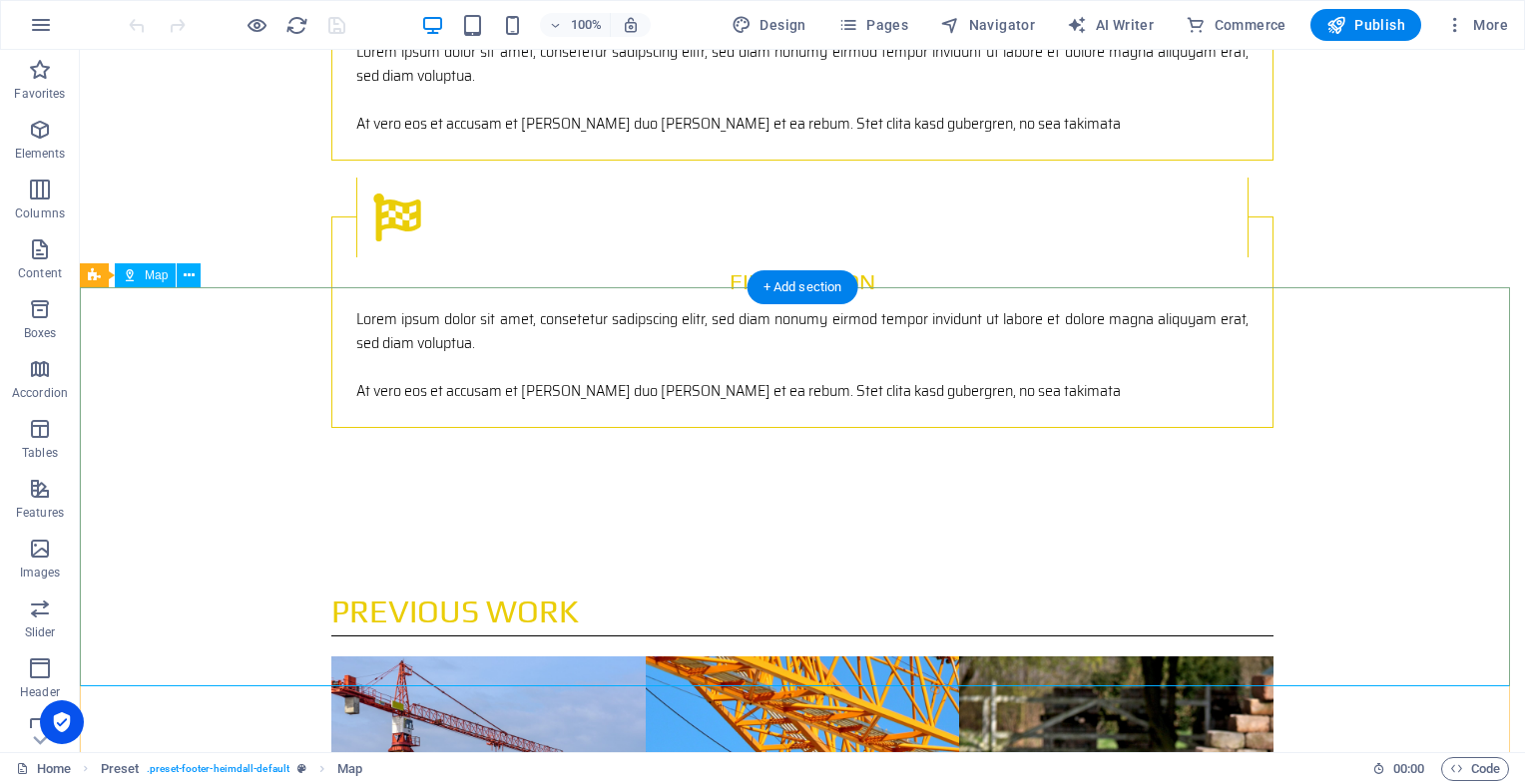 scroll, scrollTop: 0, scrollLeft: 0, axis: both 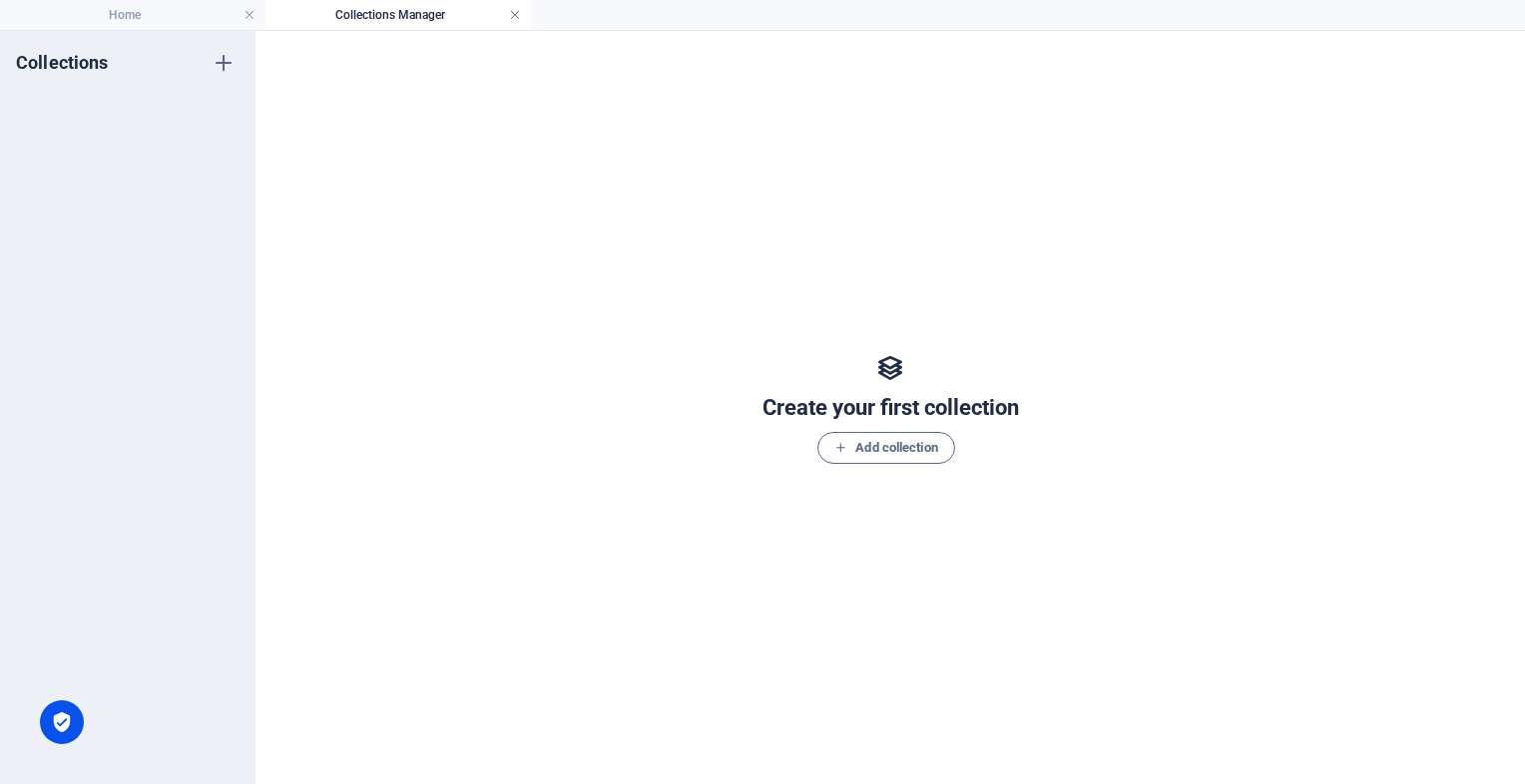 click at bounding box center [515, 15] 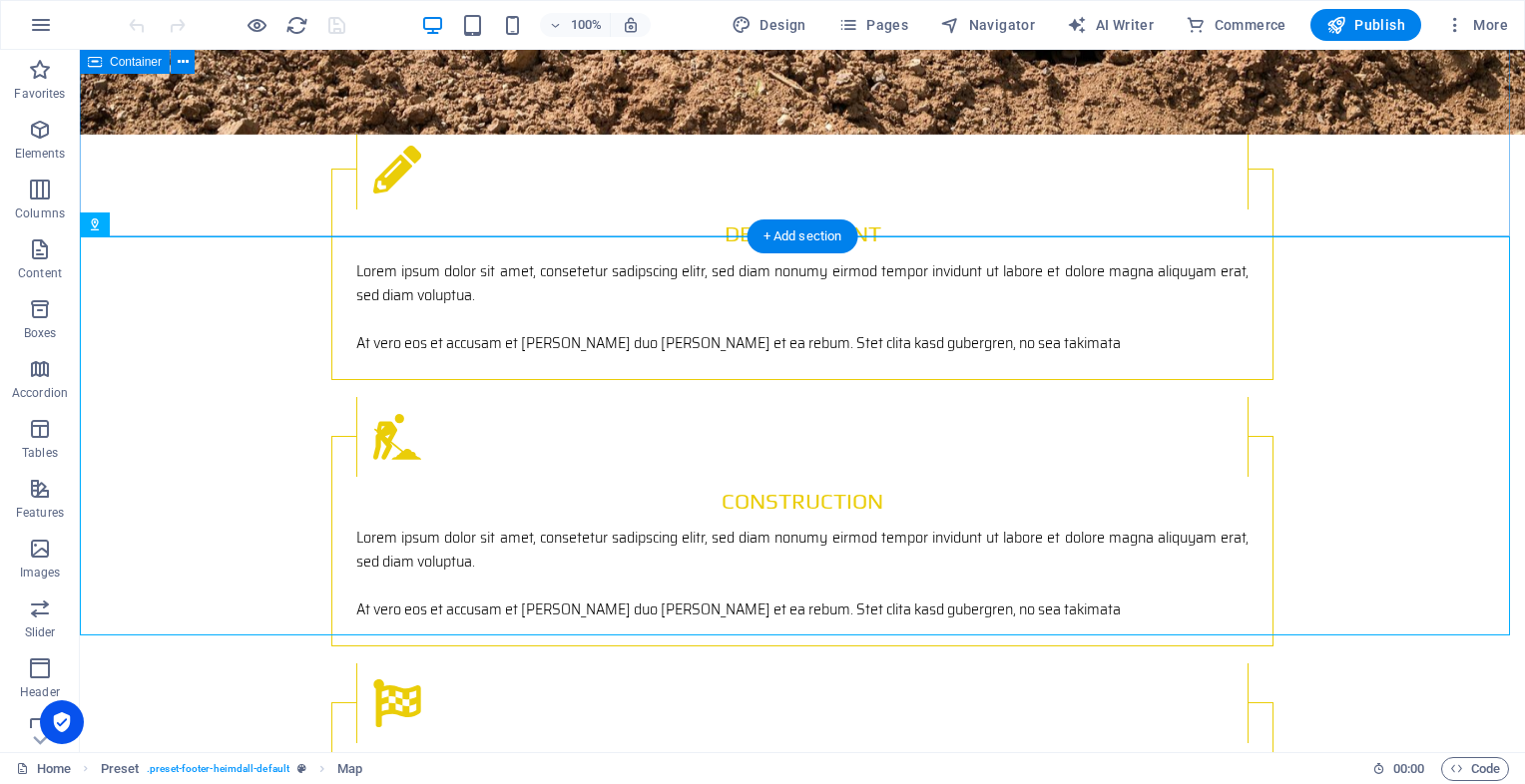 click on "Previous Work" at bounding box center [802, 1421] 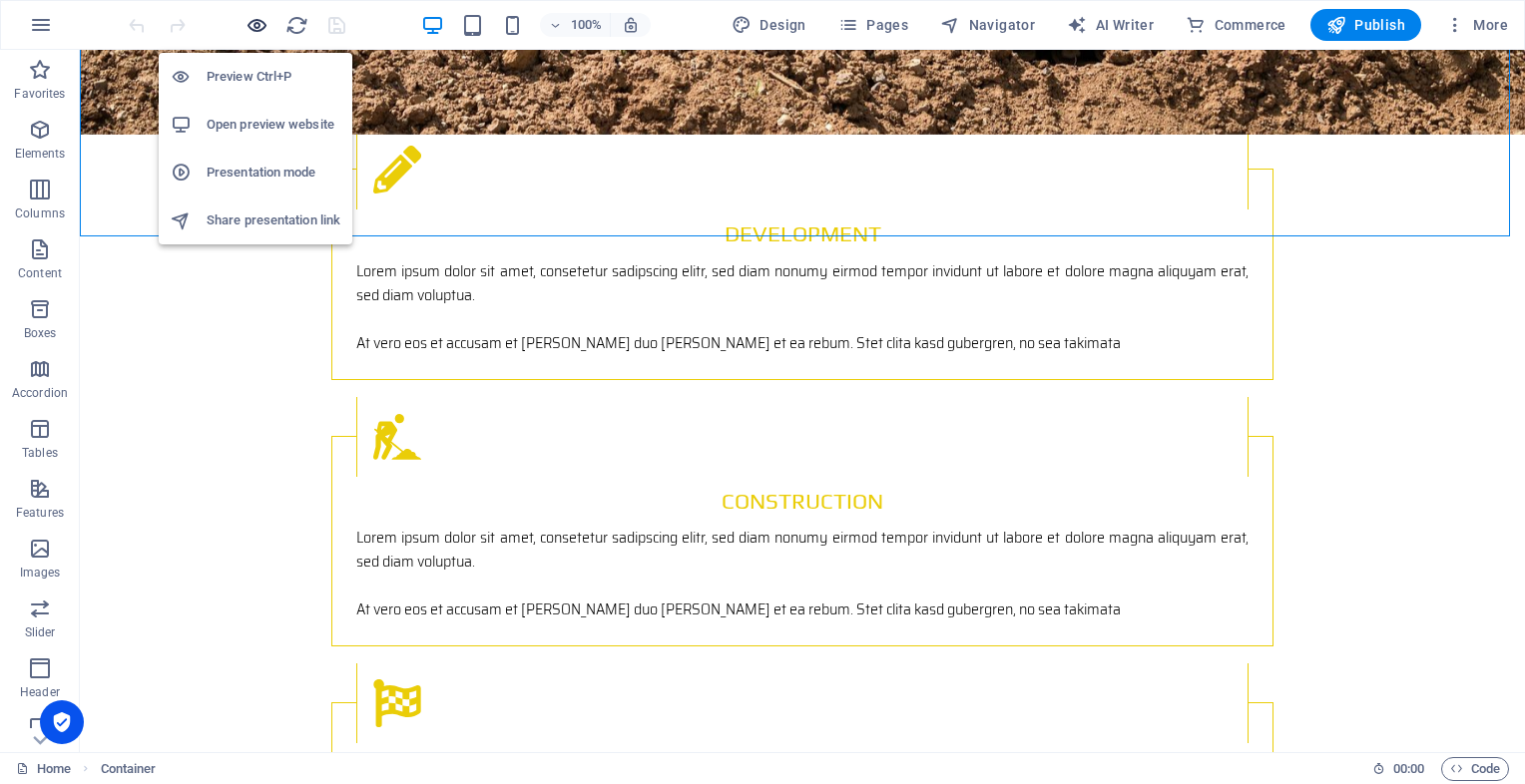 click at bounding box center (256, 25) 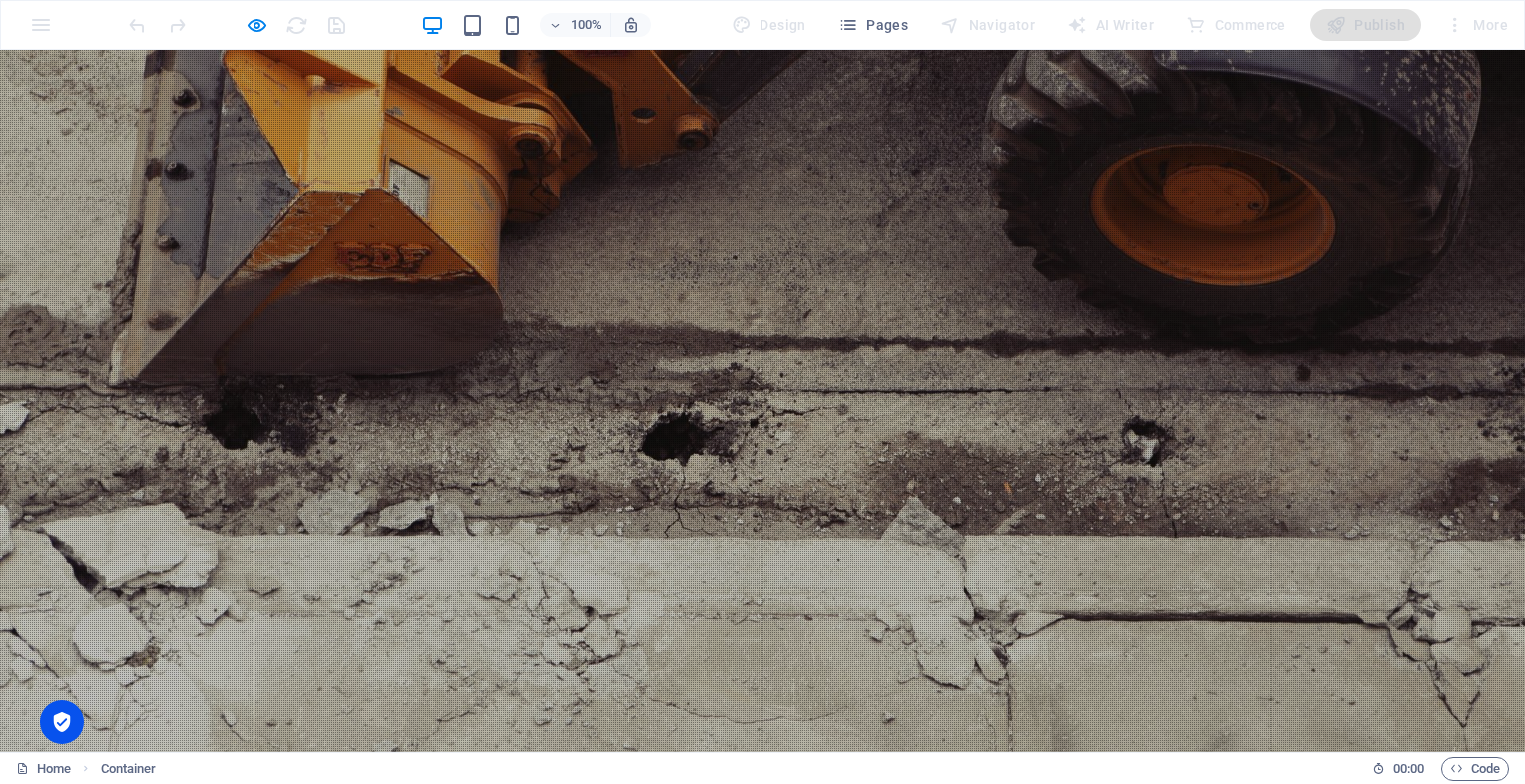 scroll, scrollTop: 0, scrollLeft: 0, axis: both 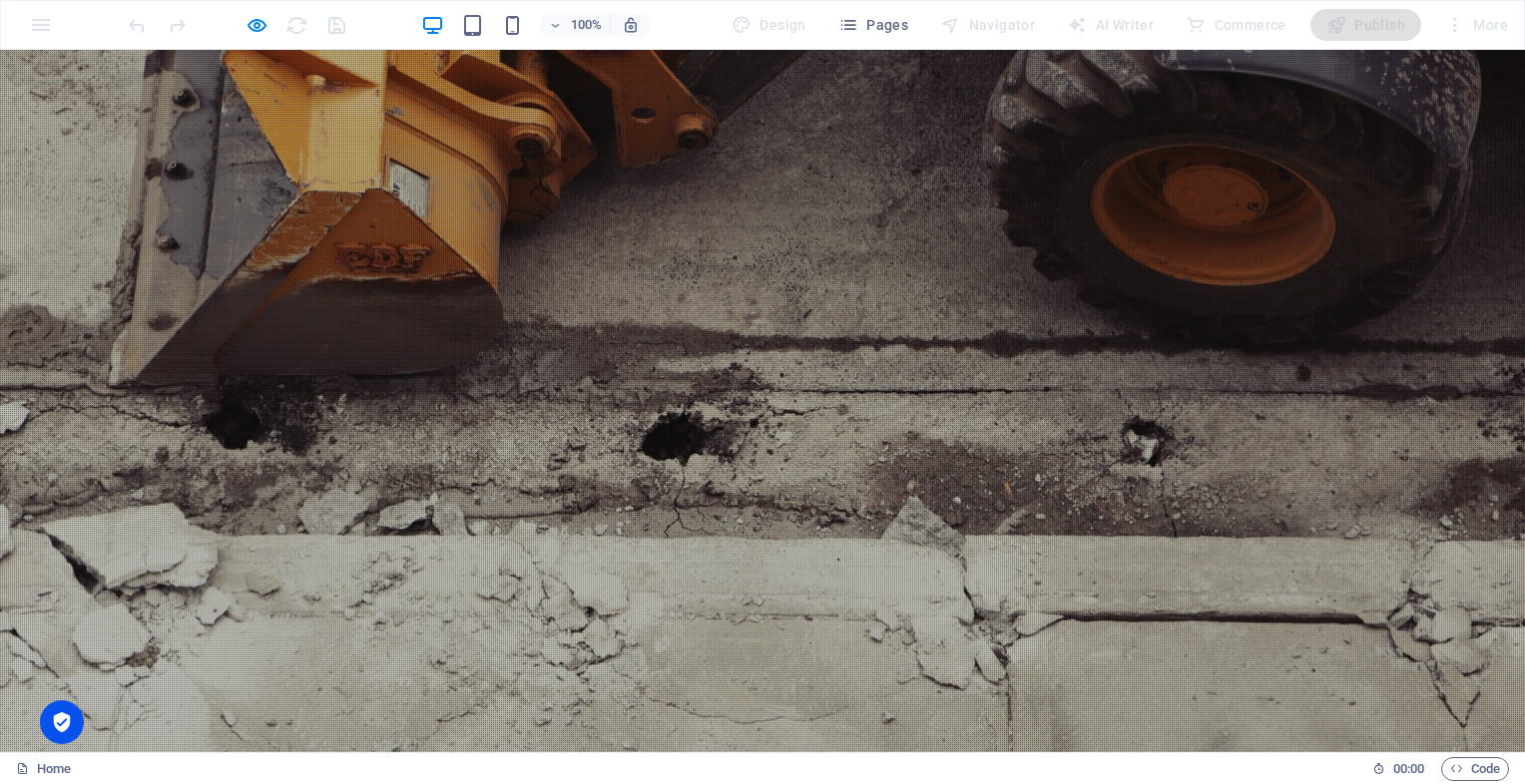 click on "Home" at bounding box center [849, 874] 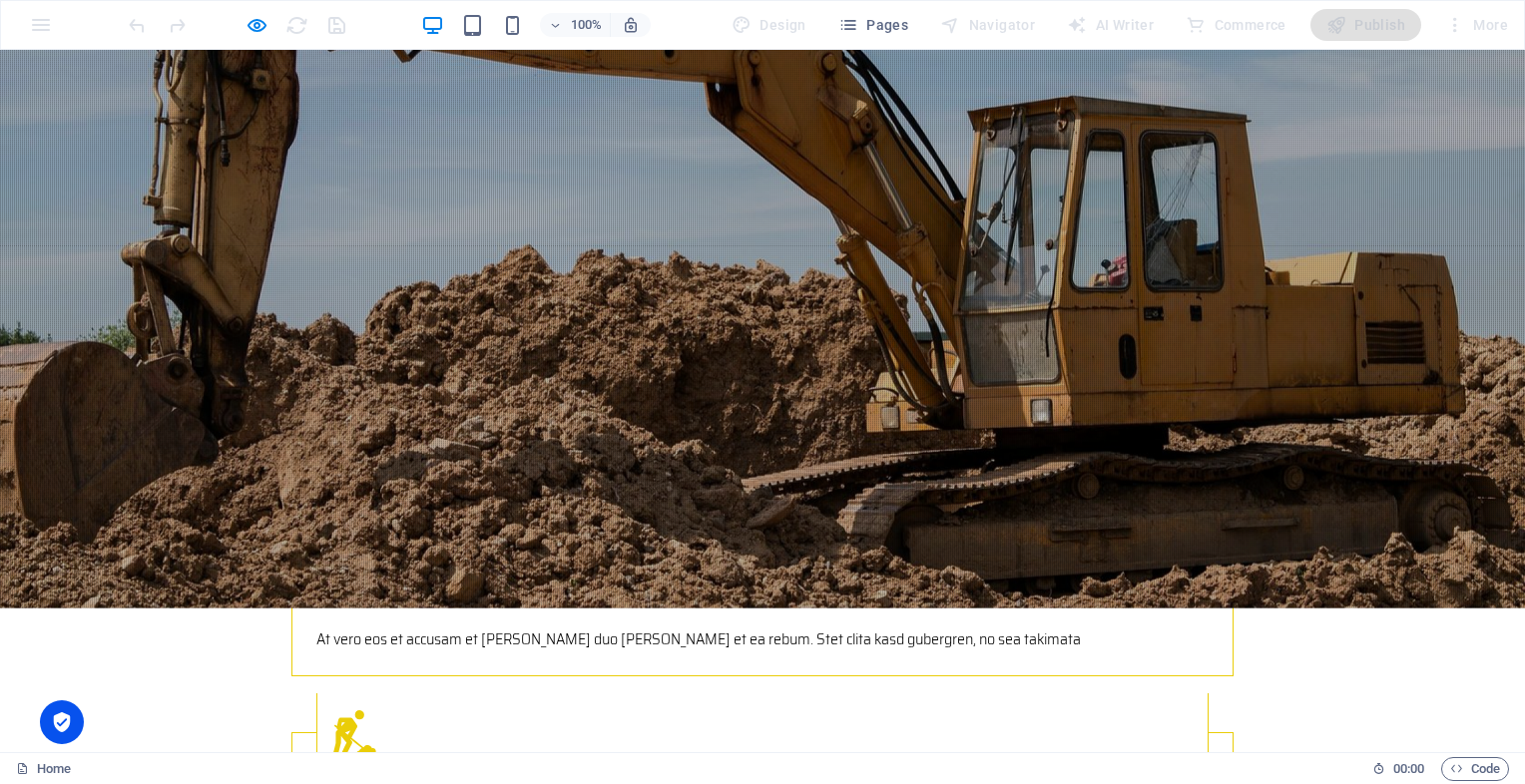 scroll, scrollTop: 3000, scrollLeft: 0, axis: vertical 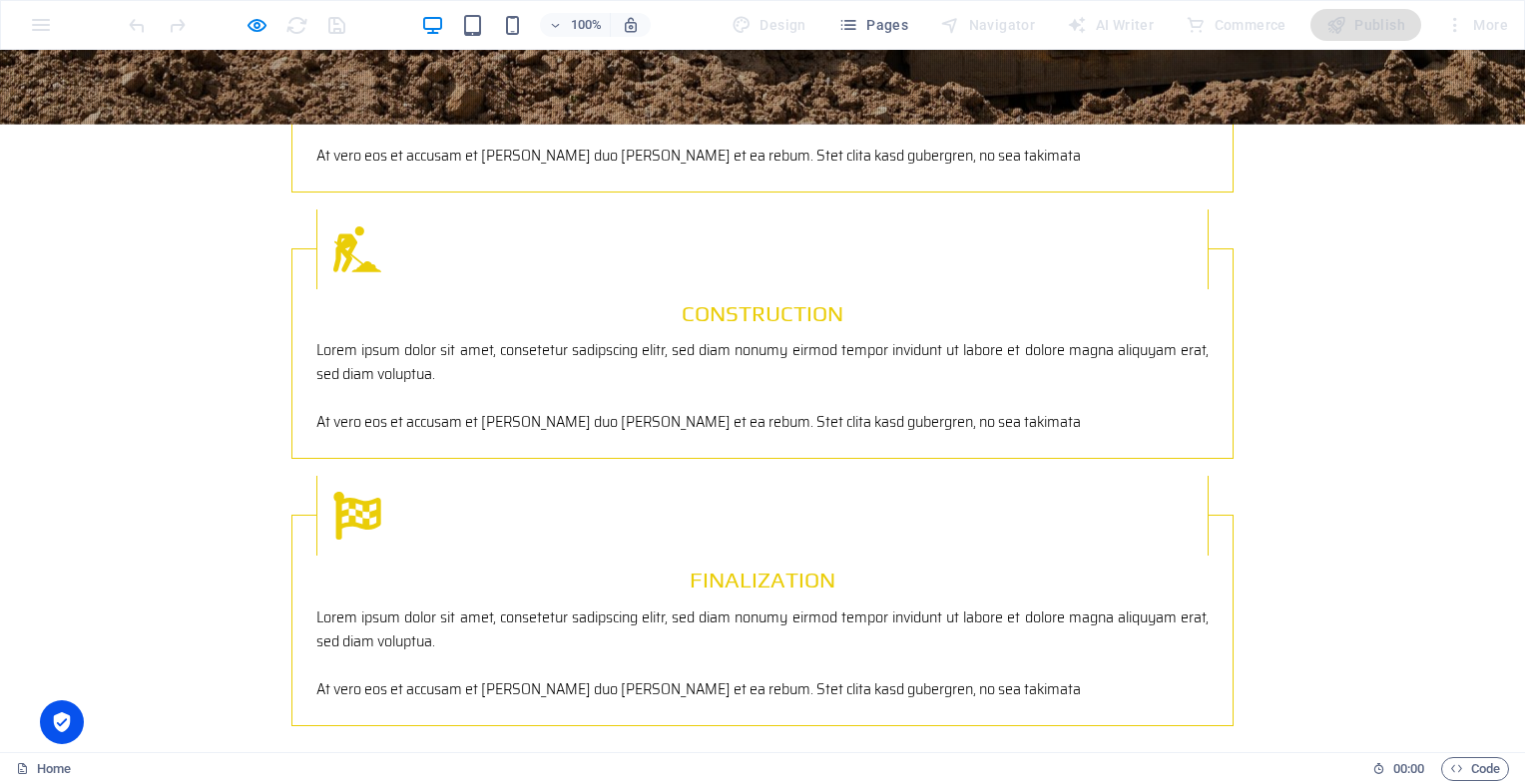 click on "Legal Notice" at bounding box center (462, 2563) 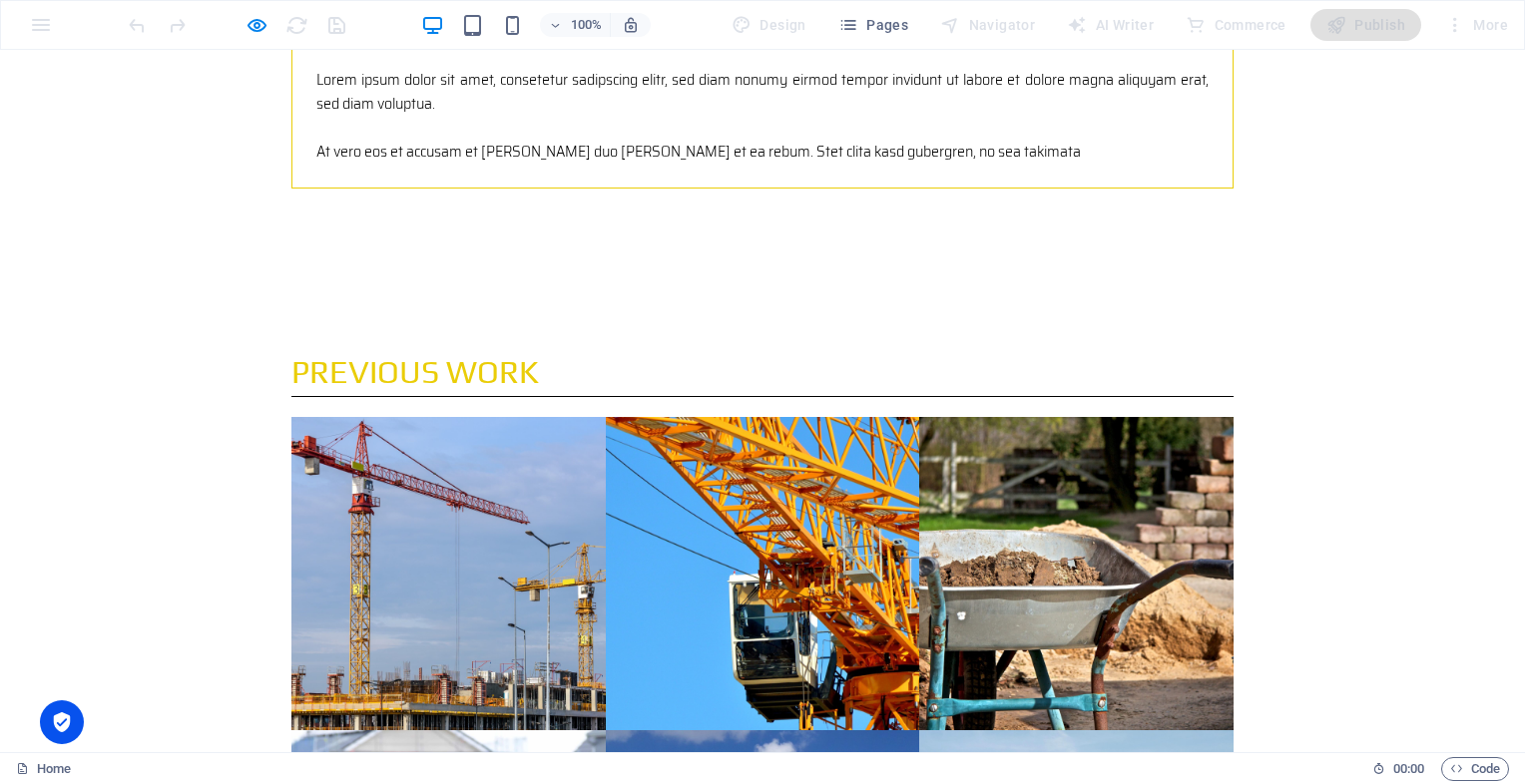 scroll, scrollTop: 0, scrollLeft: 0, axis: both 